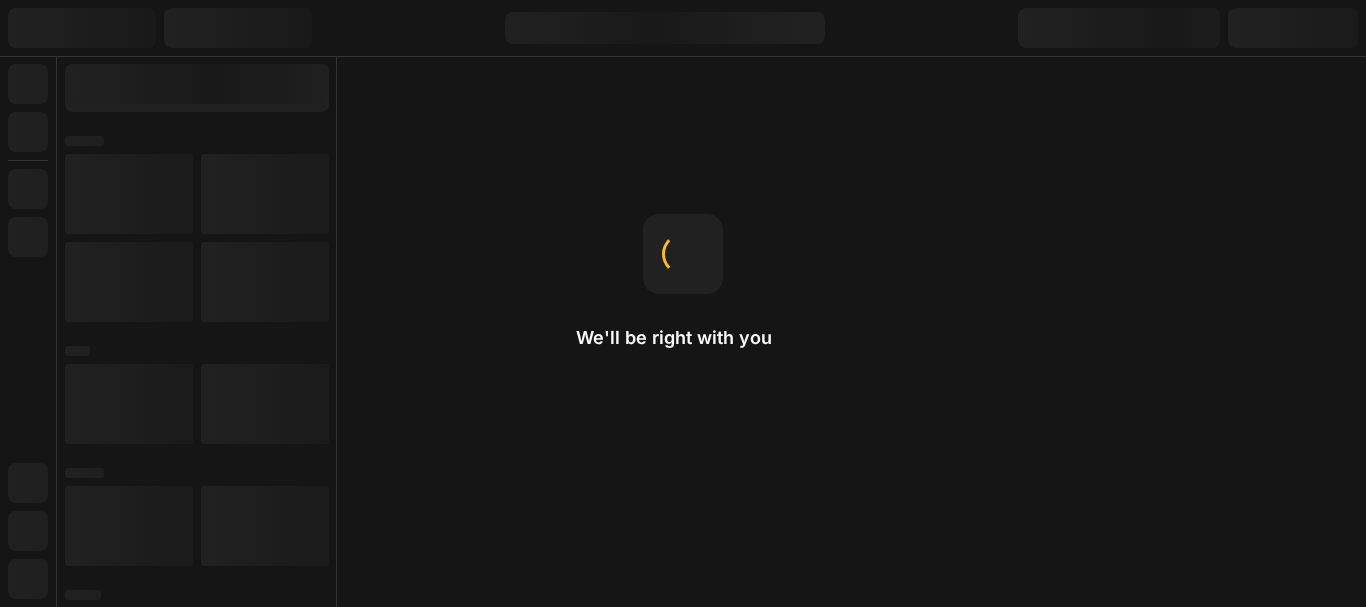 scroll, scrollTop: 0, scrollLeft: 0, axis: both 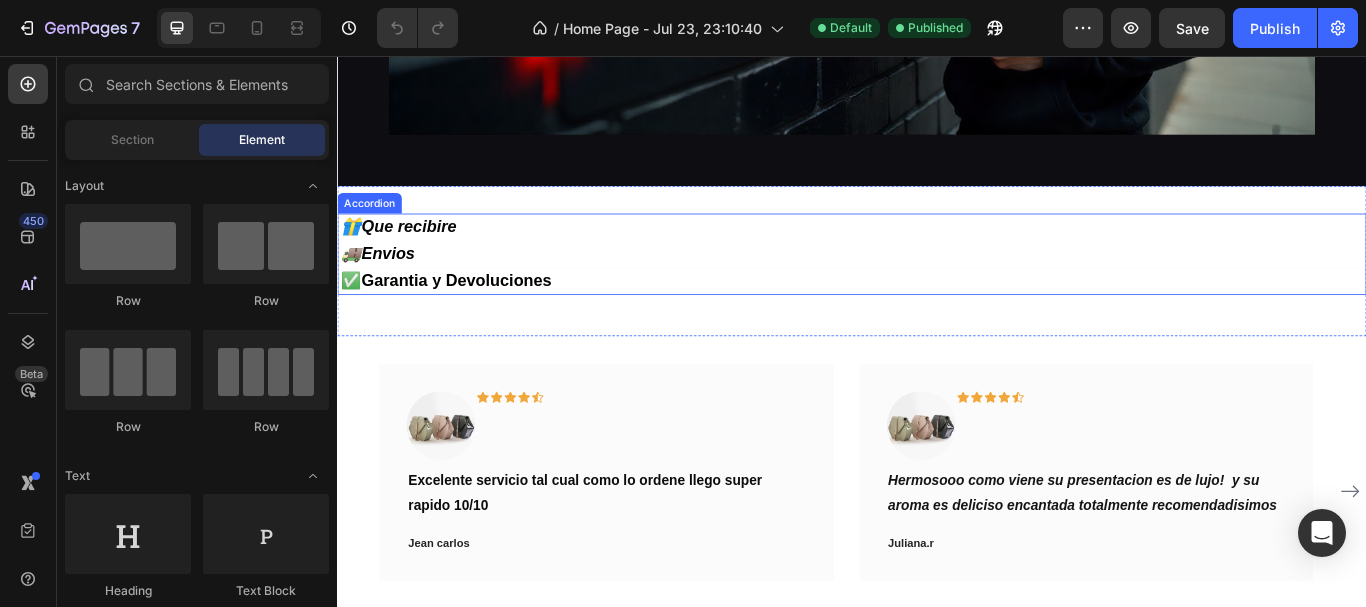 click on "🎁Que recibire" at bounding box center (937, 255) 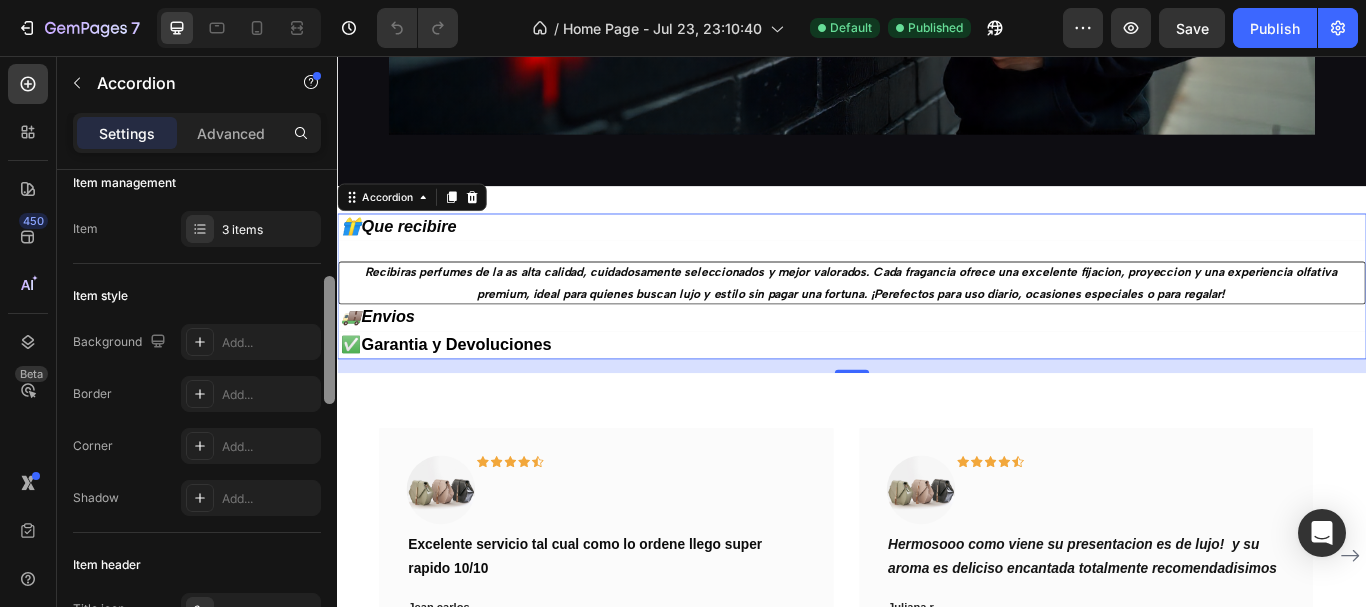 scroll, scrollTop: 185, scrollLeft: 0, axis: vertical 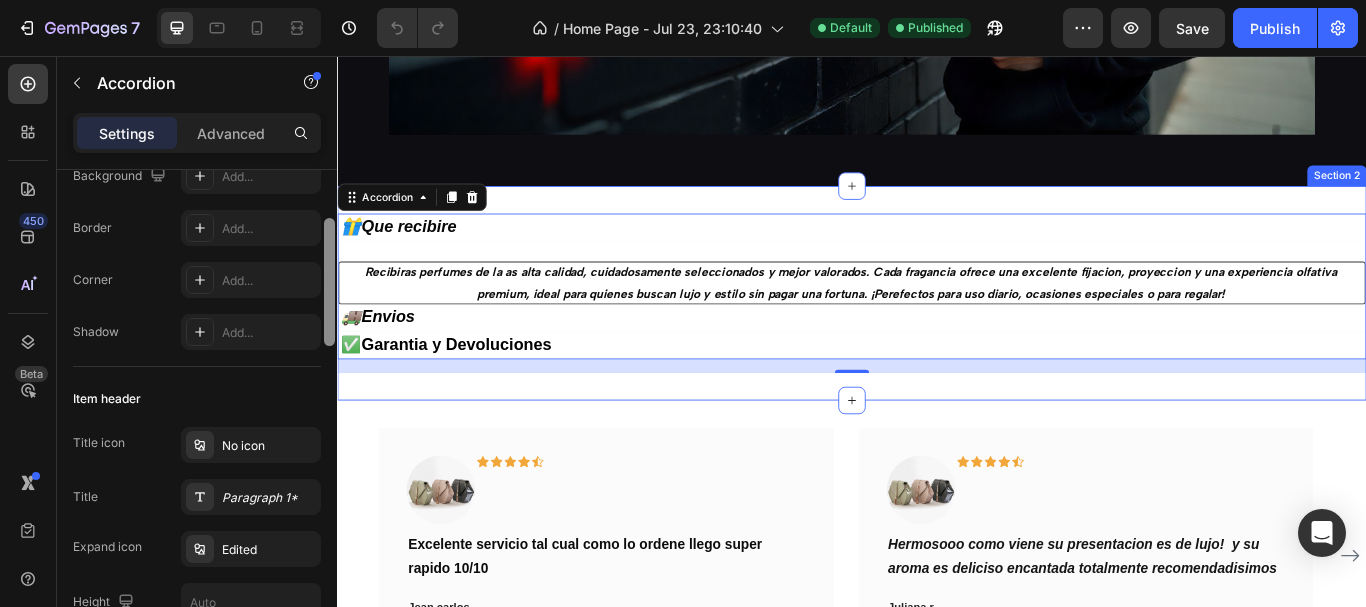 drag, startPoint x: 668, startPoint y: 297, endPoint x: 338, endPoint y: 424, distance: 353.5944 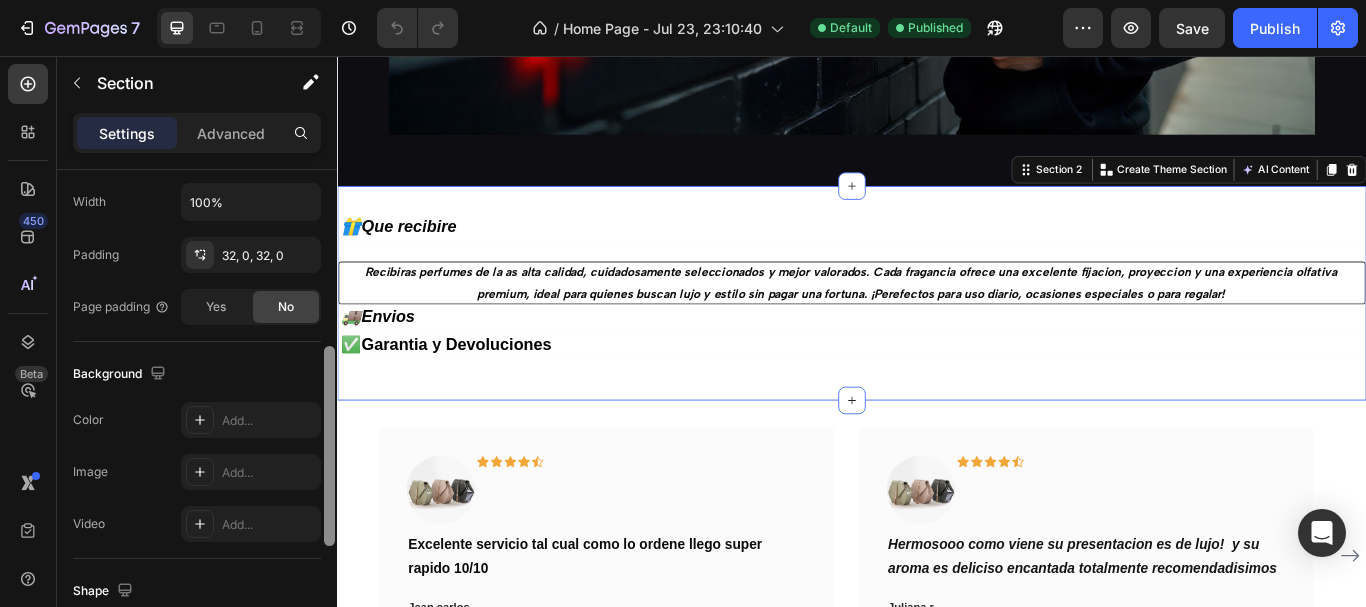 scroll, scrollTop: 485, scrollLeft: 0, axis: vertical 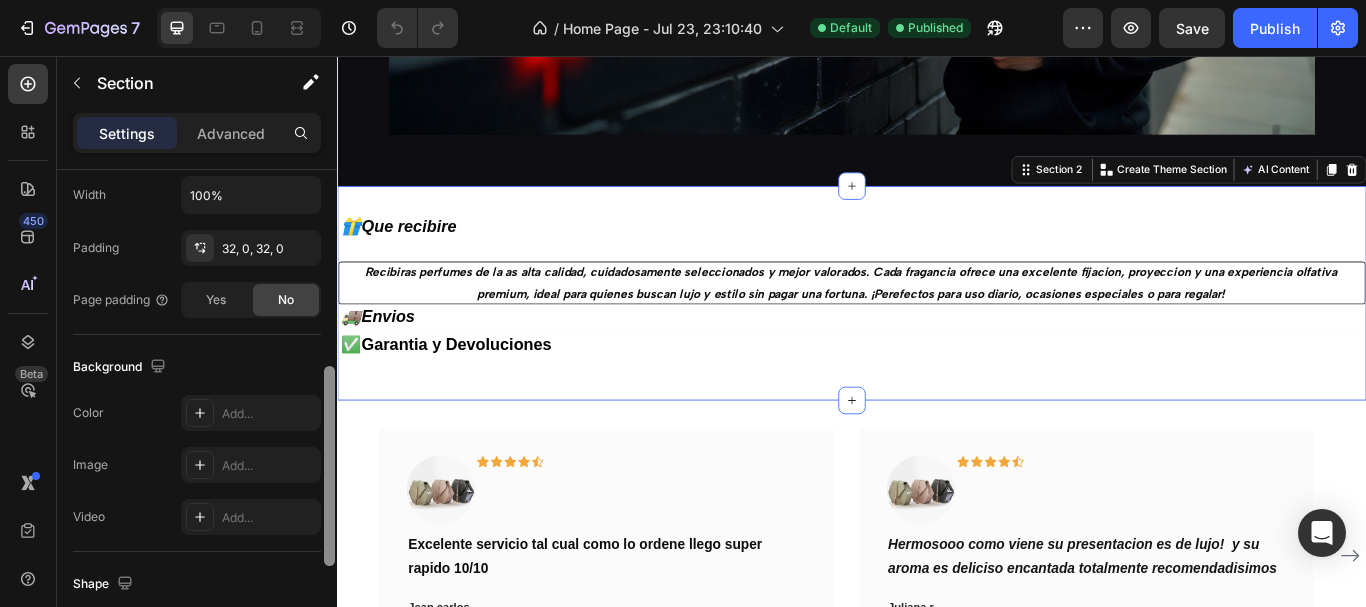 click at bounding box center [329, 466] 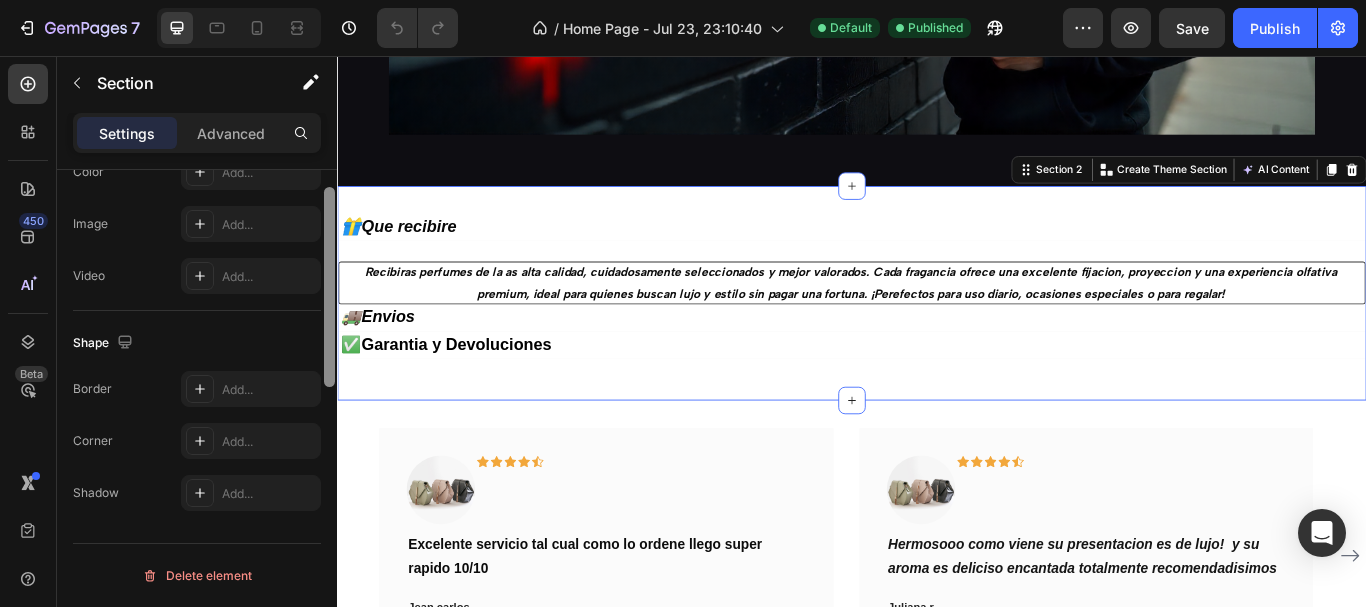 scroll, scrollTop: 529, scrollLeft: 0, axis: vertical 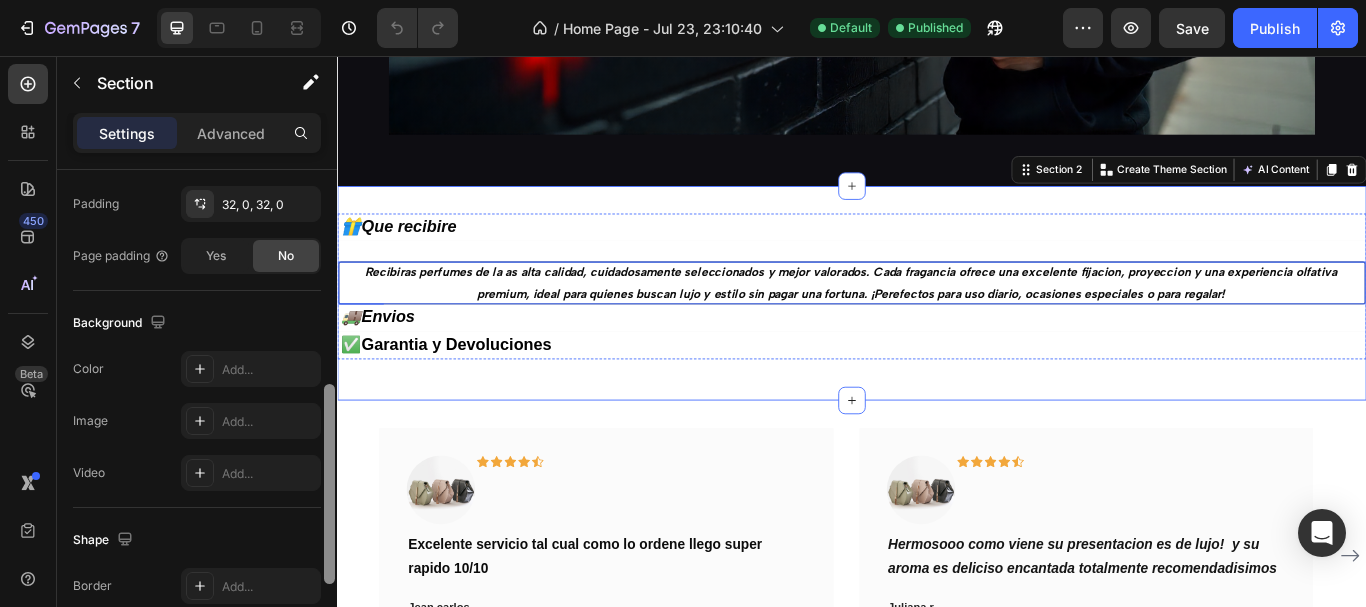 drag, startPoint x: 667, startPoint y: 463, endPoint x: 349, endPoint y: 288, distance: 362.97244 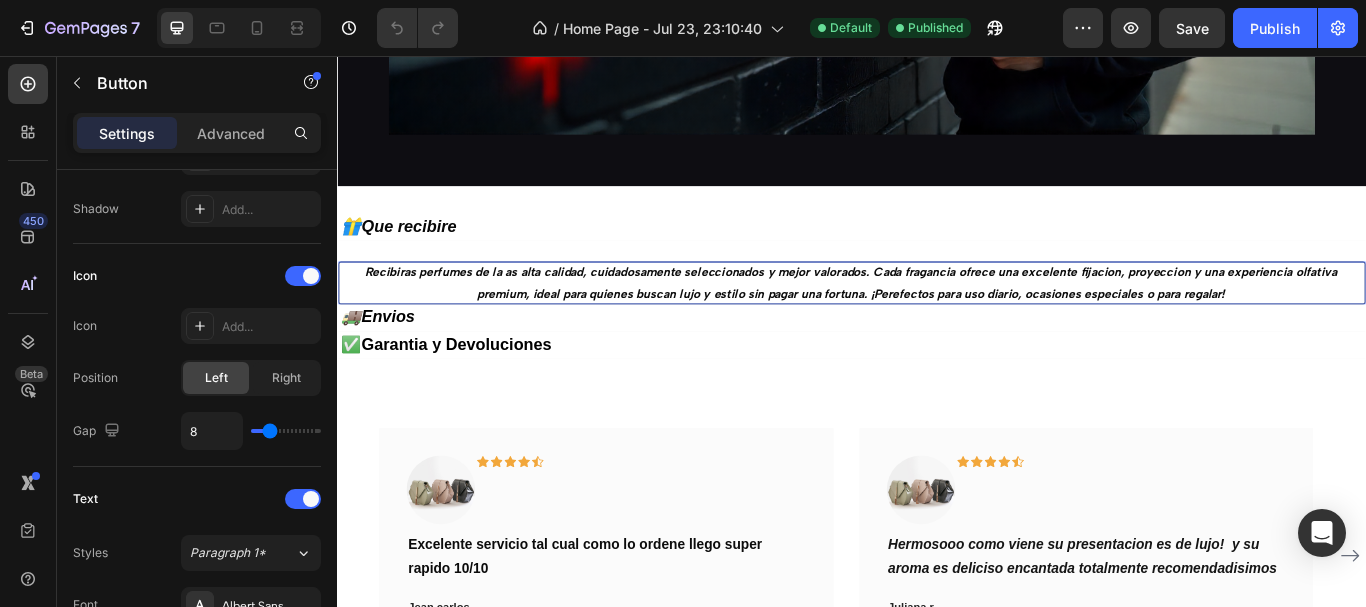 scroll, scrollTop: 0, scrollLeft: 0, axis: both 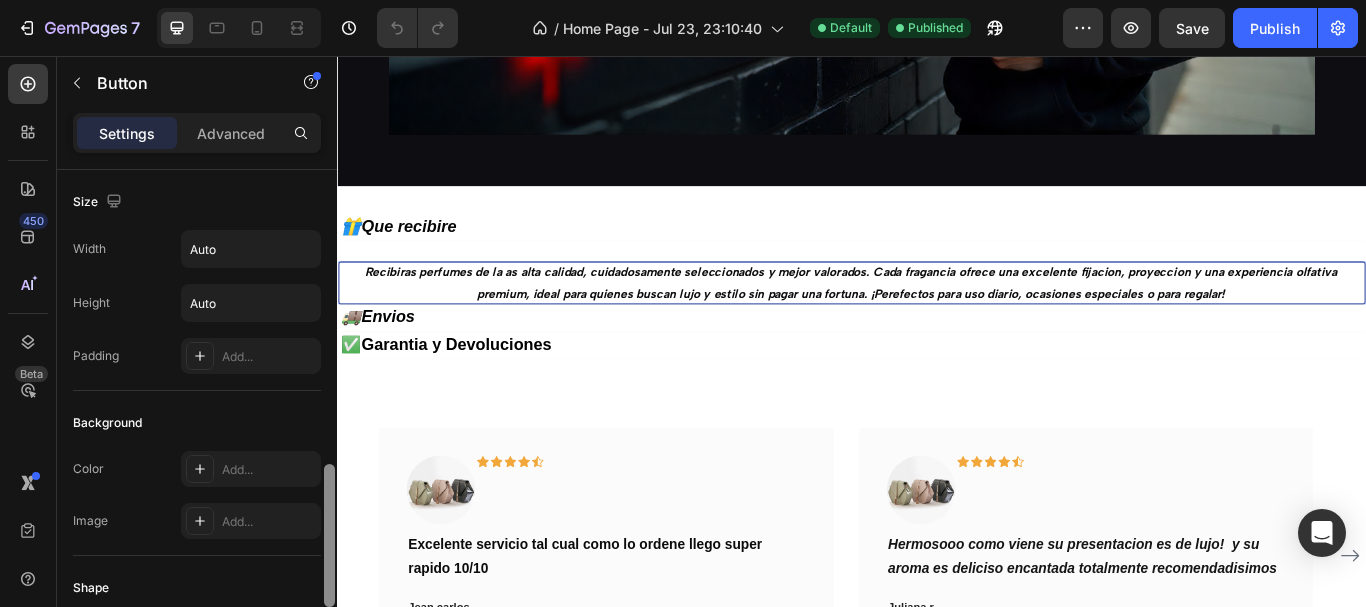 click on "Size Width Auto Height Auto Padding Add... Background Color Add... Image Add... Shape Border Line Corner 3, 3, 3, 3 Shadow Add... Icon Icon Add... Position Left Right Gap 8 Text Styles Paragraph 1* Font Albert Sans Size 14 Color FFFFFF Show more Effect Hover Styled Link After click Scroll to Section # Align Delete element" at bounding box center [197, 417] 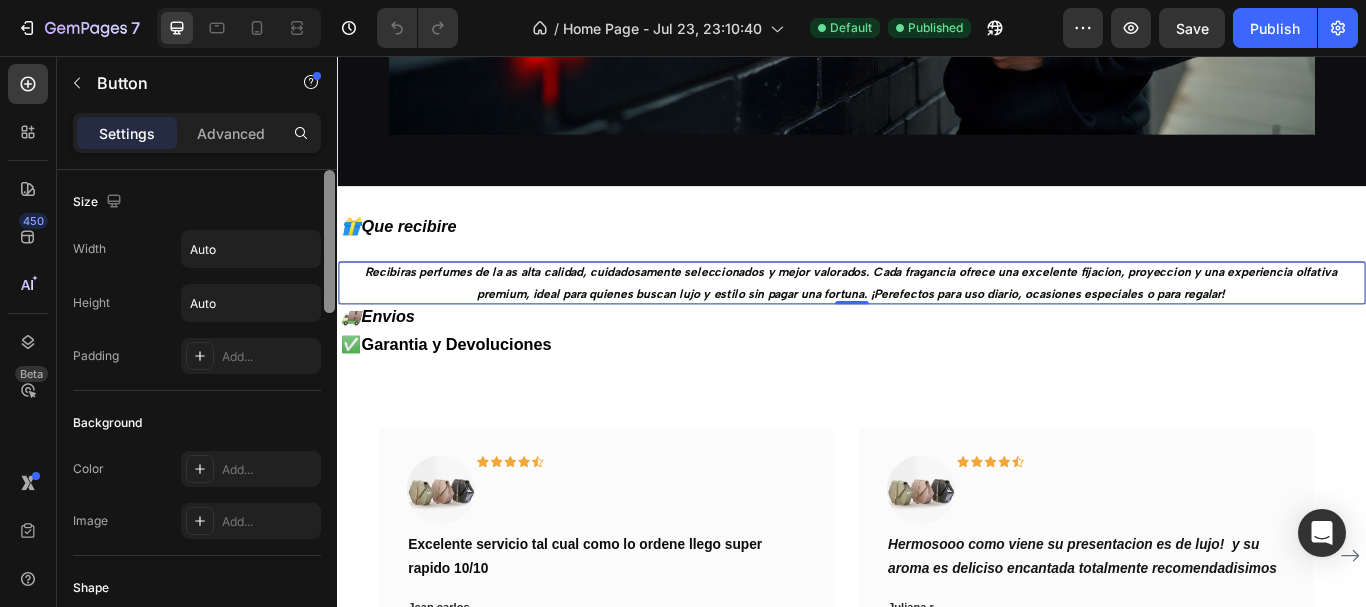 click at bounding box center [329, 241] 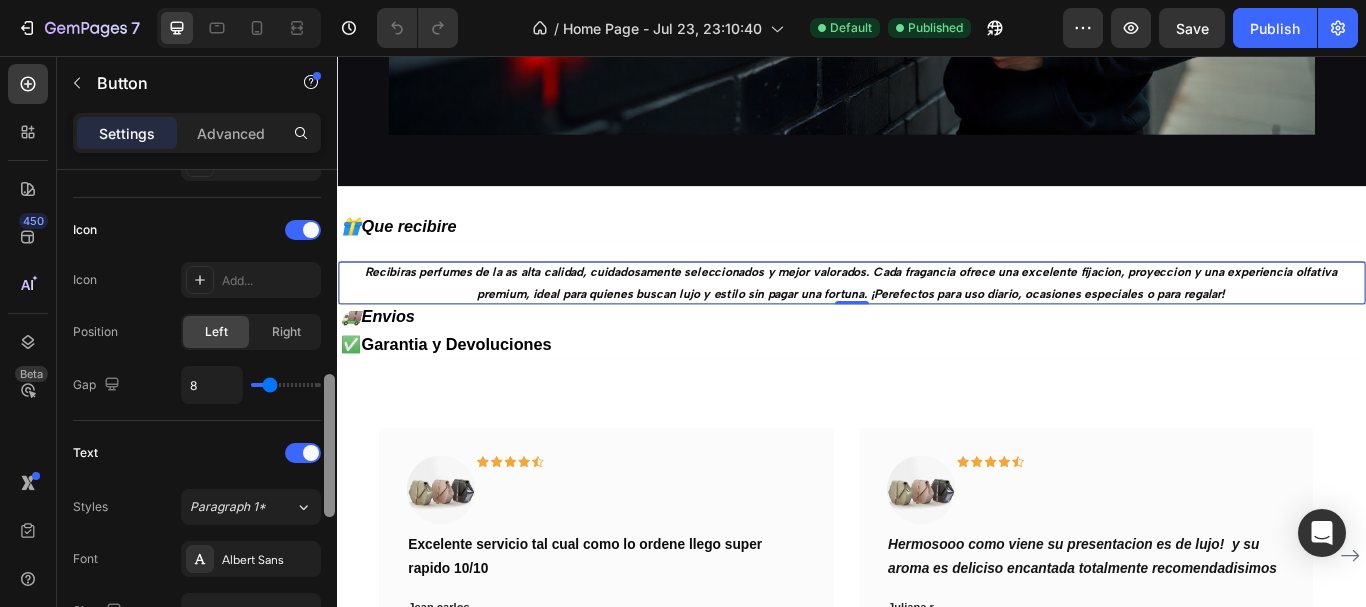 scroll, scrollTop: 610, scrollLeft: 0, axis: vertical 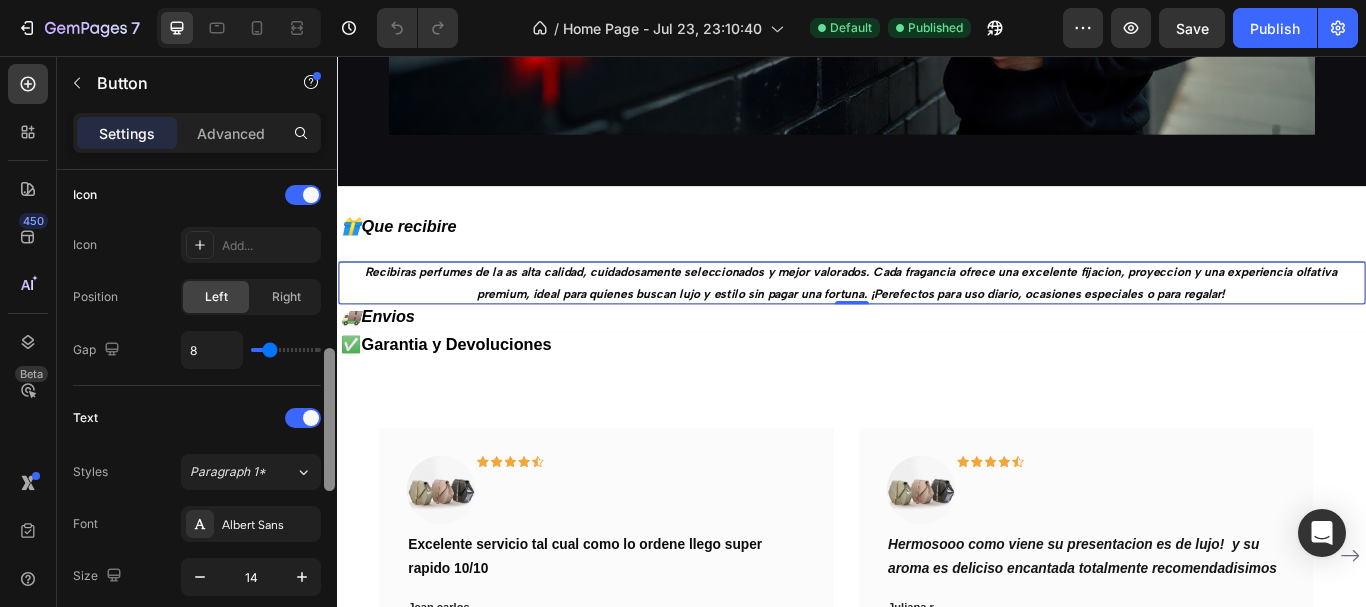 drag, startPoint x: 330, startPoint y: 203, endPoint x: 333, endPoint y: 379, distance: 176.02557 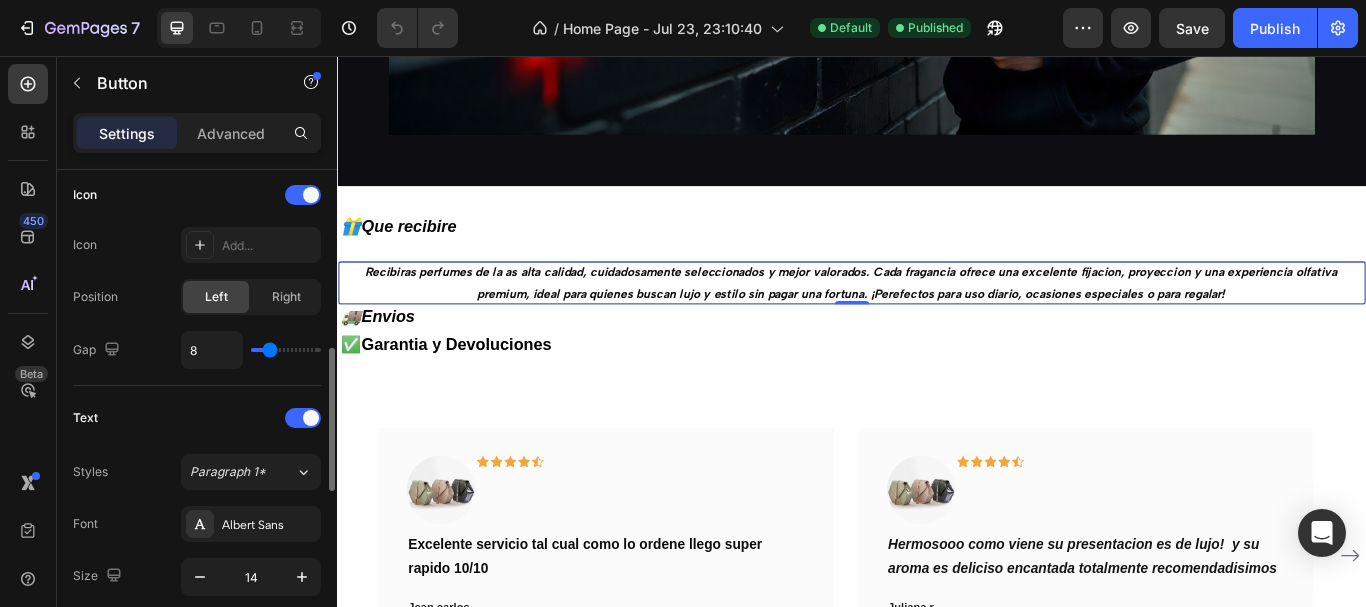 type on "7" 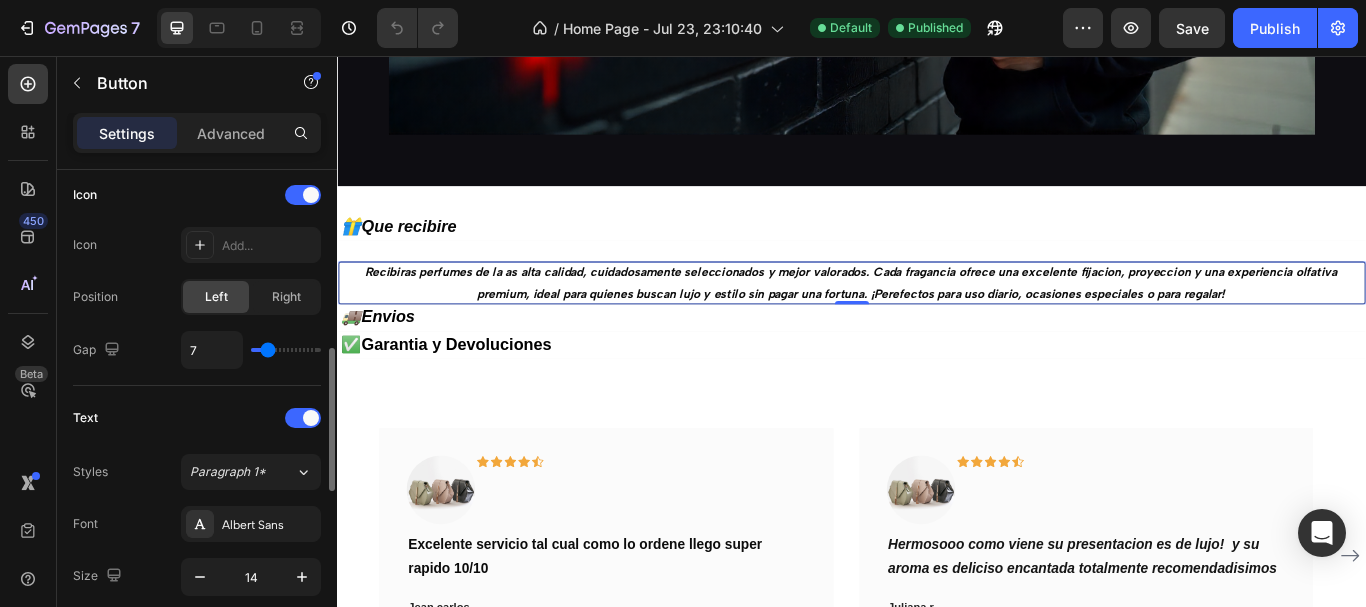 type on "8" 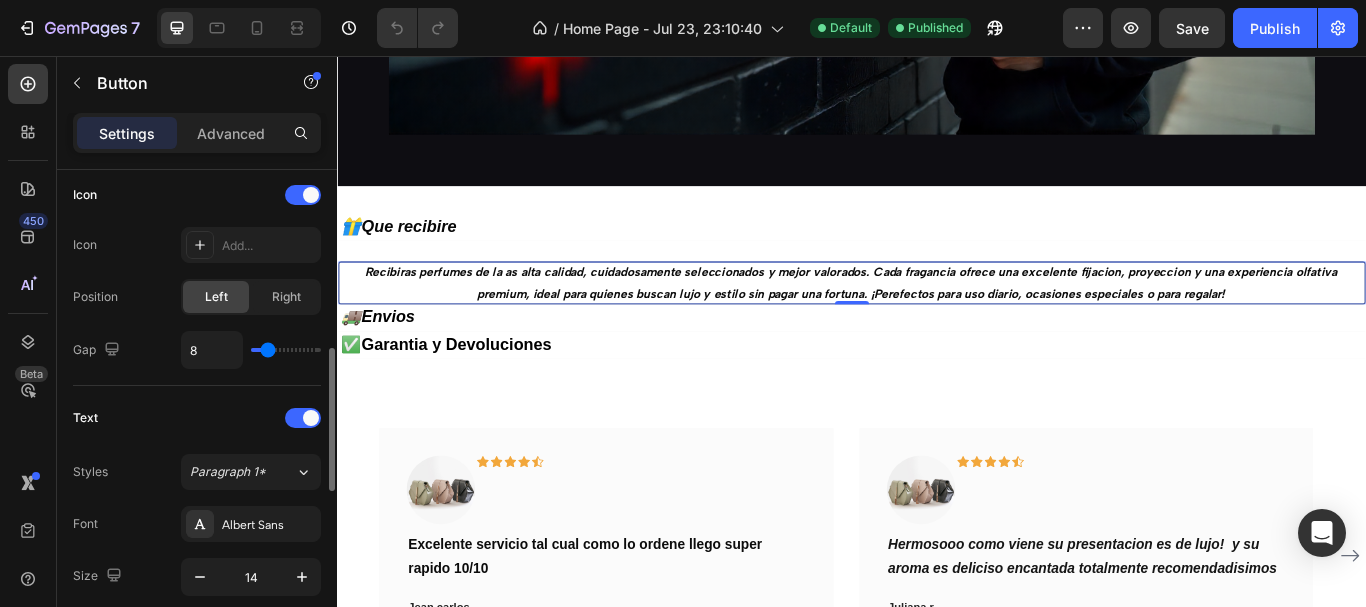 type on "8" 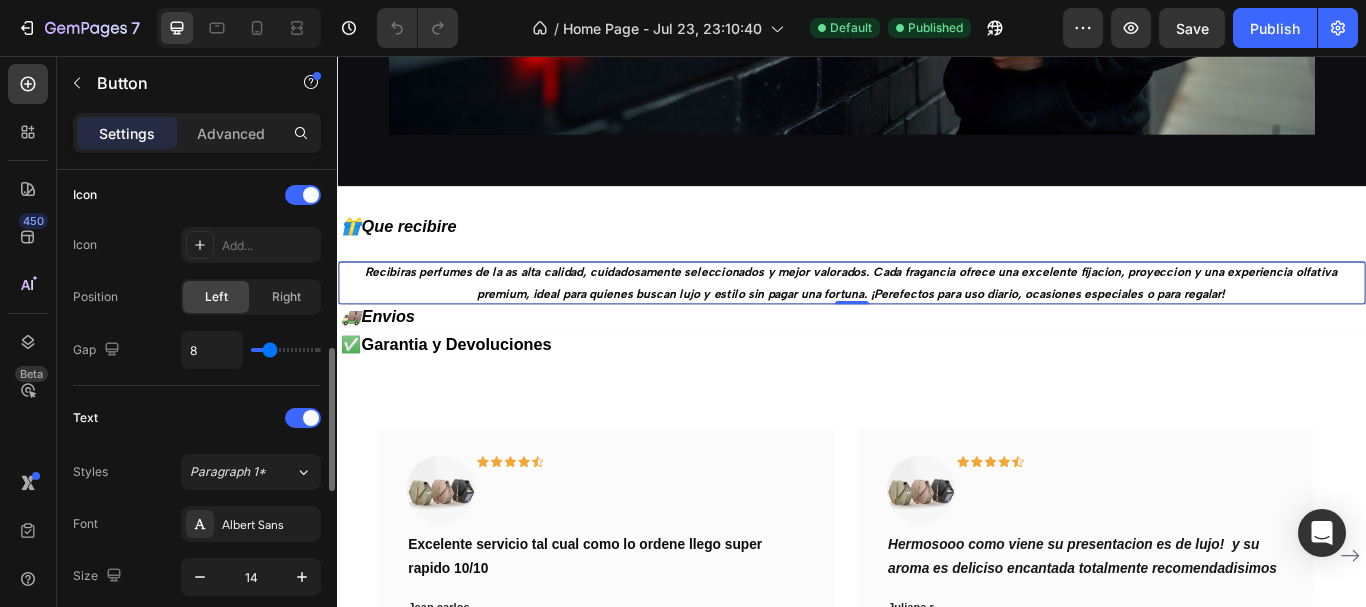 type on "9" 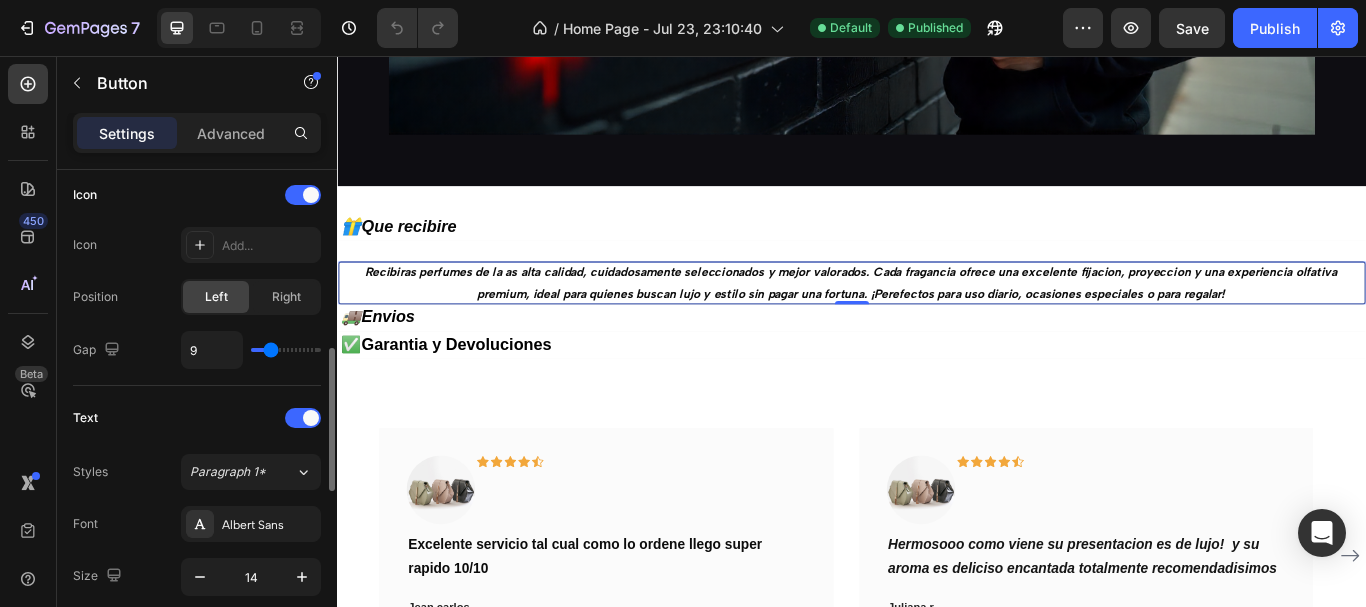 type on "10" 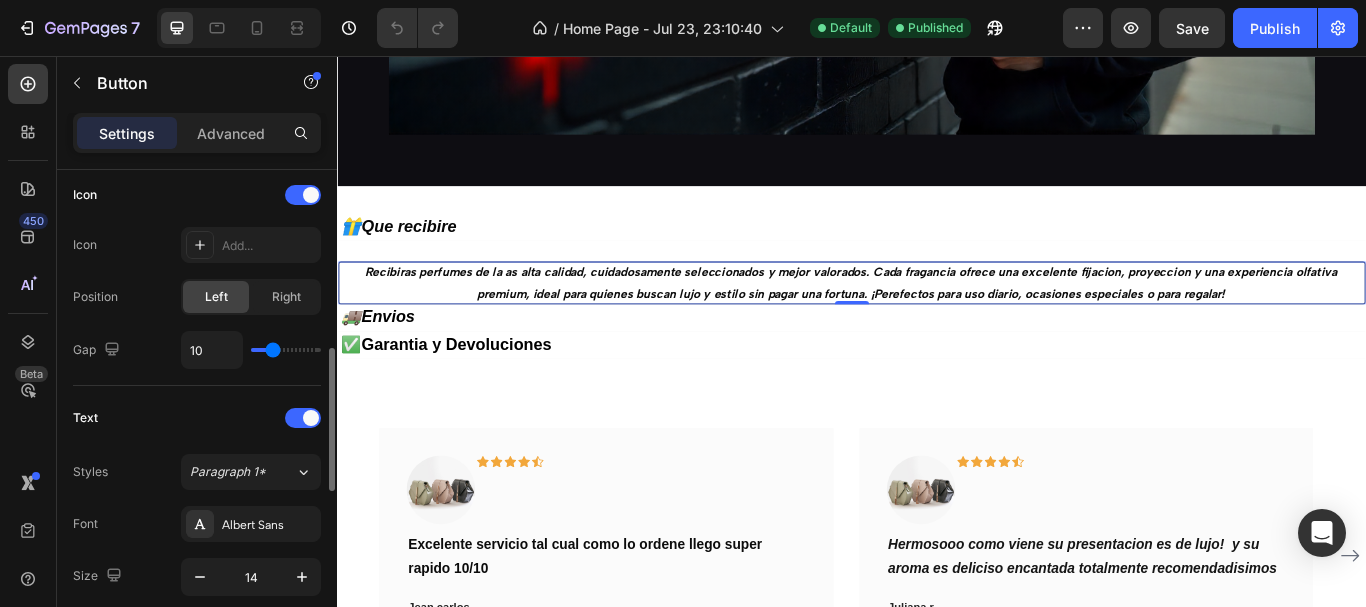 type on "13" 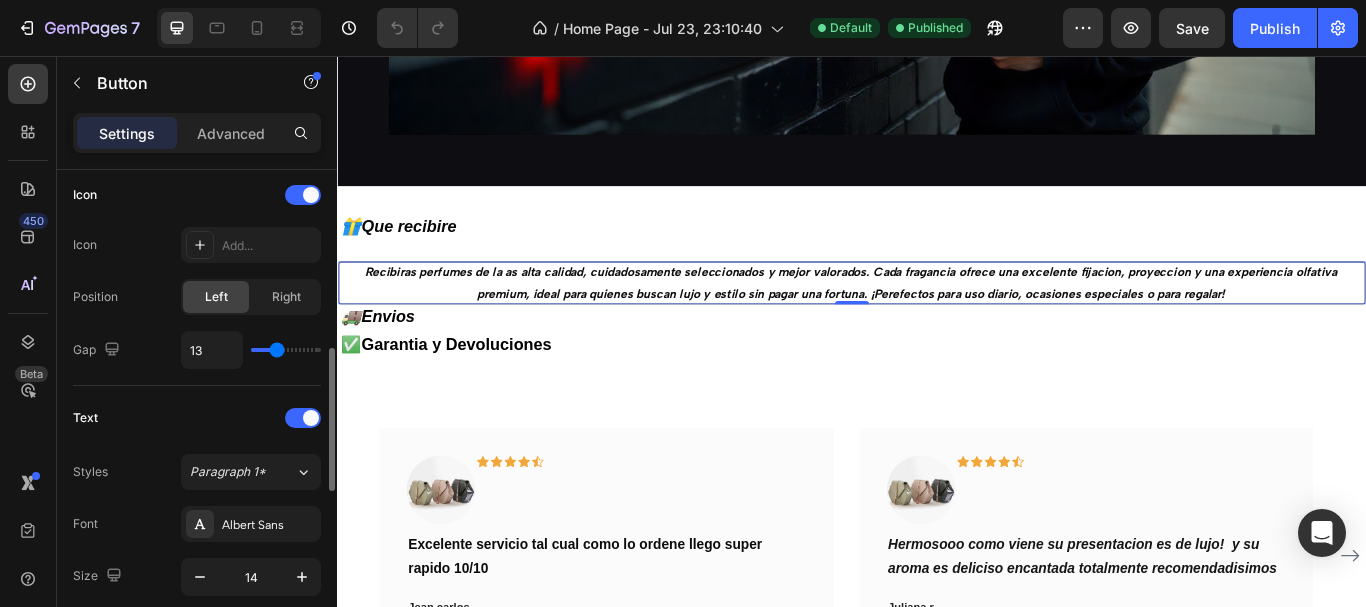 type on "13" 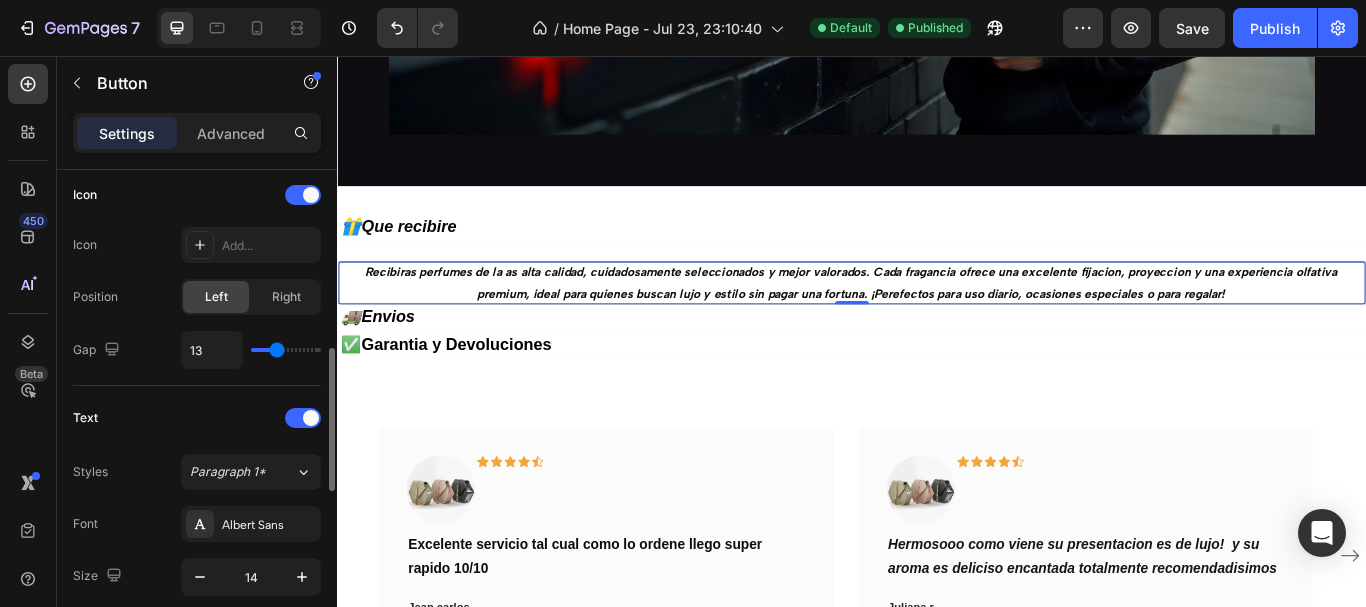 type on "18" 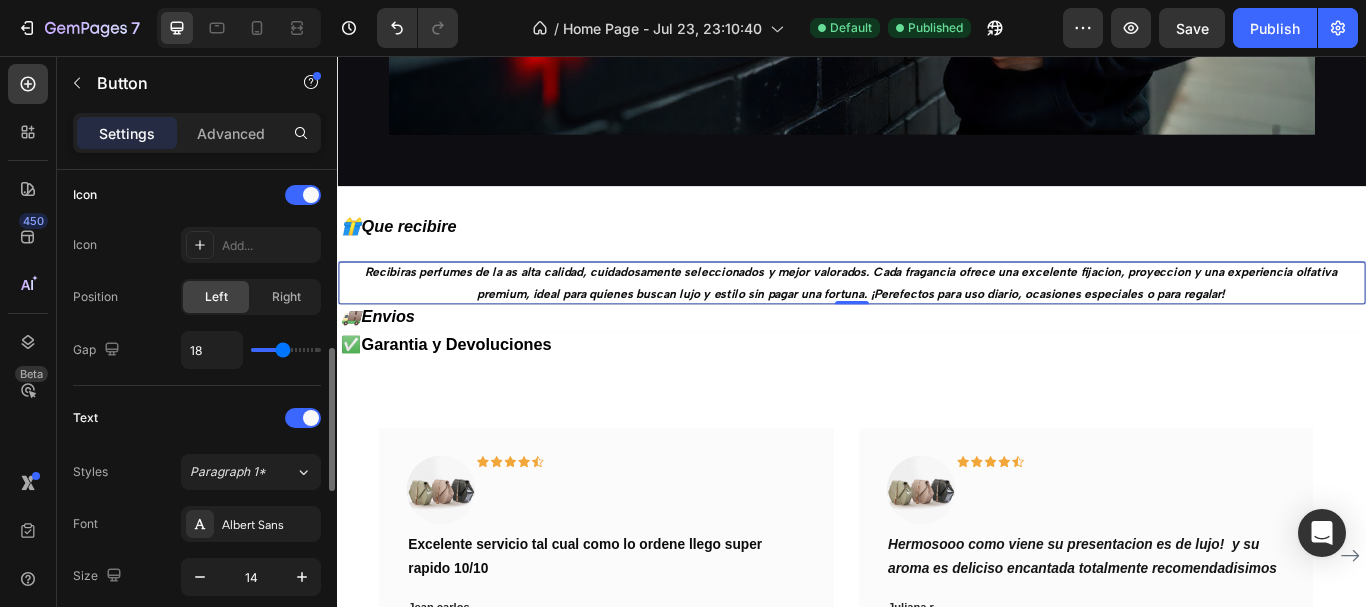 type on "19" 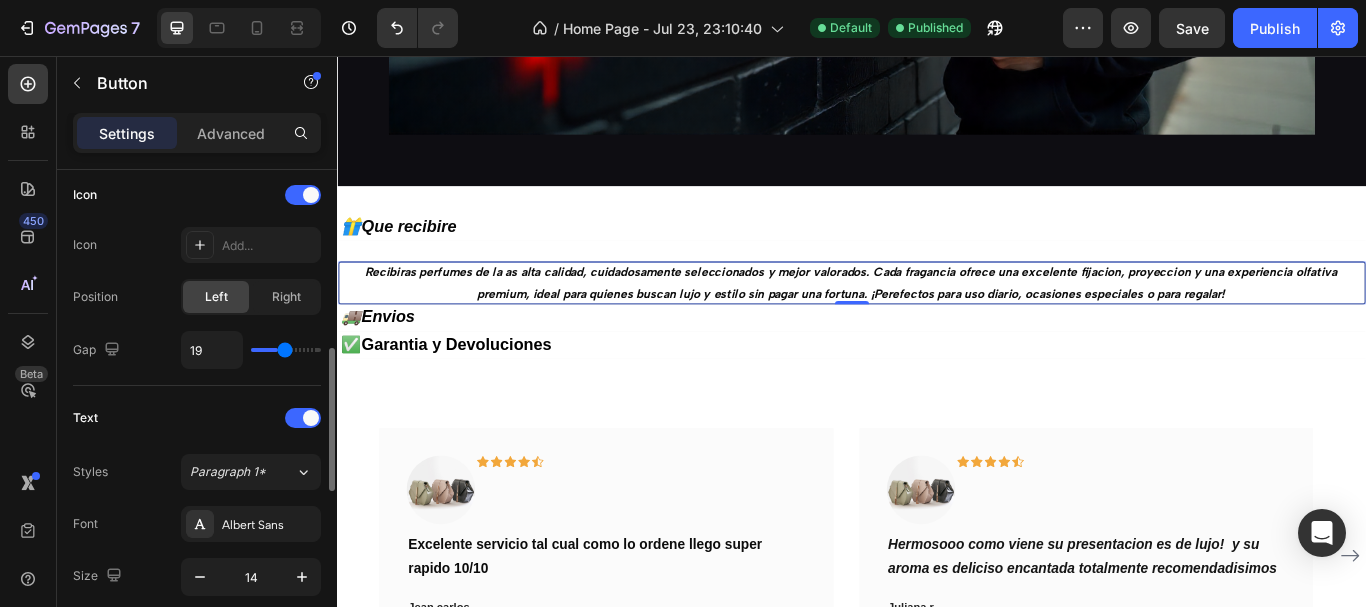 type on "20" 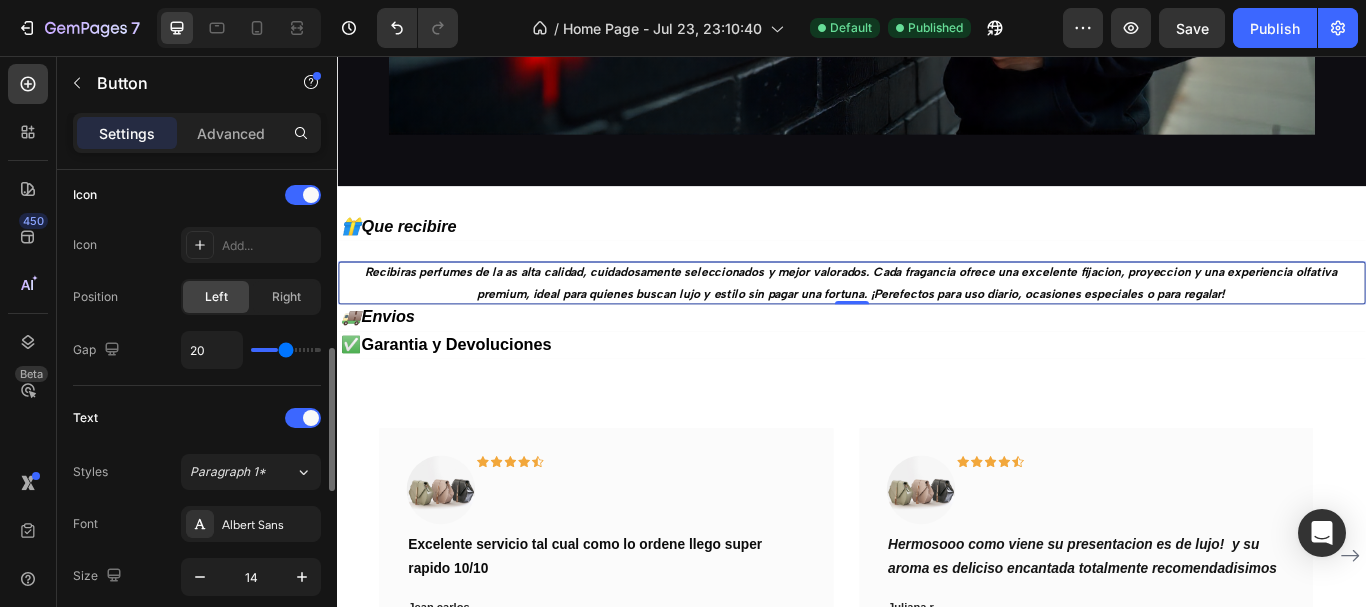 type on "21" 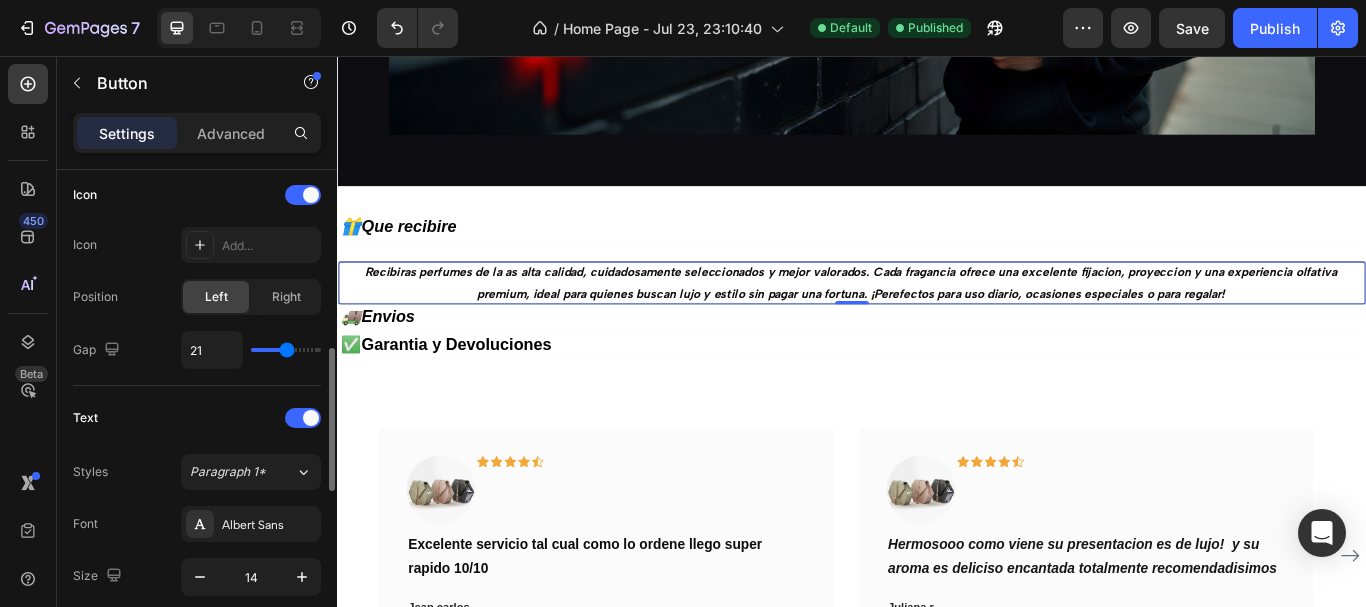 type on "22" 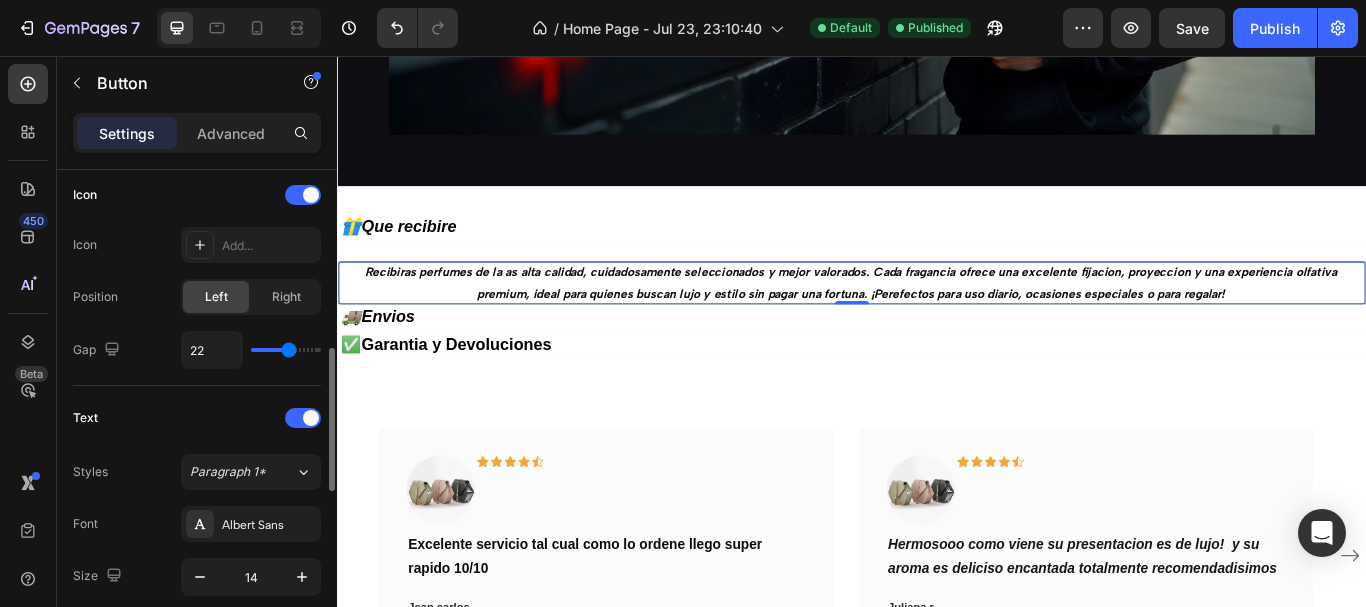 type on "23" 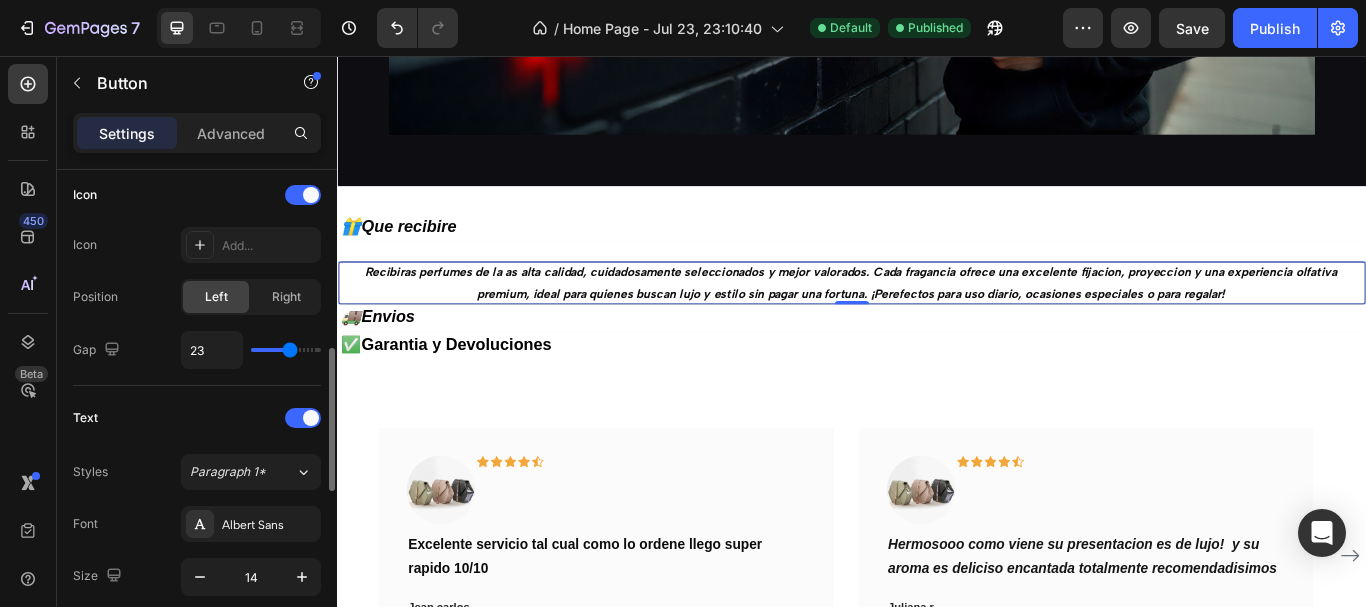 drag, startPoint x: 277, startPoint y: 347, endPoint x: 291, endPoint y: 347, distance: 14 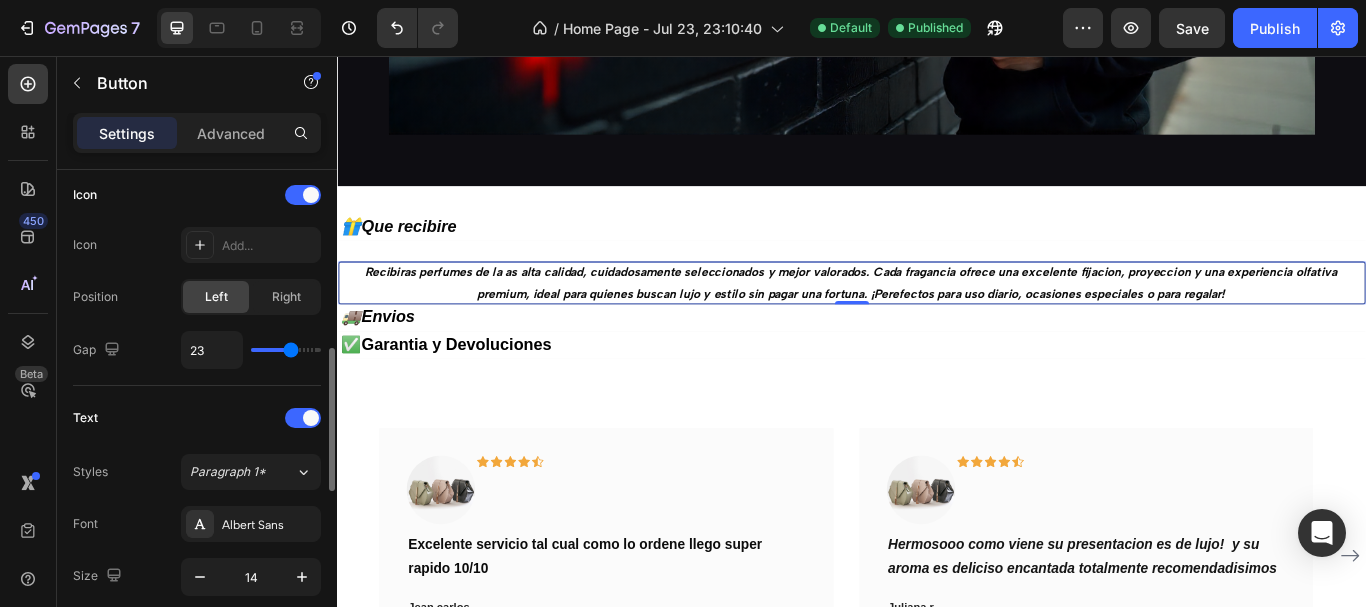 click at bounding box center [286, 350] 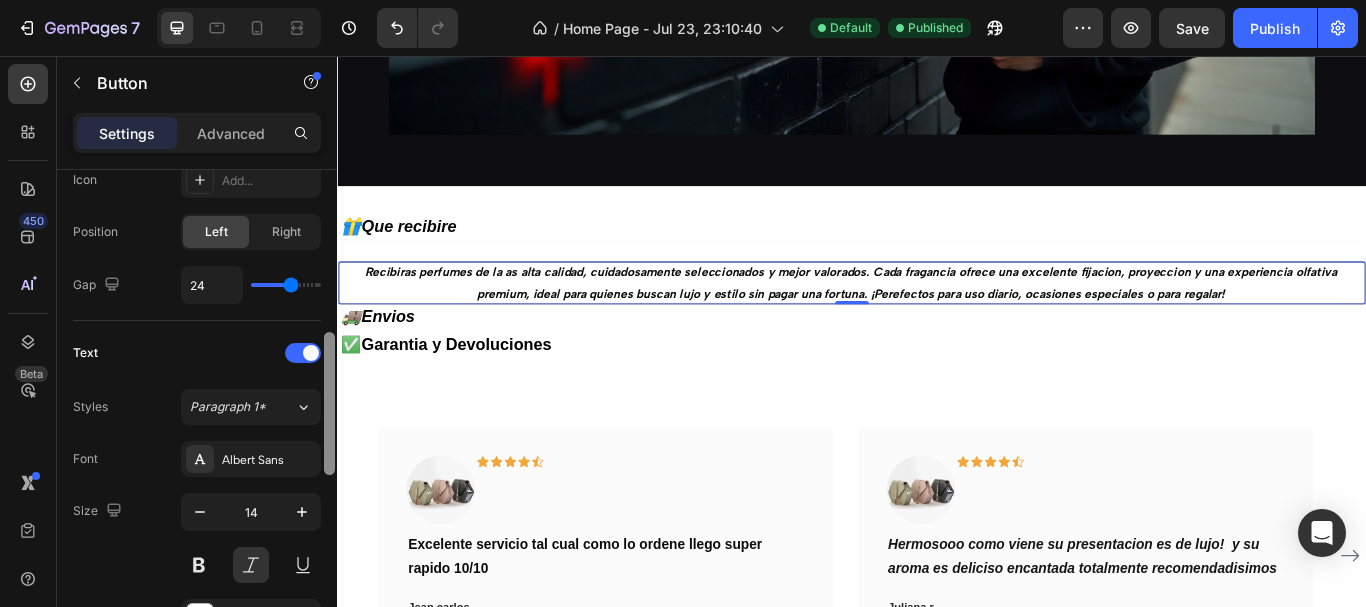 scroll, scrollTop: 733, scrollLeft: 0, axis: vertical 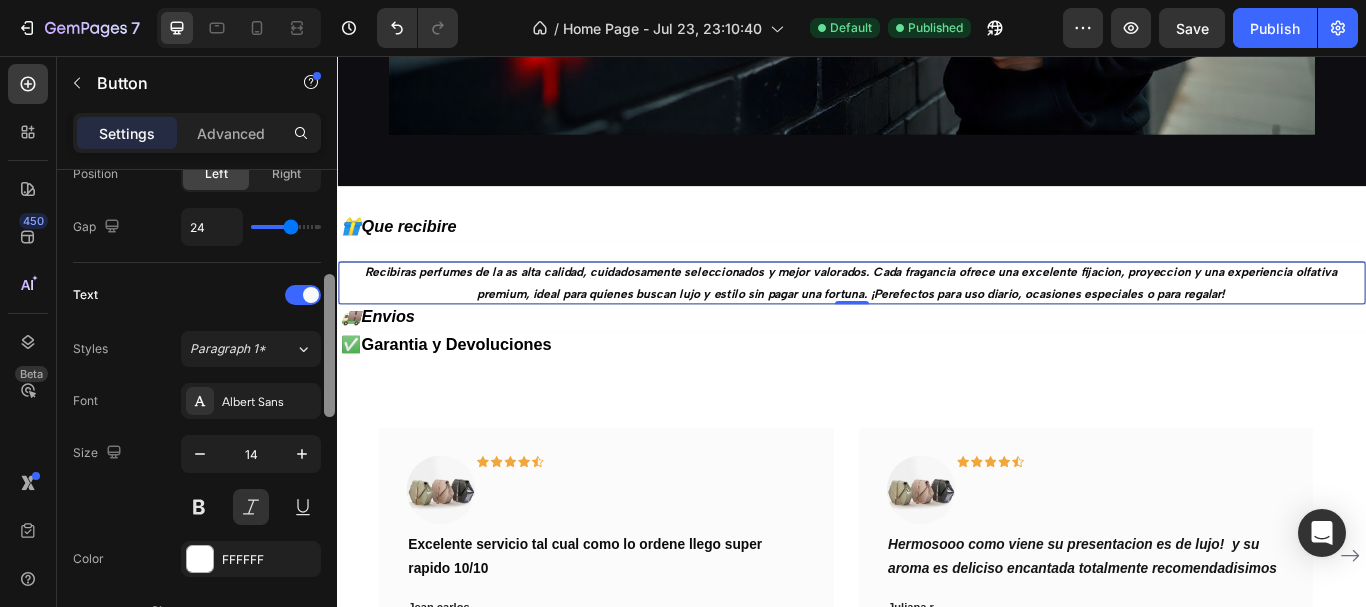 drag, startPoint x: 329, startPoint y: 427, endPoint x: 328, endPoint y: 463, distance: 36.013885 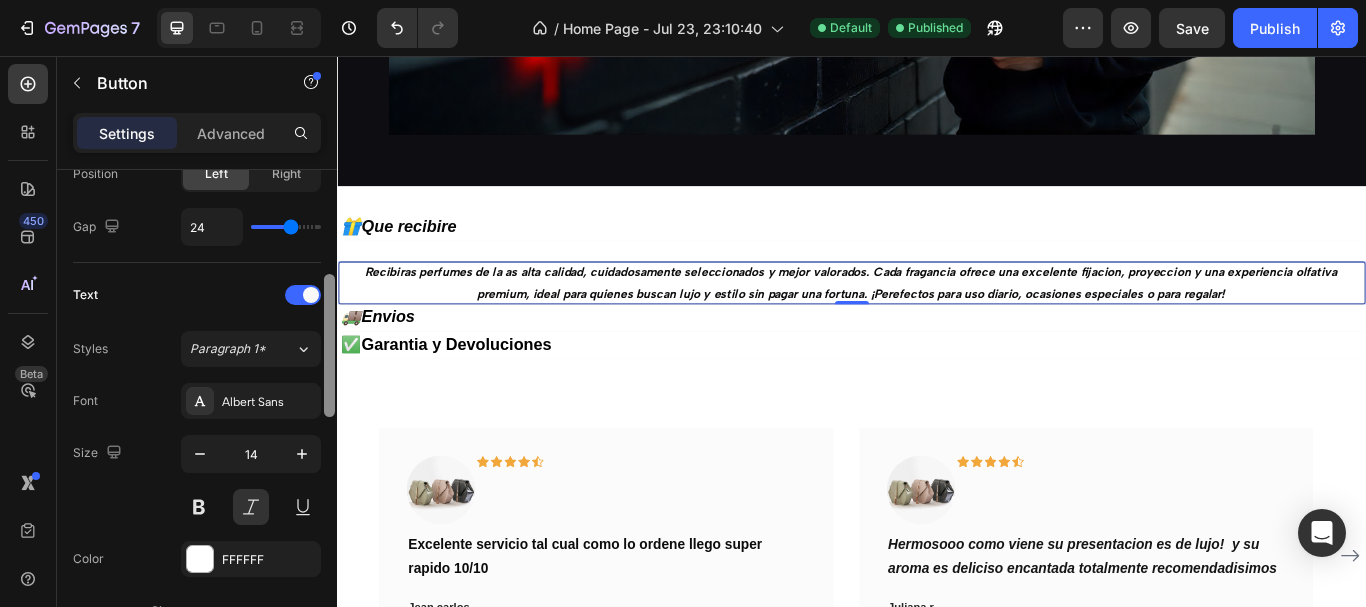 click at bounding box center [329, 345] 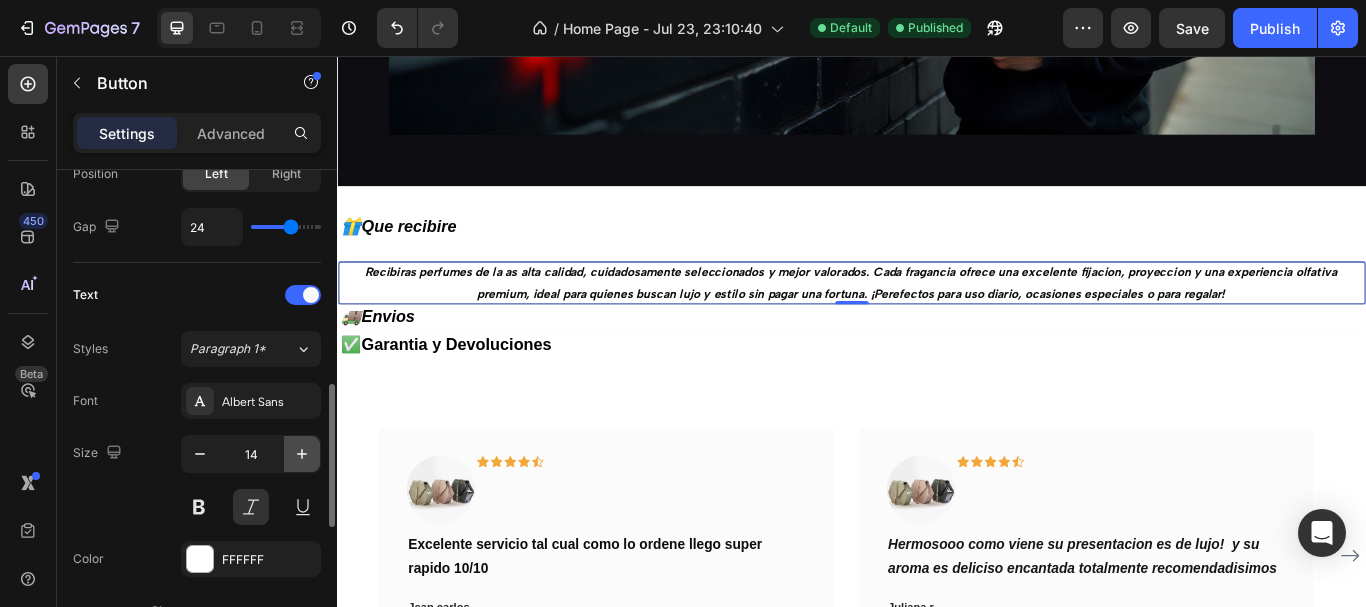 click 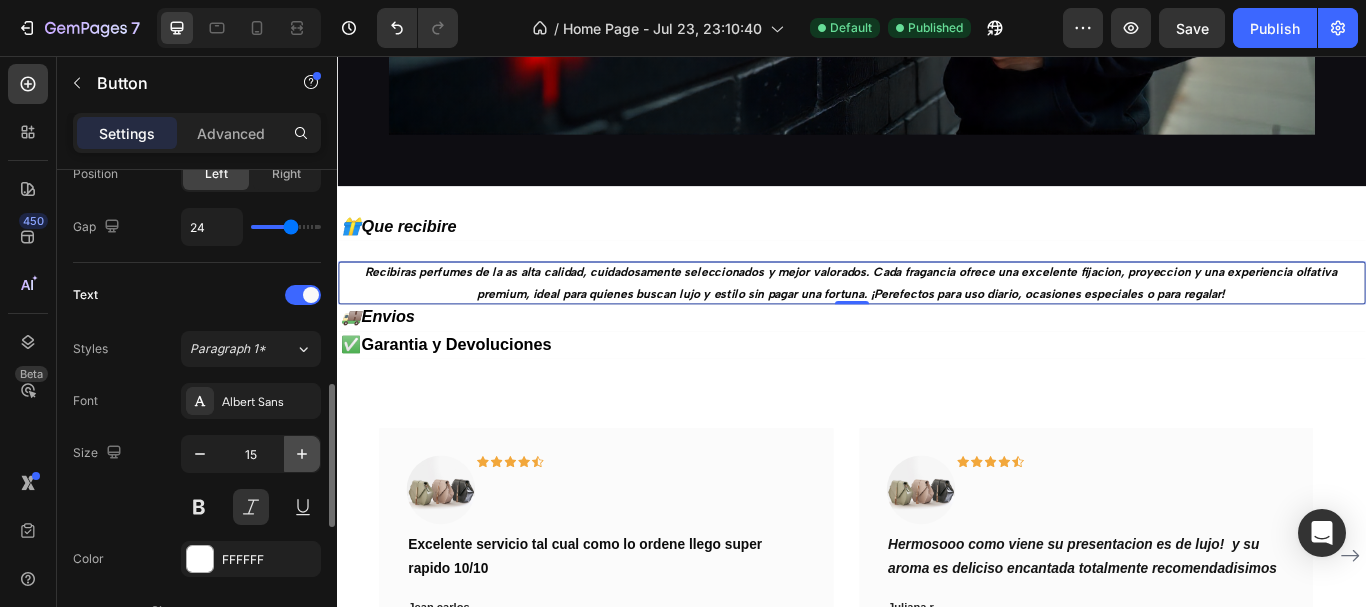 click 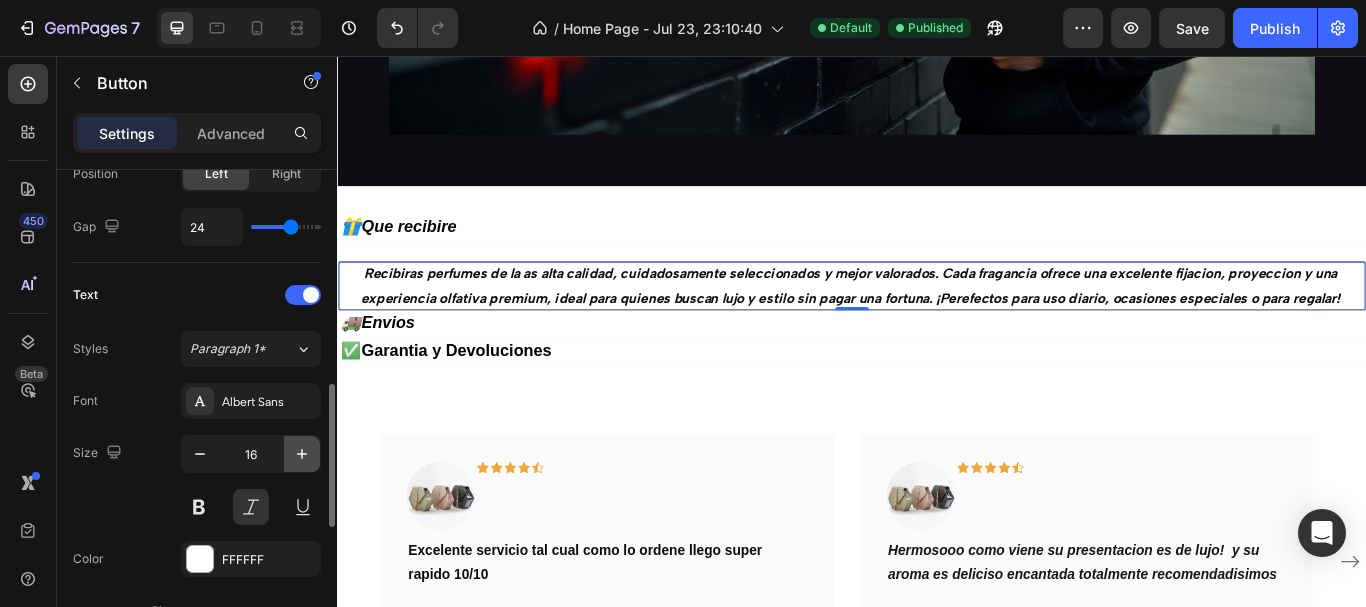 click 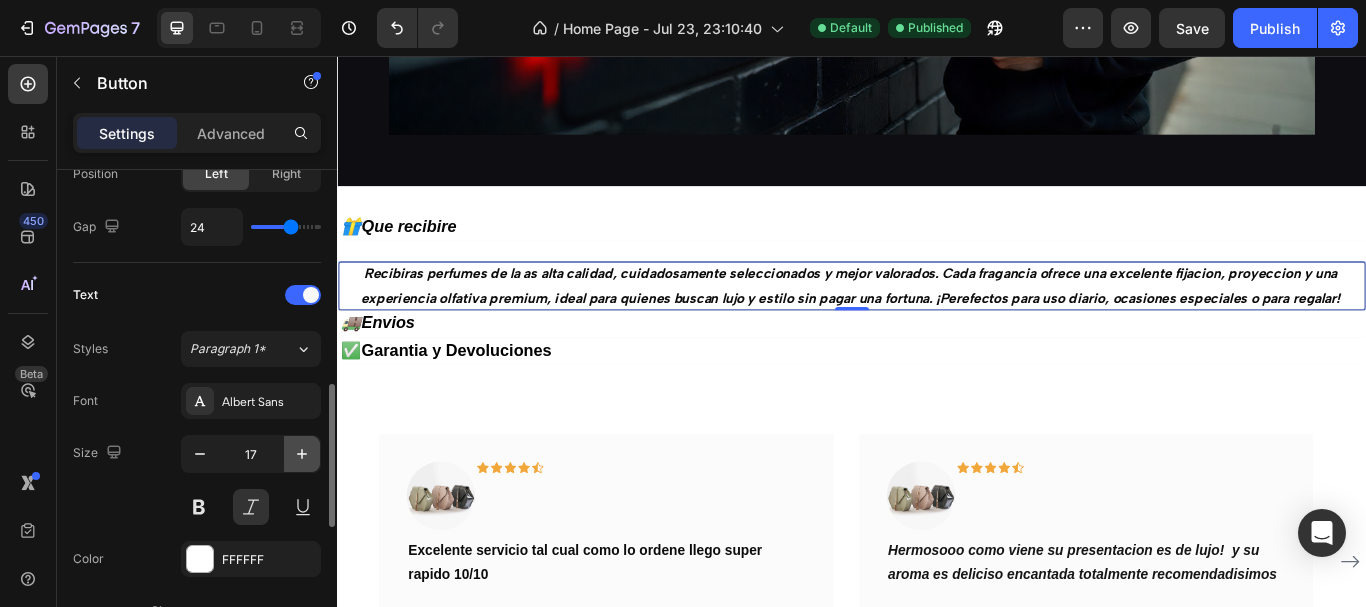 click 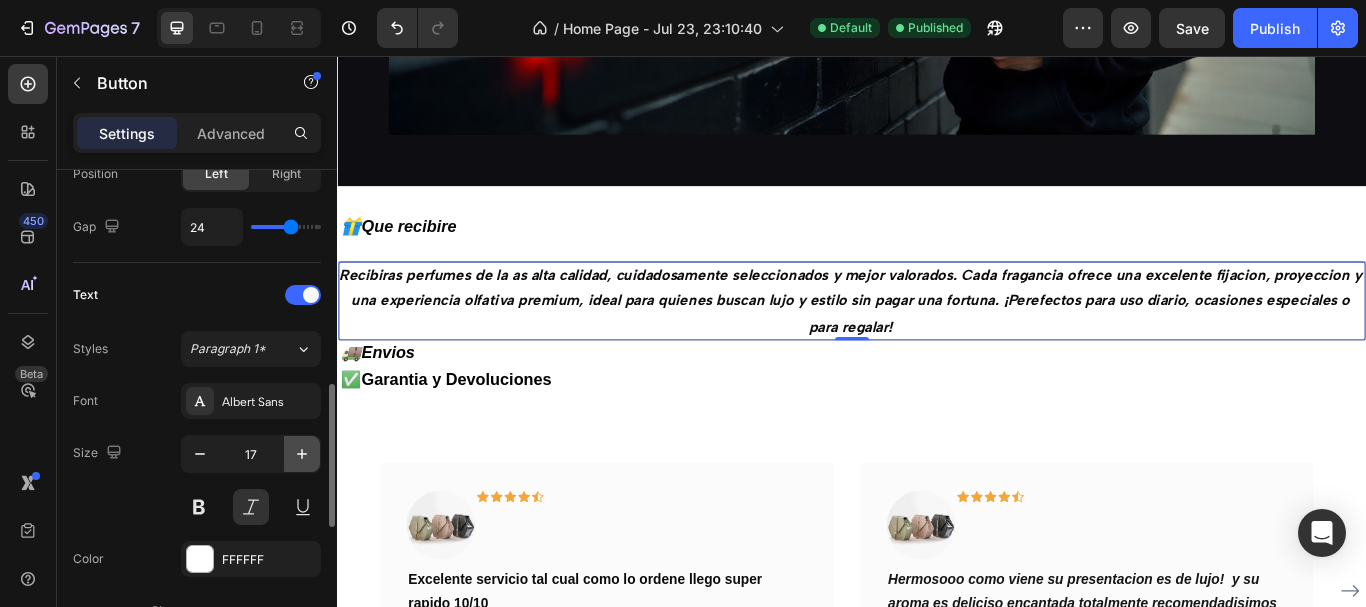 type on "18" 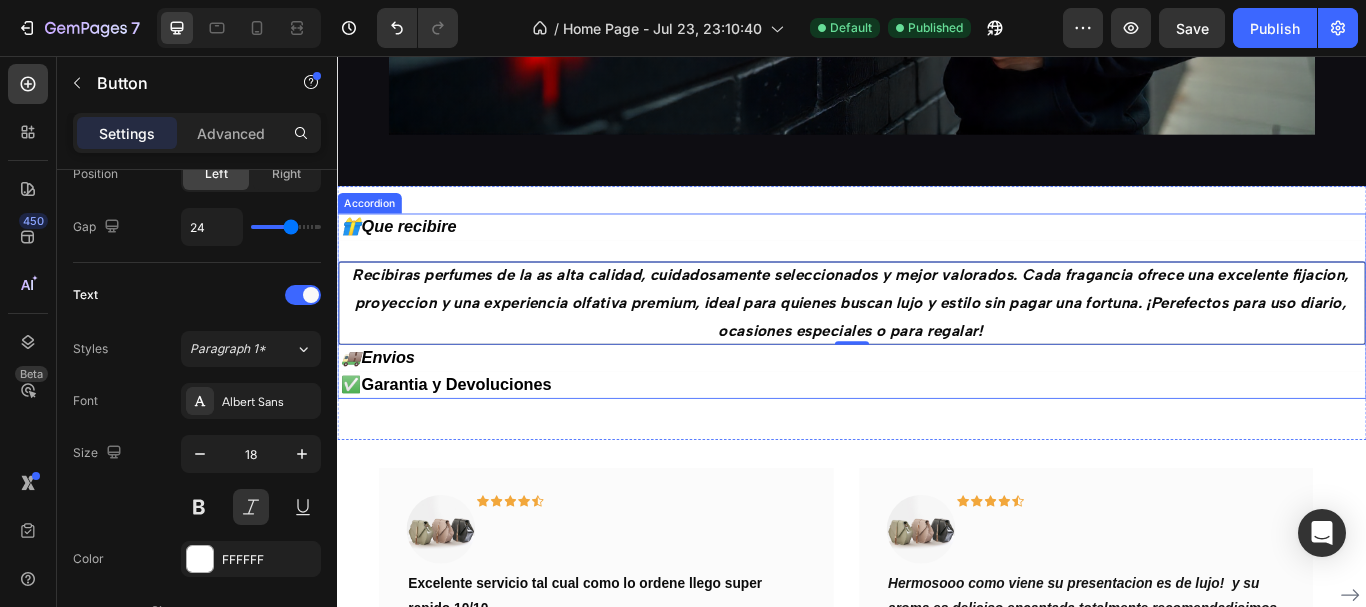 click on "🚚Envios" at bounding box center [937, 408] 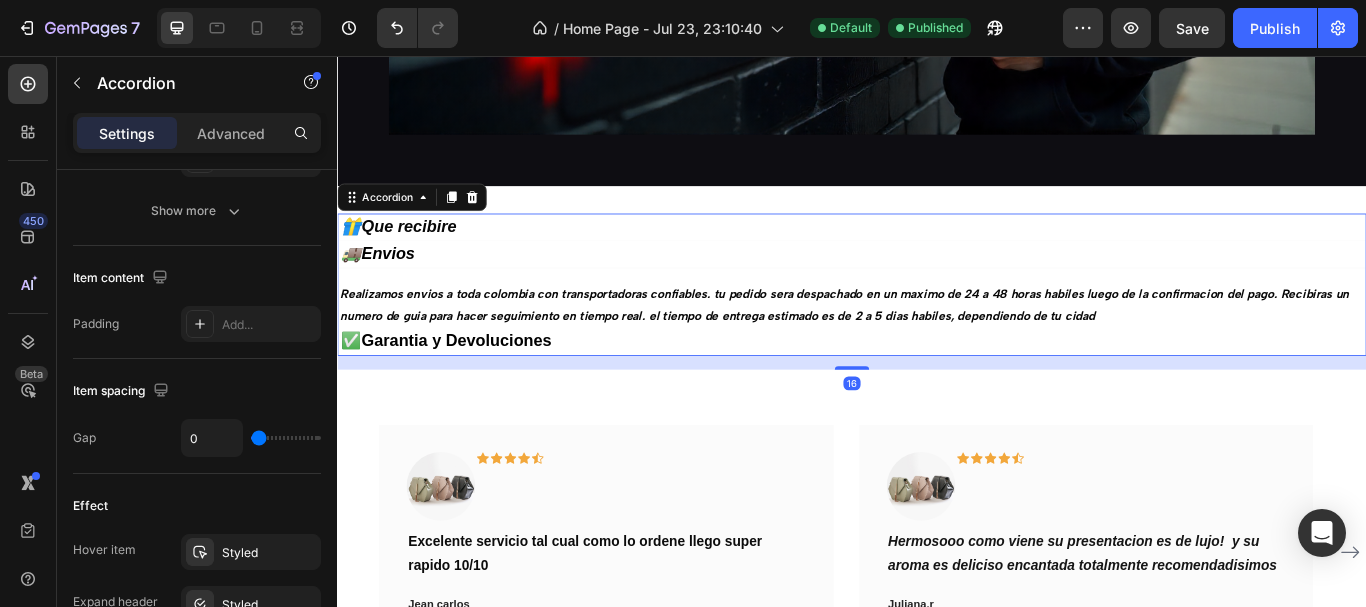scroll, scrollTop: 0, scrollLeft: 0, axis: both 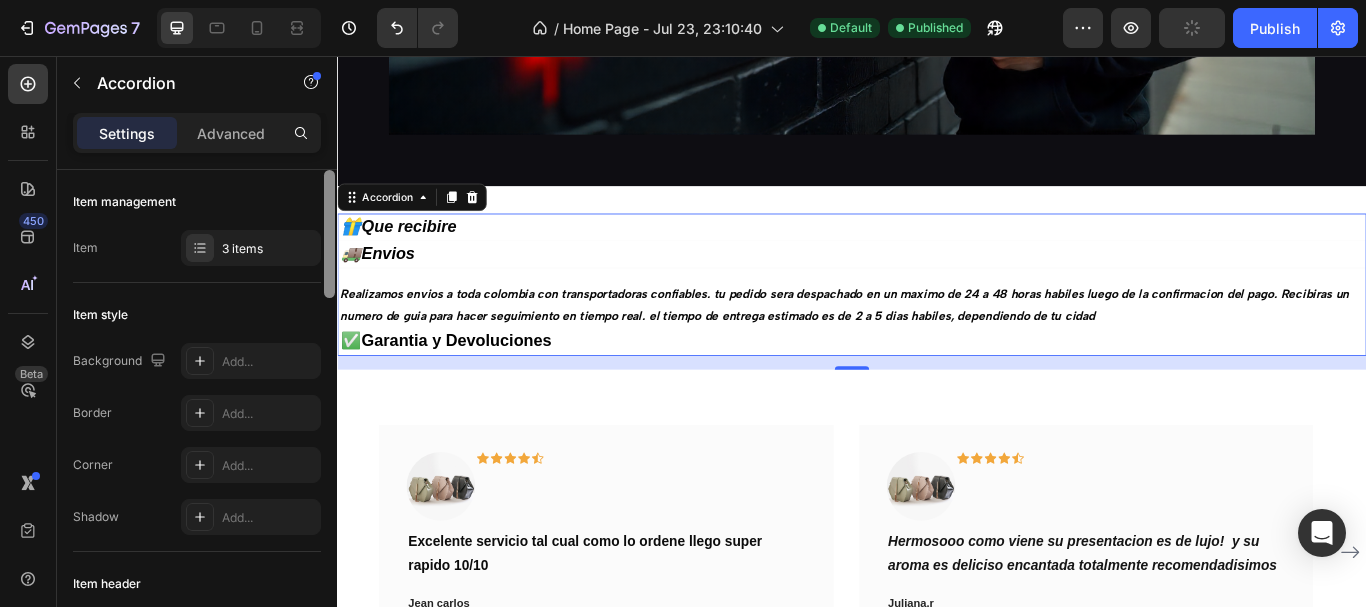 click at bounding box center [329, 417] 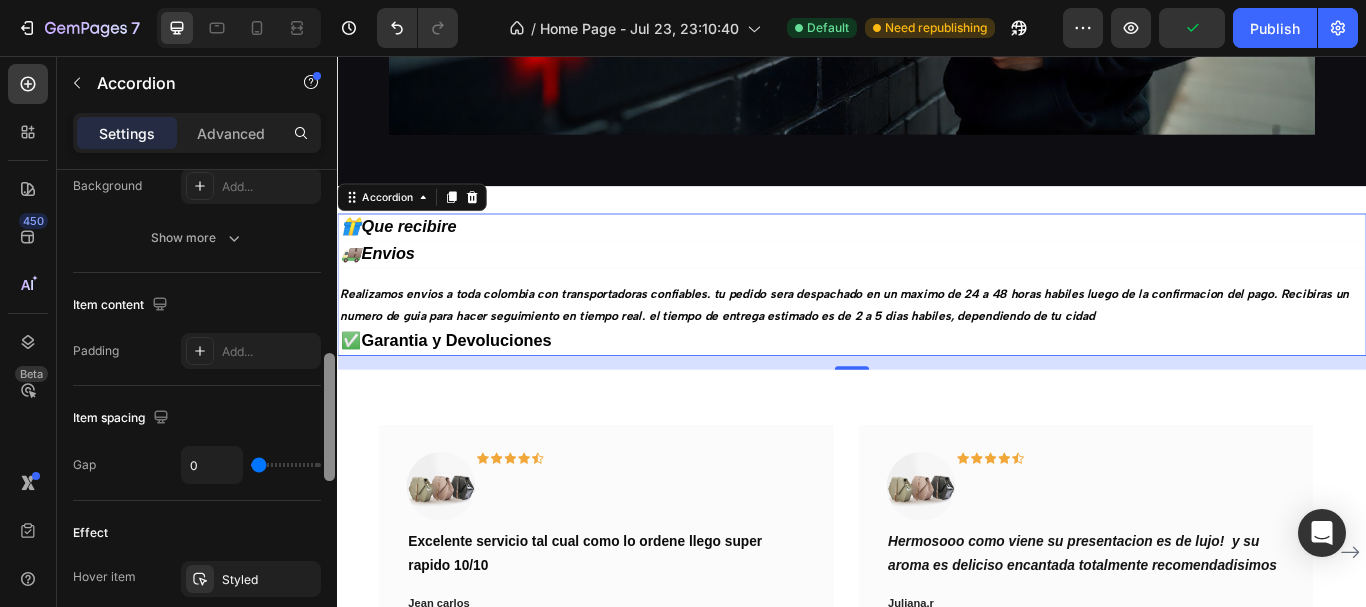 drag, startPoint x: 329, startPoint y: 371, endPoint x: 331, endPoint y: 426, distance: 55.03635 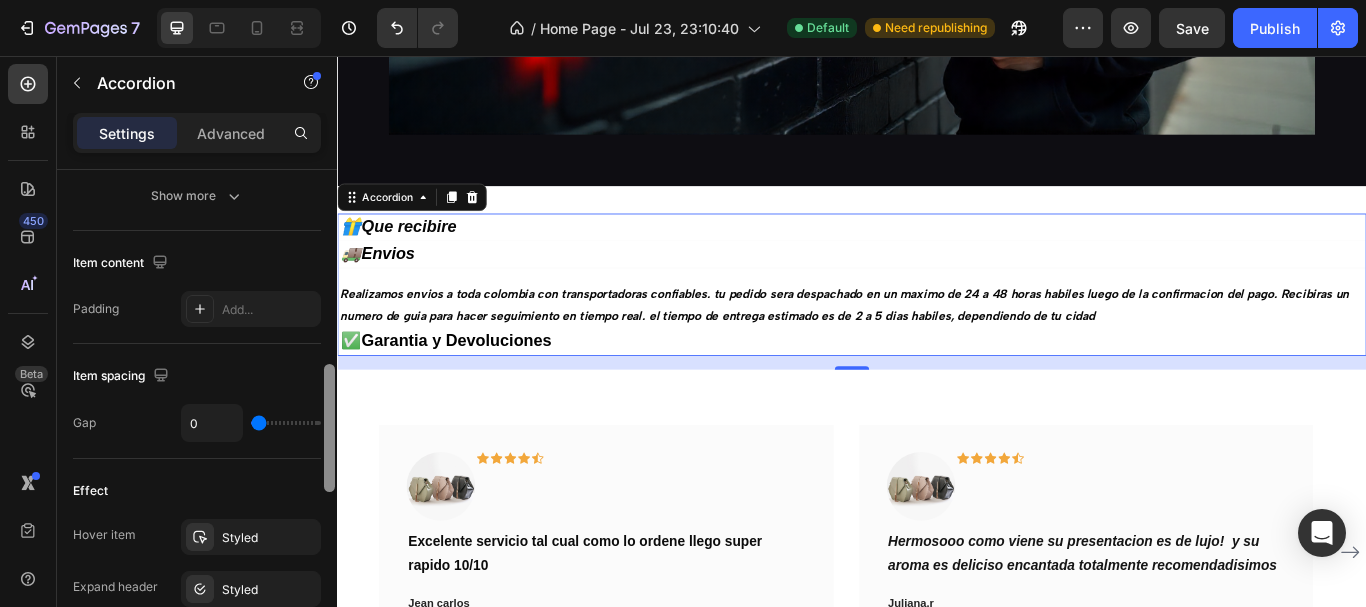 drag, startPoint x: 331, startPoint y: 426, endPoint x: 334, endPoint y: 438, distance: 12.369317 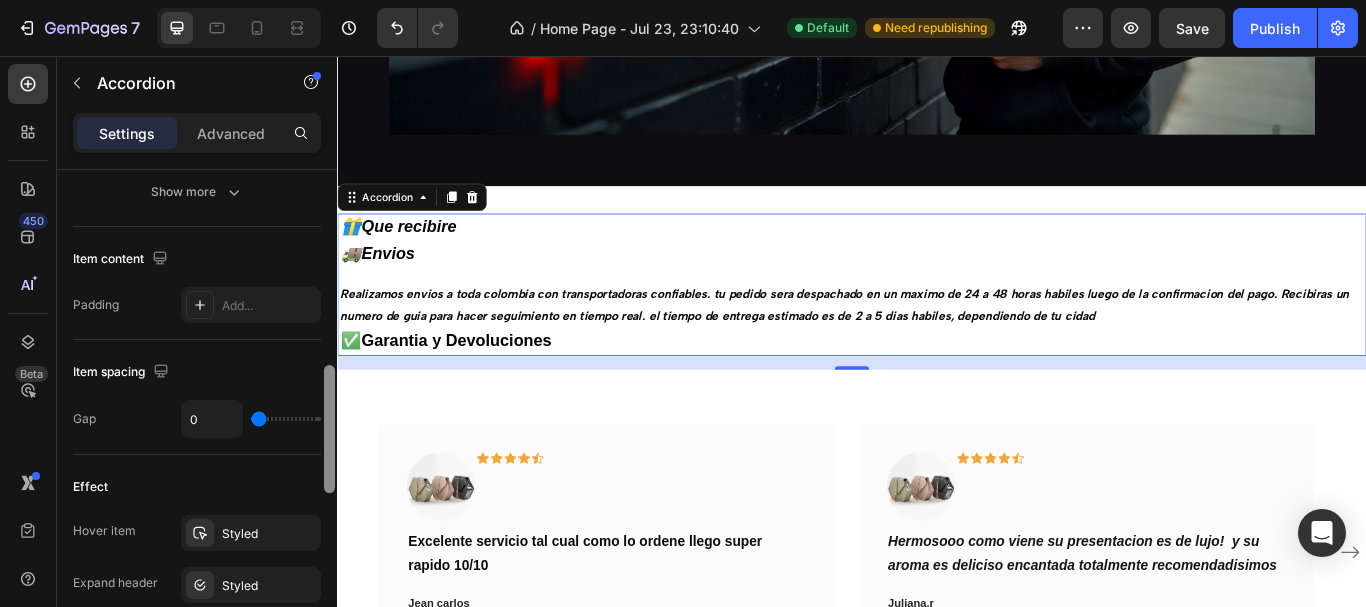 click at bounding box center (329, 429) 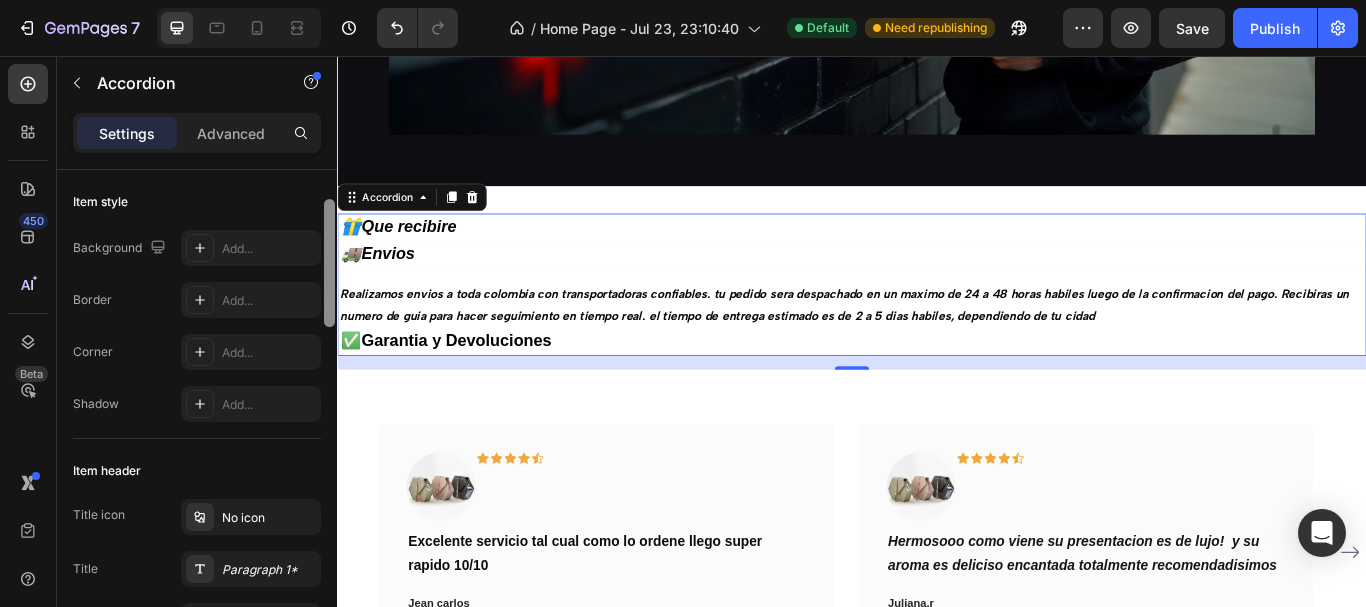 scroll, scrollTop: 0, scrollLeft: 0, axis: both 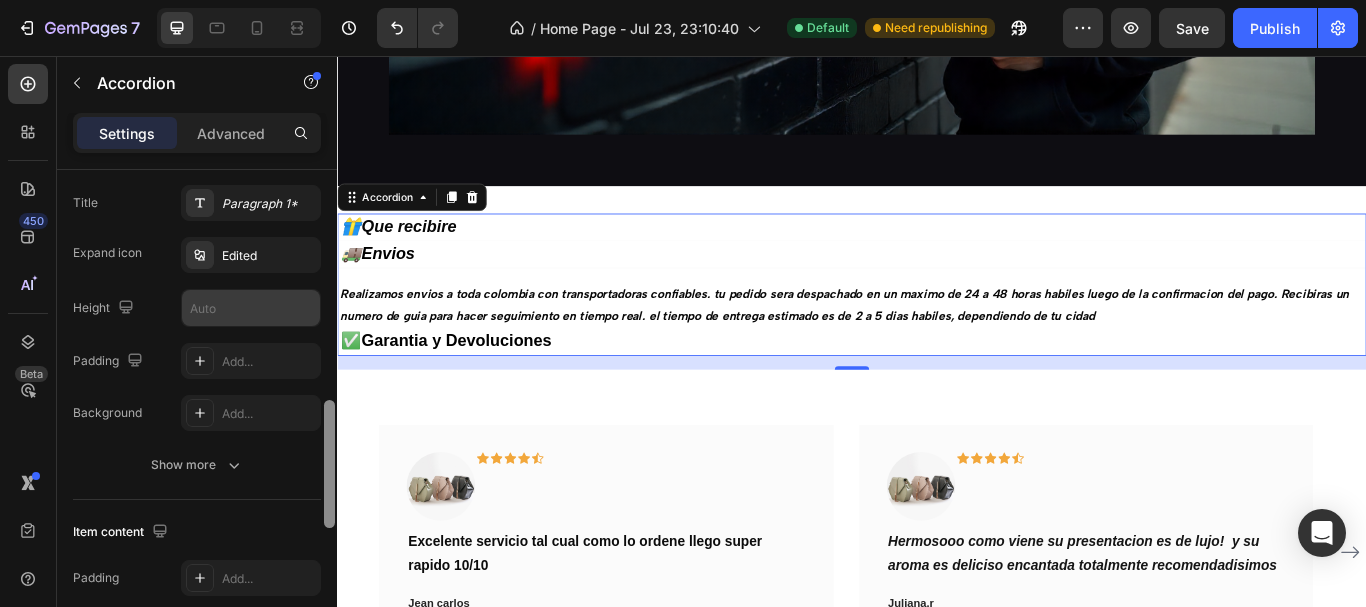 click on "Item management Item 3 items Item style Background Add... Border Add... Corner Add... Shadow Add... Item header Title icon No icon Title Paragraph 1* Expand icon Edited Height Padding Add... Background Add... Show more Item content Padding Add... Item spacing Gap 0 Effect Hover item Styled Expand header Styled Size Width 100% Shape Border Add... Corner Add... Shadow Add... Display condition Expand mode Single Multiple Auto-expand Yes No Align Delete element" at bounding box center (197, 417) 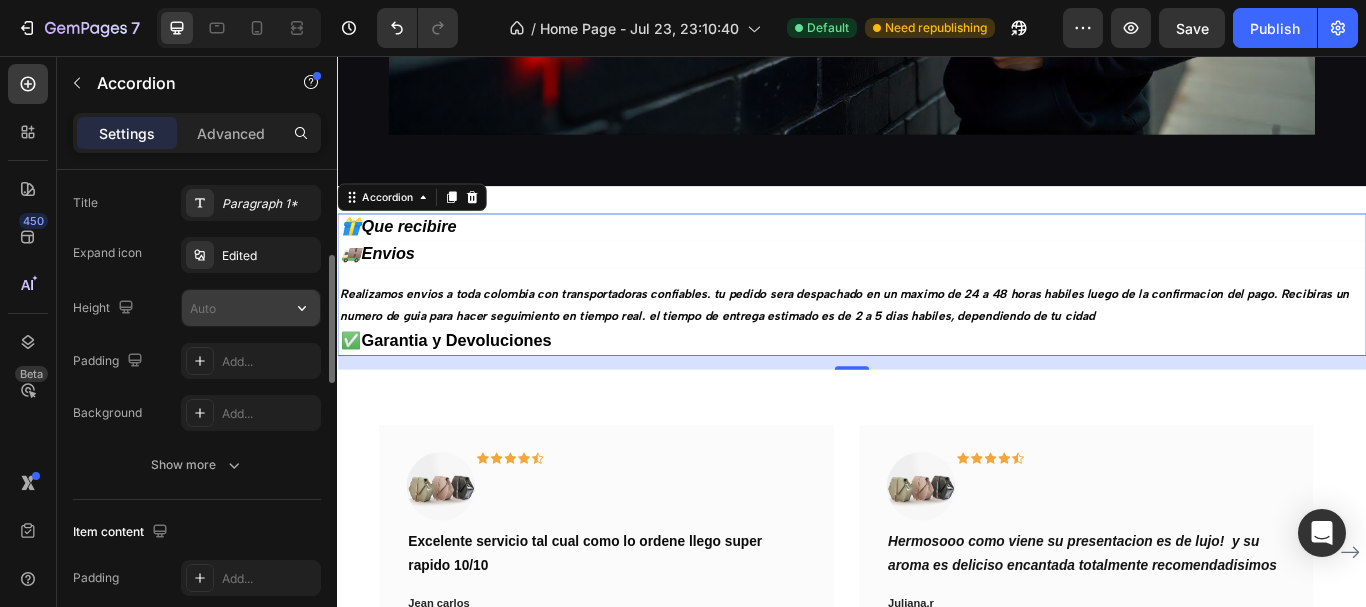 scroll, scrollTop: 448, scrollLeft: 0, axis: vertical 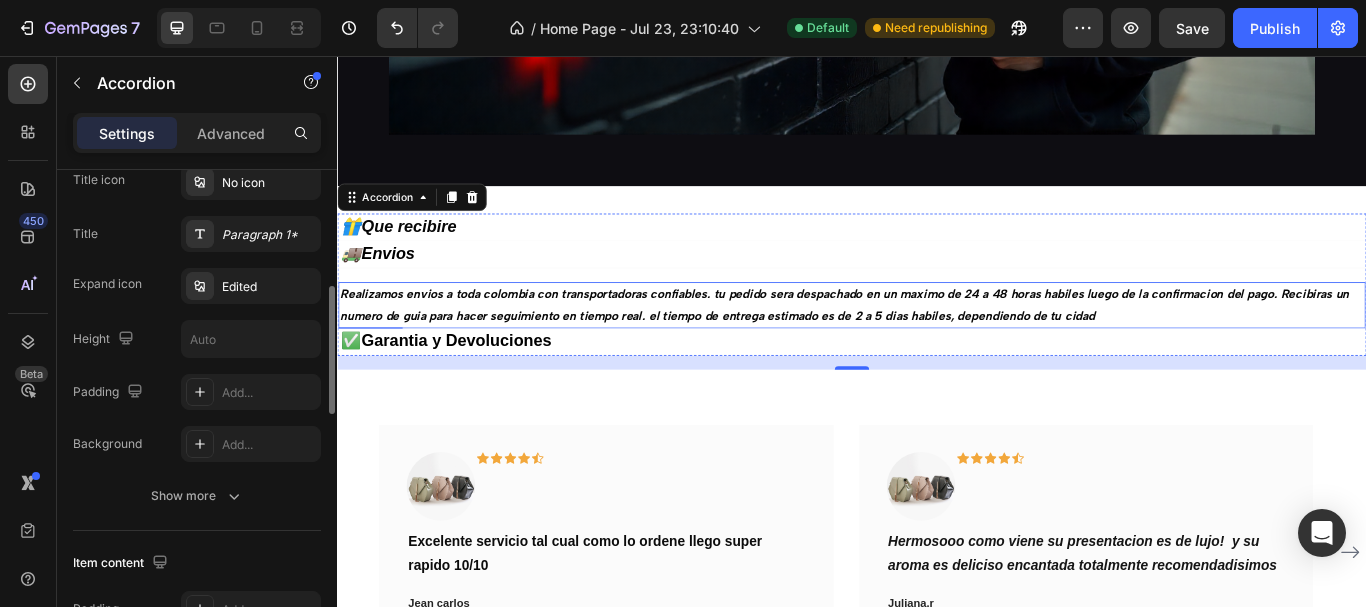 click on "Realizamos envios a toda colombia con transportadoras confiables. tu pedido sera despachado en un maximo de 24 a 48 horas habiles luego de la confirmacion del pago. Recibiras un numero de guia para hacer seguimiento en tiempo real. el tiempo de entrega estimado es de 2 a 5 dias habiles, dependiendo de tu cidad" at bounding box center [928, 347] 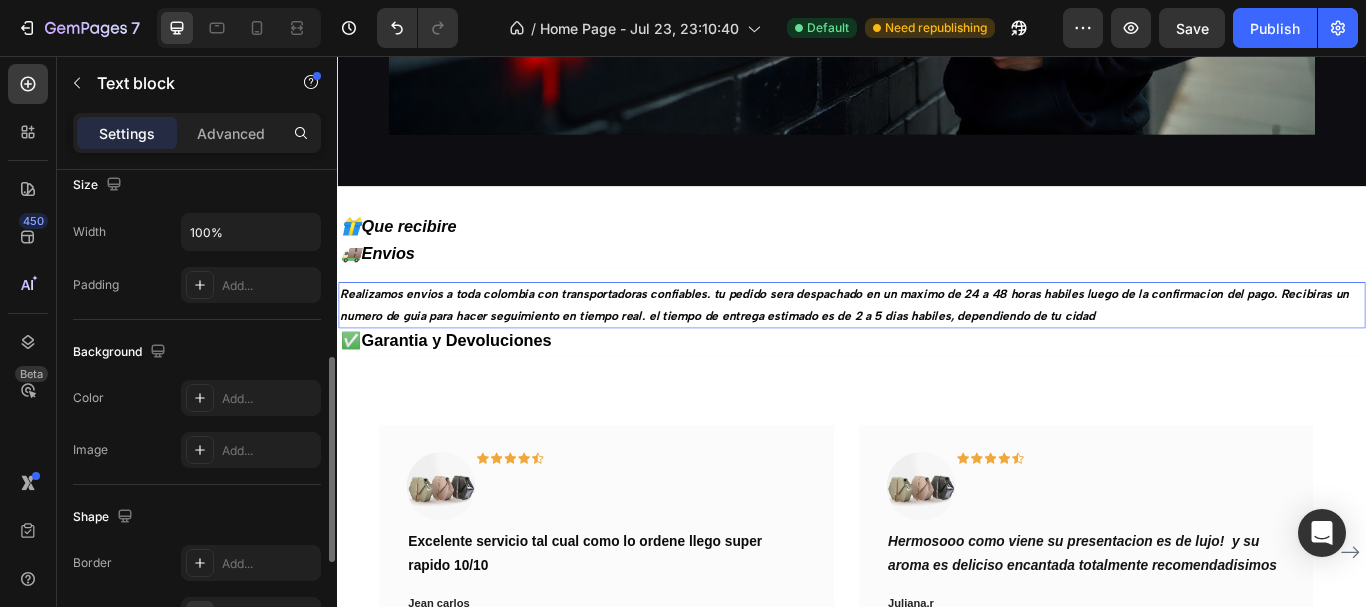 scroll, scrollTop: 0, scrollLeft: 0, axis: both 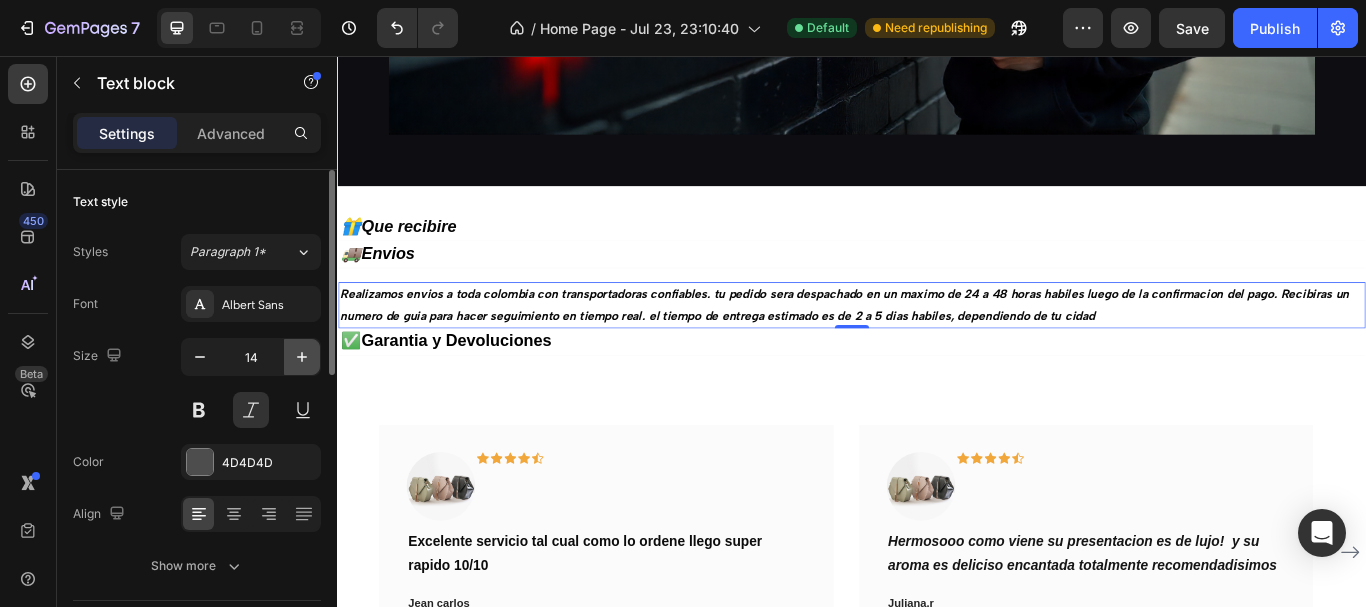click 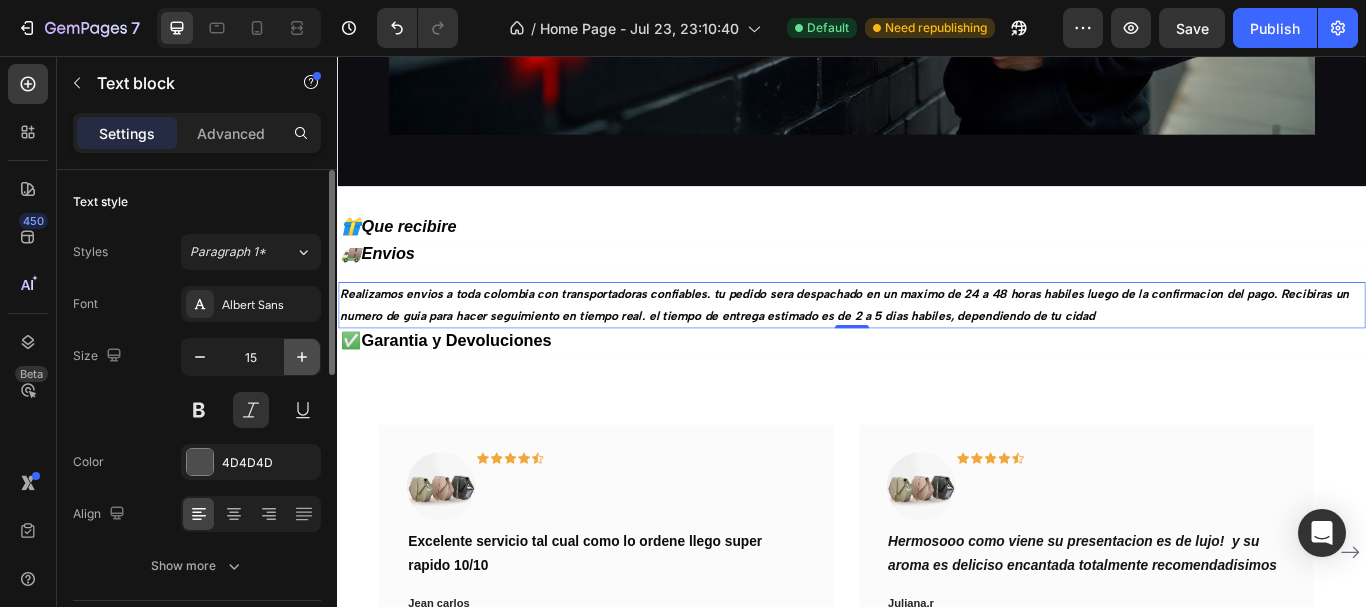 click 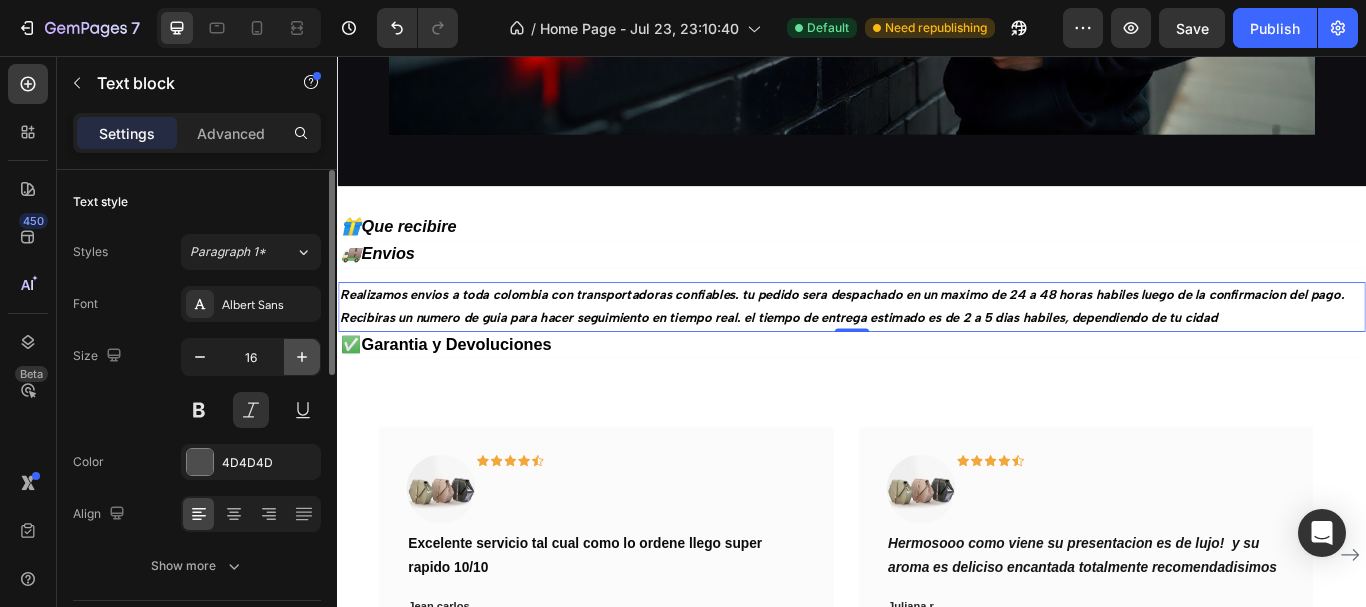 click 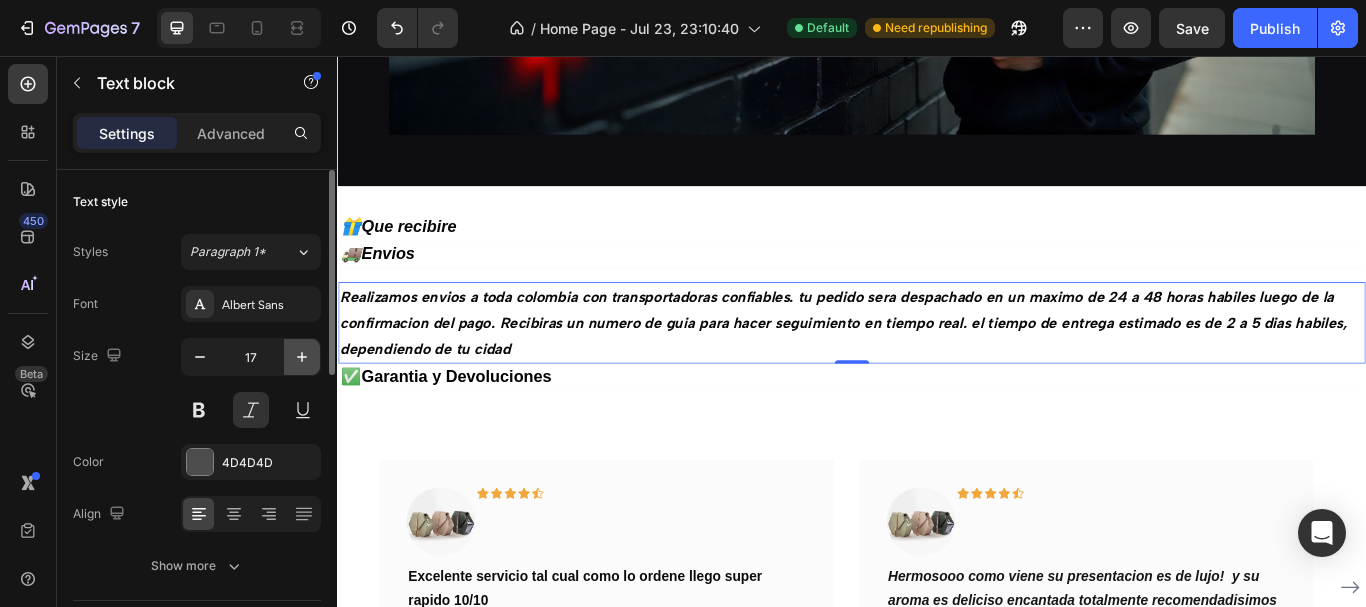 click 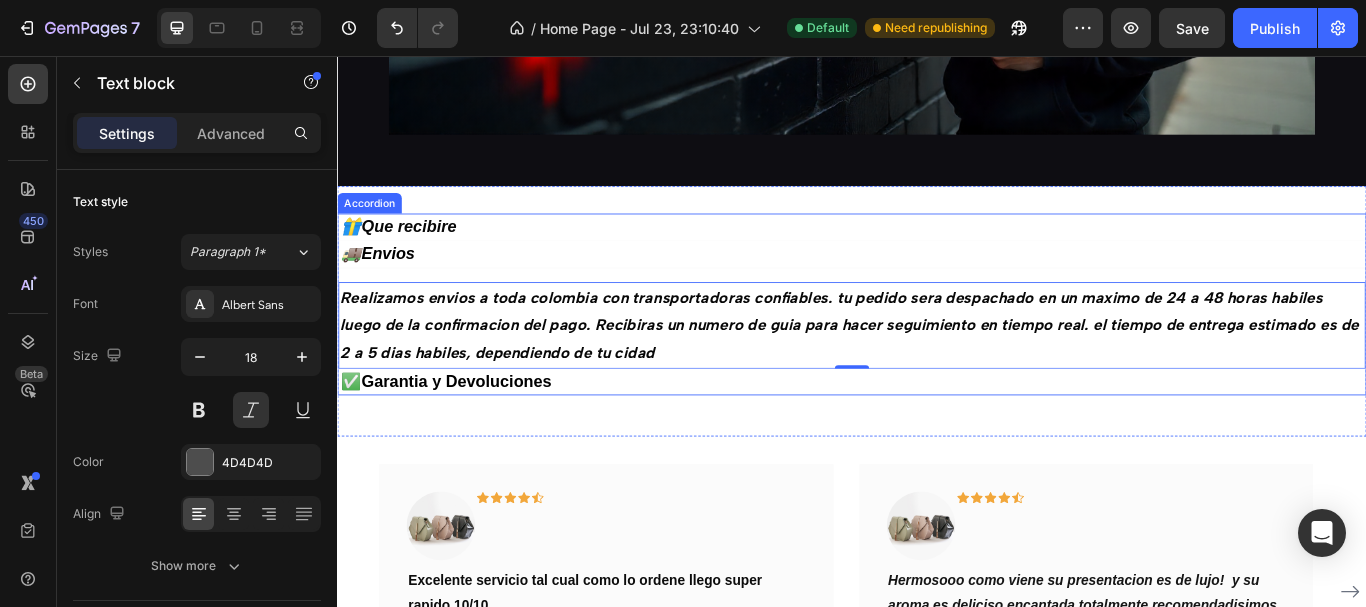click on "✅Garantia y Devoluciones" at bounding box center [464, 435] 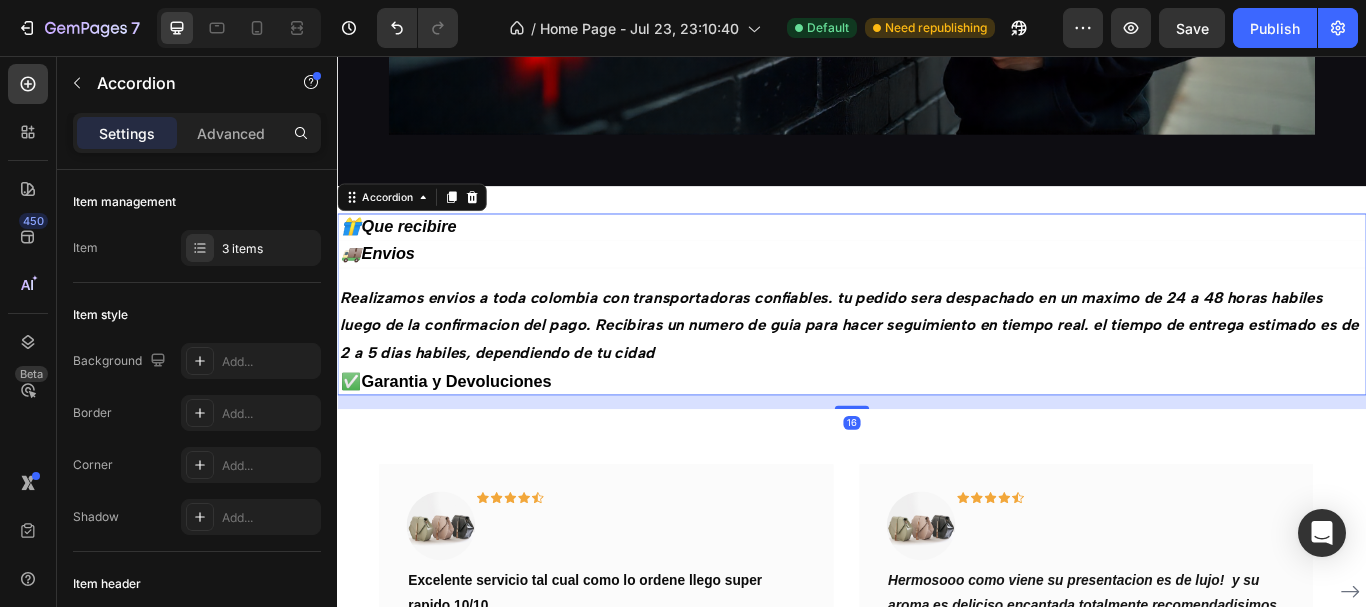 click on "✅Garantia y Devoluciones" at bounding box center [937, 436] 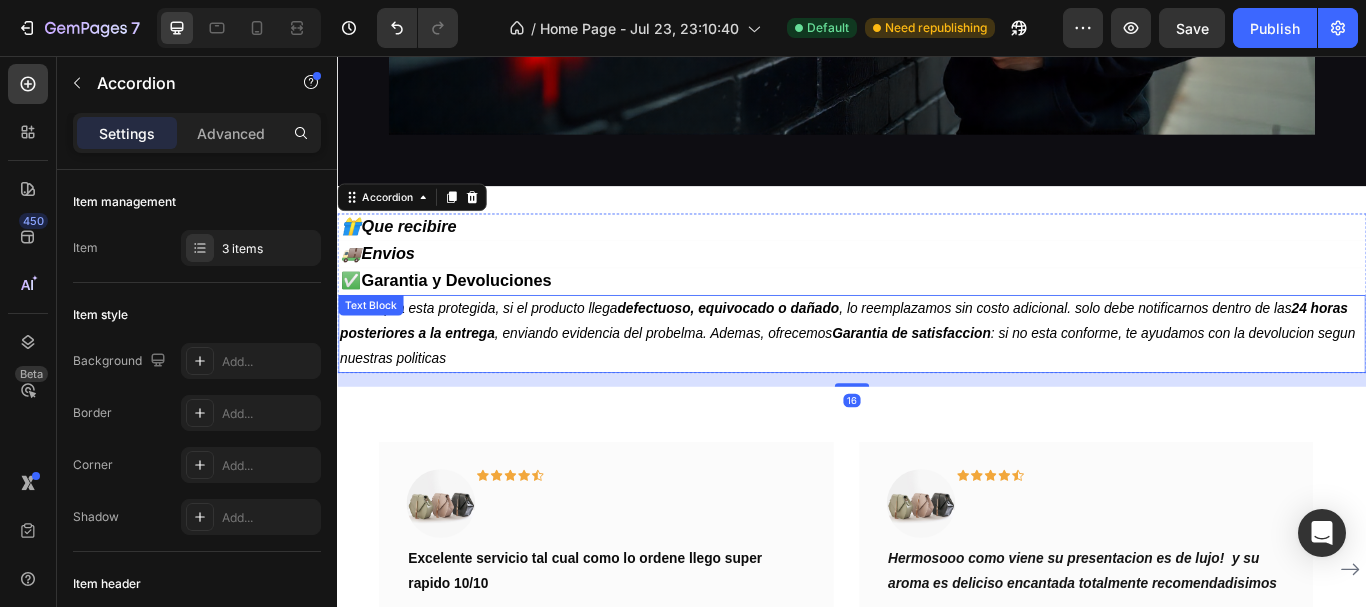 click on "Tu compra esta protegida, si el producto llega  defectuoso, equivocado o dañado , lo reemplazamos sin costo adicional. solo debe notificarnos dentro de las  24 horas posteriores a la entrega , enviando evidencia del probelma. Ademas, ofrecemos  Garantia de satisfaccion : si no esta conforme, te ayudamos con la devolucion segun nuestras politicas" at bounding box center (932, 379) 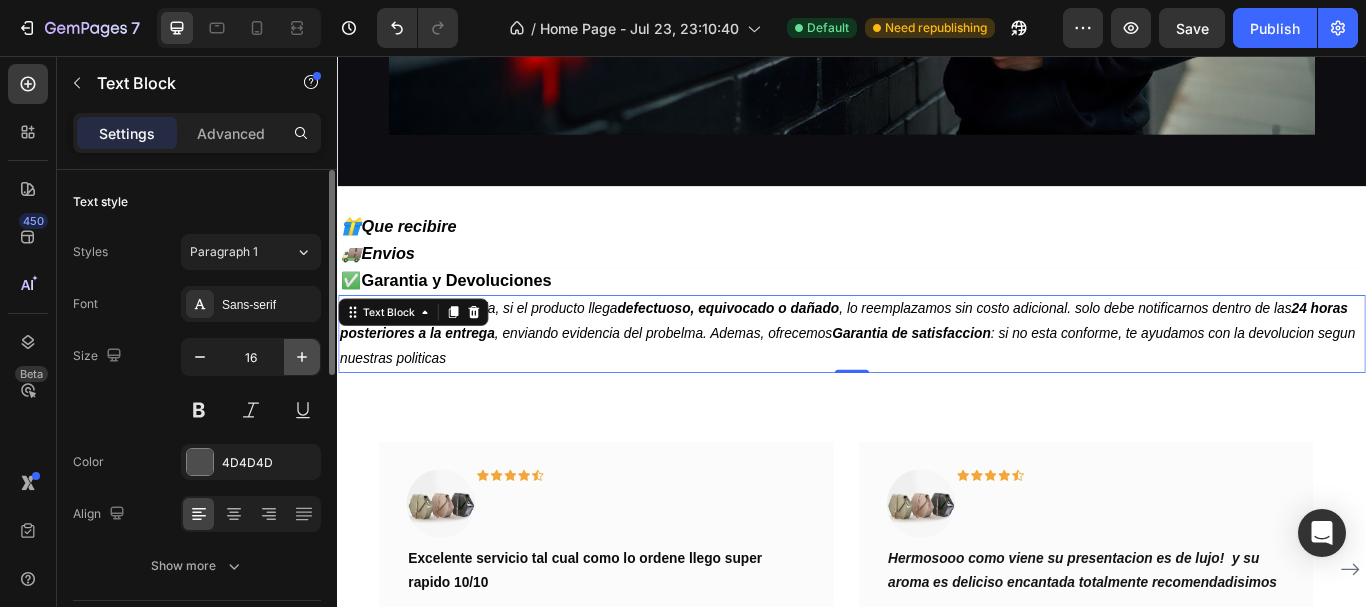 click at bounding box center [302, 357] 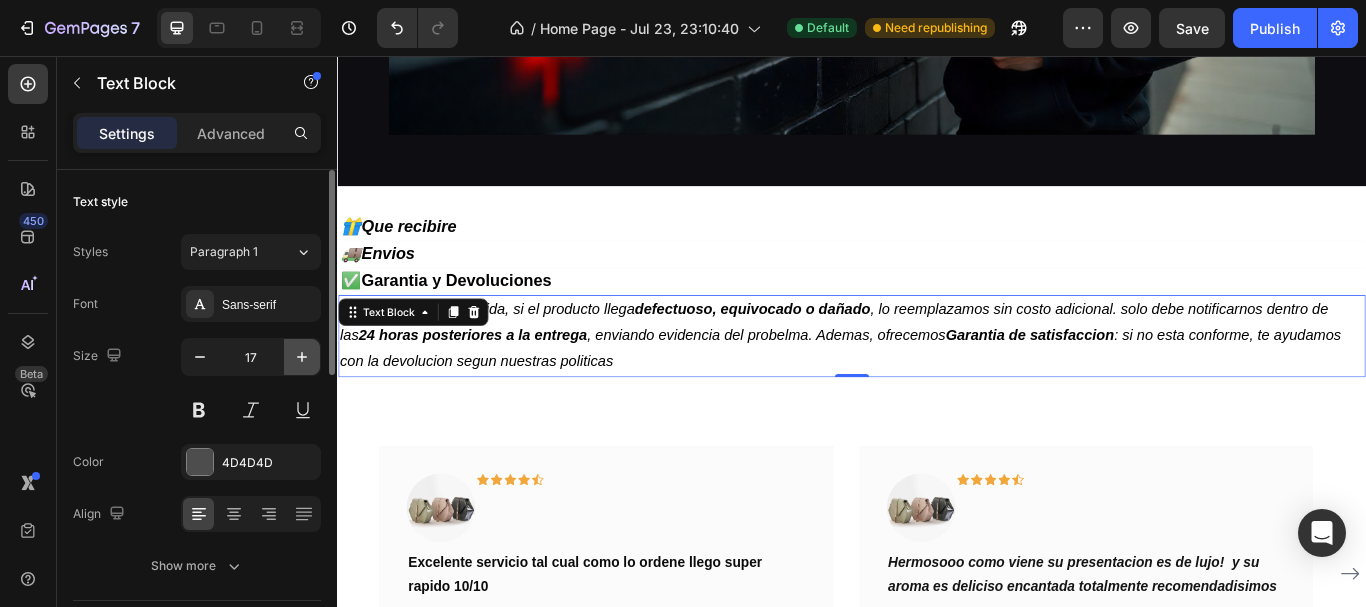 click at bounding box center (302, 357) 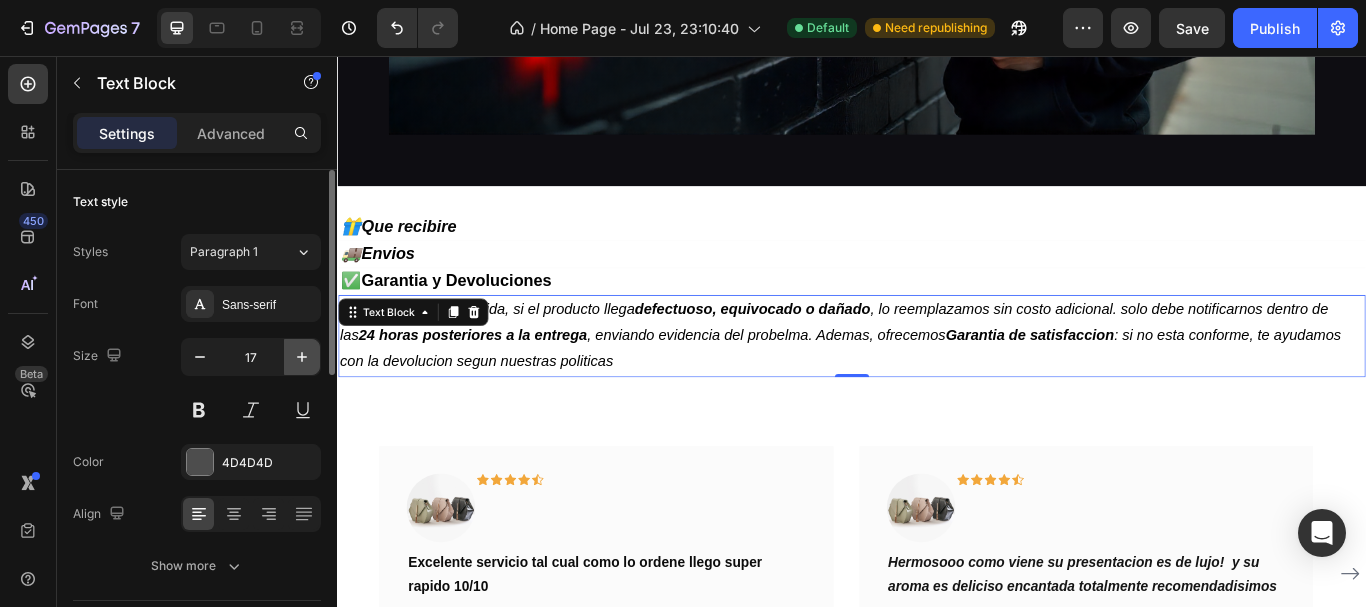 click at bounding box center [302, 357] 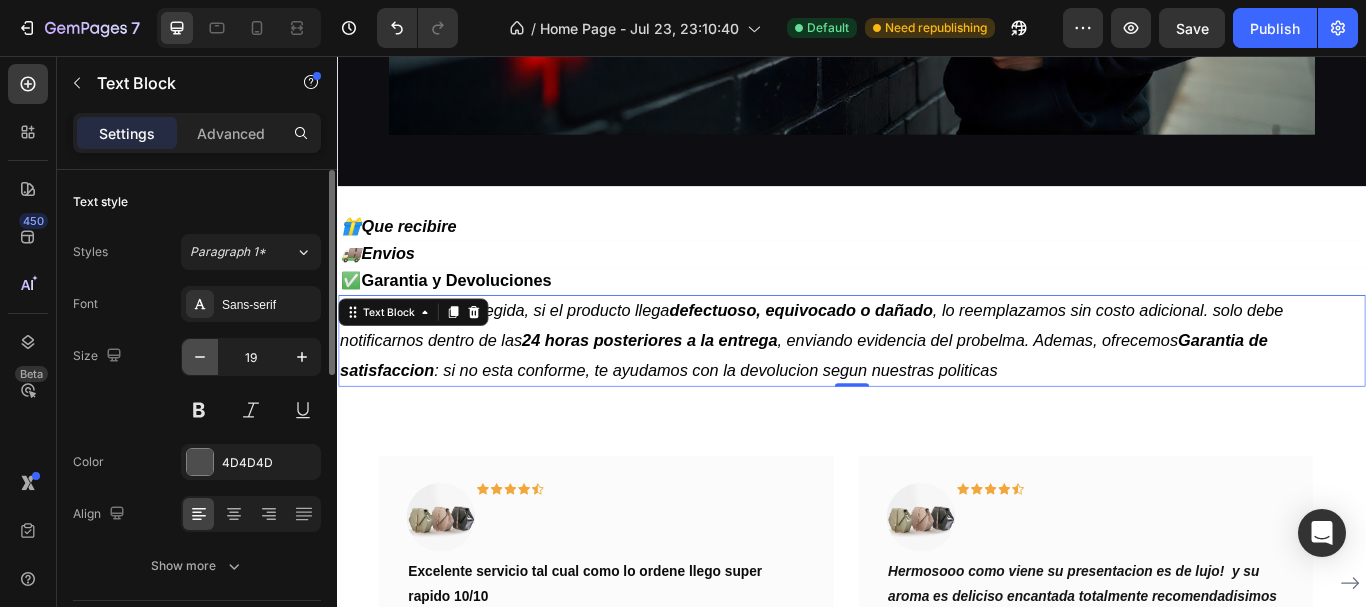 click 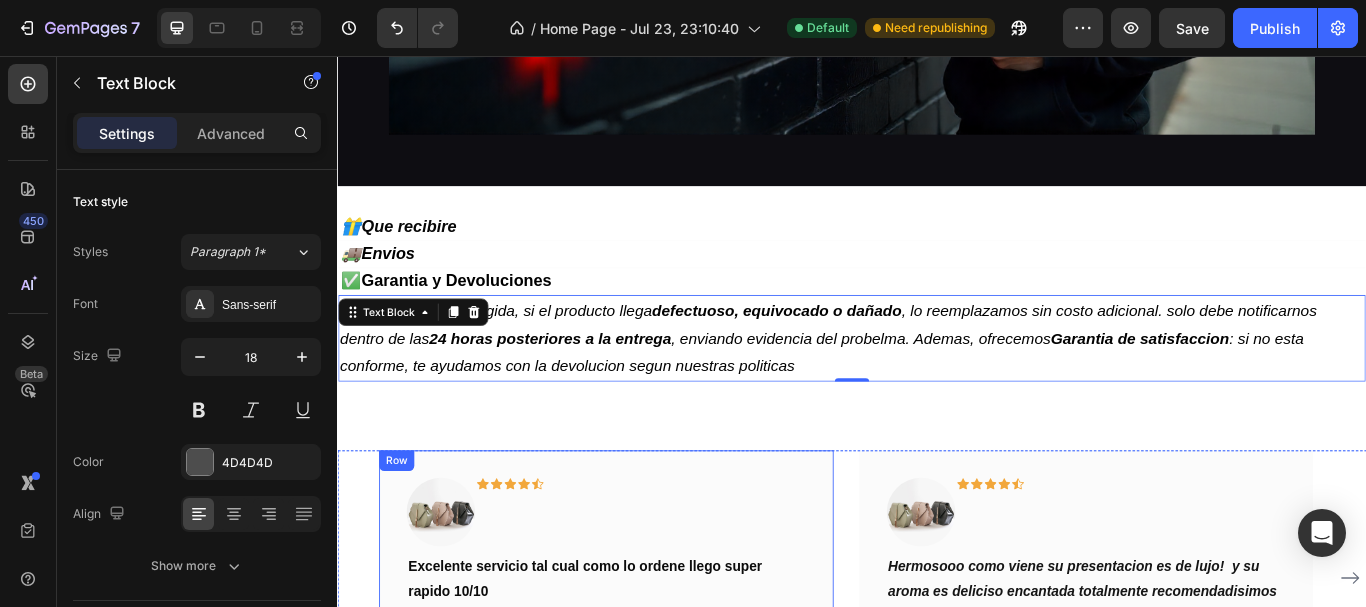 click on "Image
Icon
Icon
Icon
Icon
Icon Row Excelente servicio tal cual como lo ordene llego super rapido 10/10 Text block Jean carlos Text block Row" at bounding box center (650, 642) 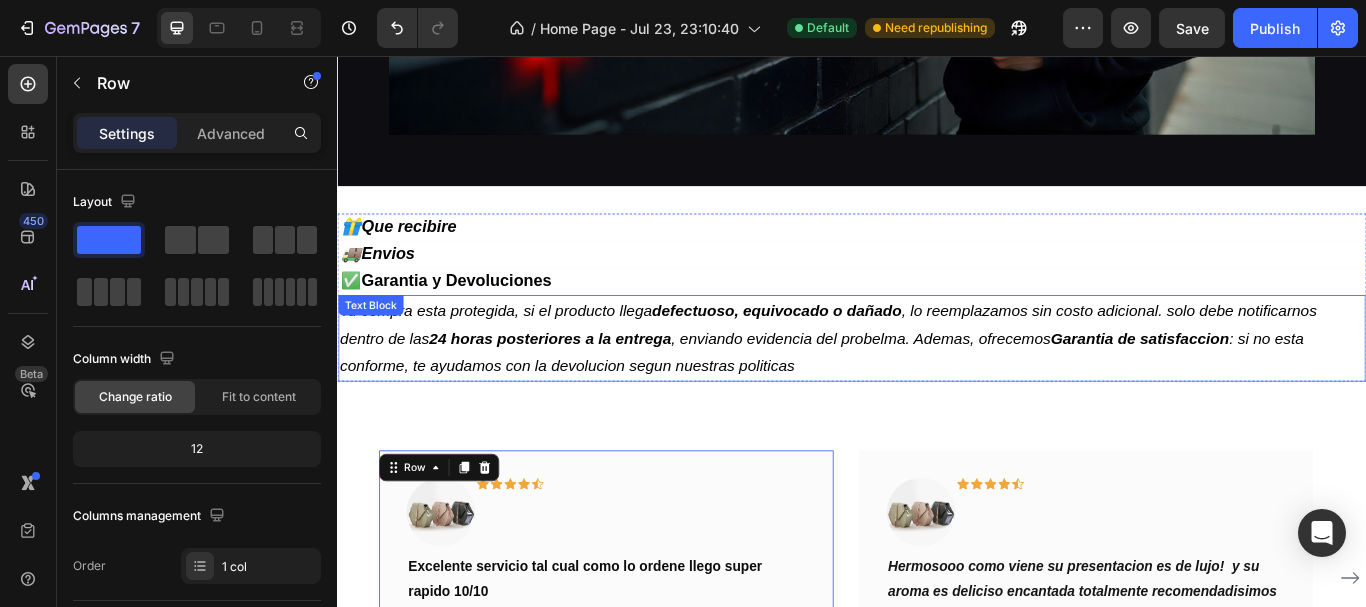 click on "Tu compra esta protegida, si el producto llega  defectuoso, equivocado o dañado , lo reemplazamos sin costo adicional. solo debe notificarnos dentro de las  24 horas posteriores a la entrega , enviando evidencia del probelma. Ademas, ofrecemos  Garantia de satisfaccion : si no esta conforme, te ayudamos con la devolucion segun nuestras politicas" at bounding box center (909, 385) 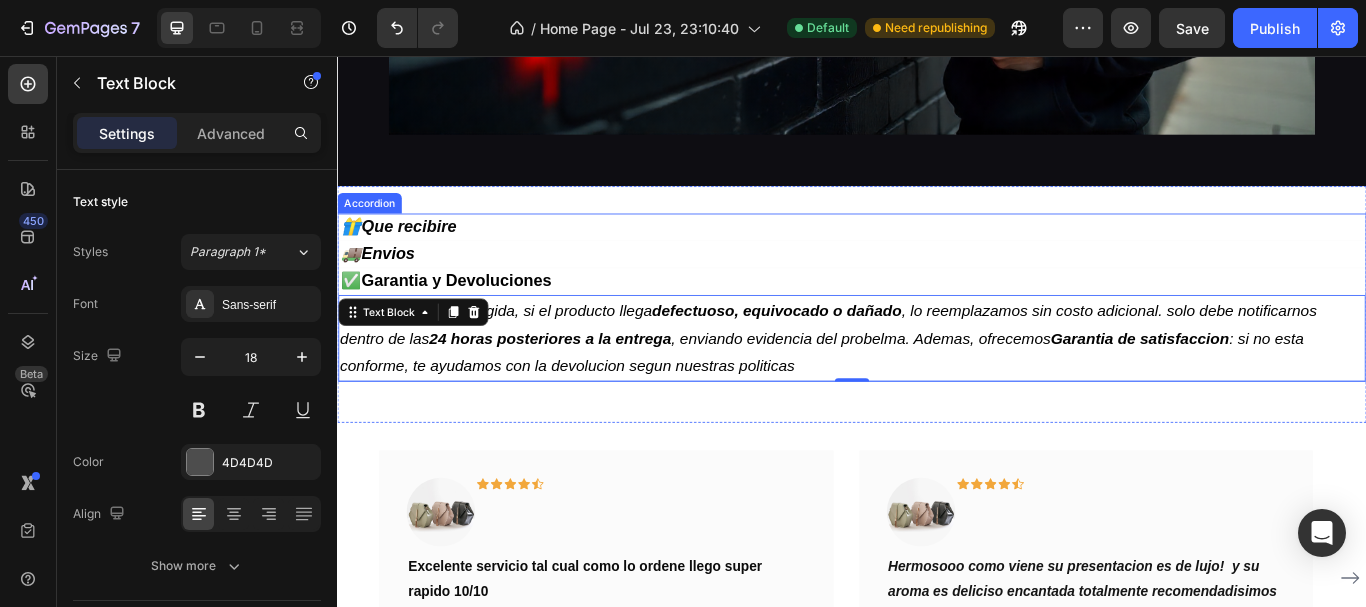 click on "🚚Envios" at bounding box center [937, 287] 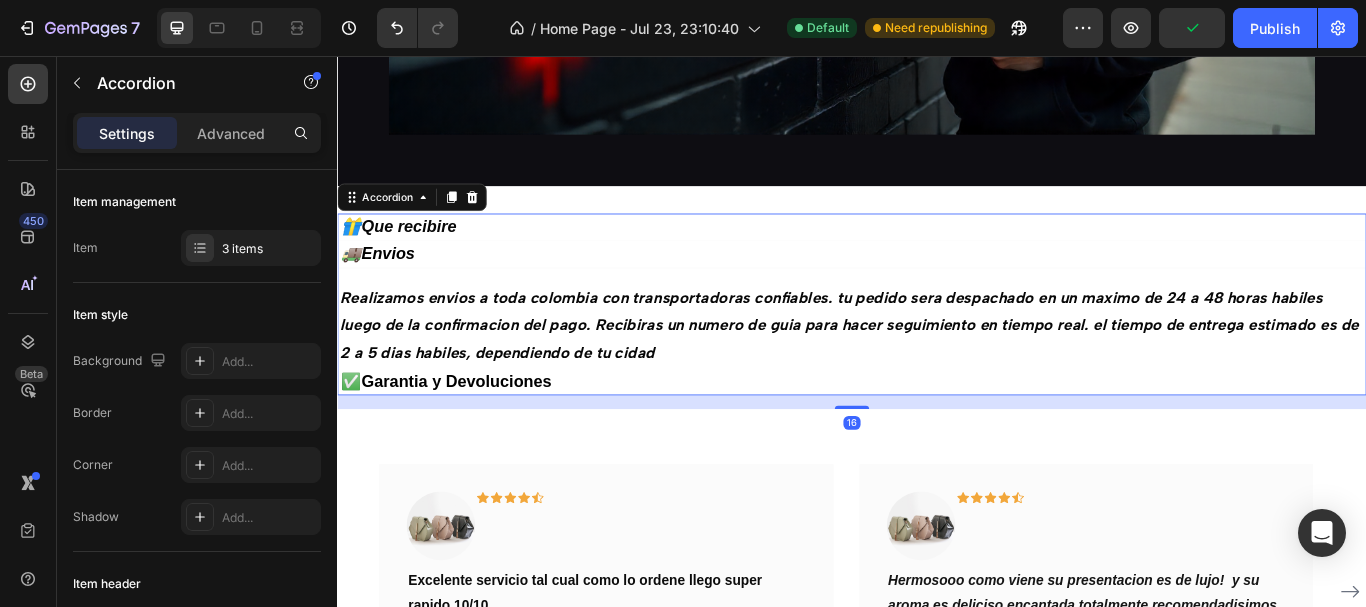 click on "🎁Que recibire" at bounding box center (937, 255) 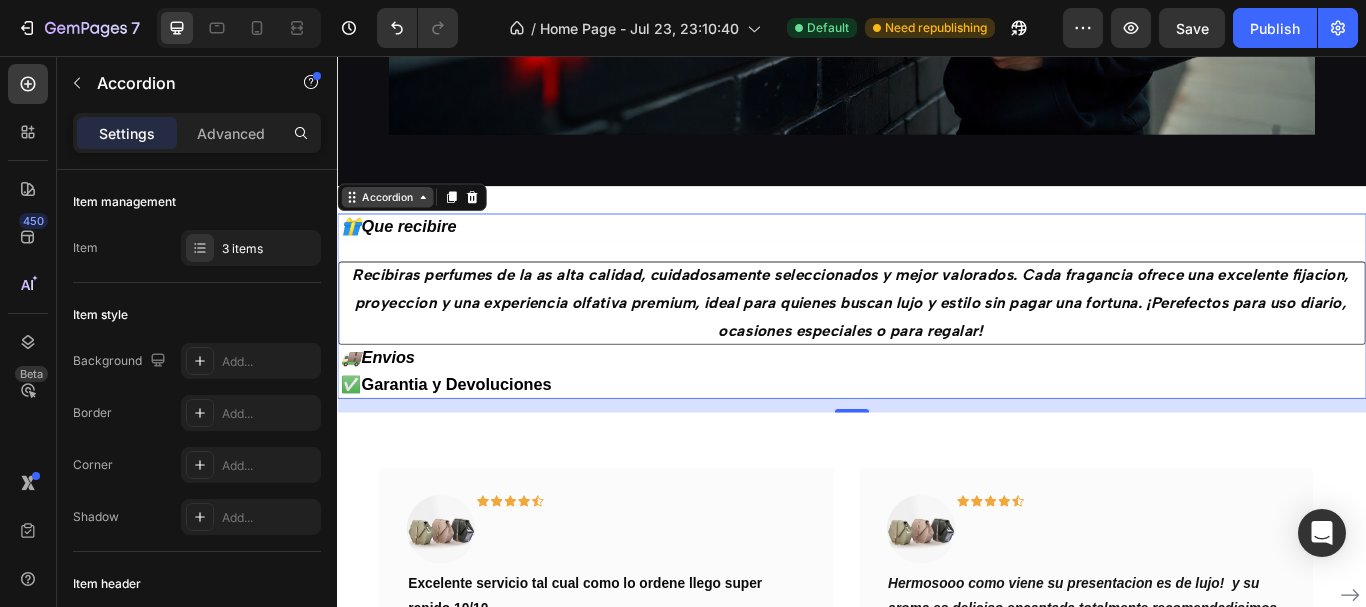 click on "Accordion" at bounding box center [395, 221] 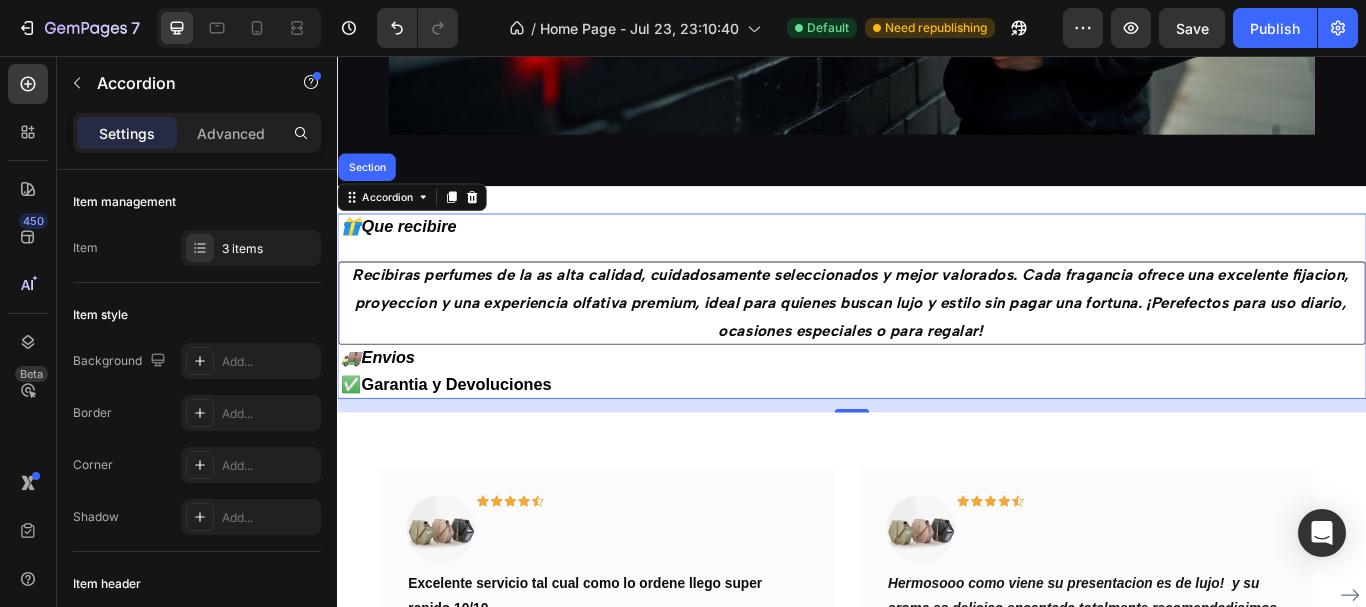click on "🎁Que recibire" at bounding box center [937, 255] 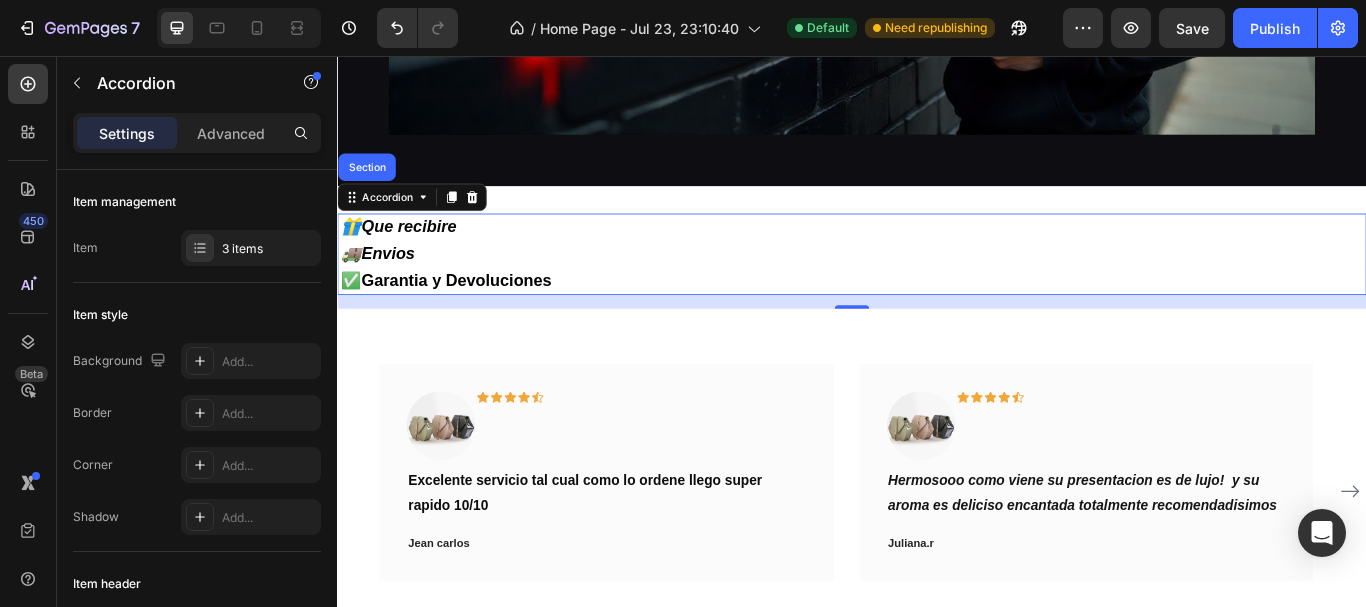 click on "🎁Que recibire" at bounding box center [937, 255] 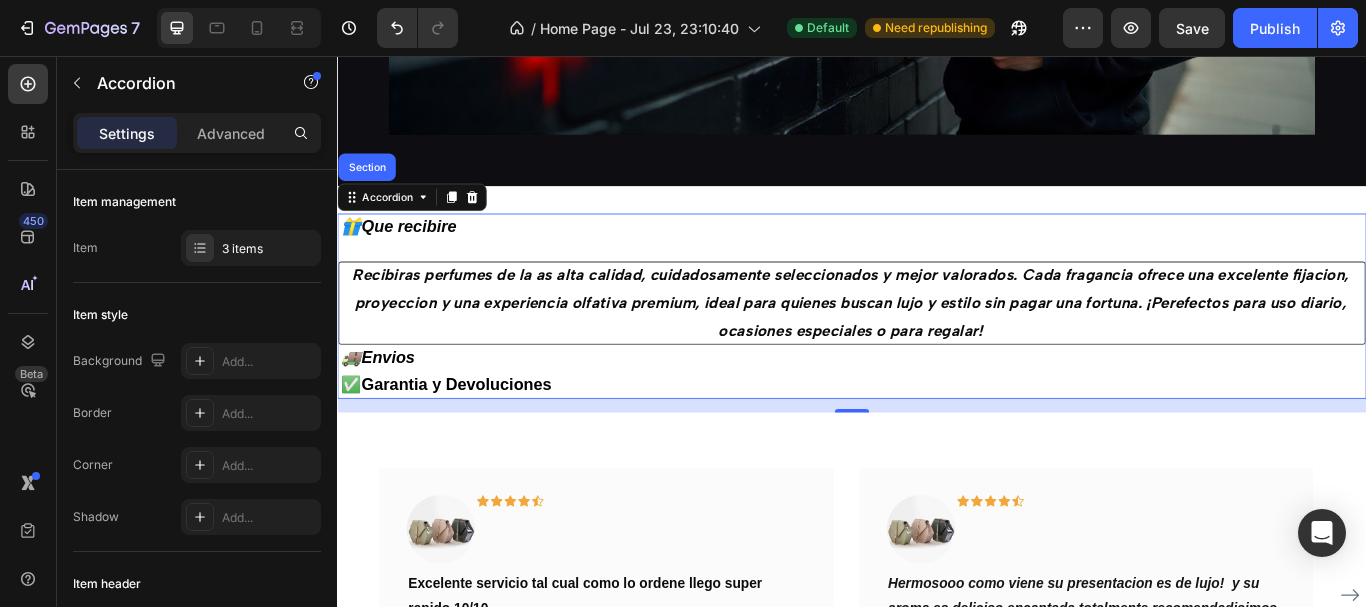 click on "🎁Que recibire" at bounding box center (937, 255) 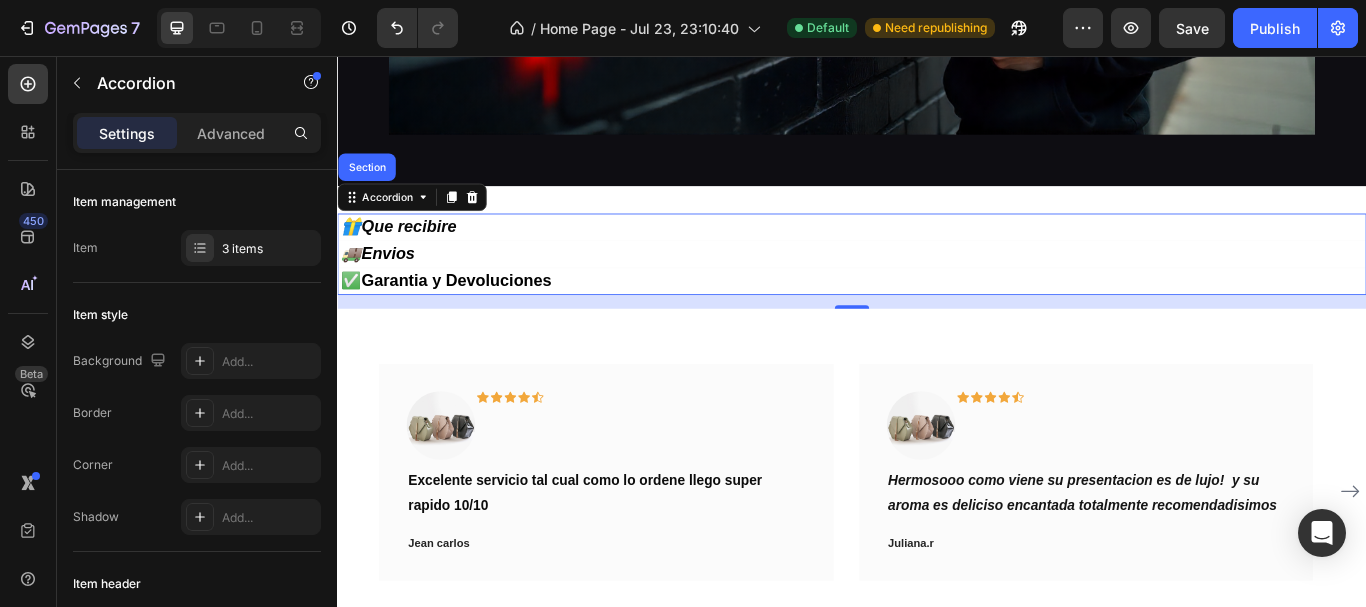 click on "16" at bounding box center (937, 343) 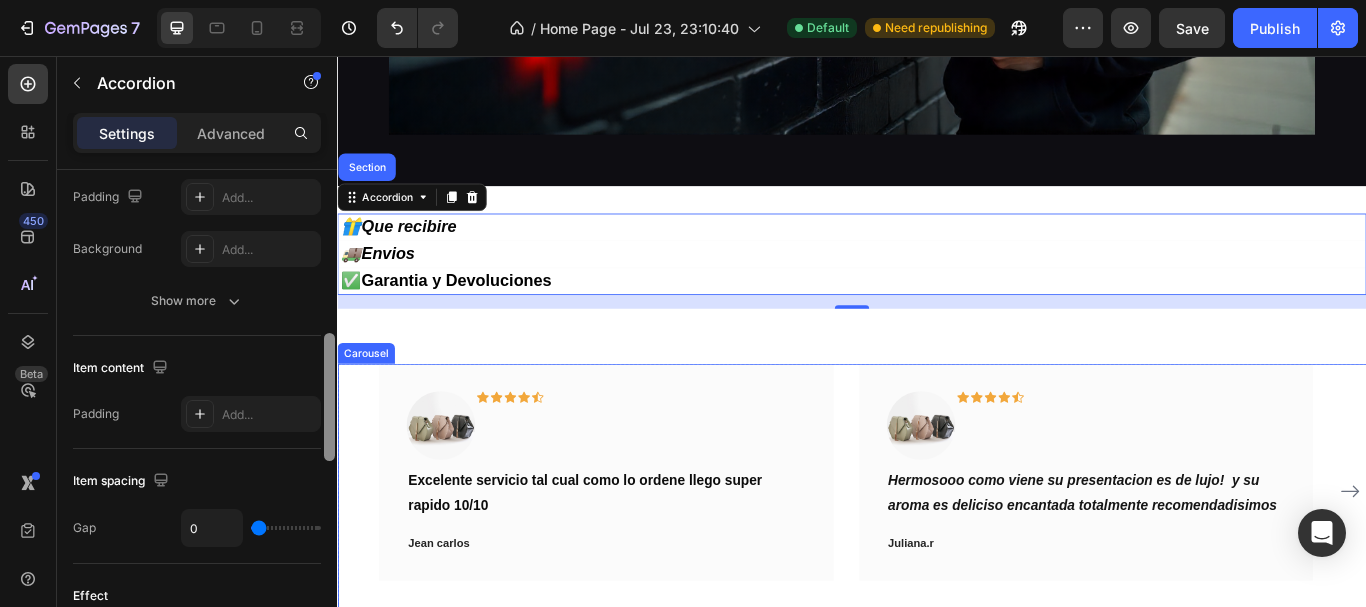 drag, startPoint x: 329, startPoint y: 238, endPoint x: 333, endPoint y: 397, distance: 159.05031 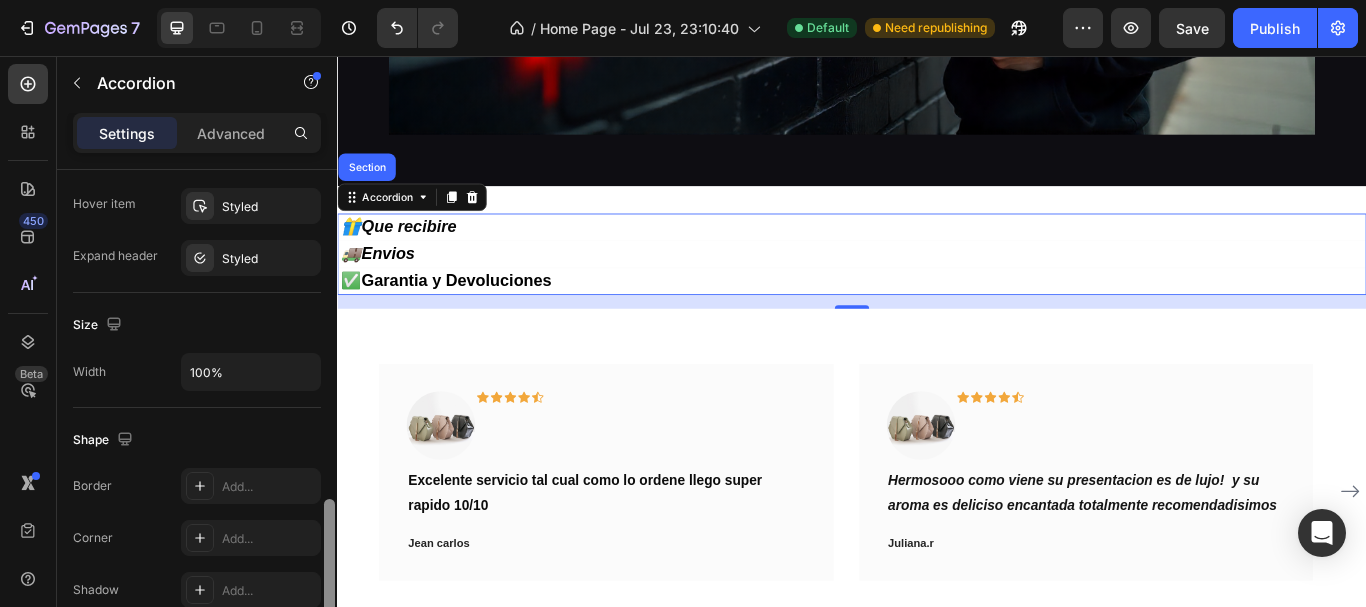 scroll, scrollTop: 1137, scrollLeft: 0, axis: vertical 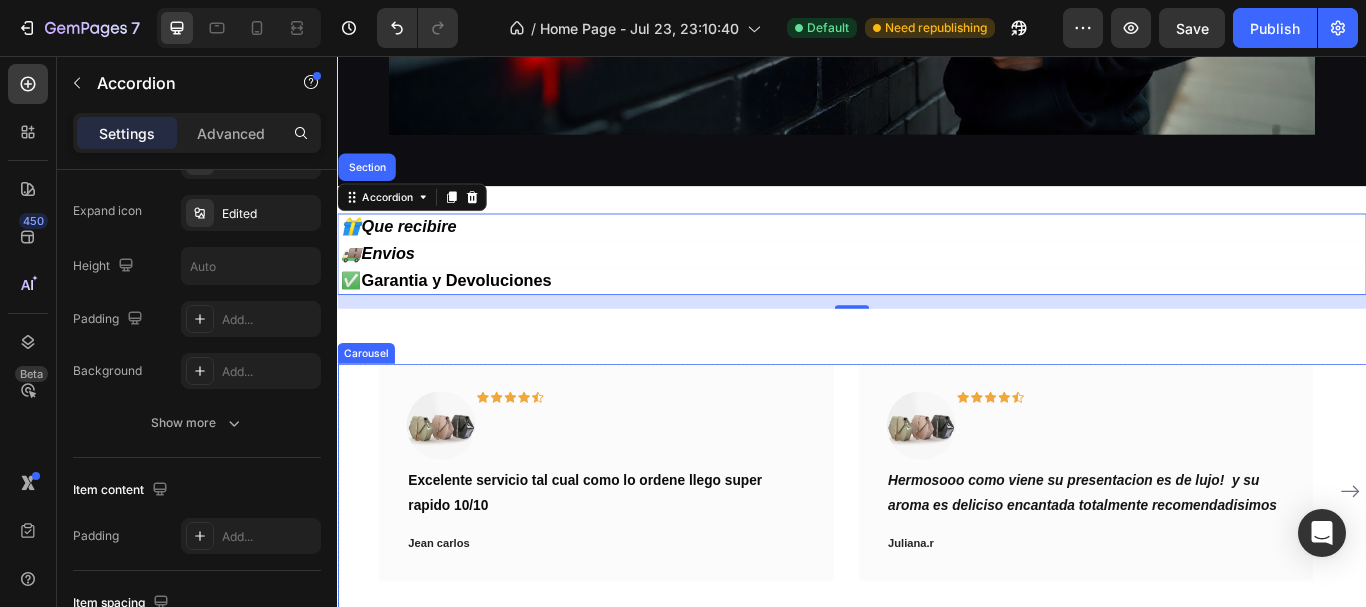 drag, startPoint x: 328, startPoint y: 397, endPoint x: 326, endPoint y: 367, distance: 30.066593 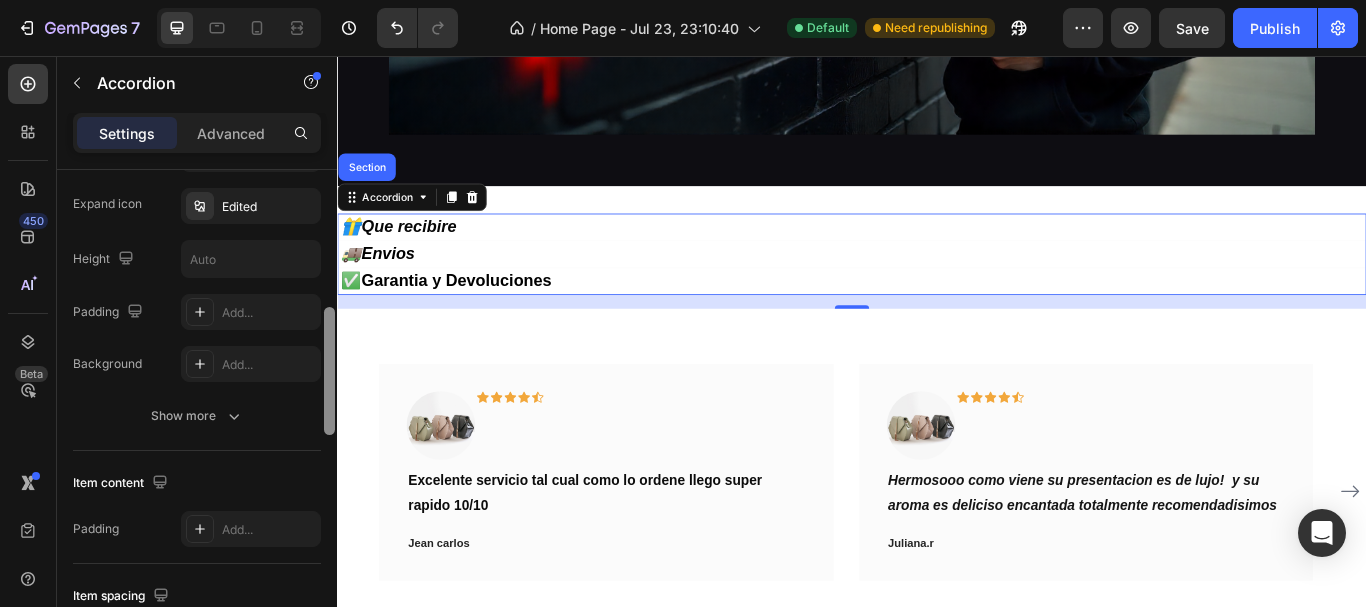 click at bounding box center [329, 371] 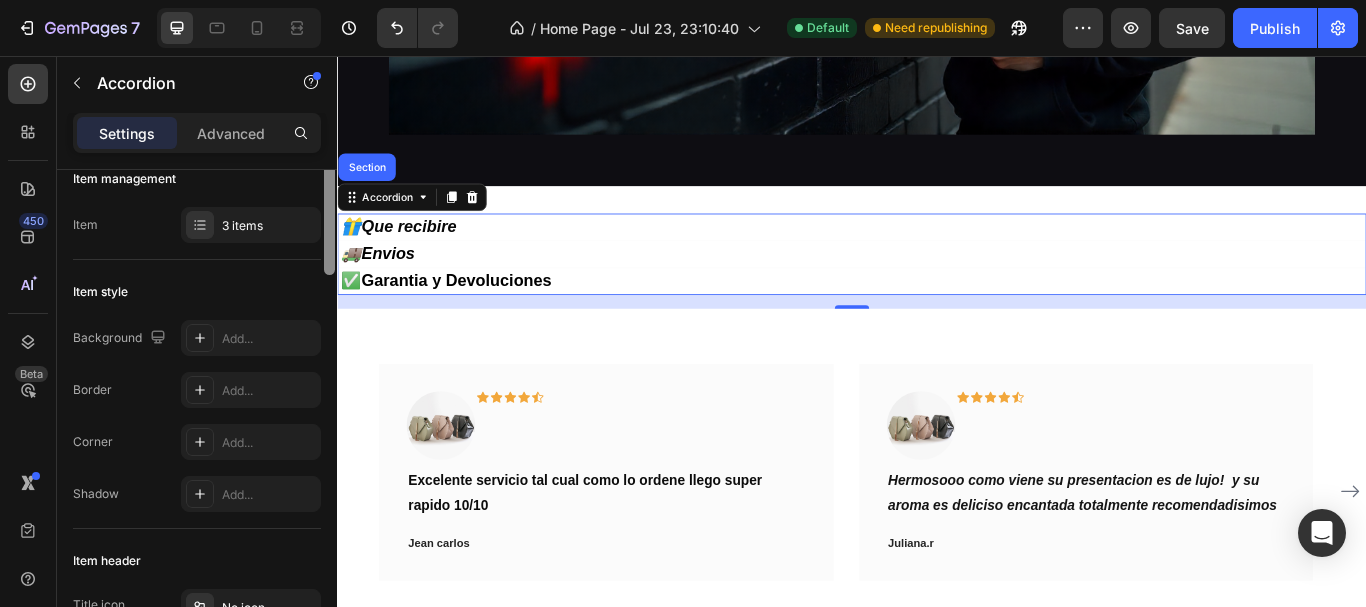 scroll, scrollTop: 0, scrollLeft: 0, axis: both 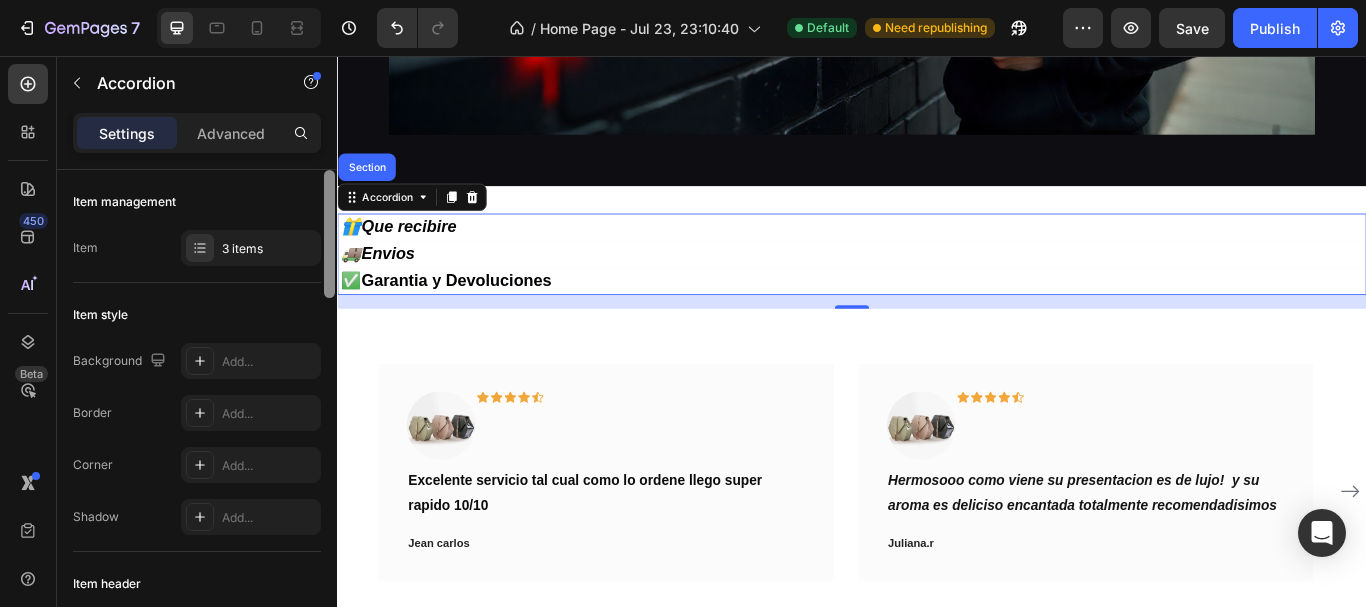 drag, startPoint x: 330, startPoint y: 373, endPoint x: 322, endPoint y: 204, distance: 169.18924 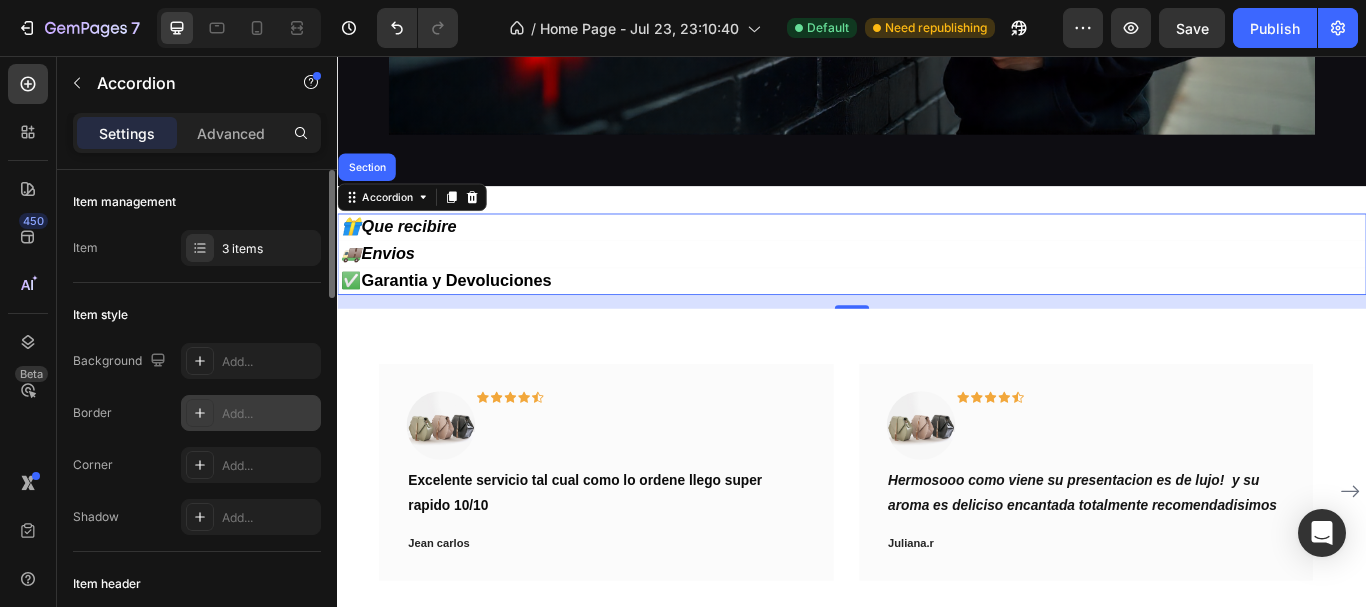 click on "Add..." at bounding box center [251, 413] 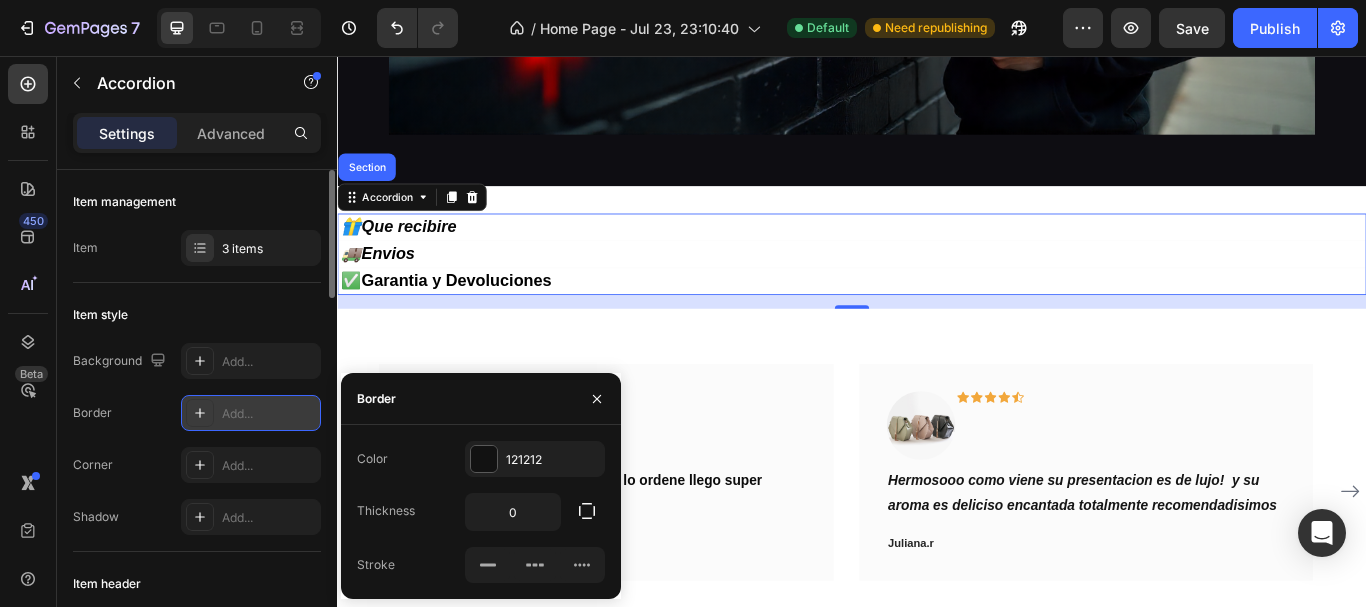 click on "Add..." at bounding box center [251, 413] 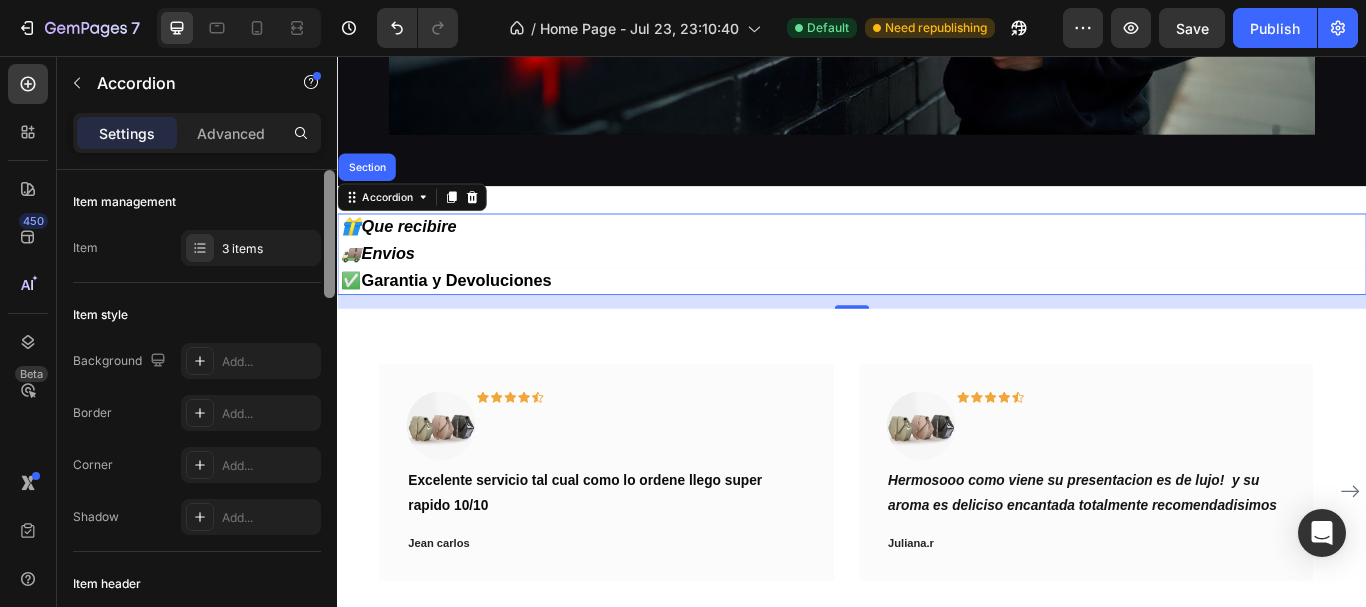 drag, startPoint x: 327, startPoint y: 285, endPoint x: 327, endPoint y: 243, distance: 42 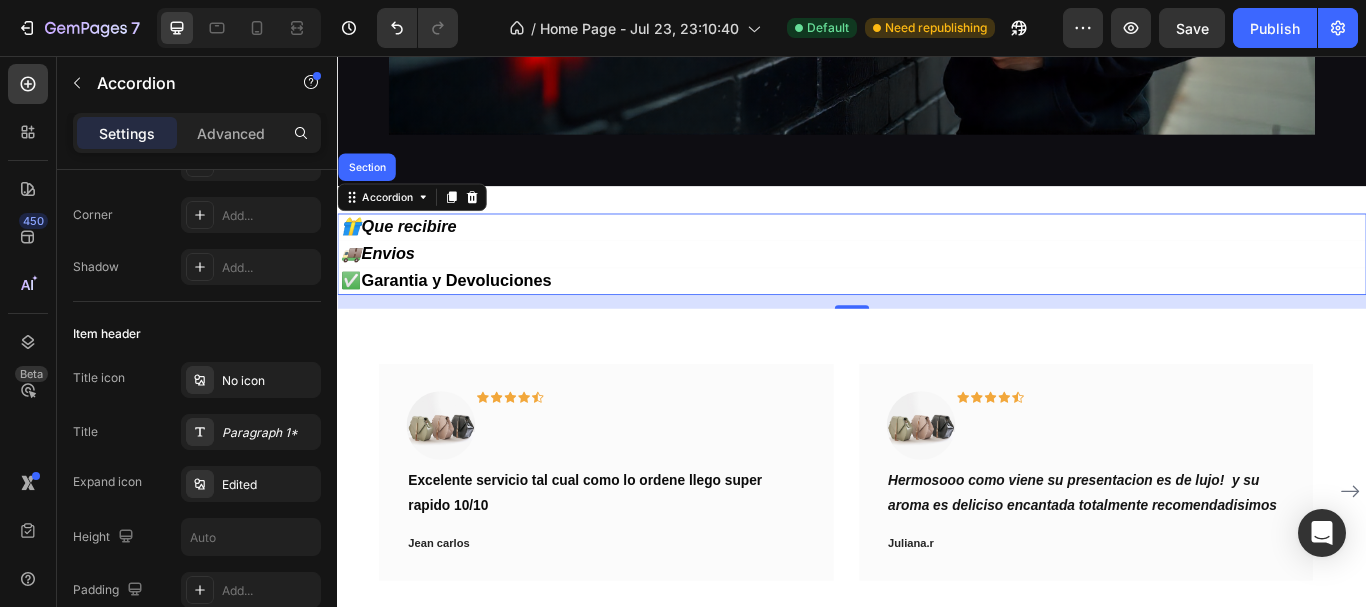scroll, scrollTop: 0, scrollLeft: 0, axis: both 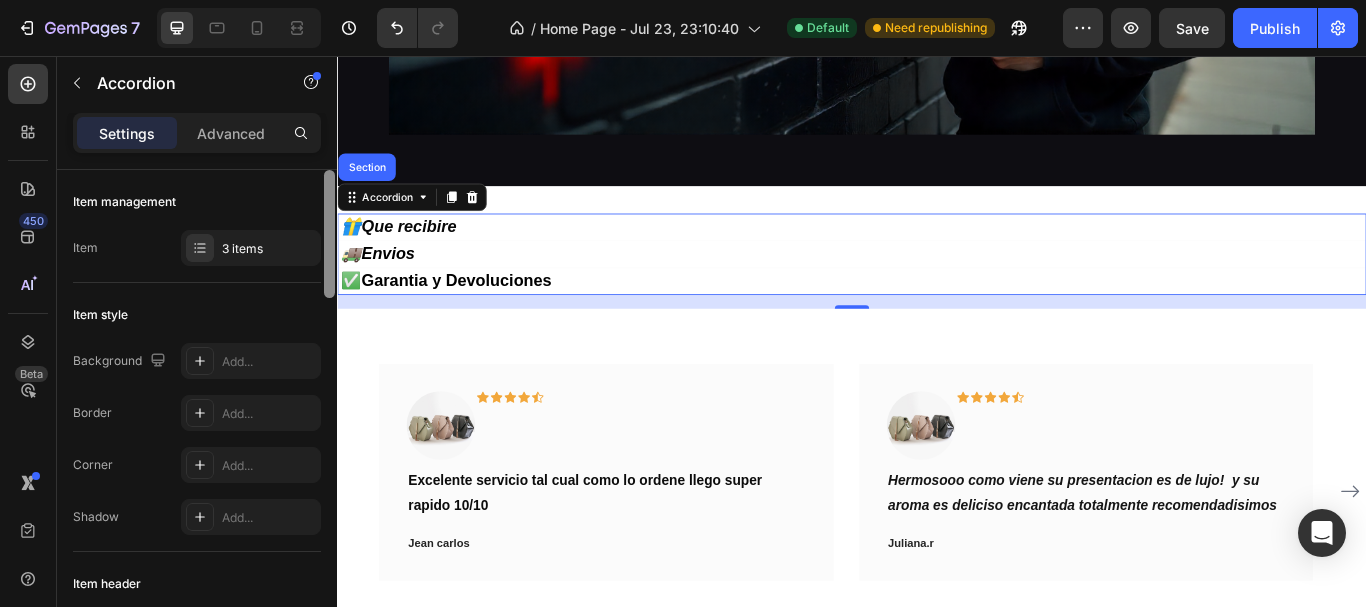 drag, startPoint x: 327, startPoint y: 246, endPoint x: 327, endPoint y: 228, distance: 18 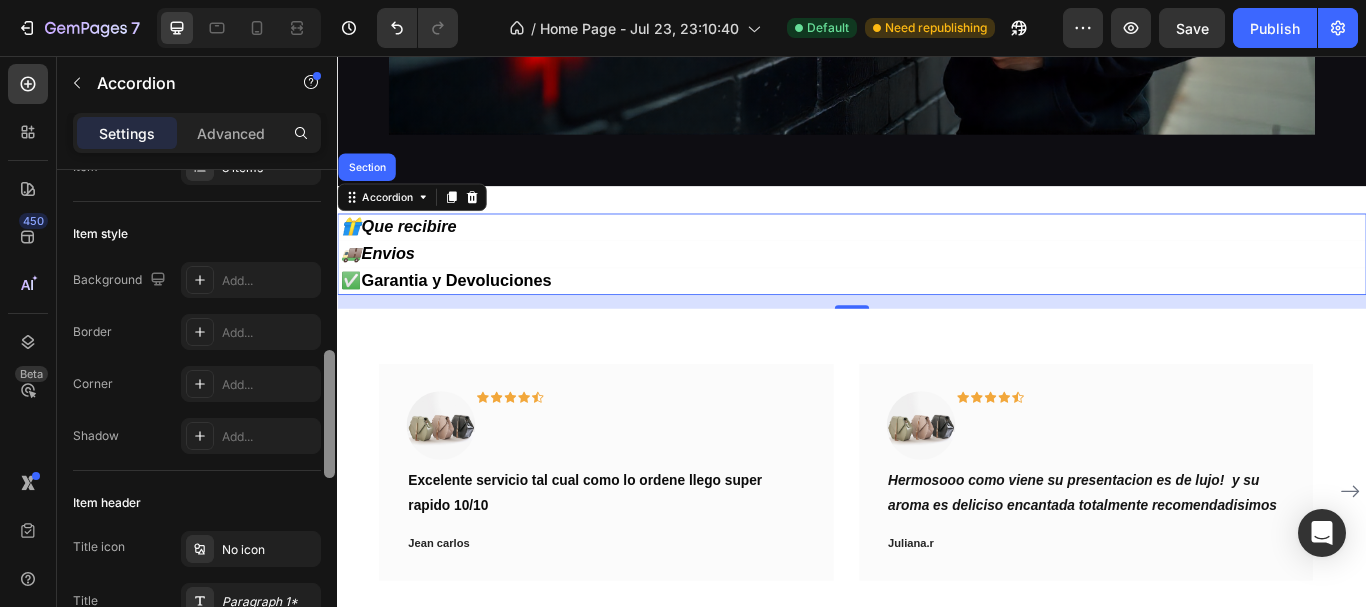 scroll, scrollTop: 0, scrollLeft: 0, axis: both 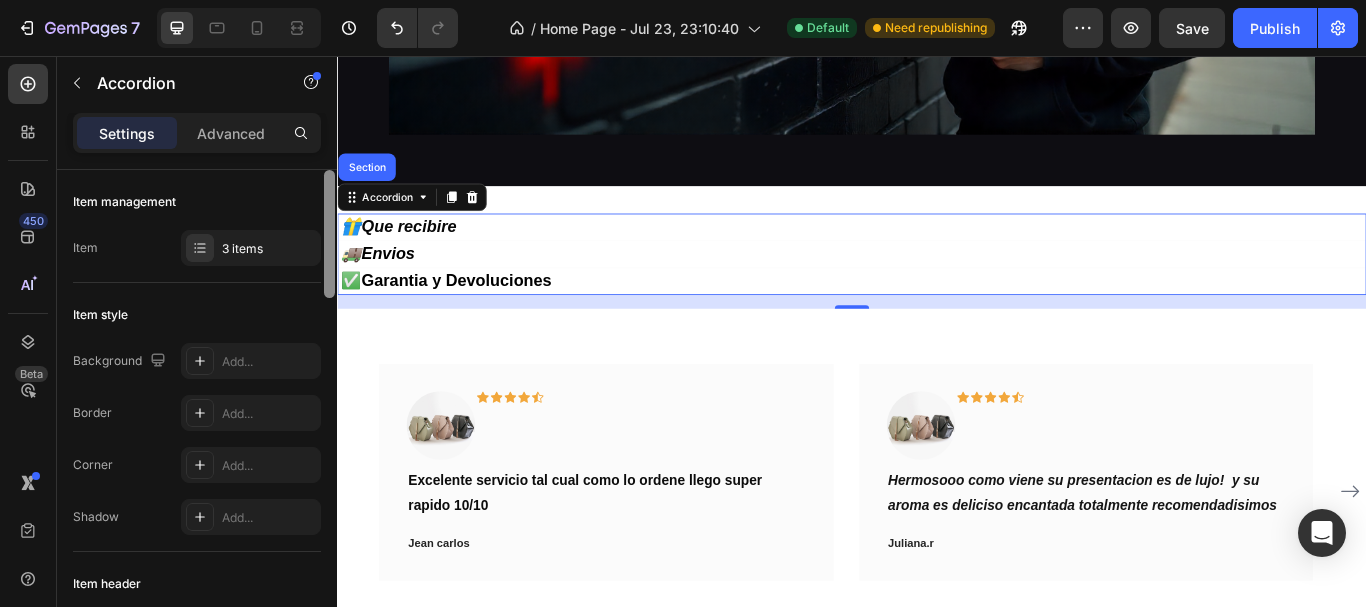 click at bounding box center [329, 234] 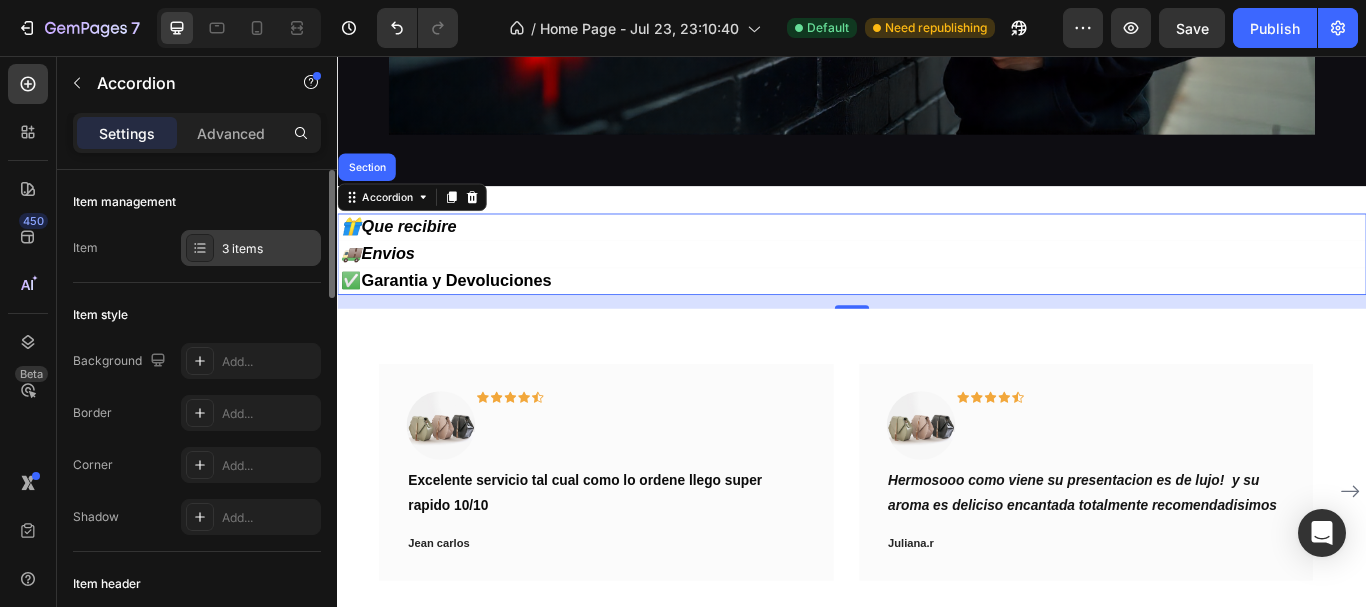 click on "3 items" at bounding box center [269, 249] 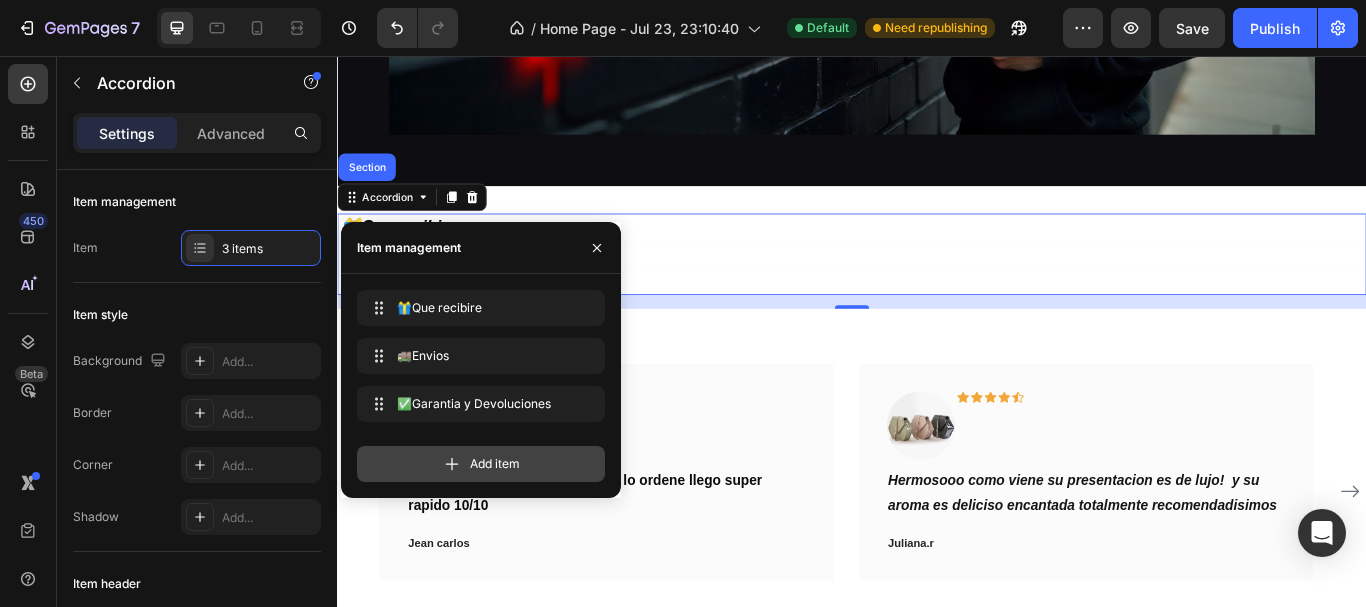 click on "Add item" at bounding box center [481, 464] 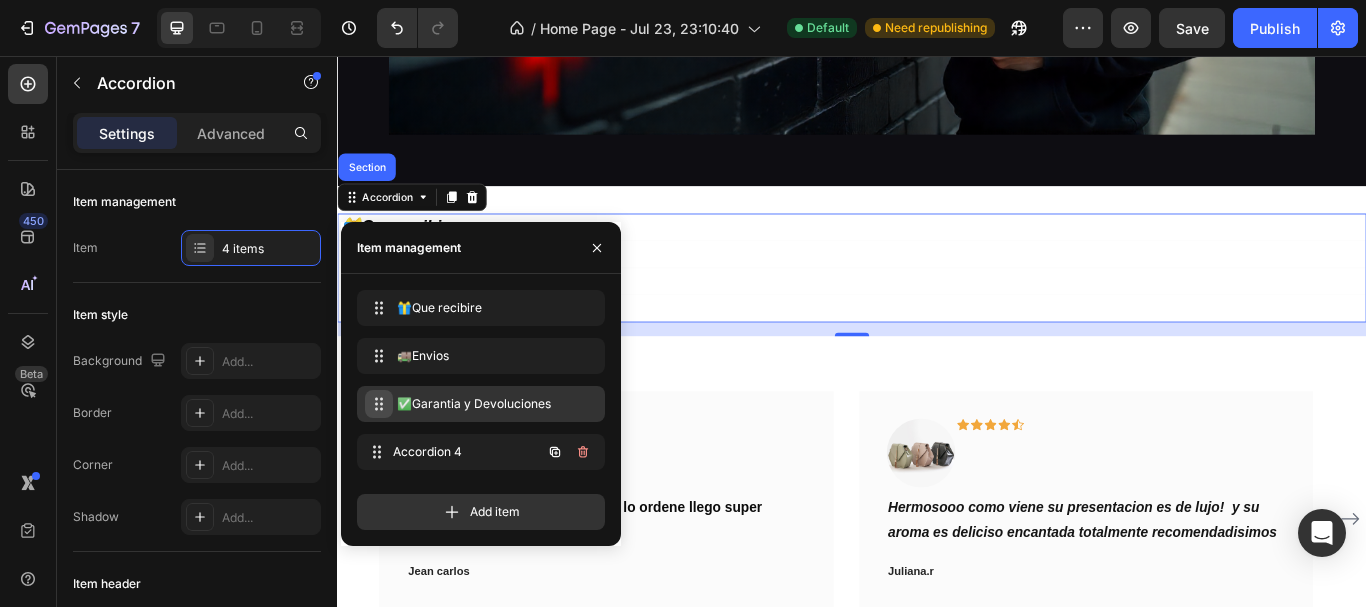 type 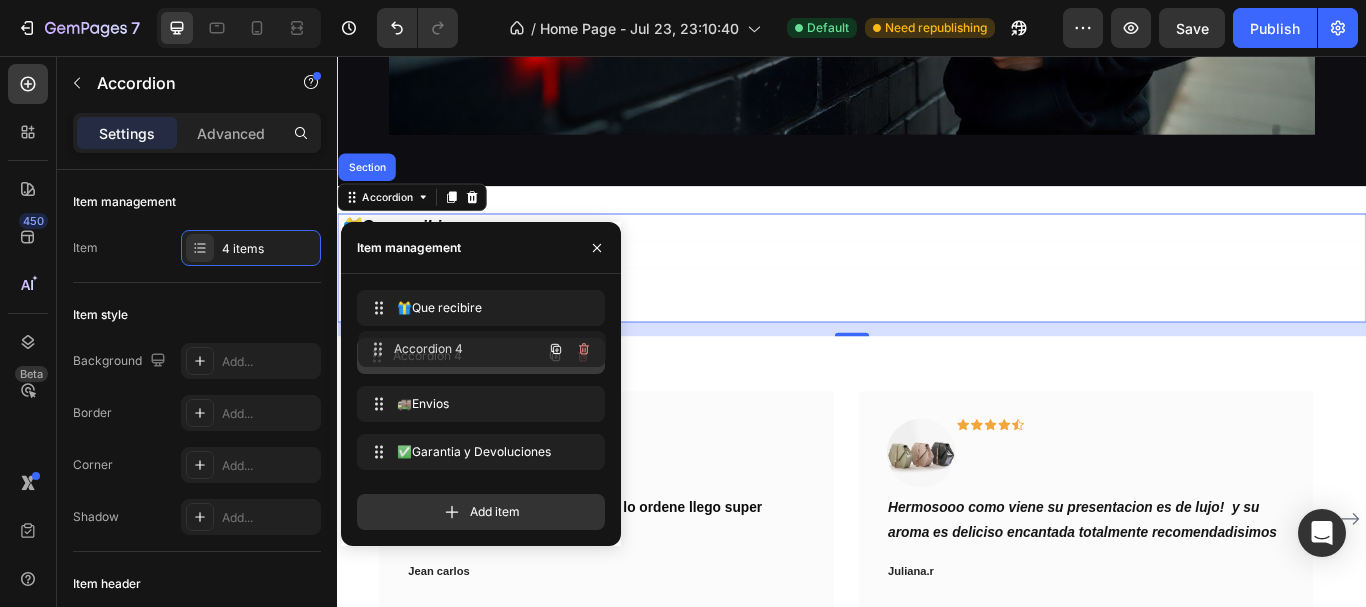 drag, startPoint x: 377, startPoint y: 452, endPoint x: 378, endPoint y: 349, distance: 103.00485 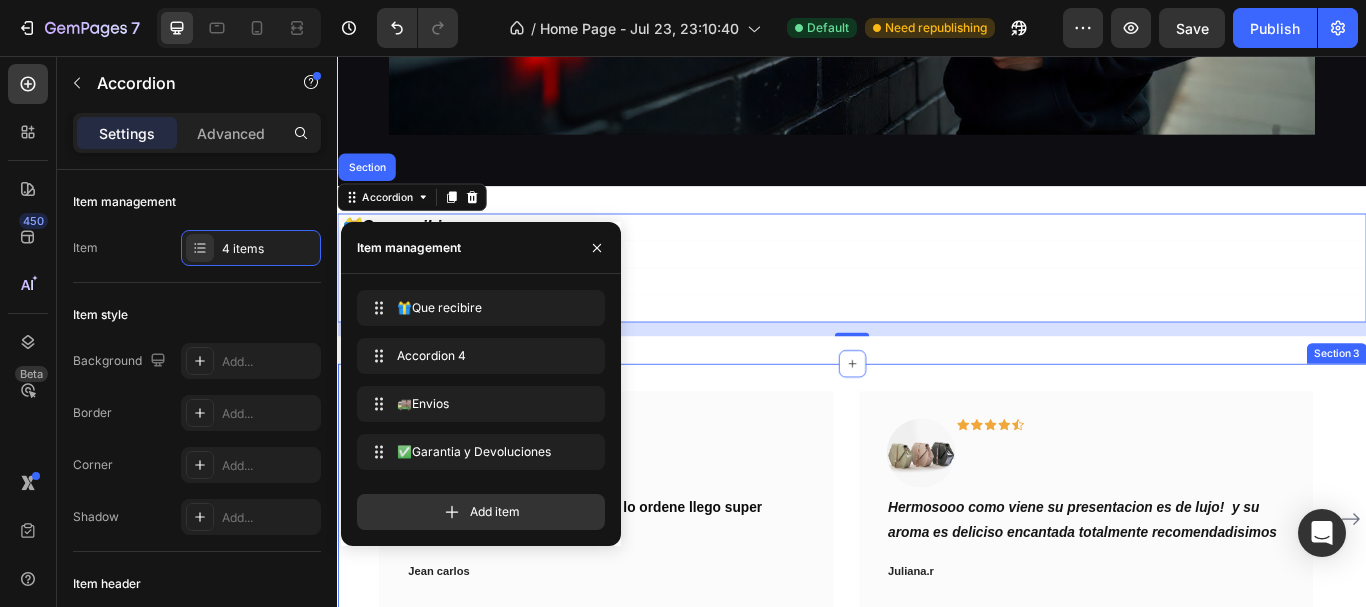 click on "Image
Icon
Icon
Icon
Icon
Icon Row Excelente servicio tal cual como lo ordene llego super rapido 10/10 Text block Jean carlos Text block Row Image
Icon
Icon
Icon
Icon
Icon Row Hermosooo como viene su presentacion es de lujo!  y su aroma es deliciso encantada totalmente recomendadisimos Text block Juliana.r Text block Row Image
Icon
Icon
Icon
Icon
Icon Row Excelente atención me llego super rapido el perfume y su presentacion es muy linda y su aroma todo que ver!  Text block ValentinaG Text block Row Image
Icon
Icon
Icon
Icon
Icon Row Text block Daniel R Text block Row
Carousel Row Section 3" at bounding box center [937, 610] 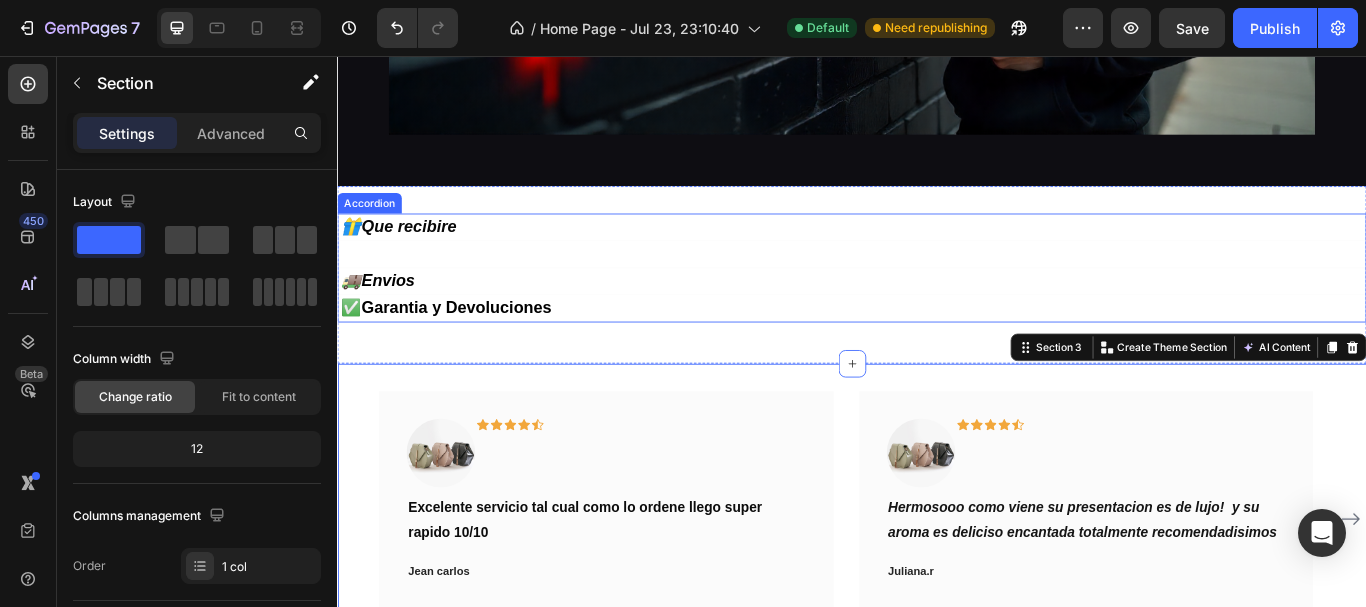 click on "🚚Envios" at bounding box center (937, 319) 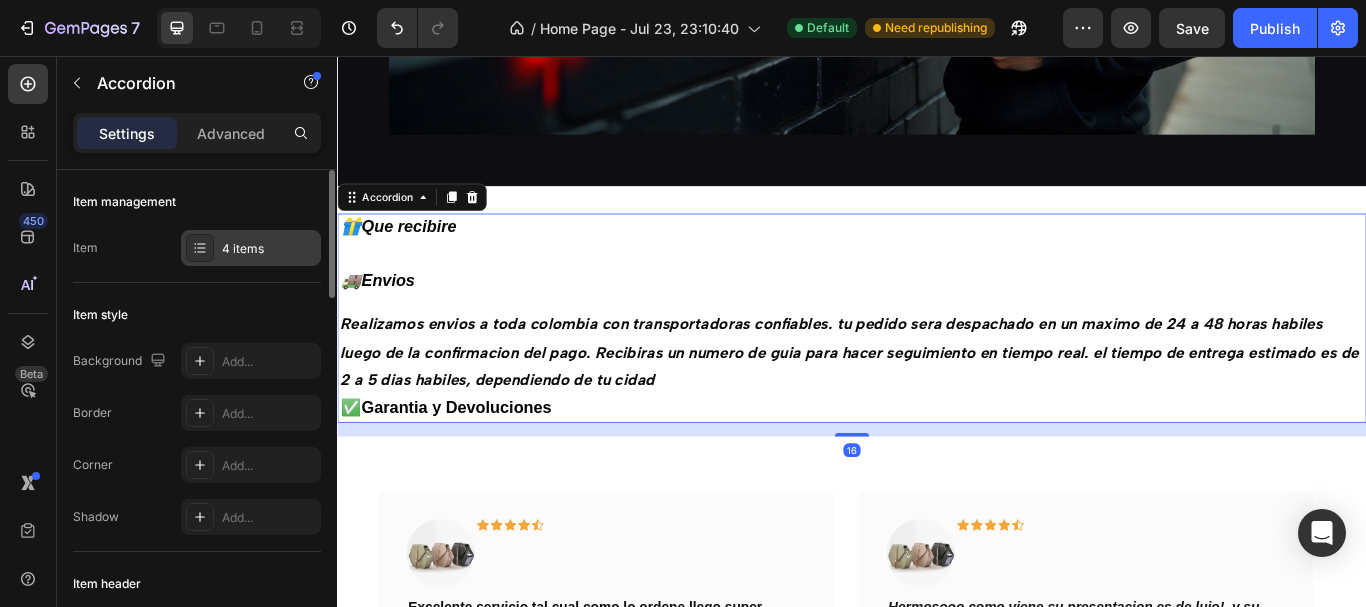 click on "4 items" at bounding box center [251, 248] 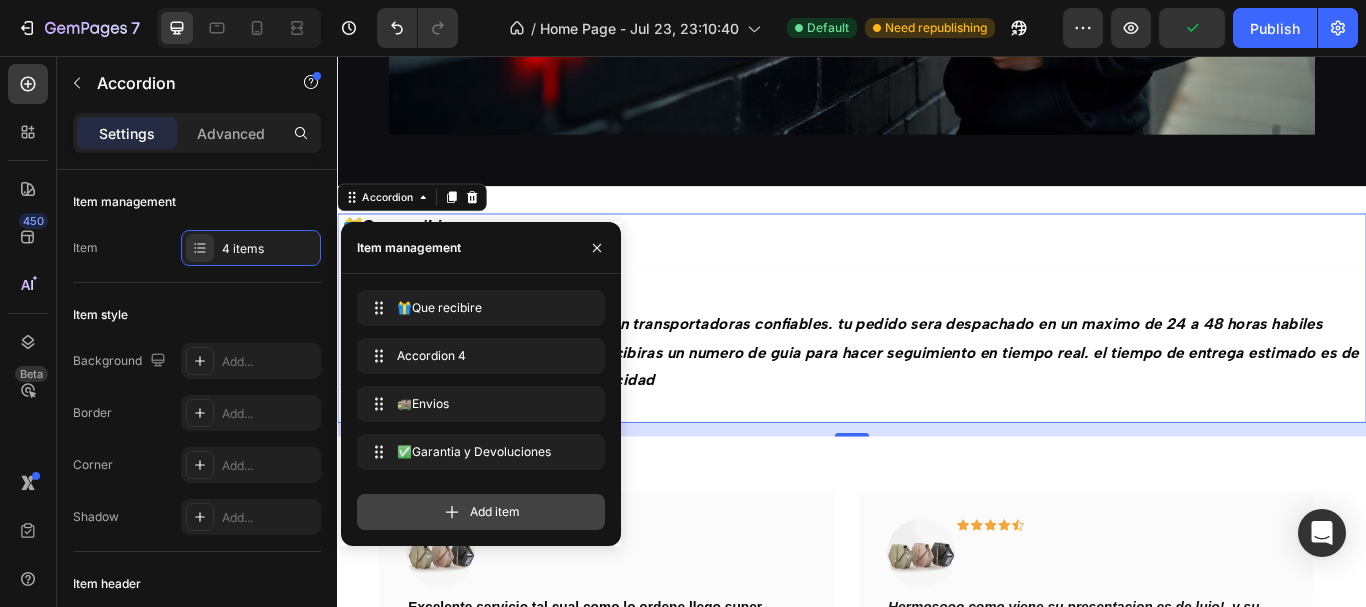 click on "Add item" at bounding box center [481, 512] 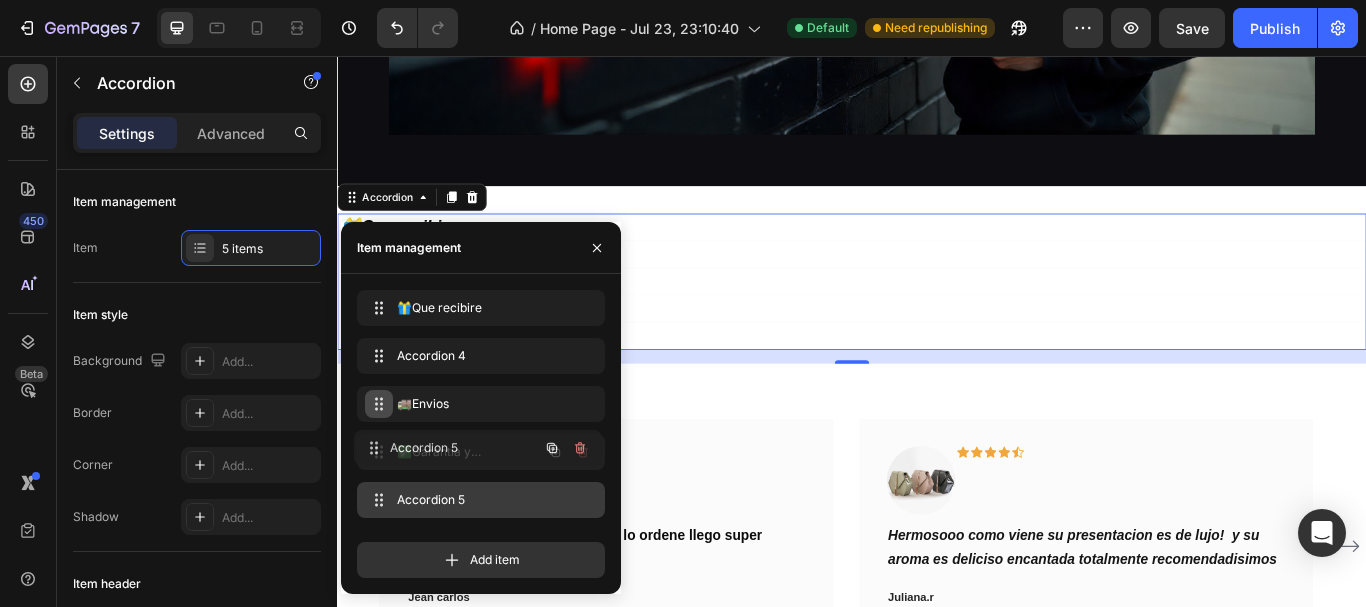 type 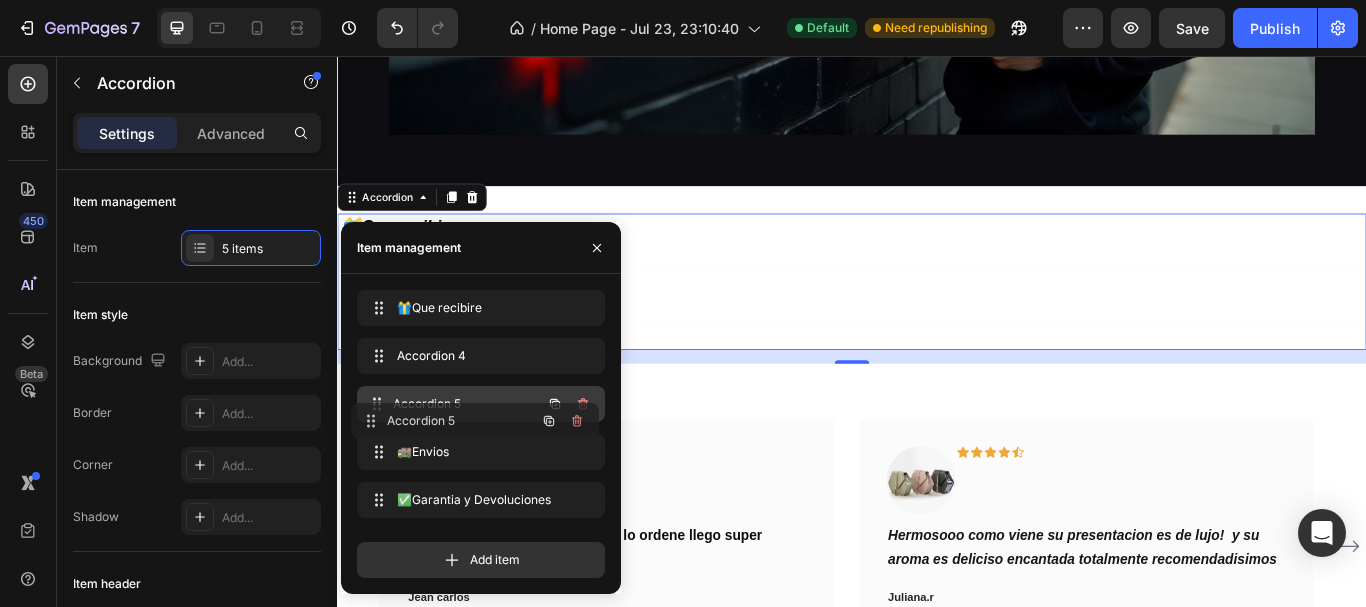 drag, startPoint x: 383, startPoint y: 491, endPoint x: 376, endPoint y: 412, distance: 79.30952 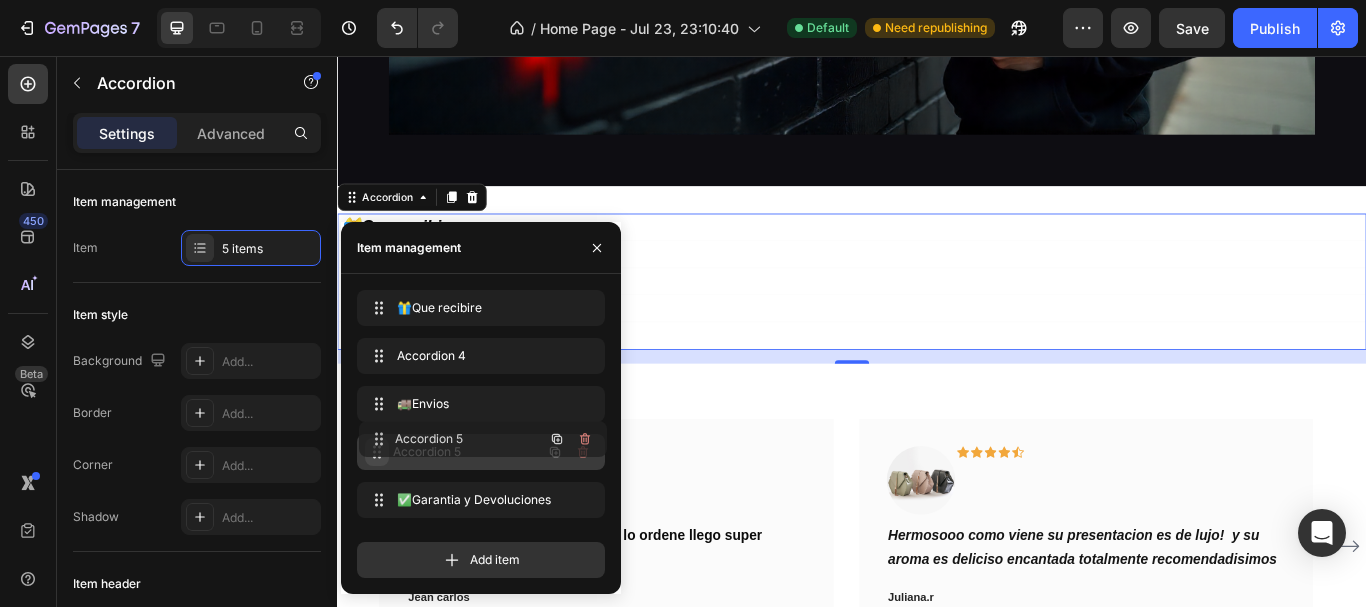 drag, startPoint x: 376, startPoint y: 412, endPoint x: 378, endPoint y: 449, distance: 37.054016 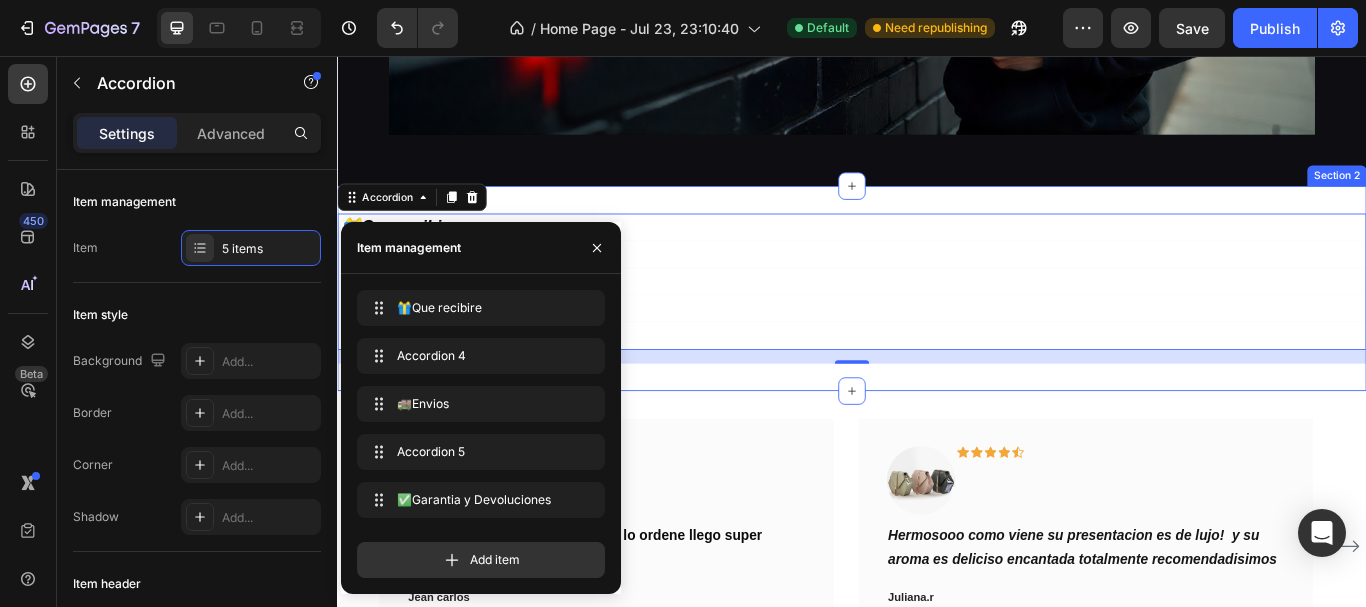 click on "🎁Que recibire Accordion 4 🚚Envios Accordion 5 ✅Garantia y Devoluciones Accordion   16 Section 2" at bounding box center (937, 327) 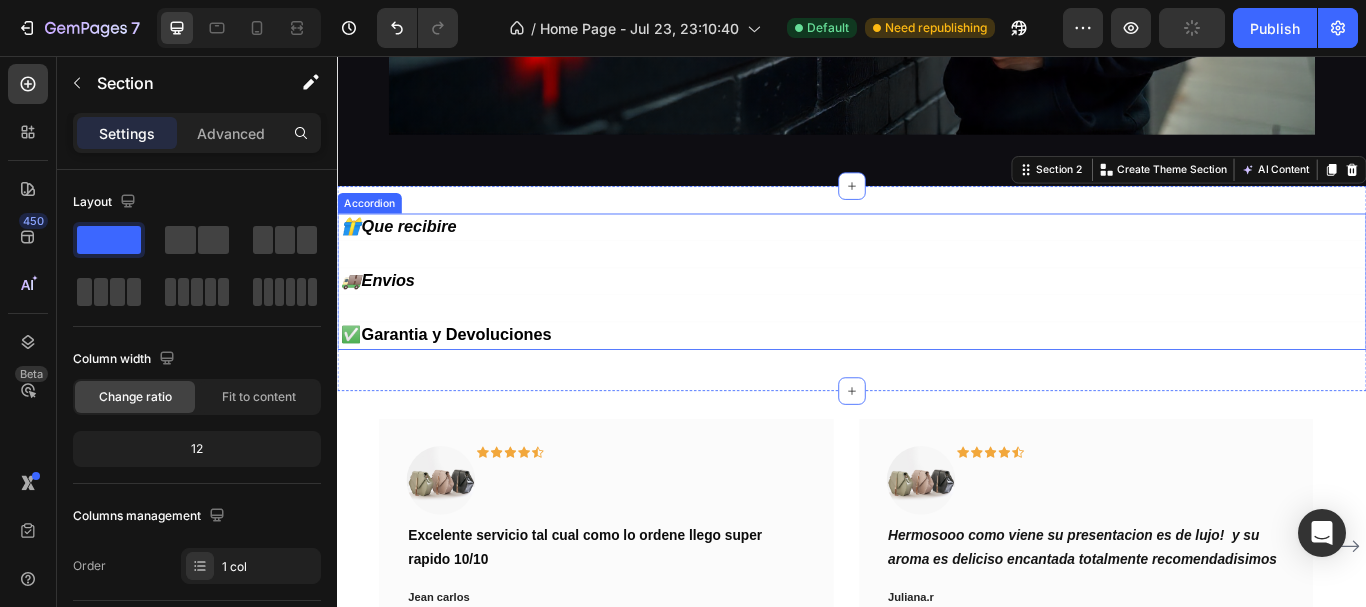 click on "🎁Que recibire" at bounding box center [937, 255] 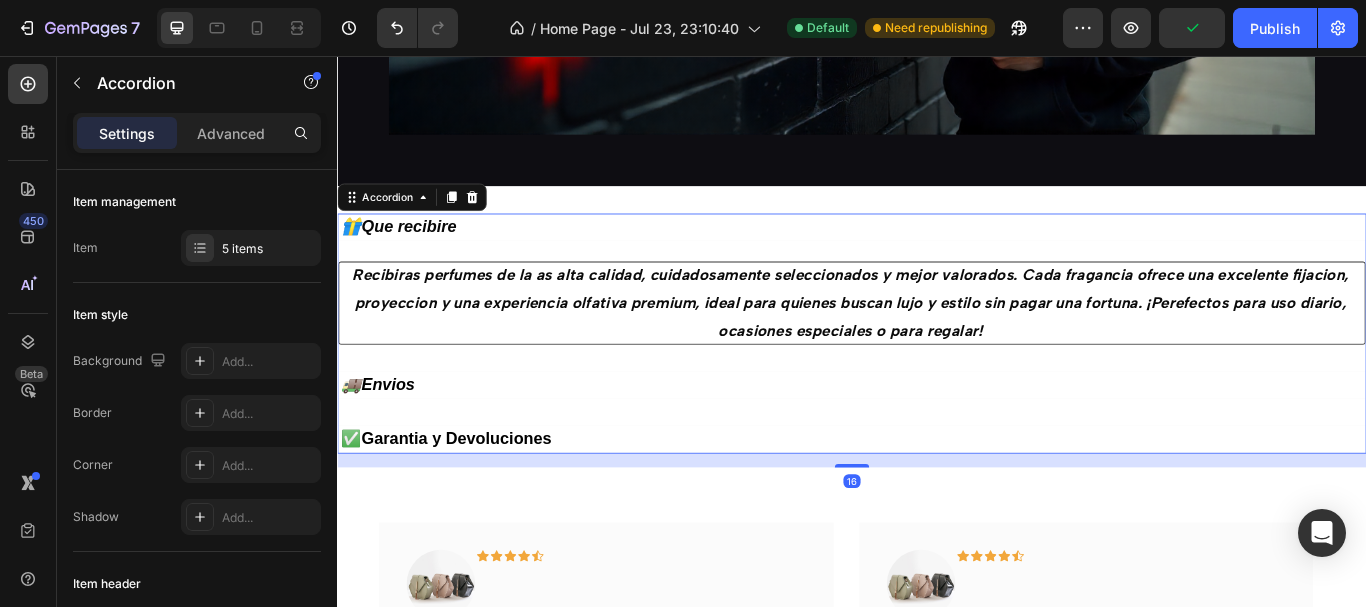click on "Accordion 4" at bounding box center (937, 408) 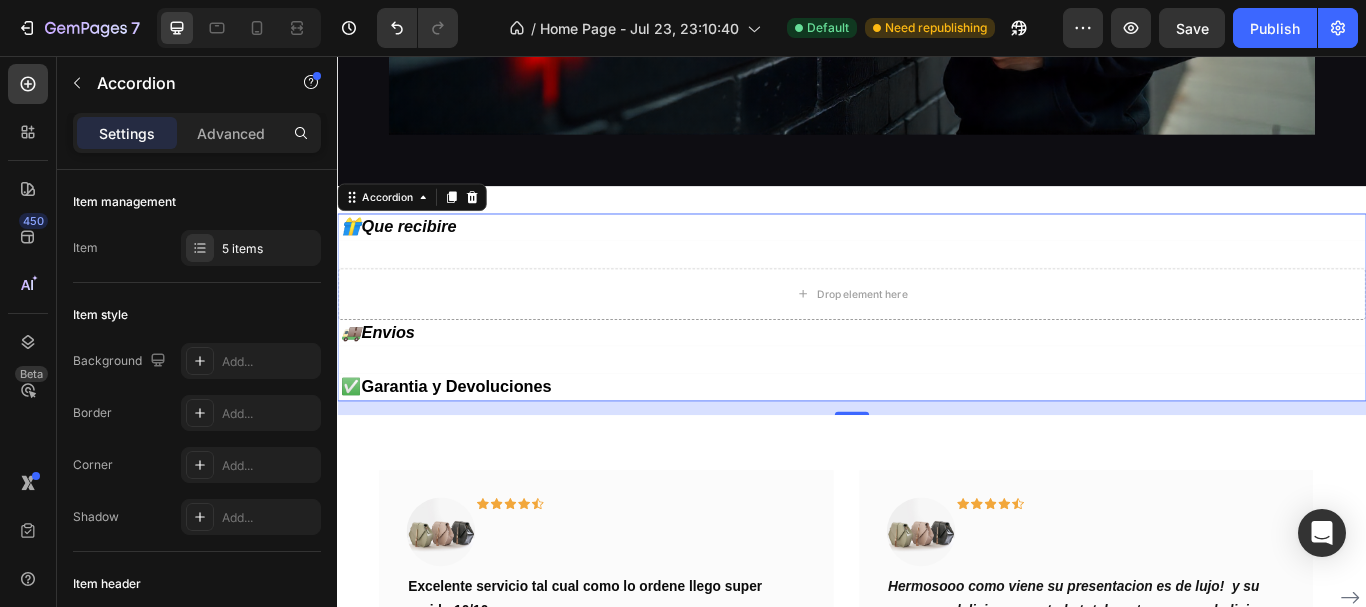 click on "🚚Envios" at bounding box center (937, 379) 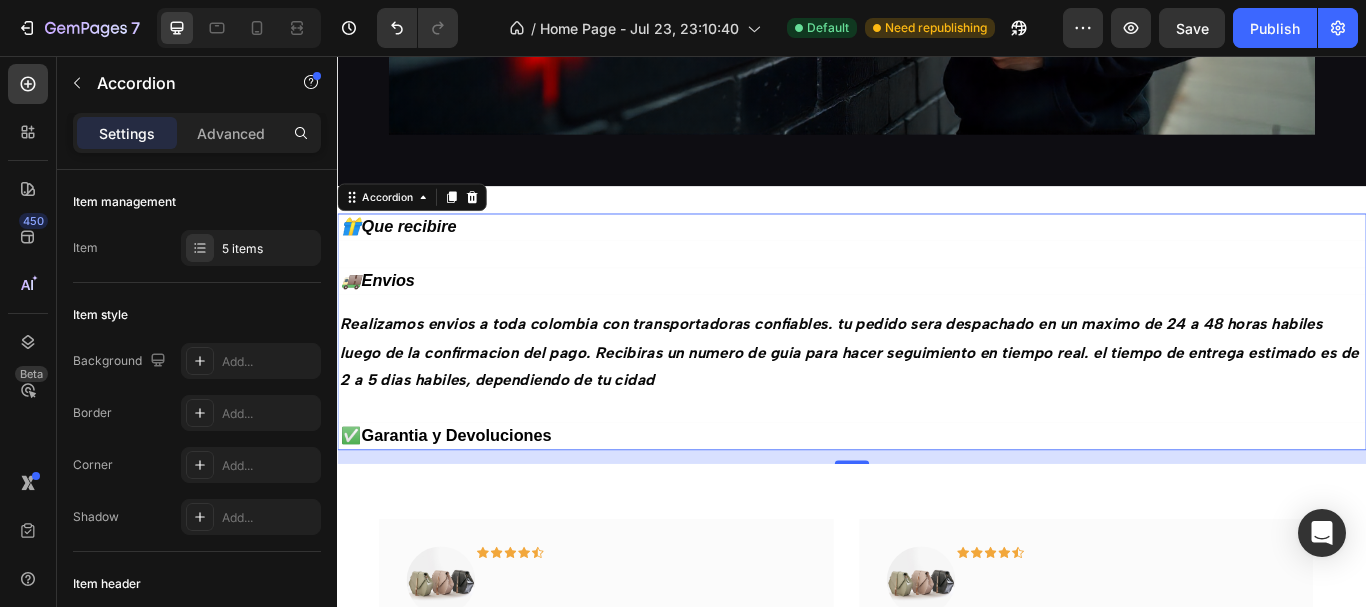 click on "✅Garantia y Devoluciones" at bounding box center [937, 499] 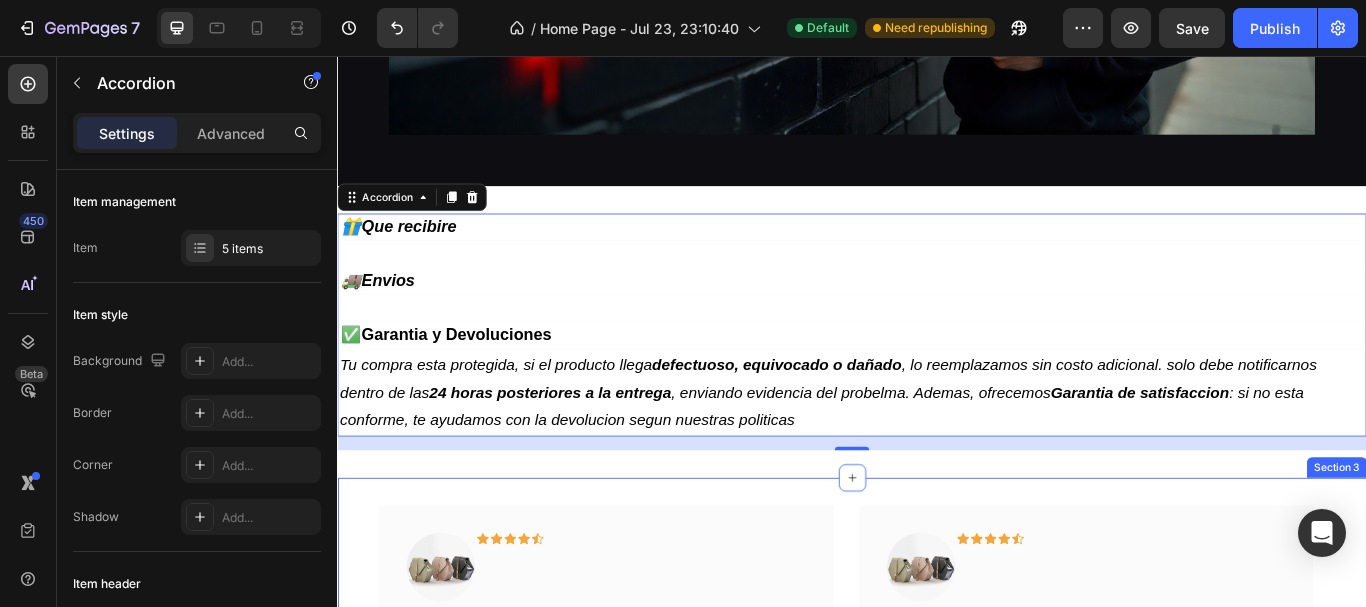click on "Image
Icon
Icon
Icon
Icon
Icon Row Excelente servicio tal cual como lo ordene llego super rapido 10/10 Text block Jean carlos Text block Row Image
Icon
Icon
Icon
Icon
Icon Row Hermosooo como viene su presentacion es de lujo!  y su aroma es deliciso encantada totalmente recomendadisimos Text block Juliana.r Text block Row Image
Icon
Icon
Icon
Icon
Icon Row Excelente atención me llego super rapido el perfume y su presentacion es muy linda y su aroma todo que ver!  Text block ValentinaG Text block Row Image
Icon
Icon
Icon
Icon
Icon Row Text block Daniel R Text block Row
Carousel Row Section 3" at bounding box center (937, 743) 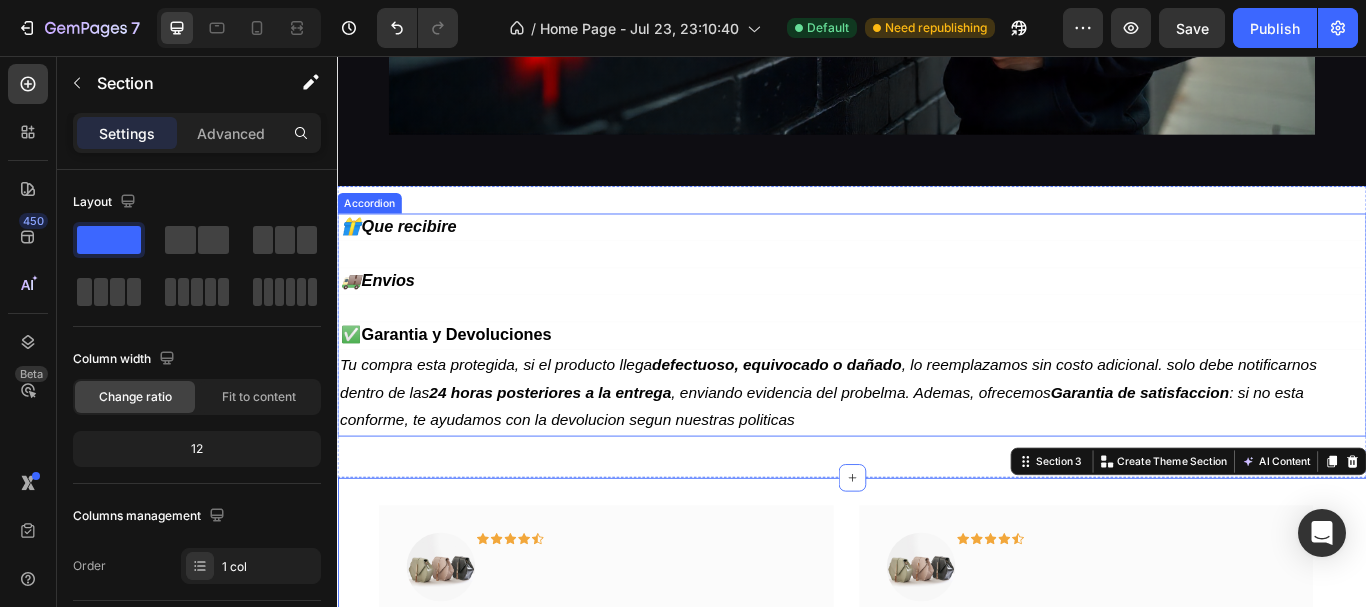 click on "Accordion 5" at bounding box center [937, 350] 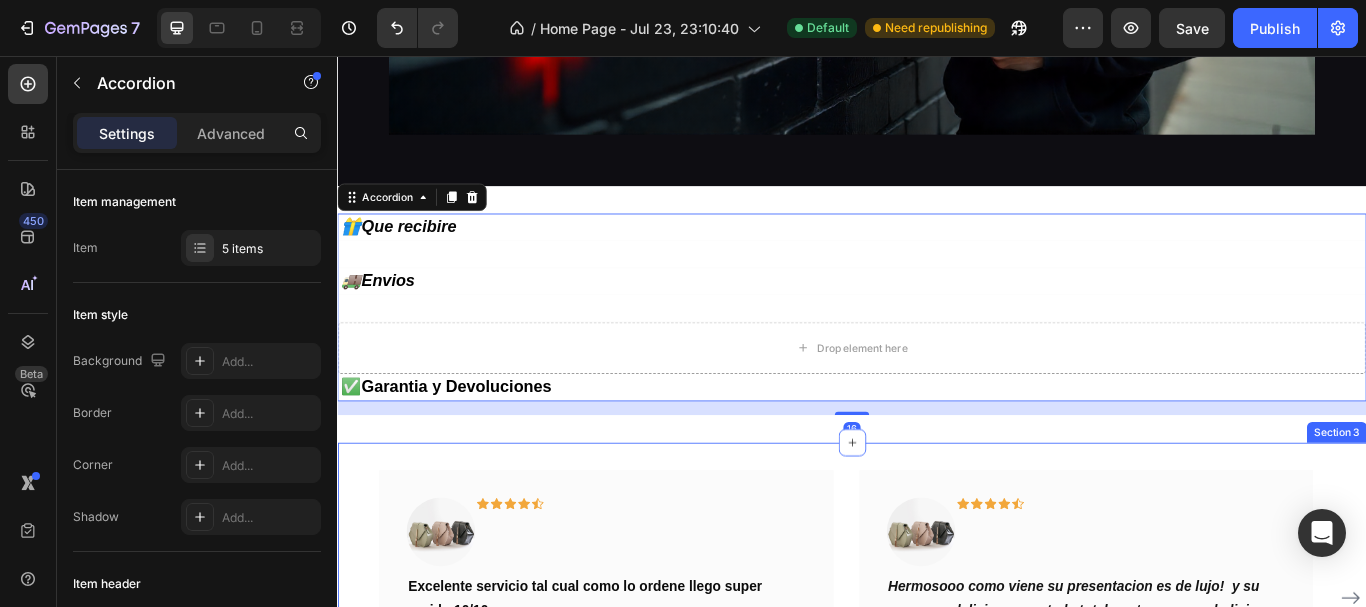 click on "Image
Icon
Icon
Icon
Icon
Icon Row Excelente servicio tal cual como lo ordene llego super rapido 10/10 Text block Jean carlos Text block Row Image
Icon
Icon
Icon
Icon
Icon Row Hermosooo como viene su presentacion es de lujo!  y su aroma es deliciso encantada totalmente recomendadisimos Text block Juliana.r Text block Row Image
Icon
Icon
Icon
Icon
Icon Row Excelente atención me llego super rapido el perfume y su presentacion es muy linda y su aroma todo que ver!  Text block ValentinaG Text block Row Image
Icon
Icon
Icon
Icon
Icon Row Text block Daniel R Text block Row
Carousel Row Section 3" at bounding box center (937, 702) 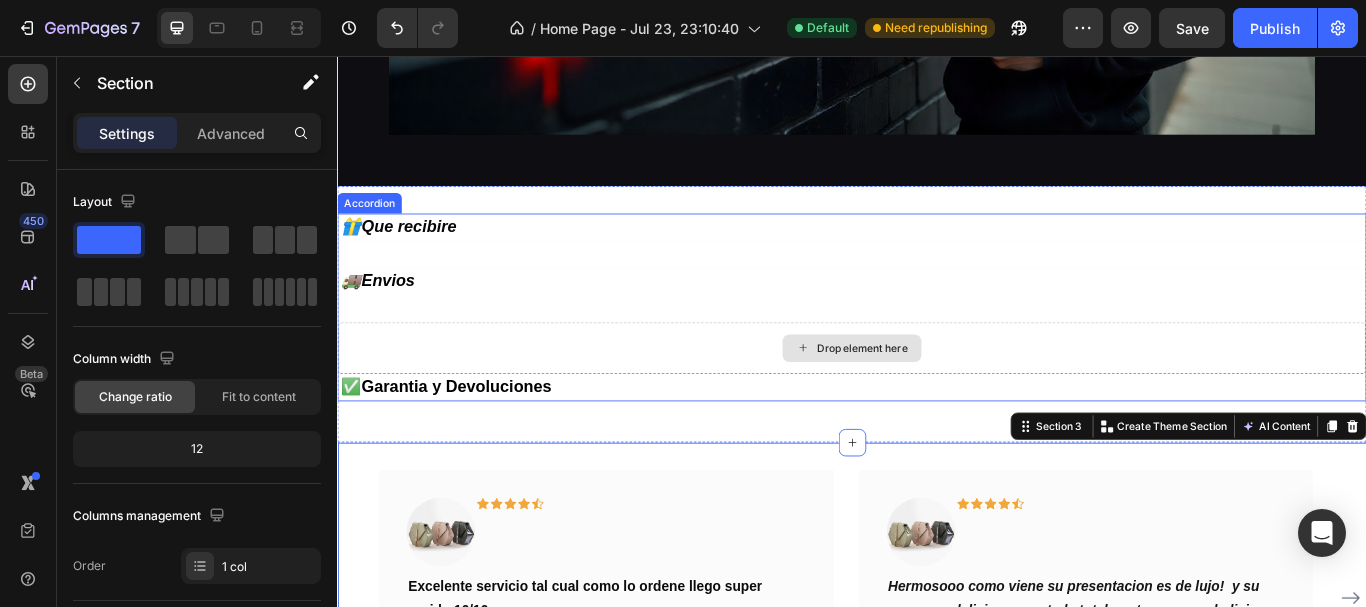 click on "Drop element here" at bounding box center [937, 397] 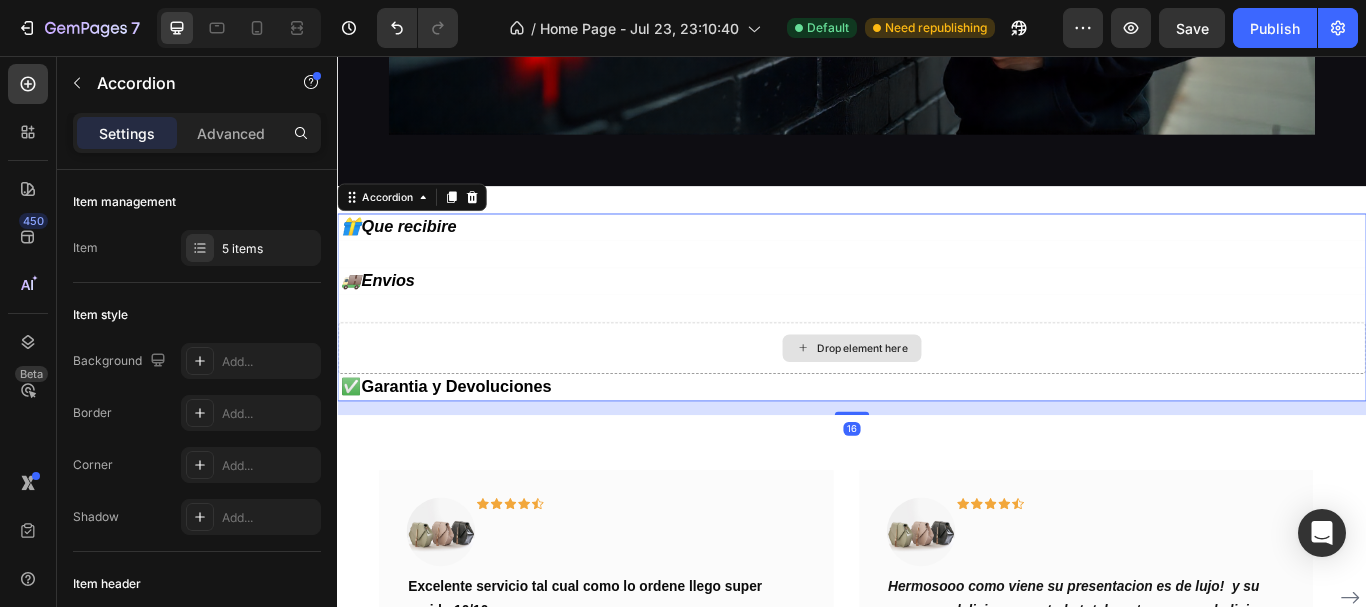 click on "Drop element here" at bounding box center [937, 397] 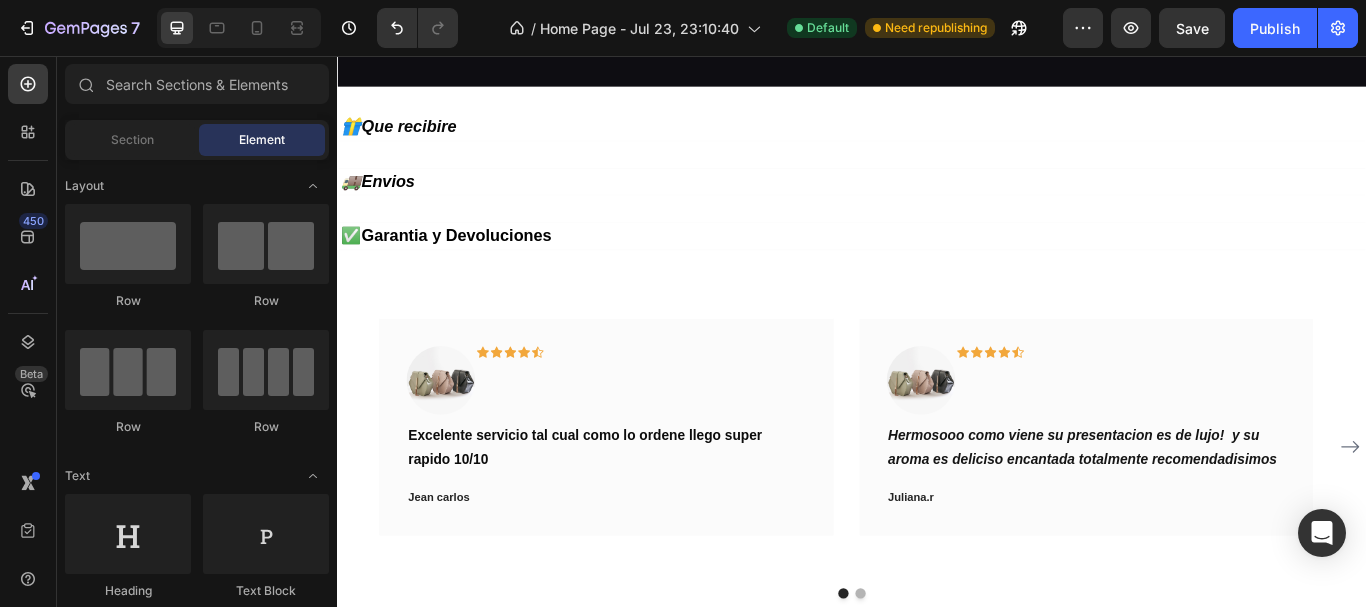 scroll, scrollTop: 809, scrollLeft: 0, axis: vertical 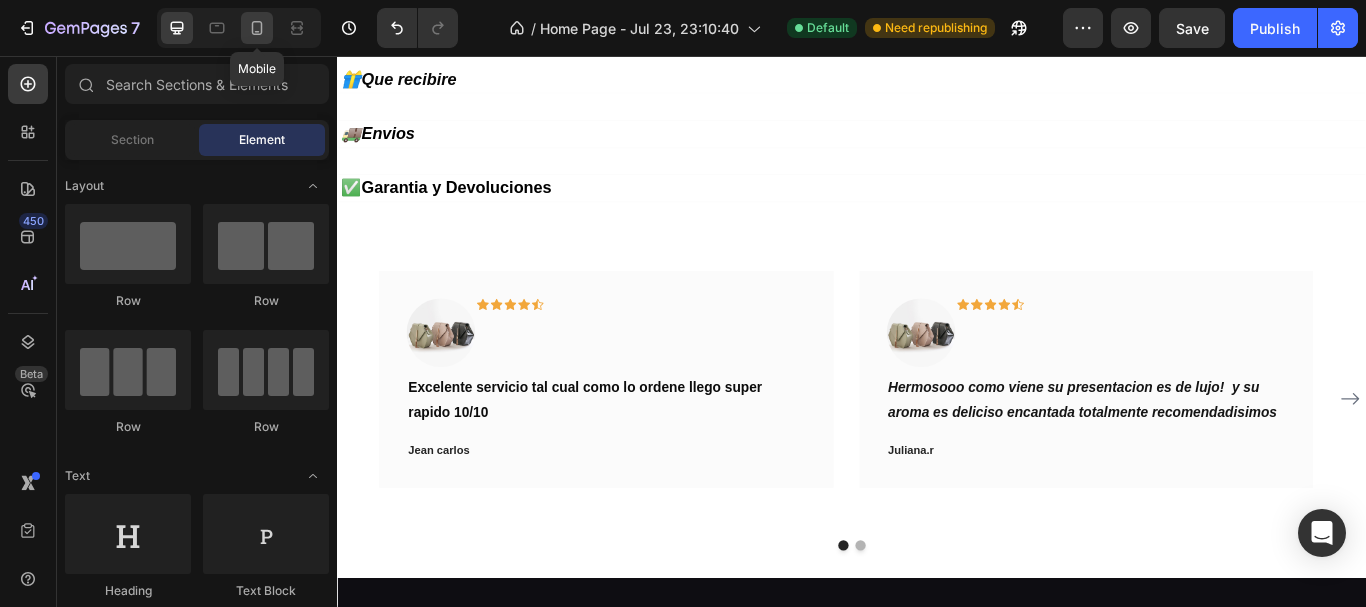click 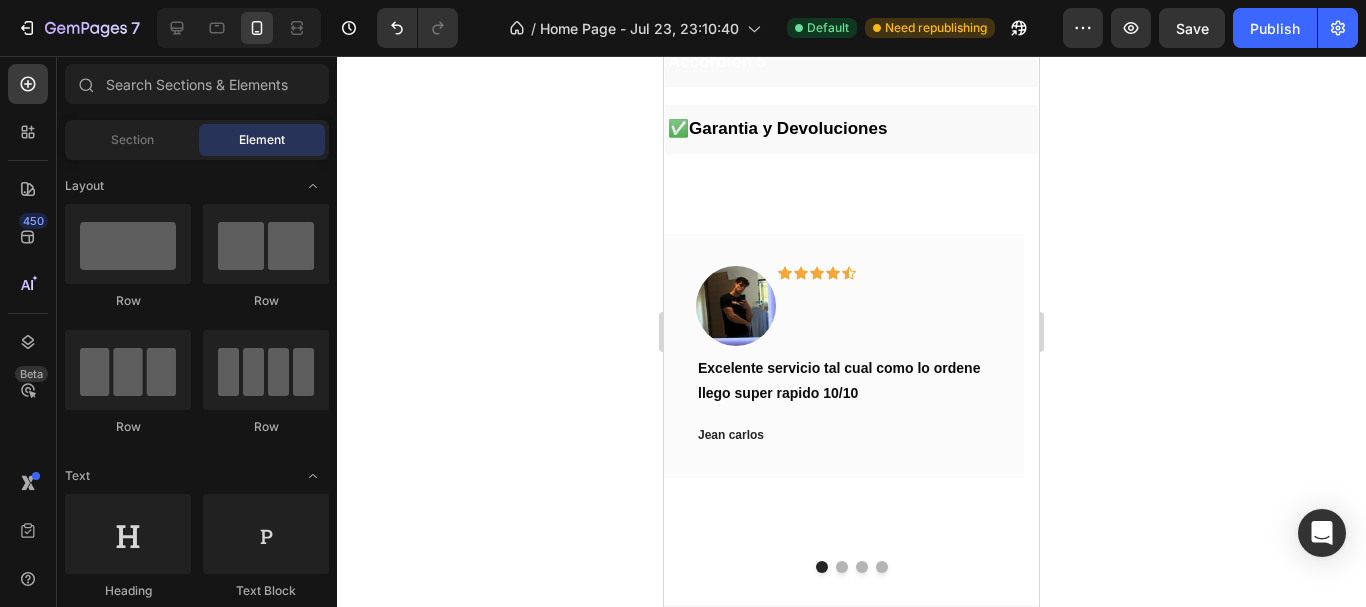 scroll, scrollTop: 1033, scrollLeft: 0, axis: vertical 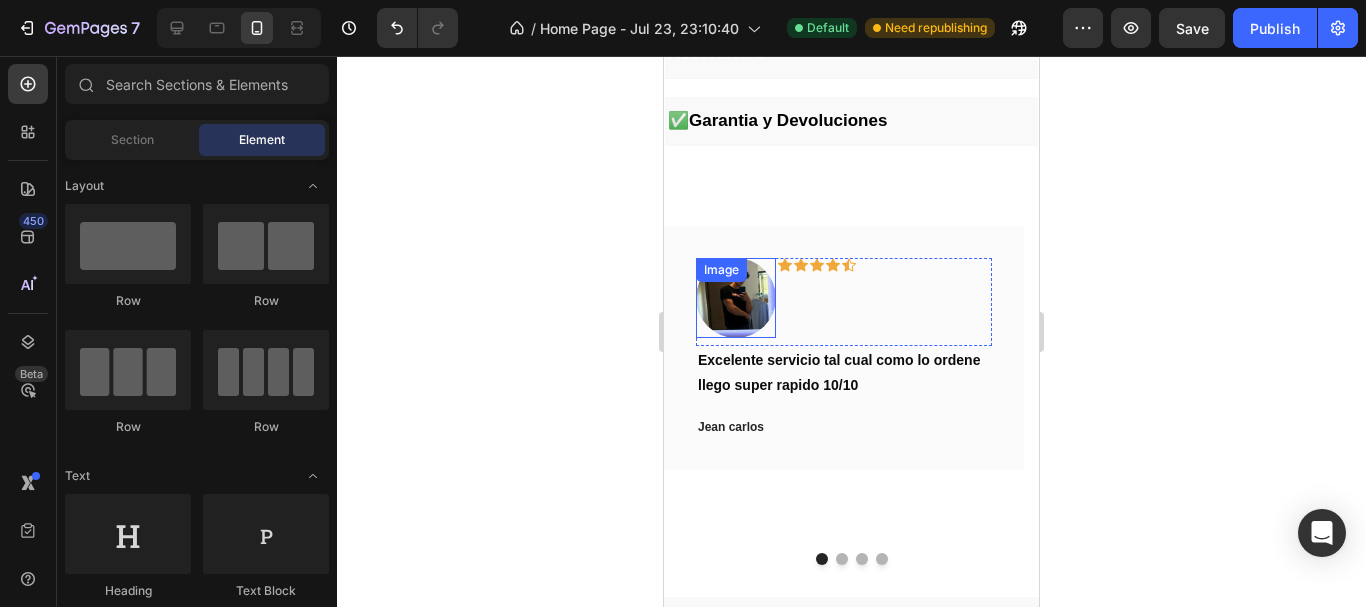 click at bounding box center (736, 298) 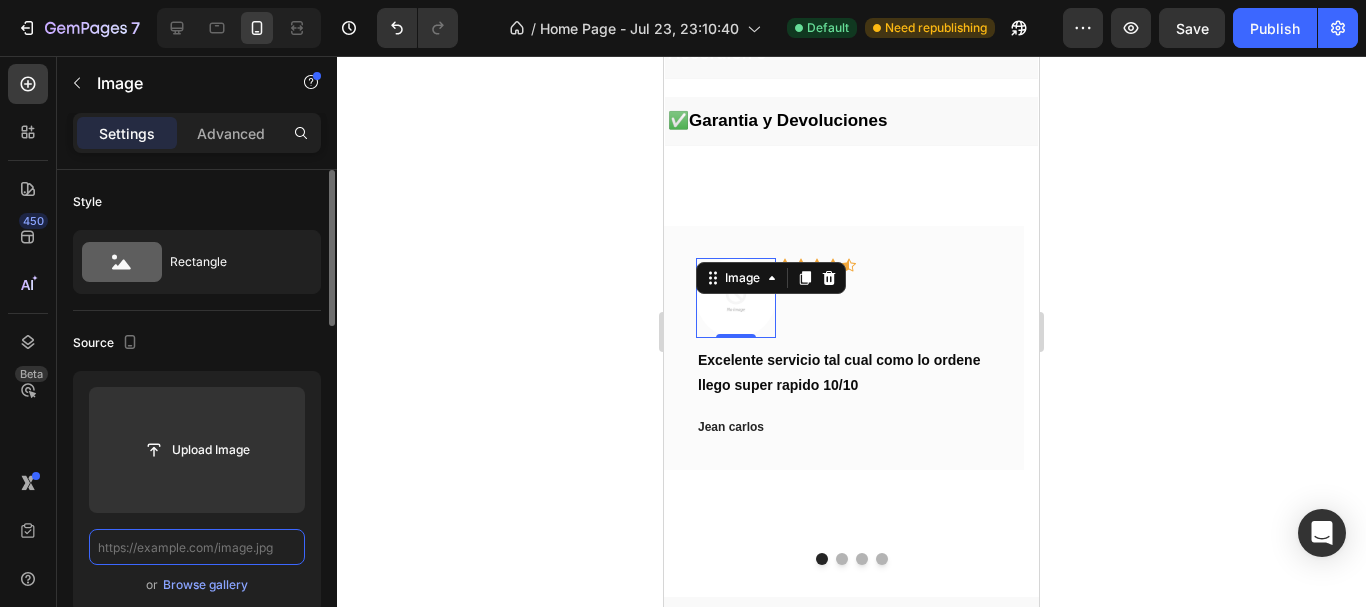 scroll, scrollTop: 0, scrollLeft: 0, axis: both 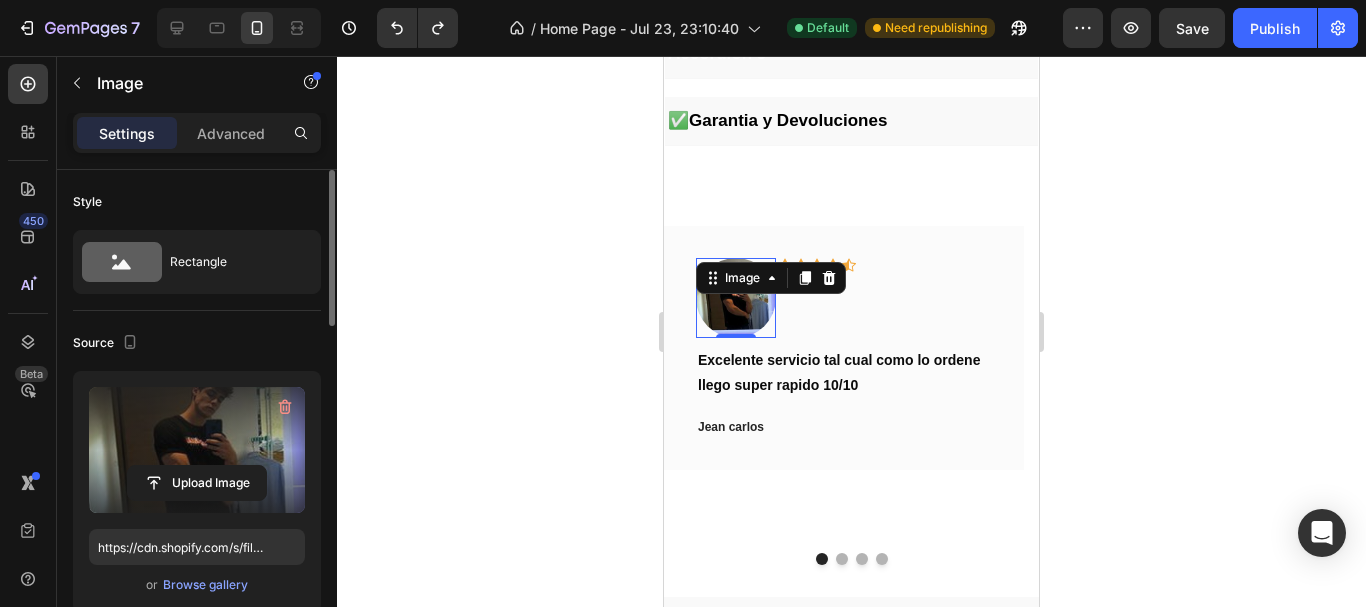 click at bounding box center [197, 450] 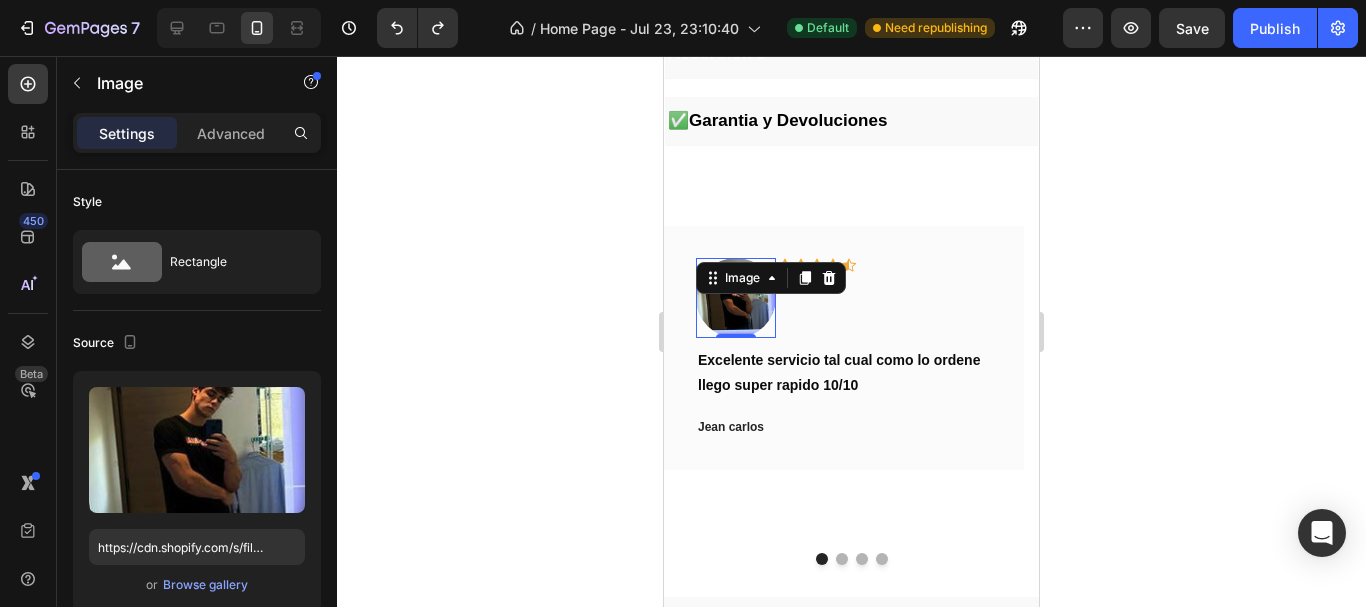 drag, startPoint x: 883, startPoint y: 499, endPoint x: 729, endPoint y: 313, distance: 241.47878 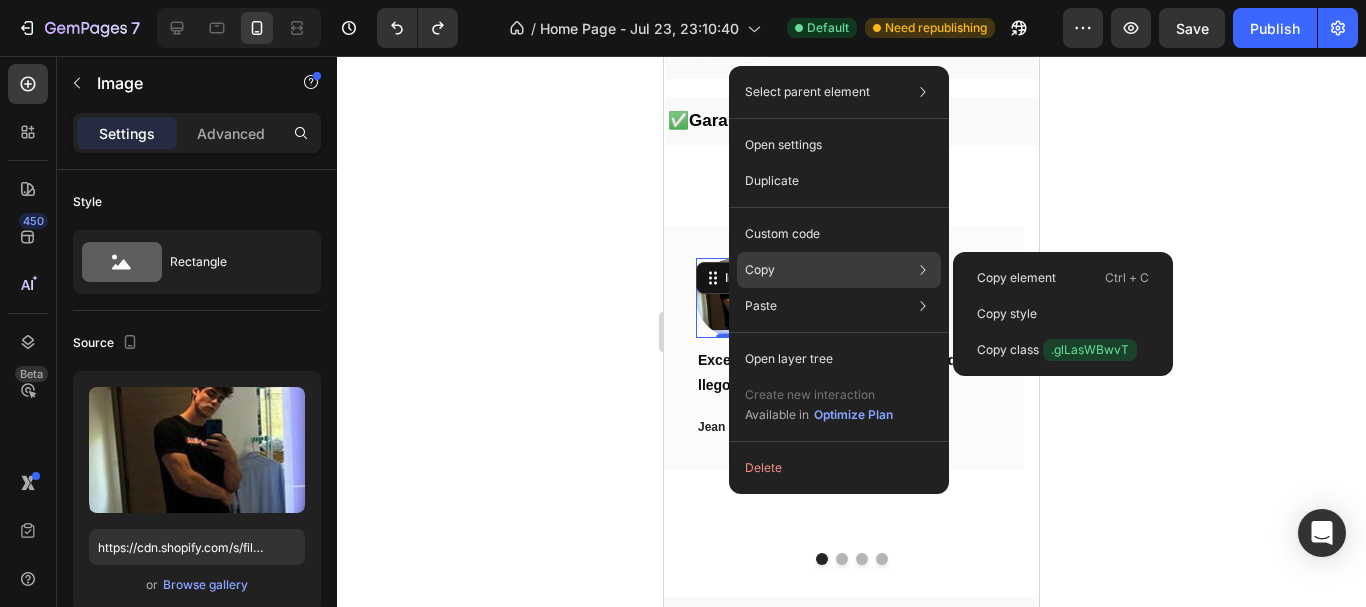 click on "Copy Copy element  Ctrl + C Copy style  Copy class  .glLasWBwvT" 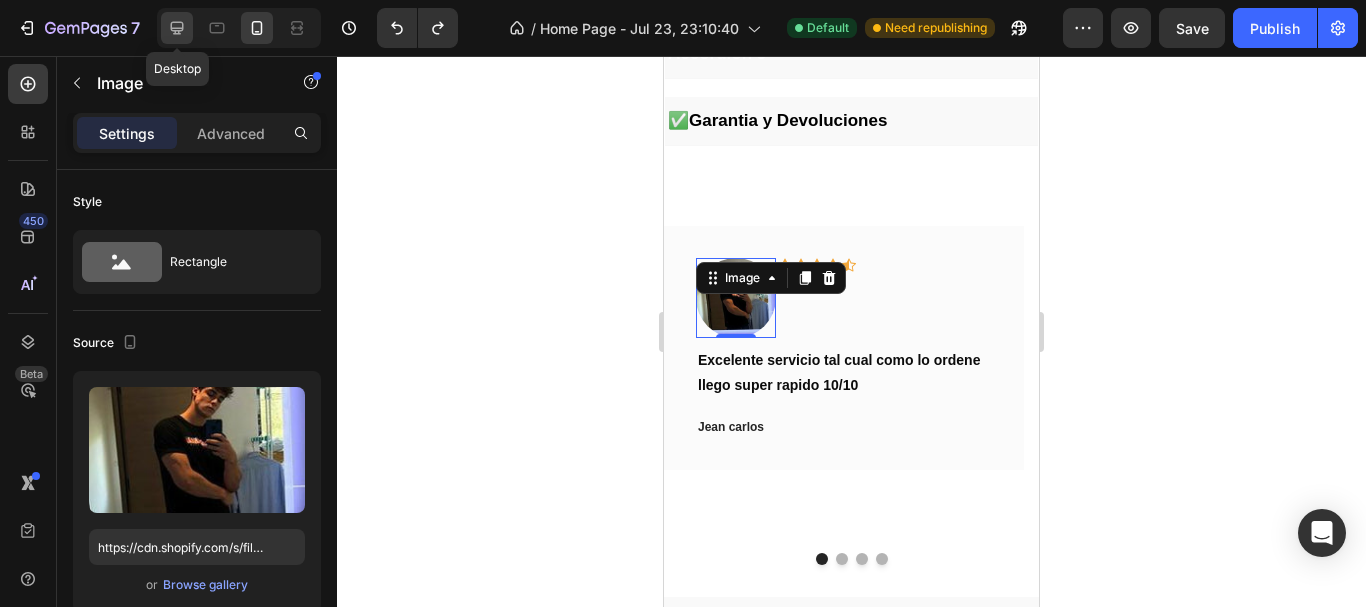 click 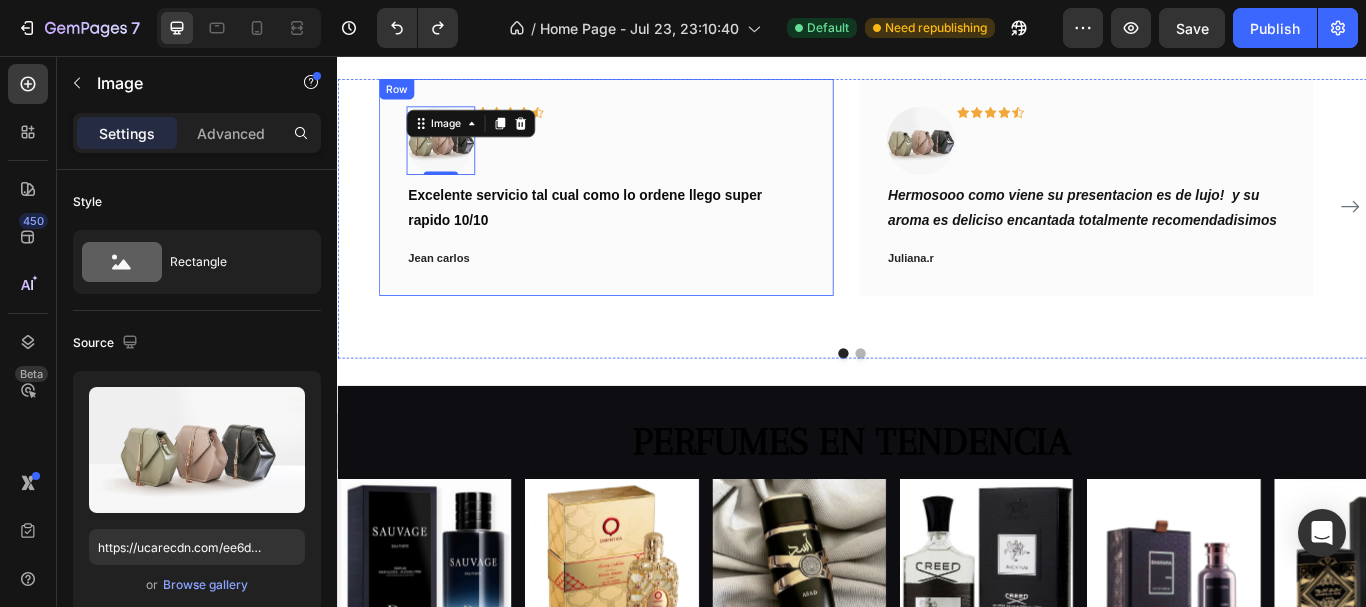 scroll, scrollTop: 1022, scrollLeft: 0, axis: vertical 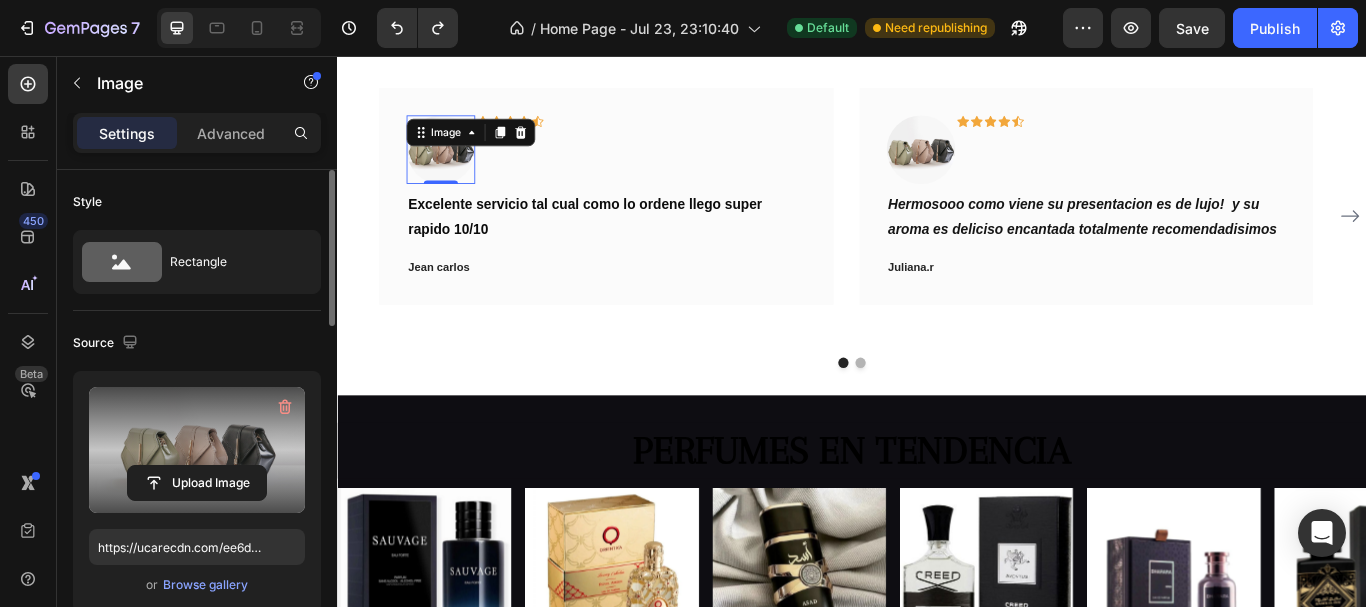 click at bounding box center (197, 450) 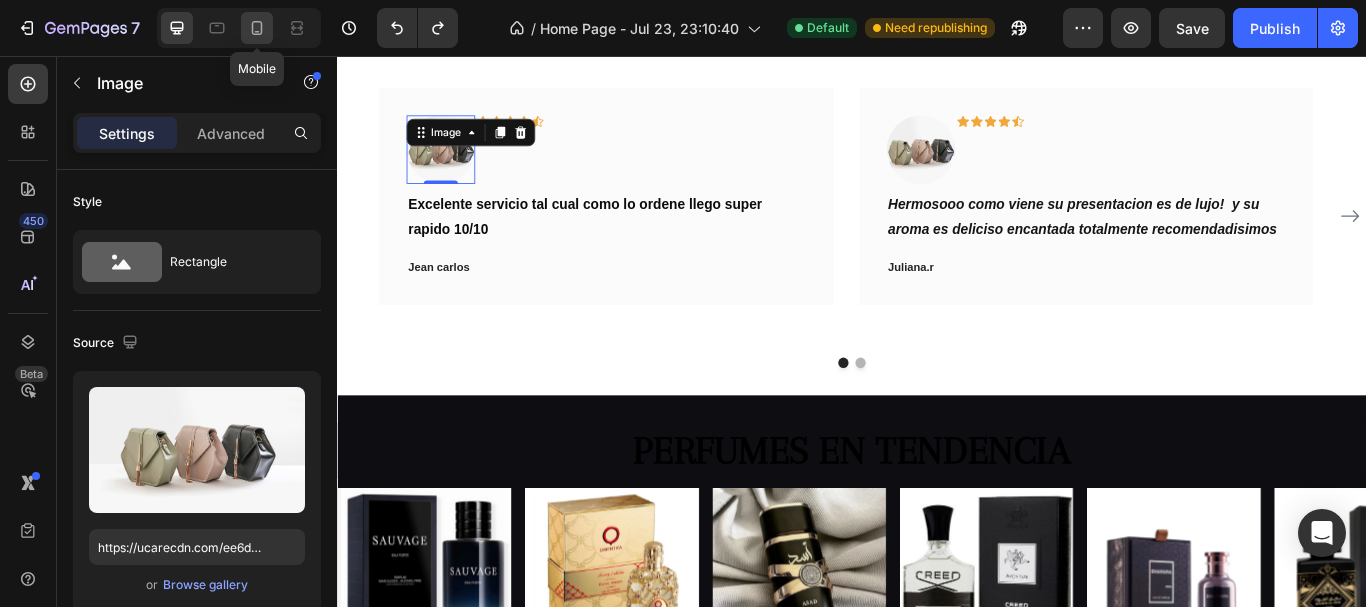click 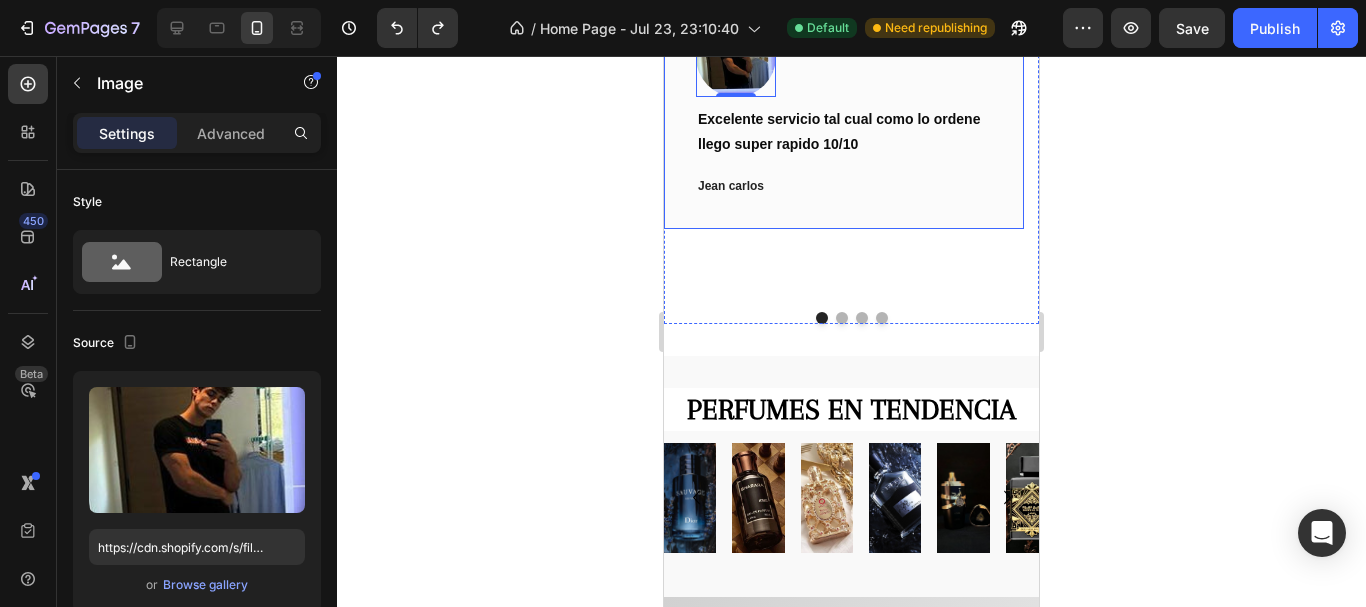 scroll, scrollTop: 1006, scrollLeft: 0, axis: vertical 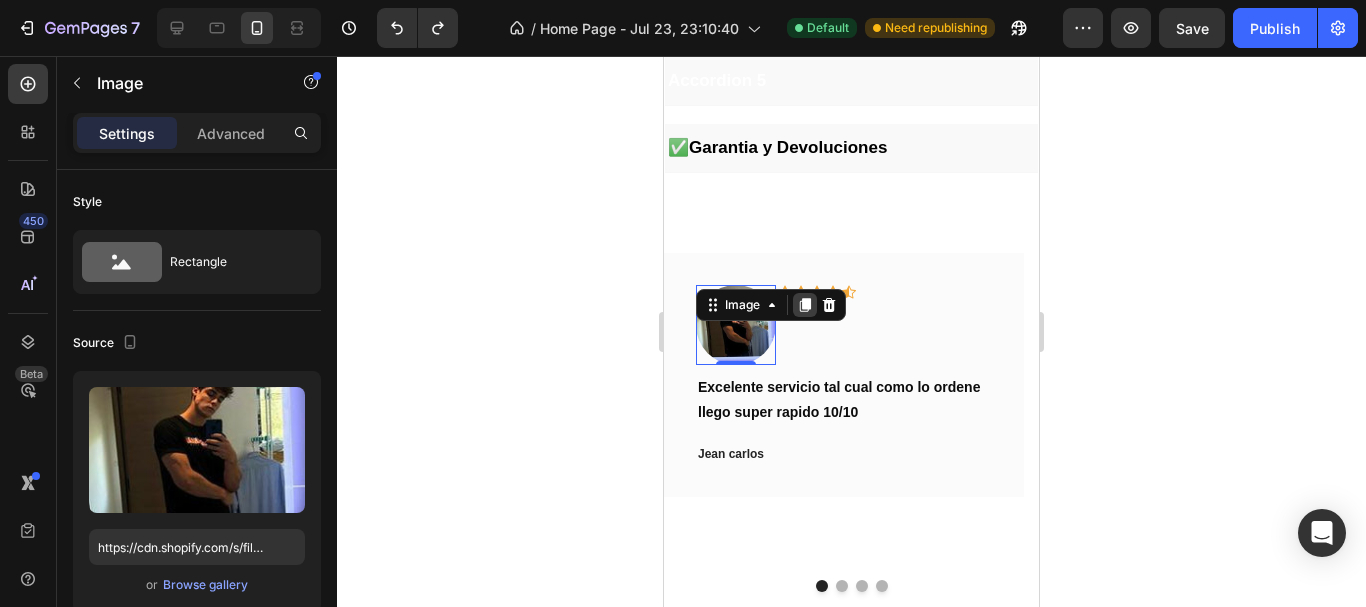 click 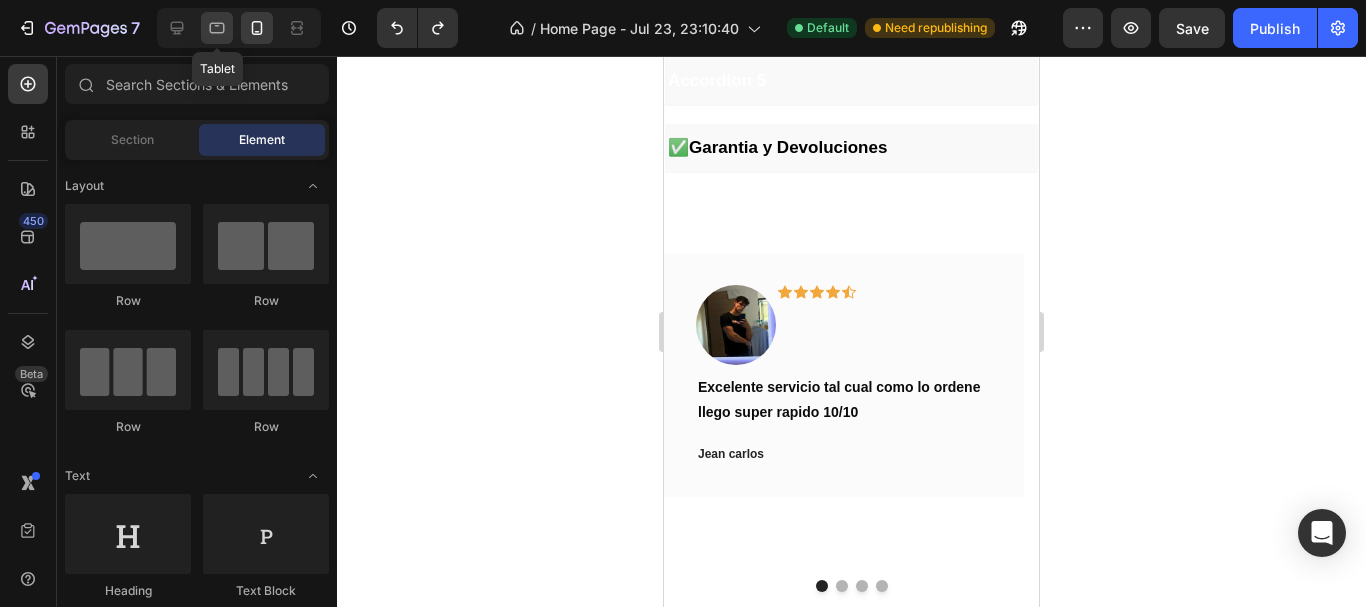 click 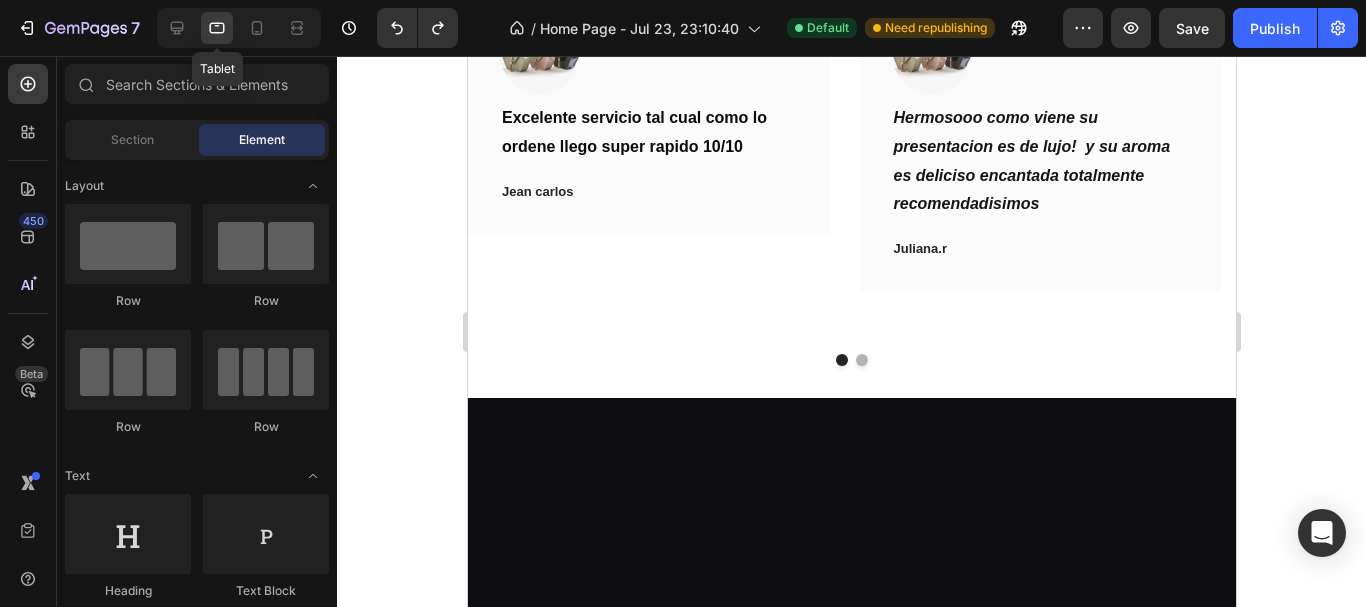 scroll, scrollTop: 788, scrollLeft: 0, axis: vertical 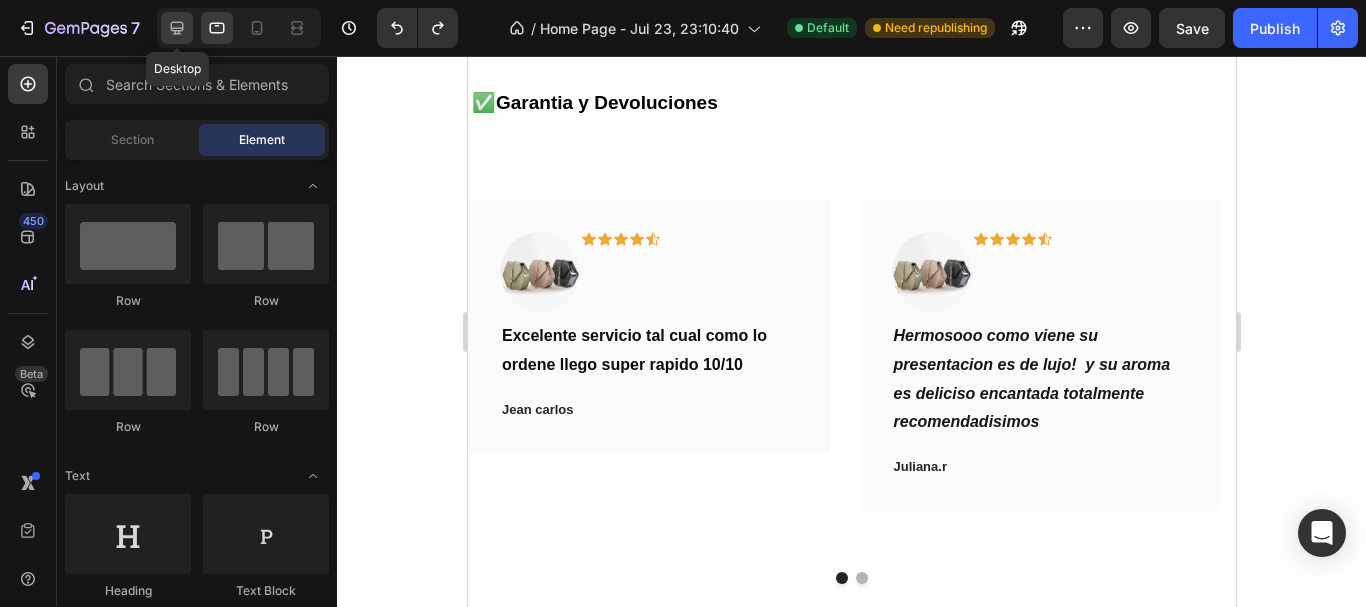 click 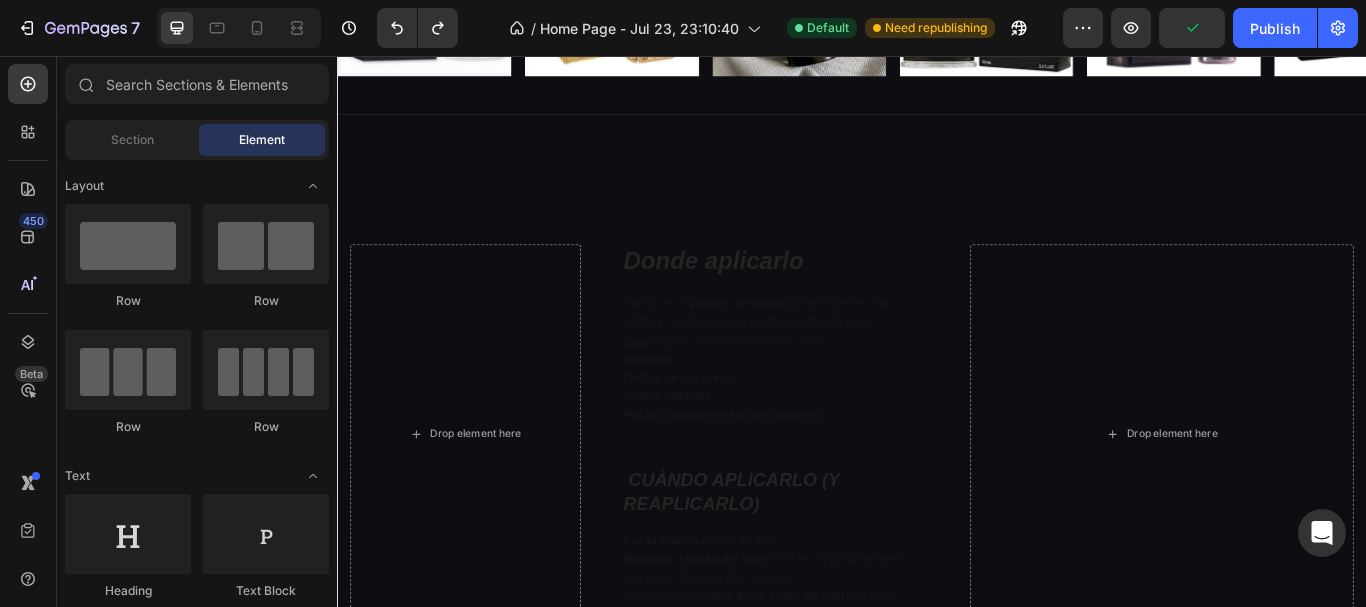 scroll, scrollTop: 1124, scrollLeft: 0, axis: vertical 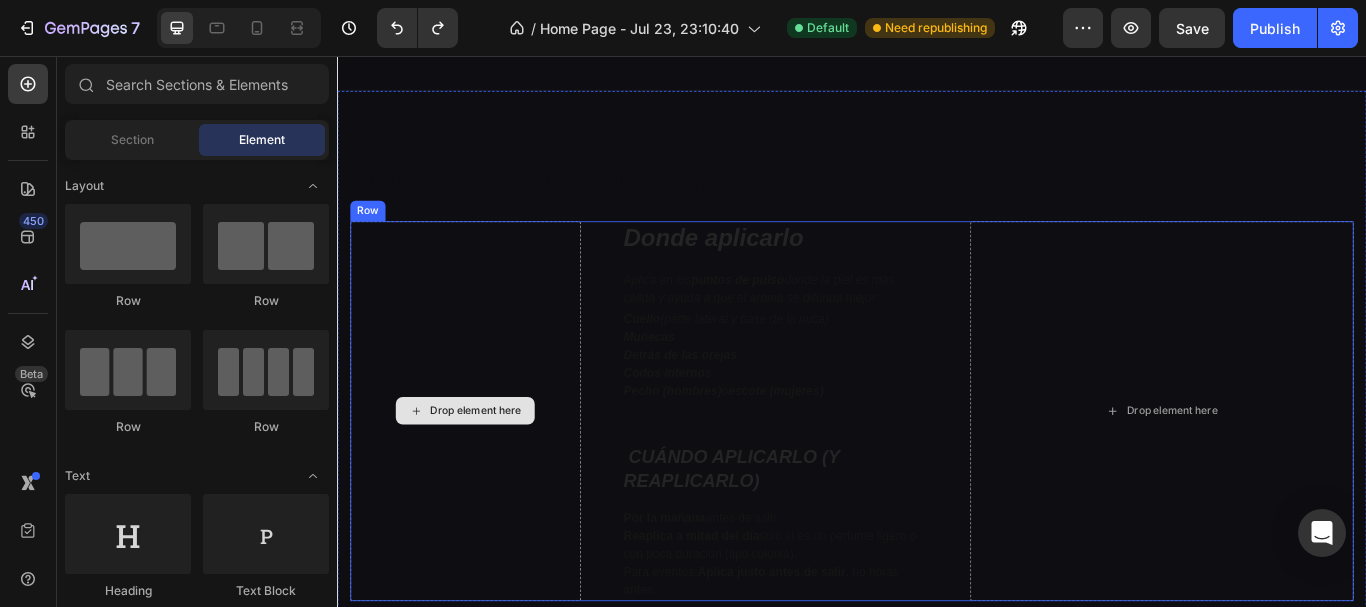 click on "Drop element here" at bounding box center (486, 470) 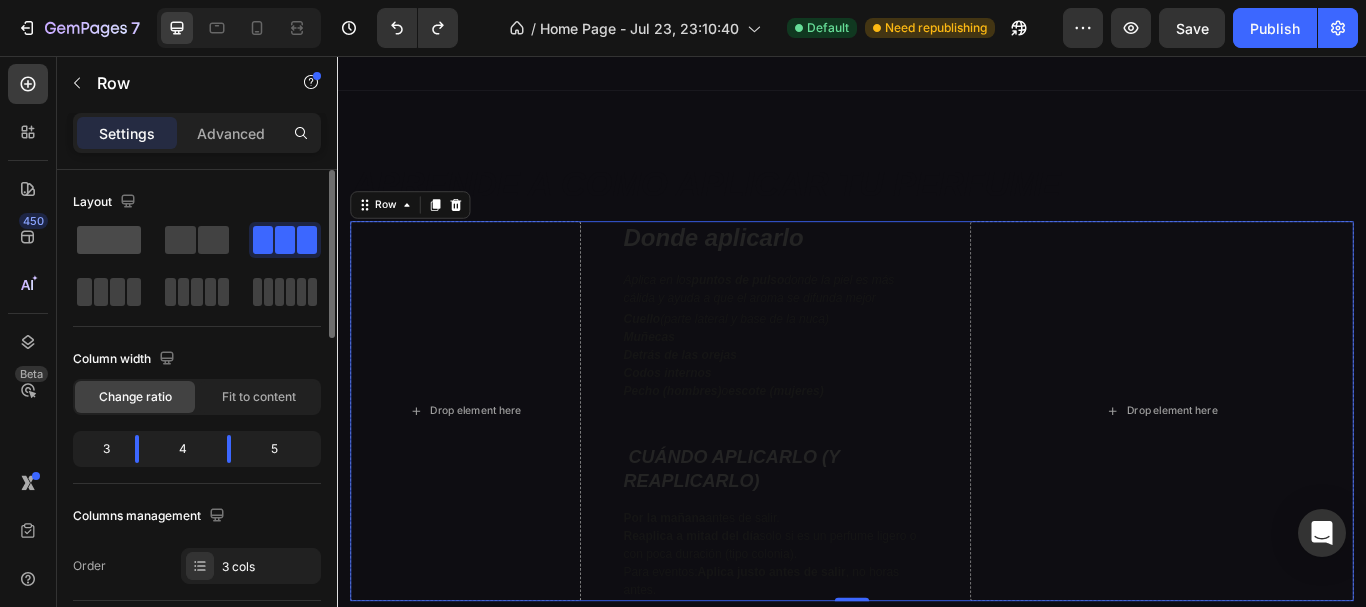 click 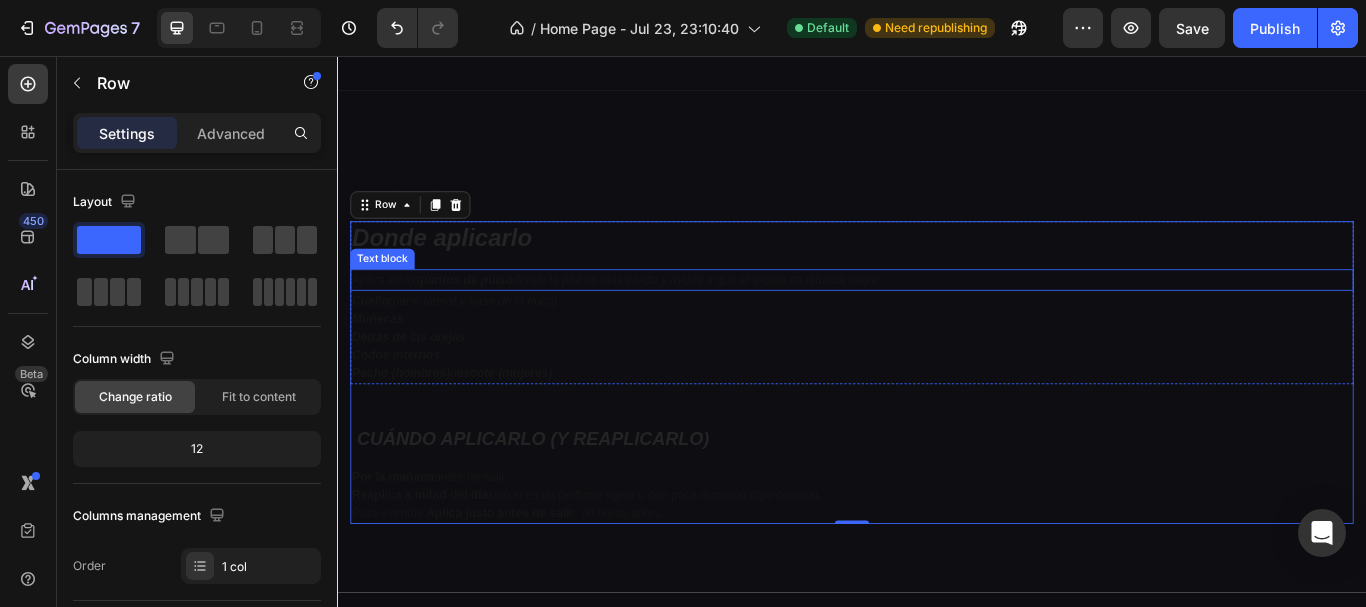 click on "puntos de pulso" at bounding box center (487, 317) 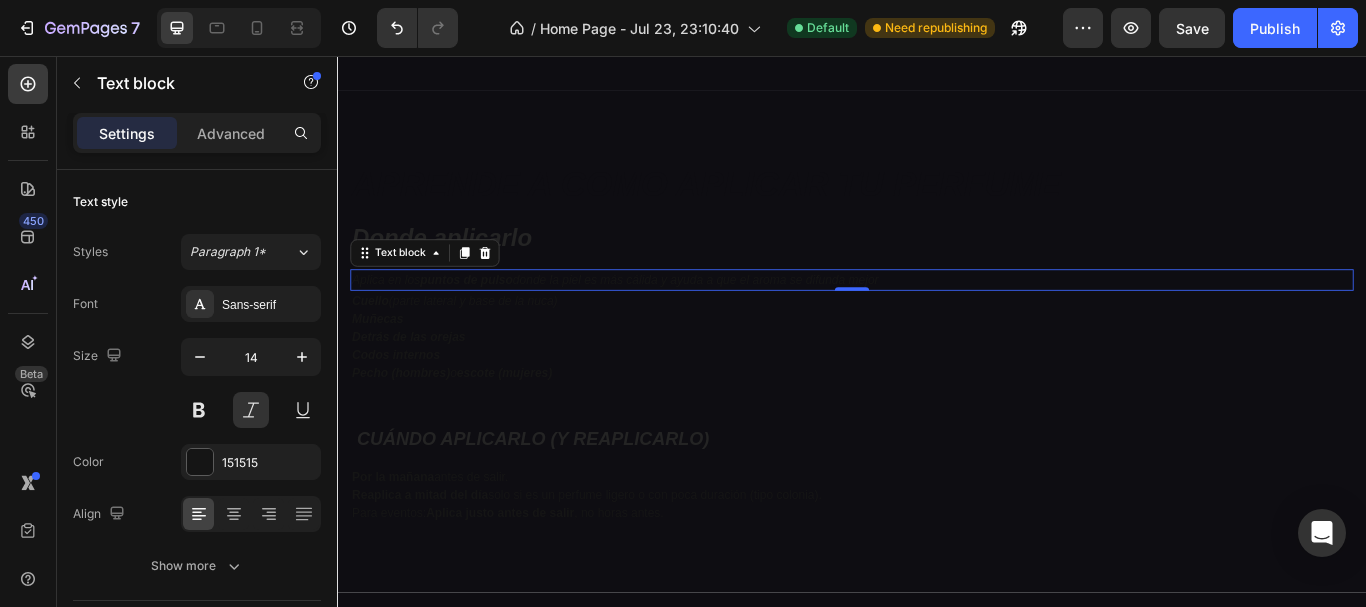 click on "puntos de pulso" at bounding box center [487, 317] 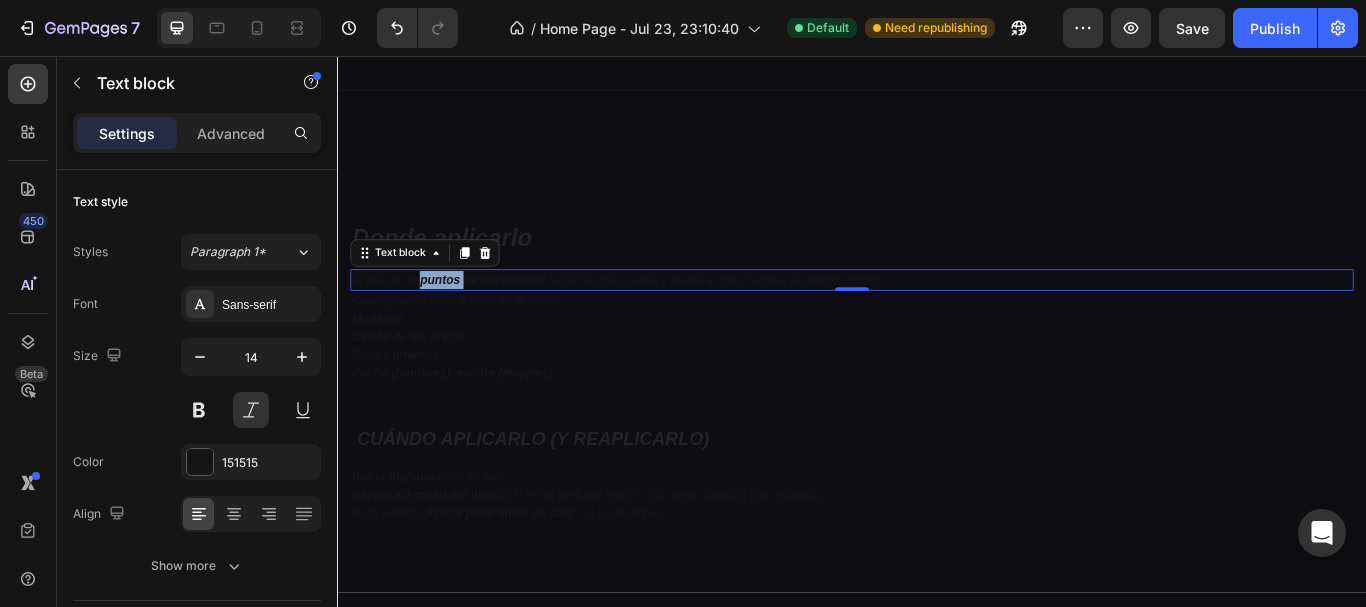 click on "puntos de pulso" at bounding box center [487, 317] 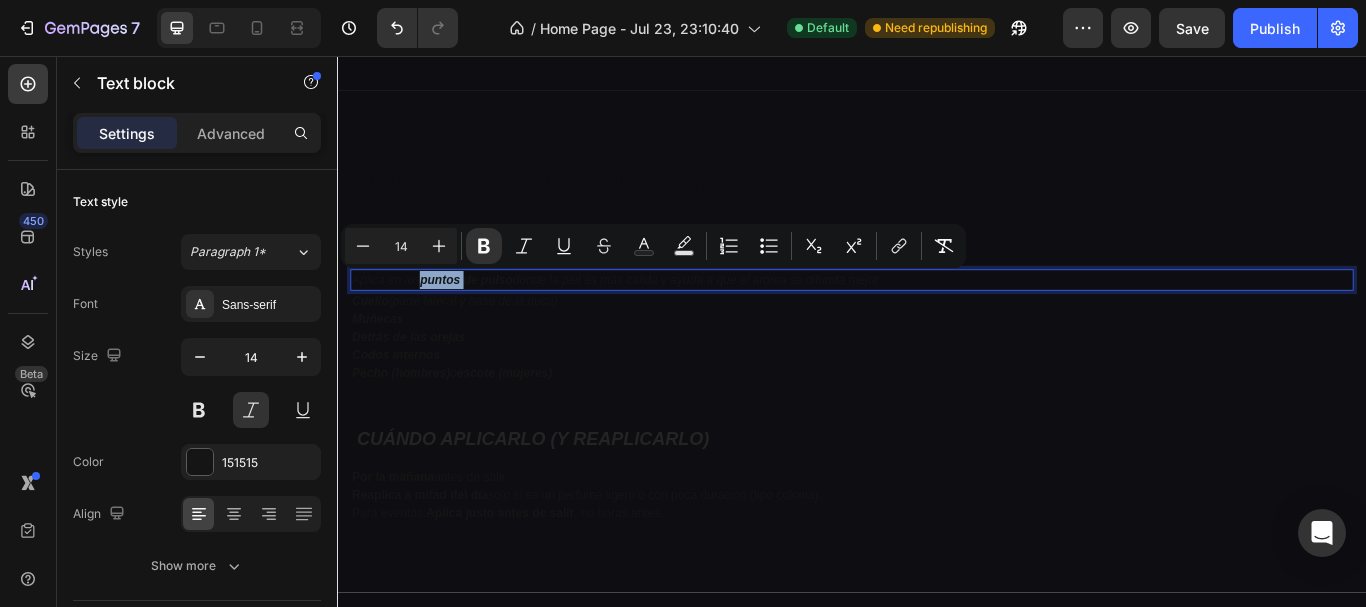 click on "puntos de pulso" at bounding box center [487, 317] 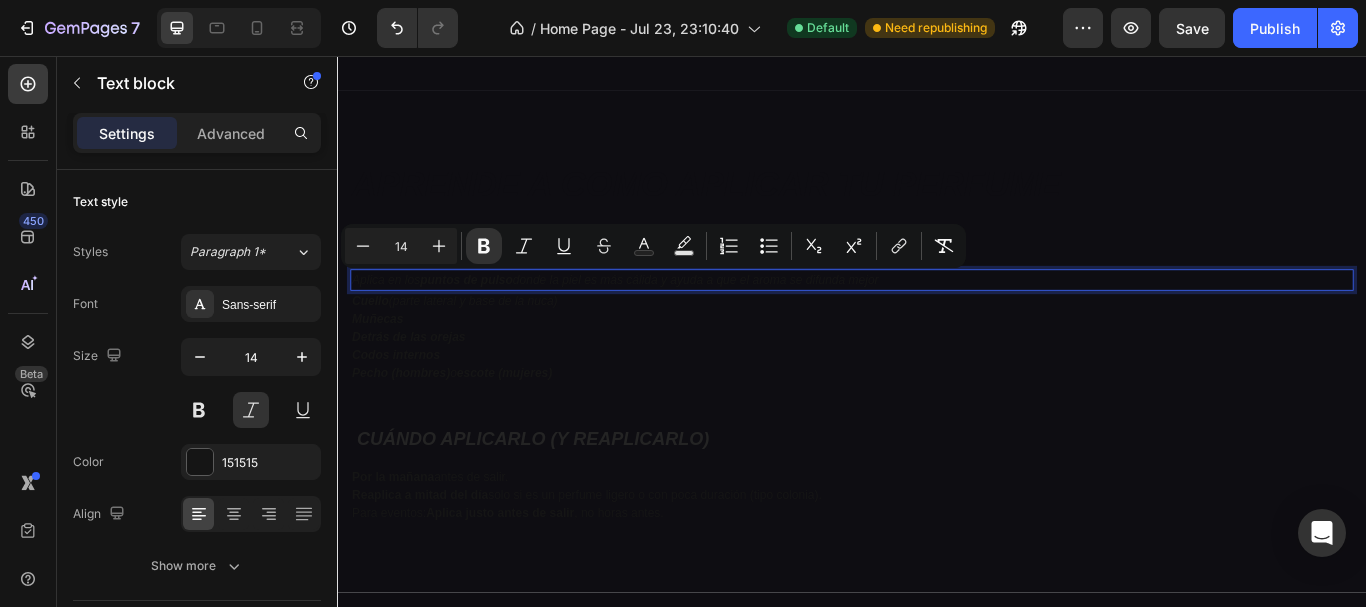 click on "puntos de pulso" at bounding box center [487, 317] 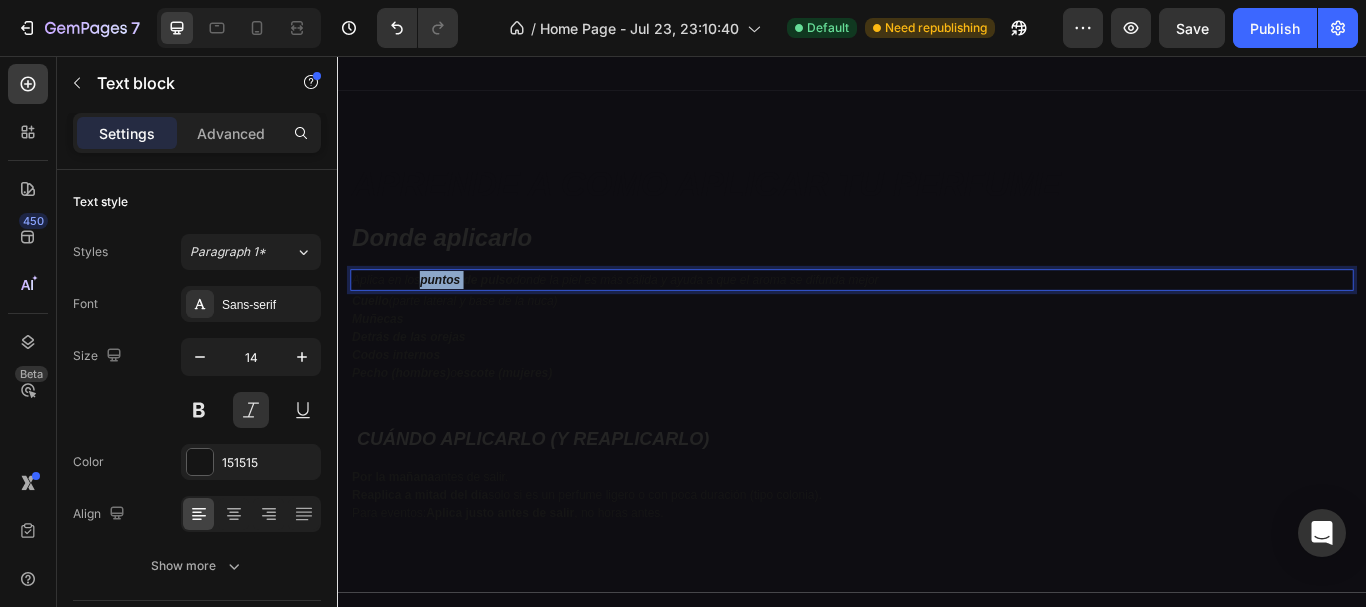 click on "puntos de pulso" at bounding box center (487, 317) 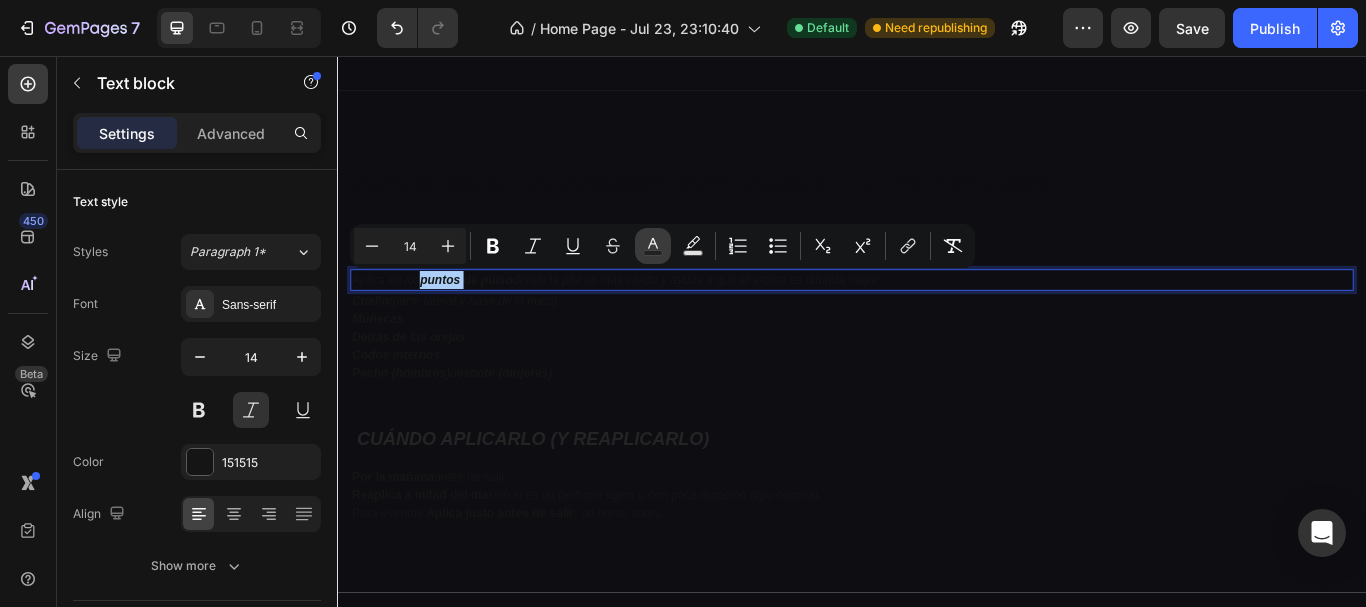 click on "Text Color" at bounding box center [653, 246] 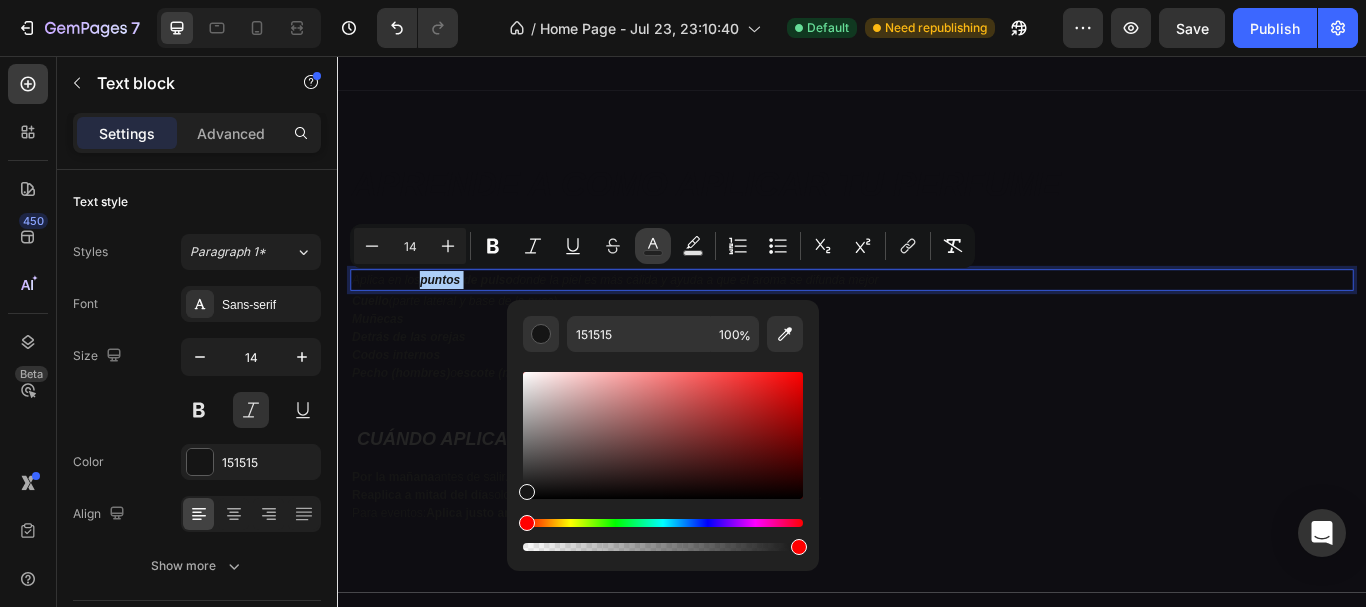 drag, startPoint x: 641, startPoint y: 247, endPoint x: 317, endPoint y: 272, distance: 324.96307 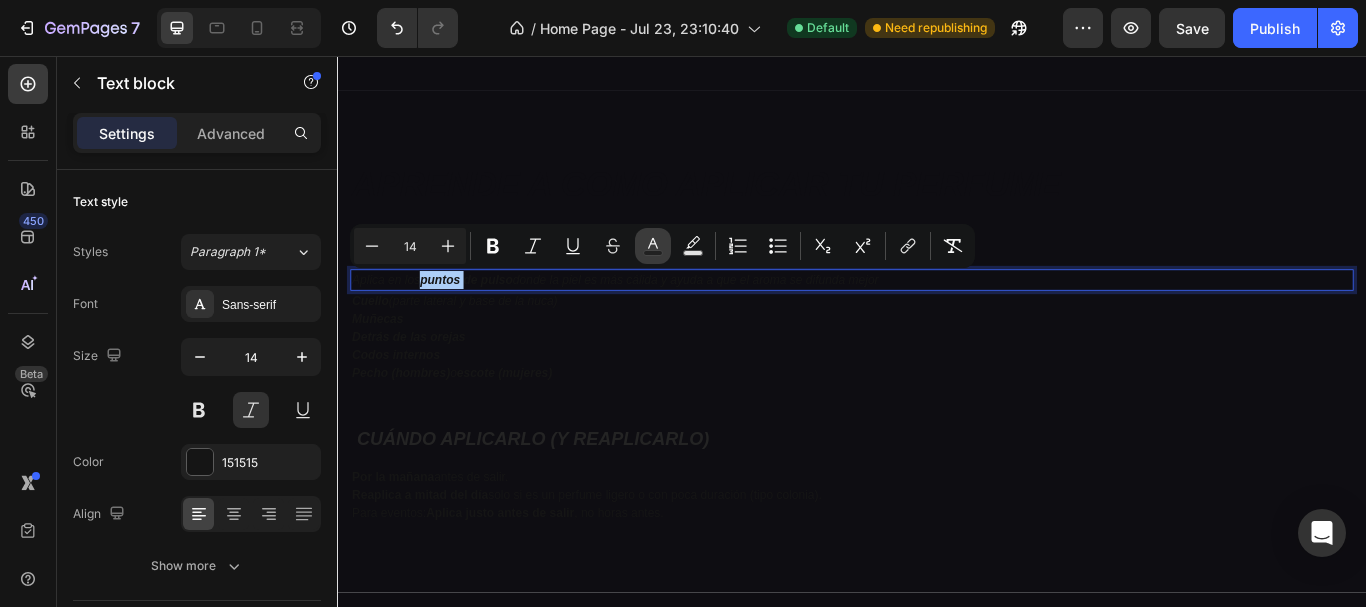click on "Text Color" at bounding box center (653, 246) 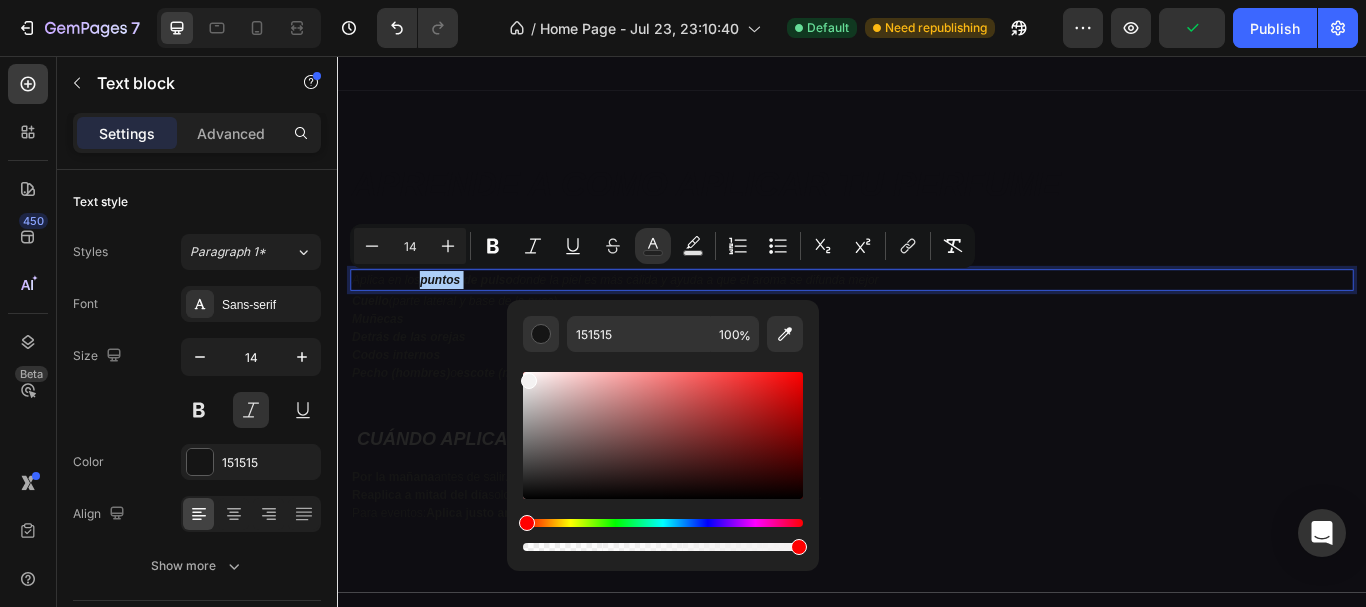 click at bounding box center [663, 435] 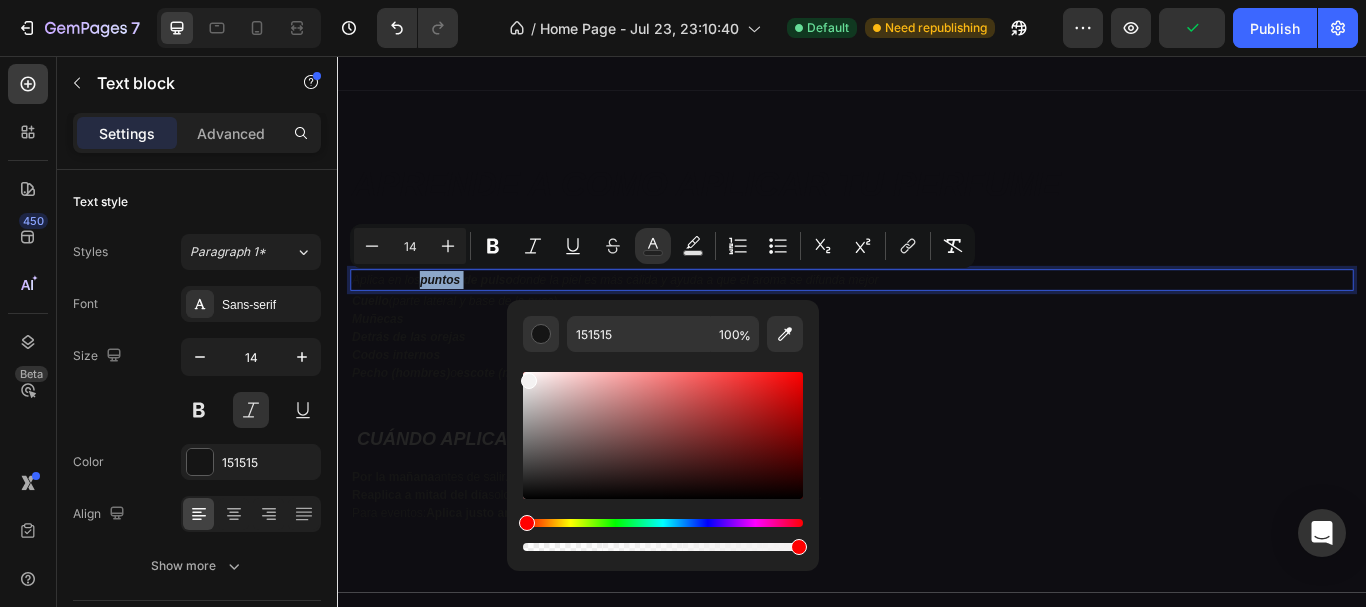 type on "F4F2F2" 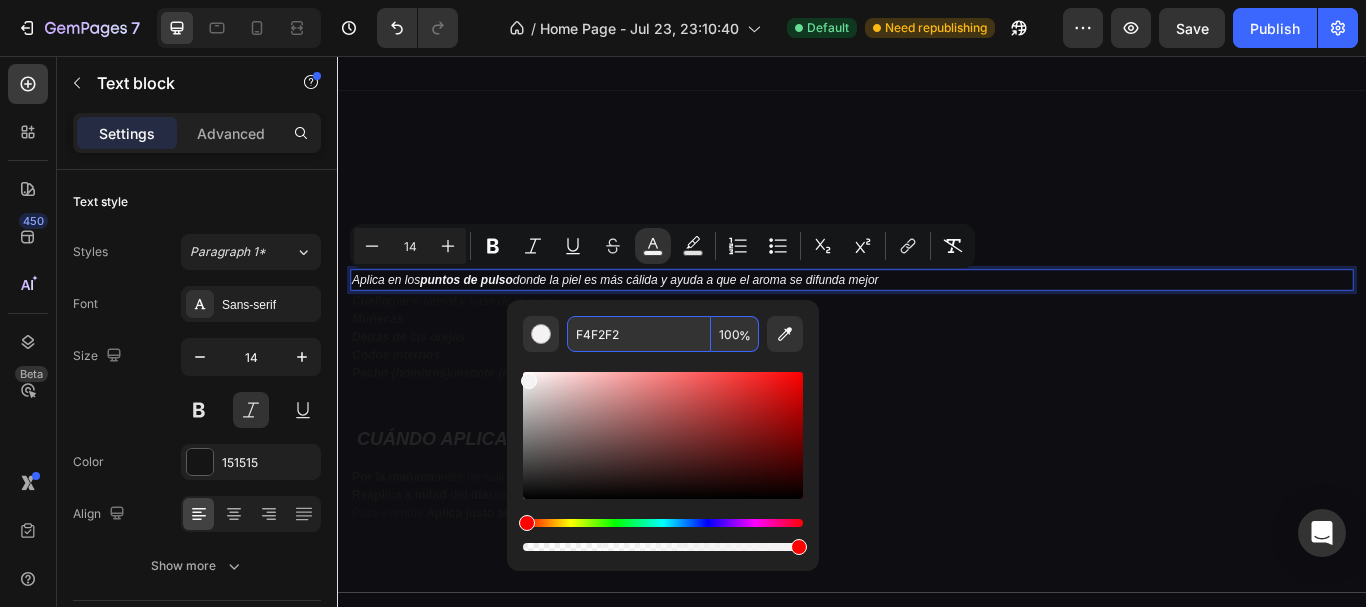 click on "F4F2F2" at bounding box center (639, 334) 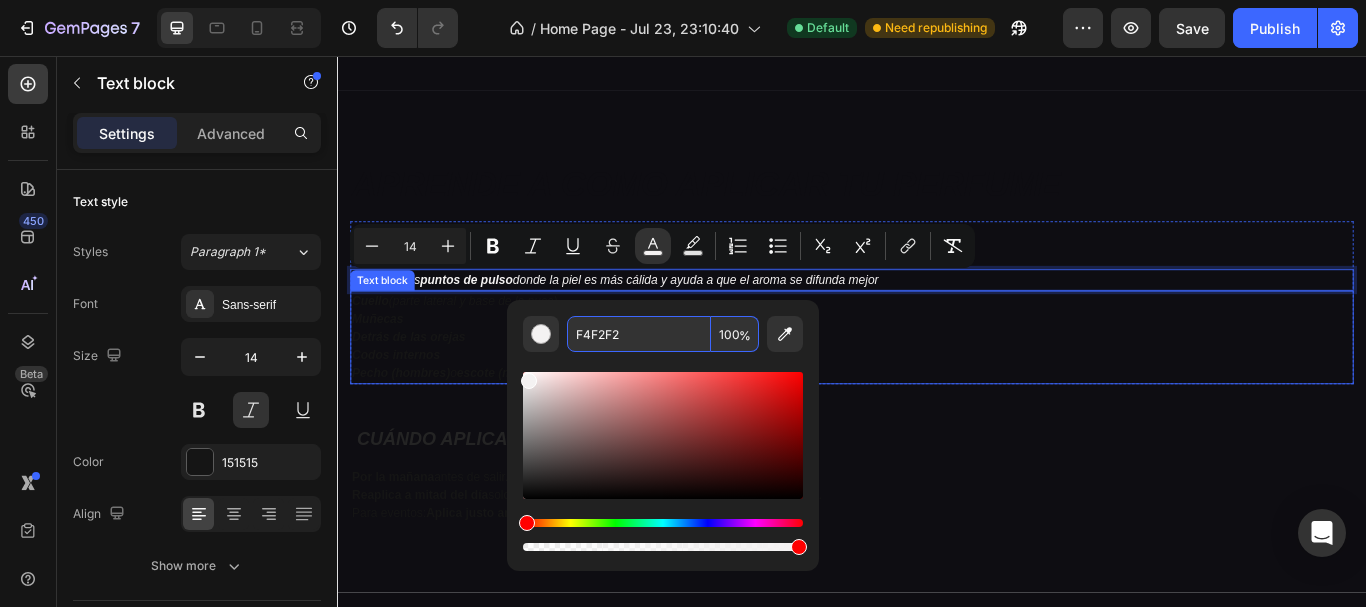 click on "Codos internos" at bounding box center (937, 405) 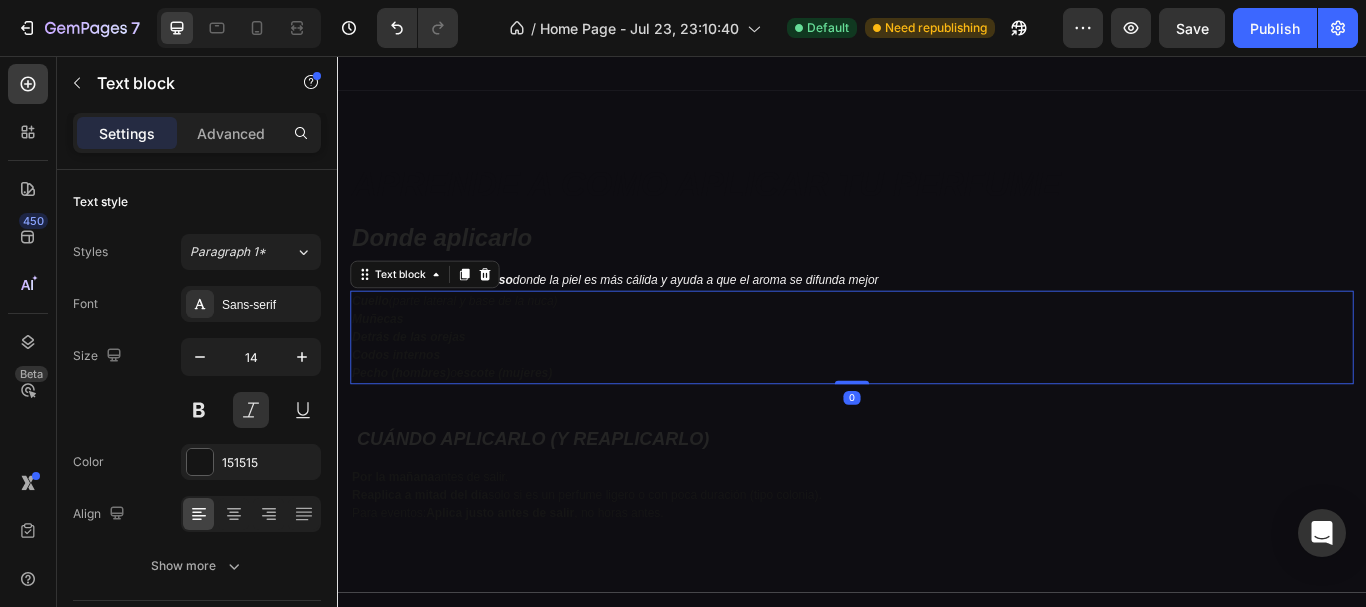 click on "Codos internos" at bounding box center (405, 405) 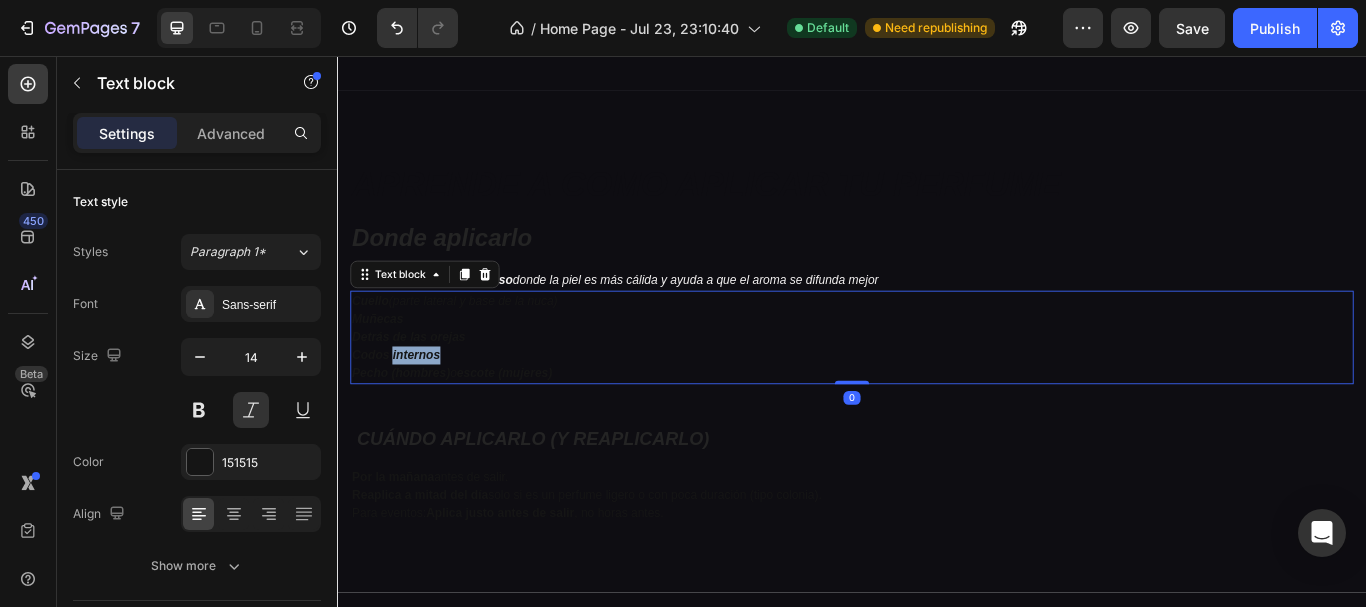 click on "Codos internos" at bounding box center [405, 405] 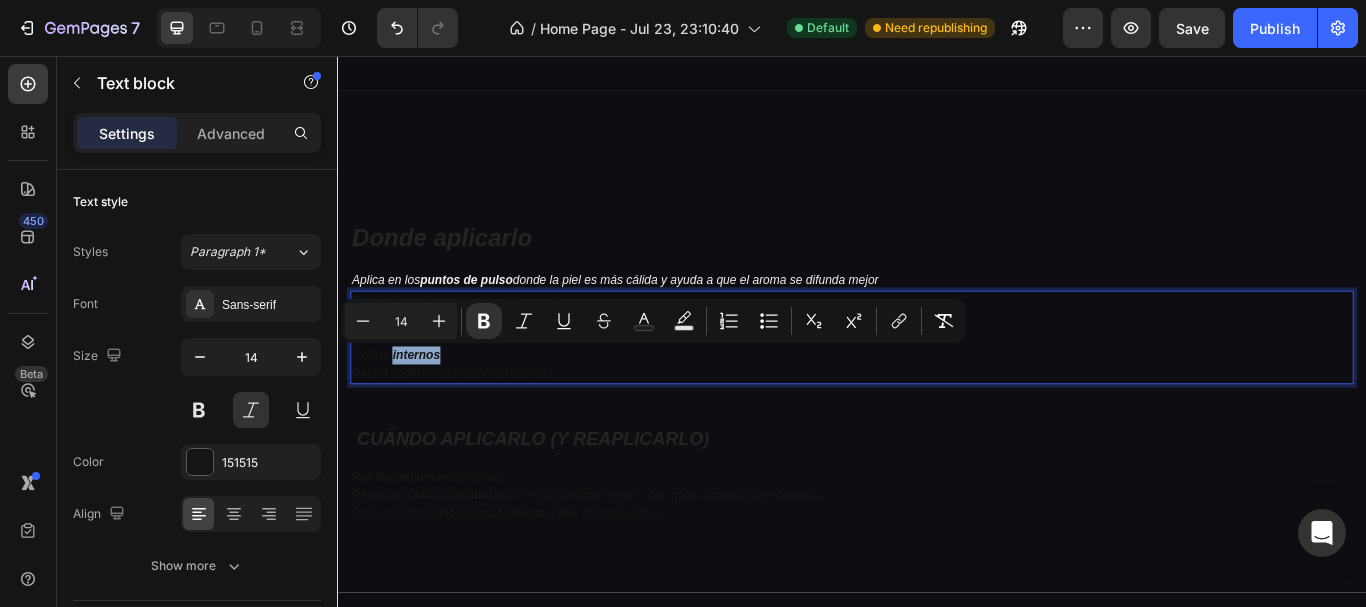 click on "Codos internos" at bounding box center [405, 405] 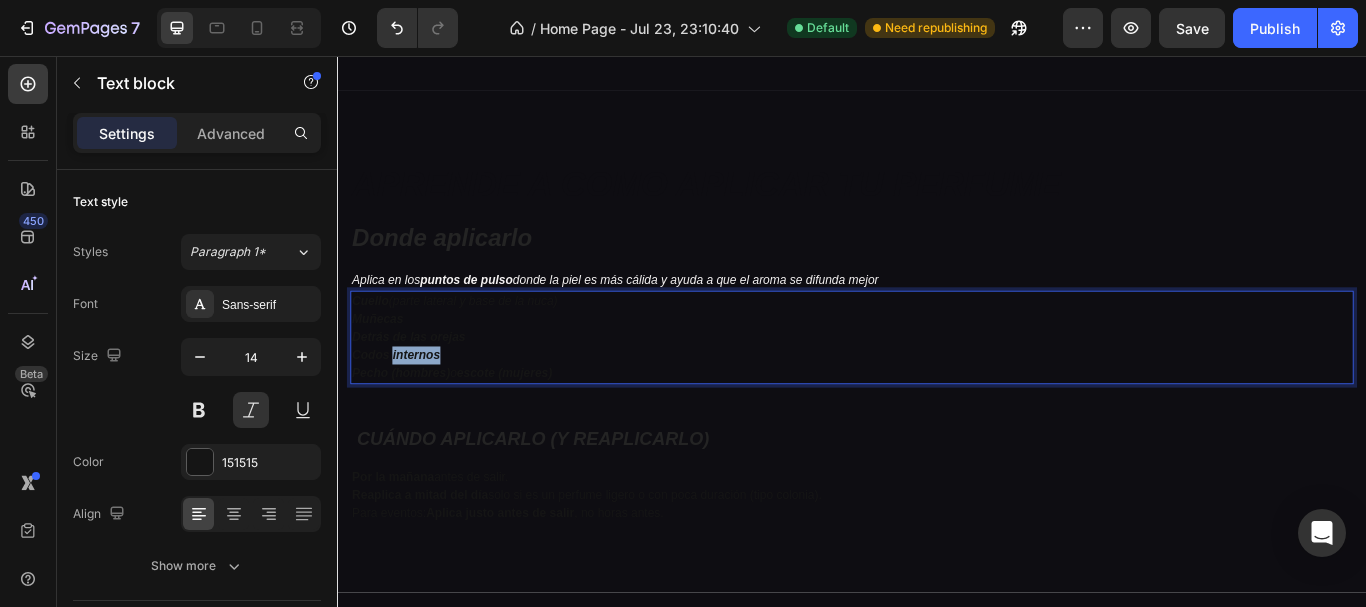 click on "Codos internos" at bounding box center [405, 405] 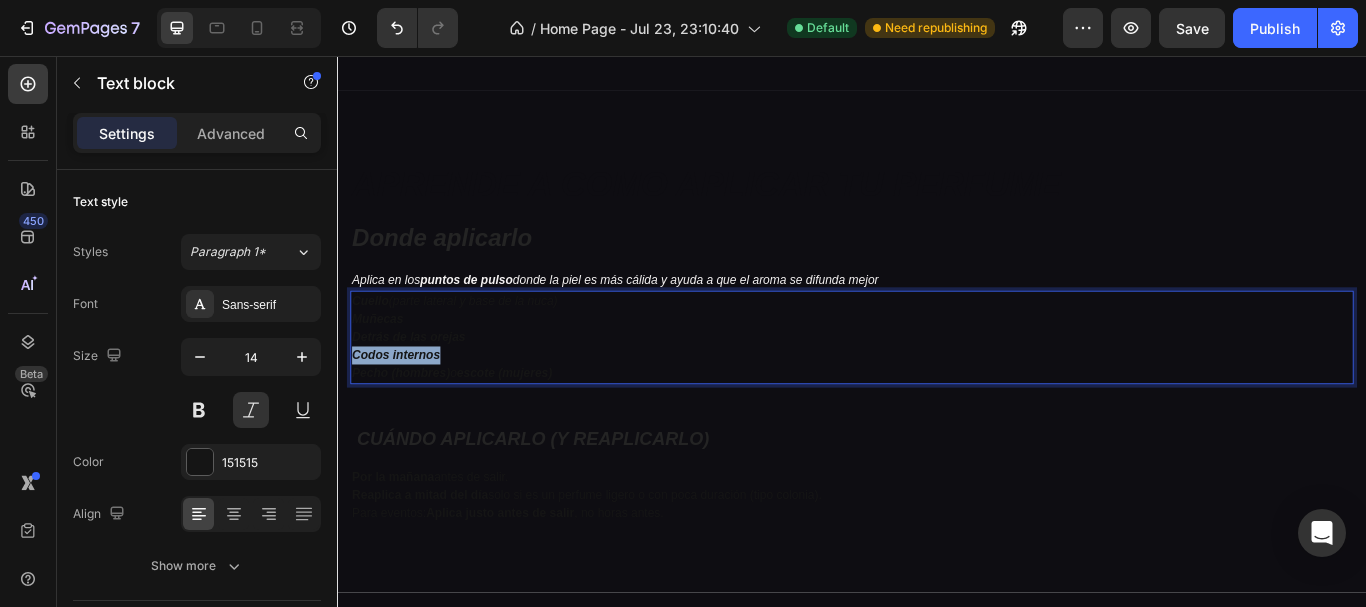 click on "Codos internos" at bounding box center (405, 405) 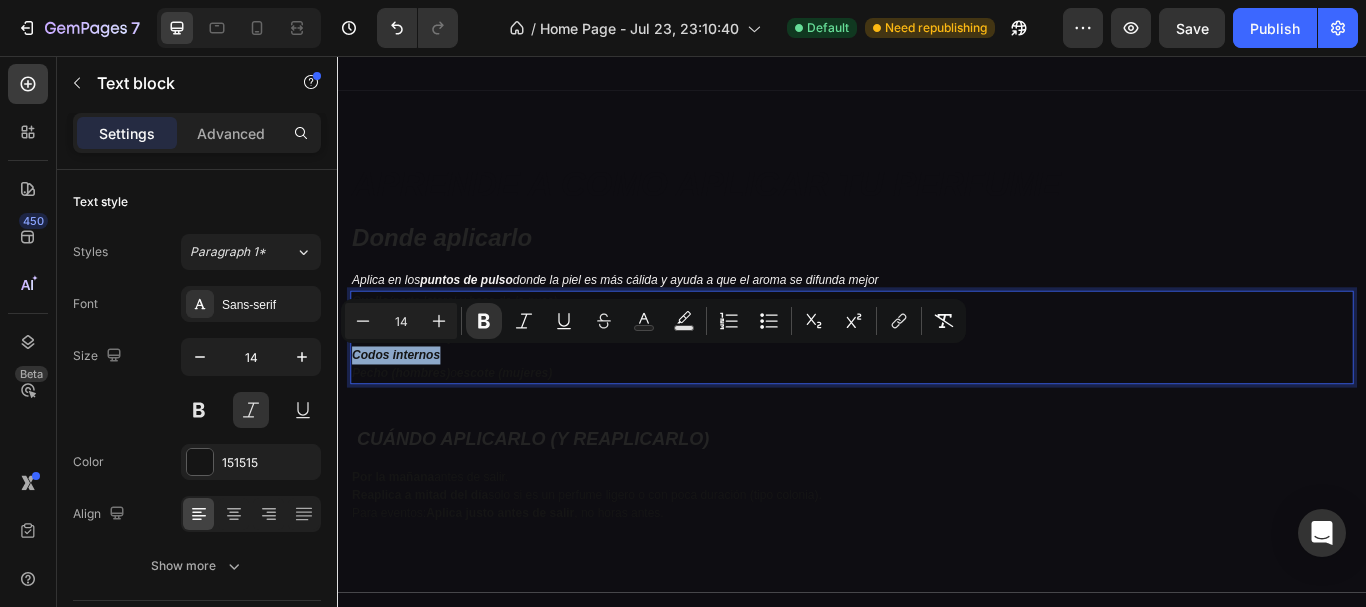 click on "Codos internos" at bounding box center (937, 405) 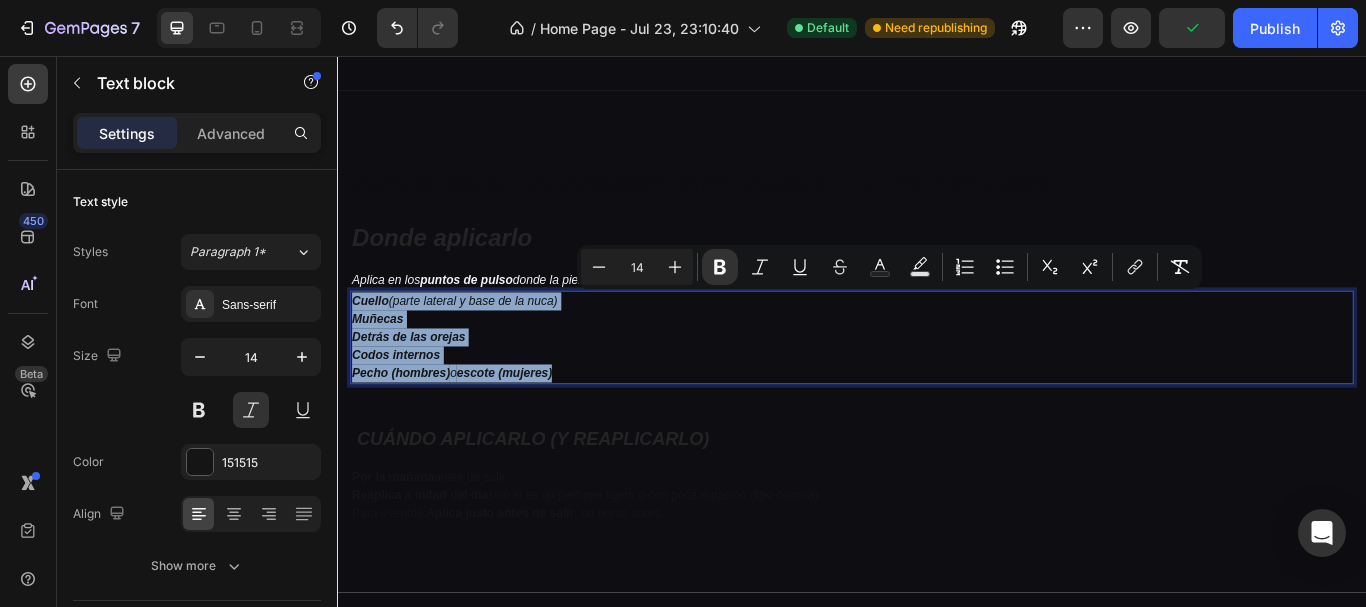 drag, startPoint x: 357, startPoint y: 339, endPoint x: 602, endPoint y: 426, distance: 259.98846 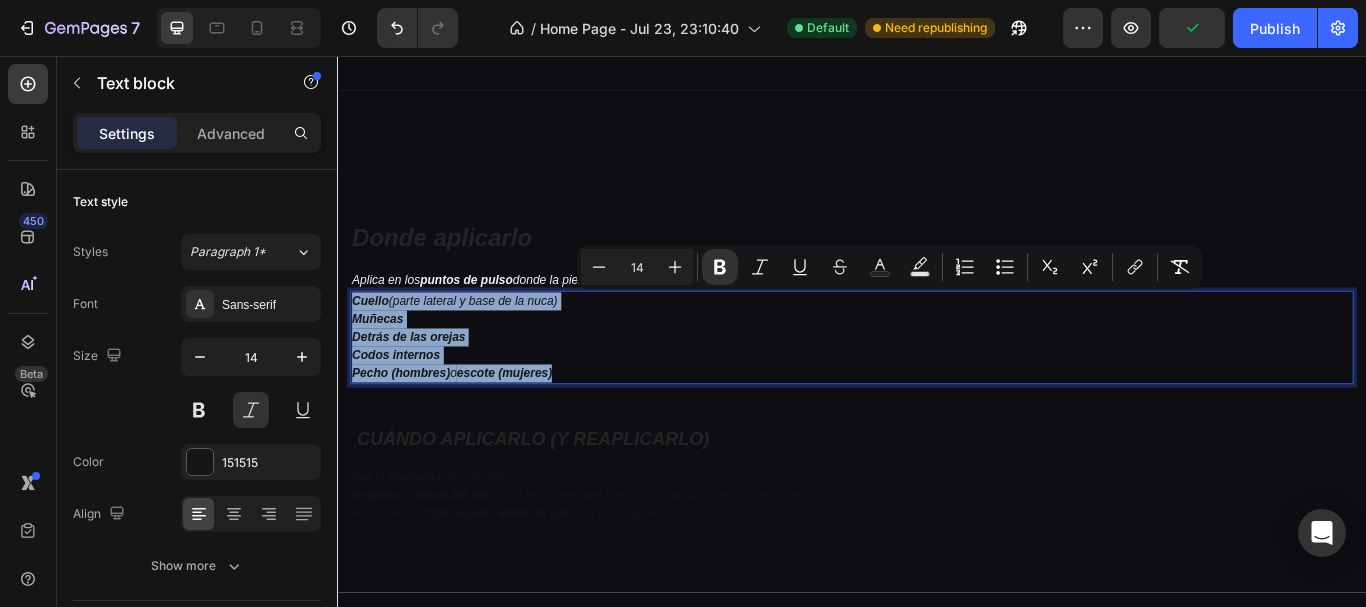 click on "Cuello  (parte lateral y base de la nuca) Muñecas Detrás de las orejas Codos internos Pecho (hombres)  o  escote (mujeres)" at bounding box center [937, 384] 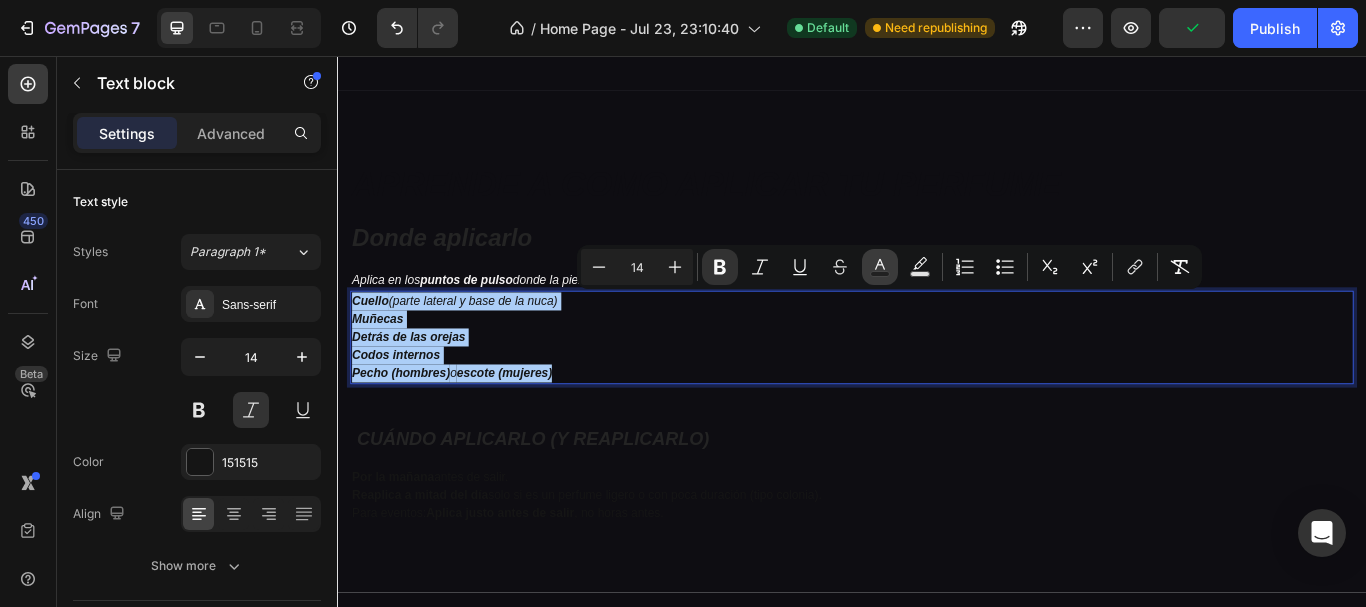 click on "Text Color" at bounding box center [880, 267] 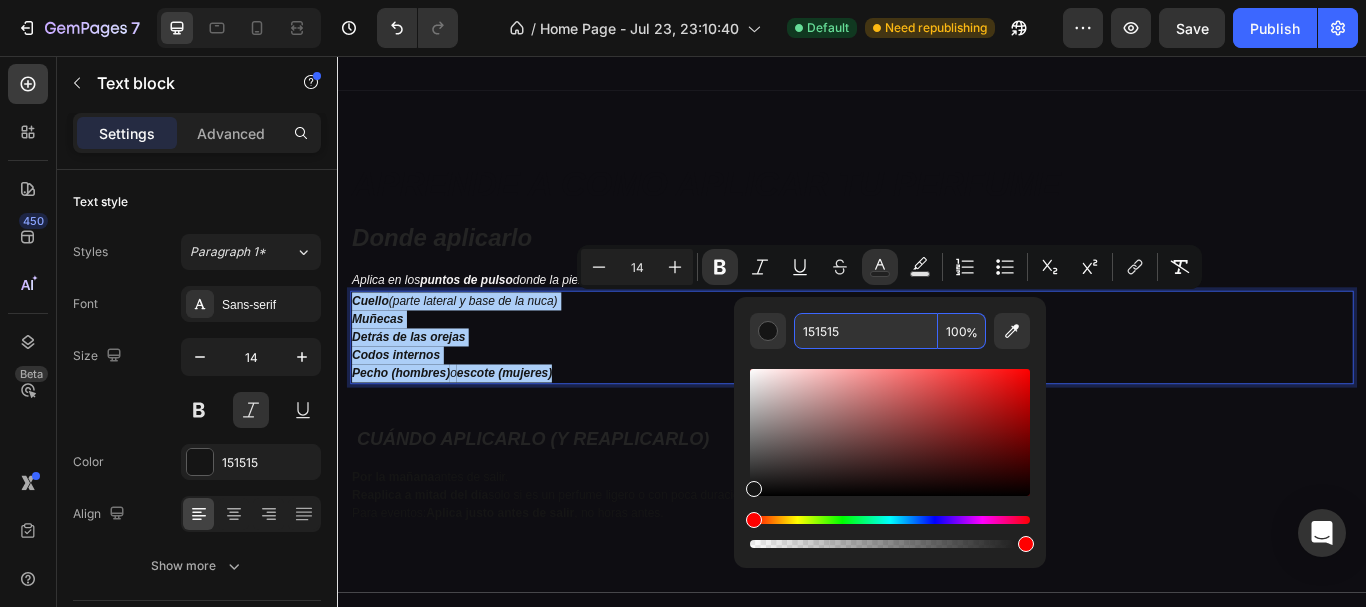 click on "151515" at bounding box center (866, 331) 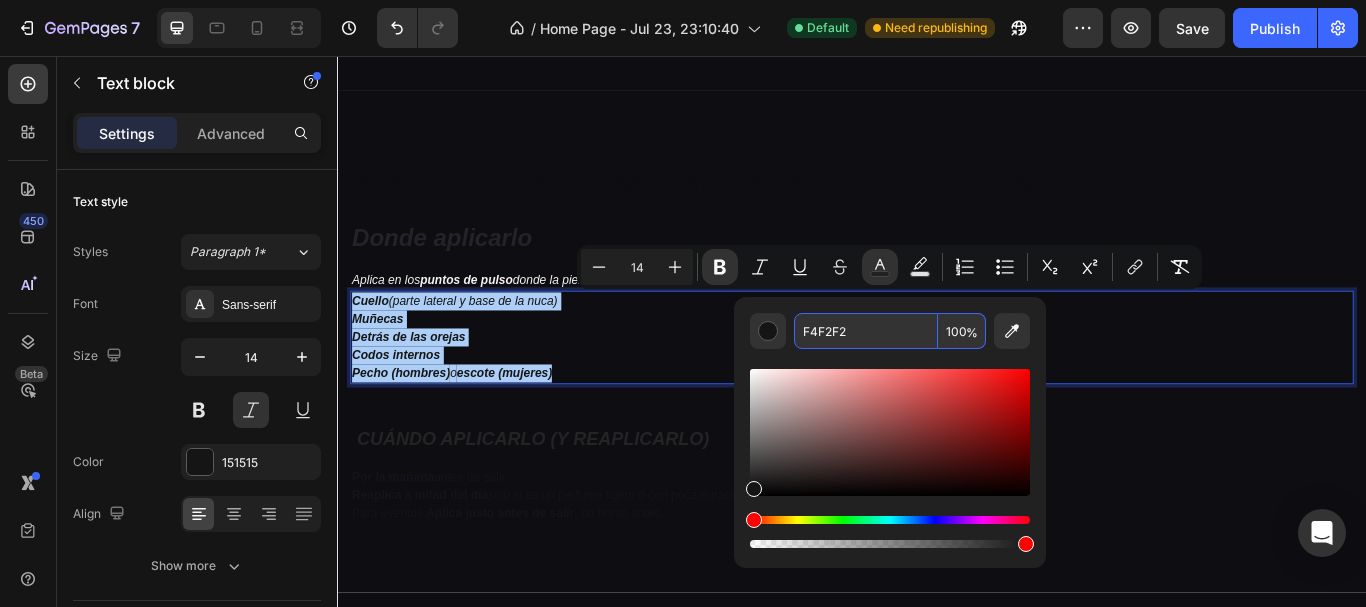 type on "F4F2F2" 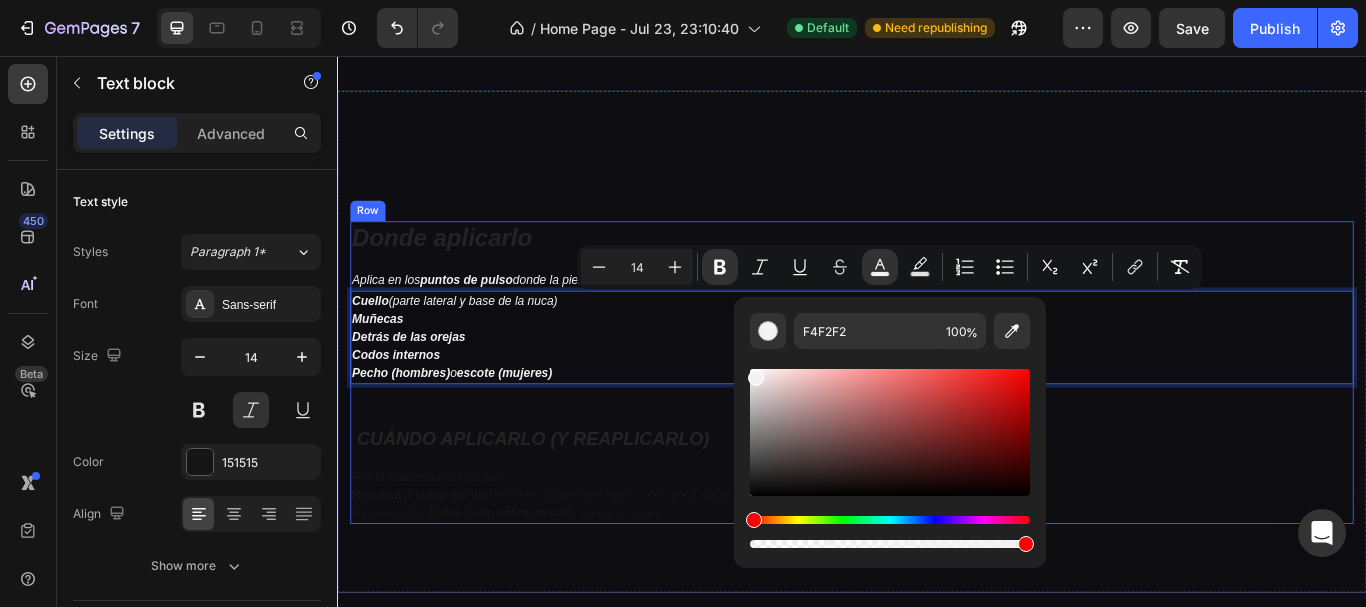 click on "Donde aplicarlo Heading Aplica en los  puntos de pulso  donde la piel es más cálida y ayuda a que el aroma se difunda mejor Text block Cuello  (parte lateral y base de la nuca) Muñecas Detrás de las orejas Codos internos Pecho (hombres)  o  escote (mujeres) Text block   0 Row   CUÁNDO APLICARLO (Y REAPLICARLO) Heading Por la mañana  antes de salir. Reaplica a mitad del día  solo si es un perfume ligero o con poca duración (tipo colonia). Para eventos:  Aplica justo antes de salir , no horas antes. Text block Row" at bounding box center [937, 425] 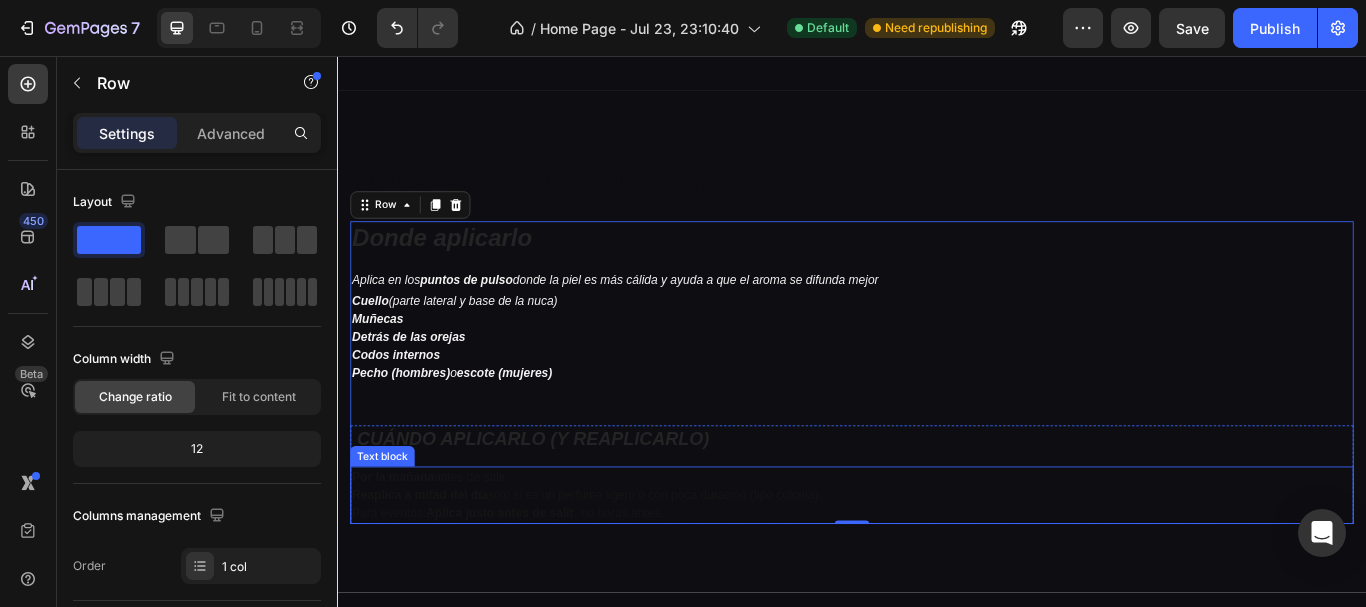 click on "Por la mañana" at bounding box center (402, 547) 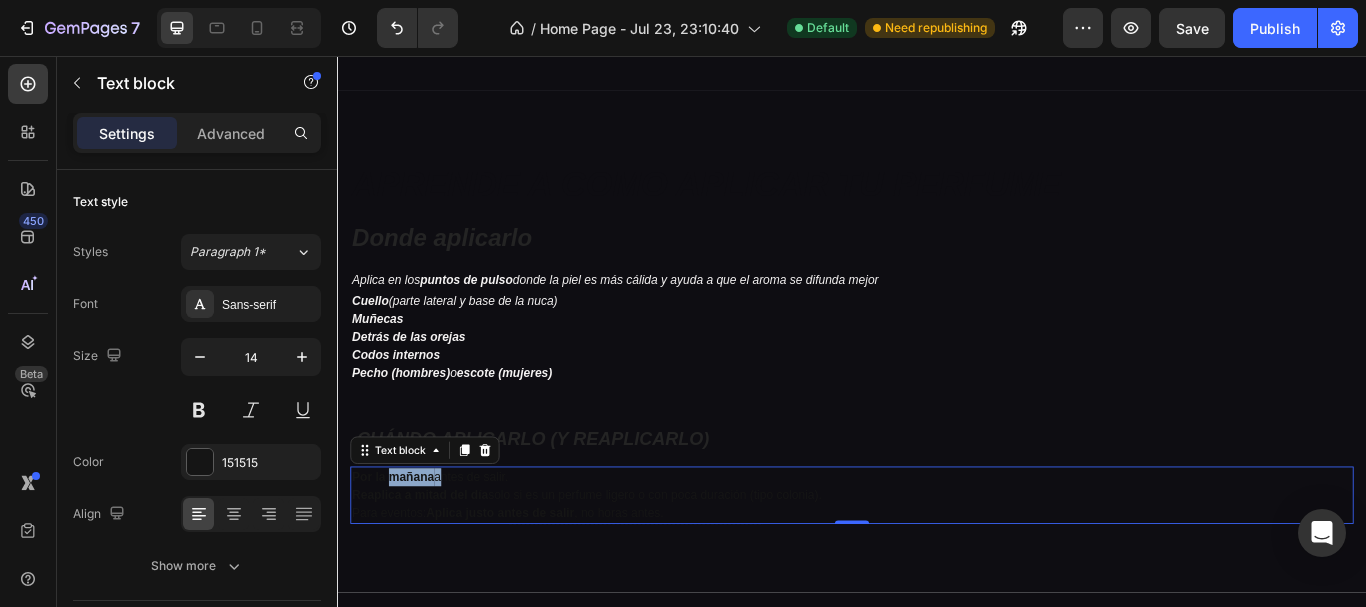 click on "Por la mañana" at bounding box center (402, 547) 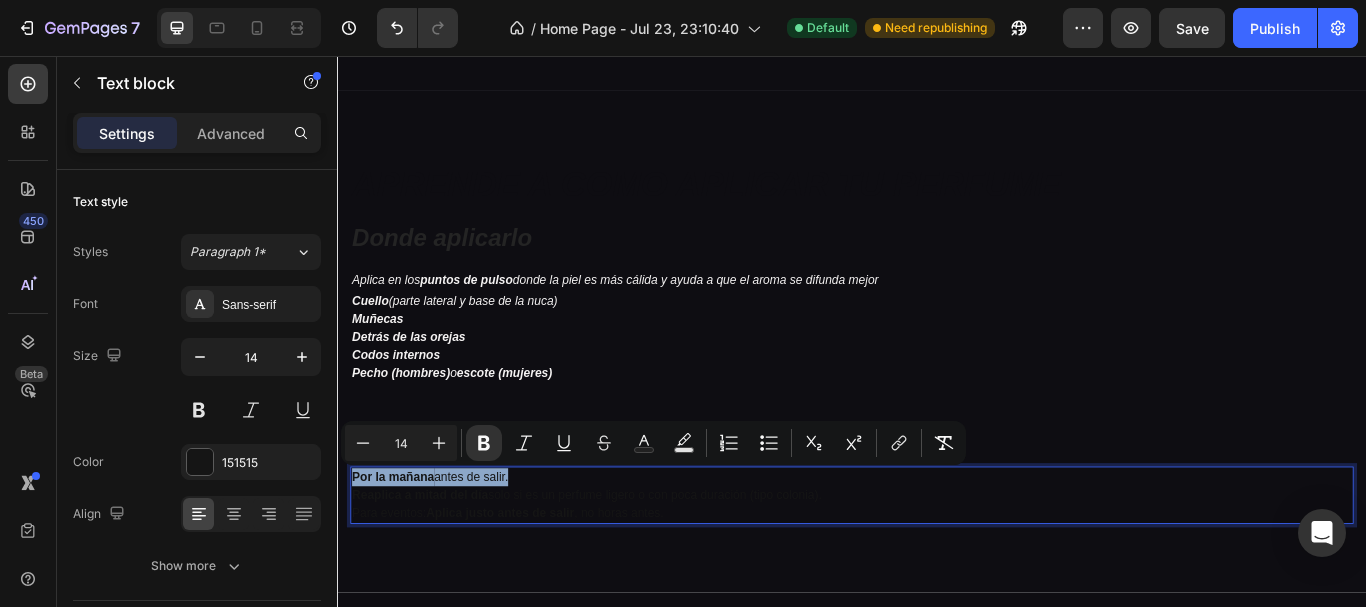 click on "Por la mañana" at bounding box center [402, 547] 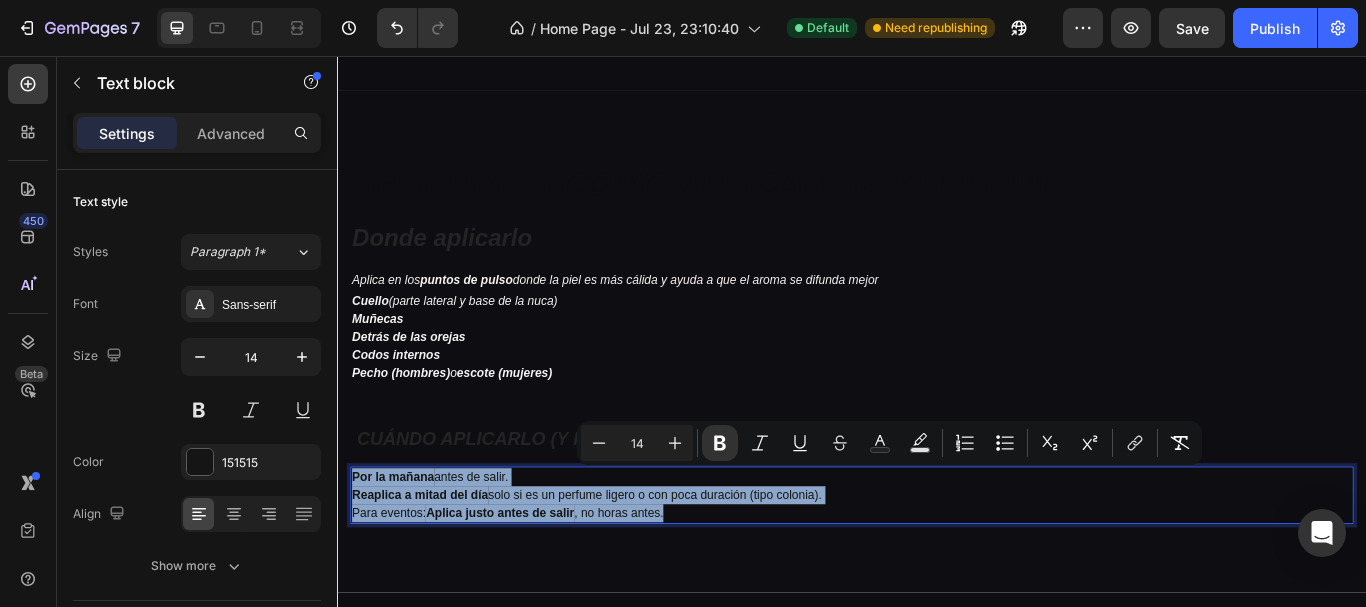drag, startPoint x: 355, startPoint y: 545, endPoint x: 907, endPoint y: 584, distance: 553.376 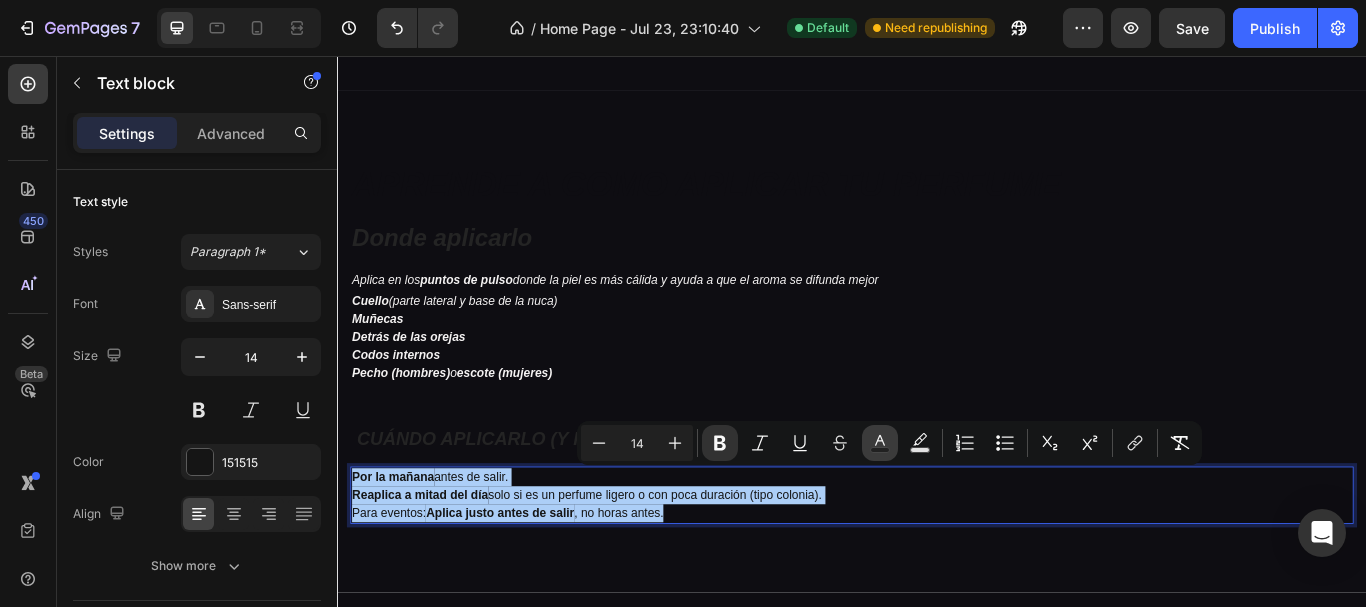 click 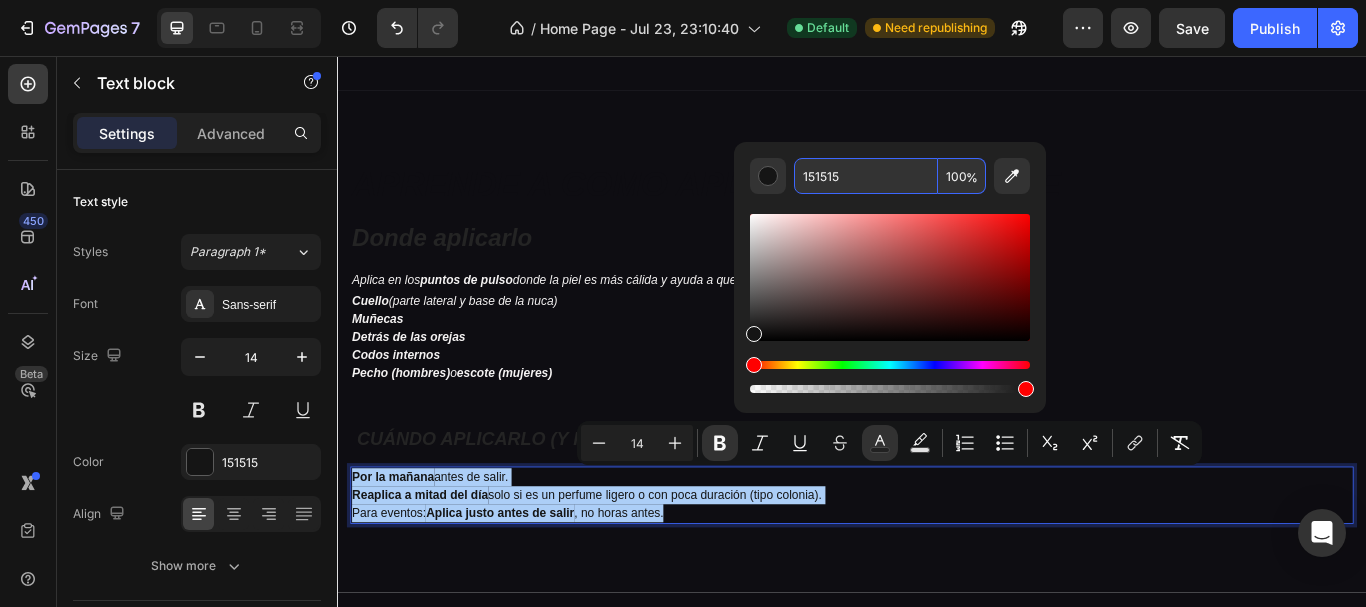 click on "151515" at bounding box center [866, 176] 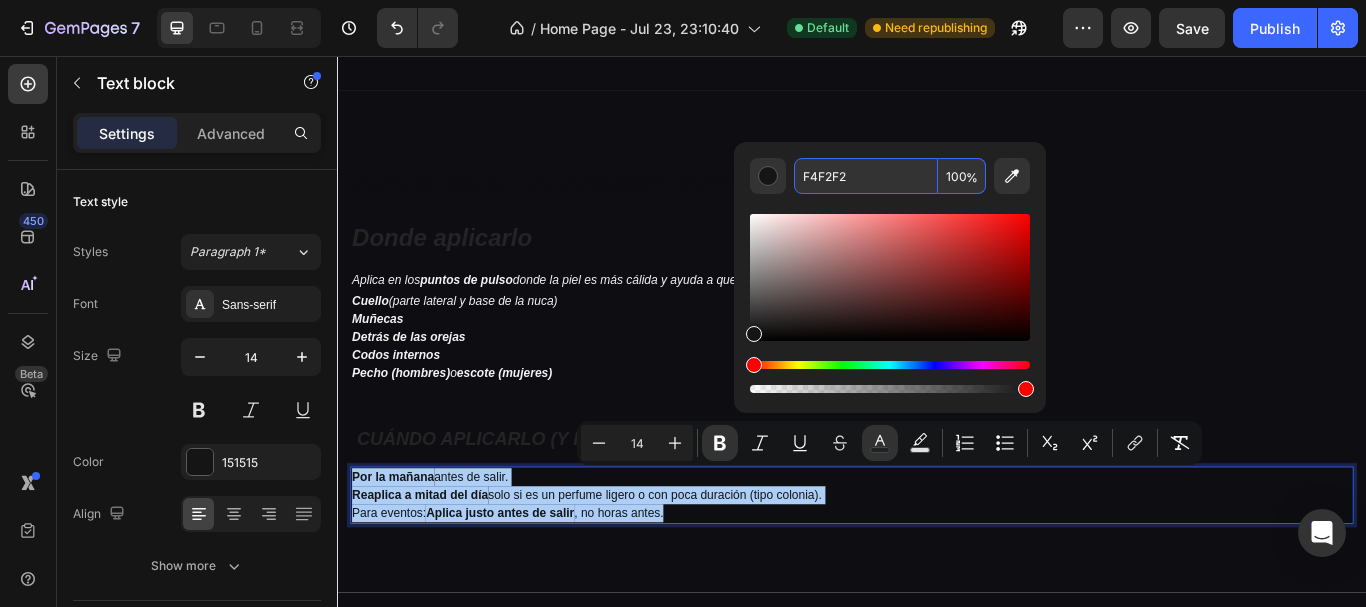 type on "F4F2F2" 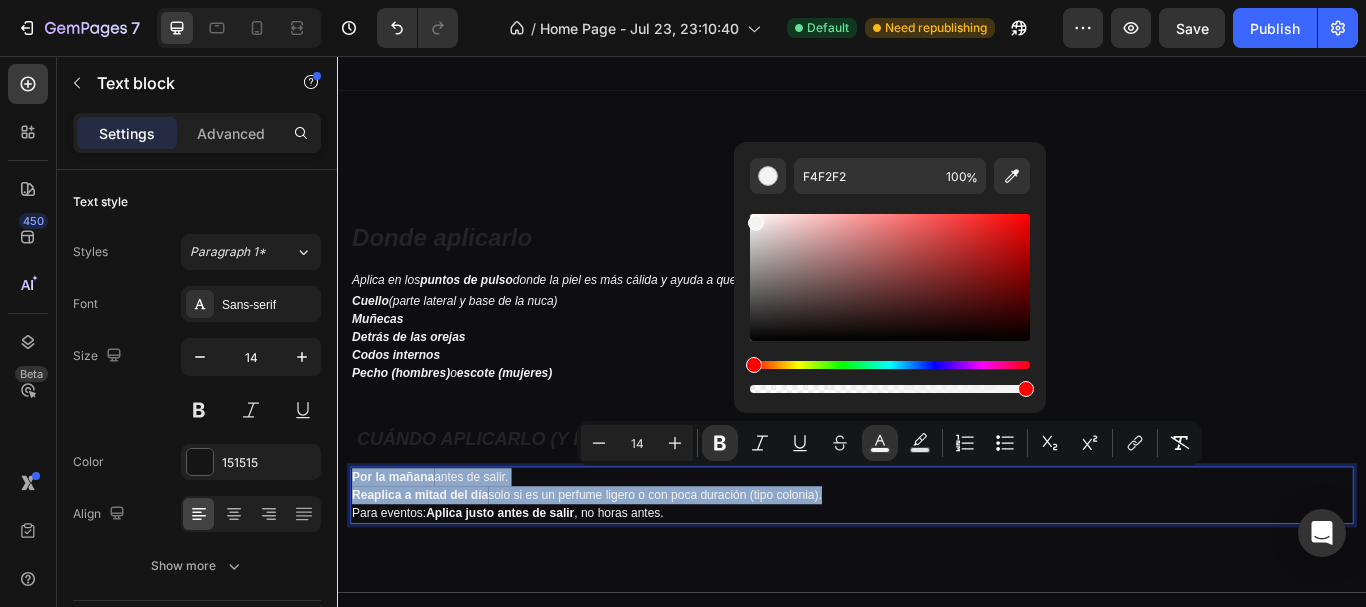 click on "Aplica en los  puntos de pulso  donde la piel es más cálida y ayuda a que el aroma se difunda mejor" at bounding box center (937, 317) 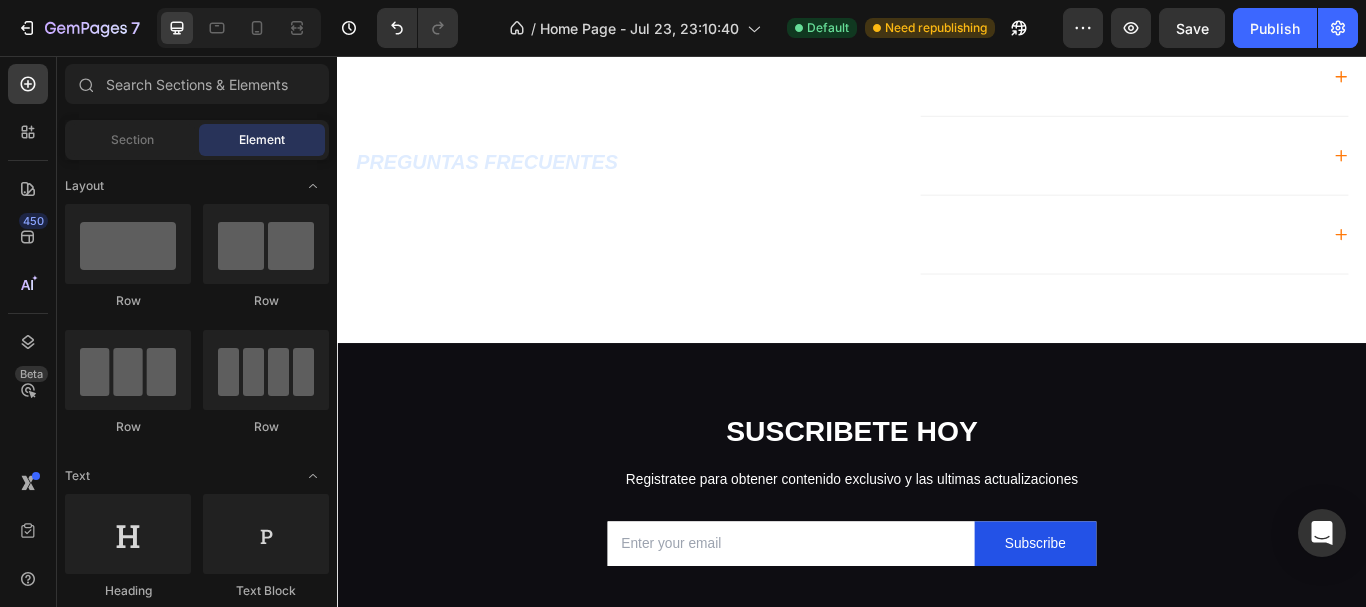 scroll, scrollTop: 1780, scrollLeft: 0, axis: vertical 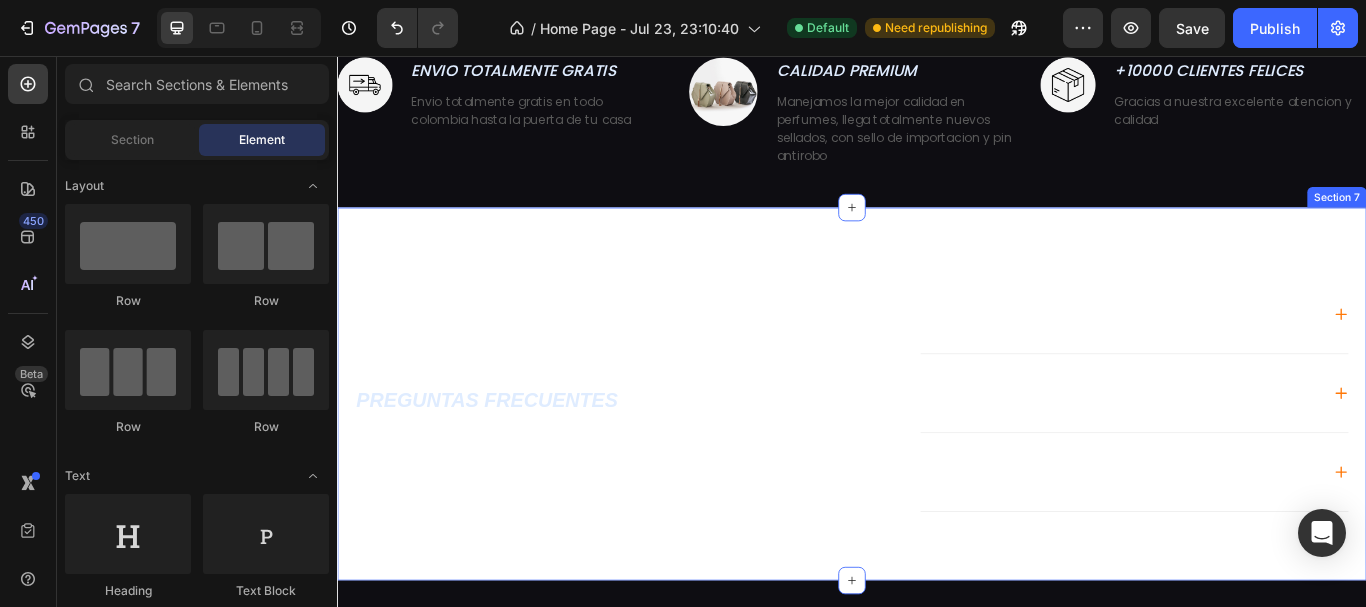 click on "PREGUNTAS FRECUENTES Heading
¿Que diferencia hay entre 1.1 y Original?
¿Donde debo aplicar el perfumes para que dure mas?
¿Cuanto tiempo de duracion tienen los perfumes? Accordion Row Section 7" at bounding box center [937, 450] 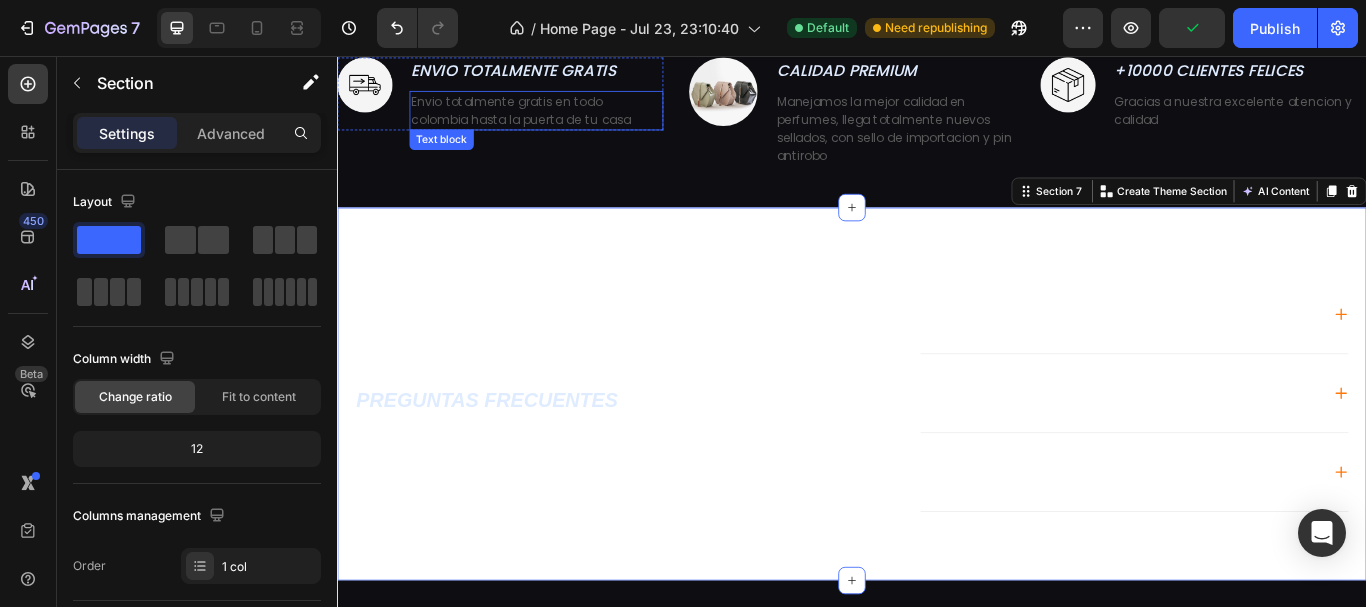 click on "Envio totalmente gratis en todo colombia hasta la puerta de tu casa" at bounding box center (569, 120) 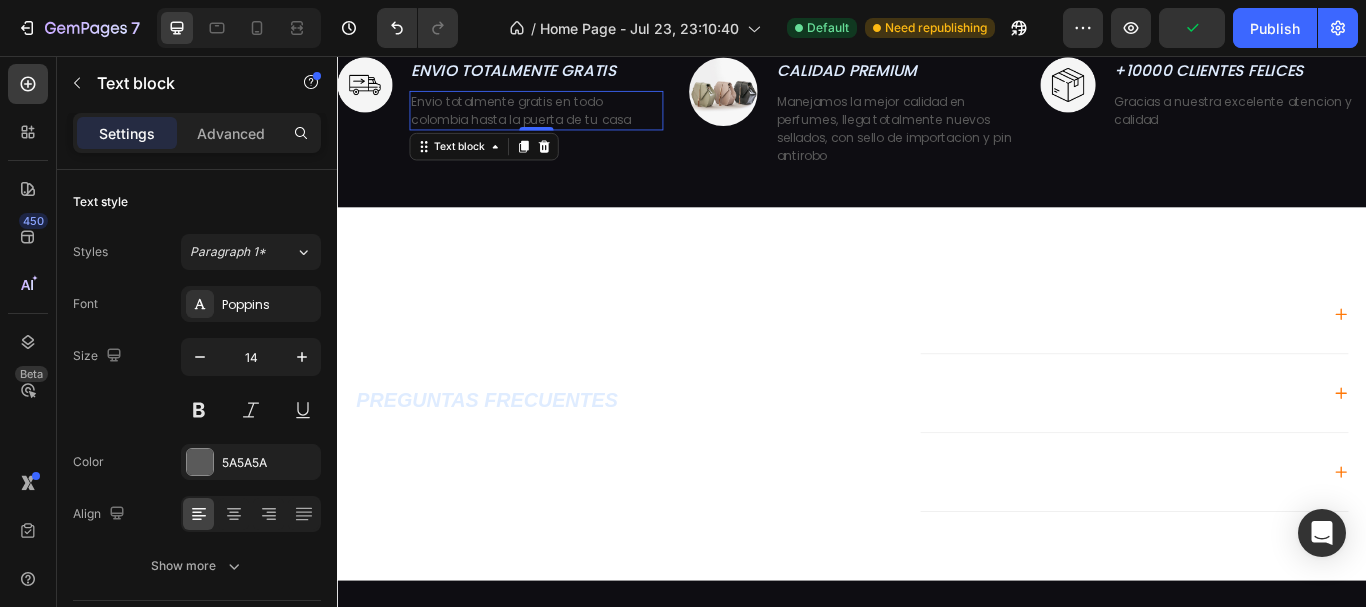 click on "Envio totalmente gratis en todo colombia hasta la puerta de tu casa" at bounding box center [569, 120] 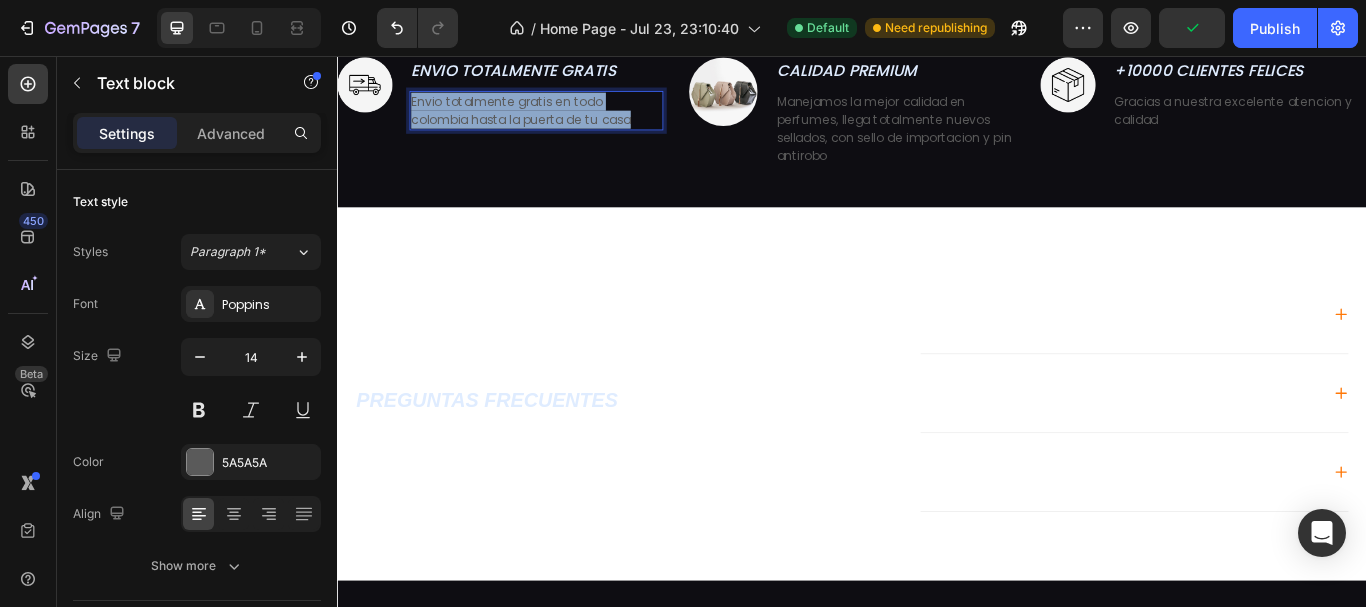 click on "Envio totalmente gratis en todo colombia hasta la puerta de tu casa" at bounding box center (569, 120) 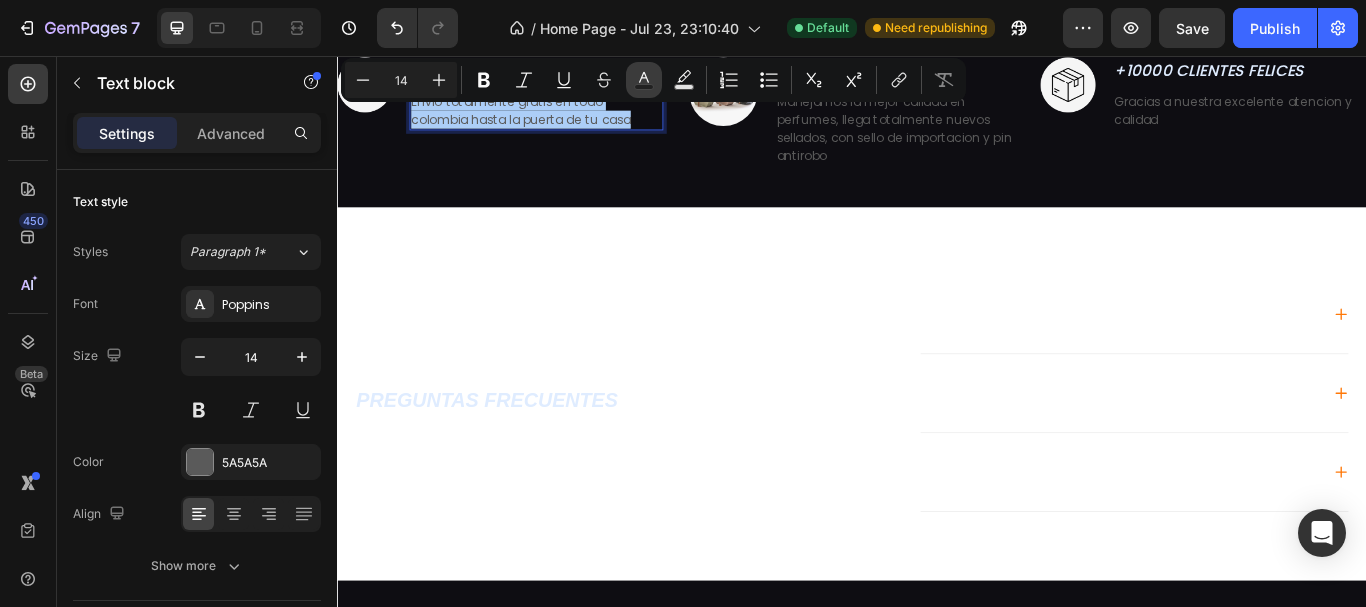click 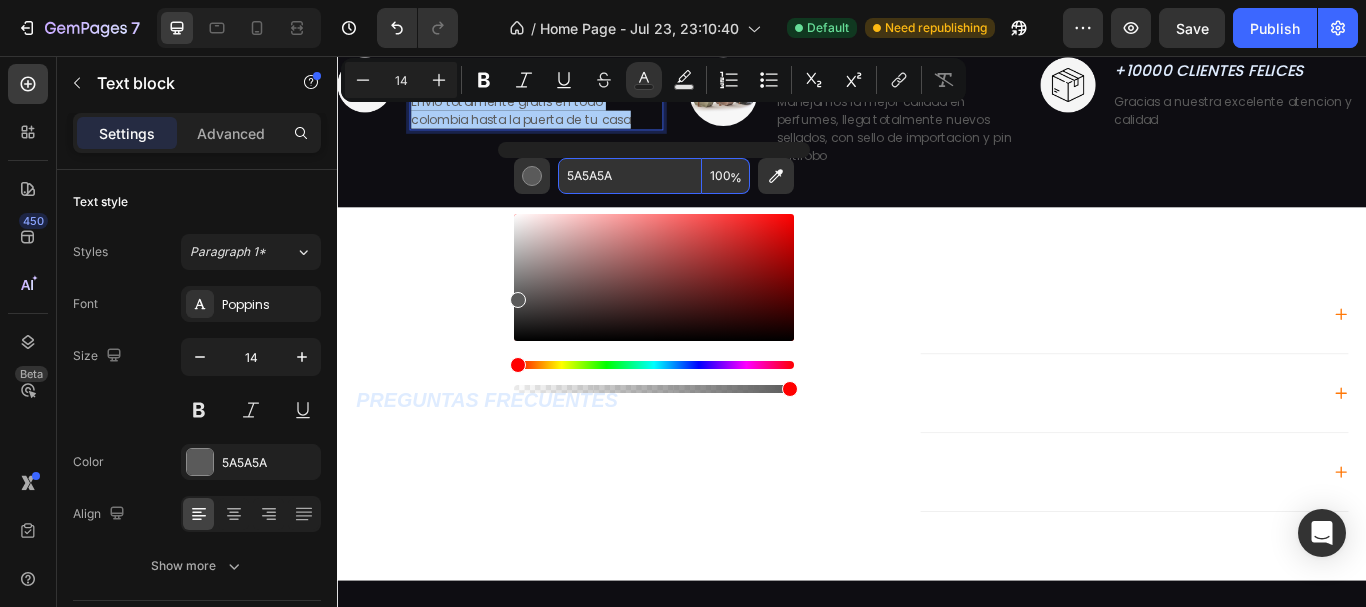 click on "5A5A5A" at bounding box center [630, 176] 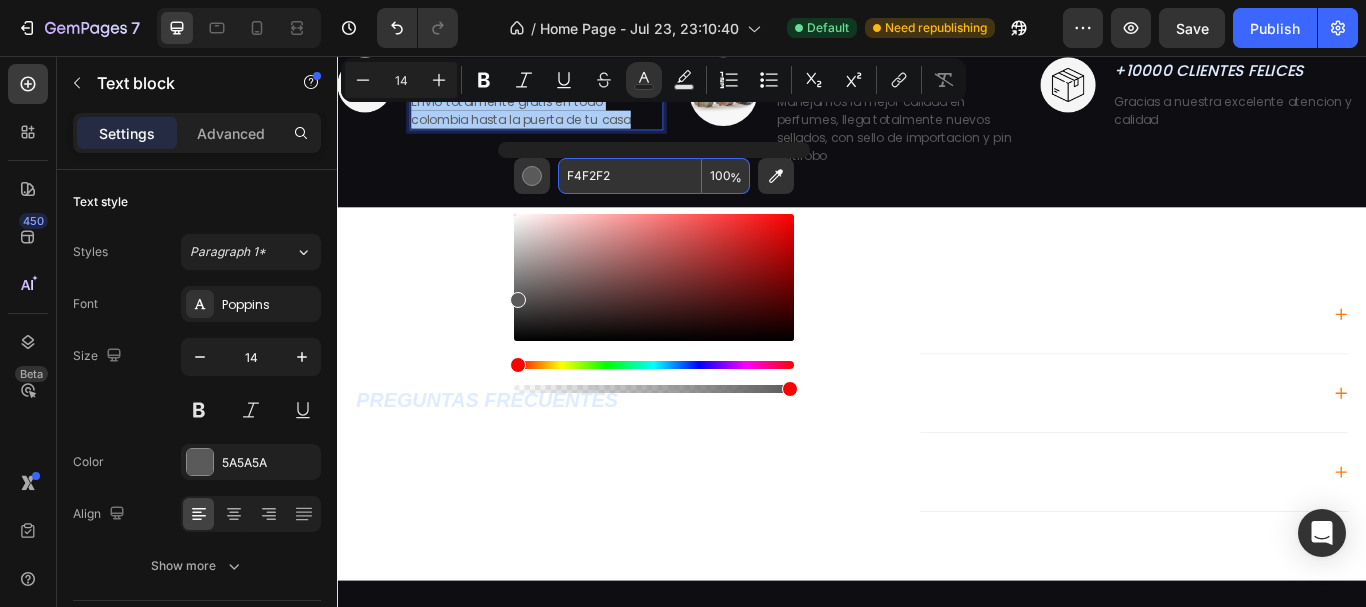 type on "F4F2F2" 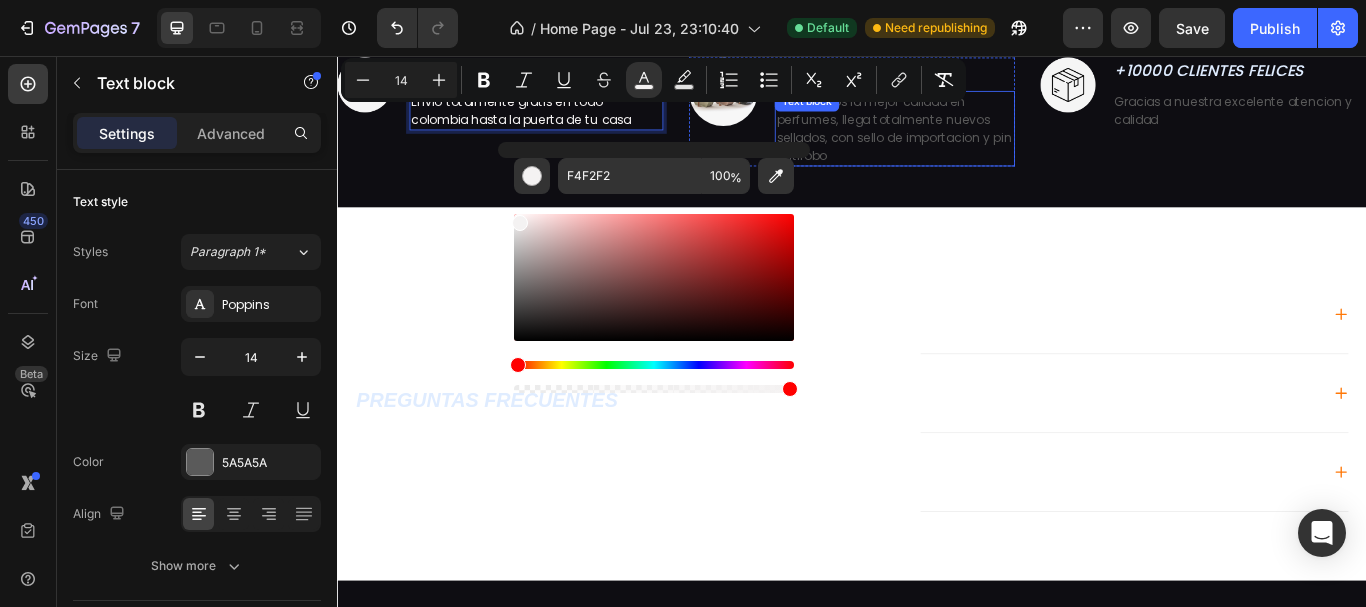 click on "Manejamos la mejor calidad en perfumes, llega totalmente nuevos sellados, con sello de importacion y pin antirobo" at bounding box center [987, 141] 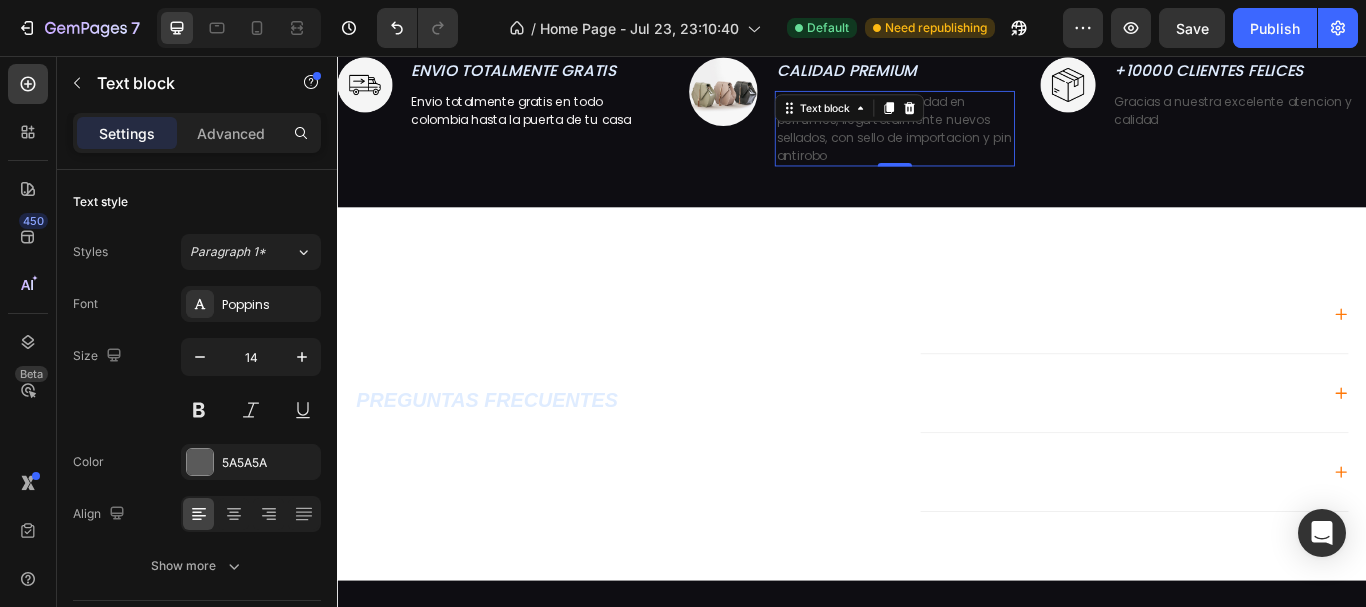click on "Manejamos la mejor calidad en perfumes, llega totalmente nuevos sellados, con sello de importacion y pin antirobo" at bounding box center (987, 141) 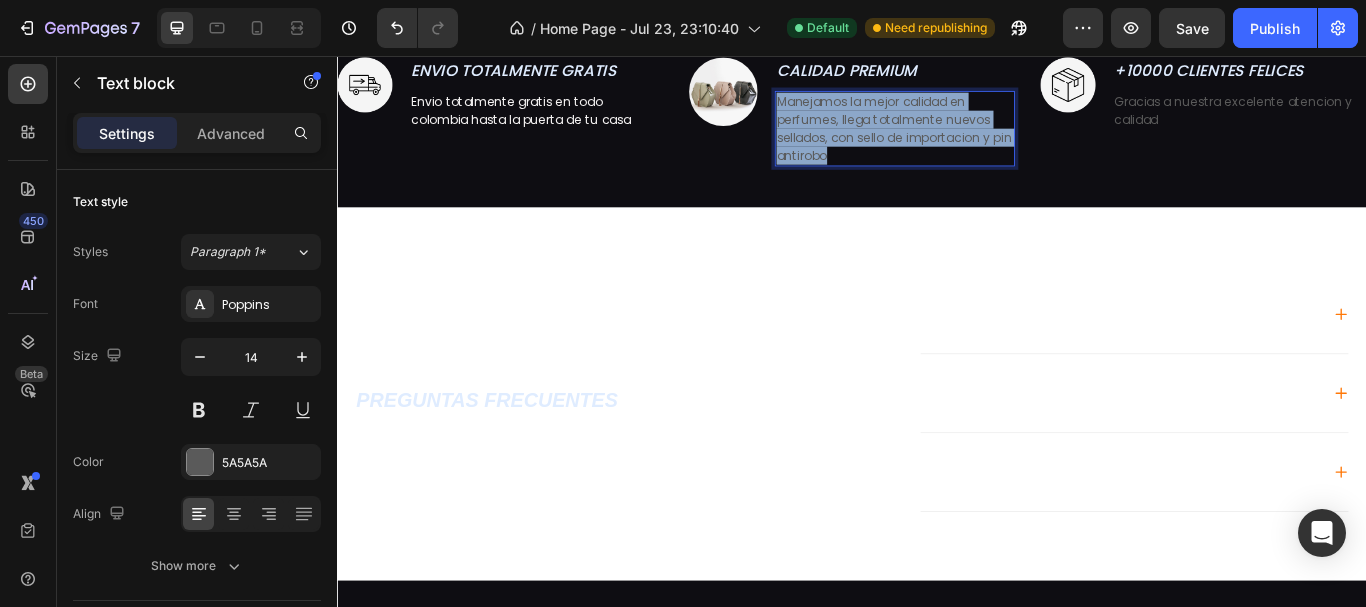 click on "Manejamos la mejor calidad en perfumes, llega totalmente nuevos sellados, con sello de importacion y pin antirobo" at bounding box center (987, 141) 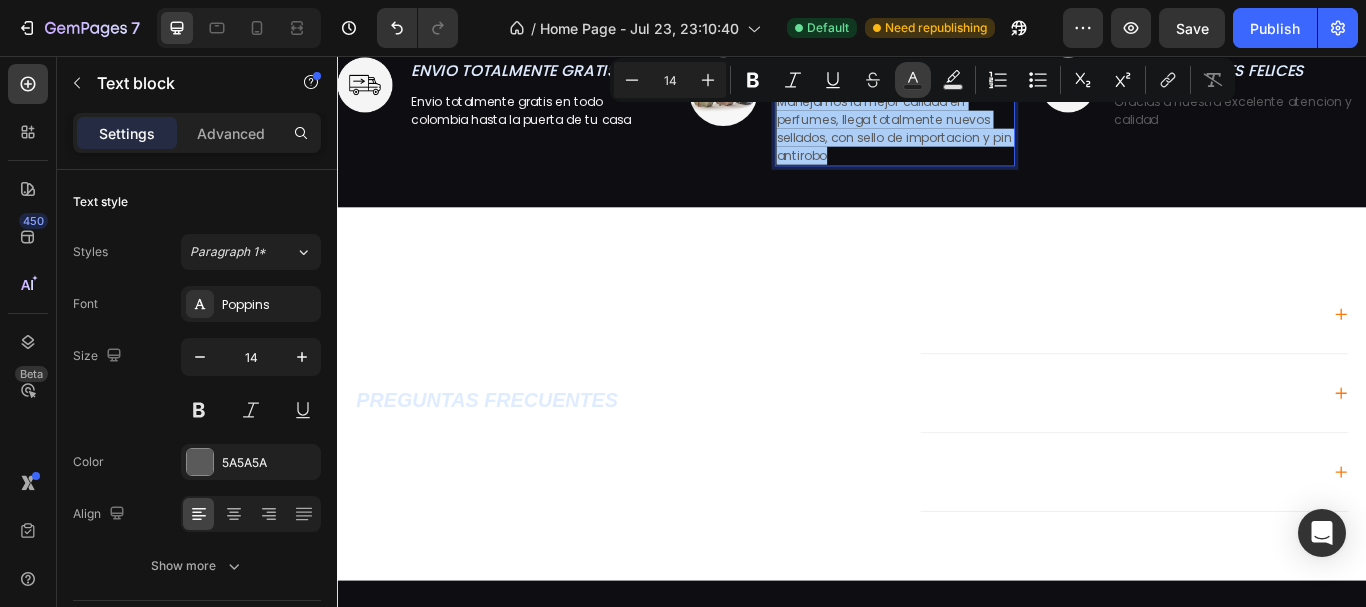 click on "Text Color" at bounding box center [913, 80] 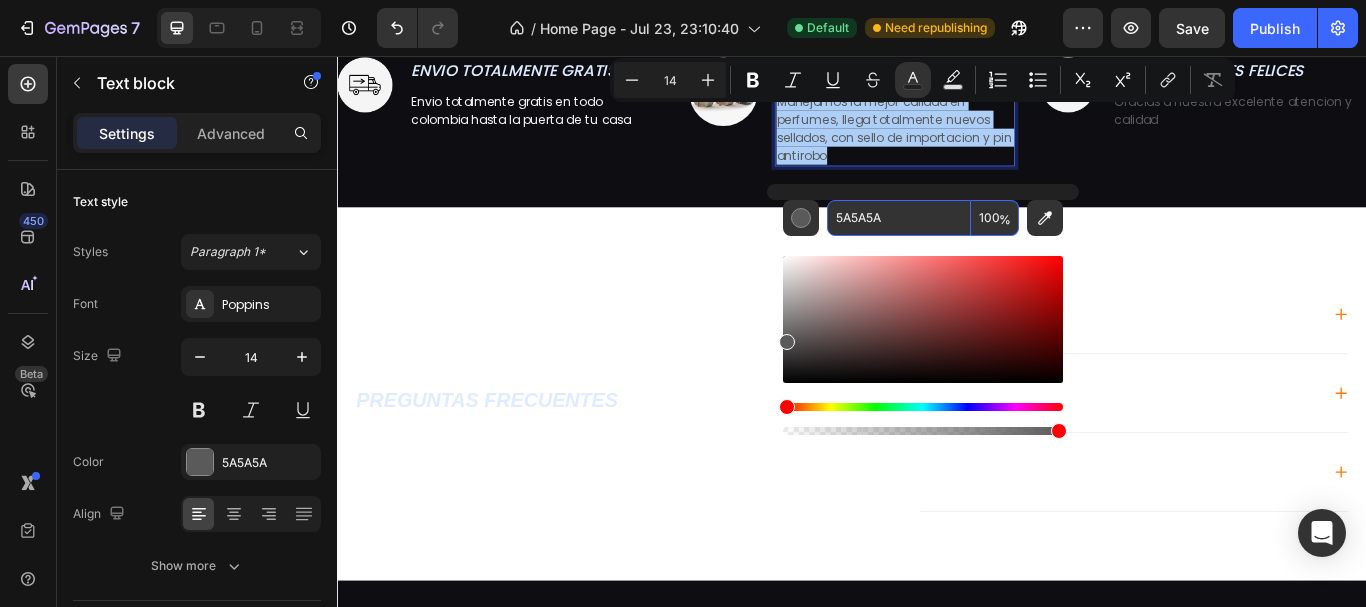 click on "5A5A5A" at bounding box center [899, 218] 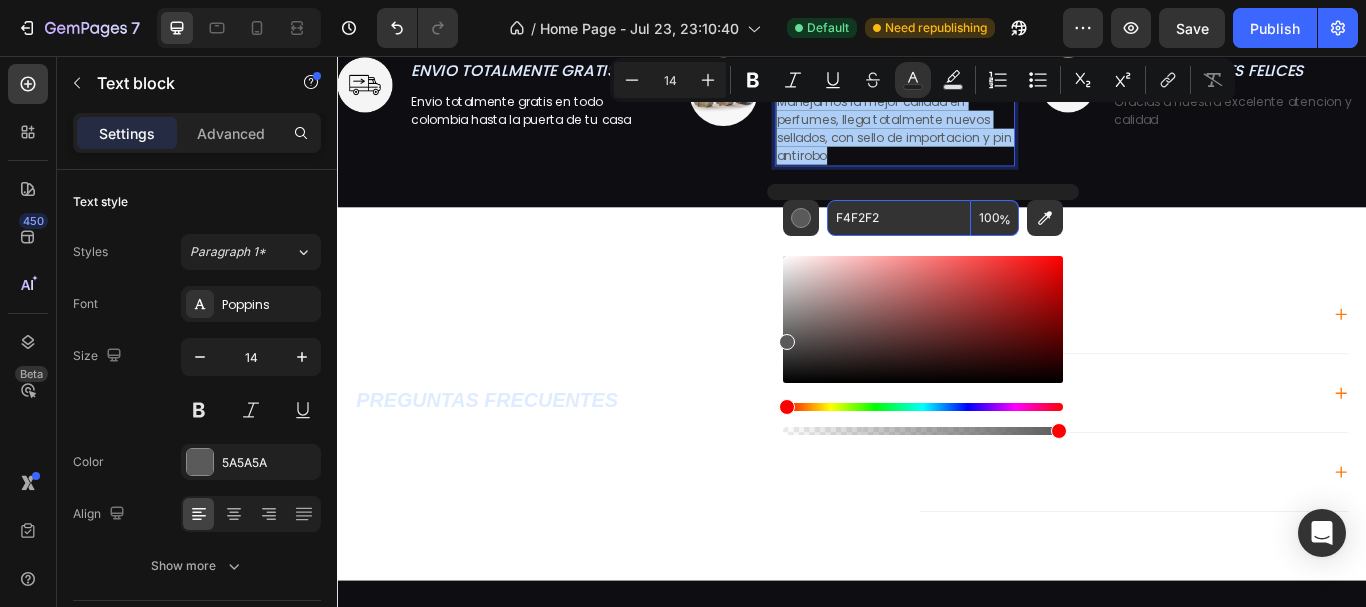 type on "F4F2F2" 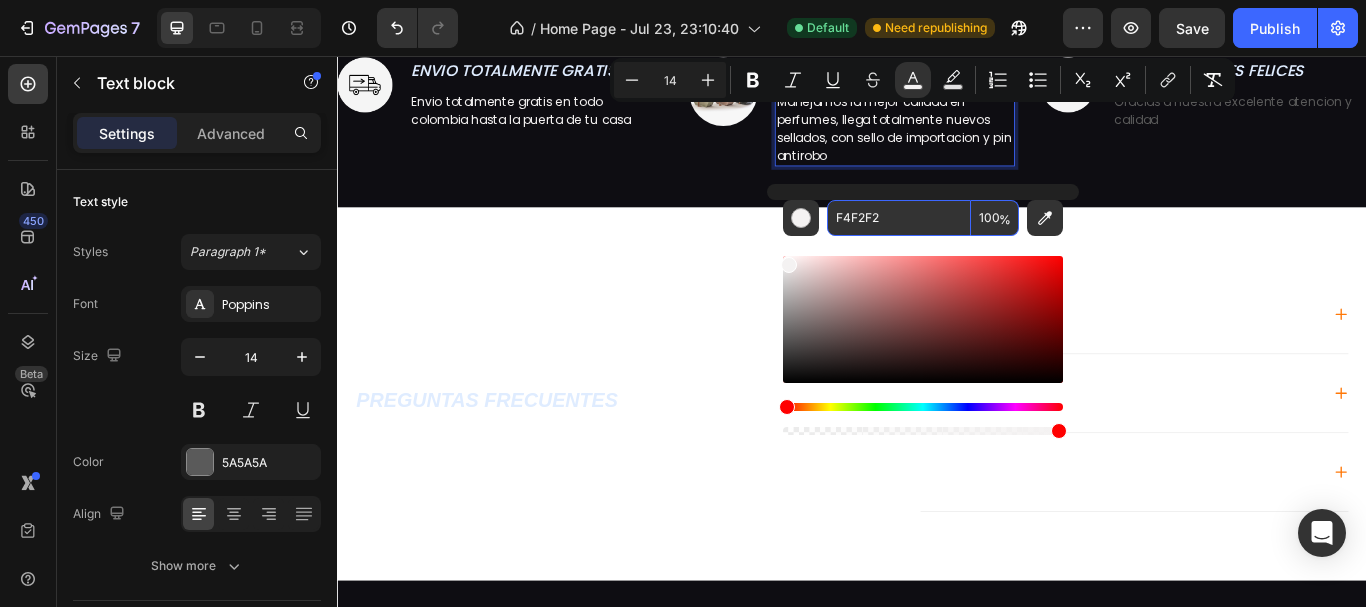 click on "Image +10000 CLIENTES FELICES Text block Gracias a nuestra excelente atencion y calidad Text block Row" at bounding box center (1347, 121) 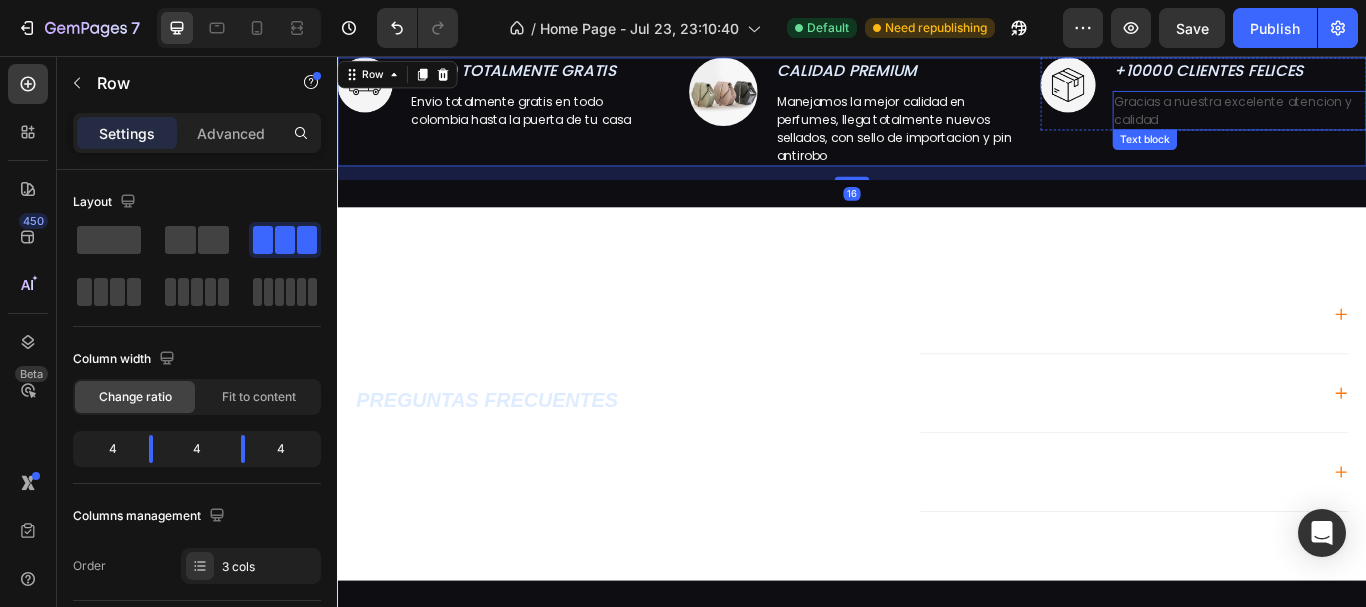 click on "Gracias a nuestra excelente atencion y calidad" at bounding box center [1389, 120] 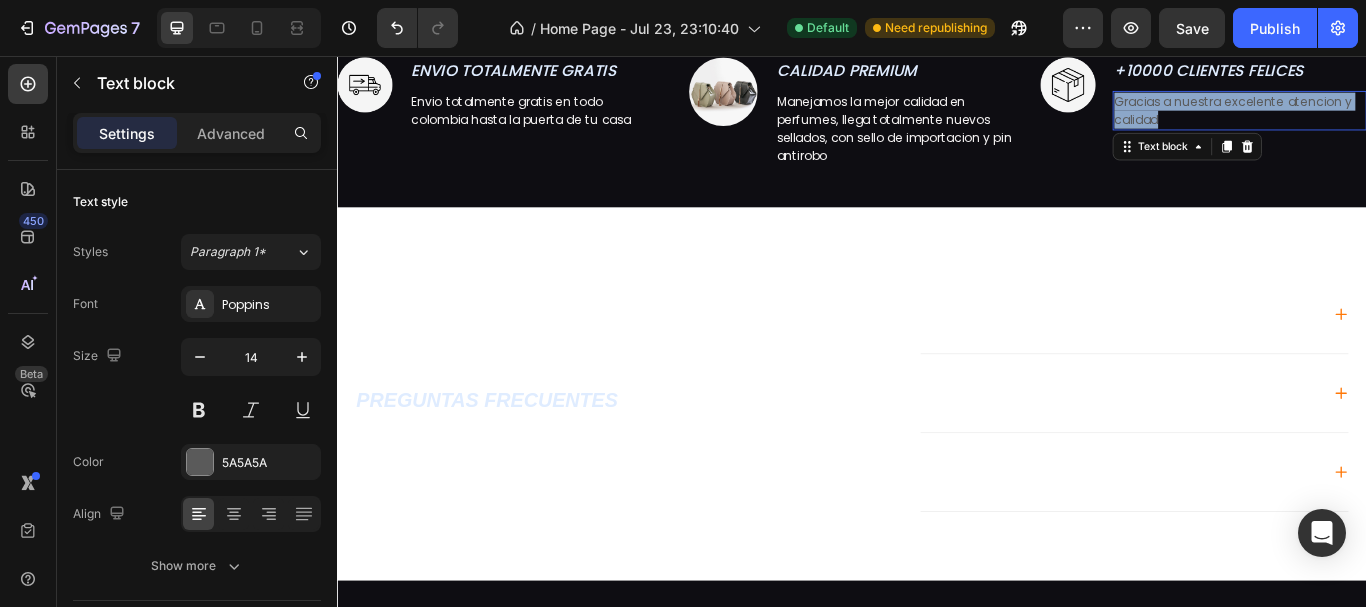 click on "Gracias a nuestra excelente atencion y calidad" at bounding box center [1389, 120] 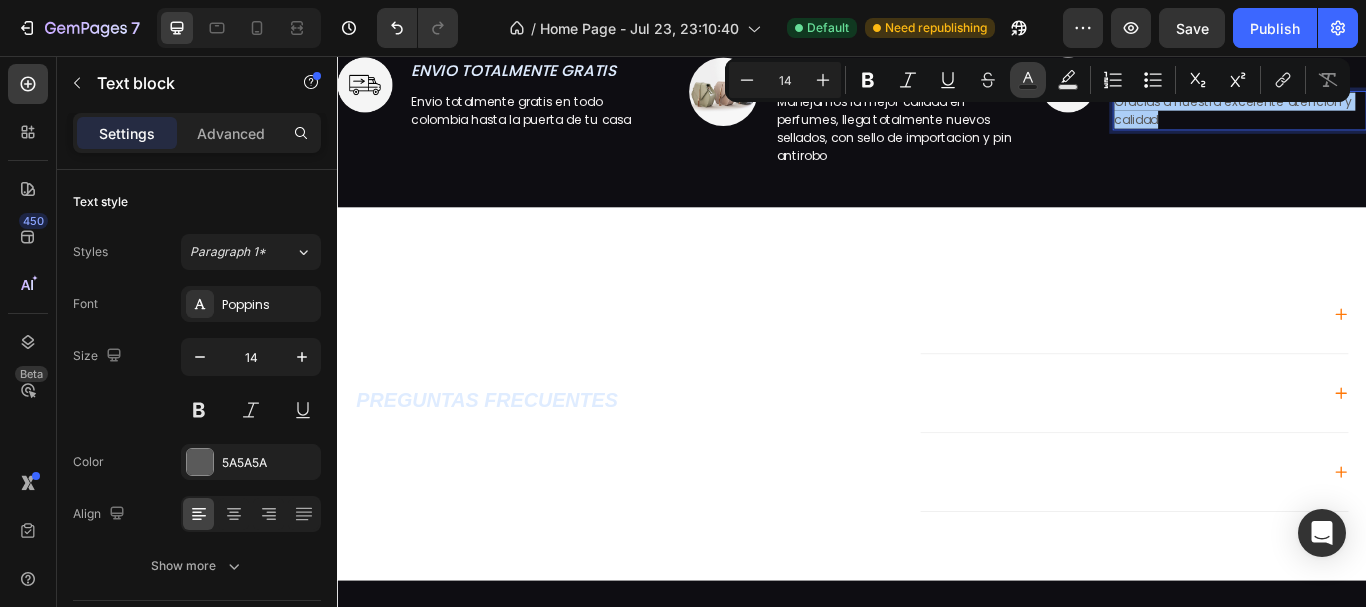 click 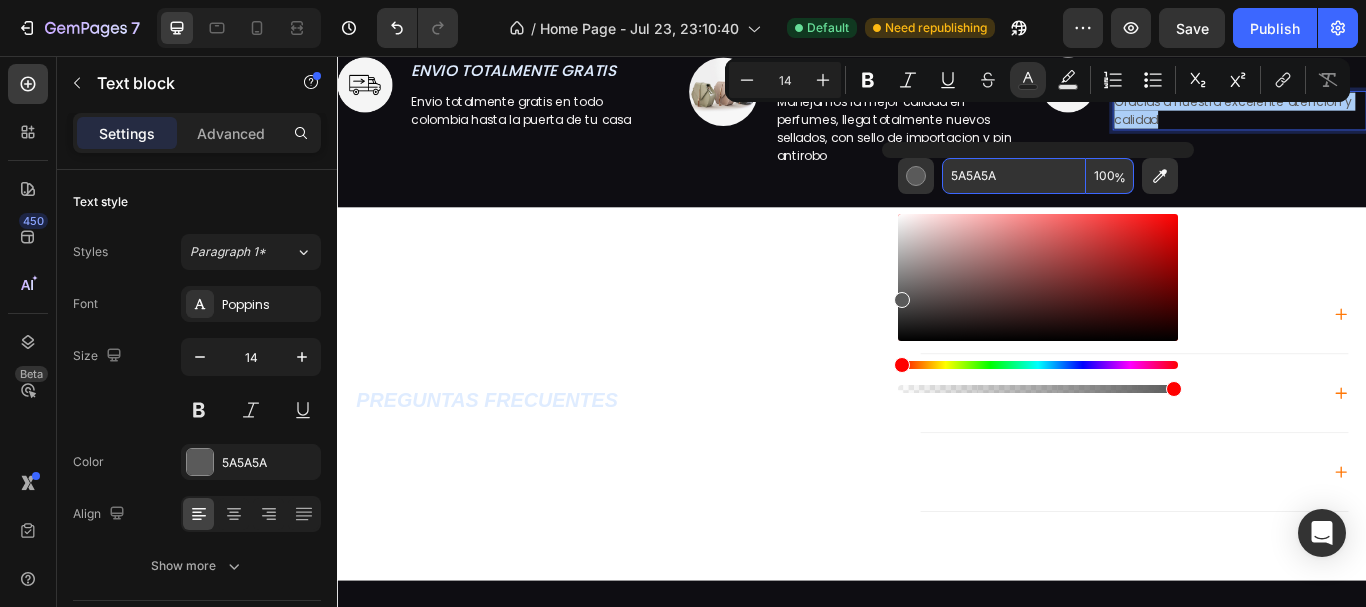 click on "5A5A5A" at bounding box center [1014, 176] 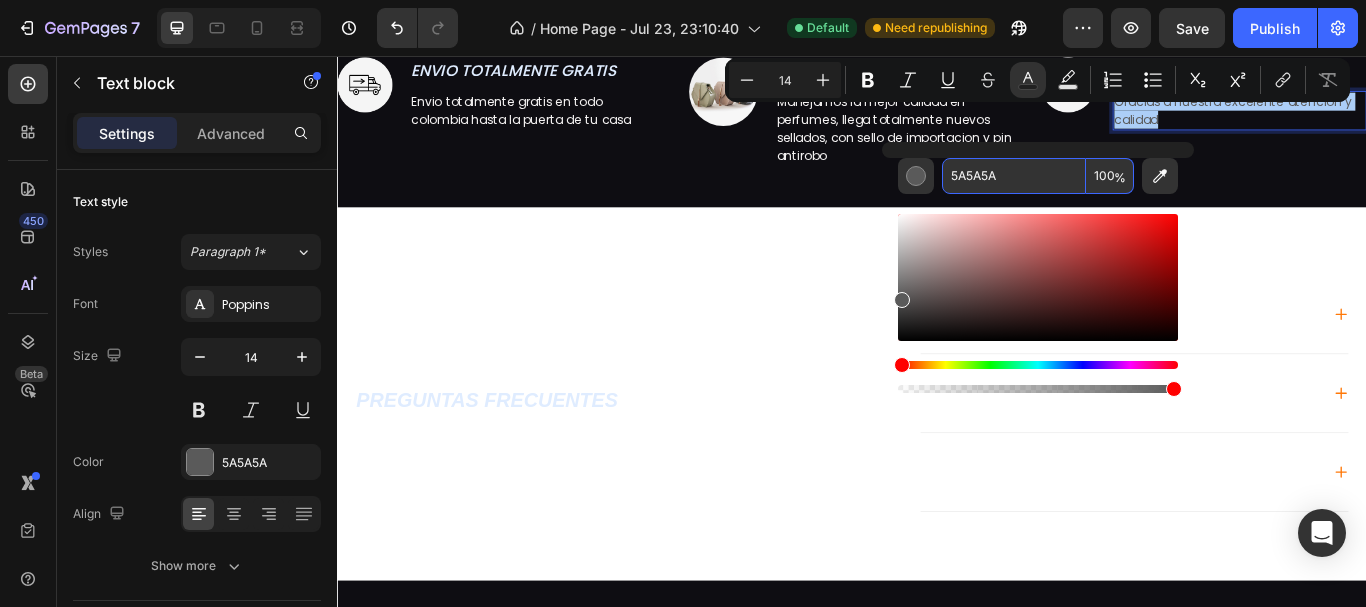 paste on "F4F2F2" 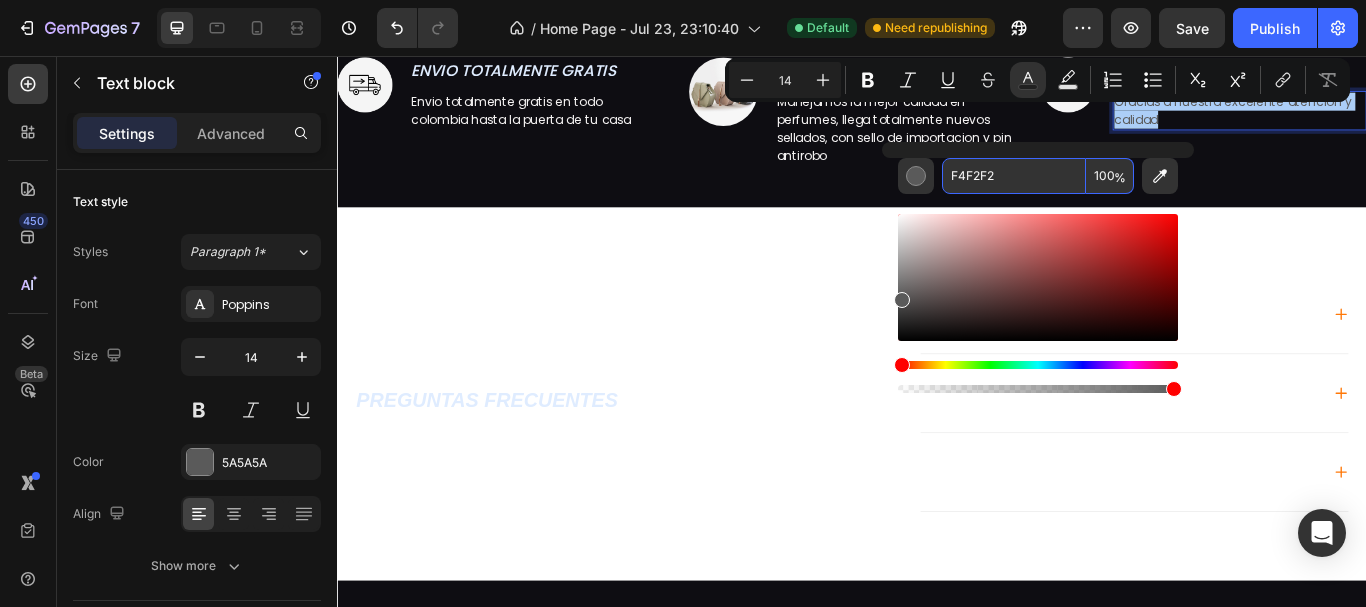 type on "F4F2F2" 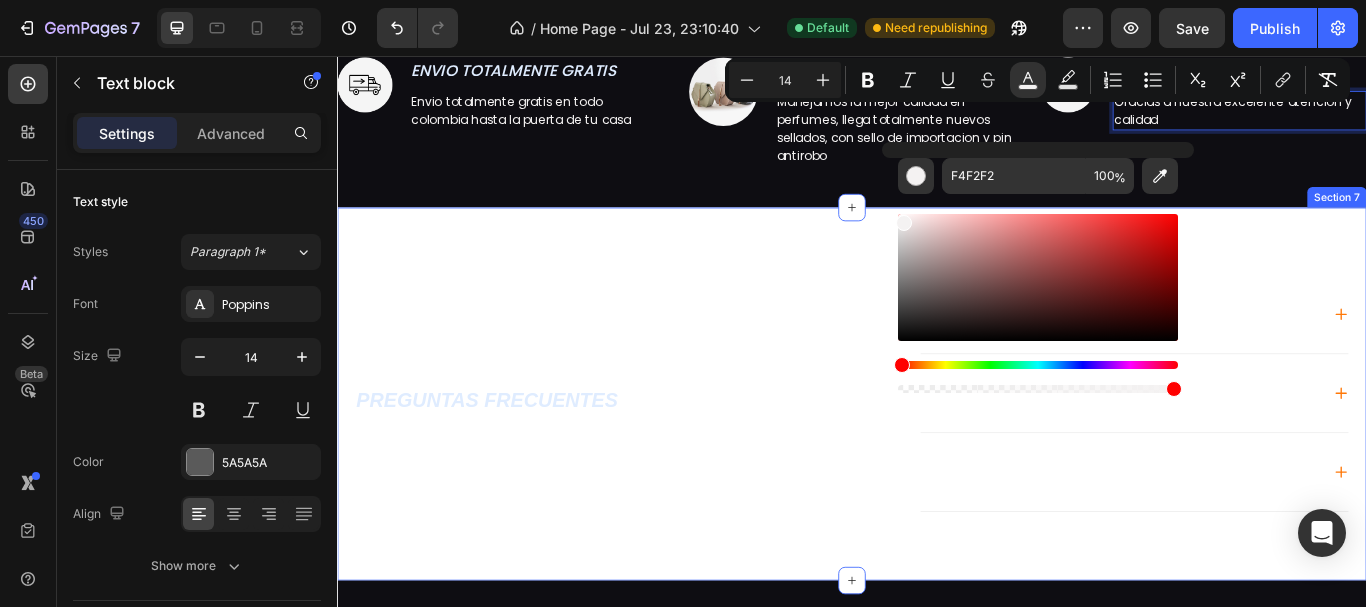click on "PREGUNTAS FRECUENTES Heading
¿Que diferencia hay entre 1.1 y Original?
¿Donde debo aplicar el perfumes para que dure mas?
¿Cuanto tiempo de duracion tienen los perfumes? Accordion Row Section 7" at bounding box center [937, 450] 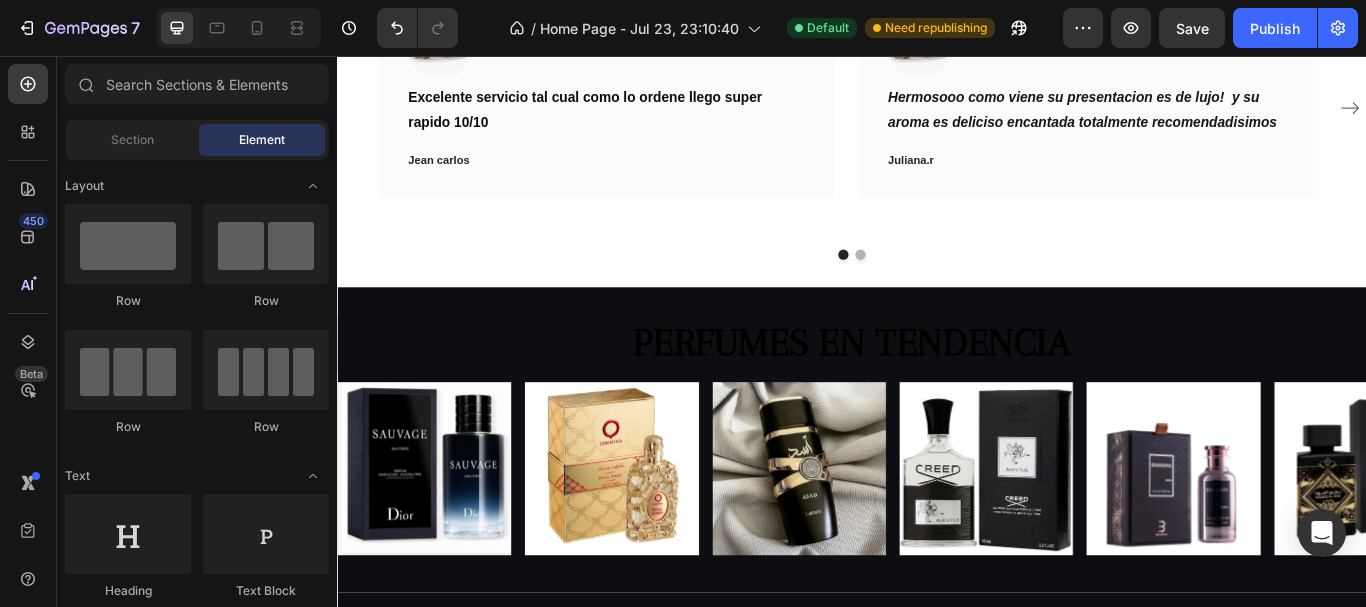 scroll, scrollTop: 486, scrollLeft: 0, axis: vertical 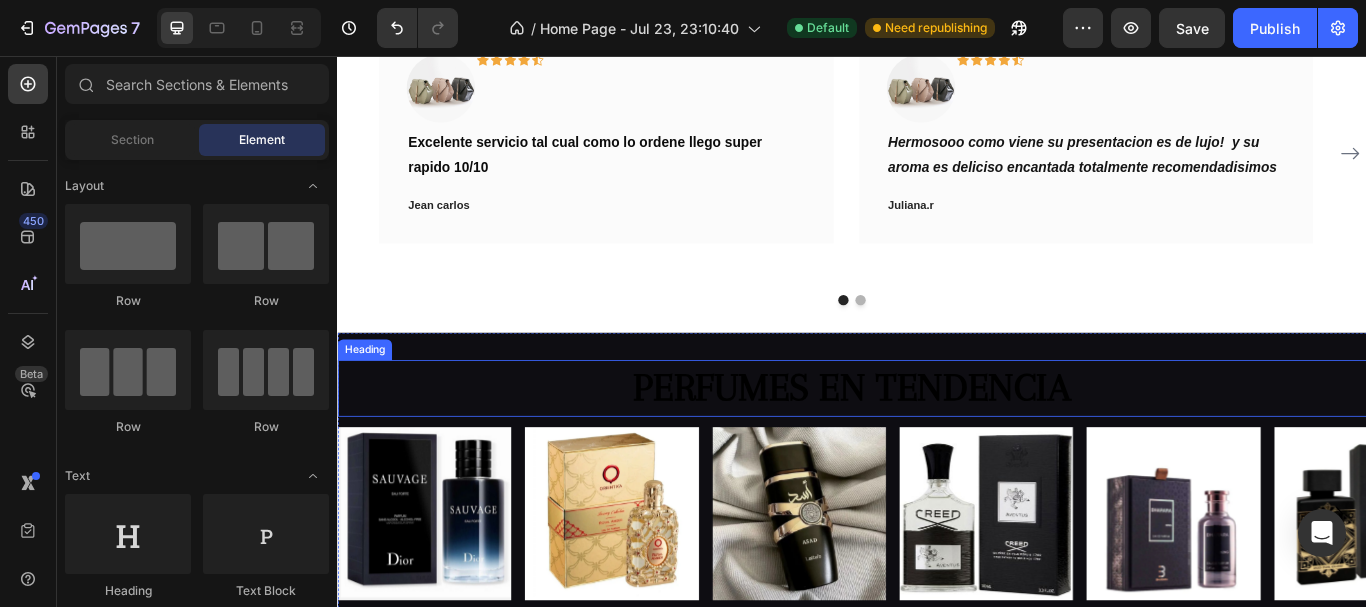 click on "PERFUMES EN TENDENCIA" at bounding box center [937, 443] 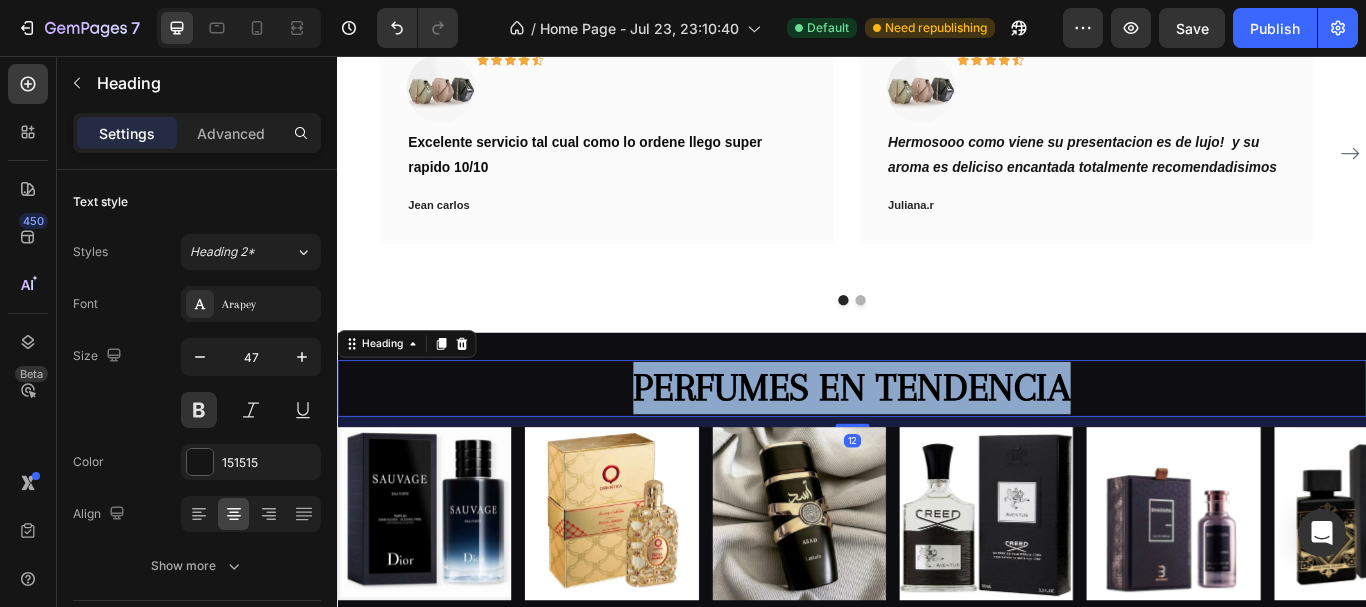 click on "PERFUMES EN TENDENCIA" at bounding box center (937, 443) 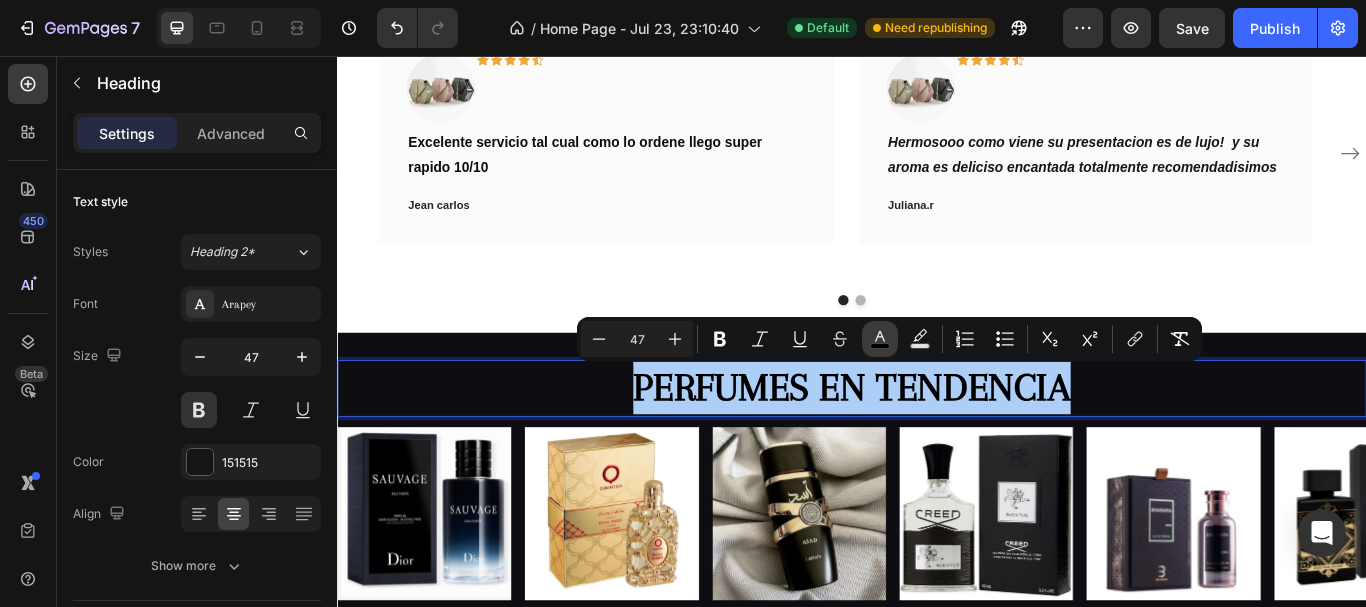 click 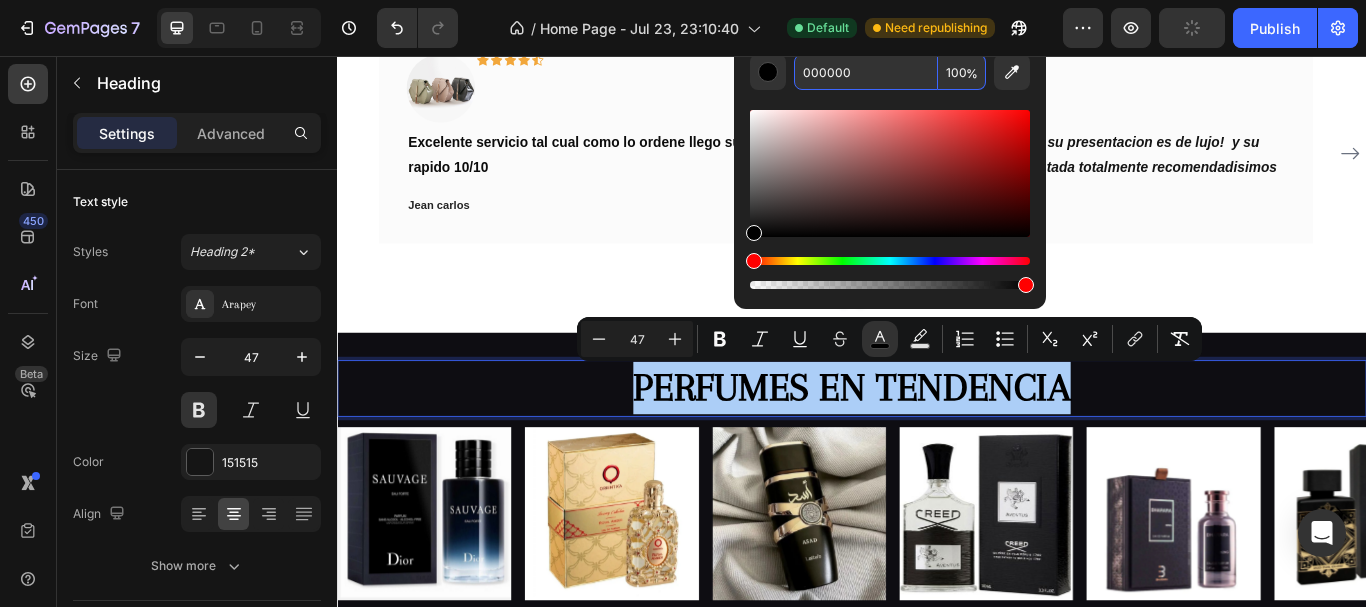 click on "000000" at bounding box center [866, 72] 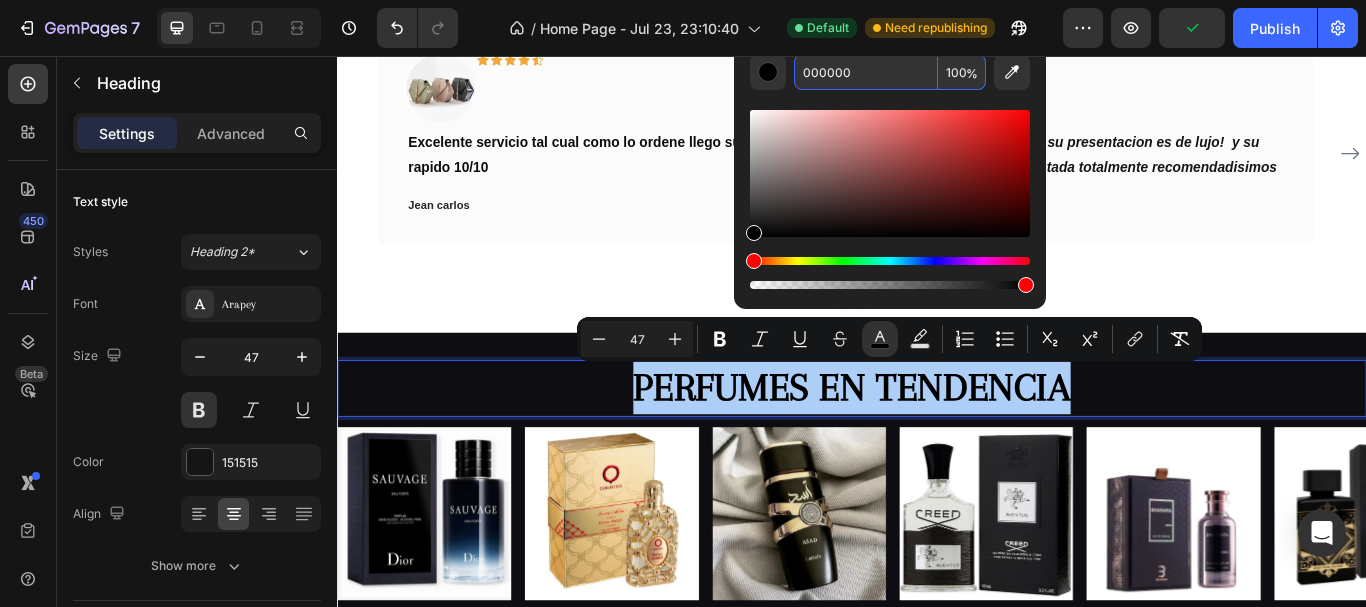 paste on "F4F2F2" 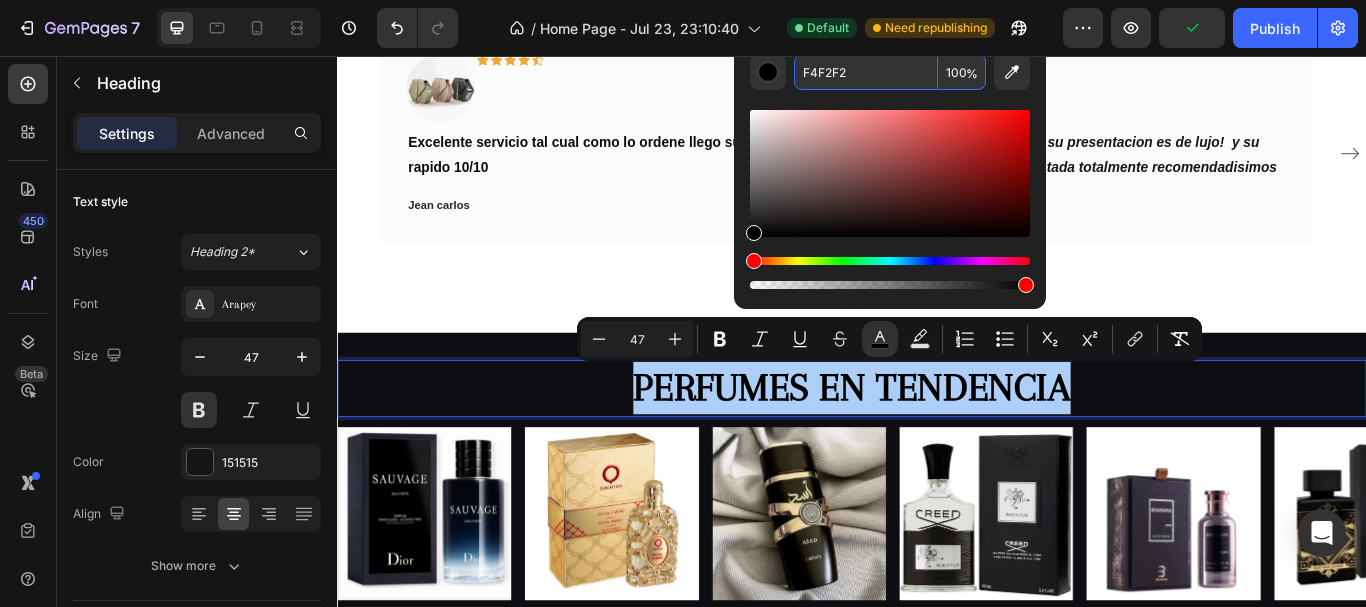 type on "F4F2F2" 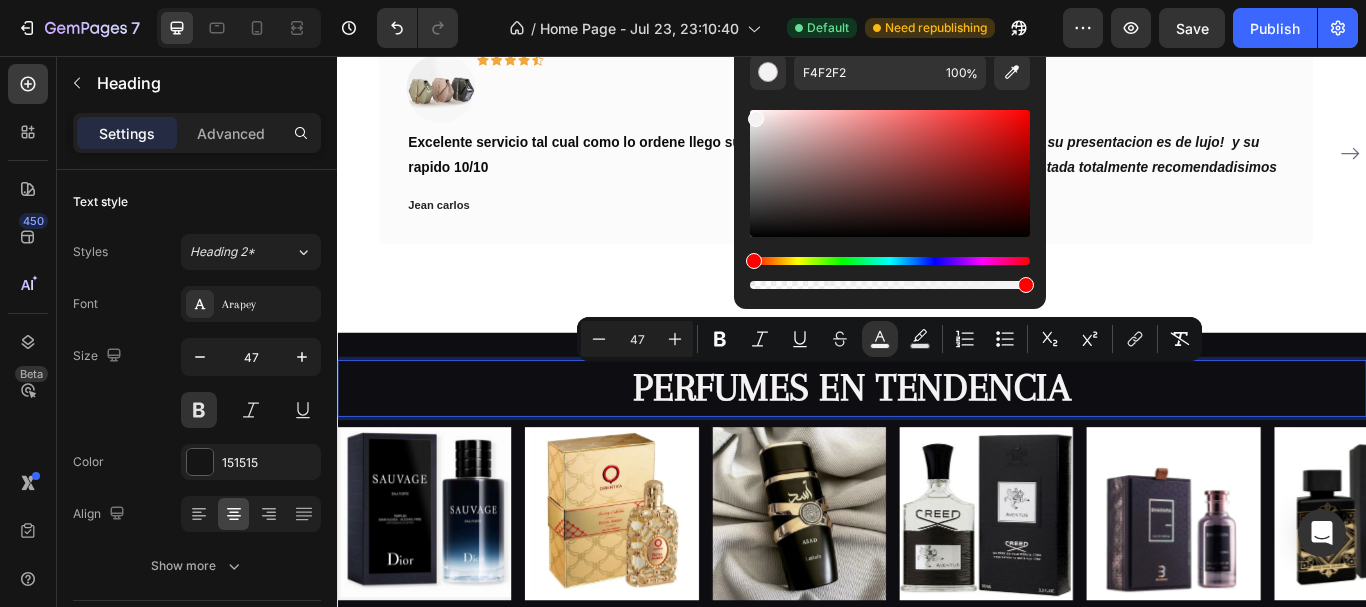click on "PERFUMES EN TENDENCIA" at bounding box center [937, 443] 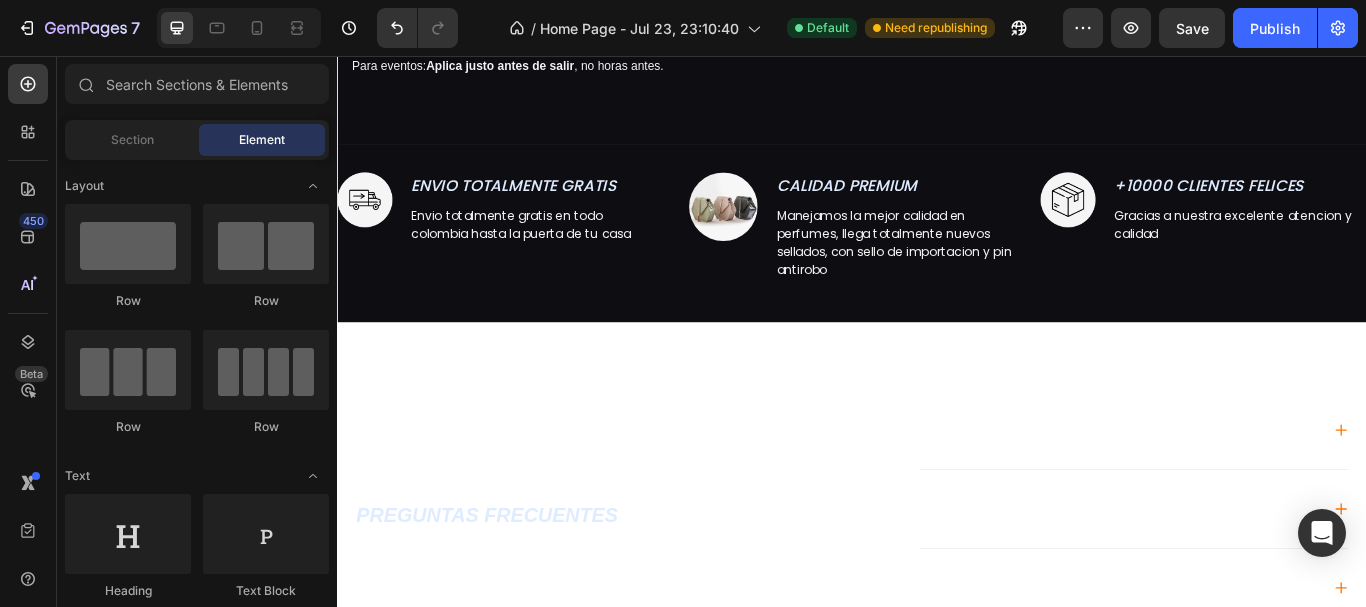 scroll, scrollTop: 2270, scrollLeft: 0, axis: vertical 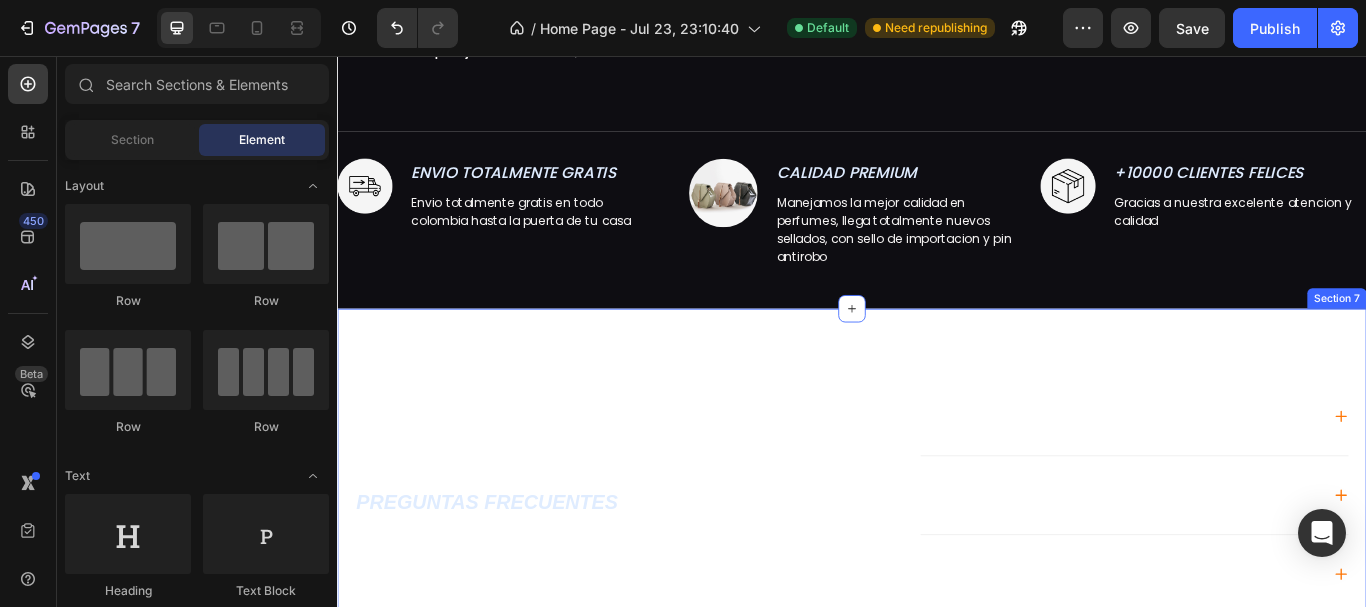 click on "PREGUNTAS FRECUENTES Heading
¿Que diferencia hay entre 1.1 y Original?
¿Donde debo aplicar el perfumes para que dure mas?
¿Cuanto tiempo de duracion tienen los perfumes? Accordion Row Section 7" at bounding box center (937, 568) 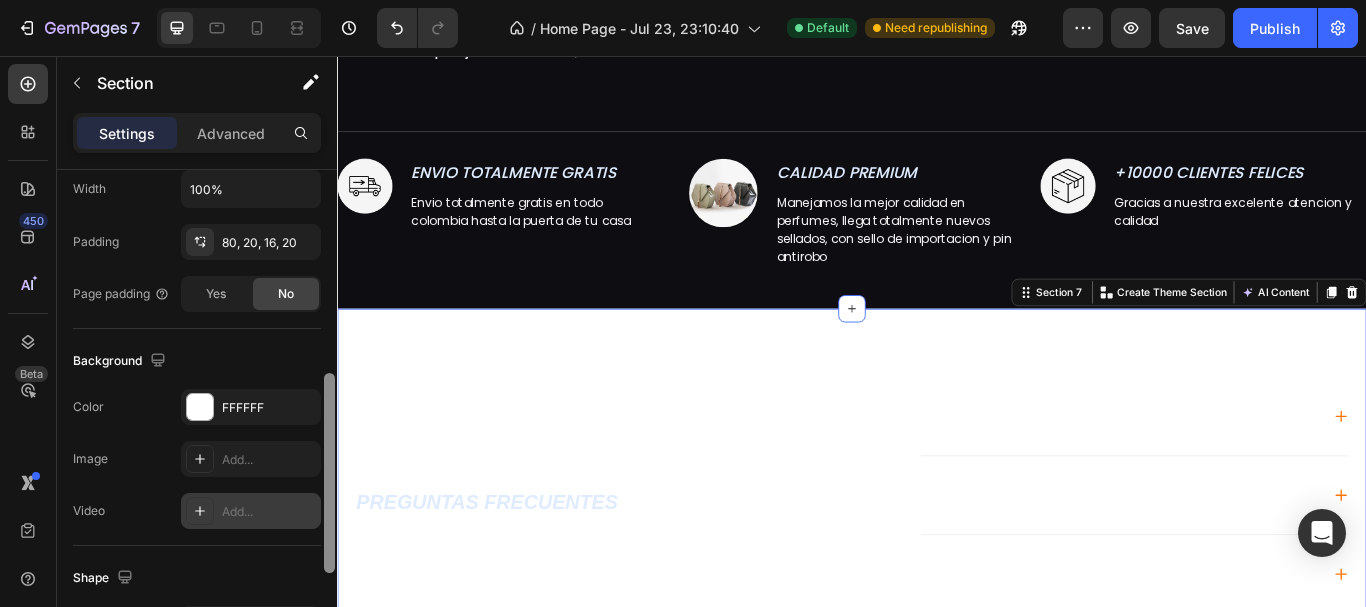 scroll, scrollTop: 516, scrollLeft: 0, axis: vertical 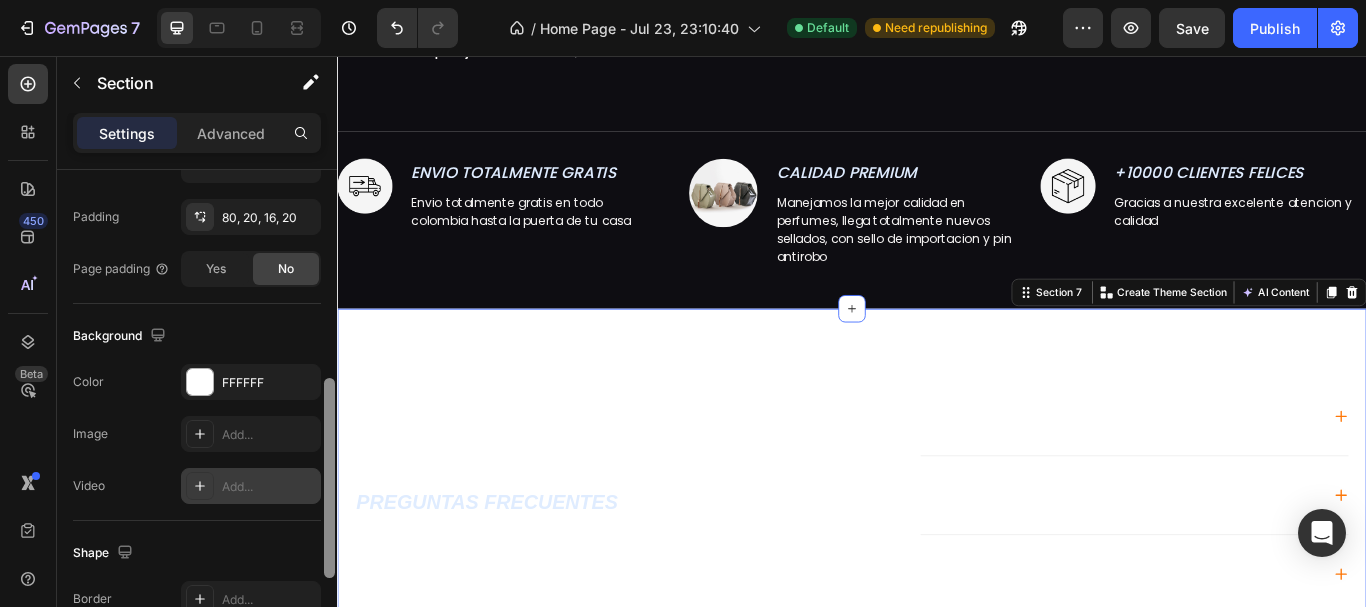 drag, startPoint x: 336, startPoint y: 290, endPoint x: 313, endPoint y: 479, distance: 190.39433 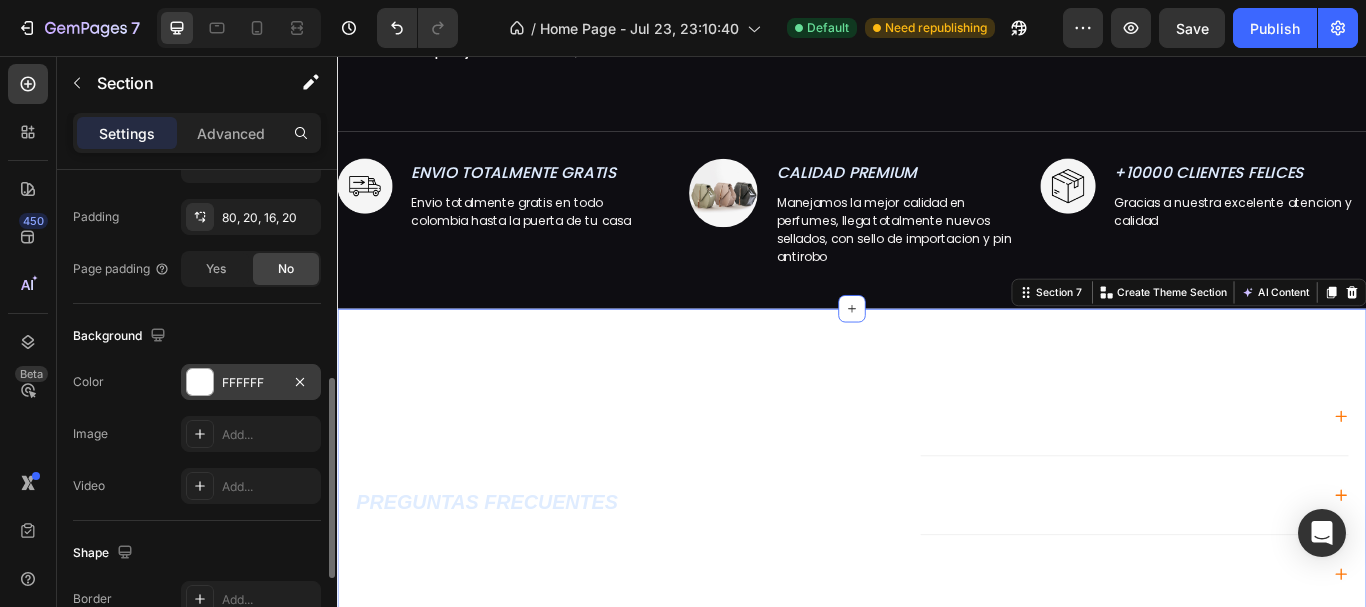 click on "FFFFFF" at bounding box center (251, 383) 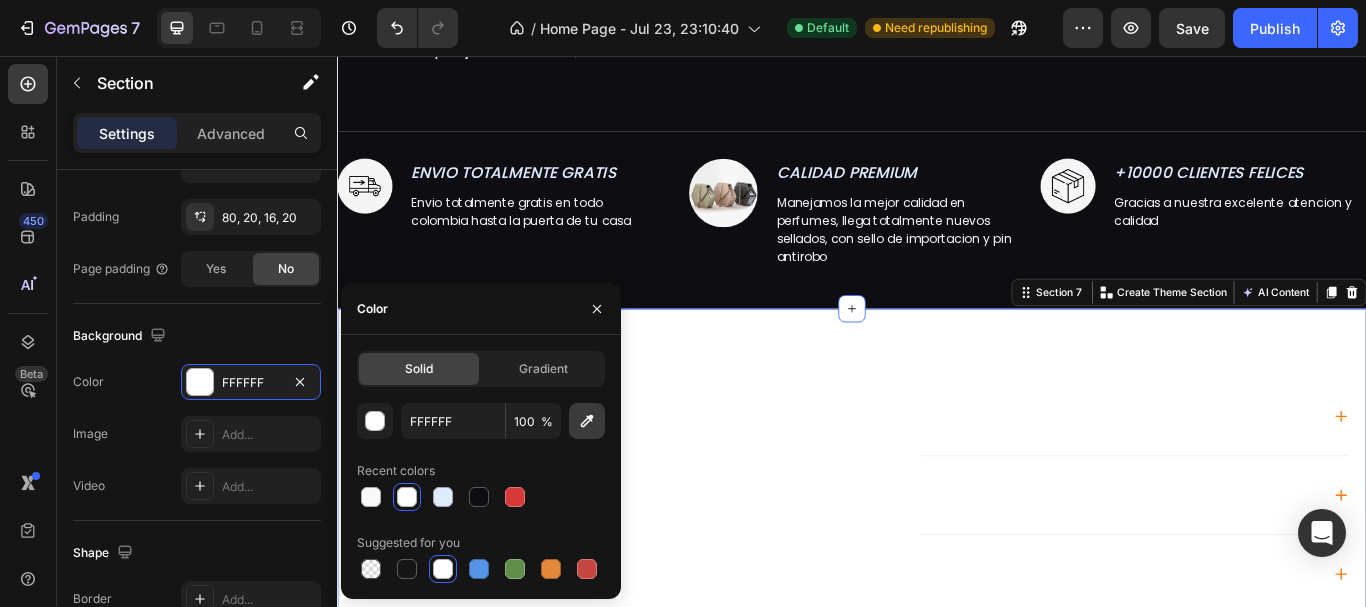click 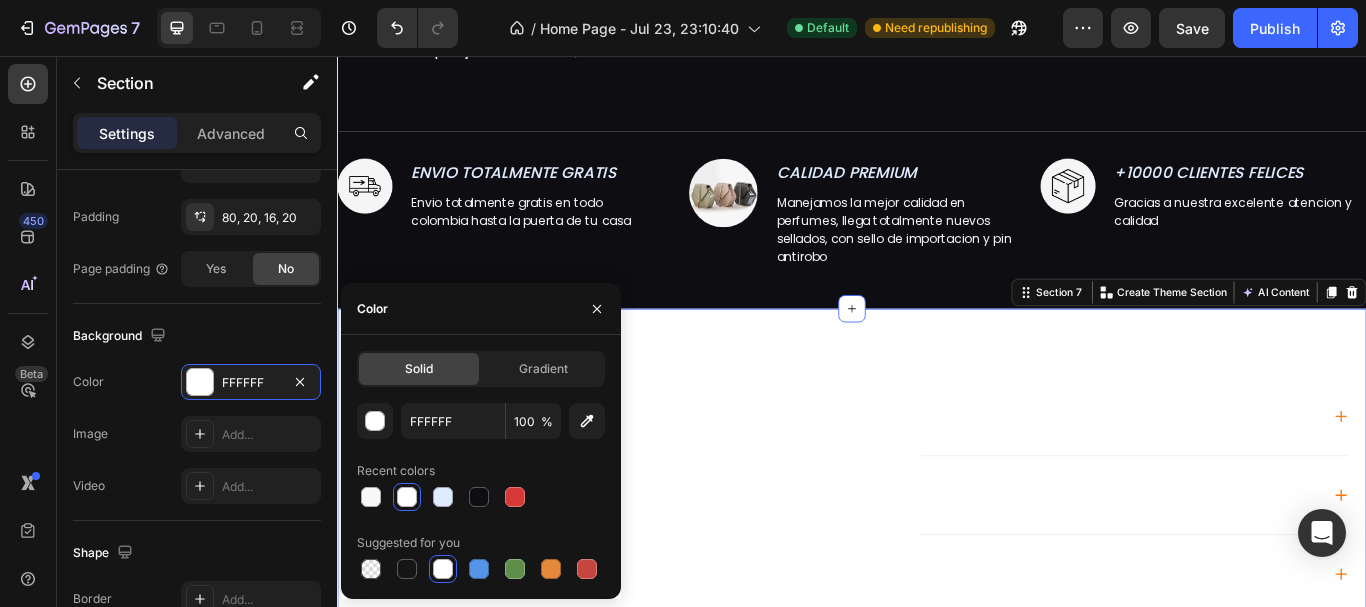 type on "0E0D12" 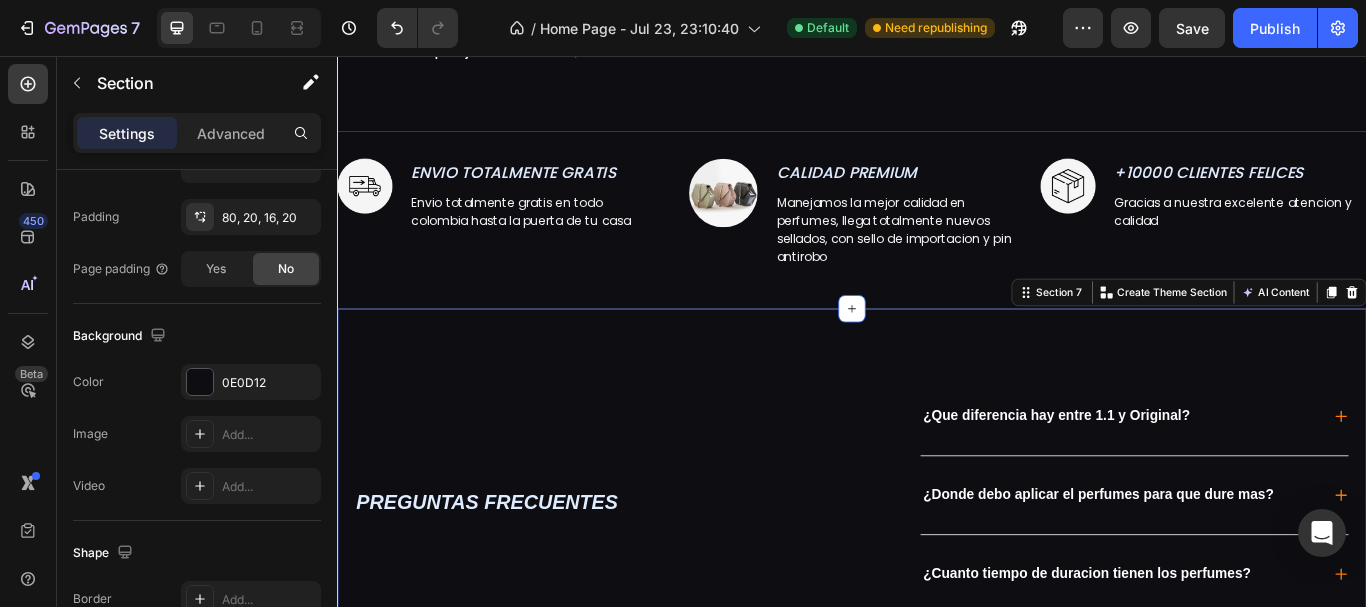 click on "PREGUNTAS FRECUENTES Heading
¿Que diferencia hay entre 1.1 y Original?
¿Donde debo aplicar el perfumes para que dure mas?
¿Cuanto tiempo de duracion tienen los perfumes? Accordion Row Section 7   You can create reusable sections Create Theme Section AI Content Write with GemAI What would you like to describe here? Tone and Voice Persuasive Product Le male le parfum JP Gaultier Show more Generate" at bounding box center (937, 568) 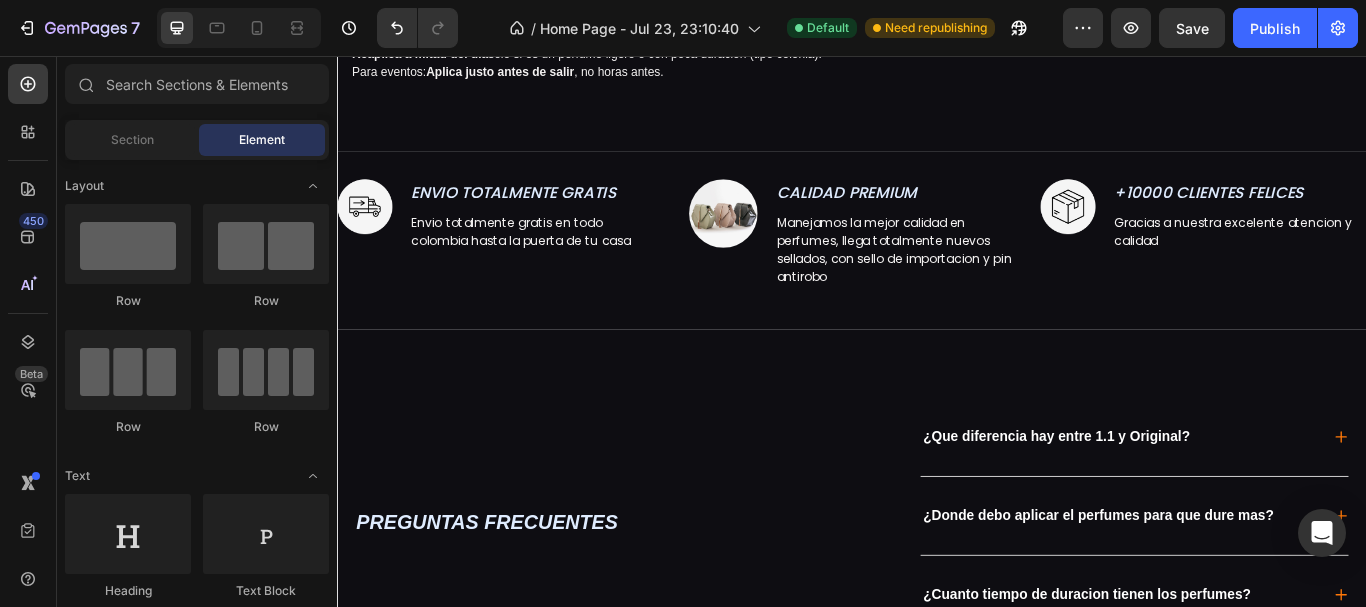 scroll, scrollTop: 2324, scrollLeft: 0, axis: vertical 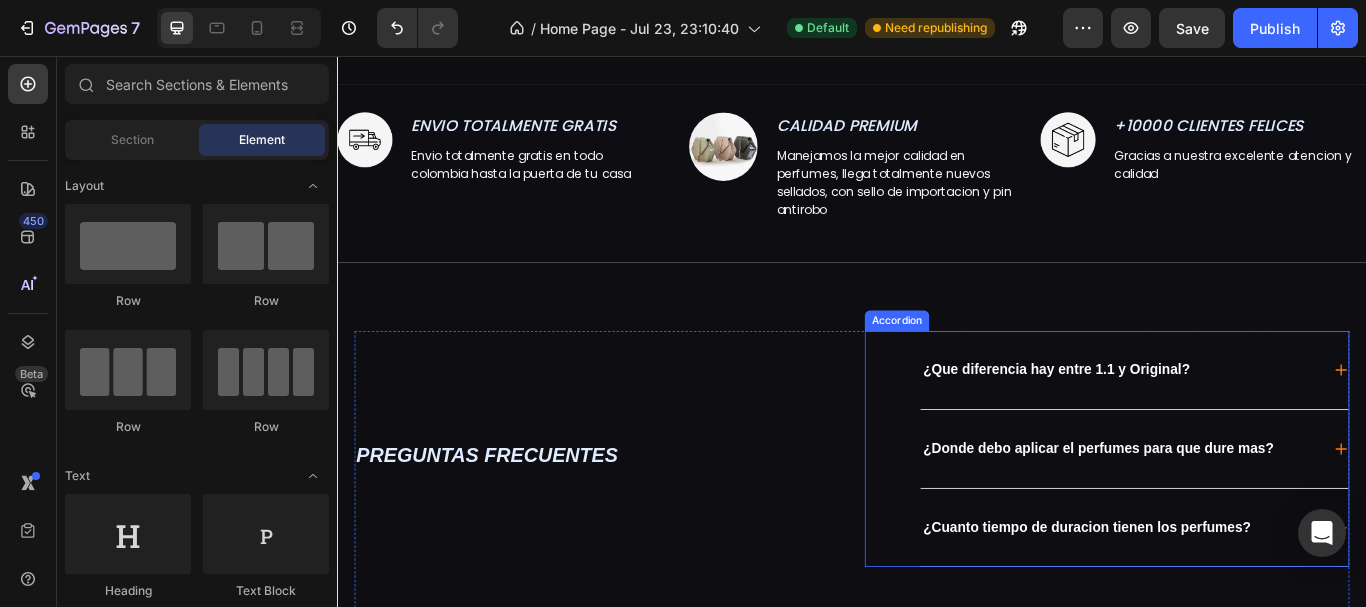 click on "¿Que diferencia hay entre 1.1 y Original?" at bounding box center (1266, 422) 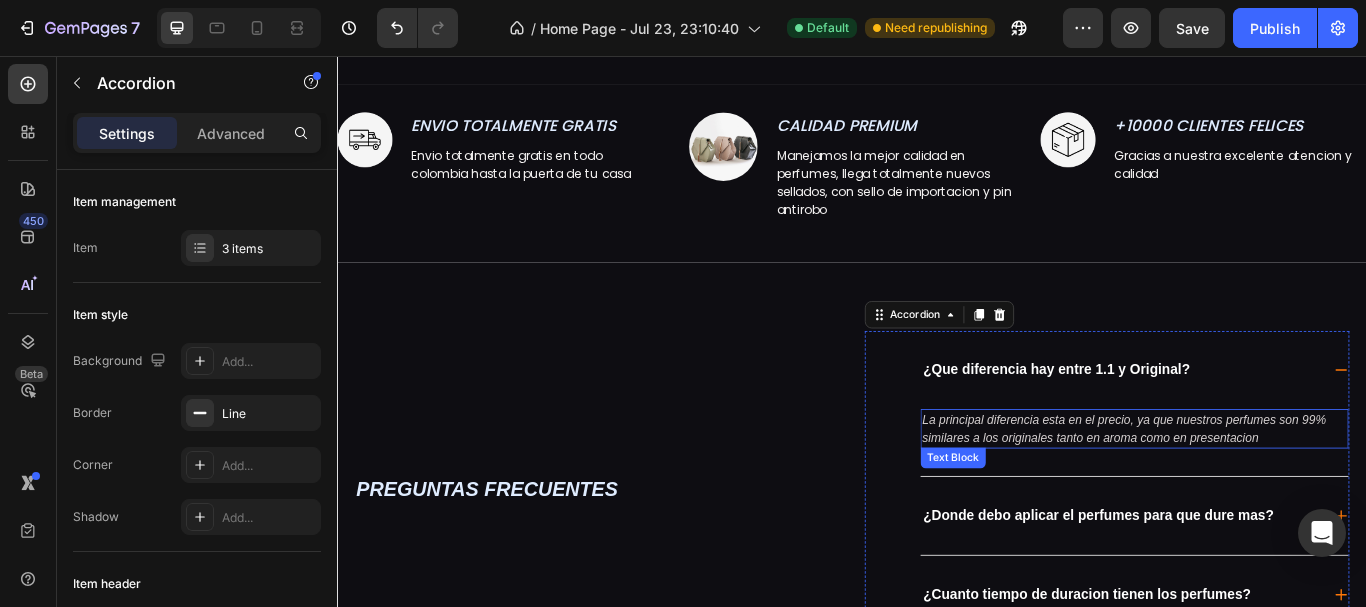 click on "La principal diferencia esta en el precio, ya que nuestros perfumes son 99% similares a los originales tanto en aroma como en presentacion" at bounding box center [1254, 490] 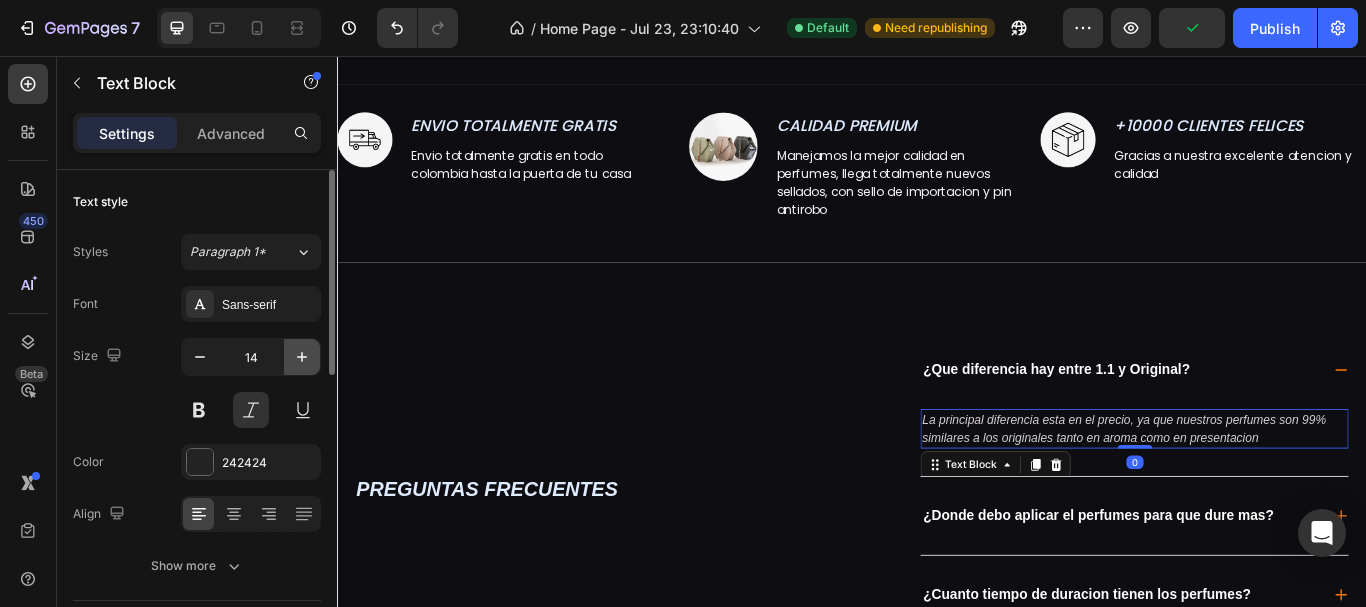 click 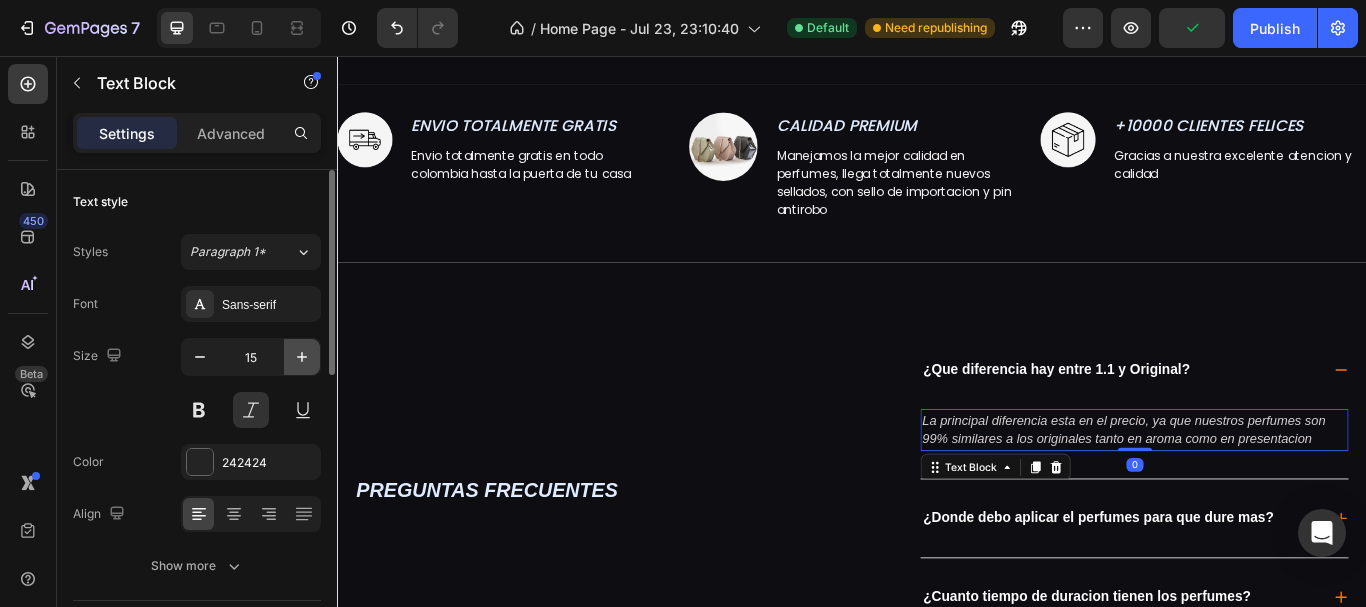 click 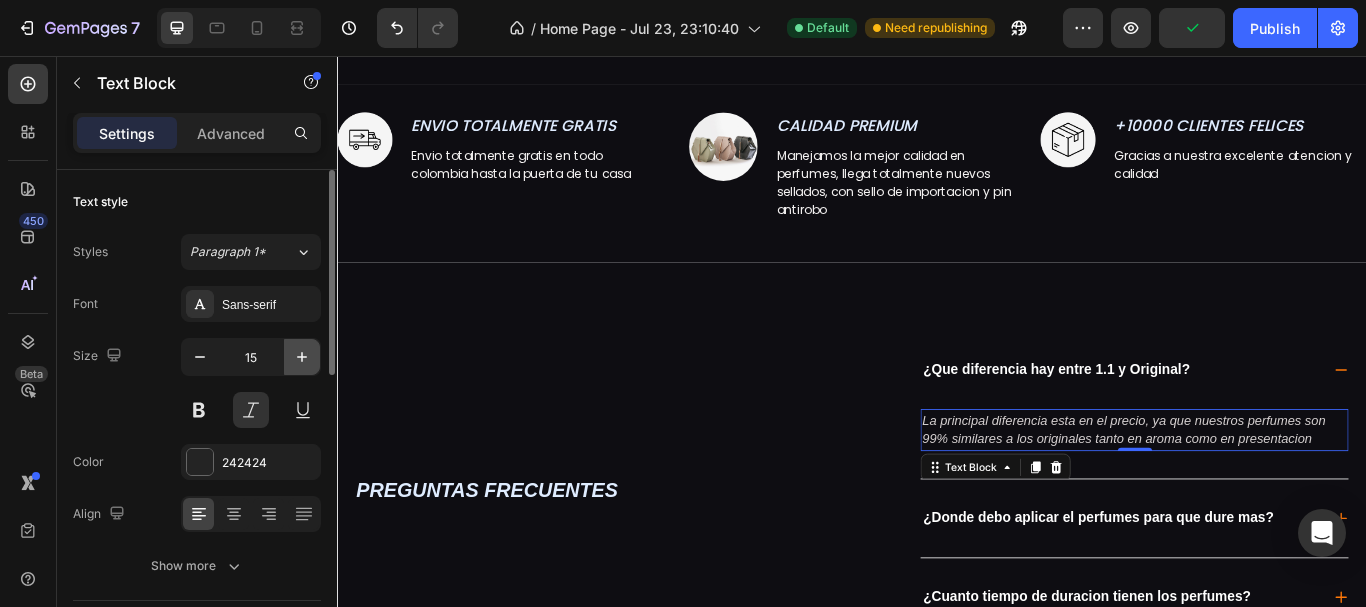 type on "16" 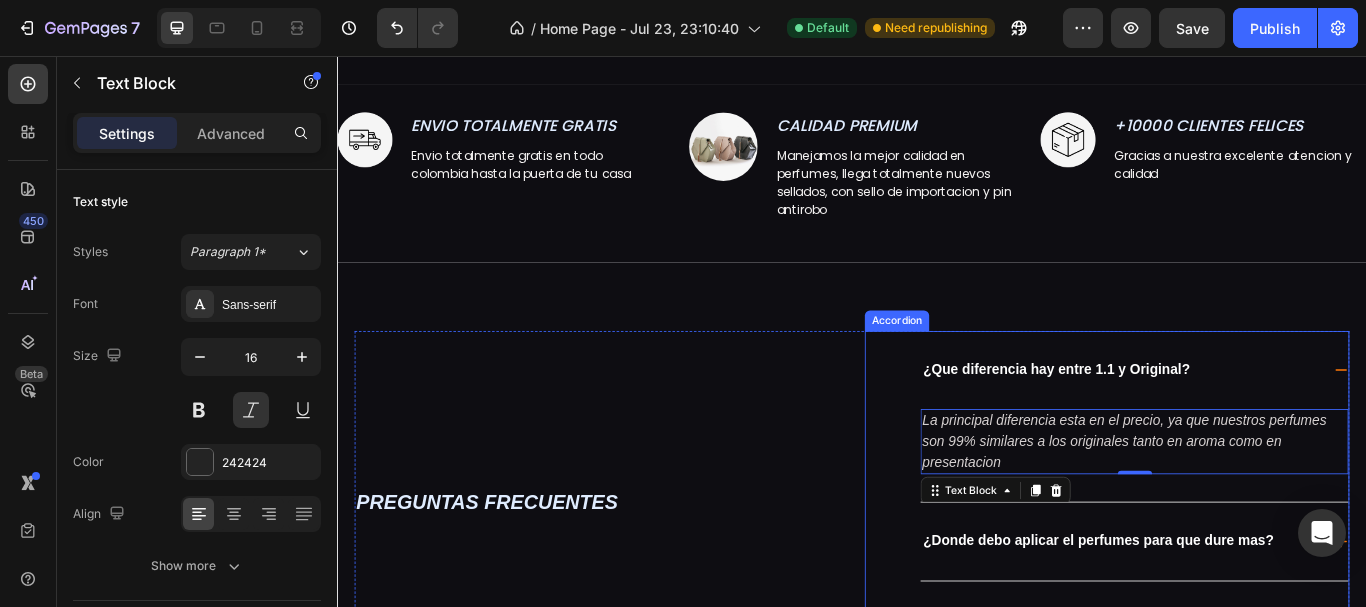click on "¿Donde debo aplicar el perfumes para que dure mas?" at bounding box center (1224, 621) 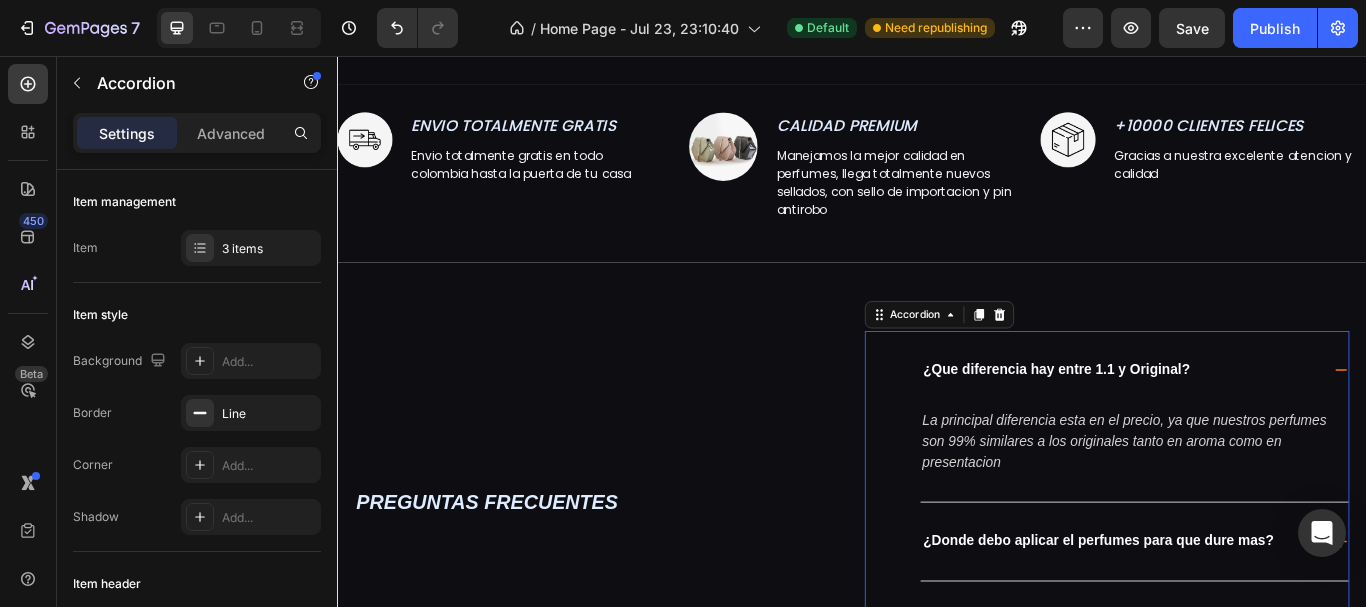 click on "¿Que diferencia hay entre 1.1 y Original?" at bounding box center [1266, 422] 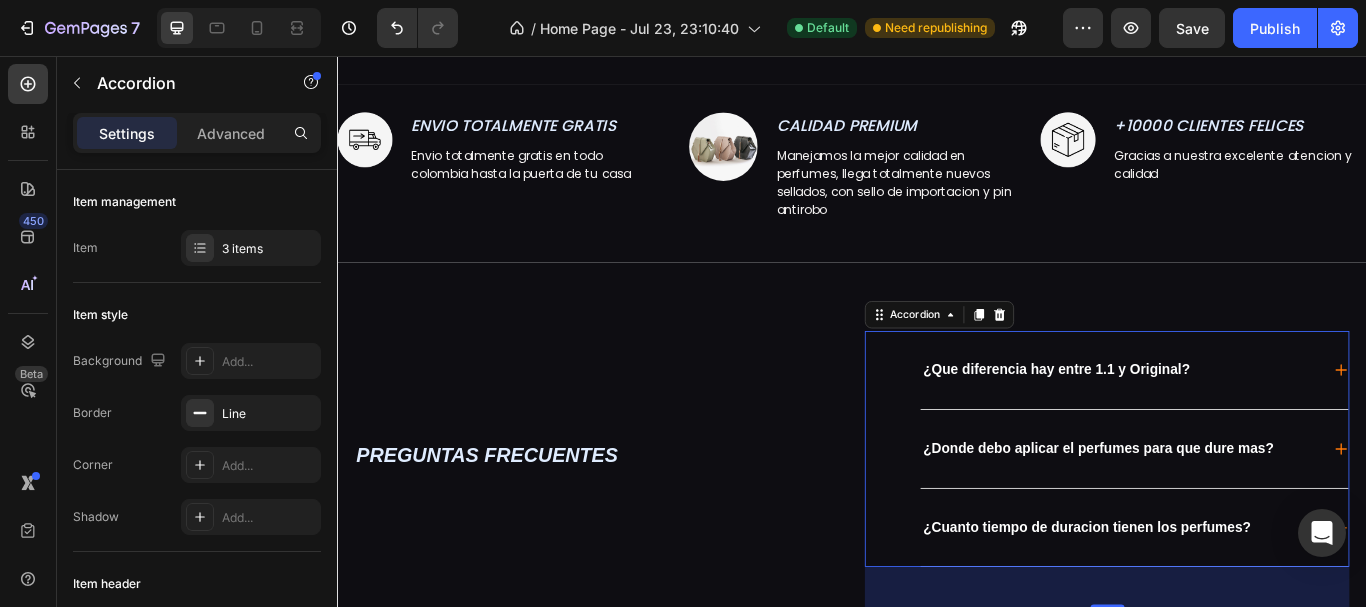 click on "¿Que diferencia hay entre 1.1 y Original?" at bounding box center (1175, 421) 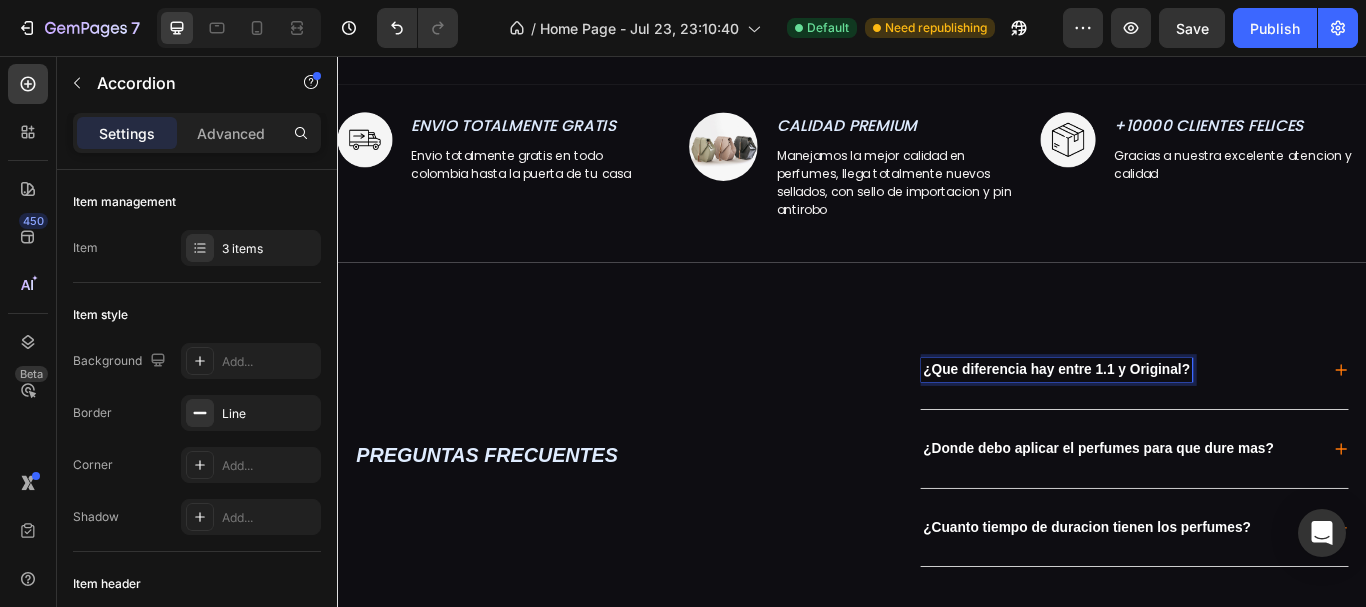 click on "¿Que diferencia hay entre 1.1 y Original?" at bounding box center (1175, 422) 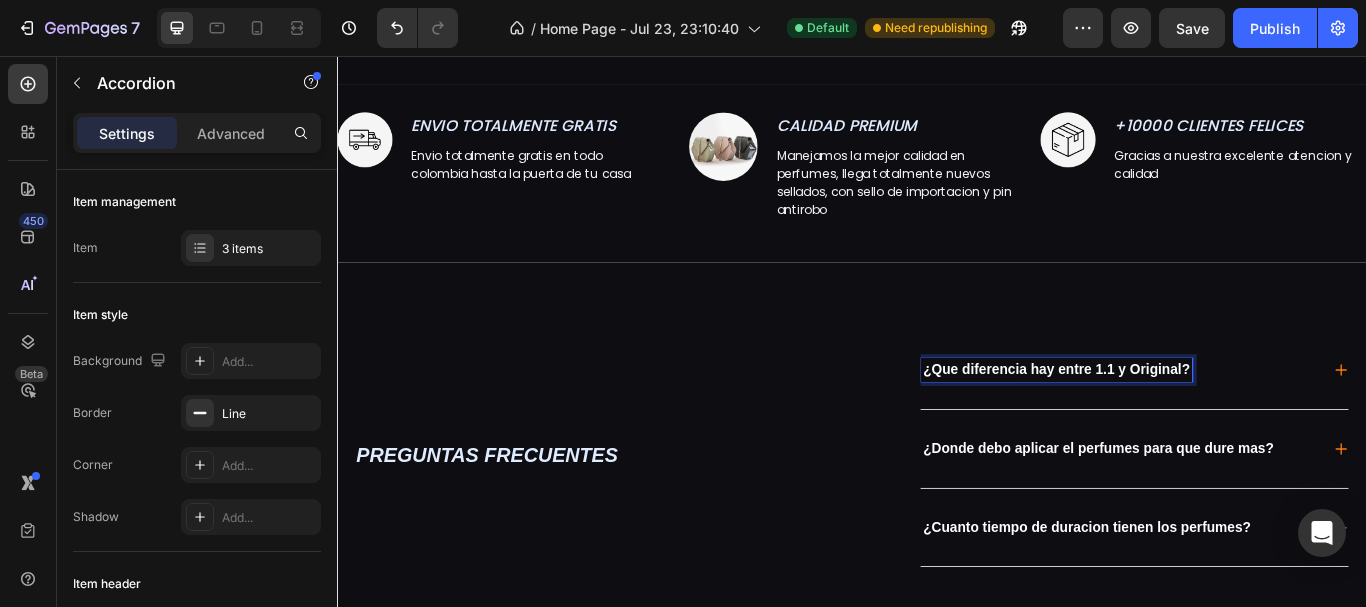 click on "¿Que diferencia hay entre 1.1 y Original?" at bounding box center [1266, 422] 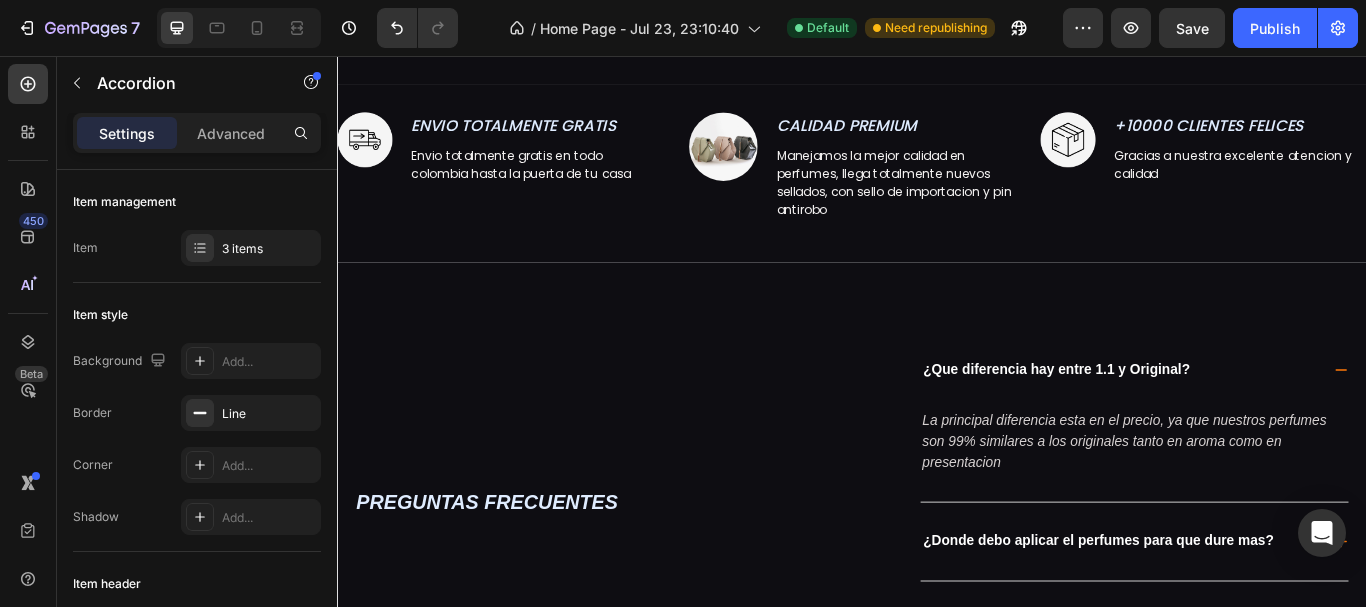 click on "¿Que diferencia hay entre 1.1 y Original?" at bounding box center [1266, 422] 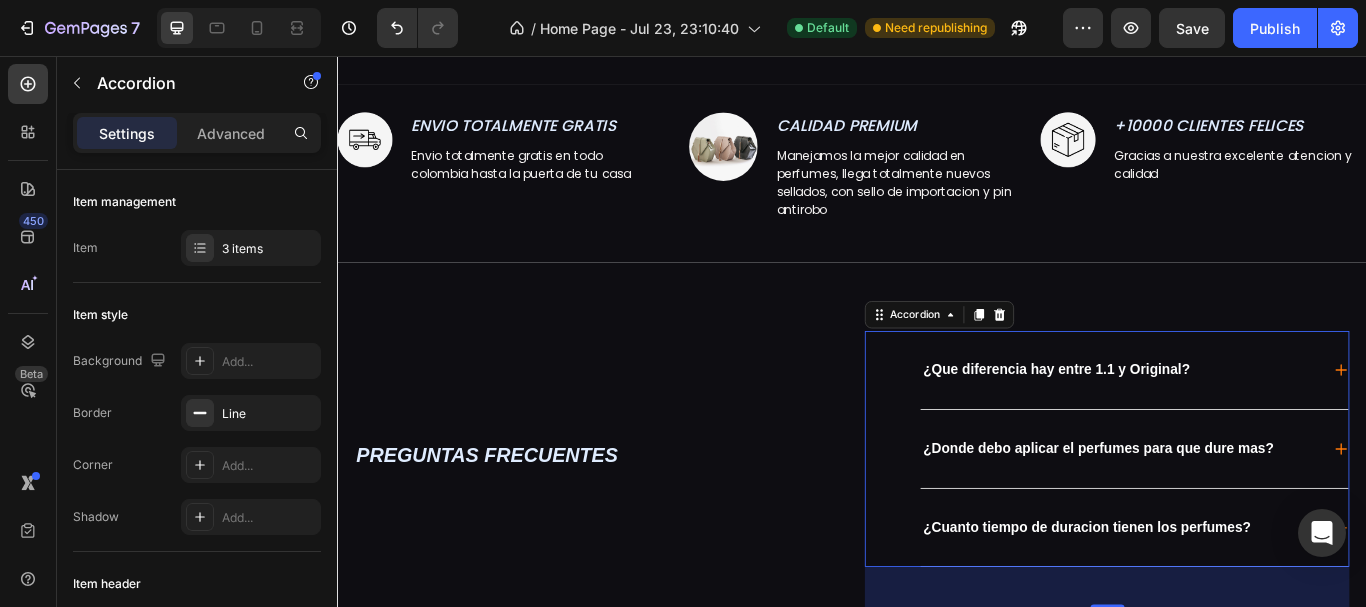 click on "¿Que diferencia hay entre 1.1 y Original?" at bounding box center [1175, 421] 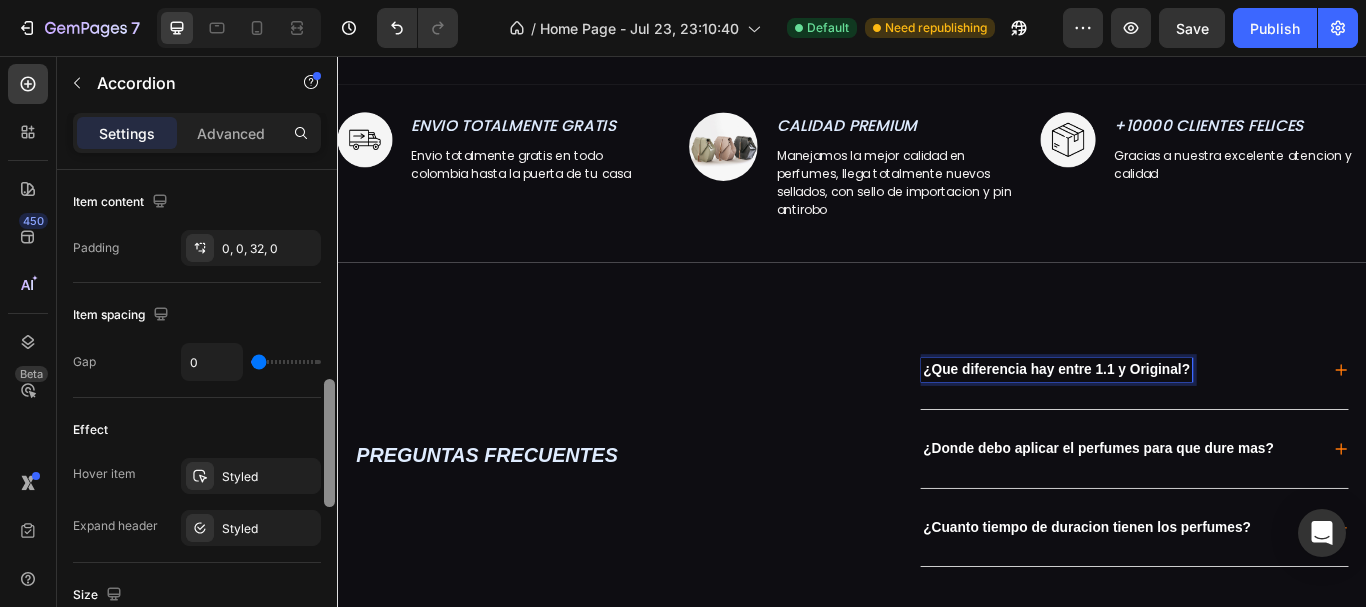 scroll, scrollTop: 859, scrollLeft: 0, axis: vertical 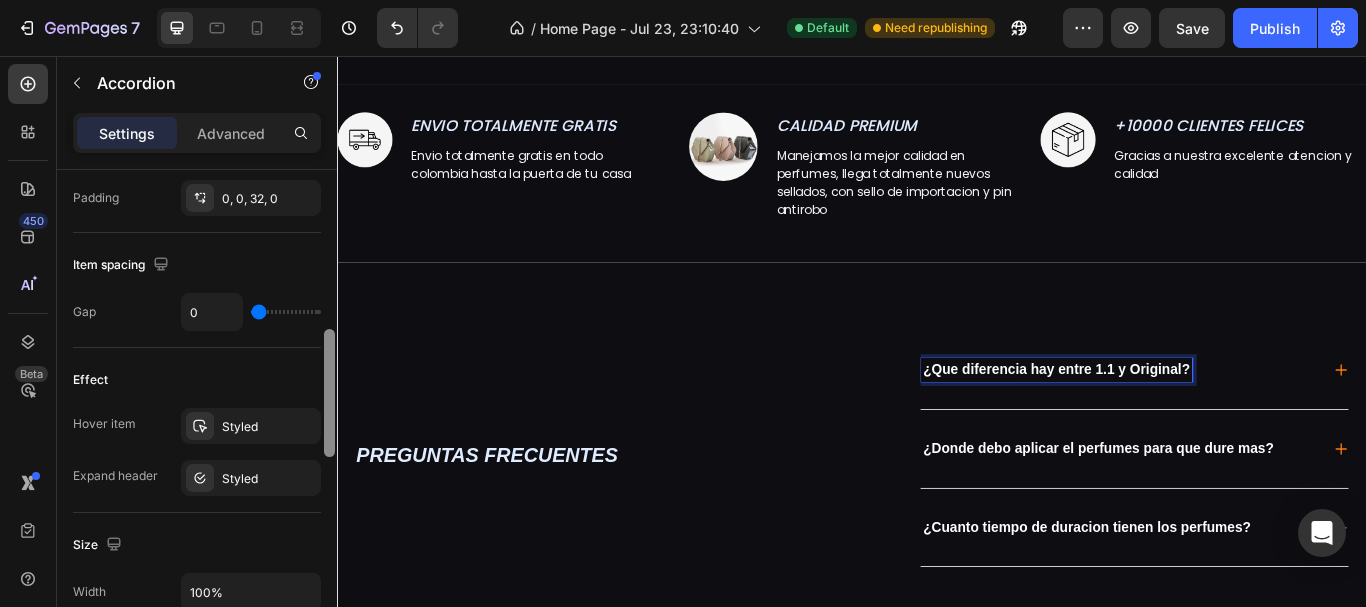 drag, startPoint x: 331, startPoint y: 259, endPoint x: 328, endPoint y: 482, distance: 223.02017 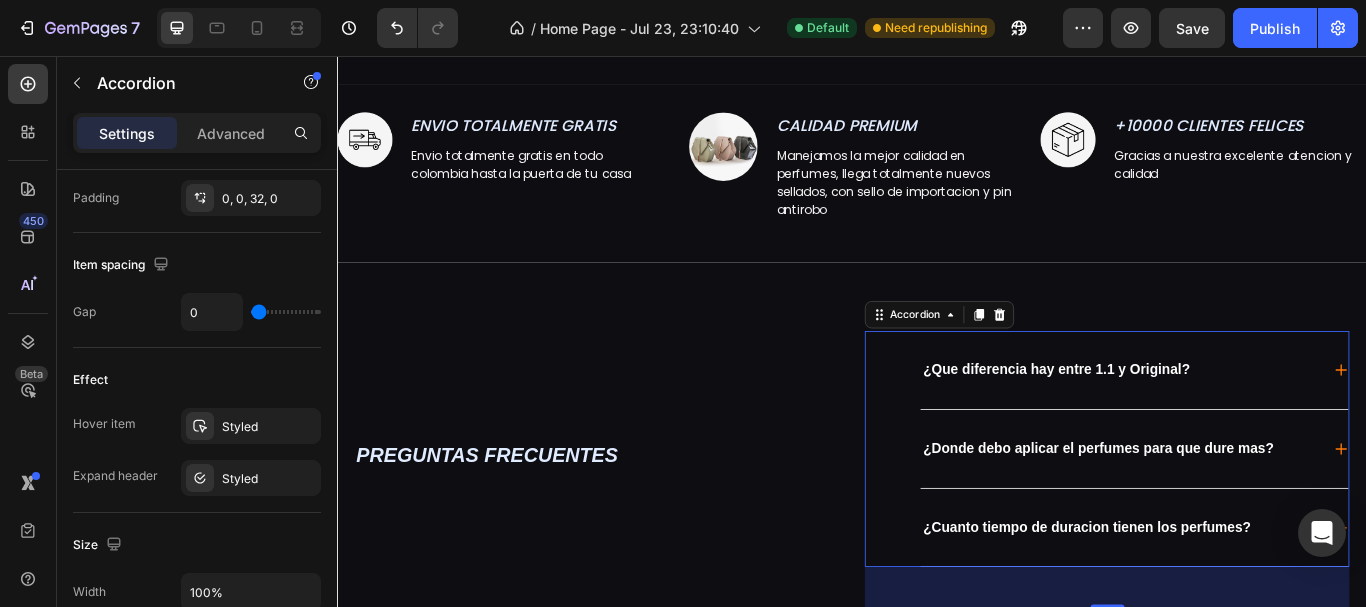 click on "¿Donde debo aplicar el perfumes para que dure mas?" at bounding box center [1266, 514] 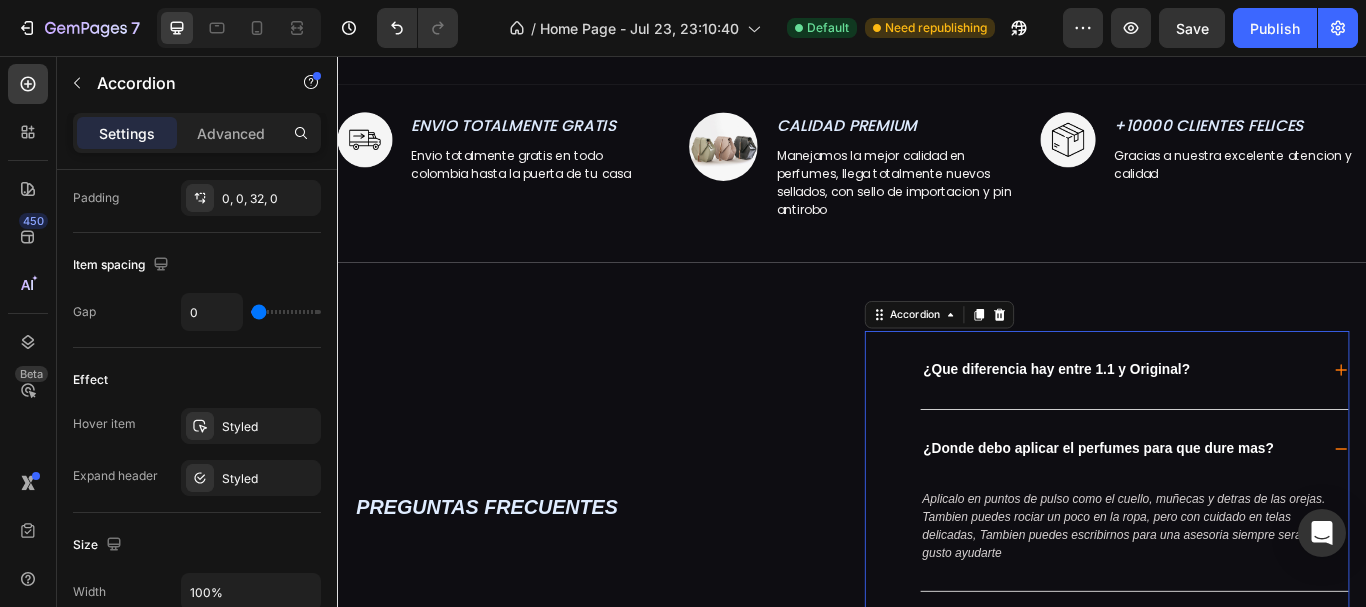 click on "Aplicalo en puntos de pulso como el cuello, muñecas y detras de las orejas. Tambien puedes rociar un poco en la ropa, pero con cuidado en telas delicadas, Tambien puedes escribirnos para una asesoria siempre sera un gusto ayudarte  Text Block" at bounding box center (1266, 604) 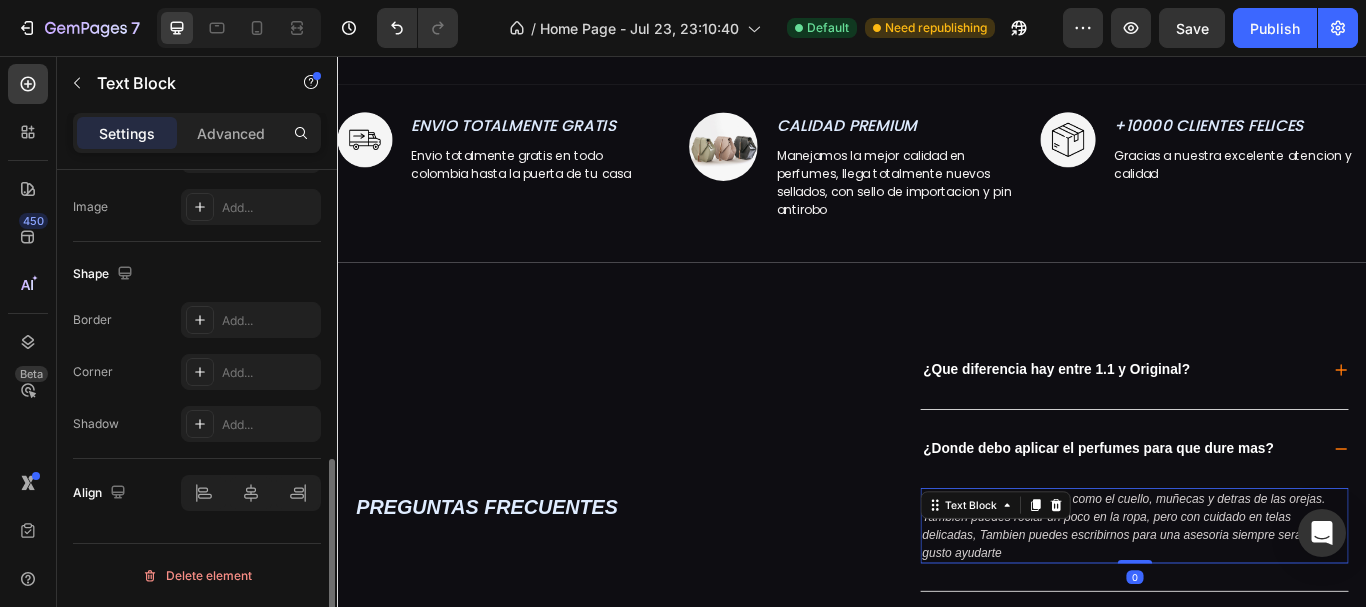 scroll, scrollTop: 0, scrollLeft: 0, axis: both 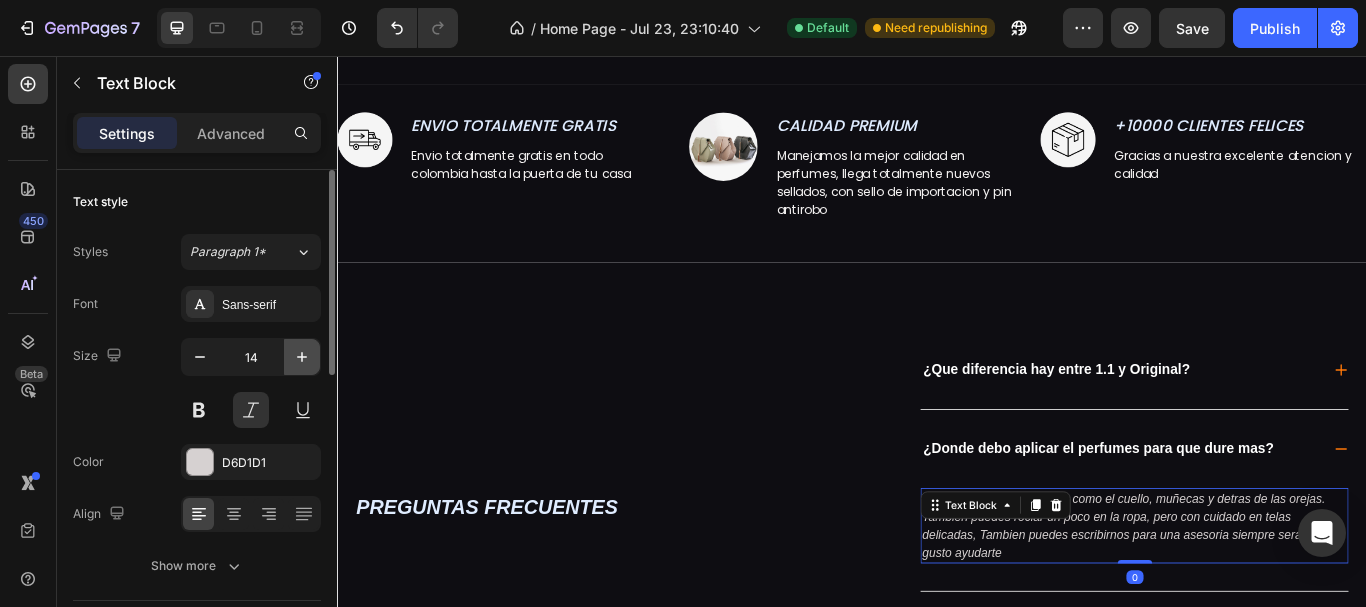 click 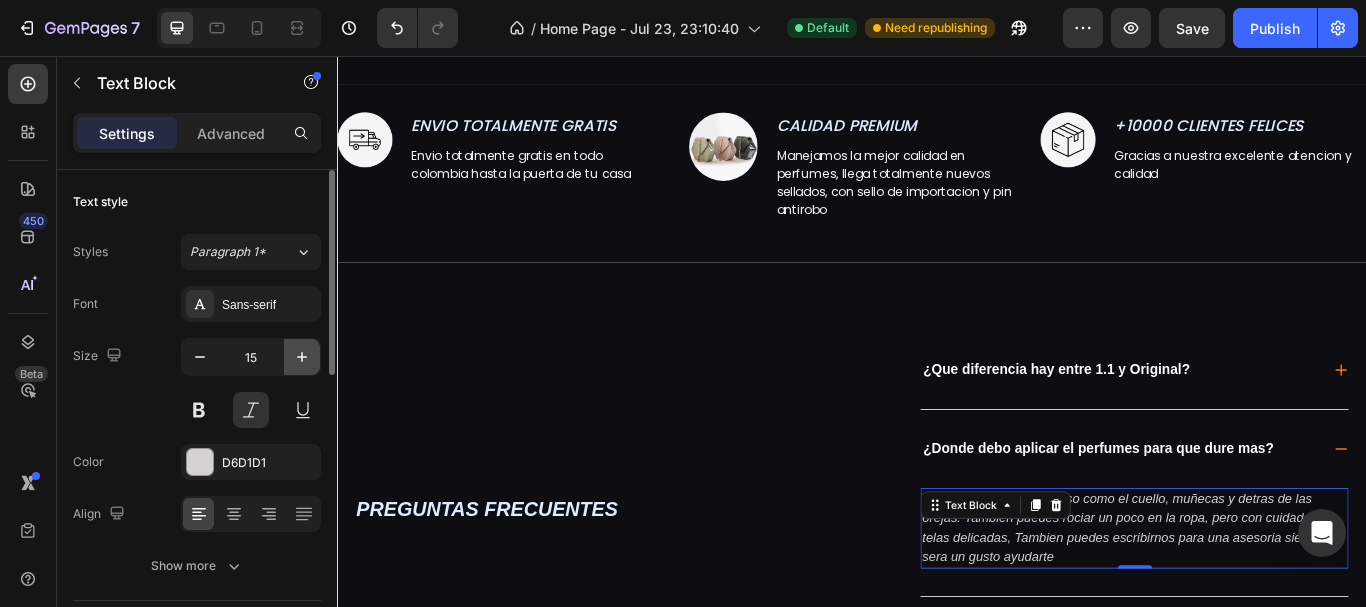 click 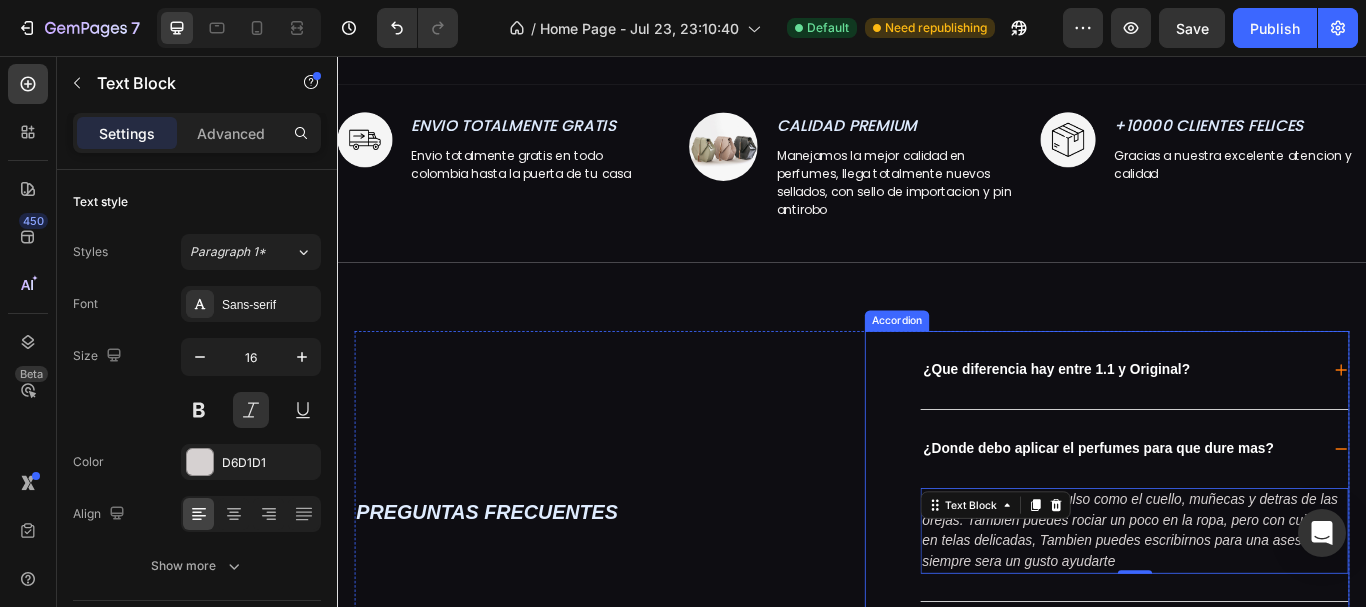 click on "¿Que diferencia hay entre 1.1 y Original?" at bounding box center [1266, 422] 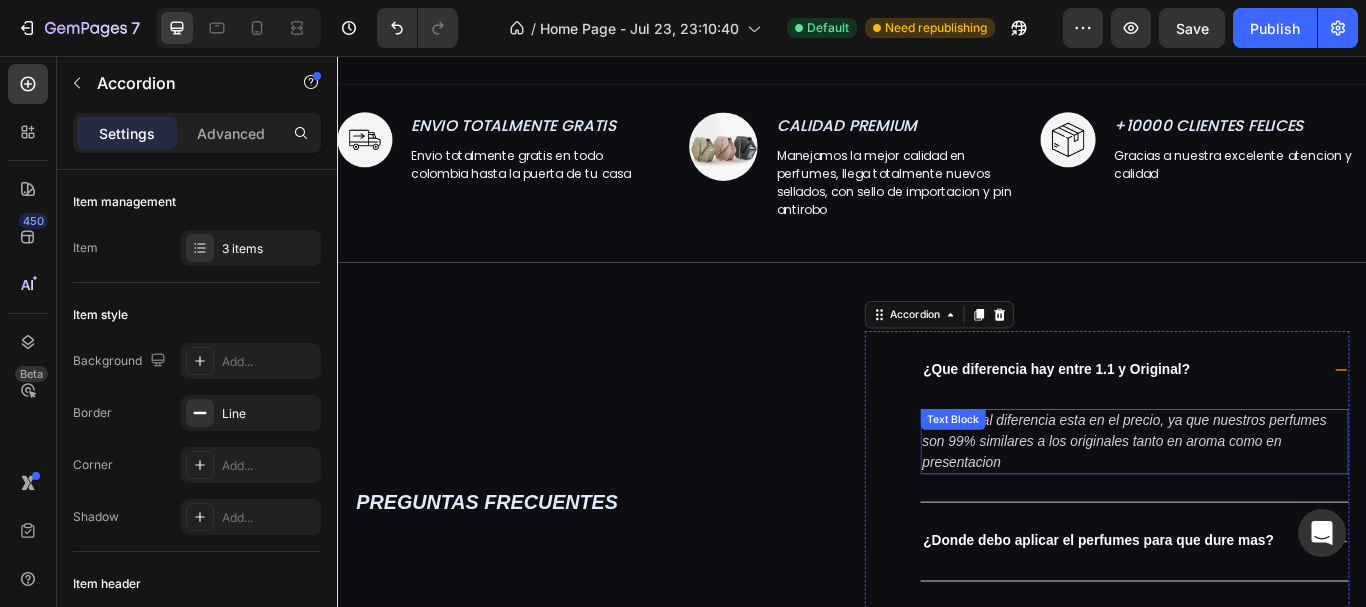 click on "La principal diferencia esta en el precio, ya que nuestros perfumes son 99% similares a los originales tanto en aroma como en presentacion  Text Block" at bounding box center [1266, 506] 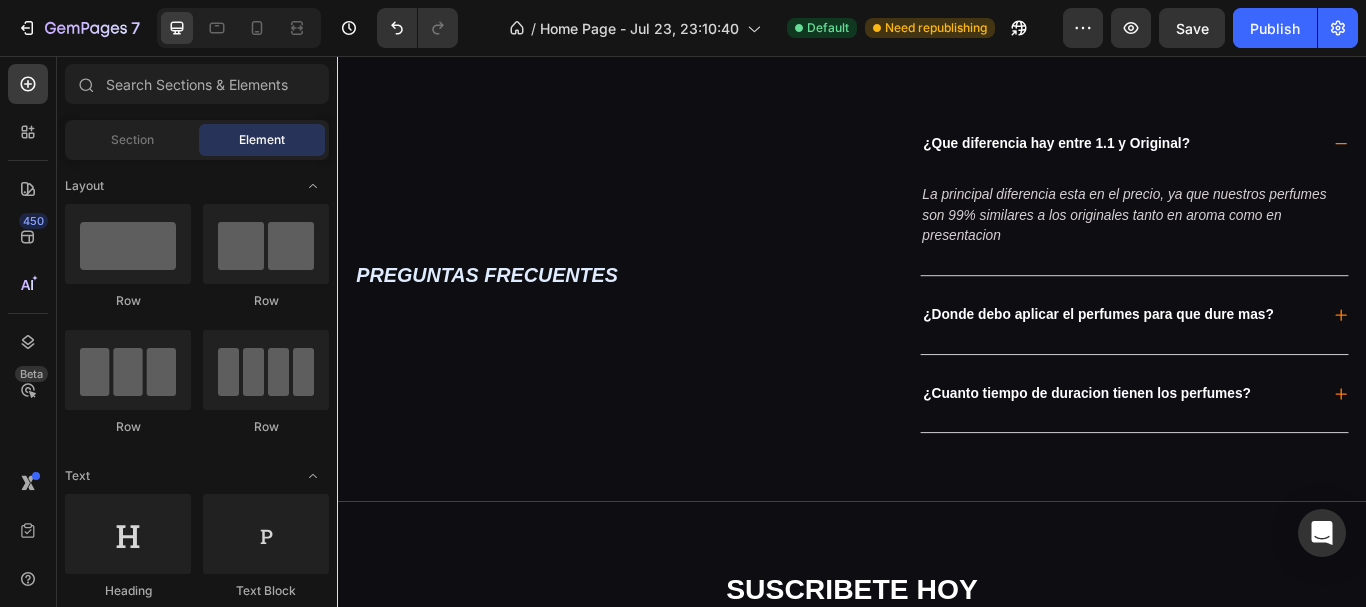 scroll, scrollTop: 2572, scrollLeft: 0, axis: vertical 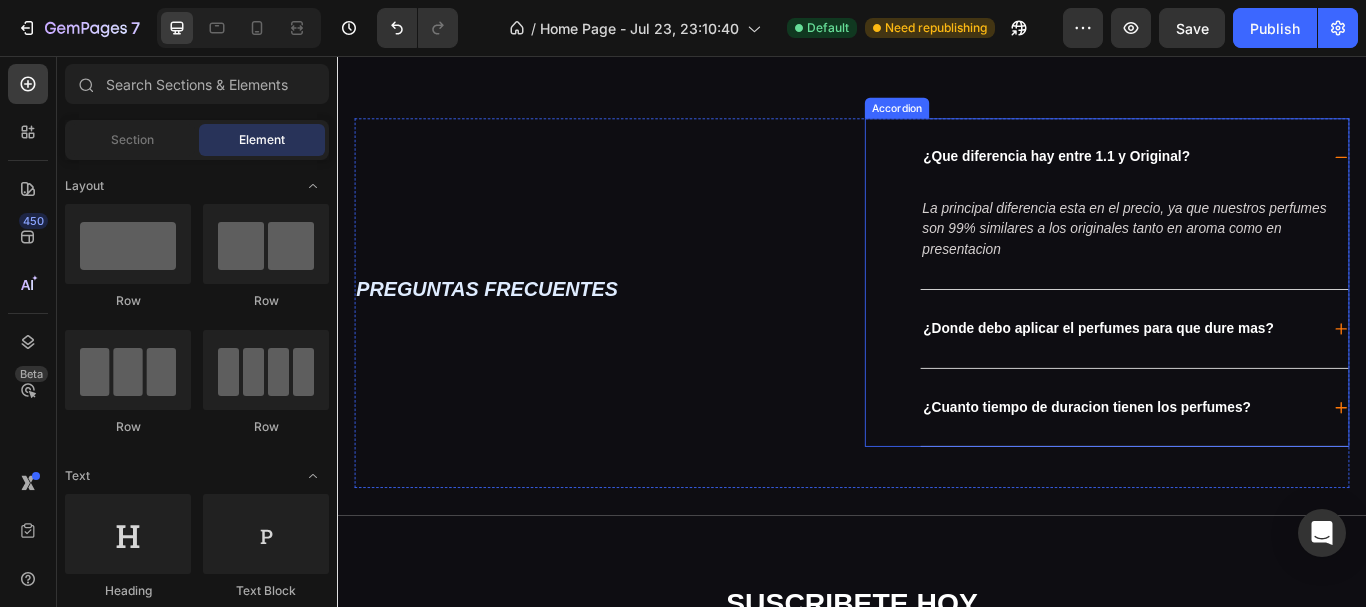 click on "¿Donde debo aplicar el perfumes para que dure mas?" at bounding box center [1266, 374] 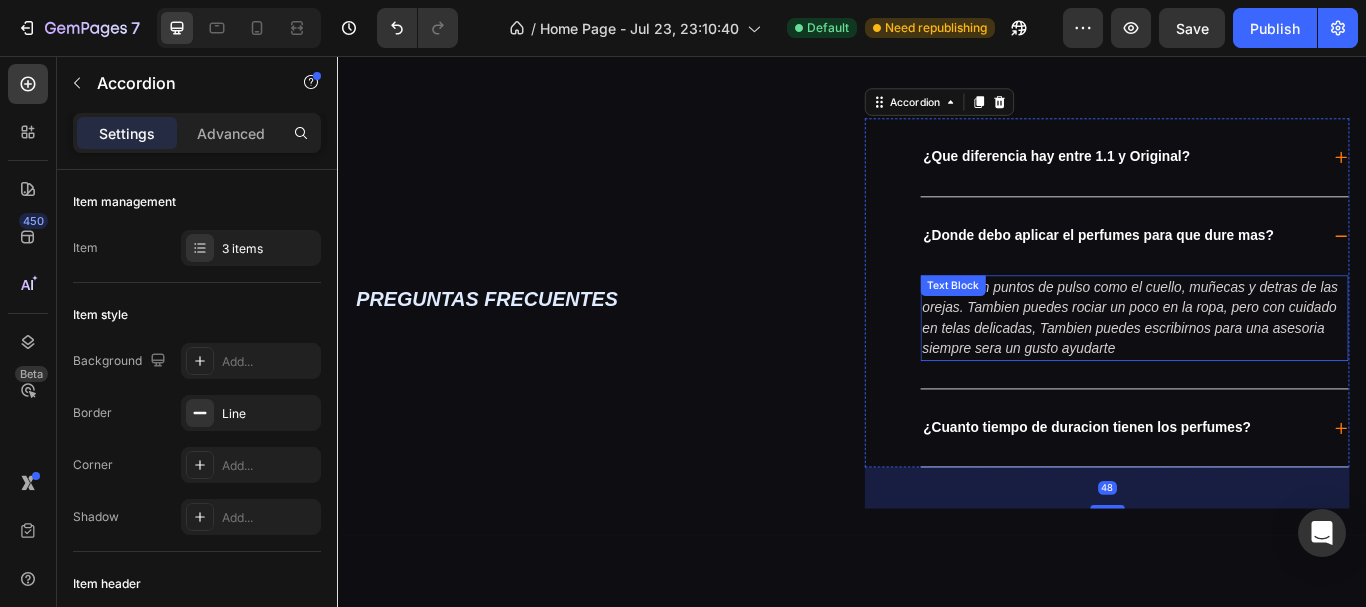 click on "Aplicalo en puntos de pulso como el cuello, muñecas y detras de las orejas. Tambien puedes rociar un poco en la ropa, pero con cuidado en telas delicadas, Tambien puedes escribirnos para una asesoria siempre sera un gusto ayudarte" at bounding box center [1266, 362] 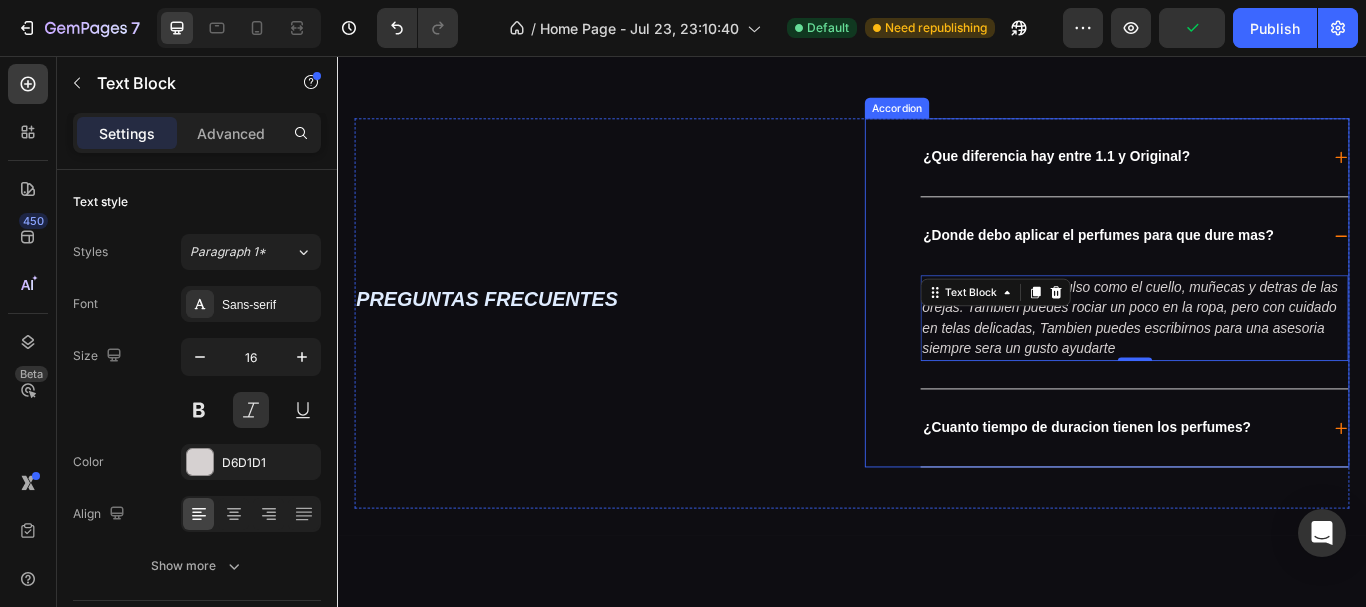 click on "¿Cuanto tiempo de duracion tienen los perfumes?" at bounding box center [1211, 490] 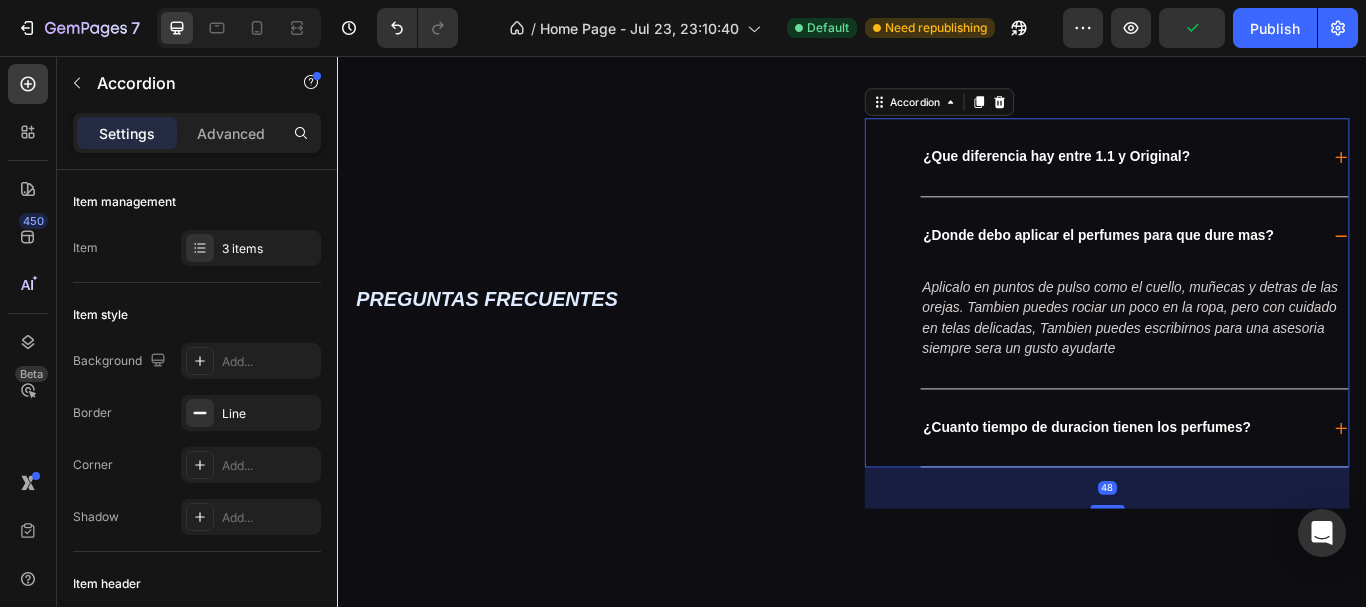 click on "¿Cuanto tiempo de duracion tienen los perfumes?" at bounding box center [1266, 490] 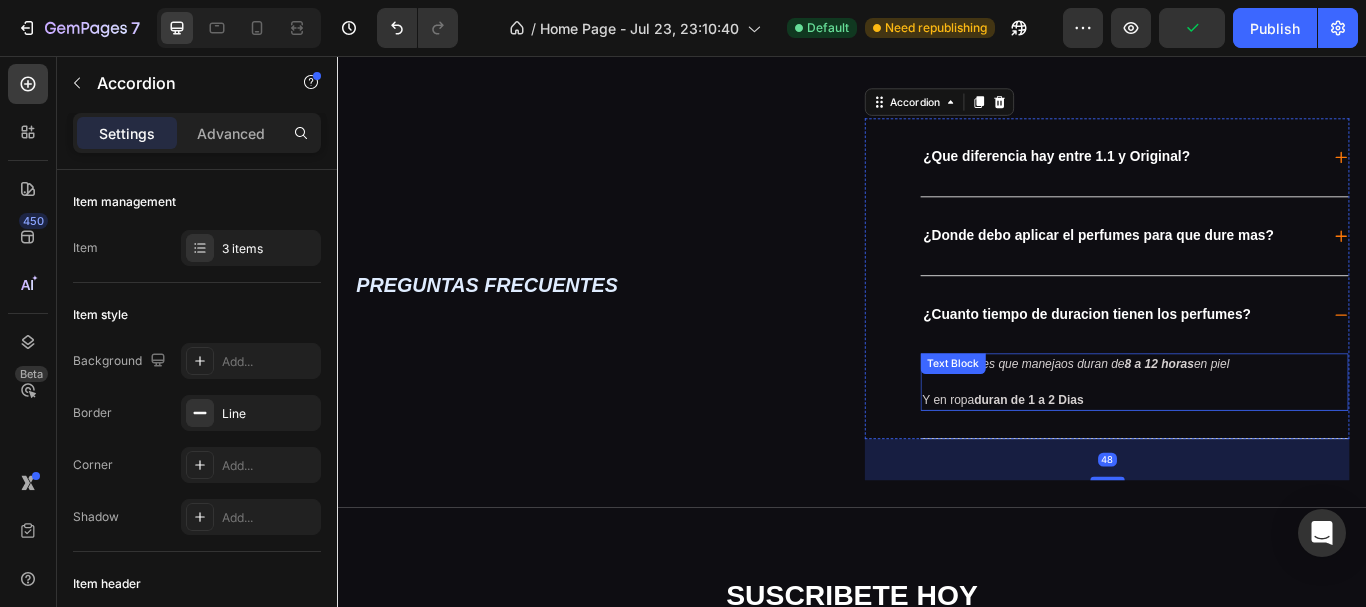 click on "Text Block" at bounding box center (1055, 415) 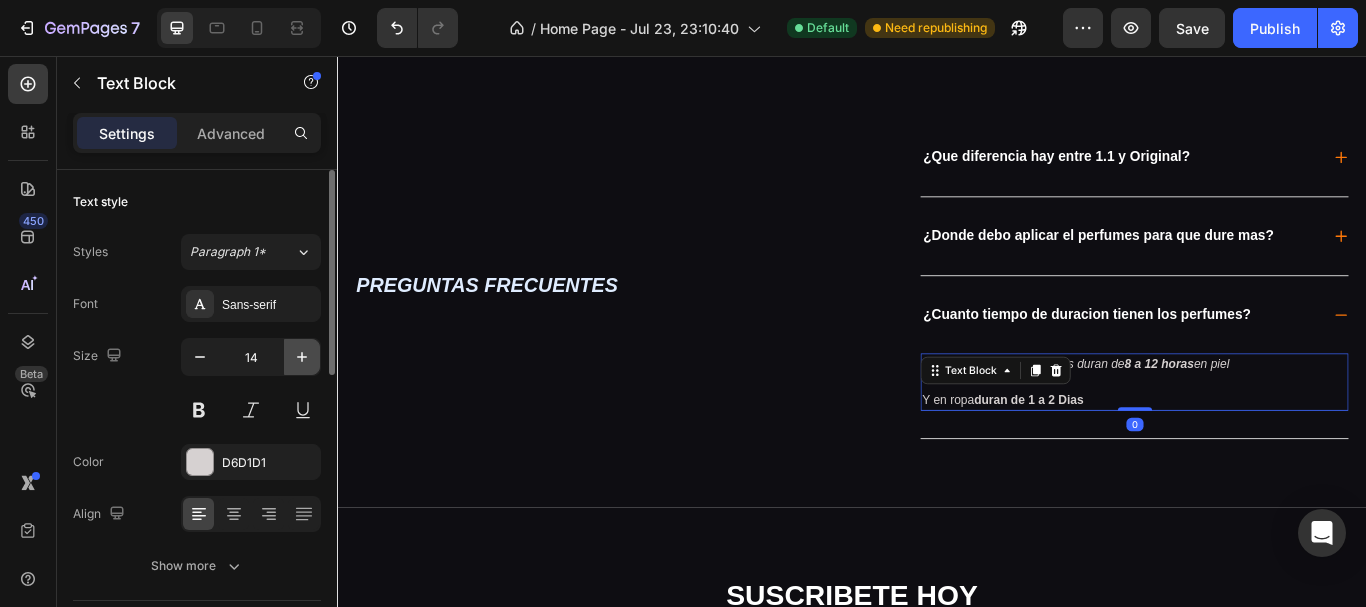click 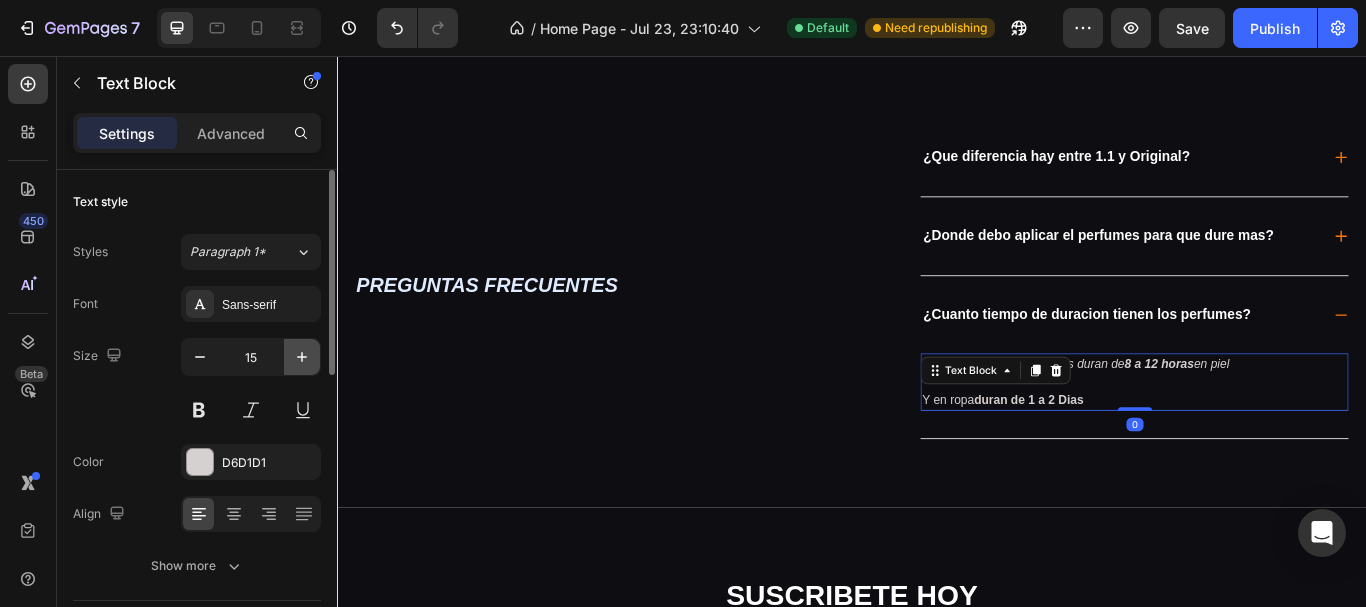 click 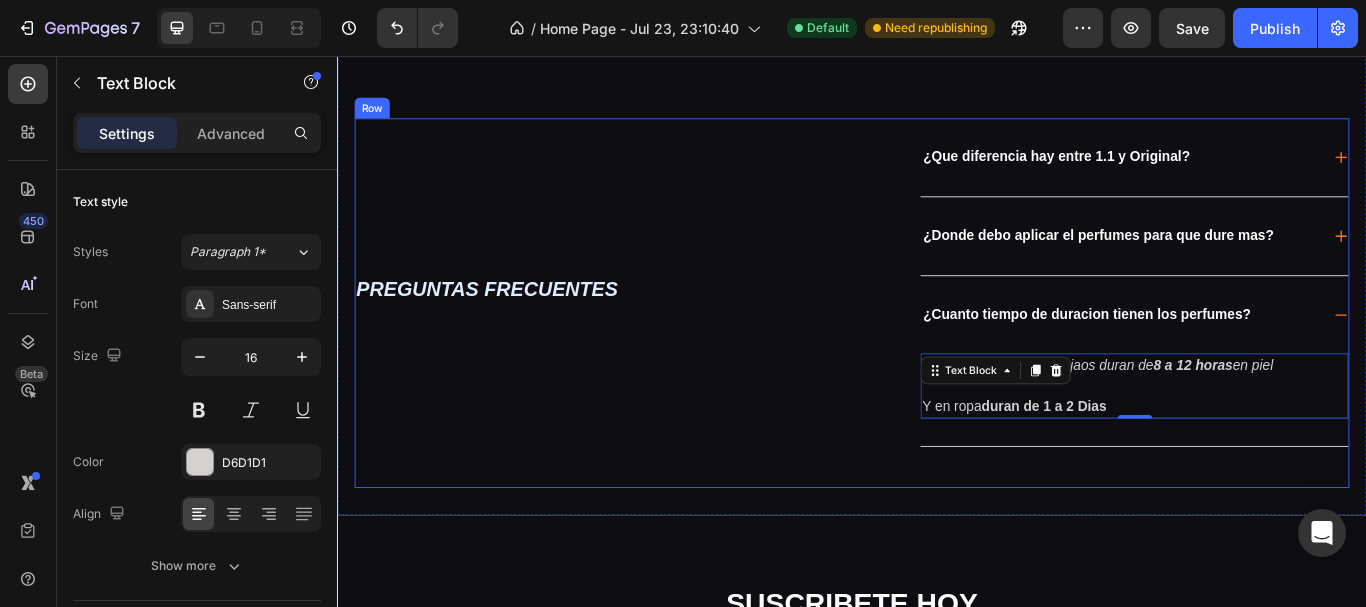 click on "PREGUNTAS FRECUENTES Heading" at bounding box center (639, 344) 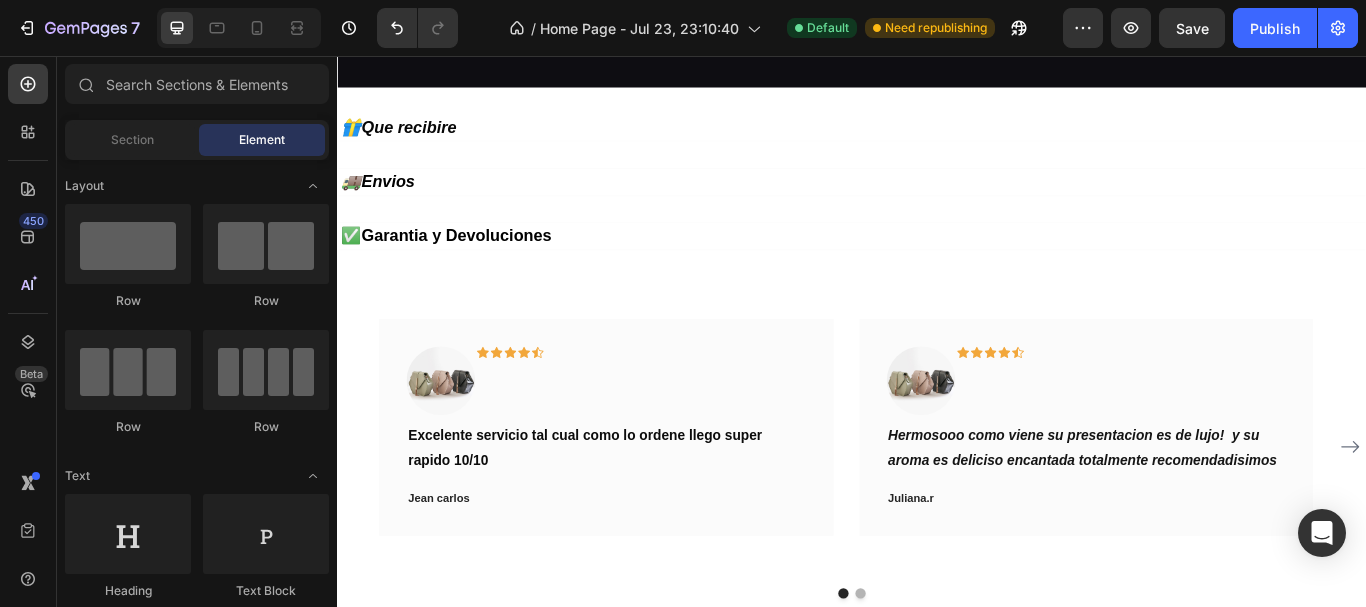scroll, scrollTop: 908, scrollLeft: 0, axis: vertical 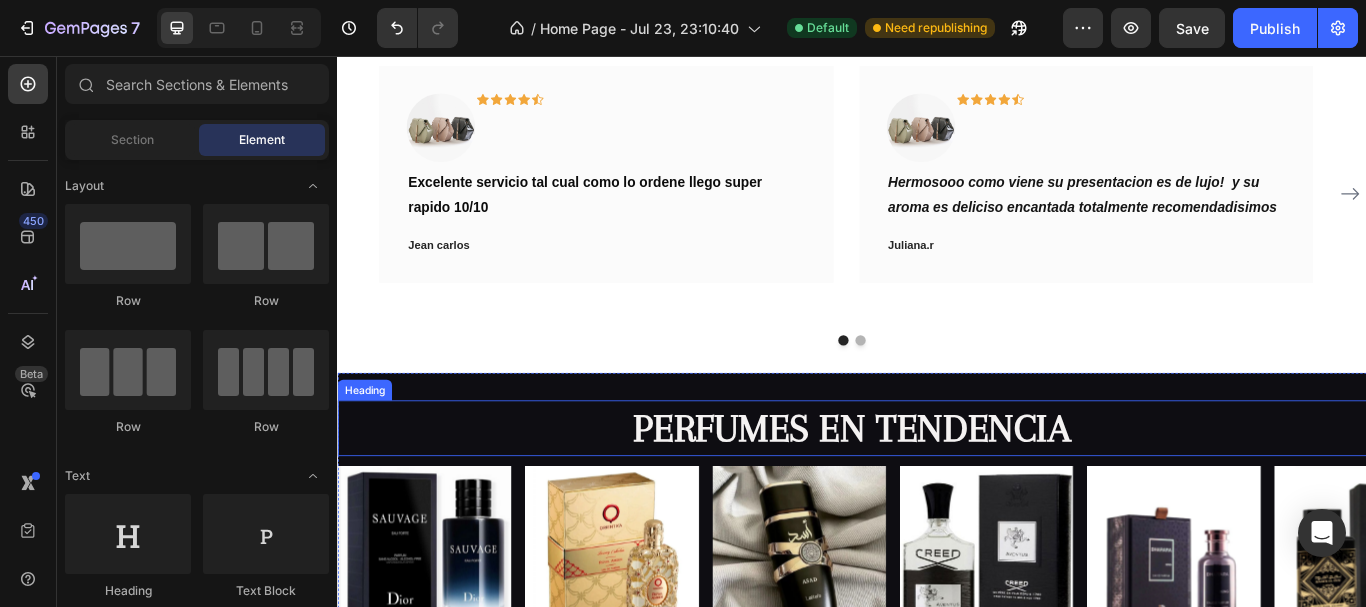 click on "PERFUMES EN TENDENCIA" at bounding box center [937, 490] 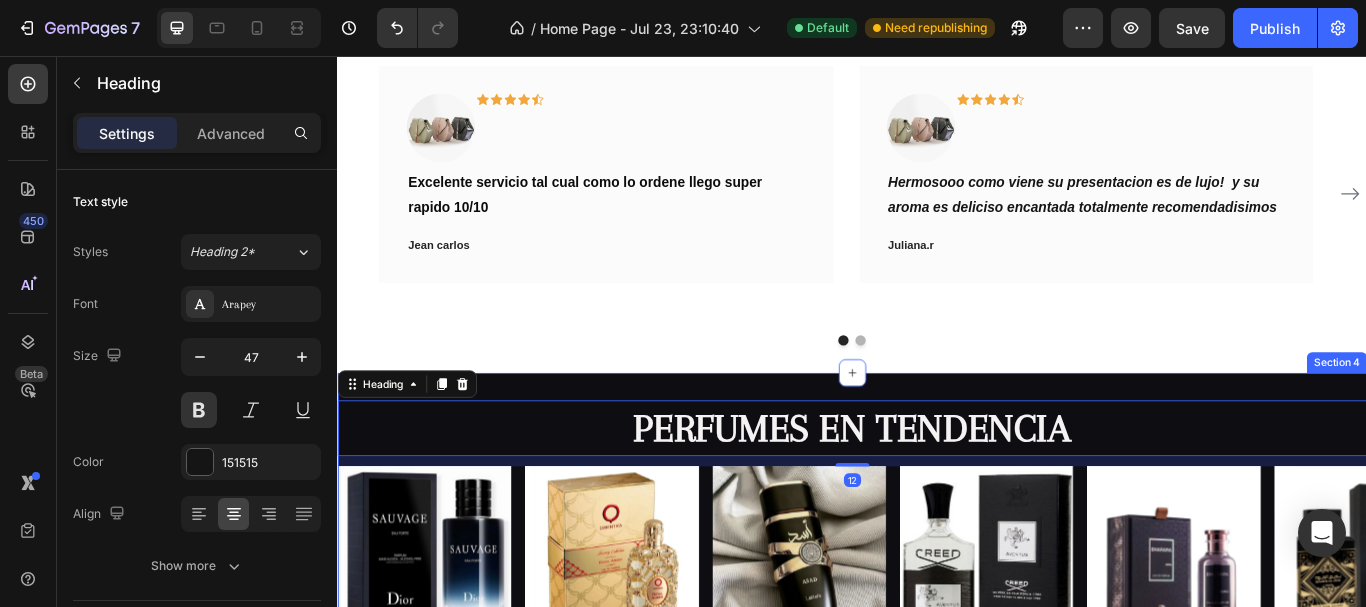 click on "PERFUMES EN TENDENCIA Heading   12
Image Image Image Image Image Image
Carousel Section 4" at bounding box center [937, 603] 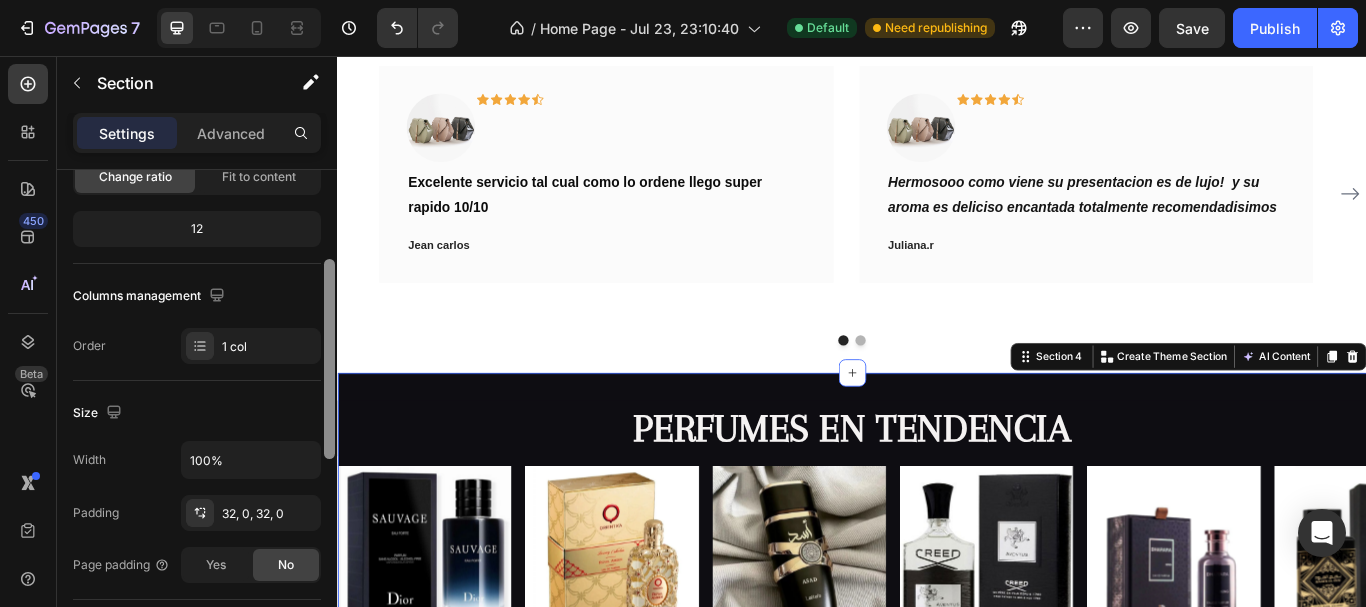 scroll, scrollTop: 304, scrollLeft: 0, axis: vertical 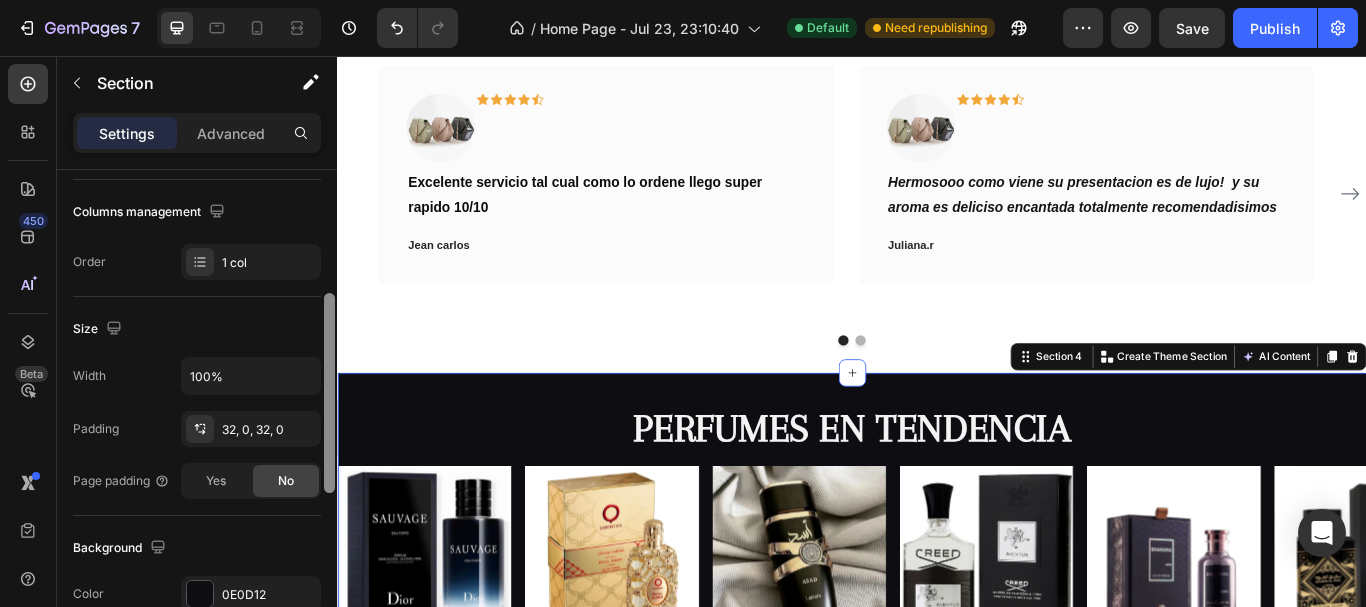 drag, startPoint x: 331, startPoint y: 289, endPoint x: 316, endPoint y: 412, distance: 123.911255 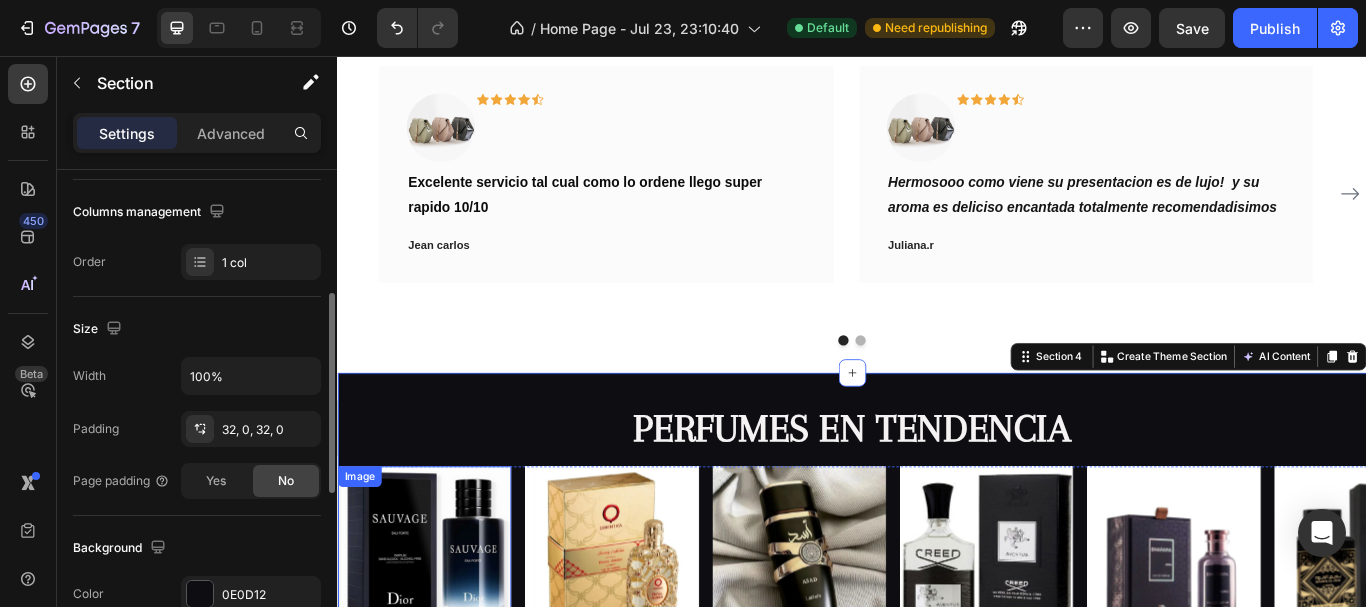 click at bounding box center (438, 636) 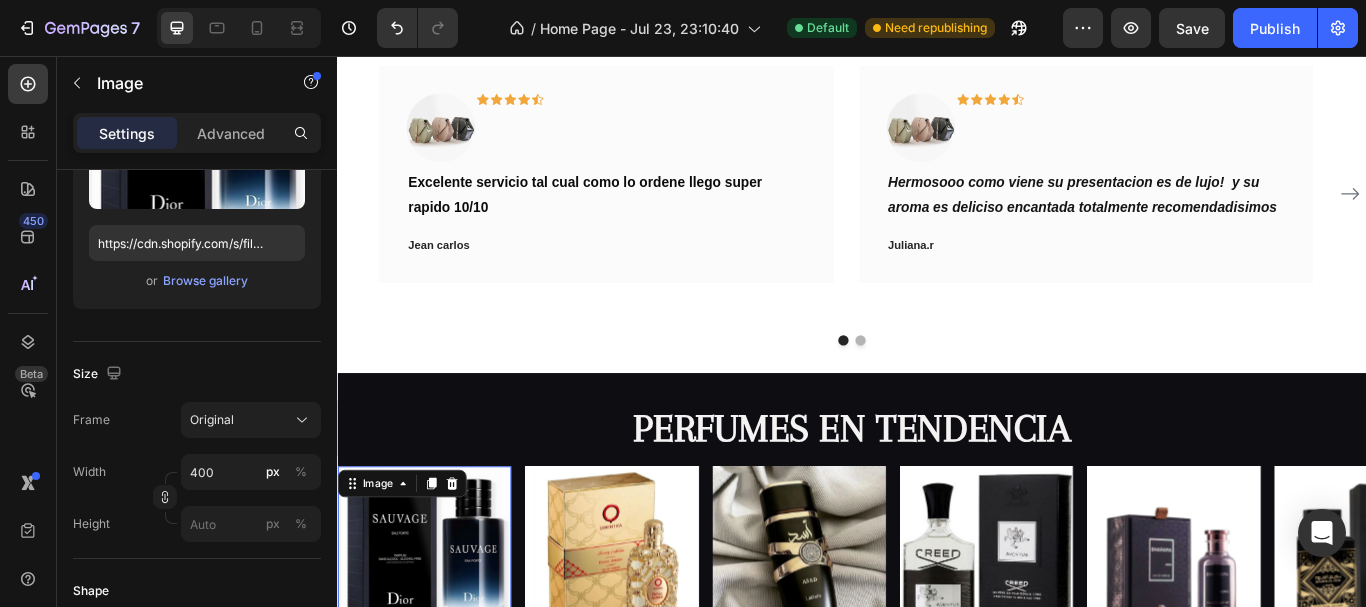 scroll, scrollTop: 0, scrollLeft: 0, axis: both 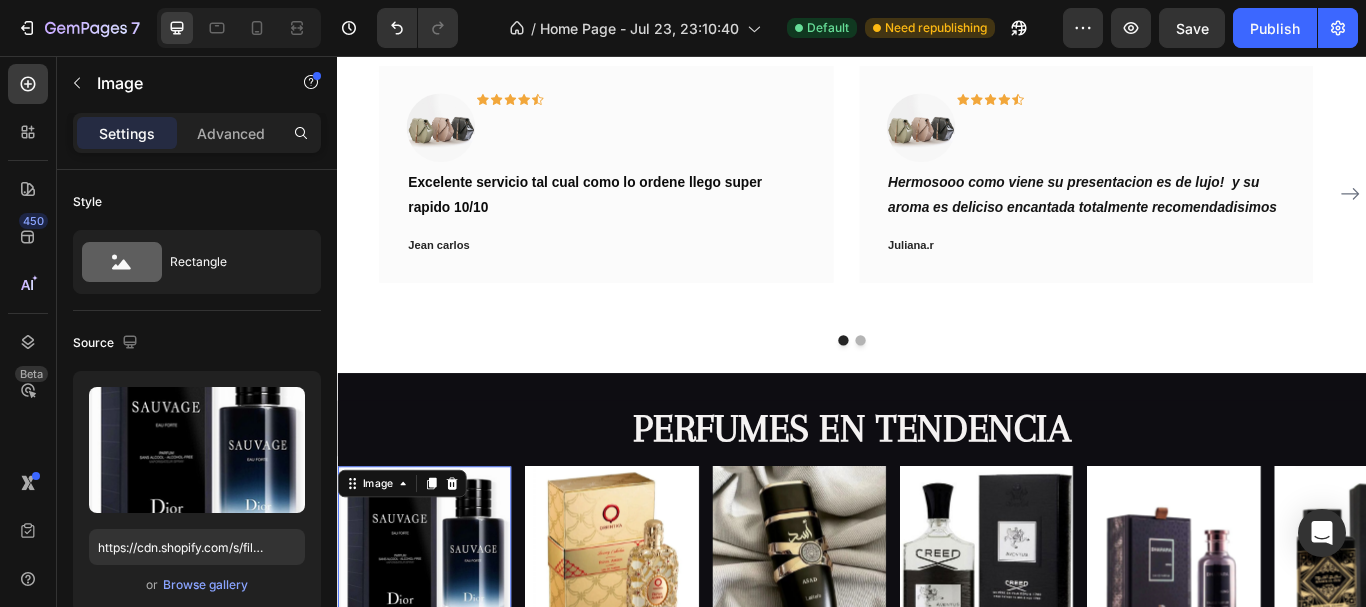 click on "PERFUMES EN TENDENCIA Heading
Image   0 Image Image Image Image Image
Carousel" at bounding box center (937, 603) 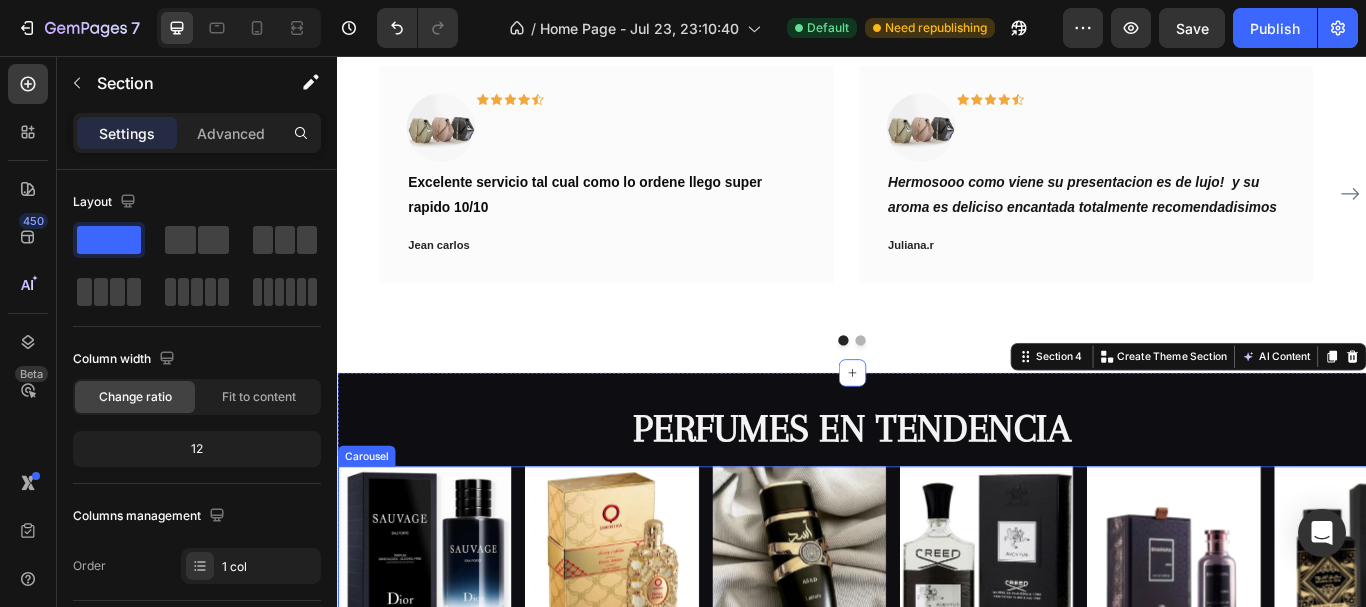 click on "Image" at bounding box center (656, 636) 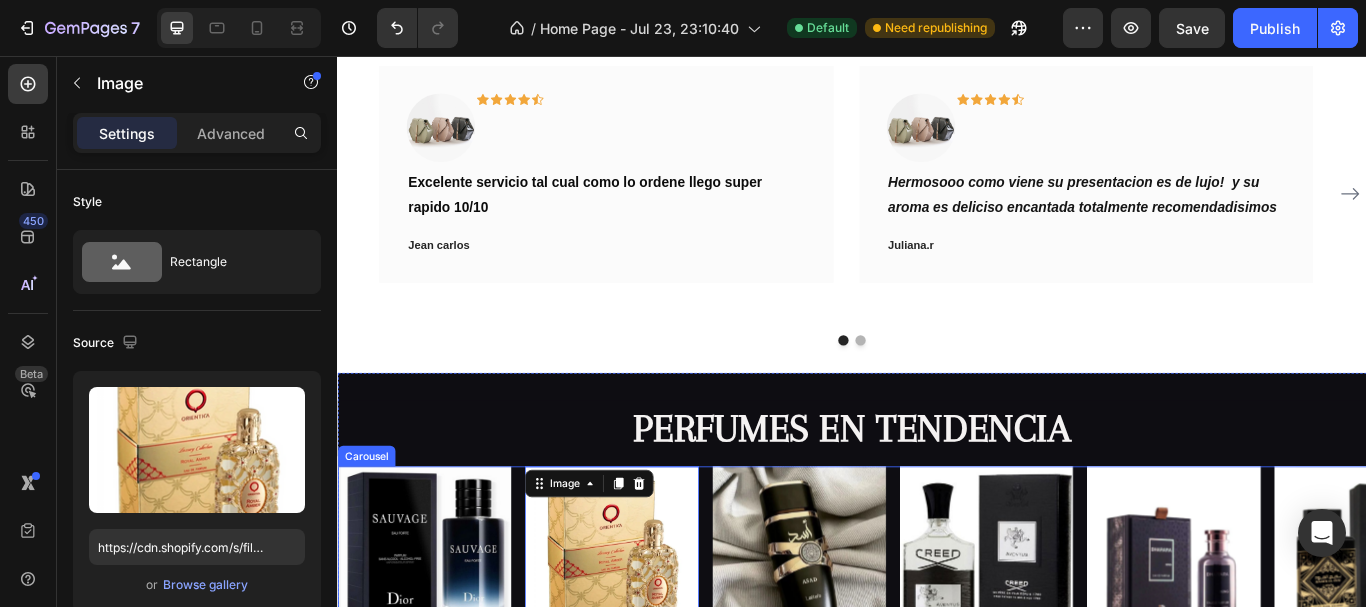 click on "Image Image   0 Image Image Image Image" at bounding box center [937, 636] 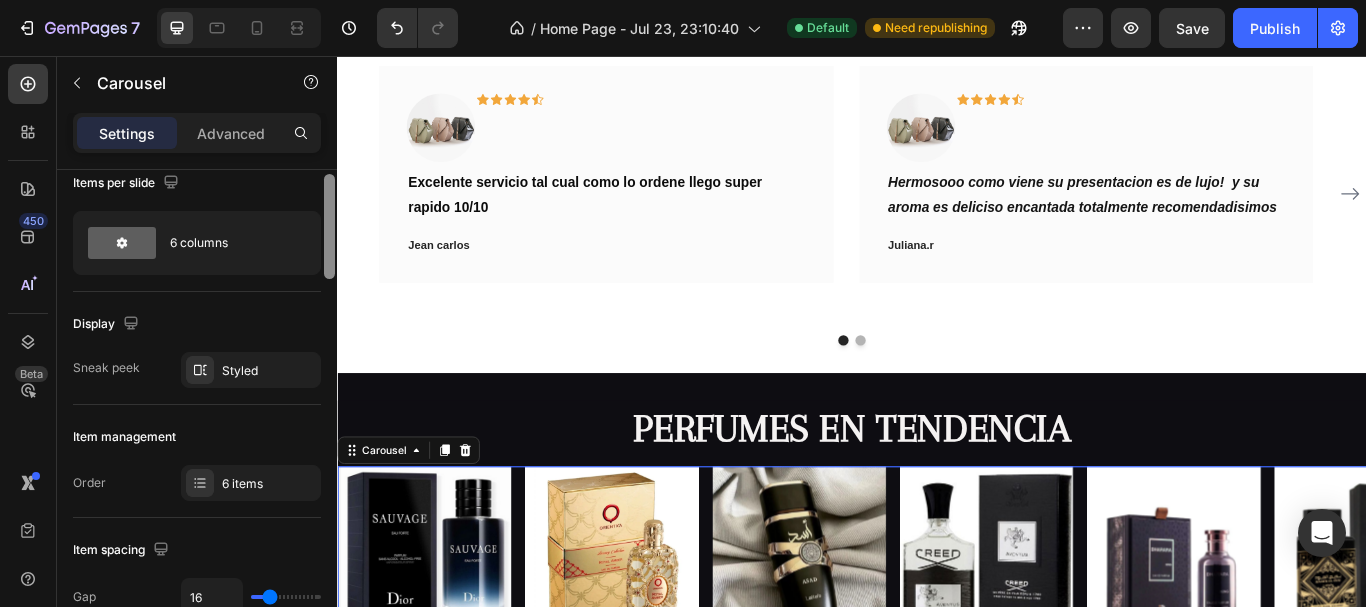 scroll, scrollTop: 0, scrollLeft: 0, axis: both 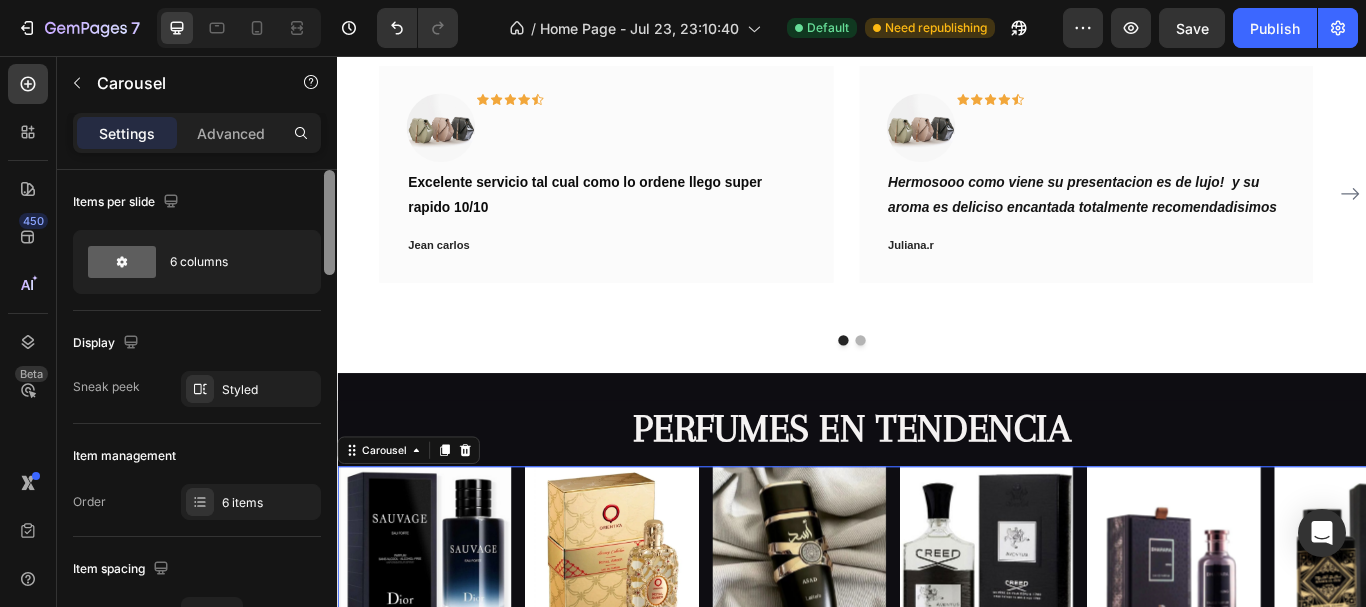 drag, startPoint x: 331, startPoint y: 270, endPoint x: 326, endPoint y: 247, distance: 23.537205 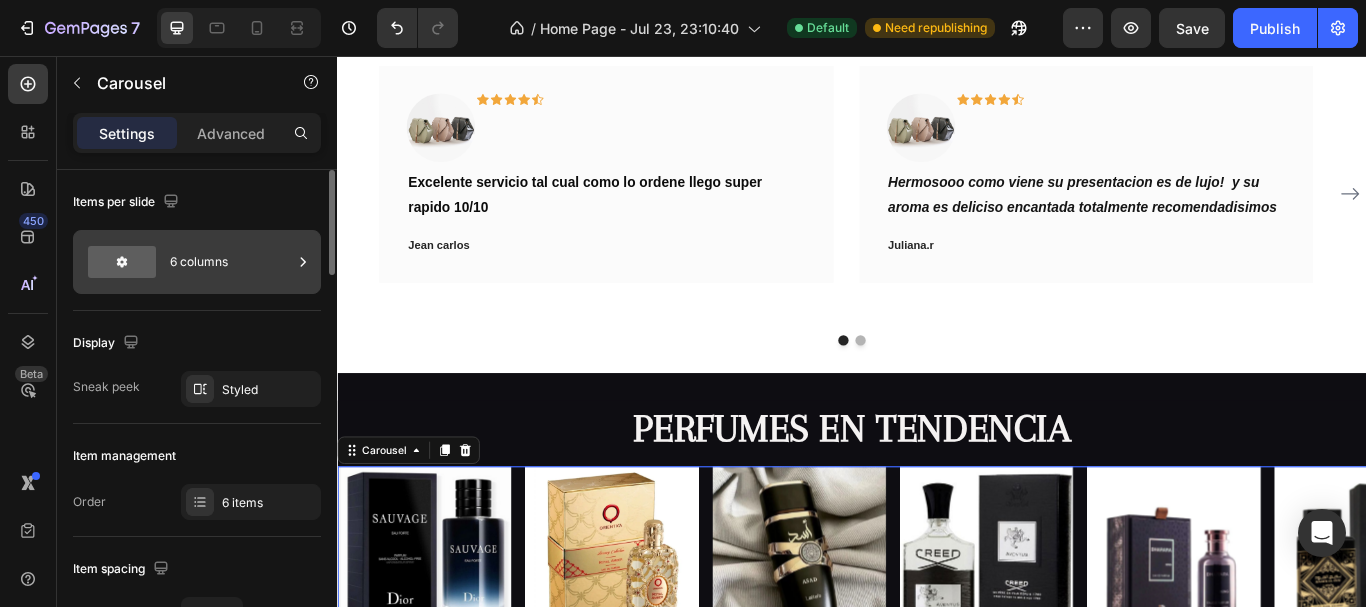 click at bounding box center (303, 262) 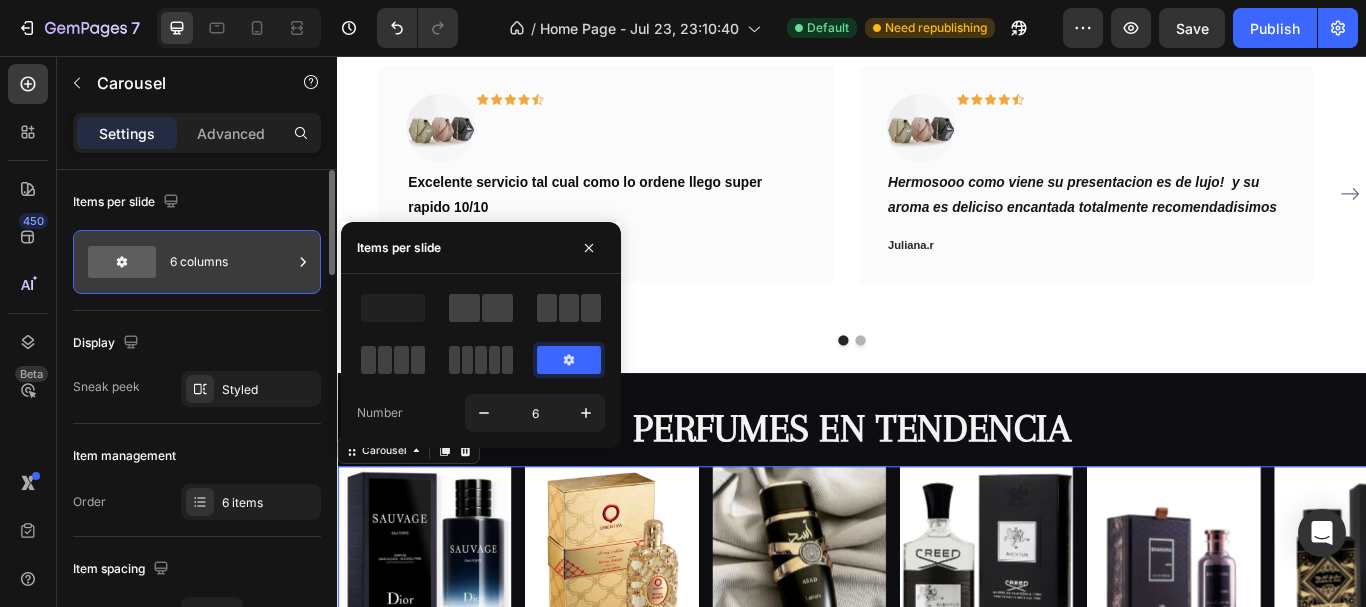 click at bounding box center (303, 262) 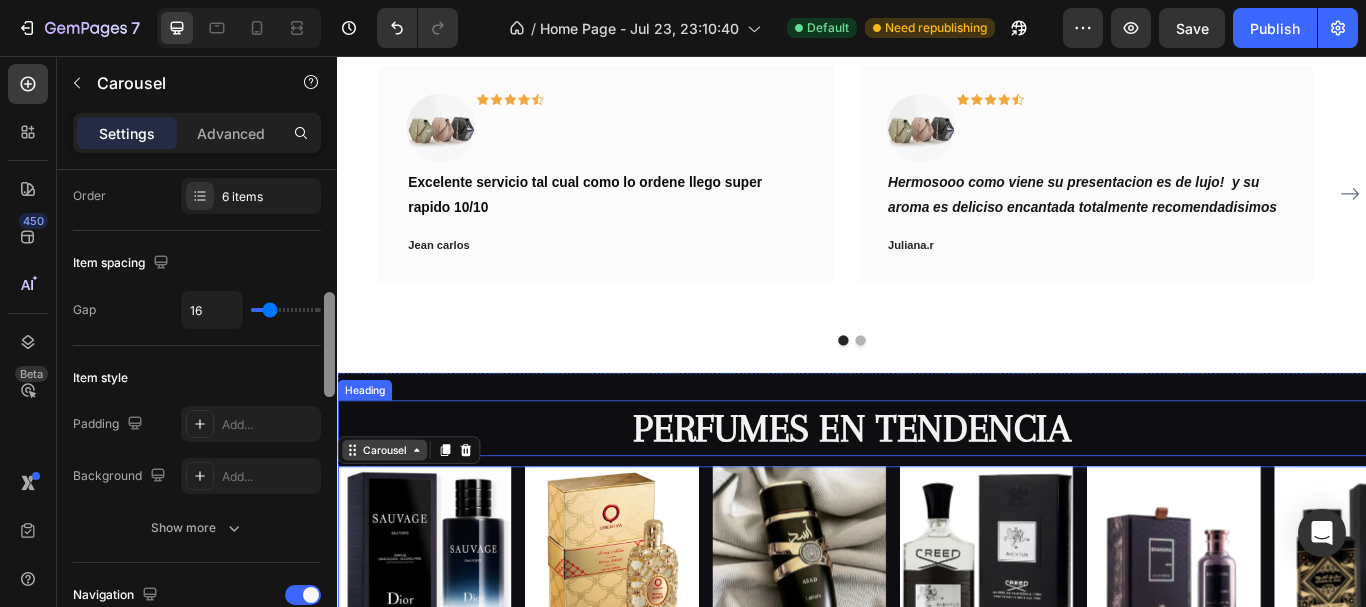 scroll, scrollTop: 353, scrollLeft: 0, axis: vertical 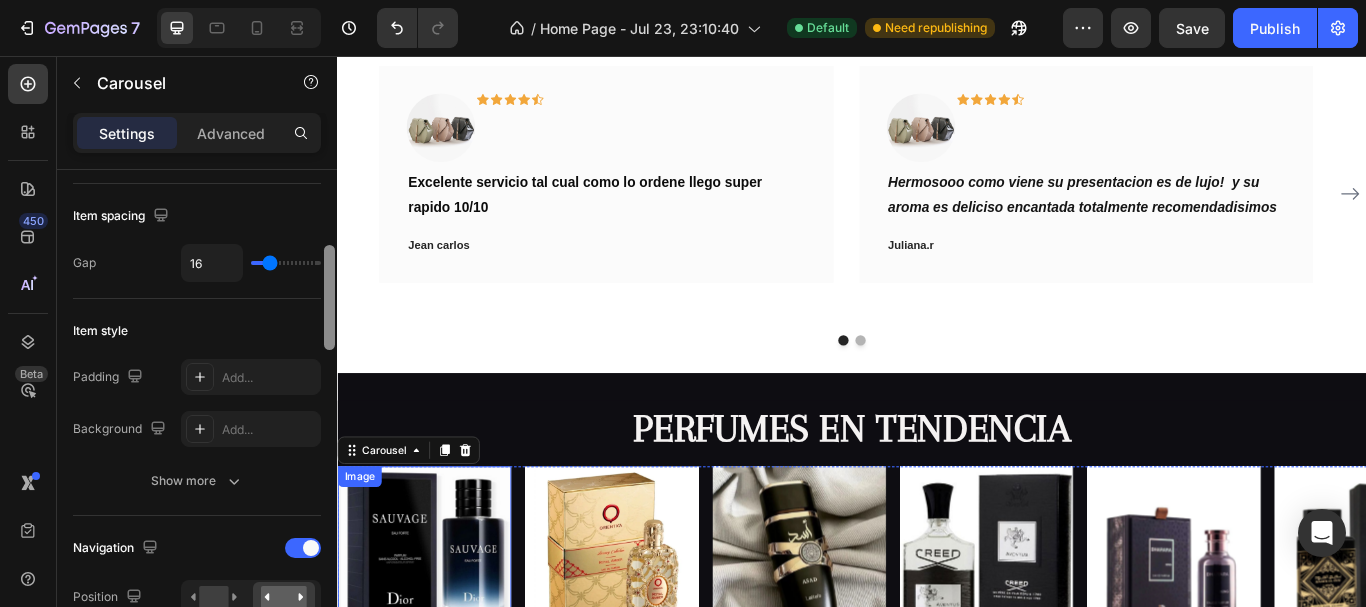 drag, startPoint x: 663, startPoint y: 295, endPoint x: 348, endPoint y: 623, distance: 454.76257 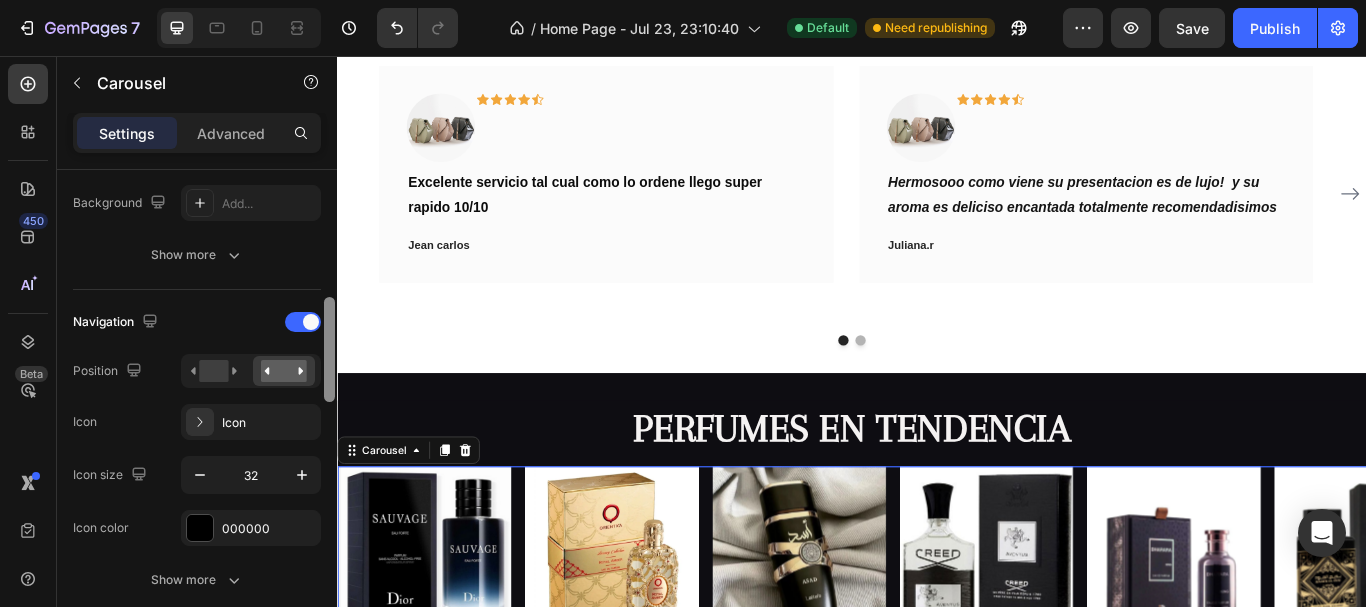 scroll, scrollTop: 583, scrollLeft: 0, axis: vertical 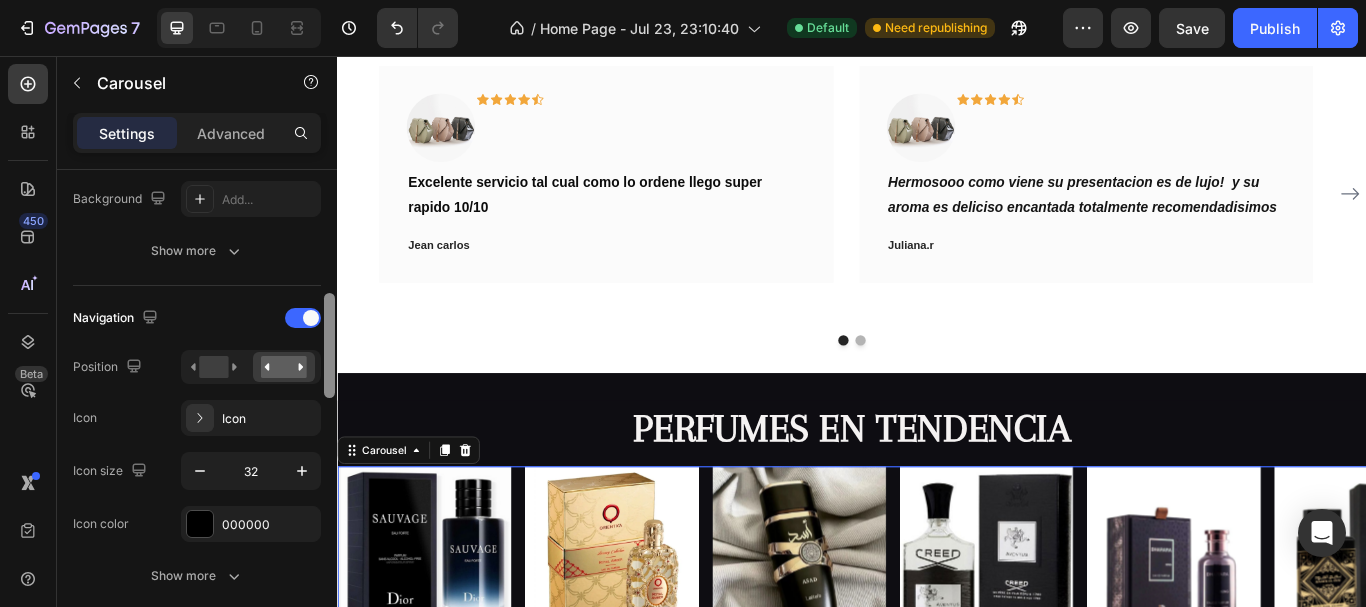 click at bounding box center [251, 367] 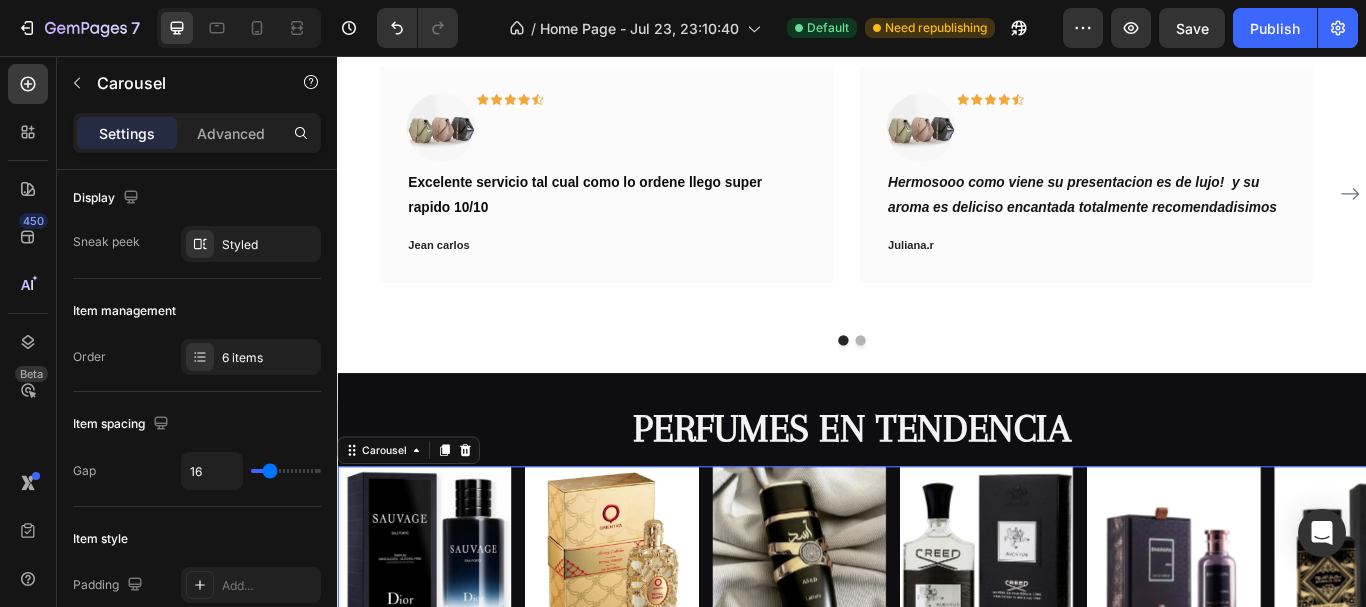 scroll, scrollTop: 0, scrollLeft: 0, axis: both 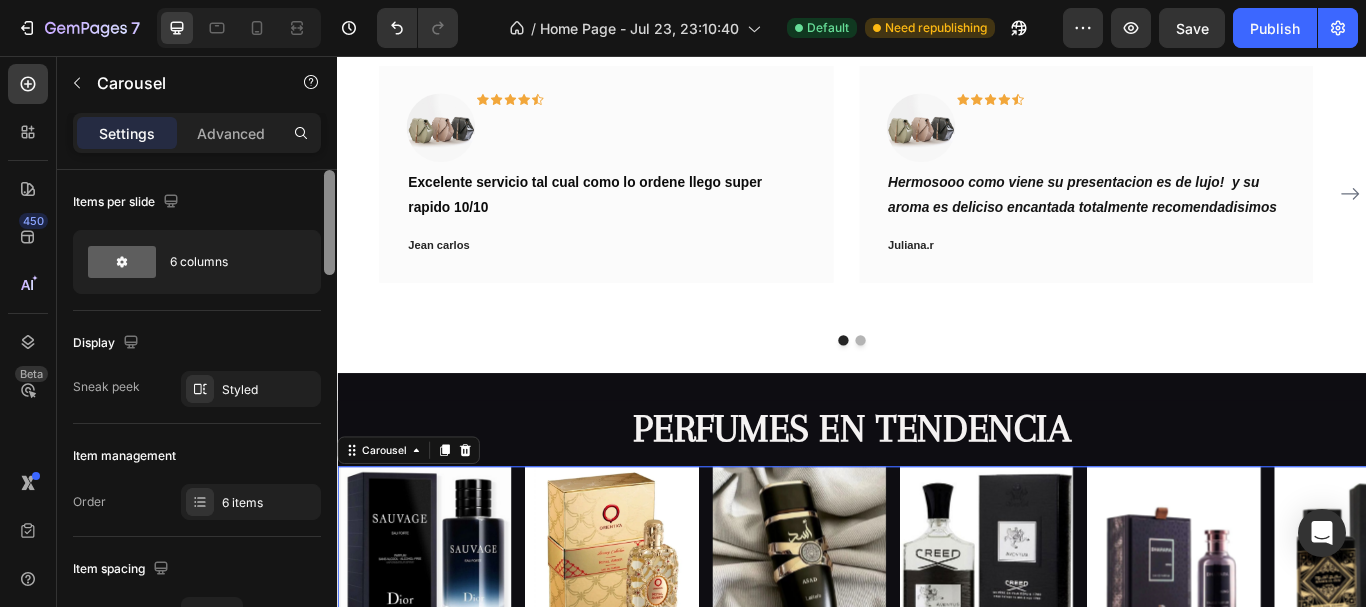 drag, startPoint x: 662, startPoint y: 421, endPoint x: 346, endPoint y: 208, distance: 381.08398 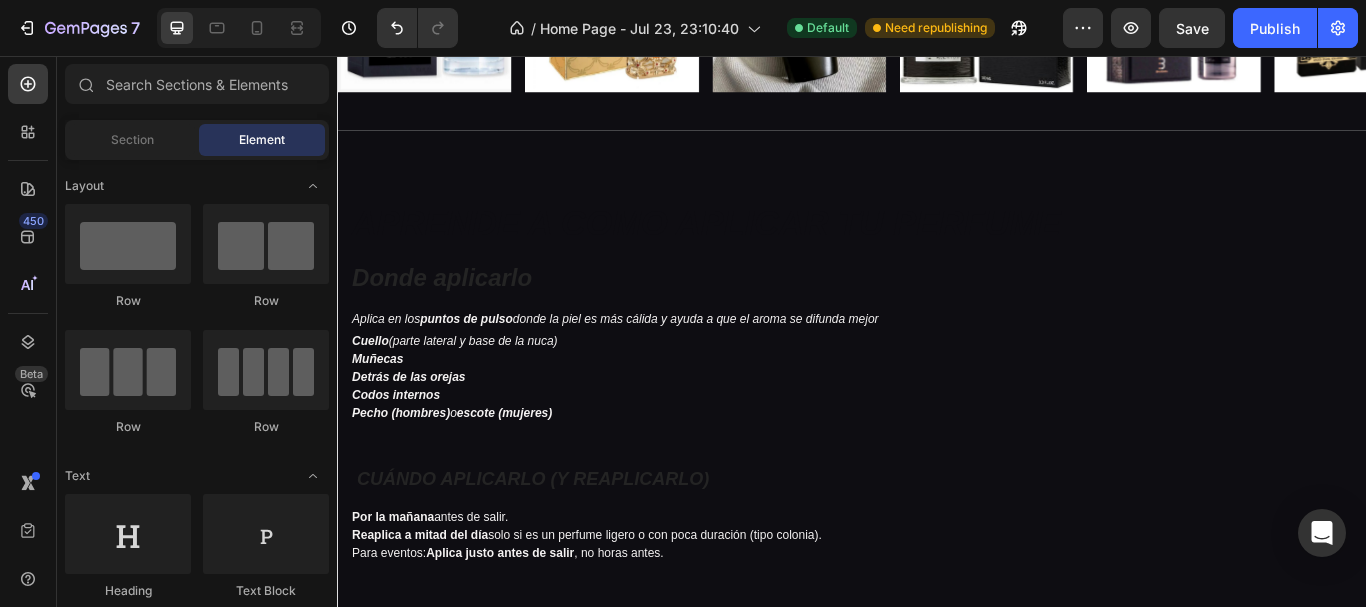 scroll, scrollTop: 1071, scrollLeft: 0, axis: vertical 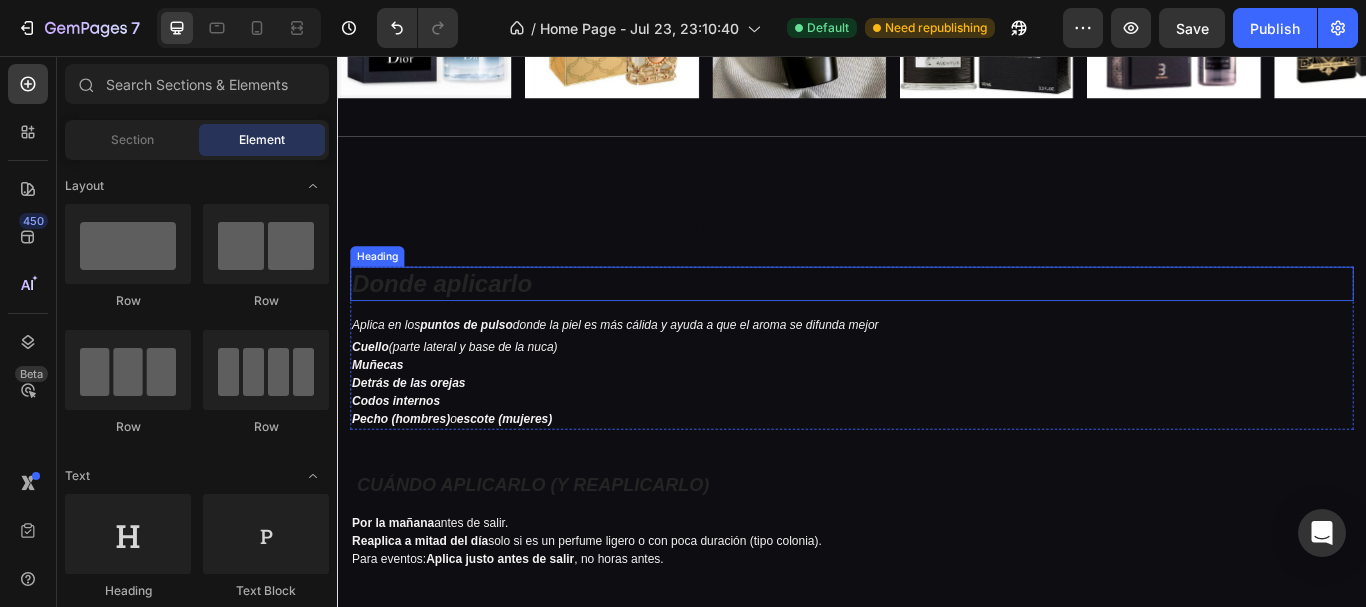 click on "Donde aplicarlo" at bounding box center [459, 321] 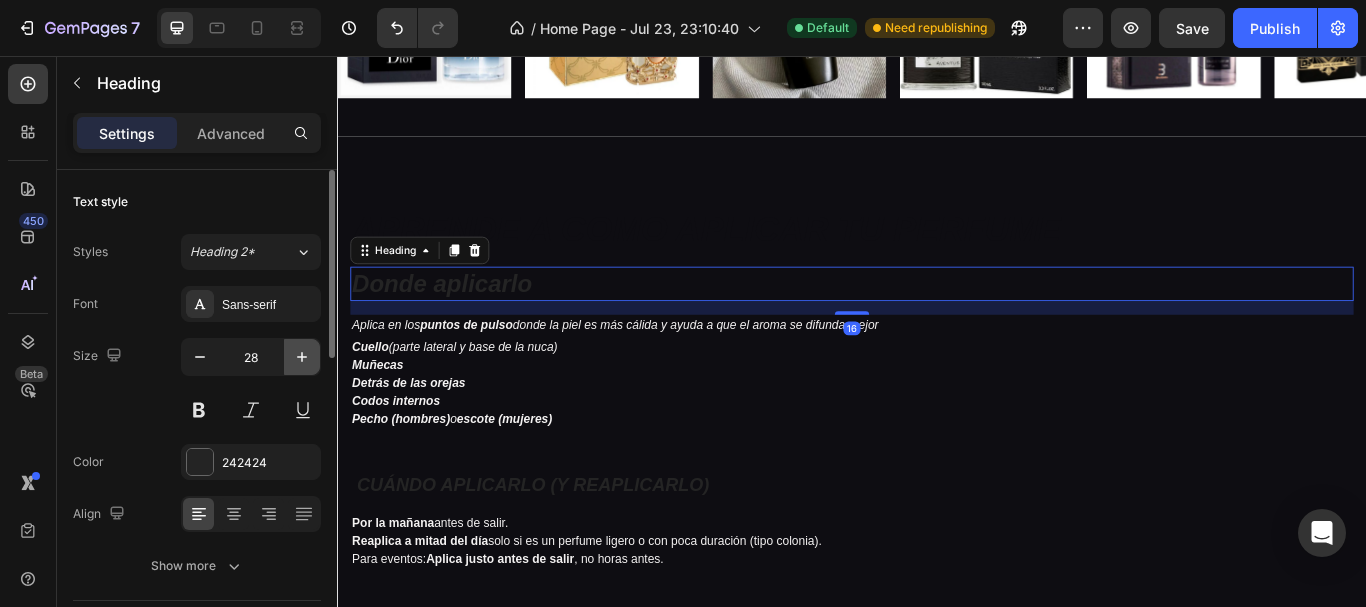 click 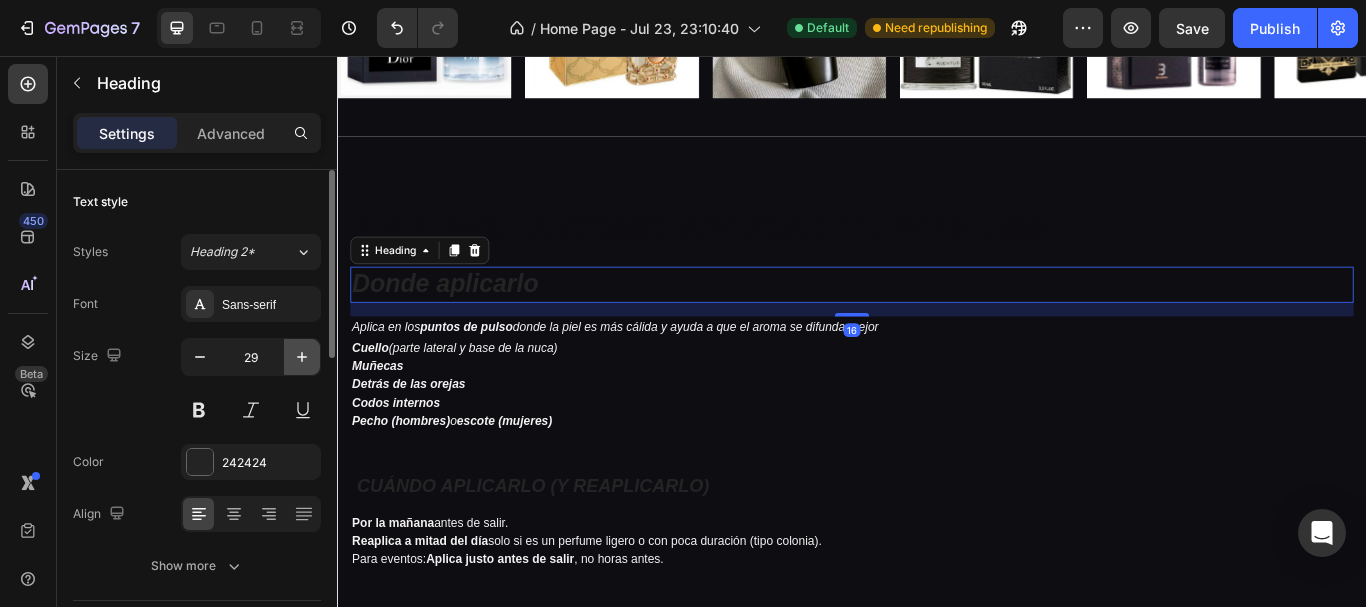 click 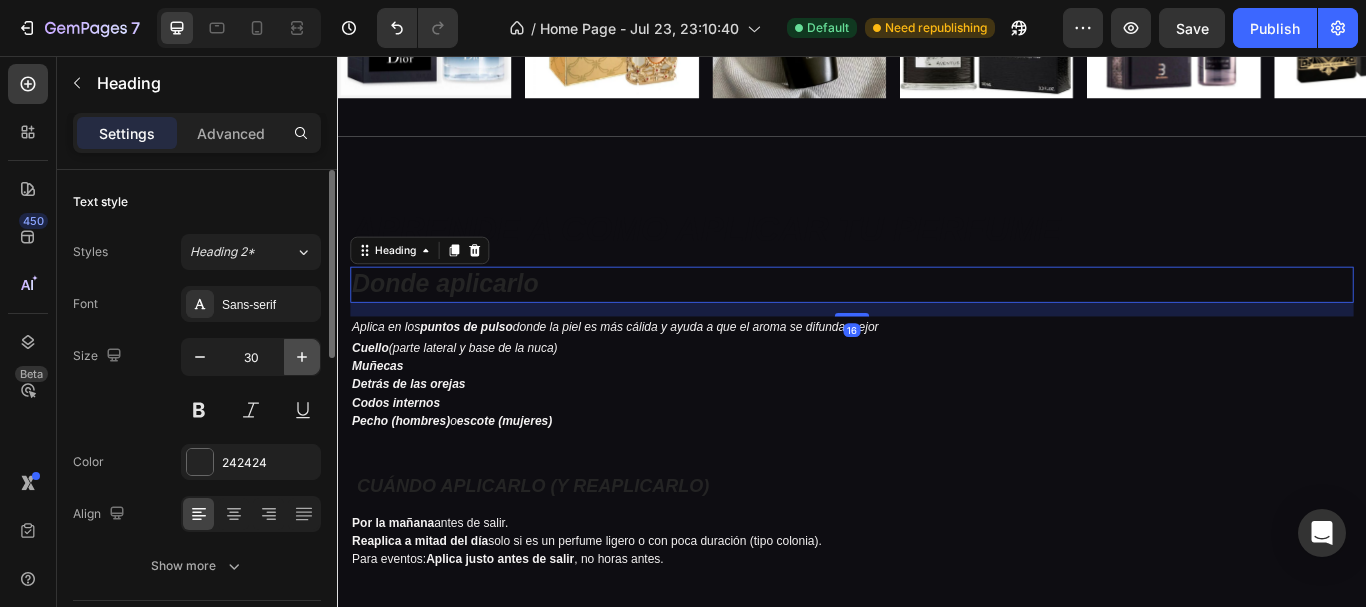 click 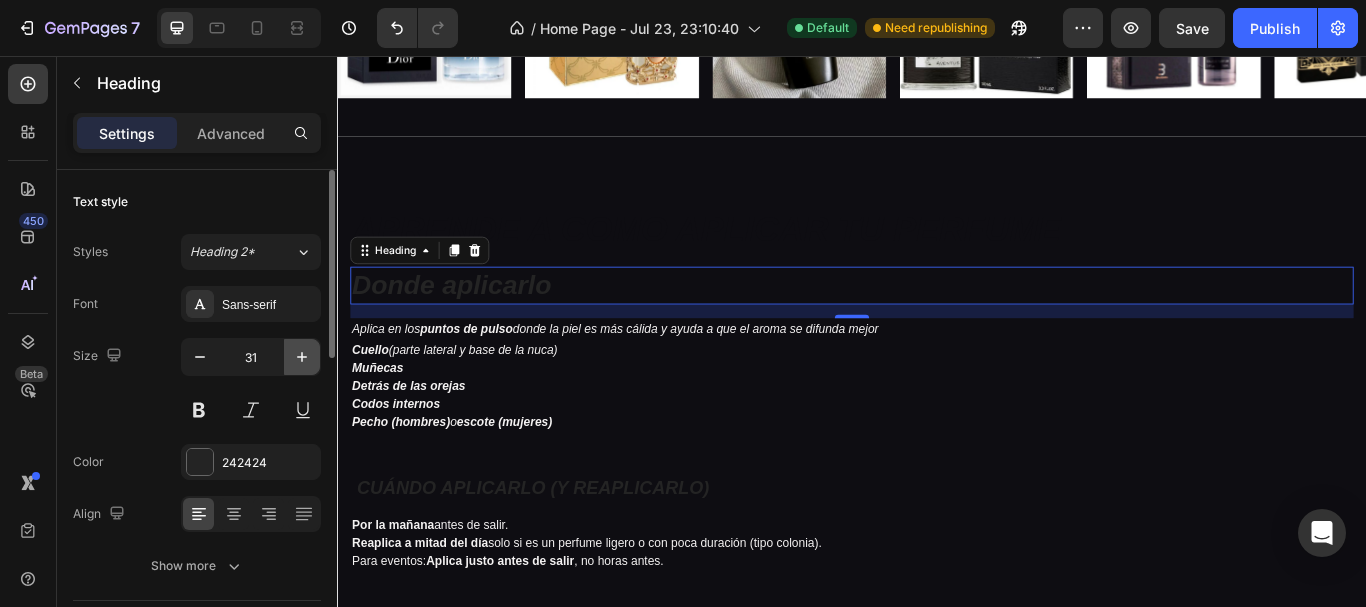click 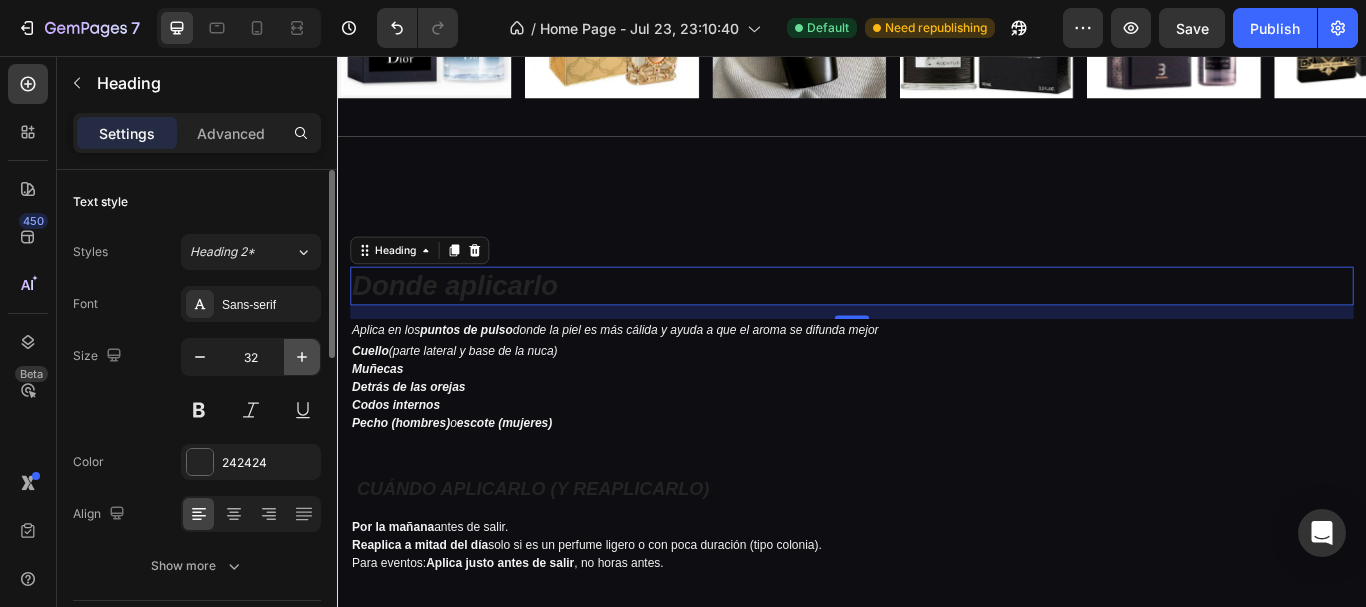 click 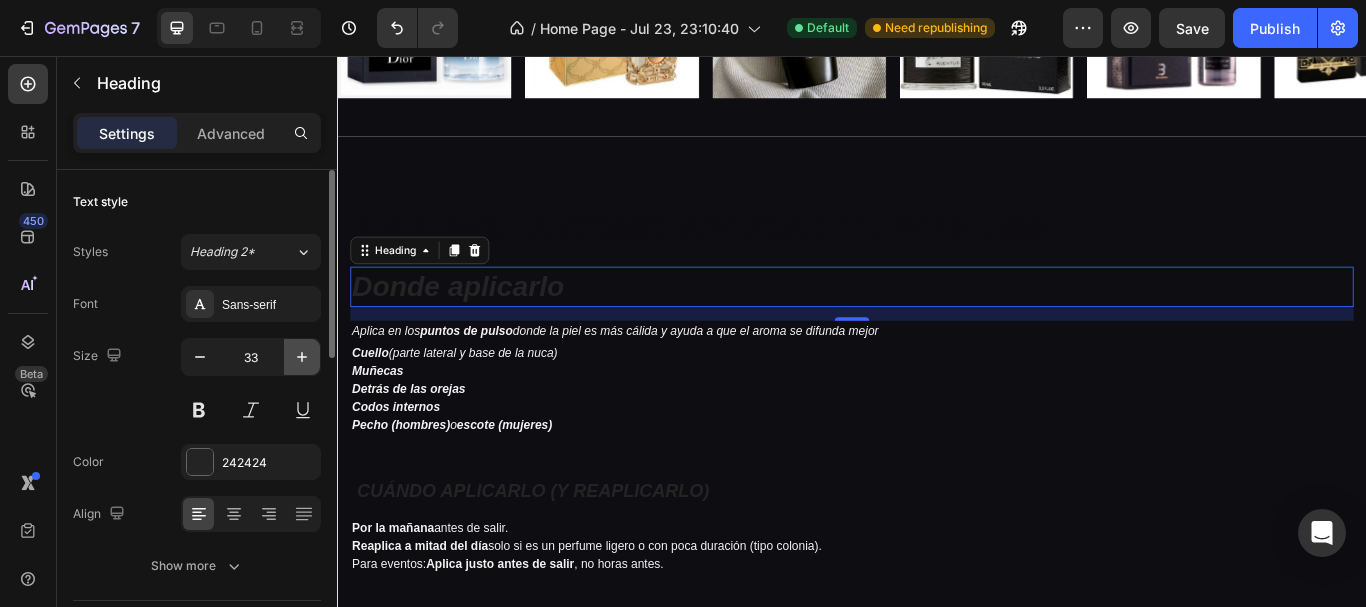 click 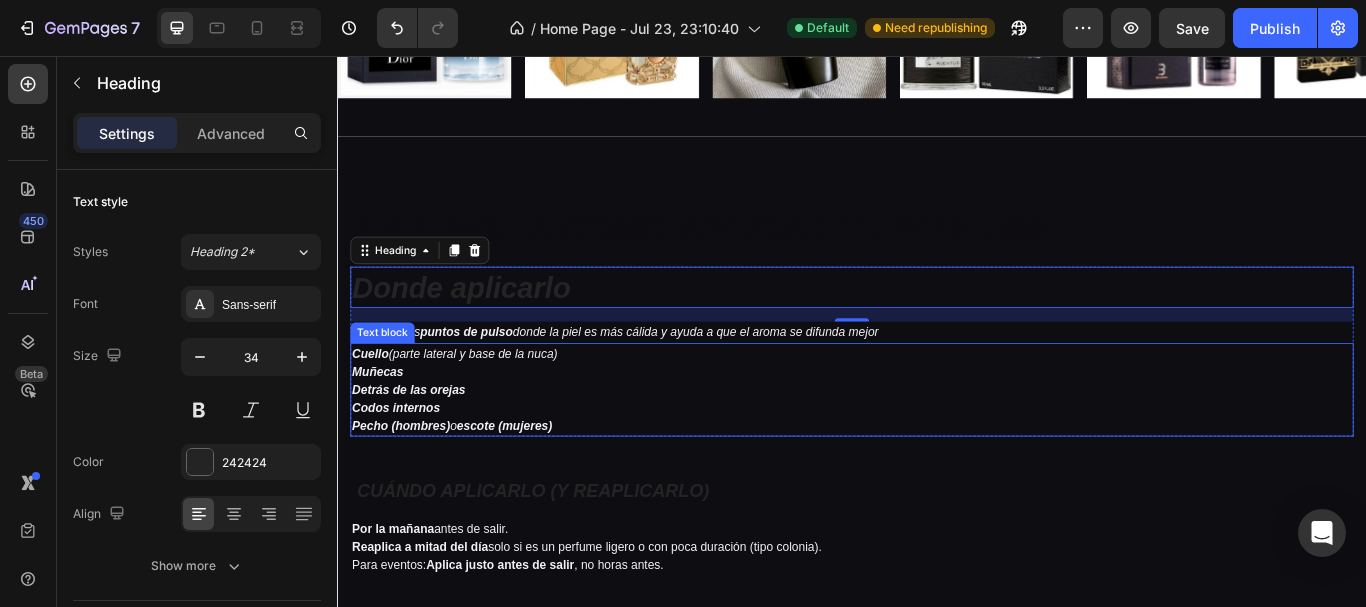 click on "Muñecas" at bounding box center [937, 424] 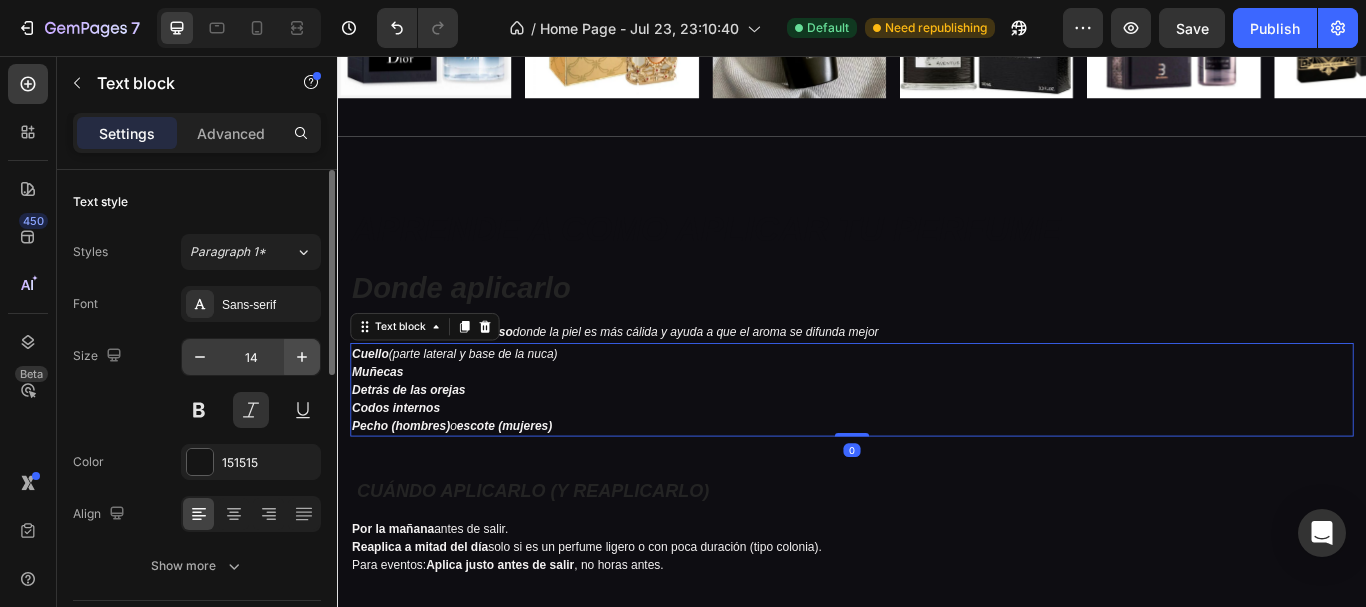 click at bounding box center [302, 357] 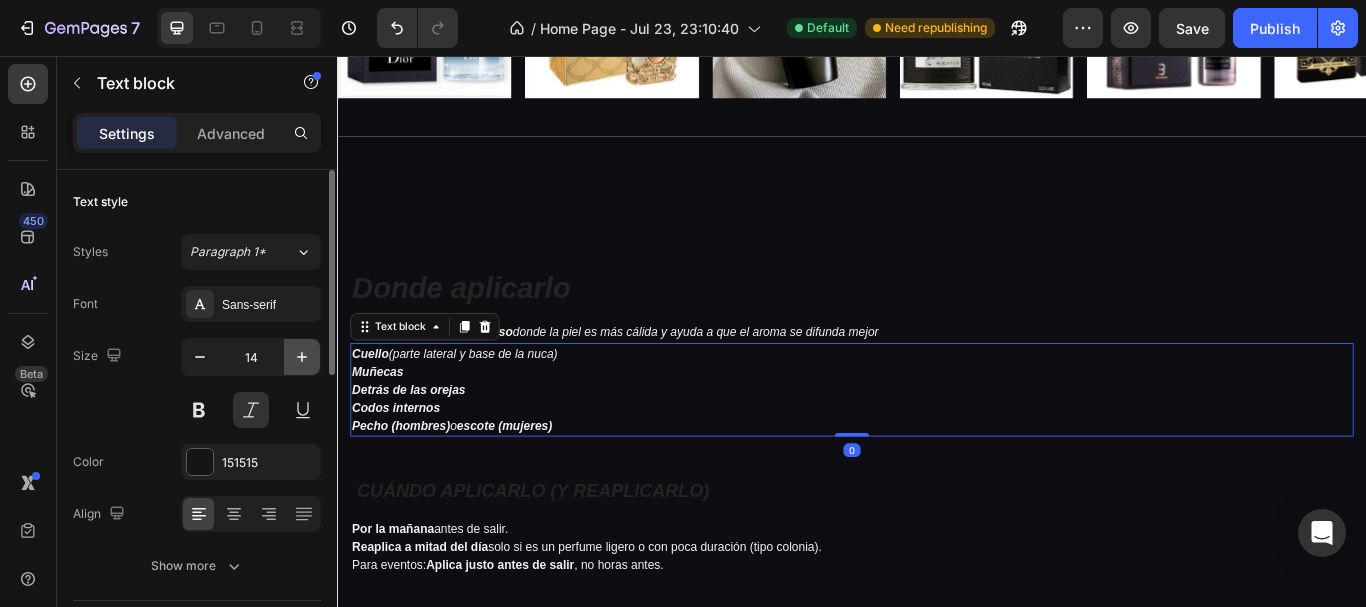 click at bounding box center [302, 357] 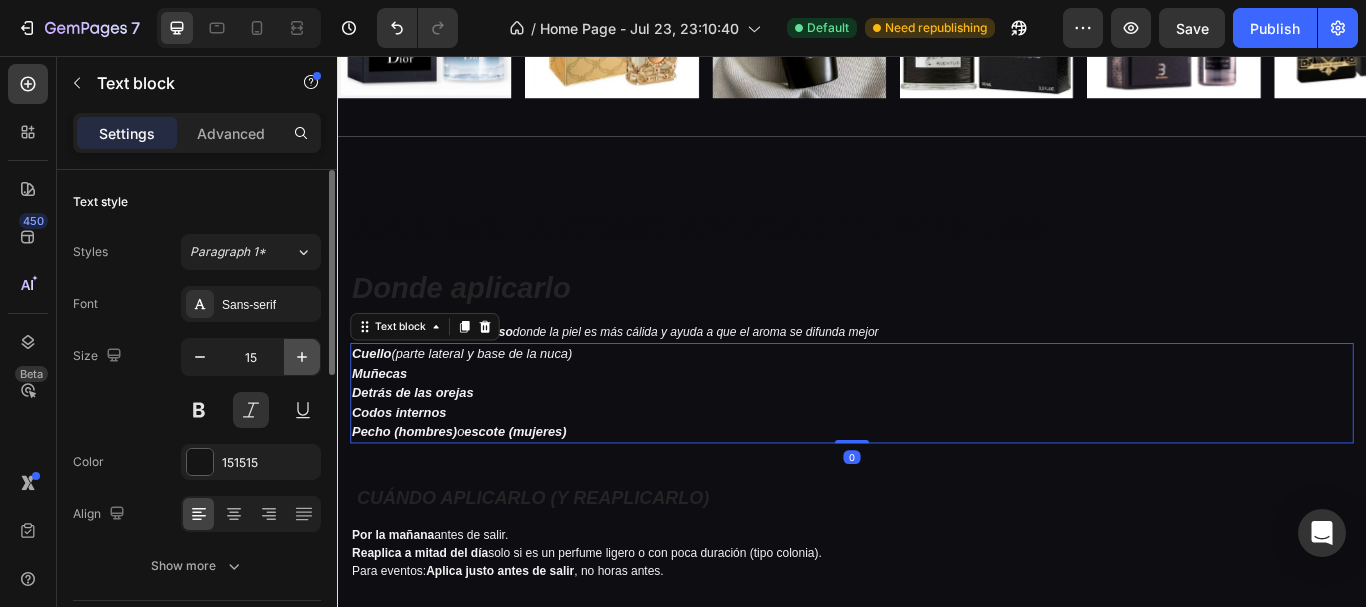click at bounding box center [302, 357] 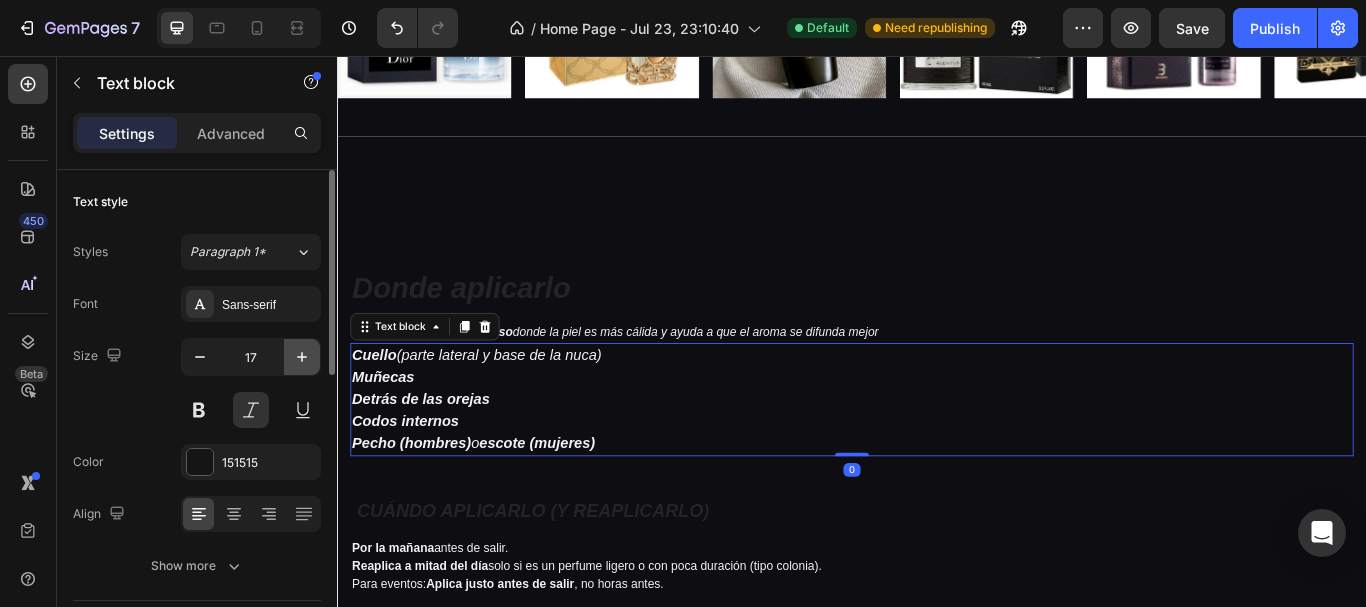 click at bounding box center (302, 357) 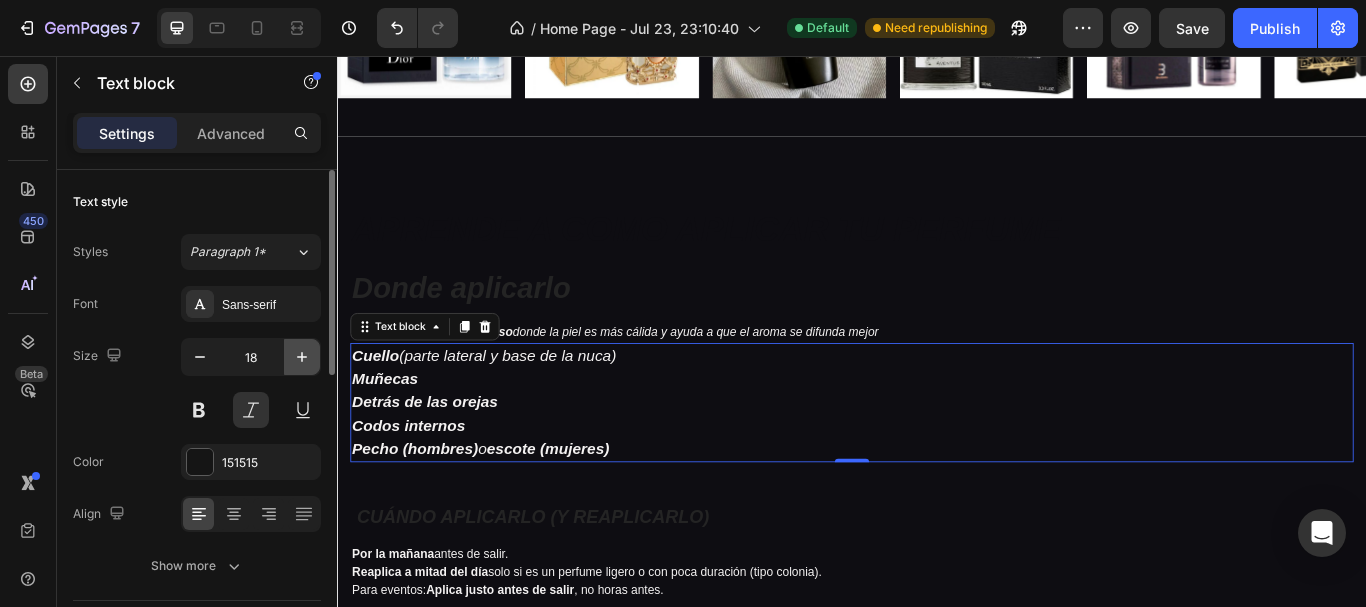 click at bounding box center [302, 357] 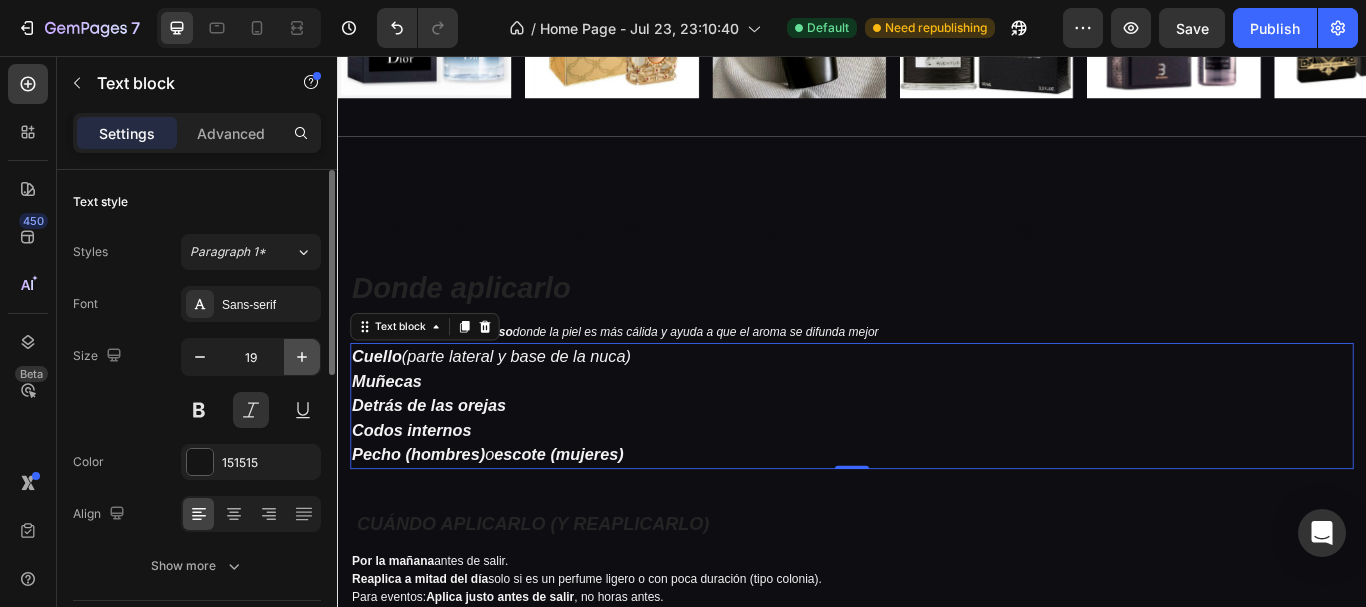 click at bounding box center [302, 357] 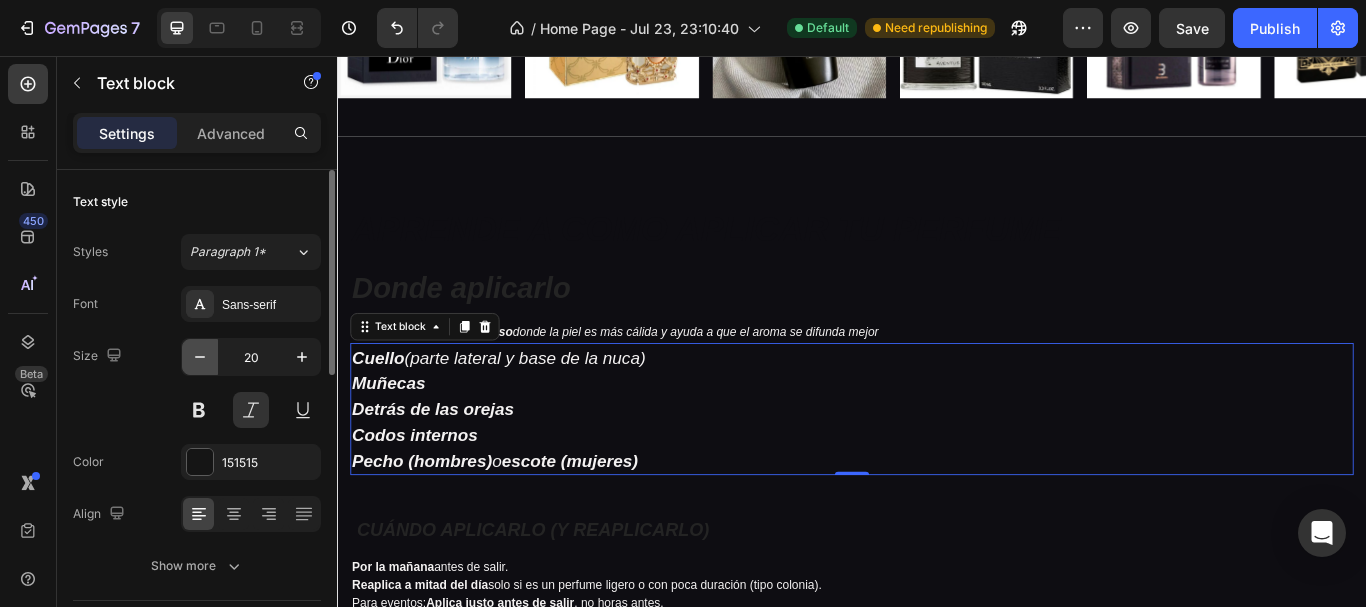 click 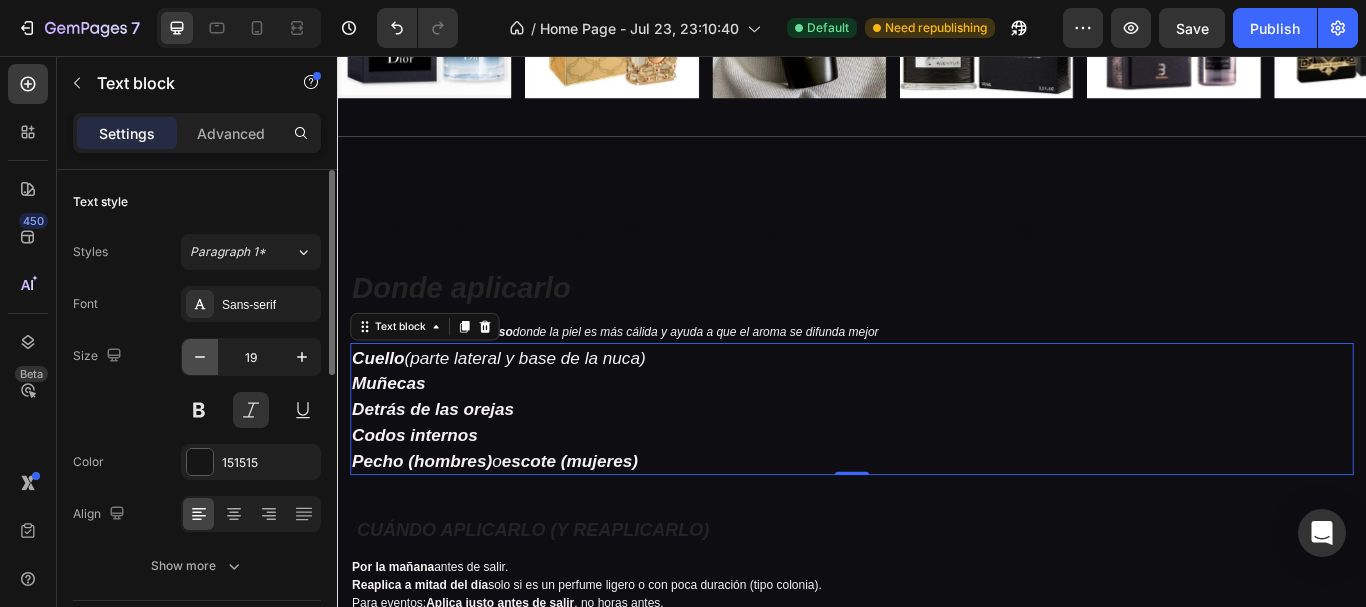 click 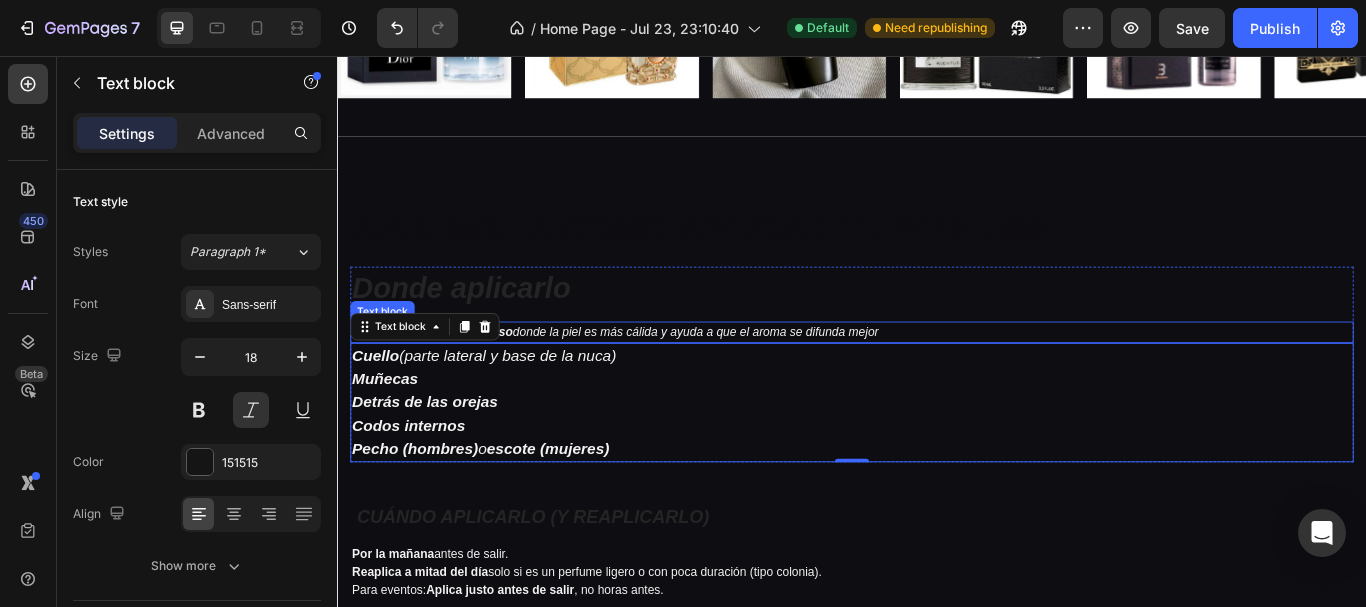 click on "Aplica en los  puntos de pulso  donde la piel es más cálida y ayuda a que el aroma se difunda mejor" at bounding box center [937, 378] 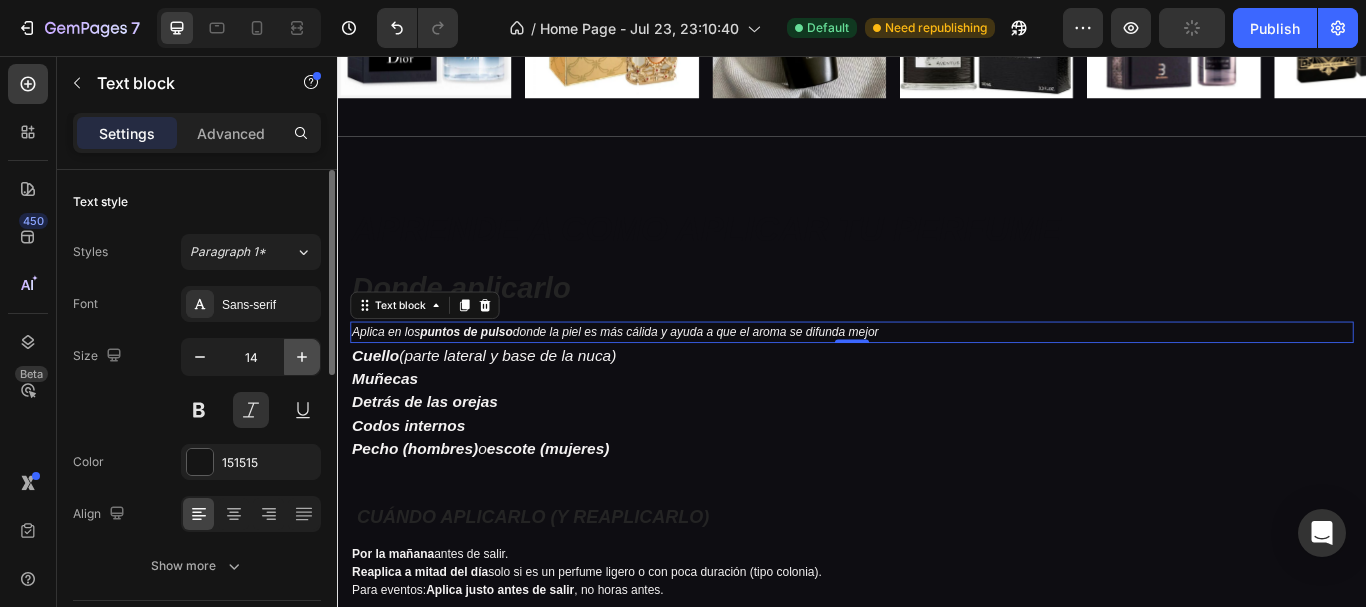 click at bounding box center (302, 357) 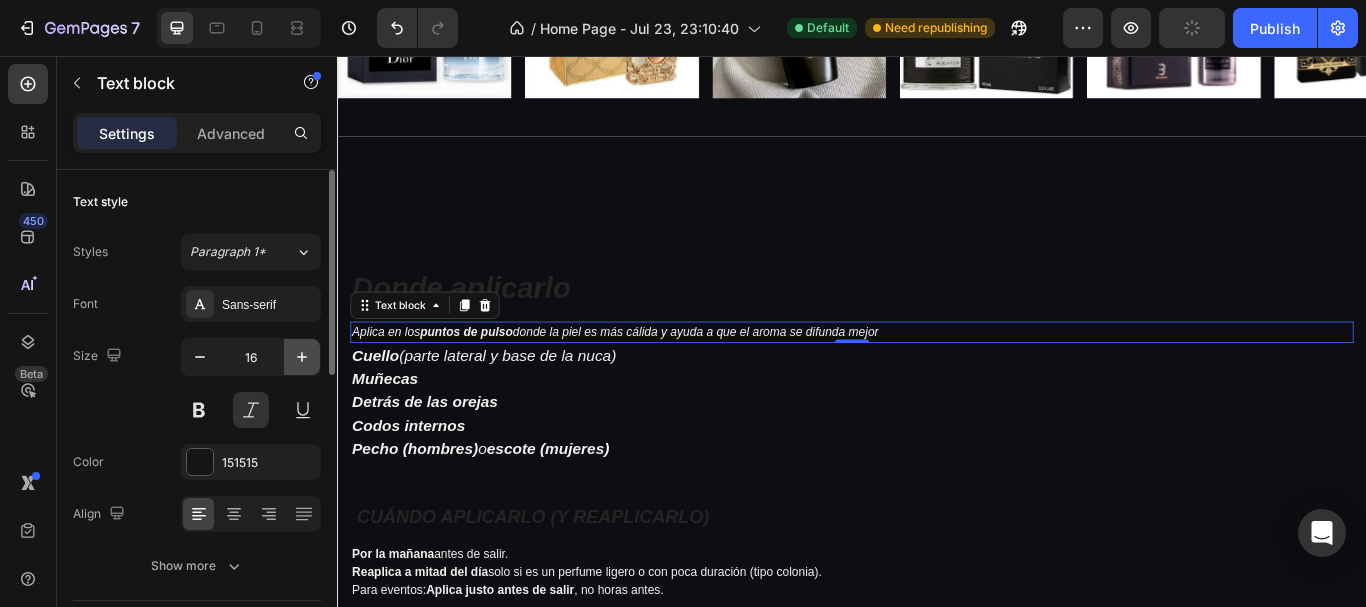 click at bounding box center [302, 357] 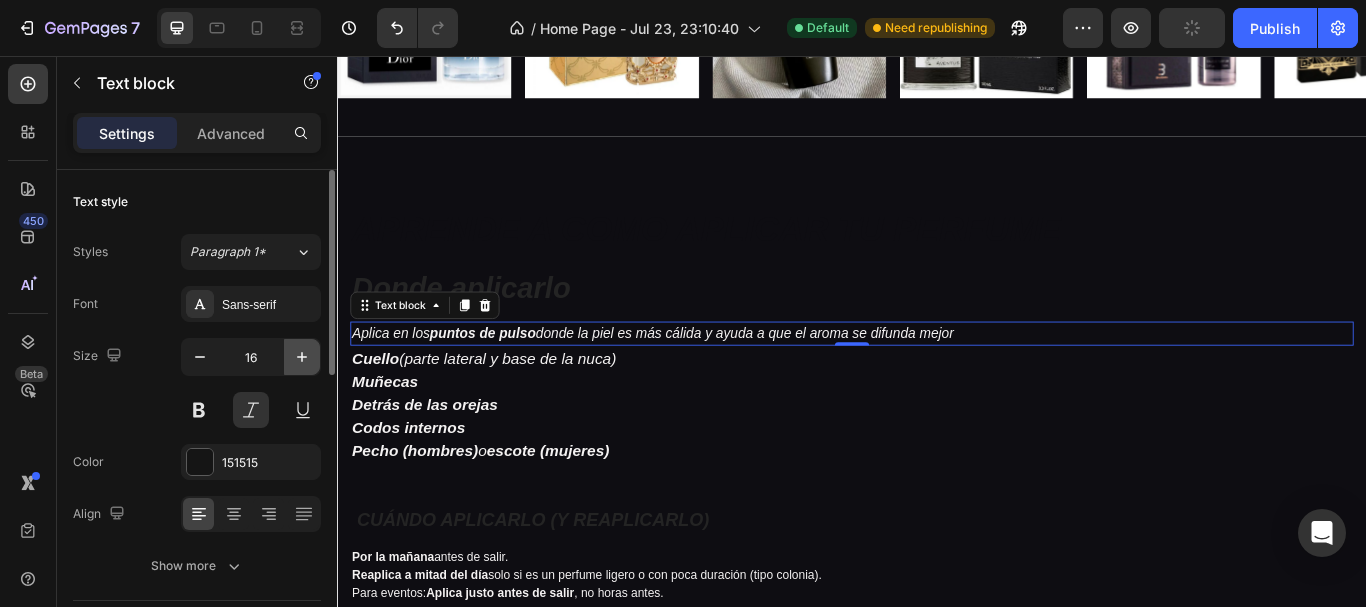 click at bounding box center [302, 357] 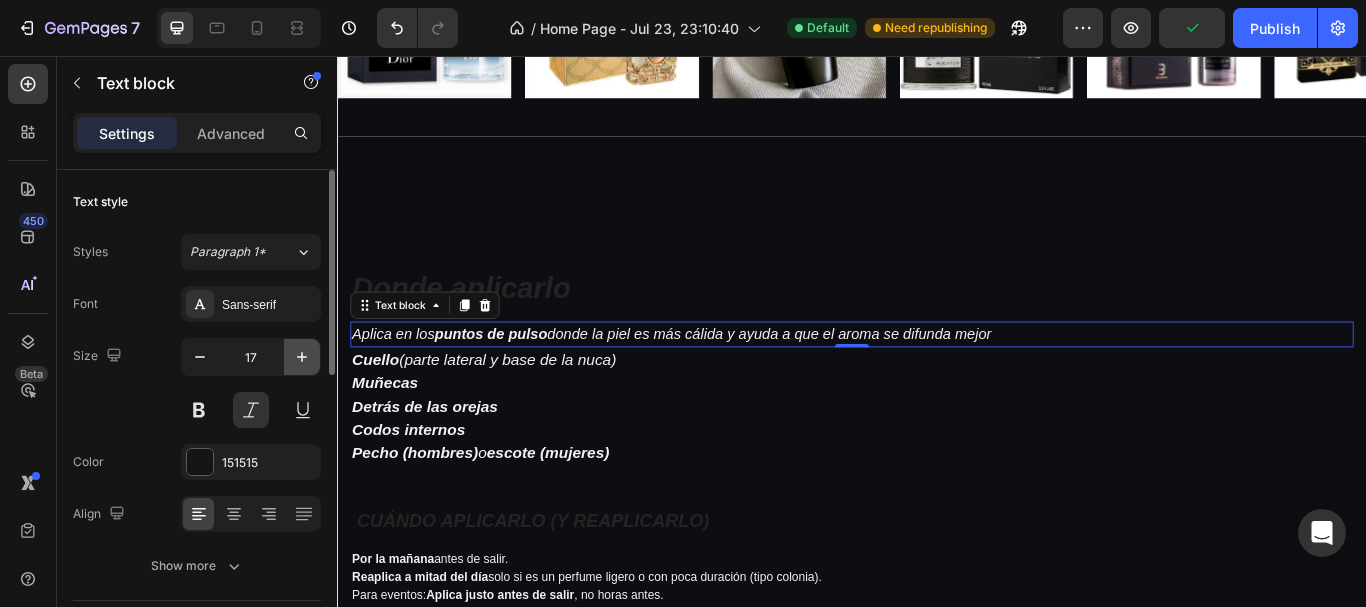 click at bounding box center (302, 357) 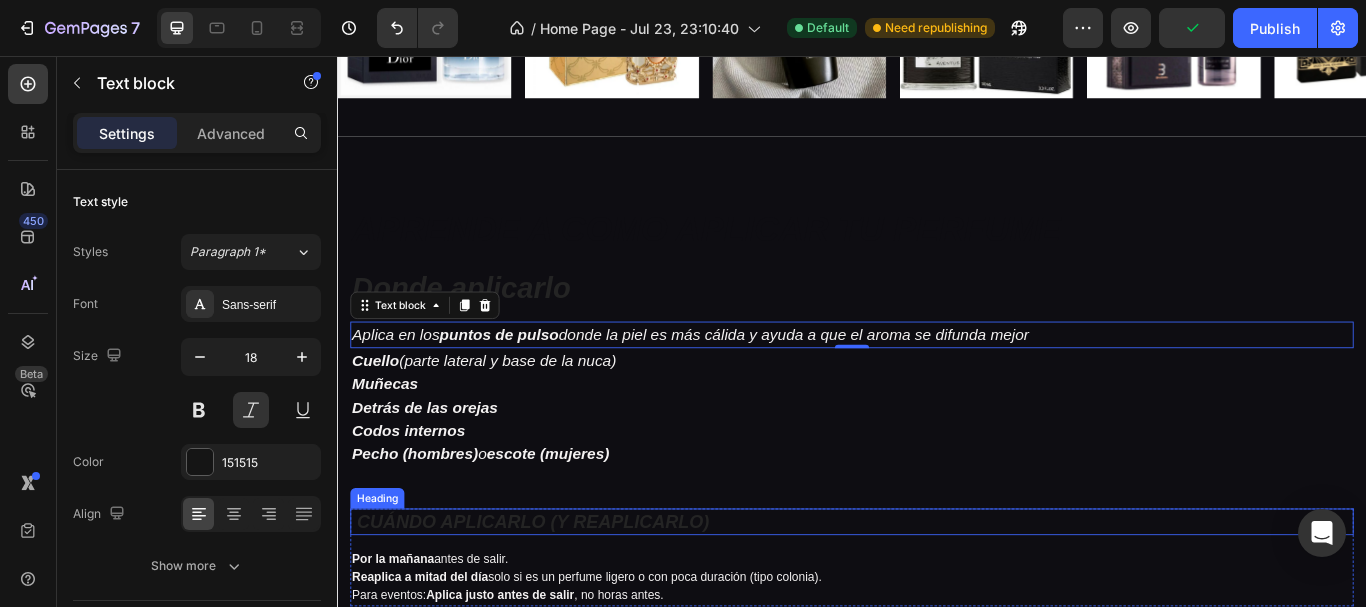click on "CUÁNDO APLICARLO (Y REAPLICARLO)" at bounding box center (565, 599) 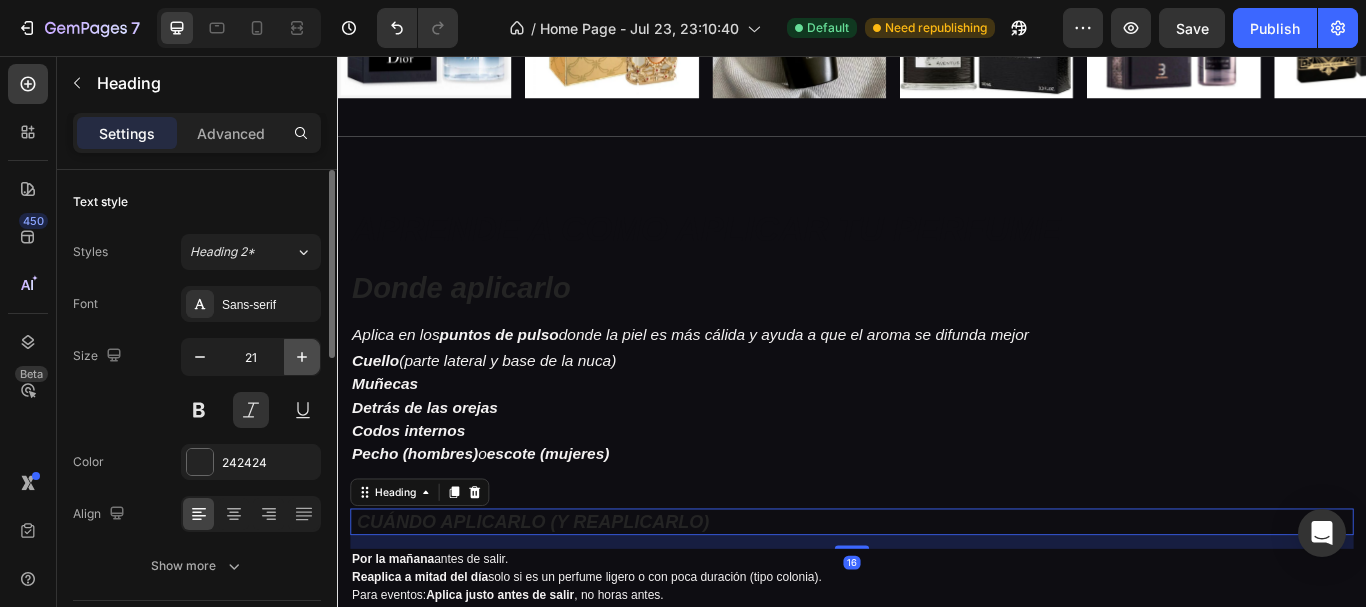 click 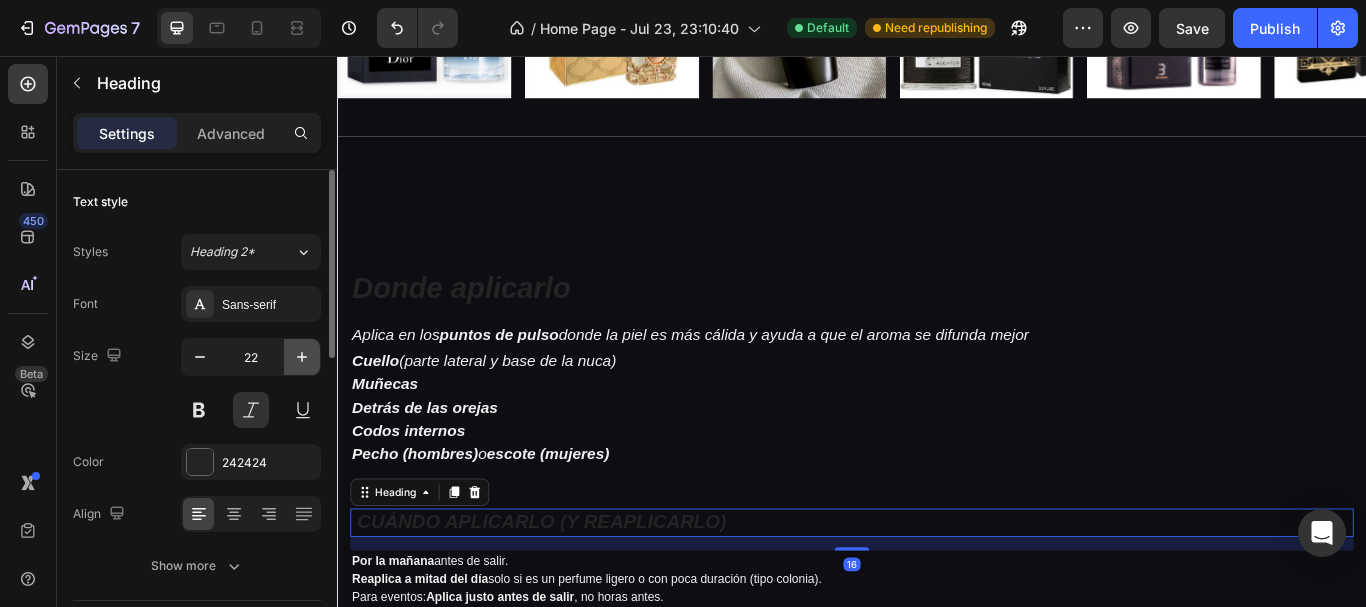 click 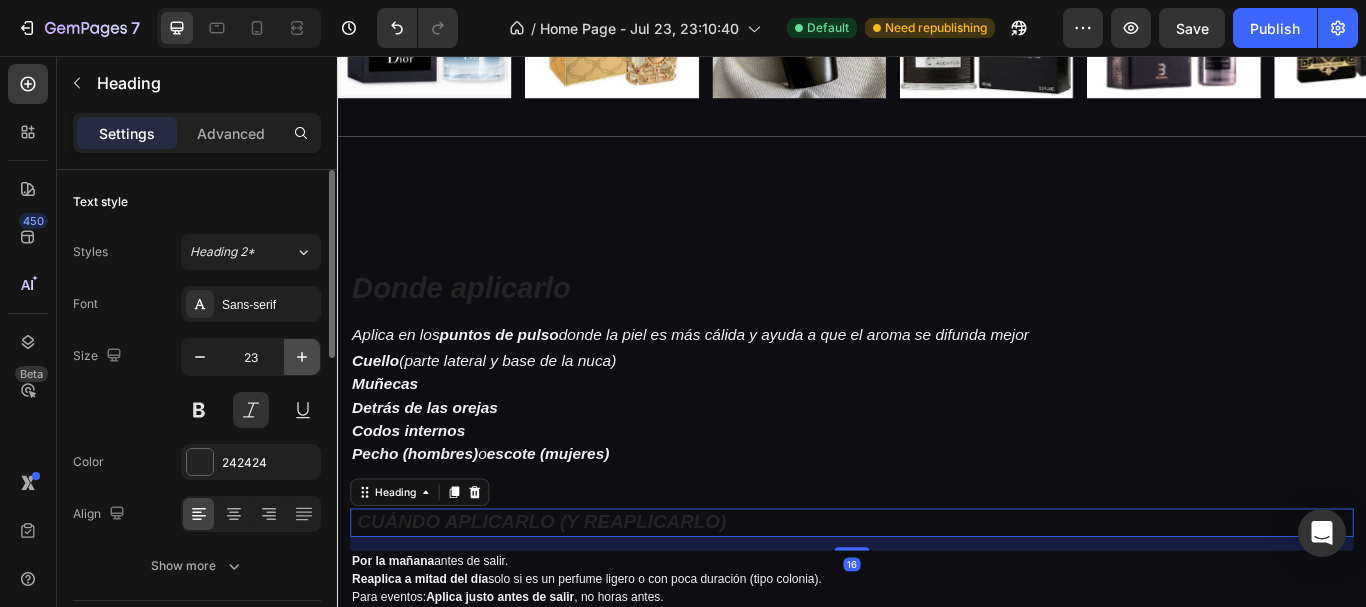 click 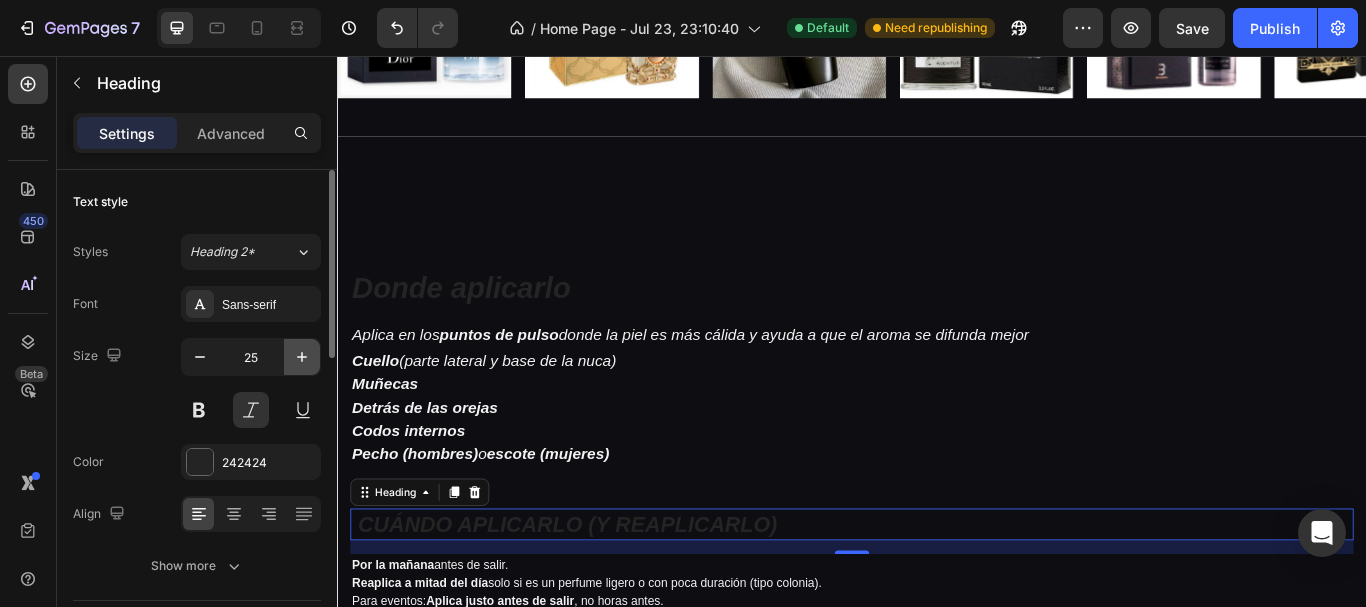 click 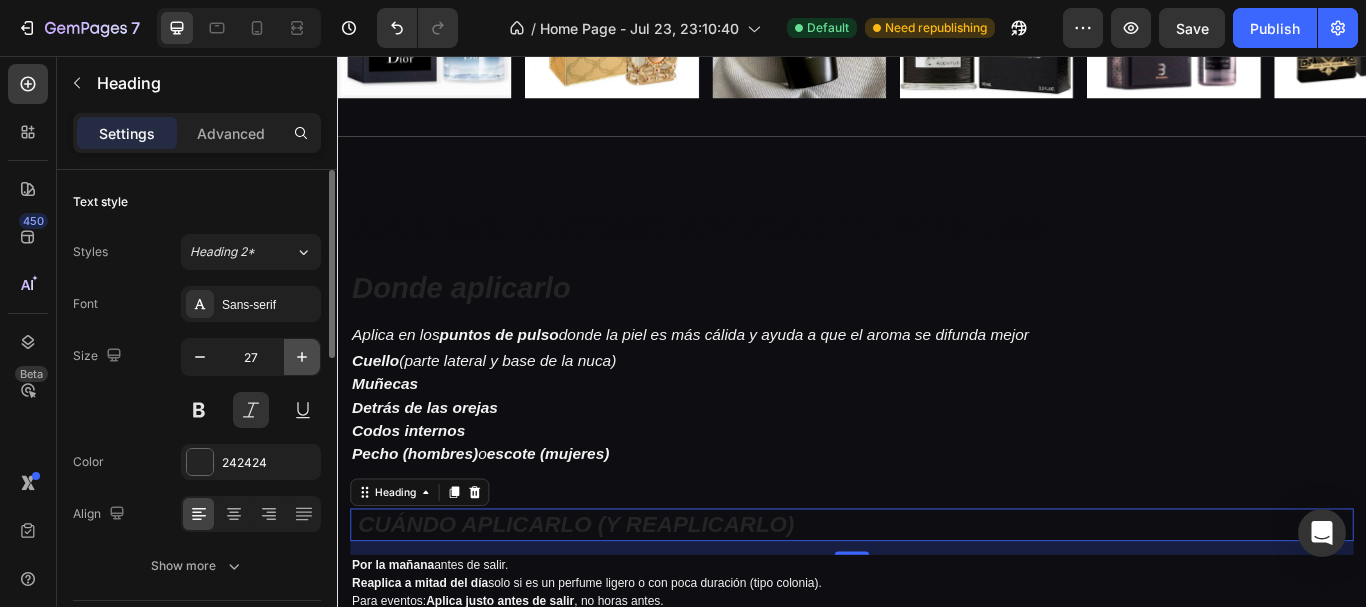 click 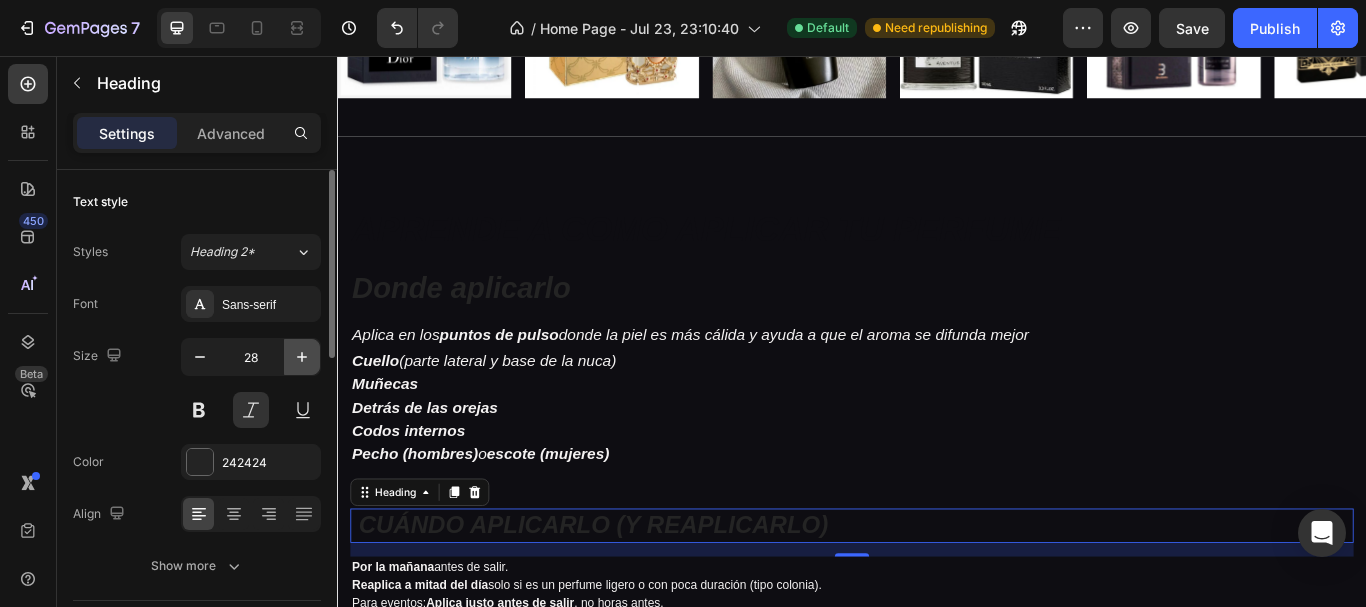 click 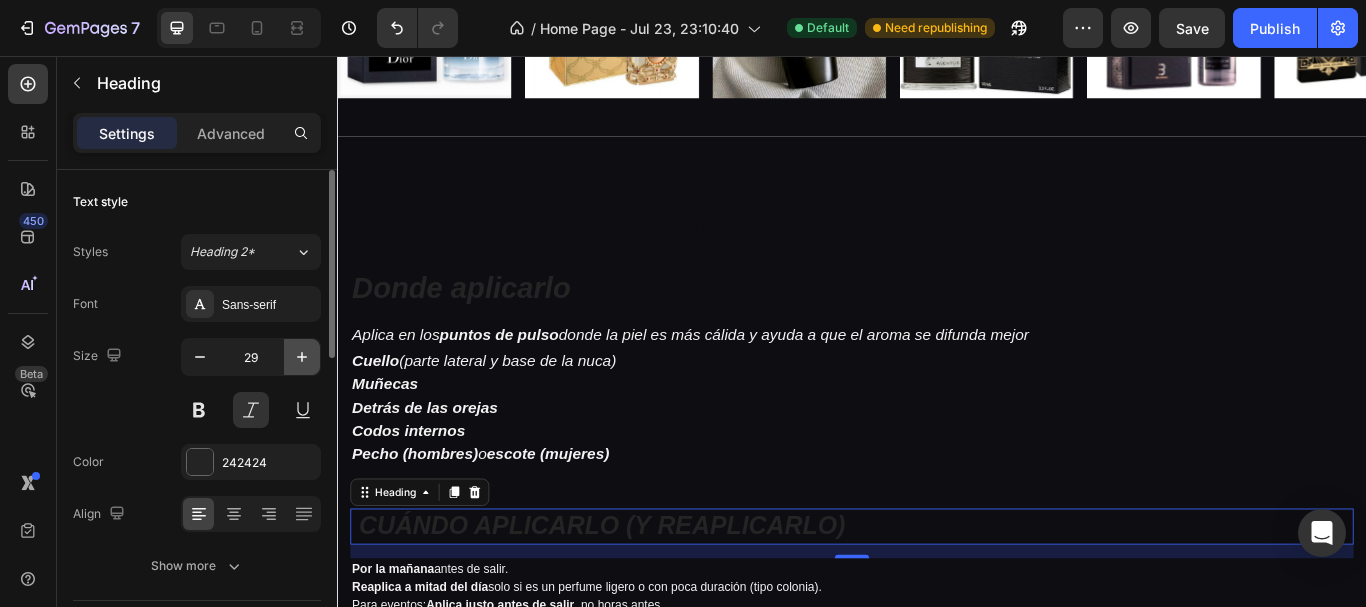 click 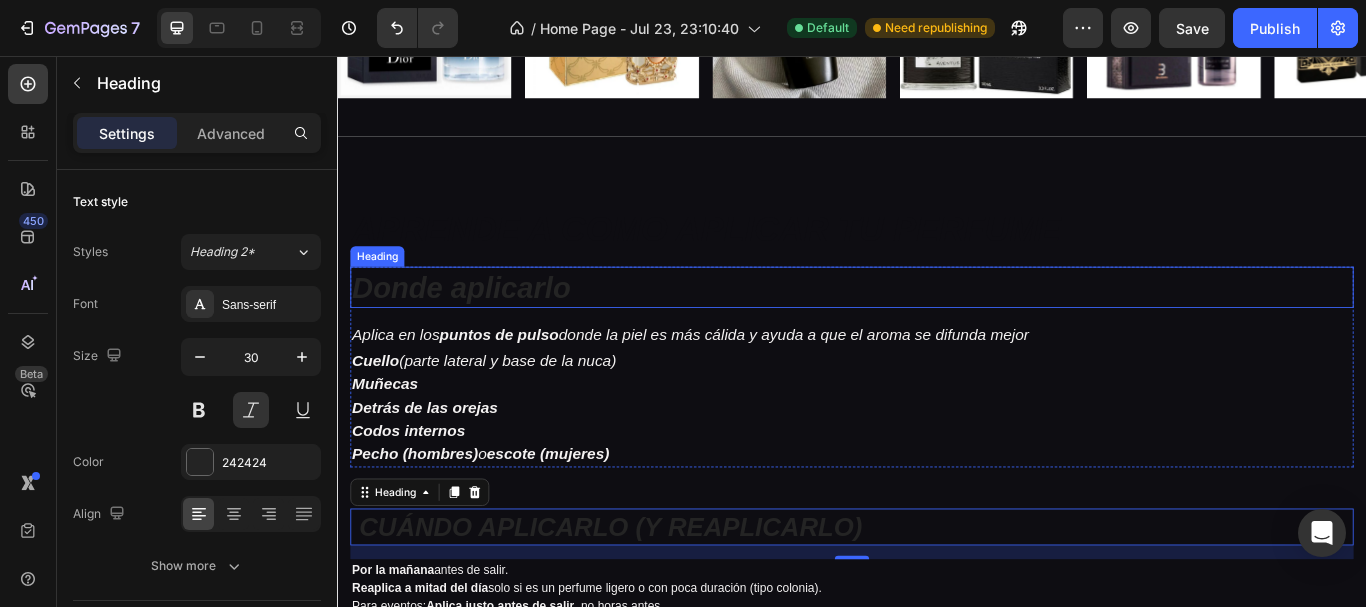 click on "Donde aplicarlo" at bounding box center [481, 326] 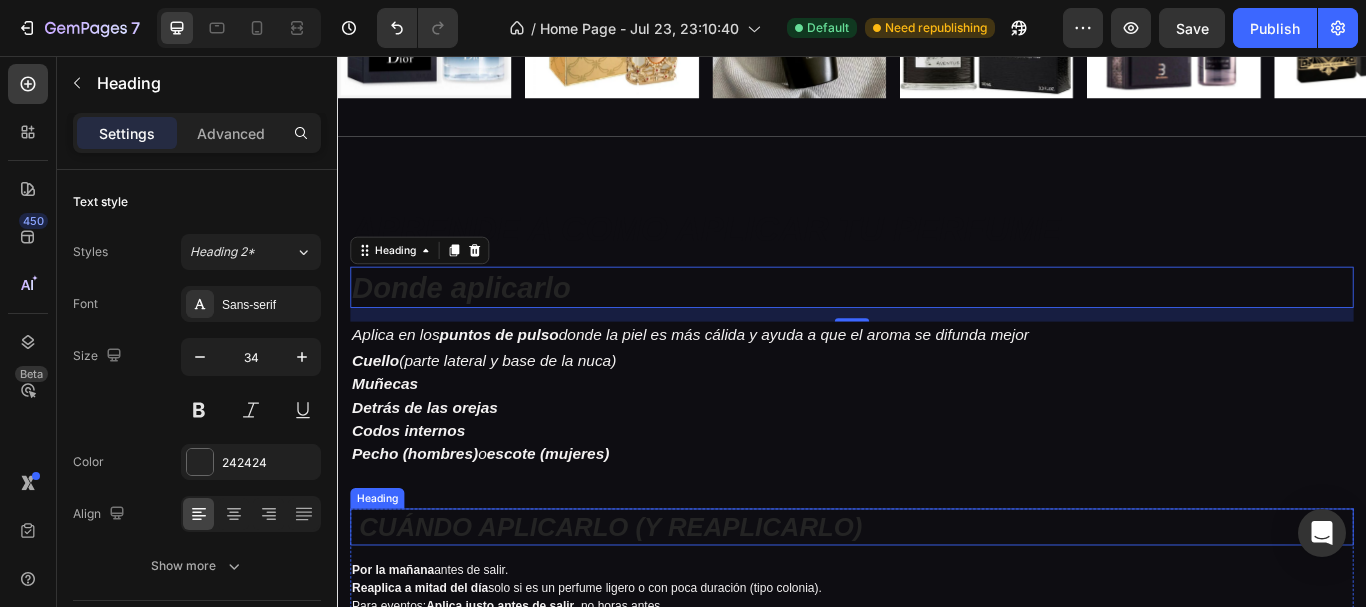 click on "CUÁNDO APLICARLO (Y REAPLICARLO)" at bounding box center (655, 605) 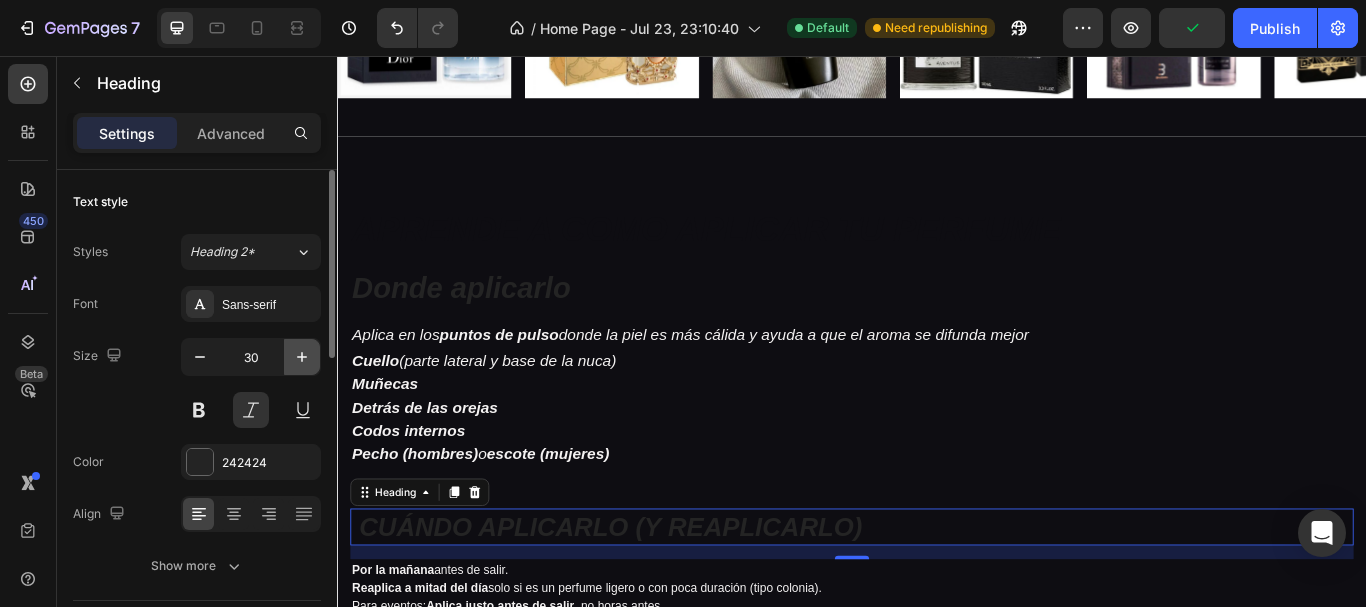 click 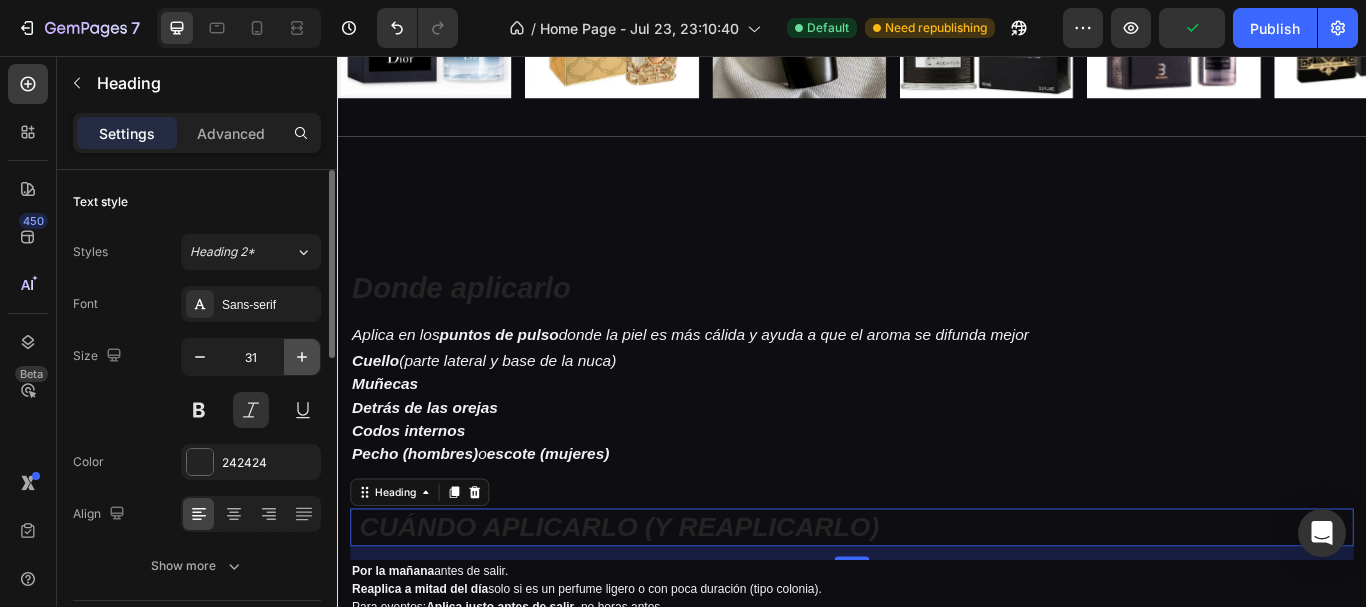 click 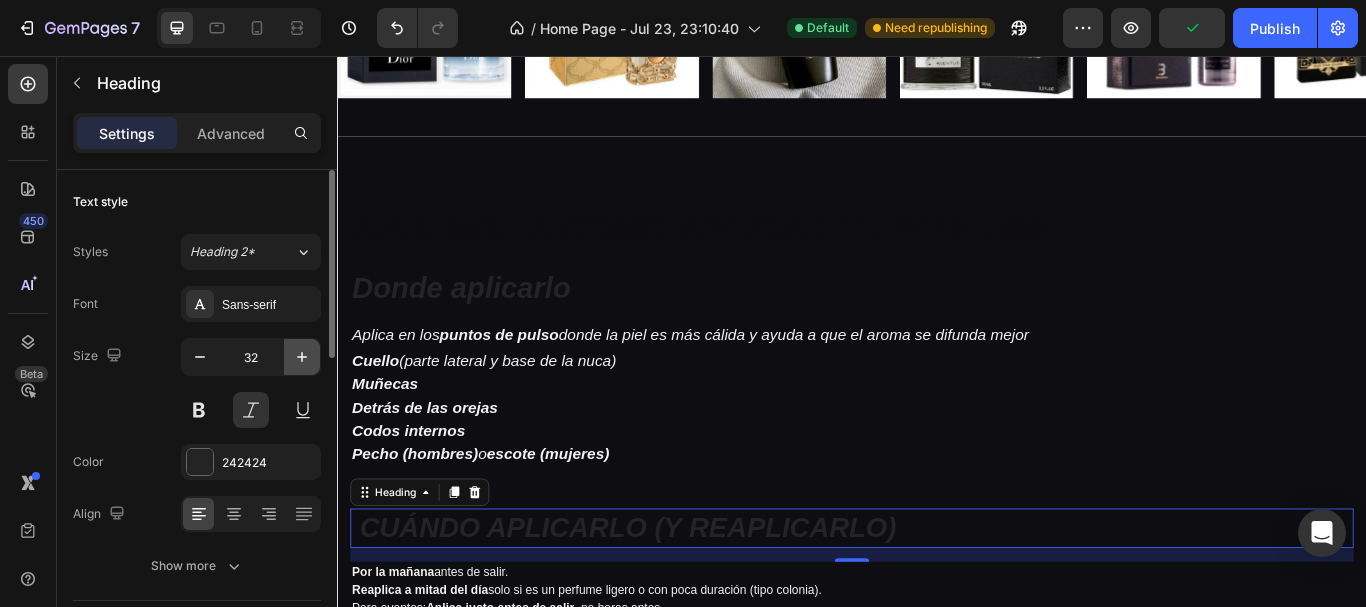 click 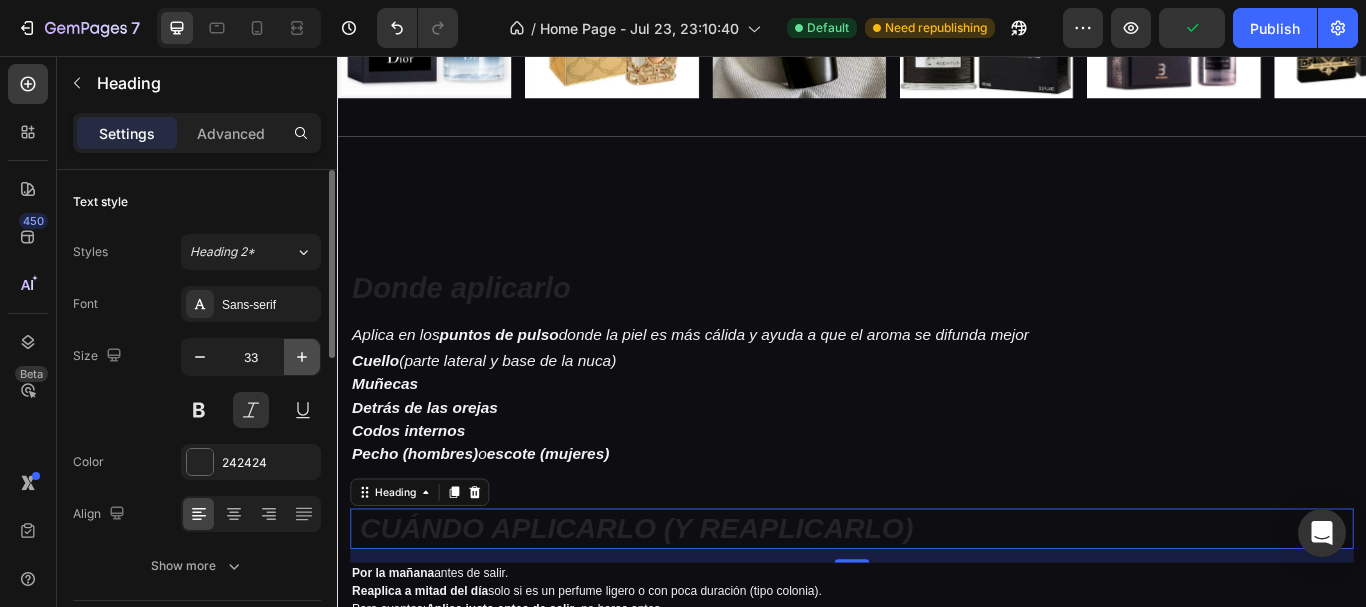 click 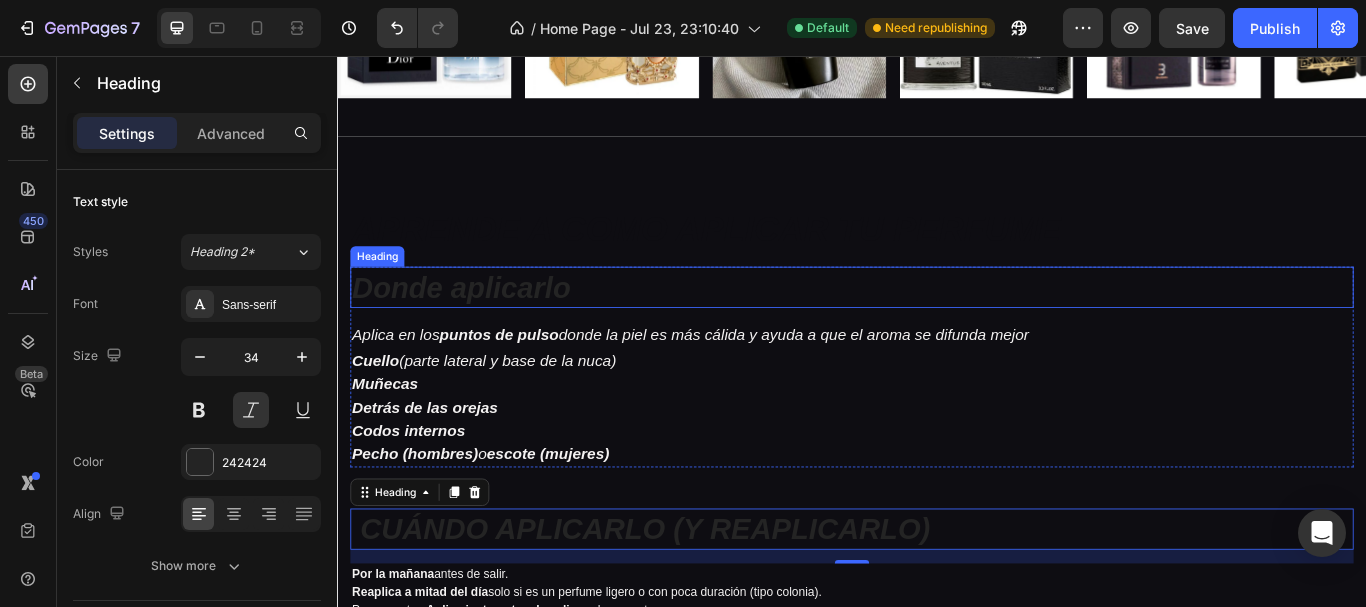 click on "Donde aplicarlo" at bounding box center [481, 326] 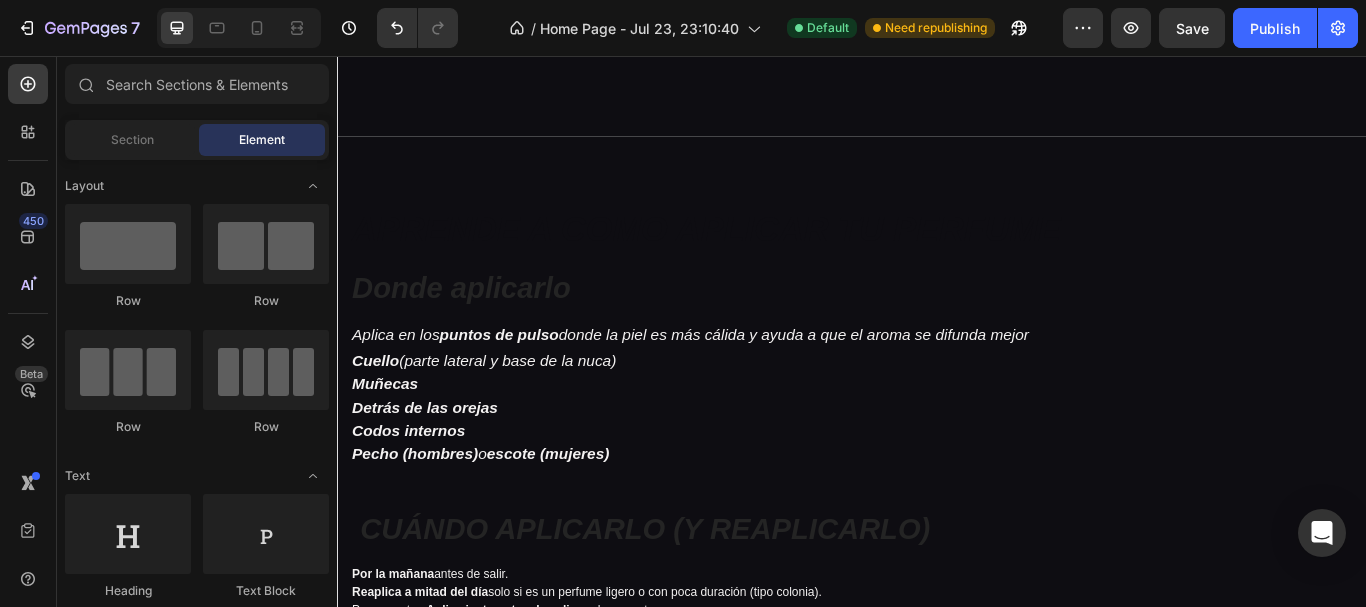 scroll, scrollTop: 1340, scrollLeft: 0, axis: vertical 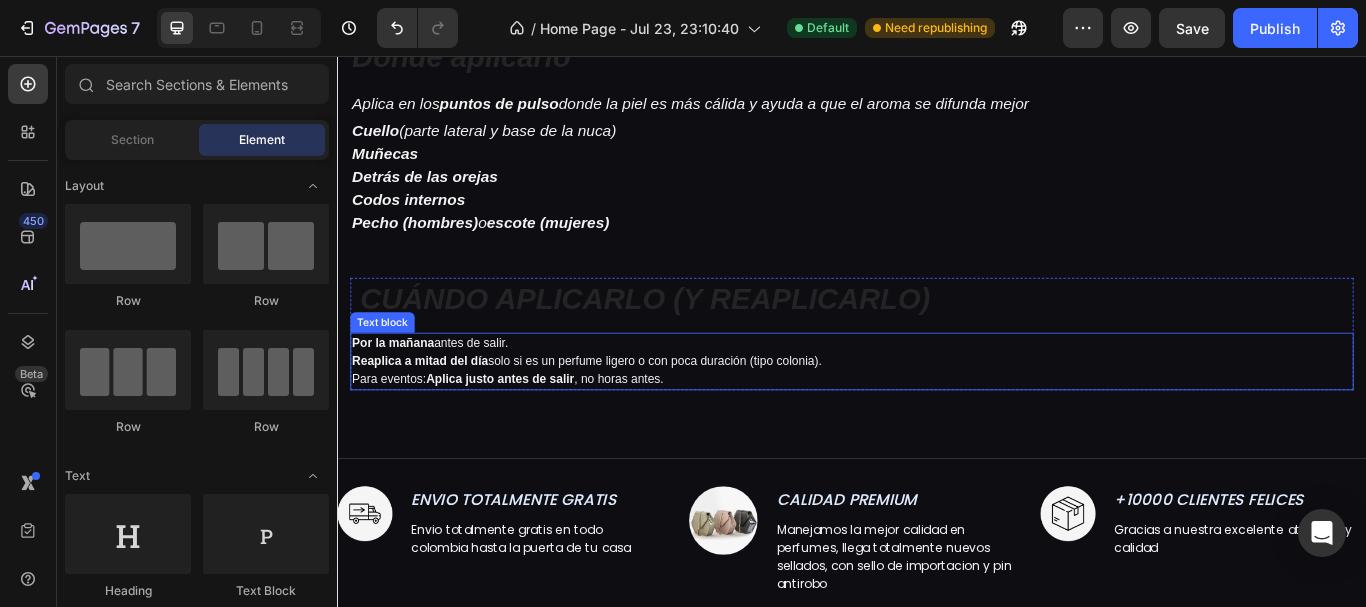 click on "Por la mañana  antes de salir." at bounding box center (937, 391) 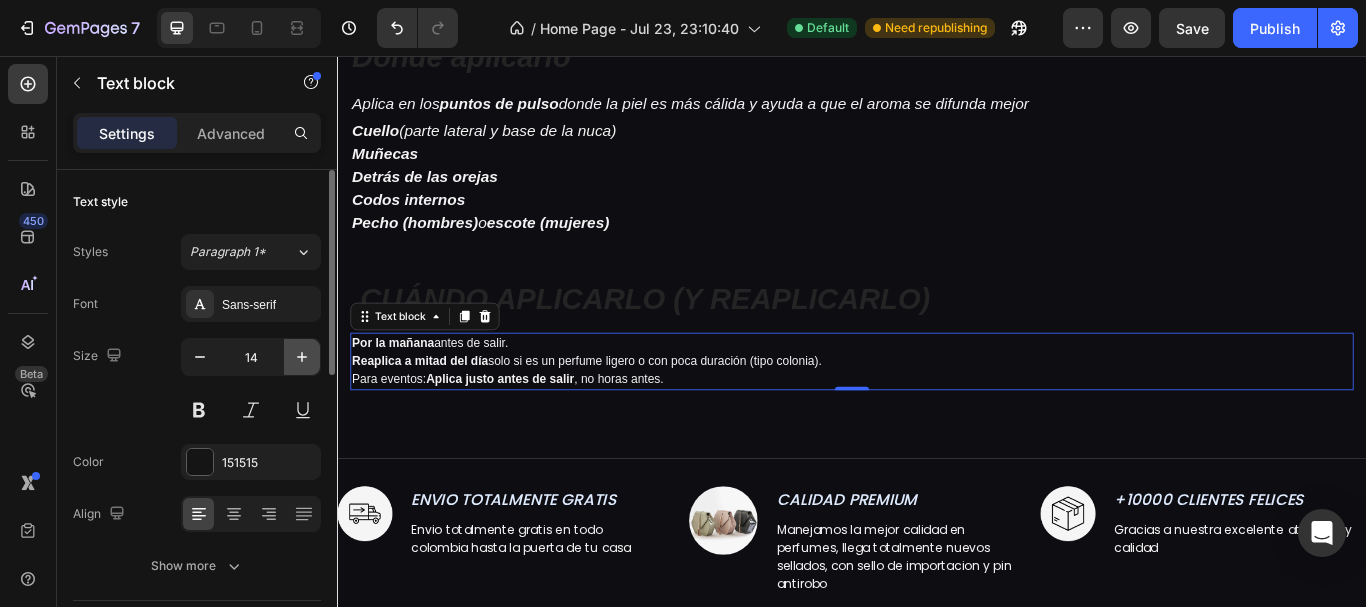 click 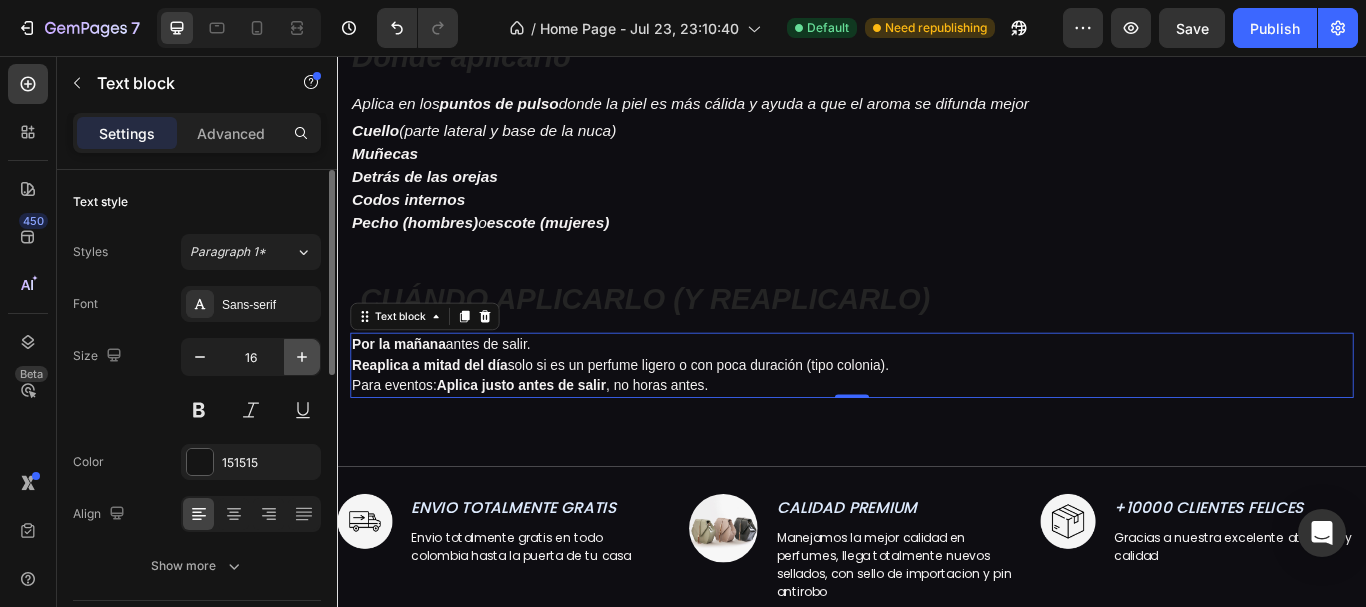click 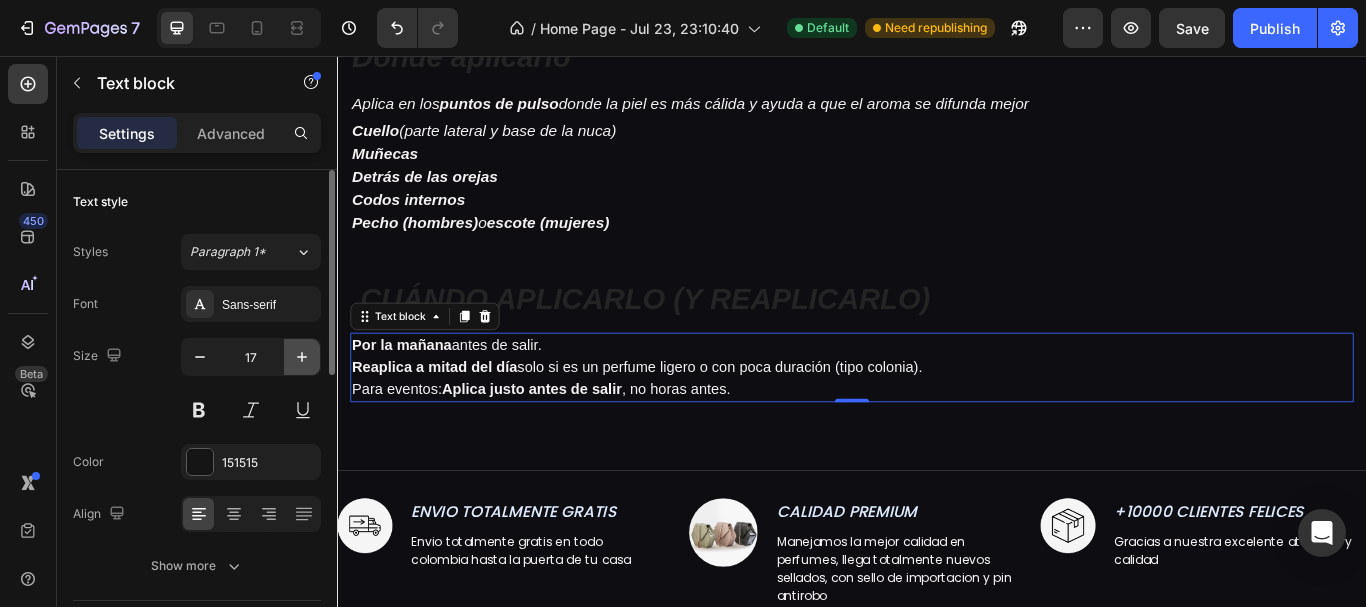 click 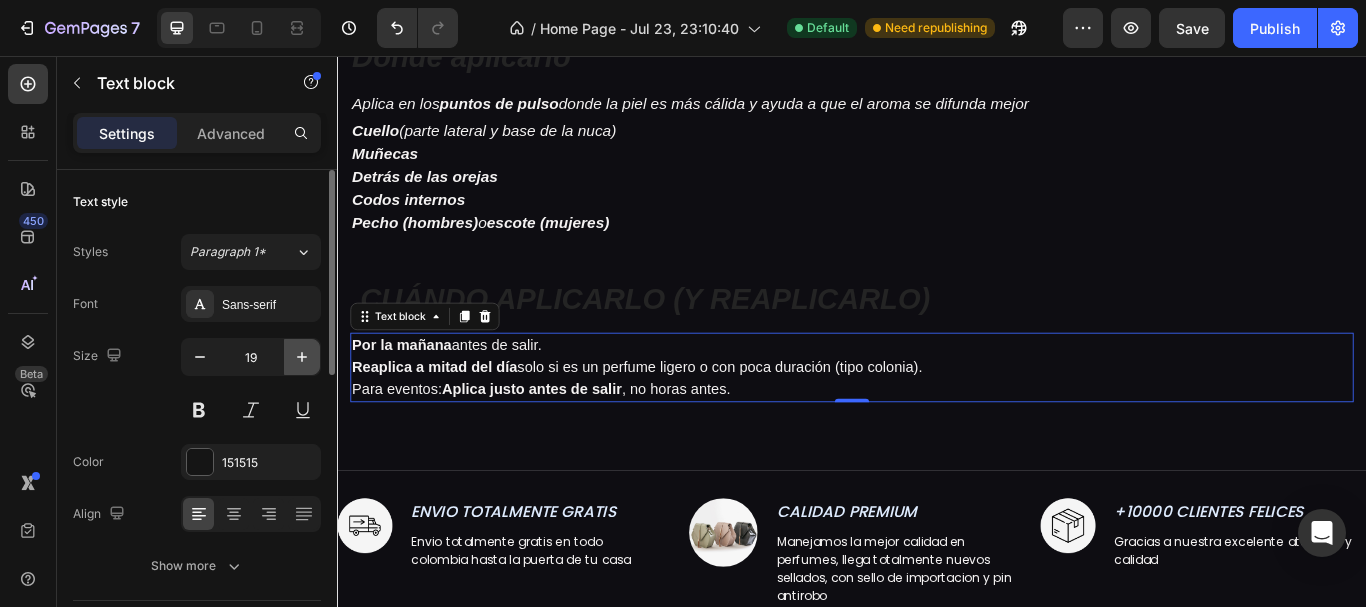click 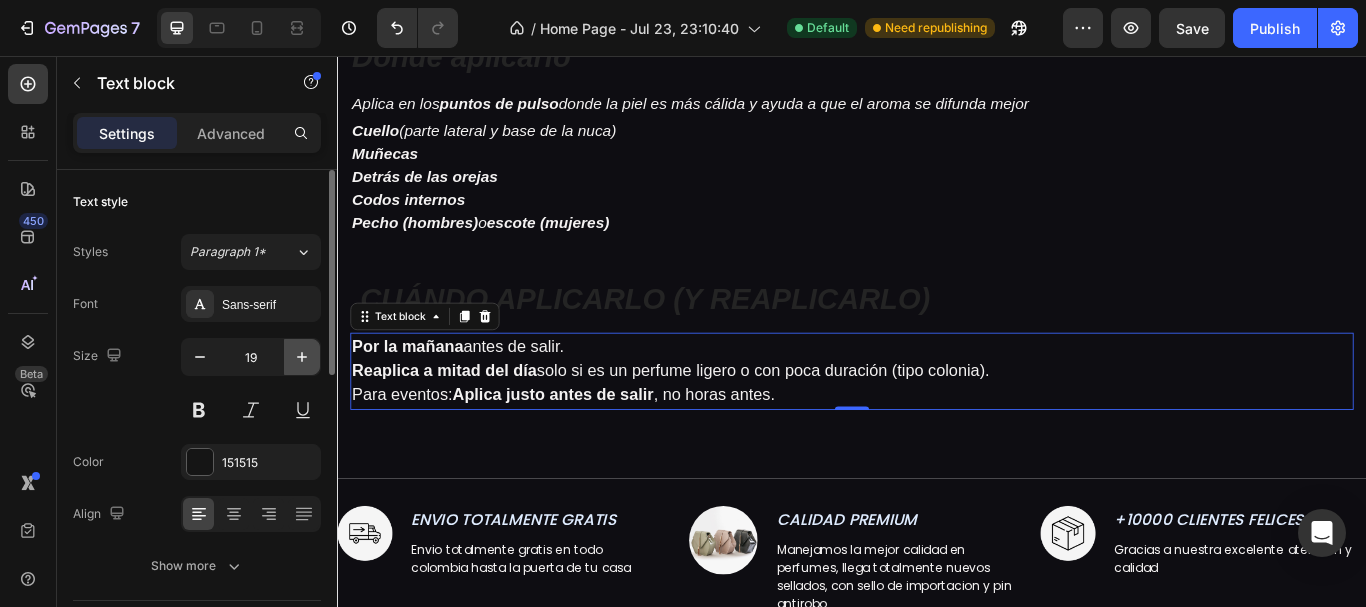 click 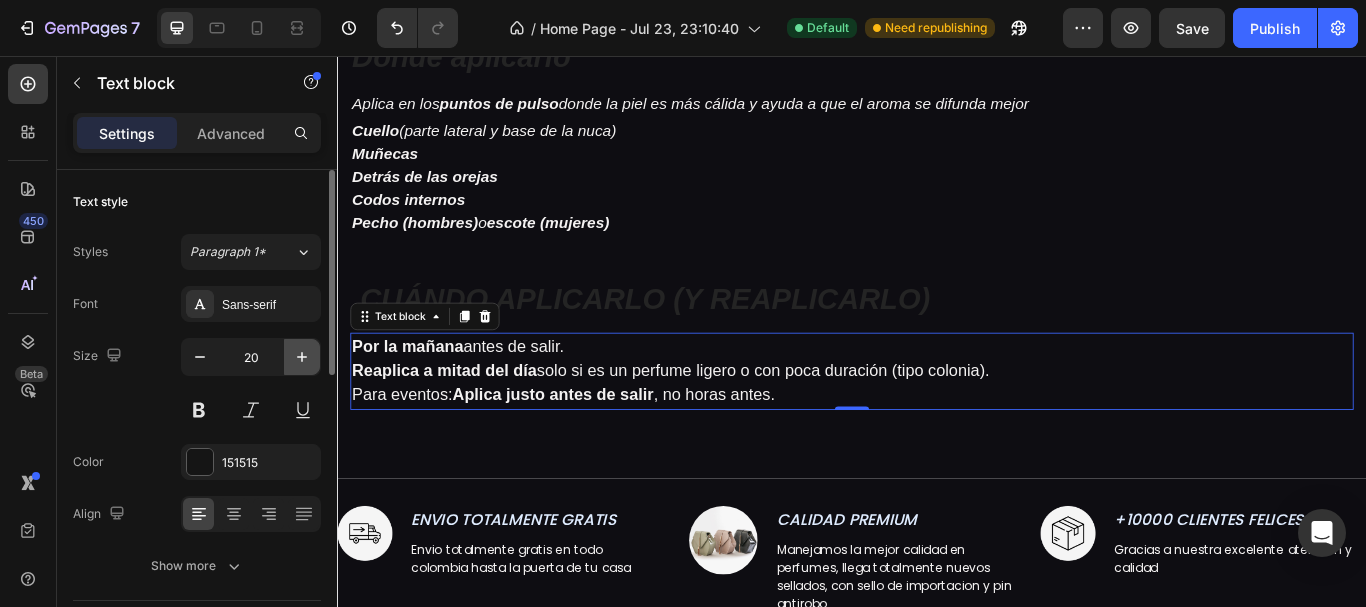 type on "21" 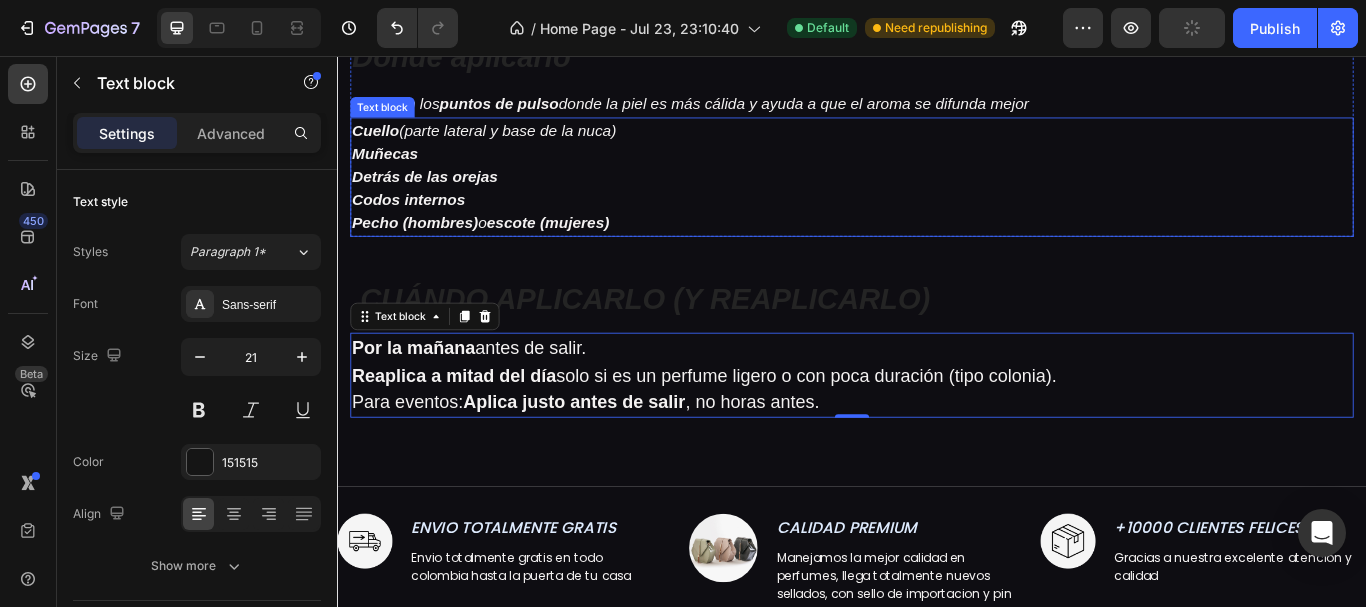 click on "Codos internos" at bounding box center (937, 224) 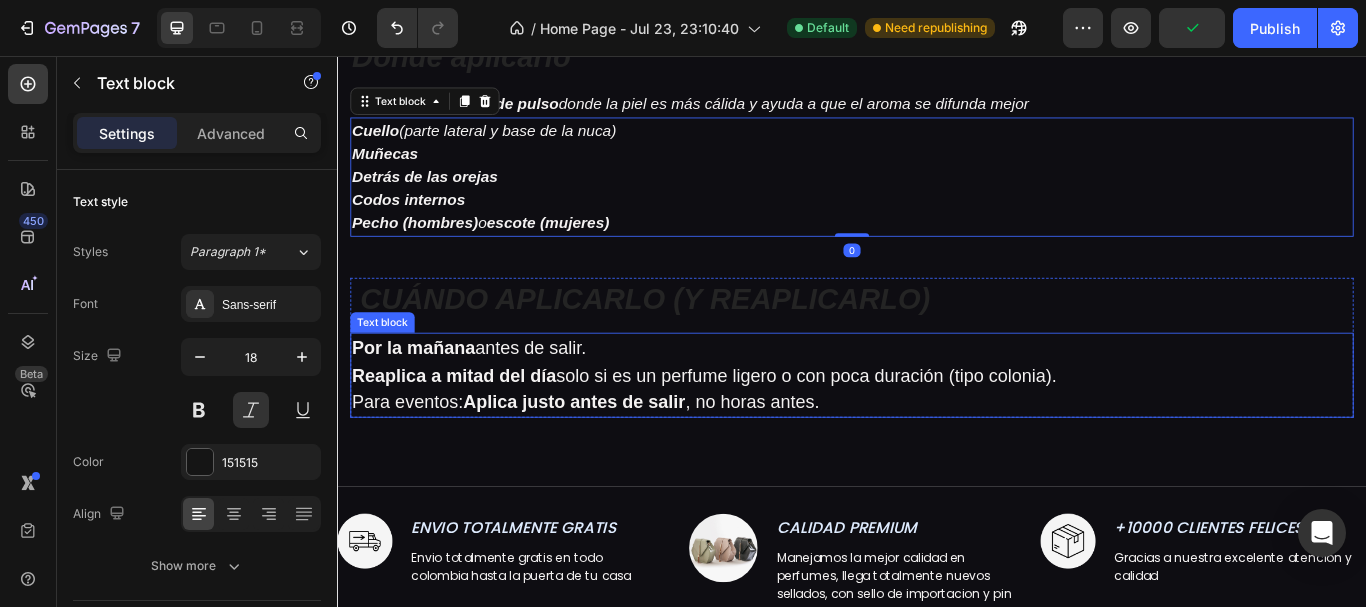 click on "Reaplica a mitad del día" at bounding box center (473, 428) 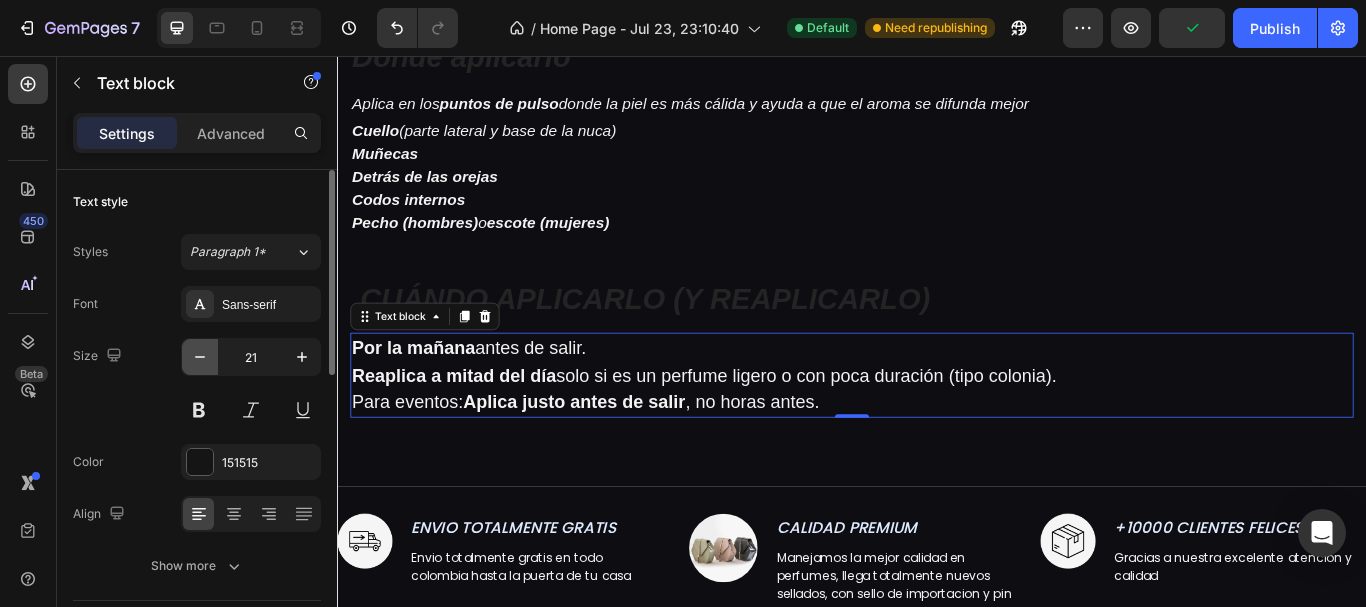 click 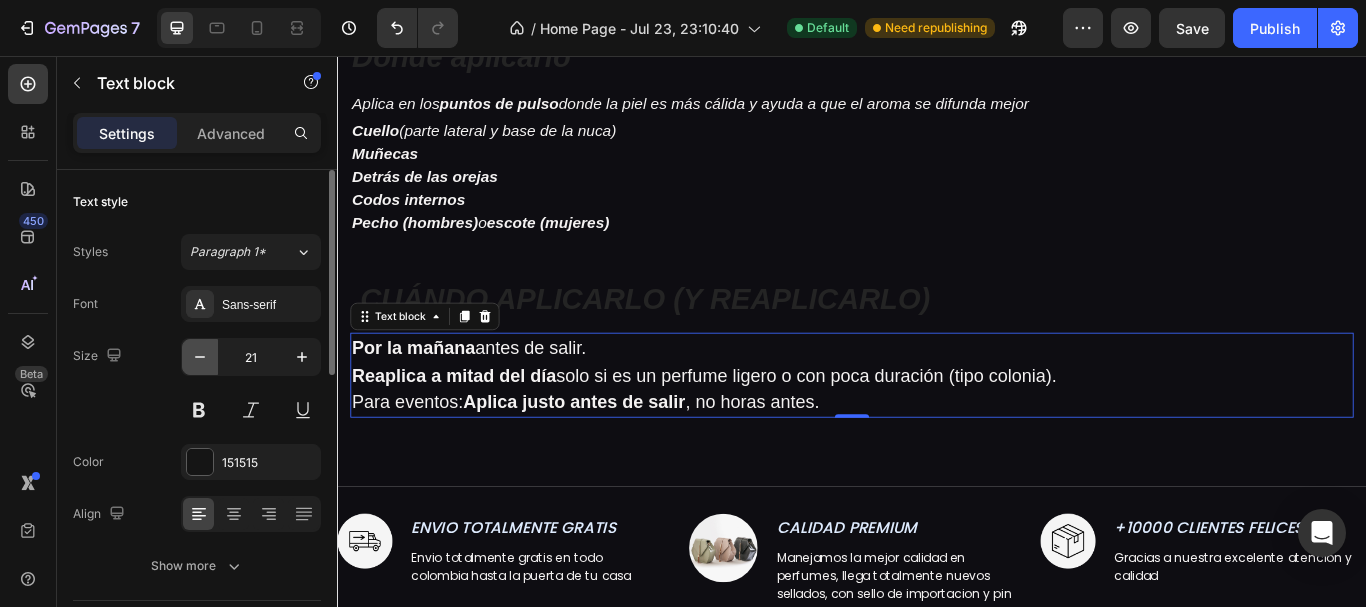 click 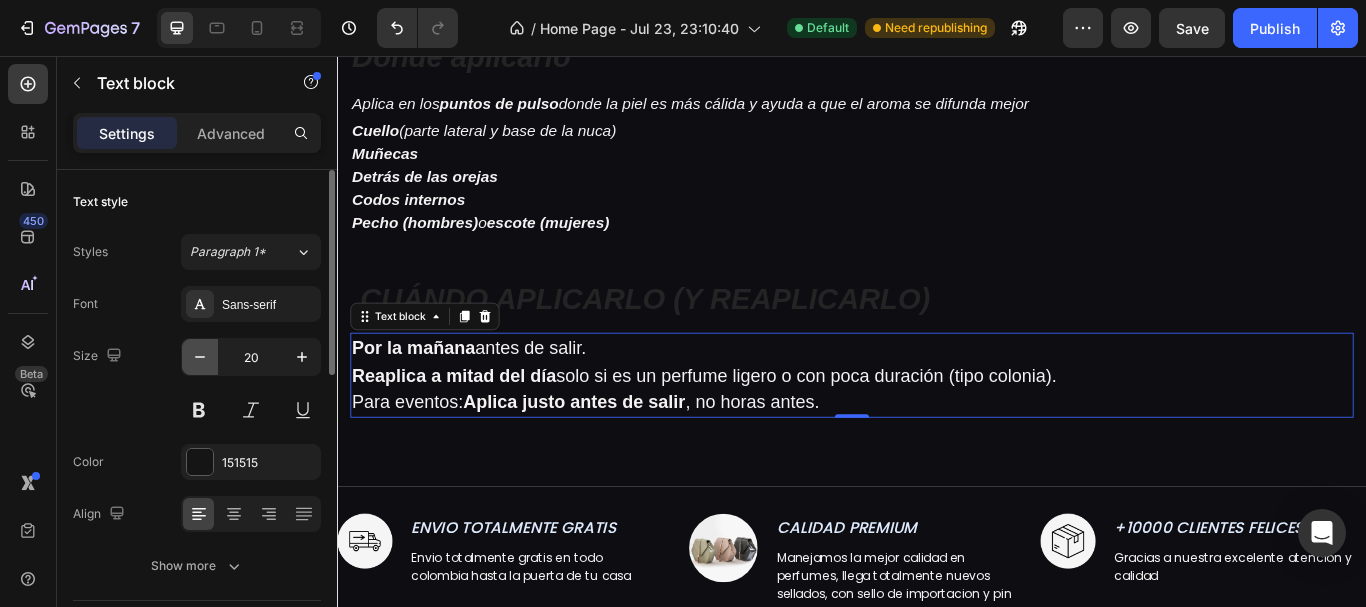 click 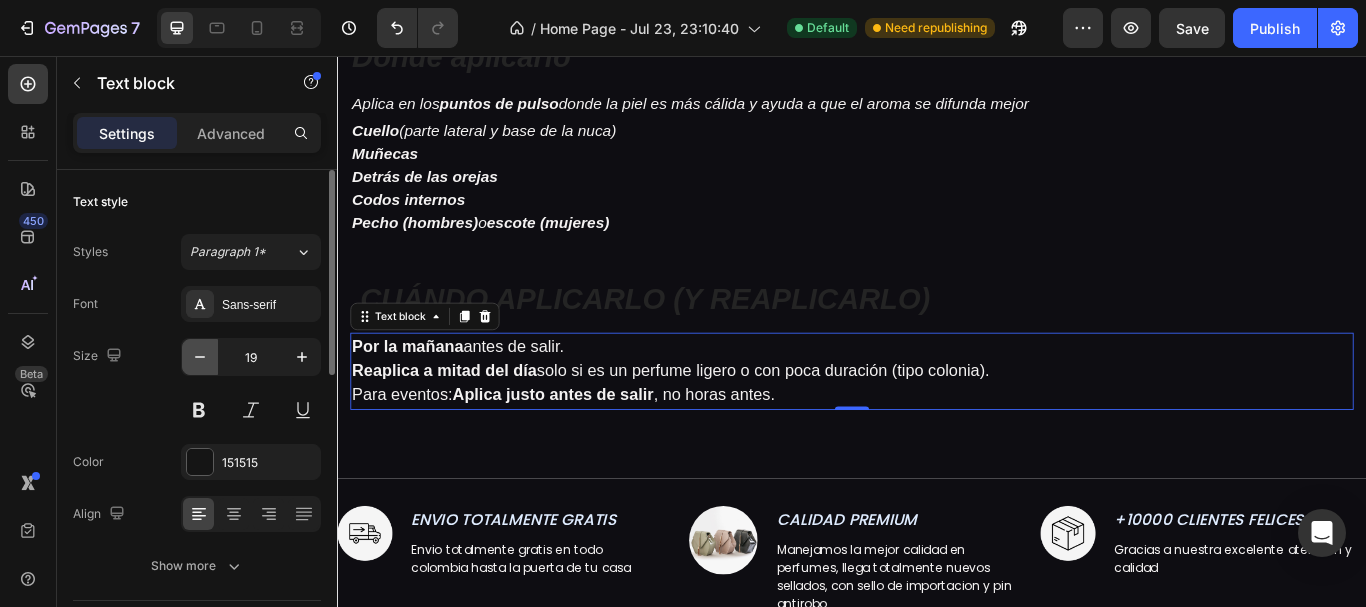 type on "18" 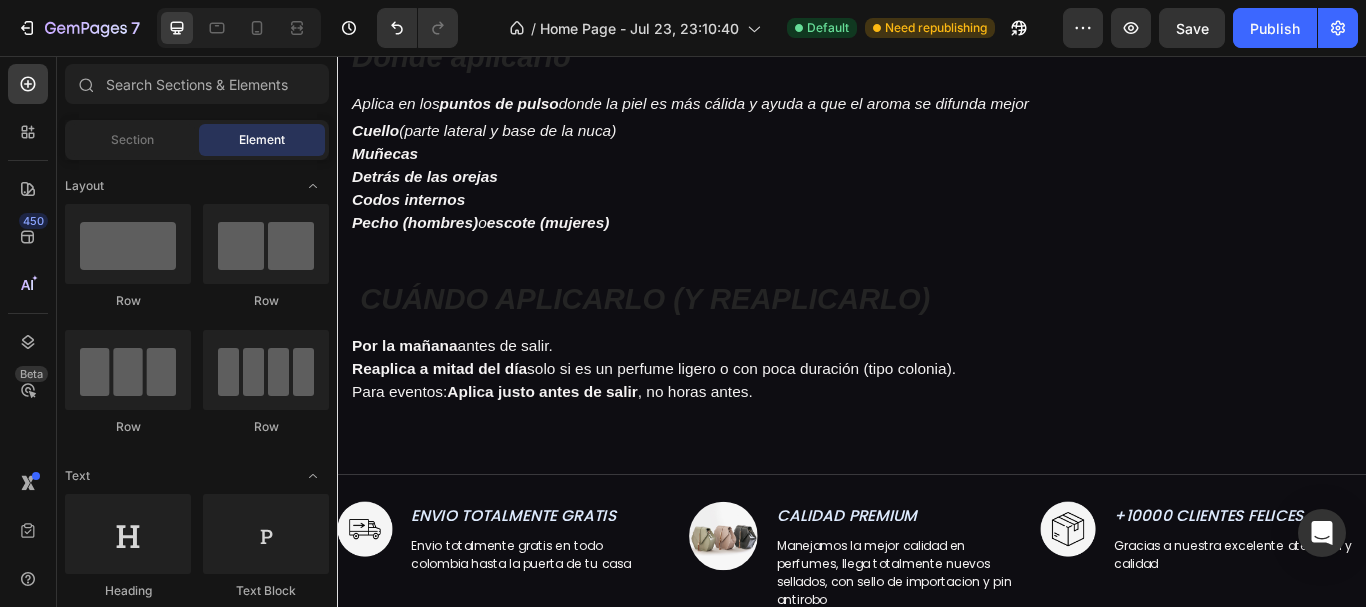 scroll, scrollTop: 1570, scrollLeft: 0, axis: vertical 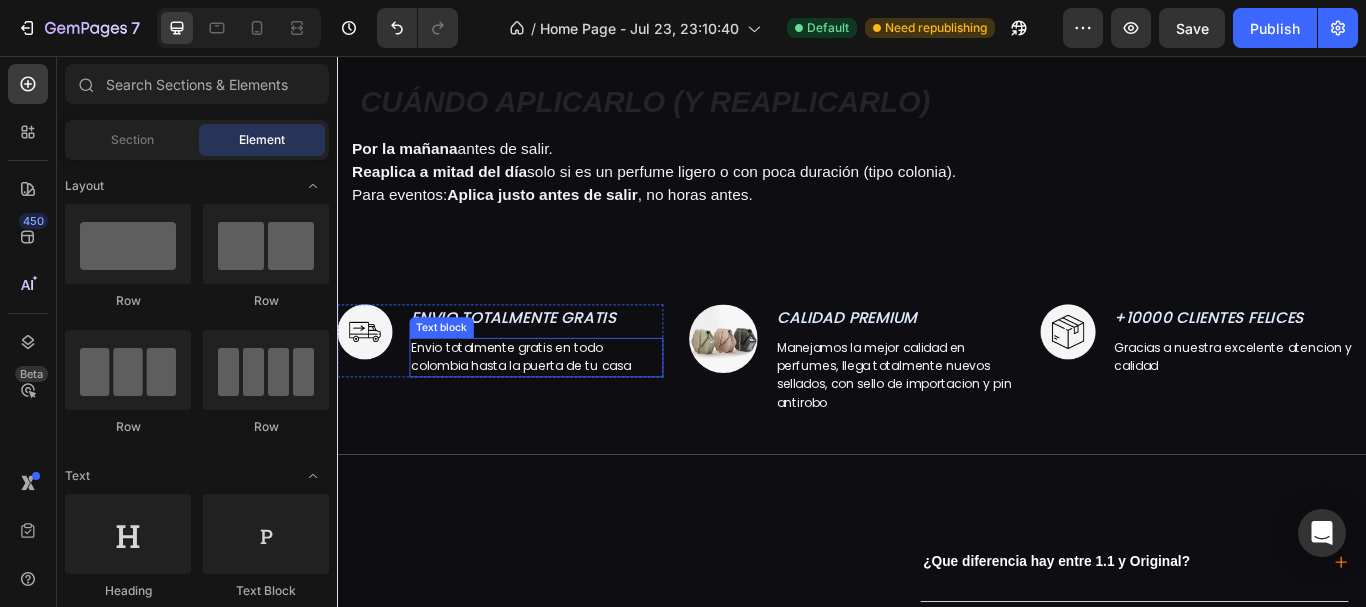 click on "Envio totalmente gratis en todo colombia hasta la puerta de tu casa" at bounding box center (551, 407) 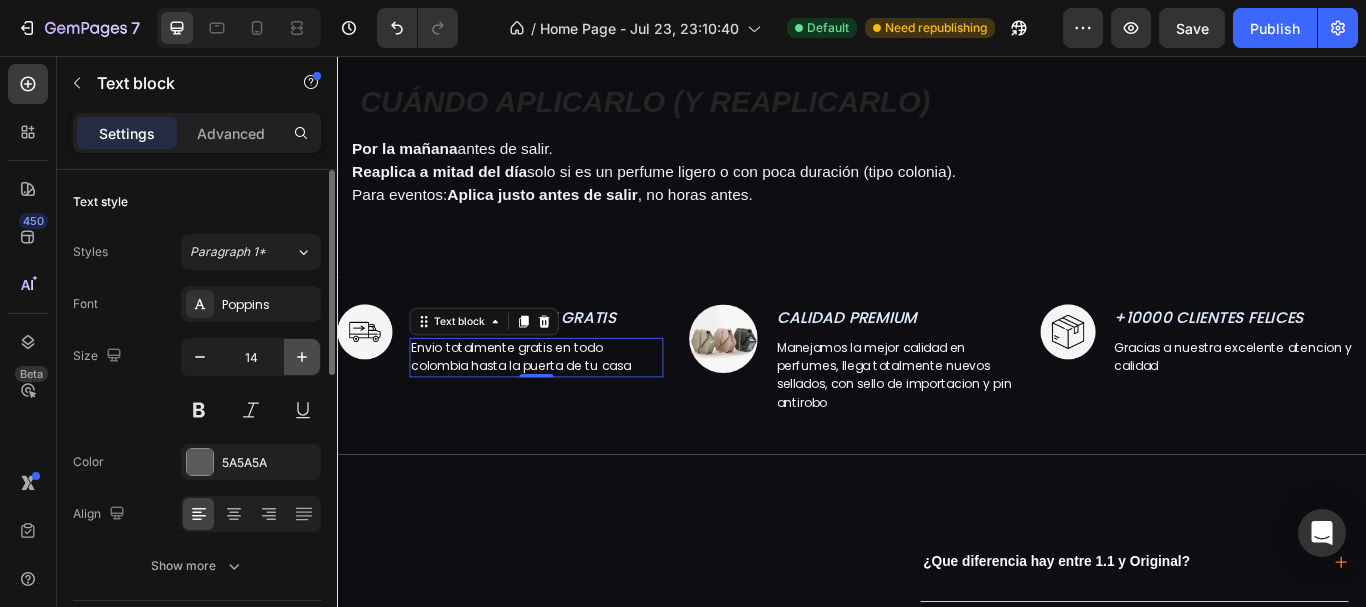 click 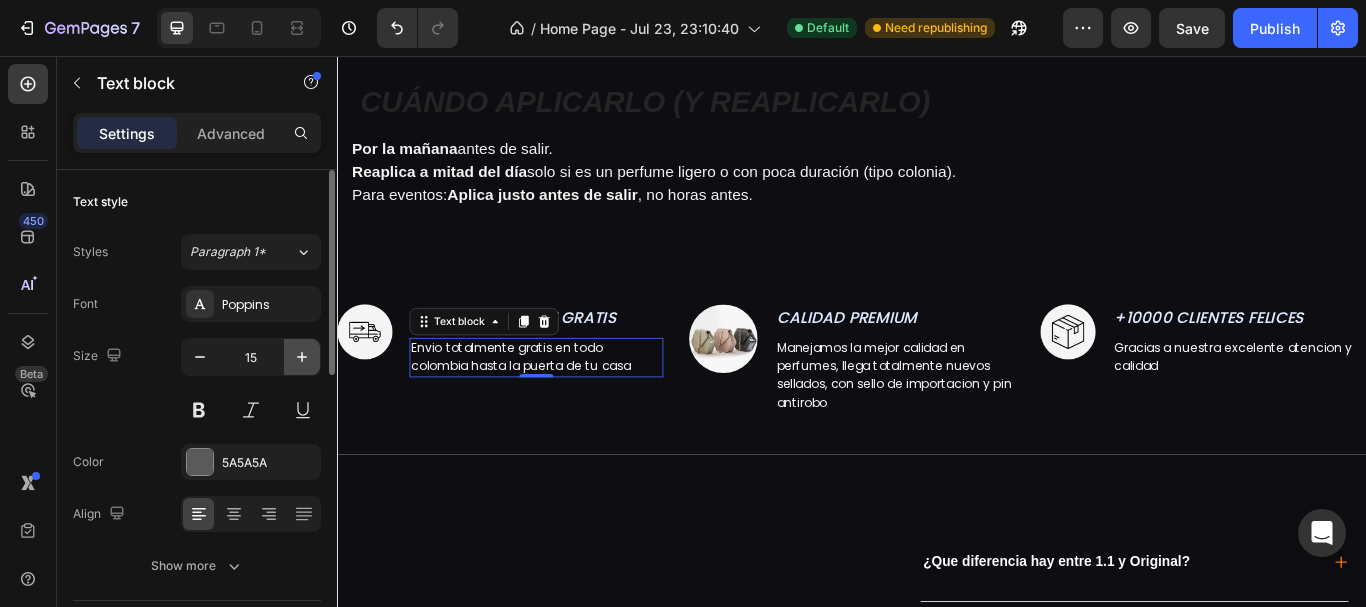 click 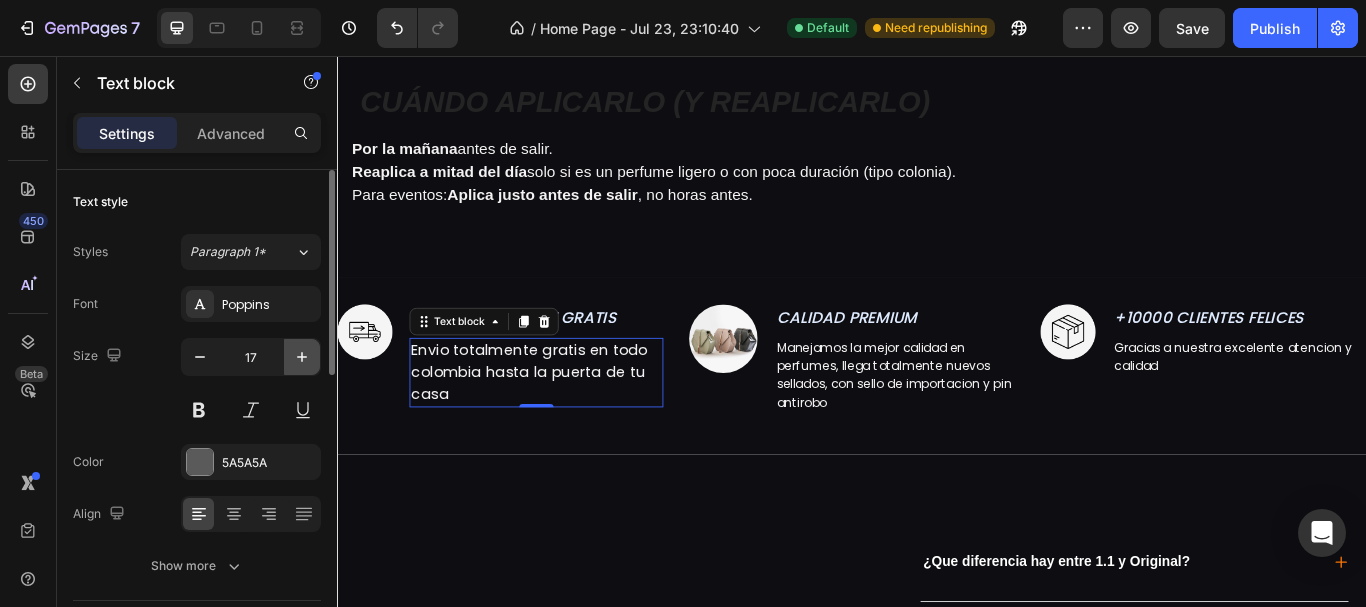 click 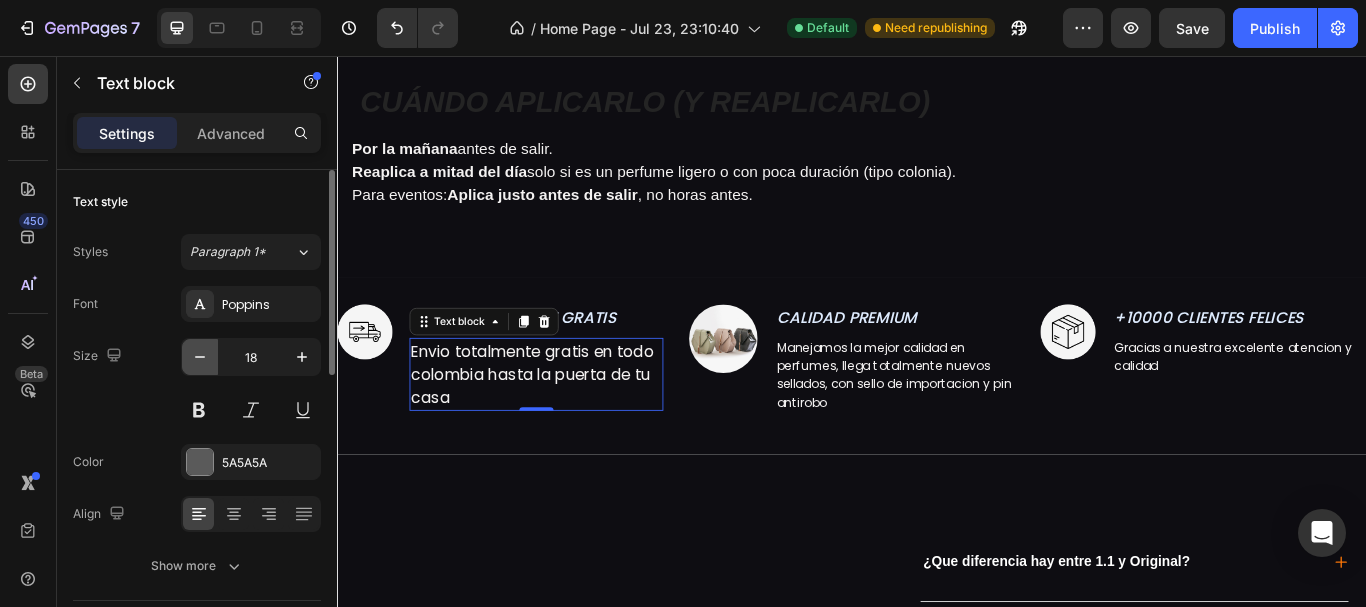click 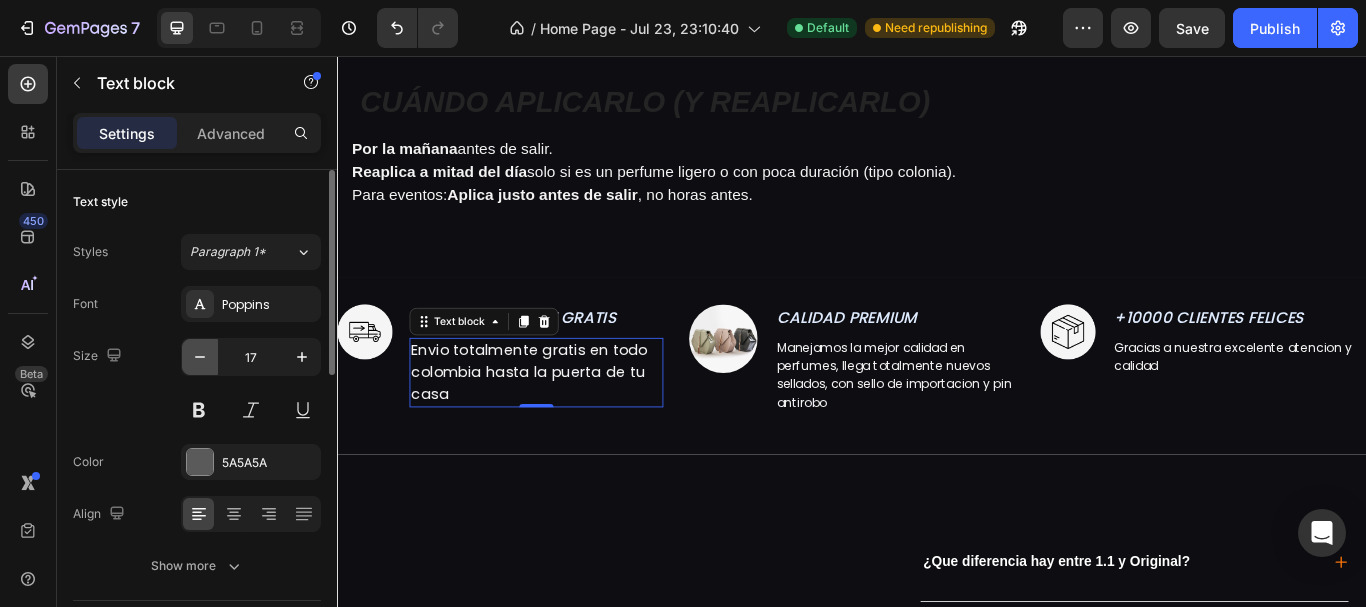 click 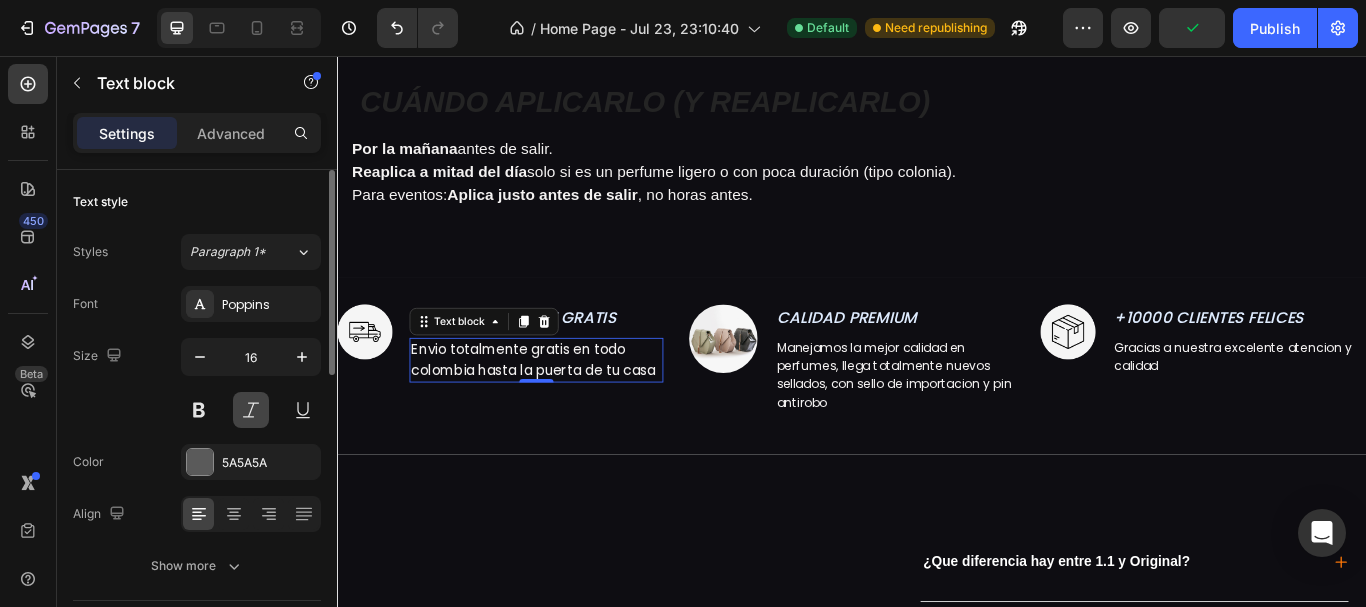 click at bounding box center (251, 410) 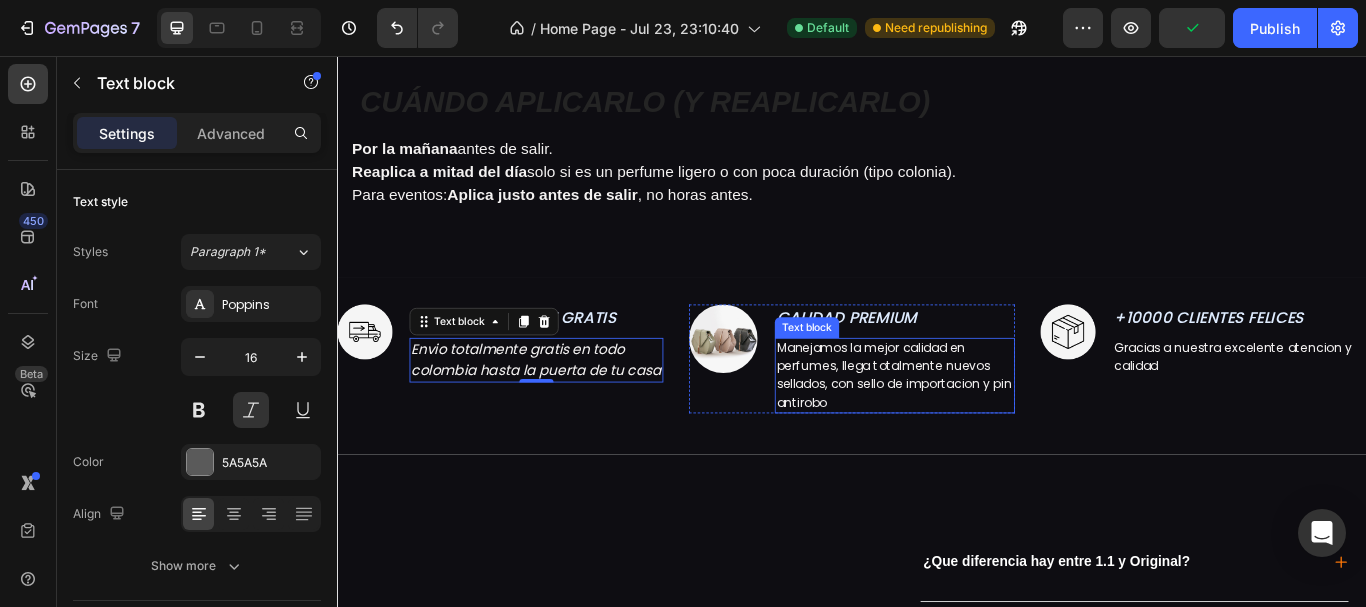click on "Manejamos la mejor calidad en perfumes, llega totalmente nuevos sellados, con sello de importacion y pin antirobo" at bounding box center [986, 428] 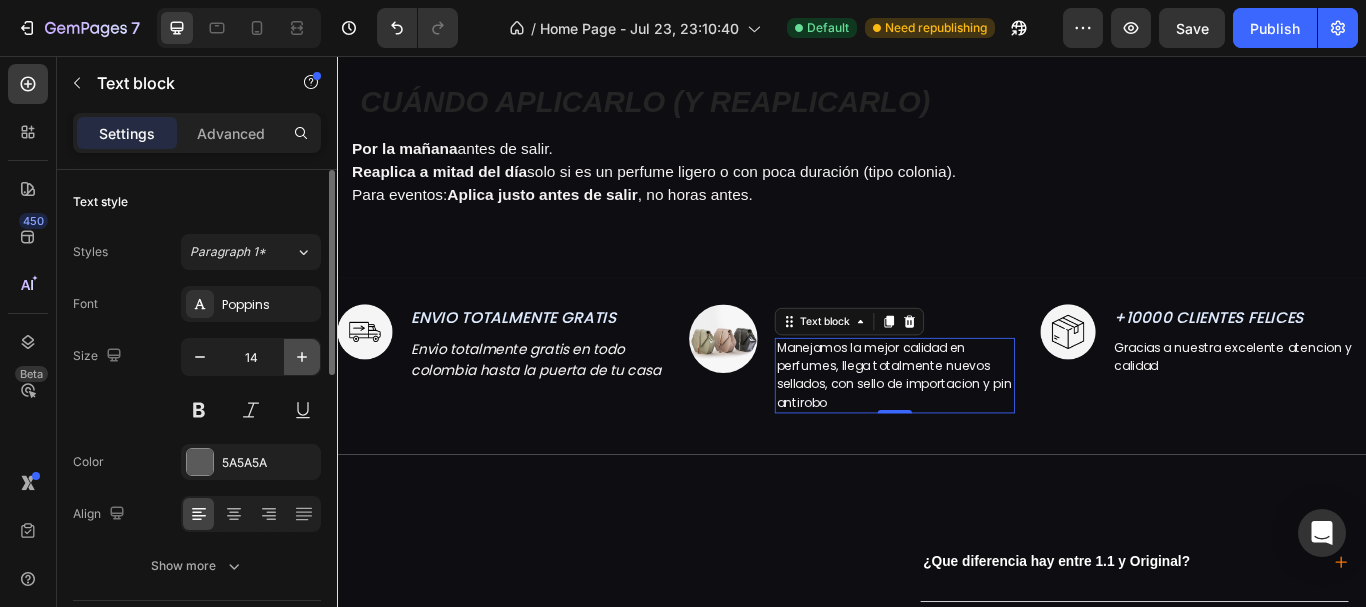 click 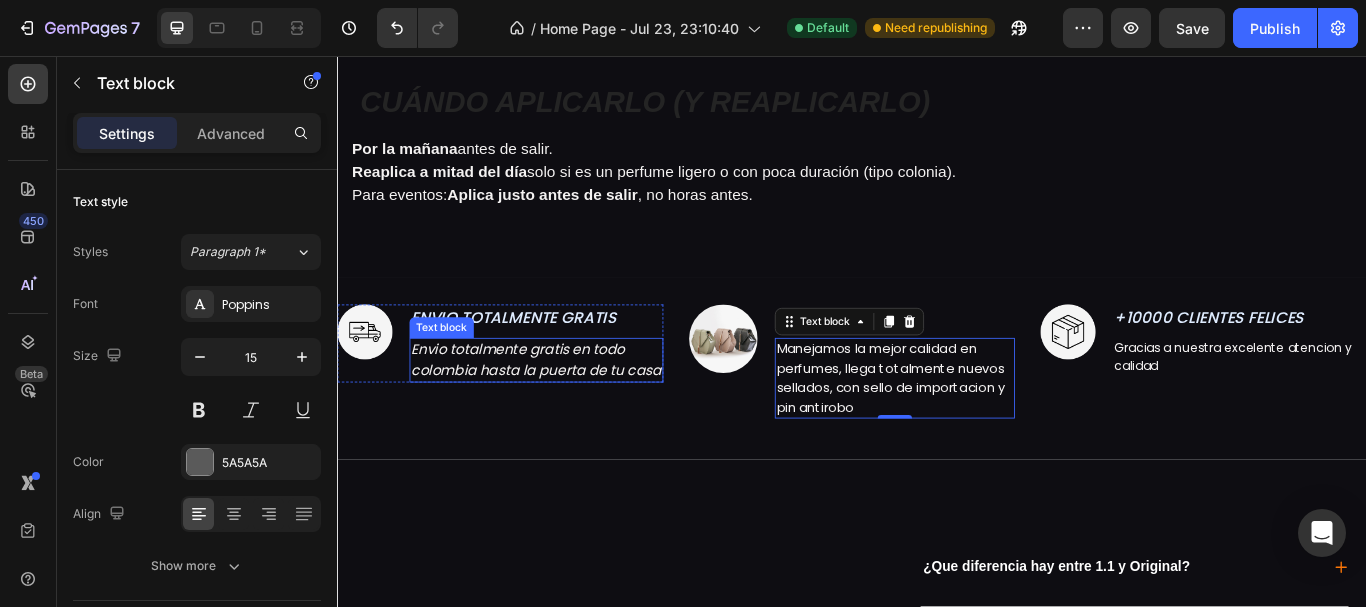 click on "Envio totalmente gratis en todo colombia hasta la puerta de tu casa" at bounding box center (569, 410) 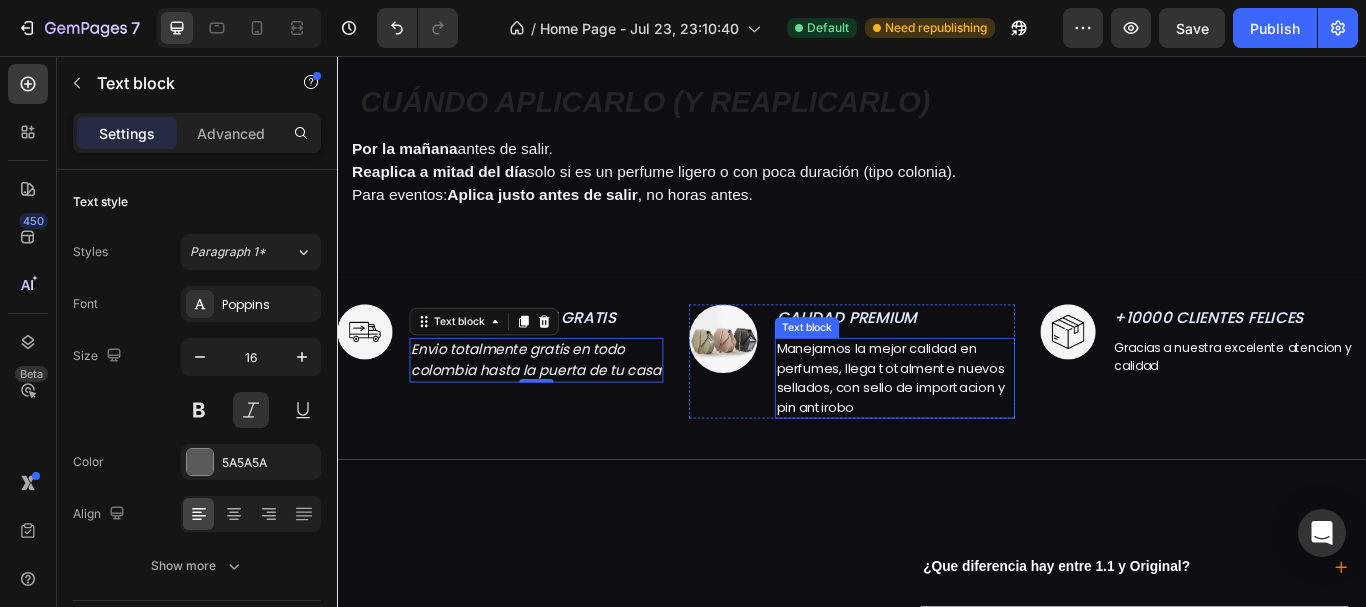 click on "Manejamos la mejor calidad en perfumes, llega totalmente nuevos sellados, con sello de importacion y pin antirobo" at bounding box center [982, 431] 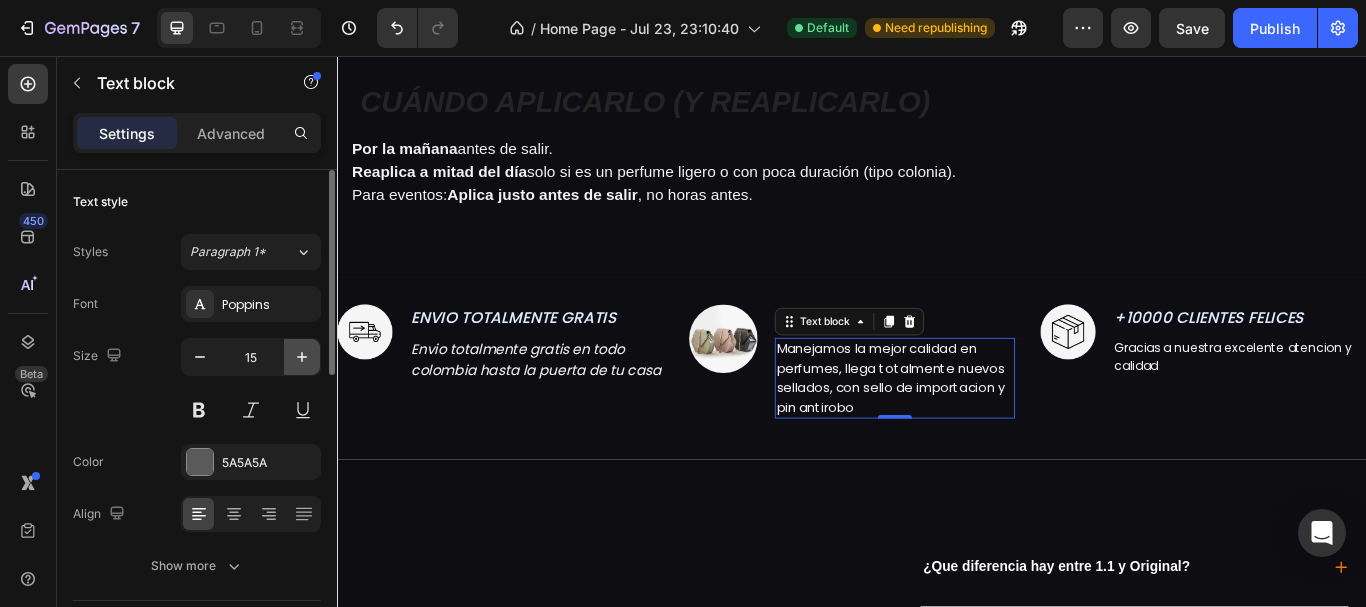 click at bounding box center [302, 357] 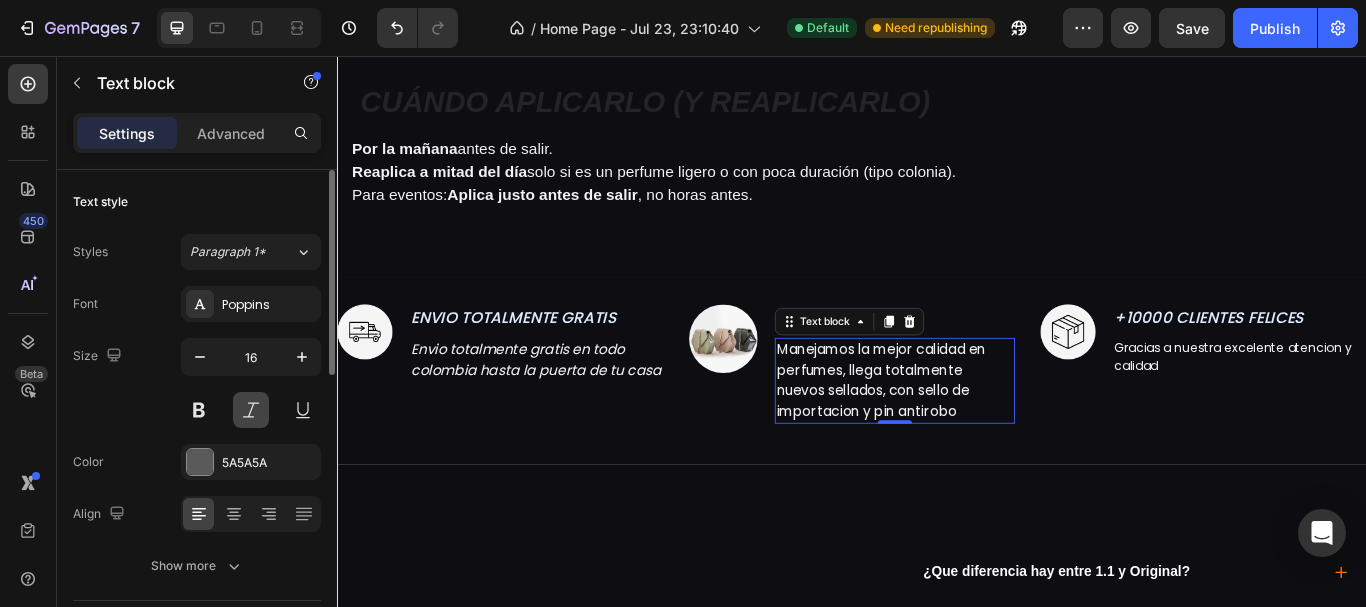 click at bounding box center (251, 410) 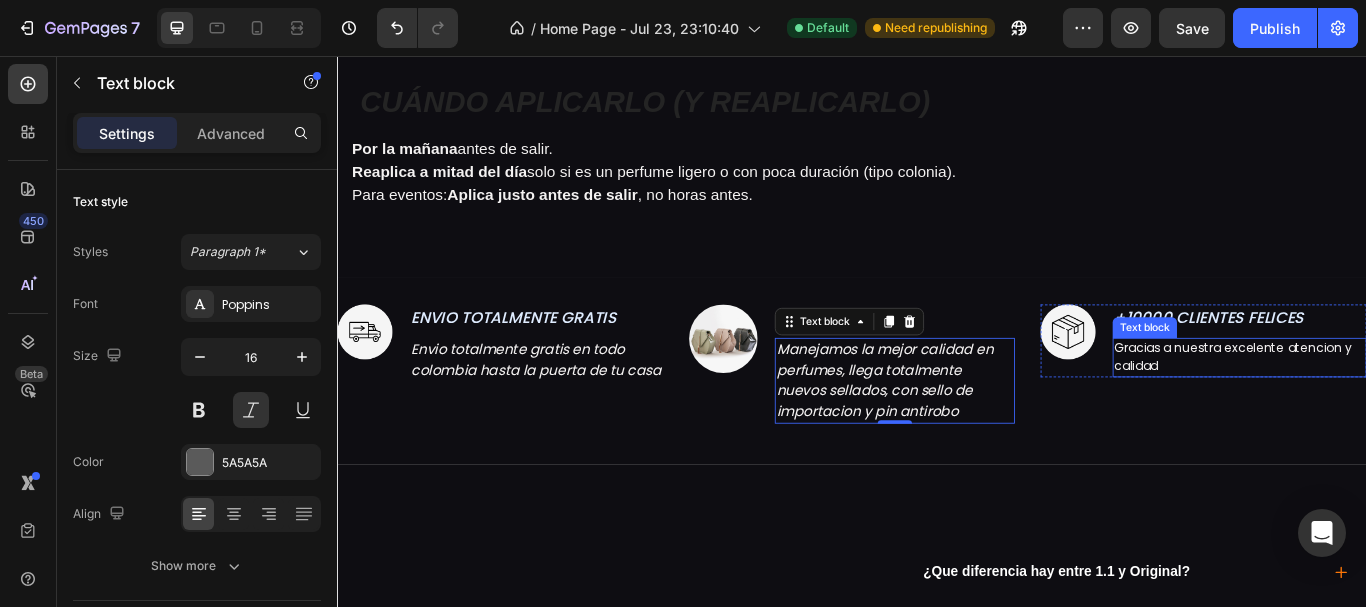 click on "Gracias a nuestra excelente atencion y calidad" at bounding box center (1381, 407) 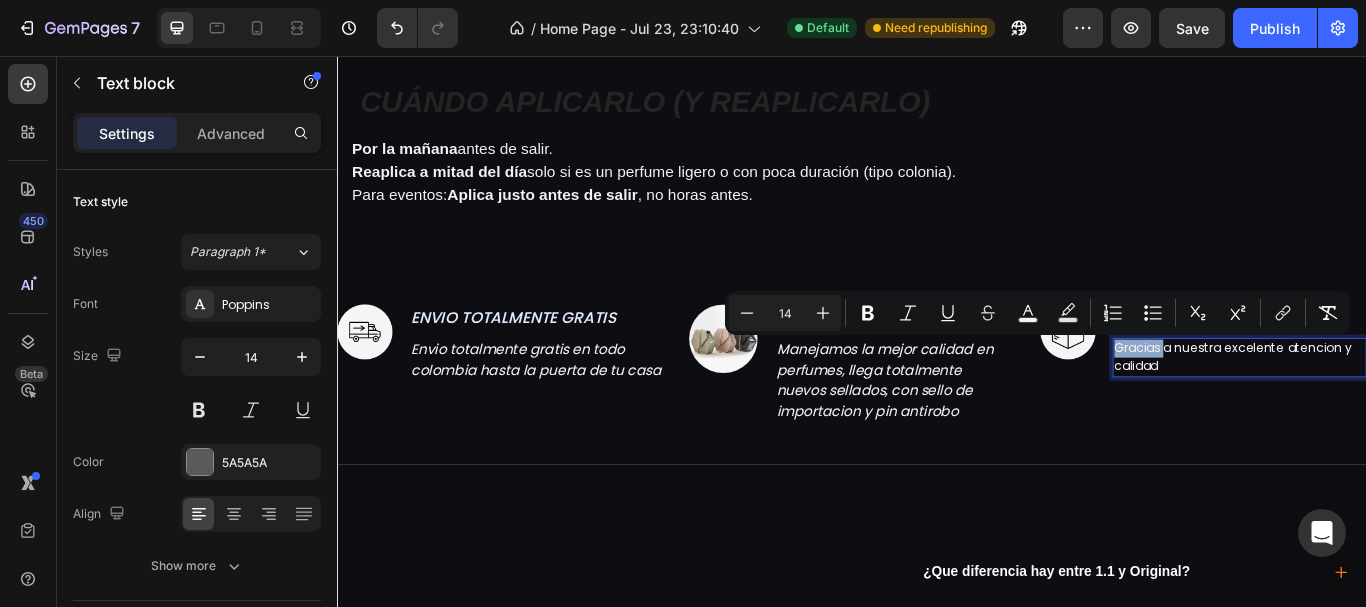 click on "Gracias a nuestra excelente atencion y calidad" at bounding box center (1389, 408) 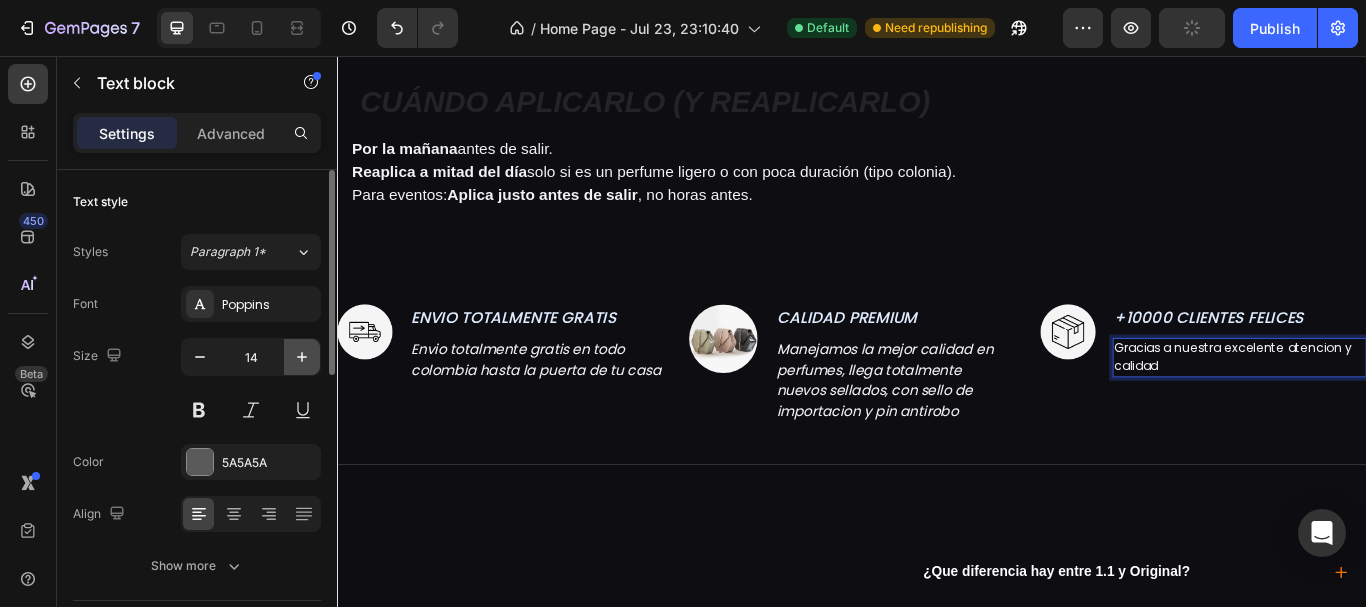 click at bounding box center [302, 357] 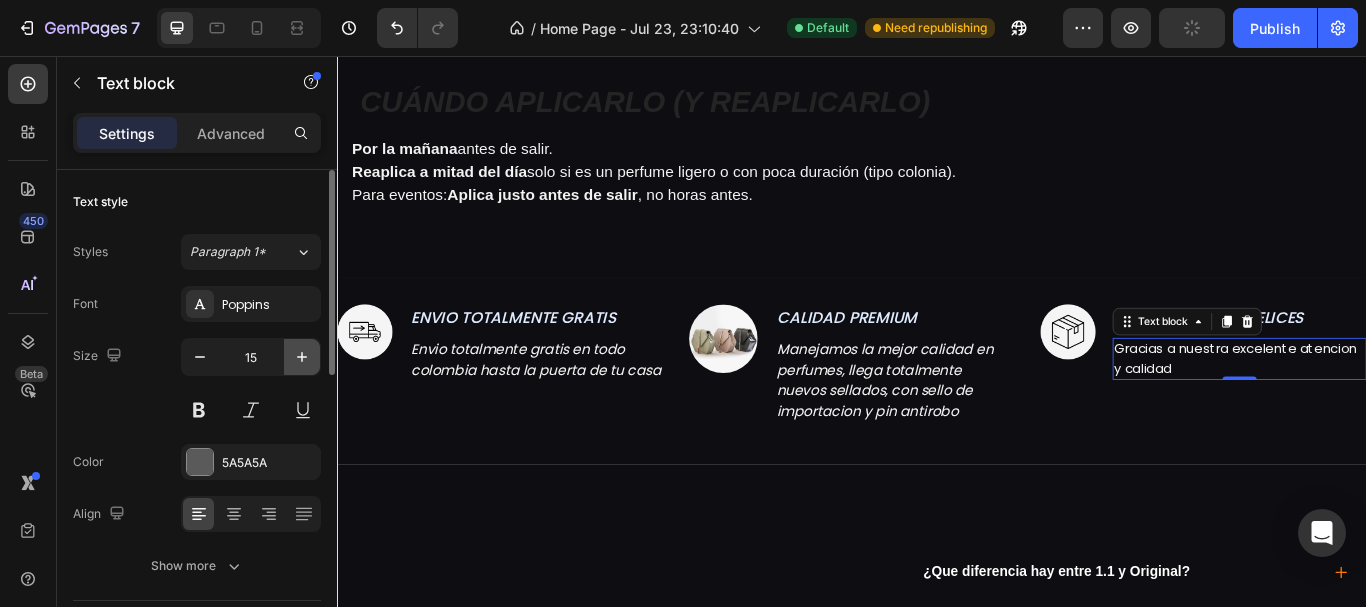 click at bounding box center [302, 357] 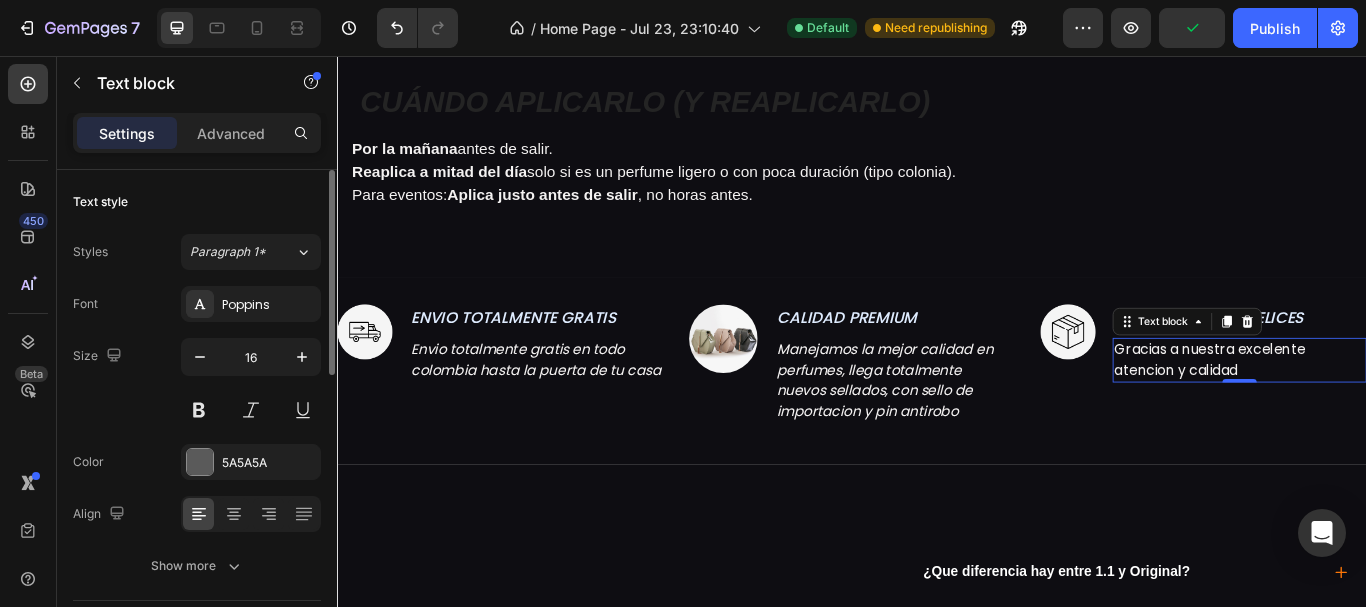 click on "Font Poppins Size 16 Color 5A5A5A Align Show more" at bounding box center [197, 435] 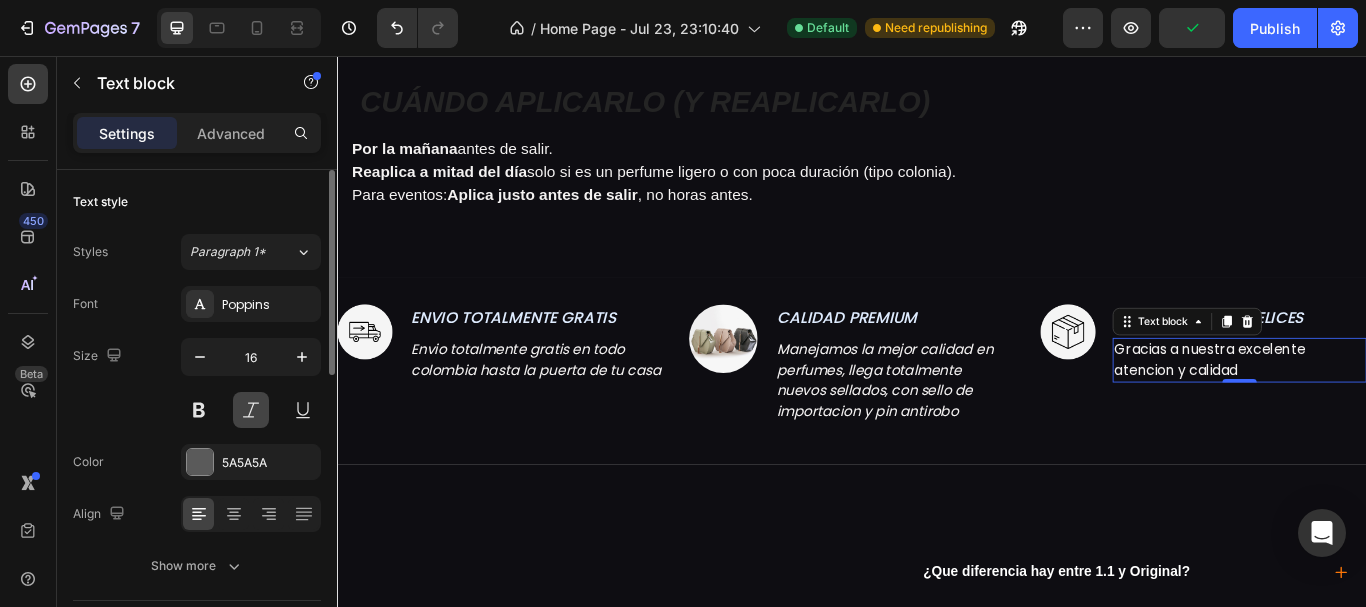 click at bounding box center [251, 410] 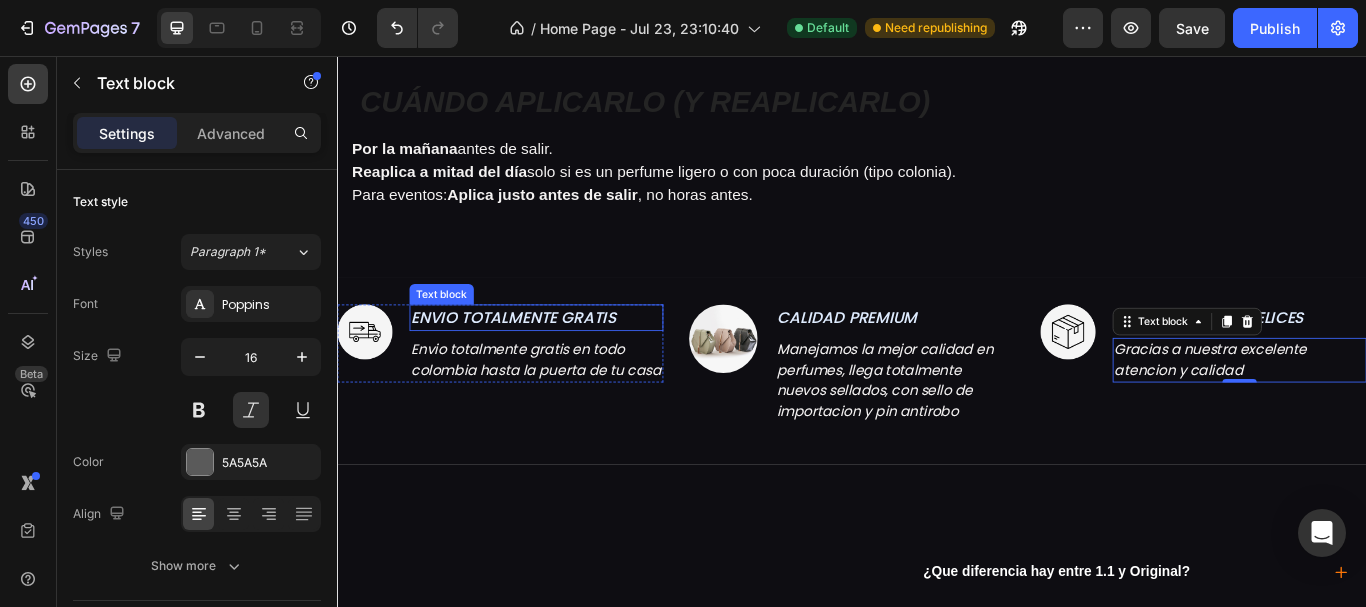 click on "ENVIO TOTALMENTE GRATIS" at bounding box center (542, 361) 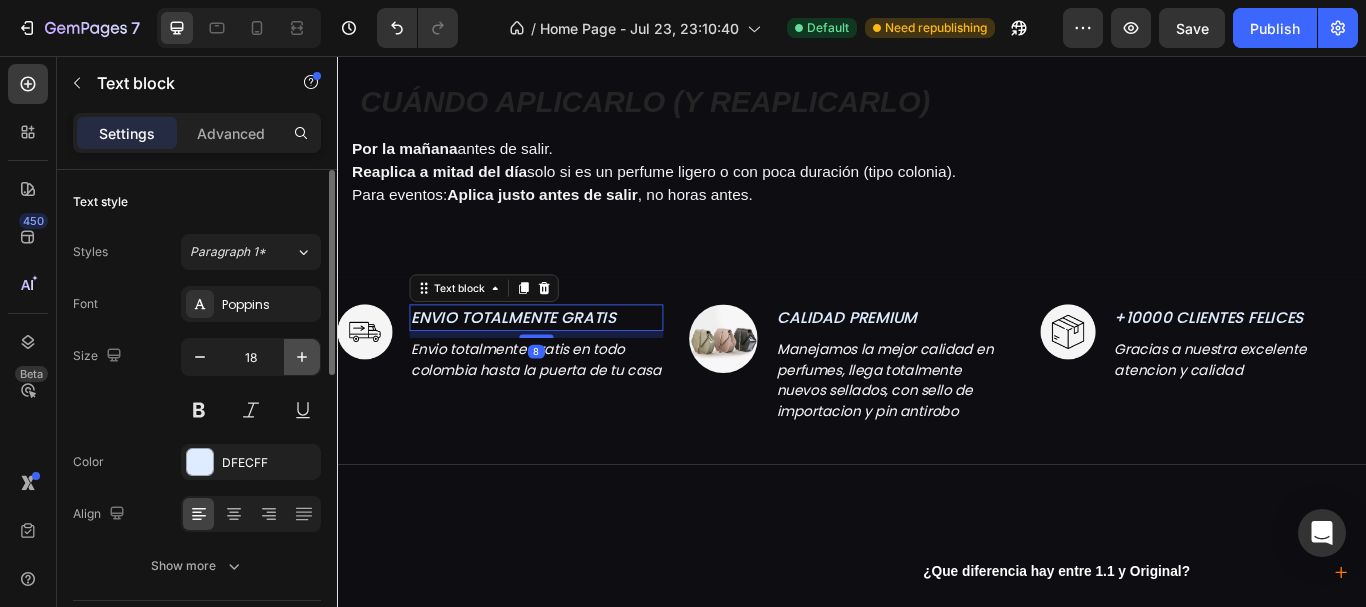 click 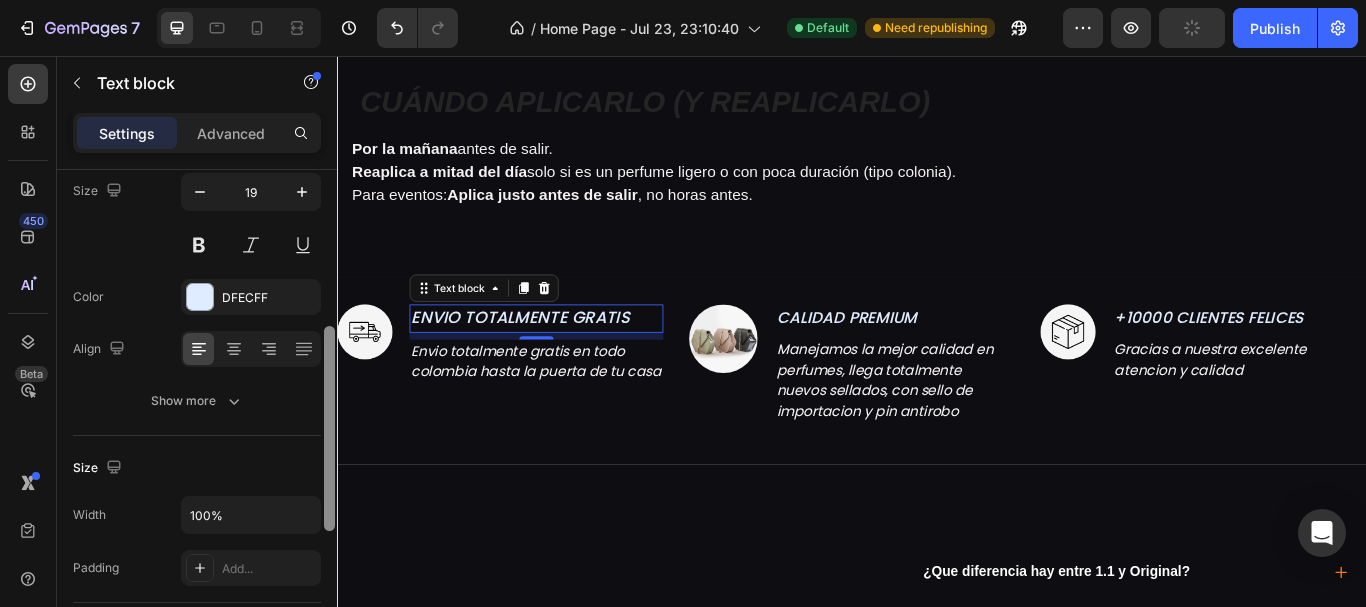 scroll, scrollTop: 122, scrollLeft: 0, axis: vertical 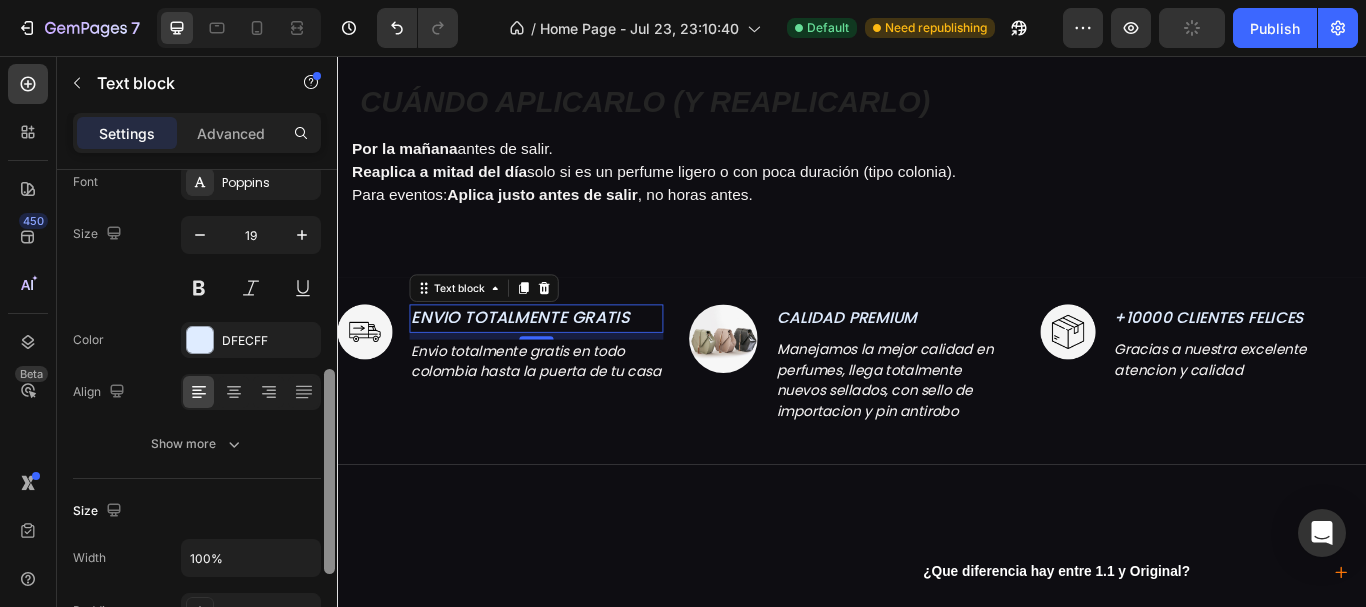 drag, startPoint x: 330, startPoint y: 355, endPoint x: 323, endPoint y: 406, distance: 51.47815 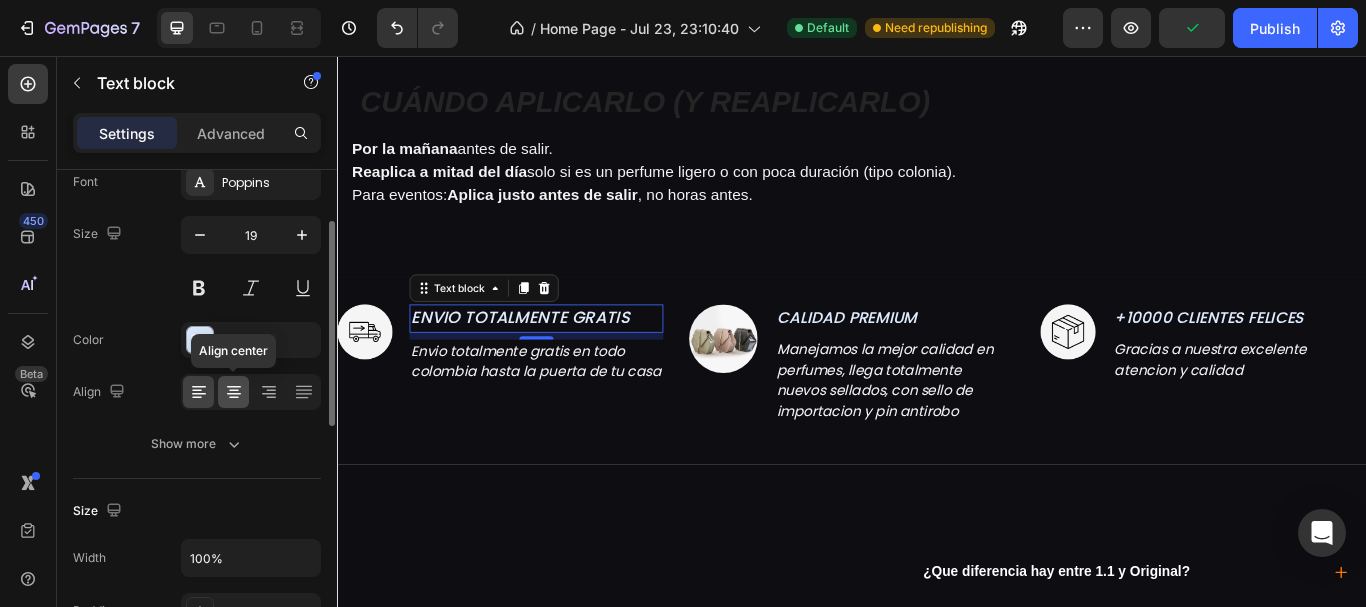click 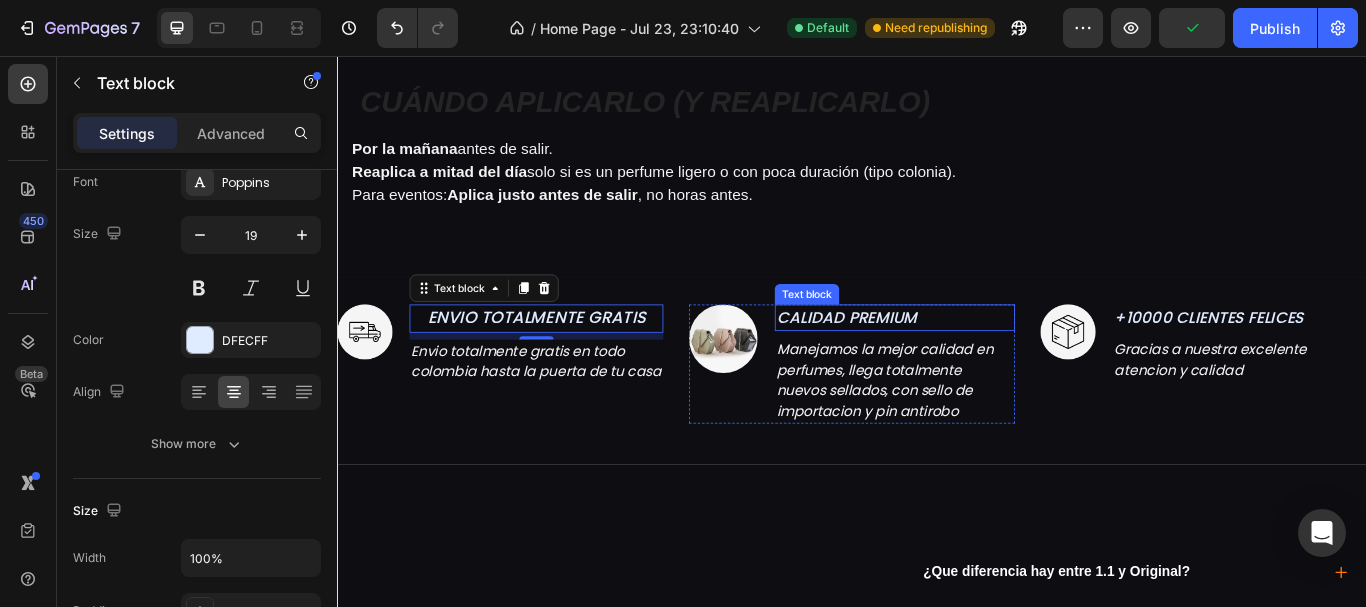click on "CALIDAD PREMIUM" at bounding box center (931, 361) 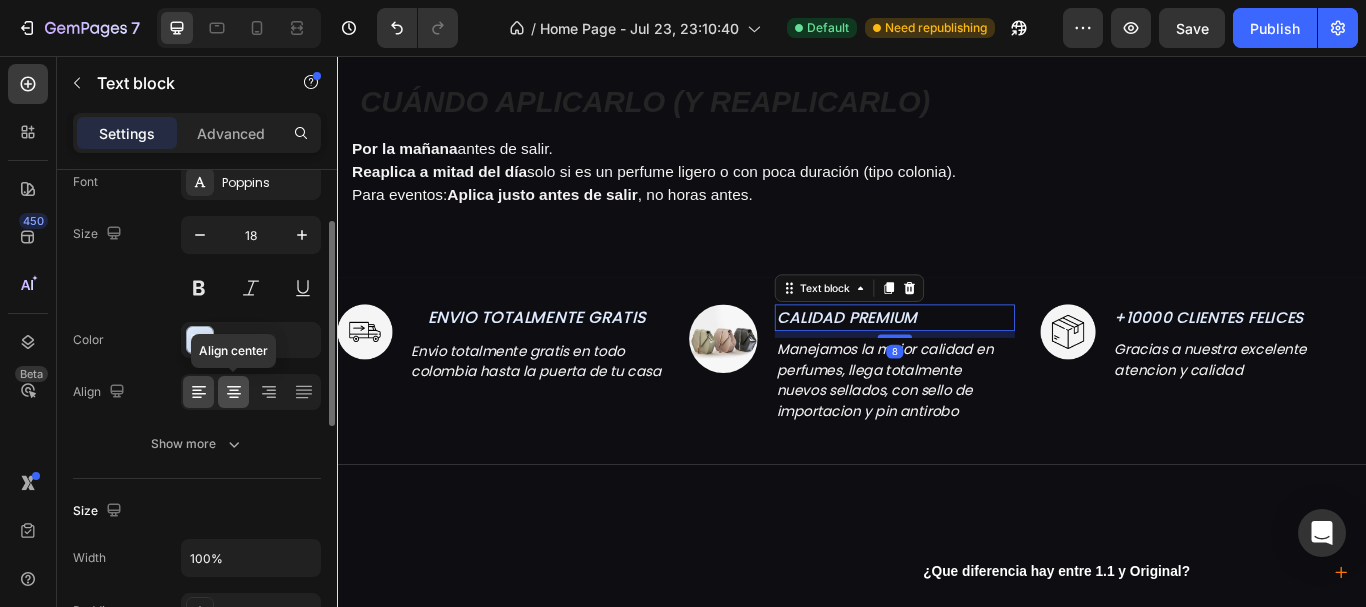 click 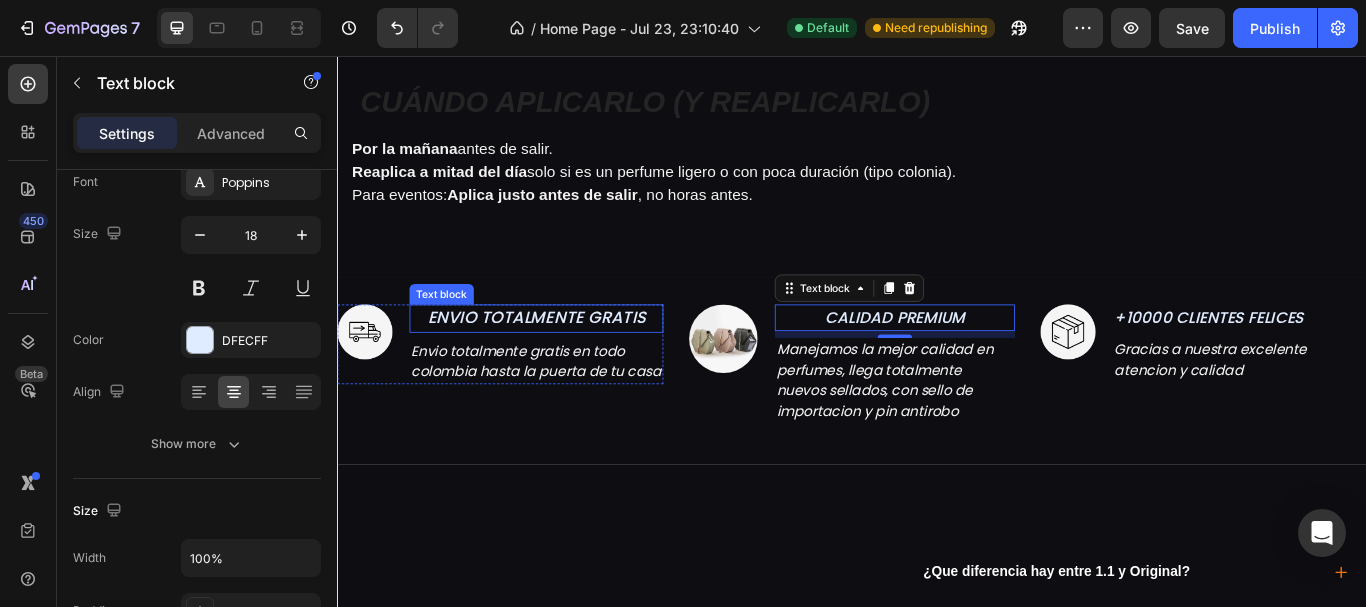 click on "ENVIO TOTALMENTE GRATIS" at bounding box center (569, 361) 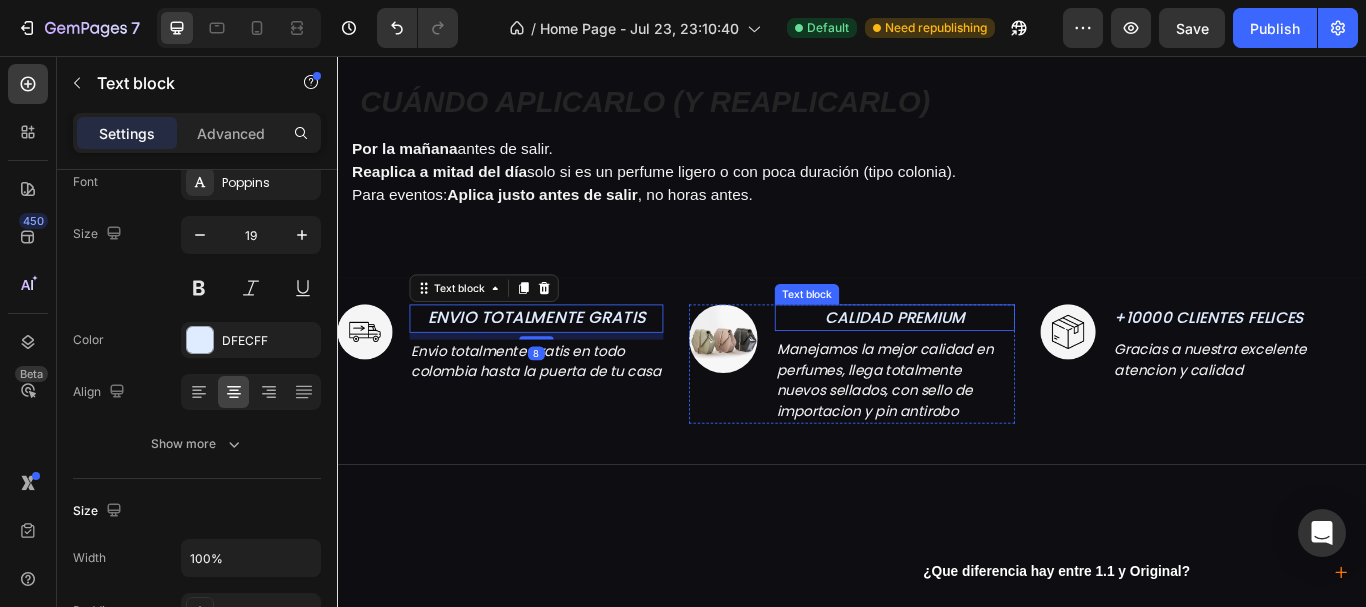 click on "CALIDAD PREMIUM" at bounding box center (987, 361) 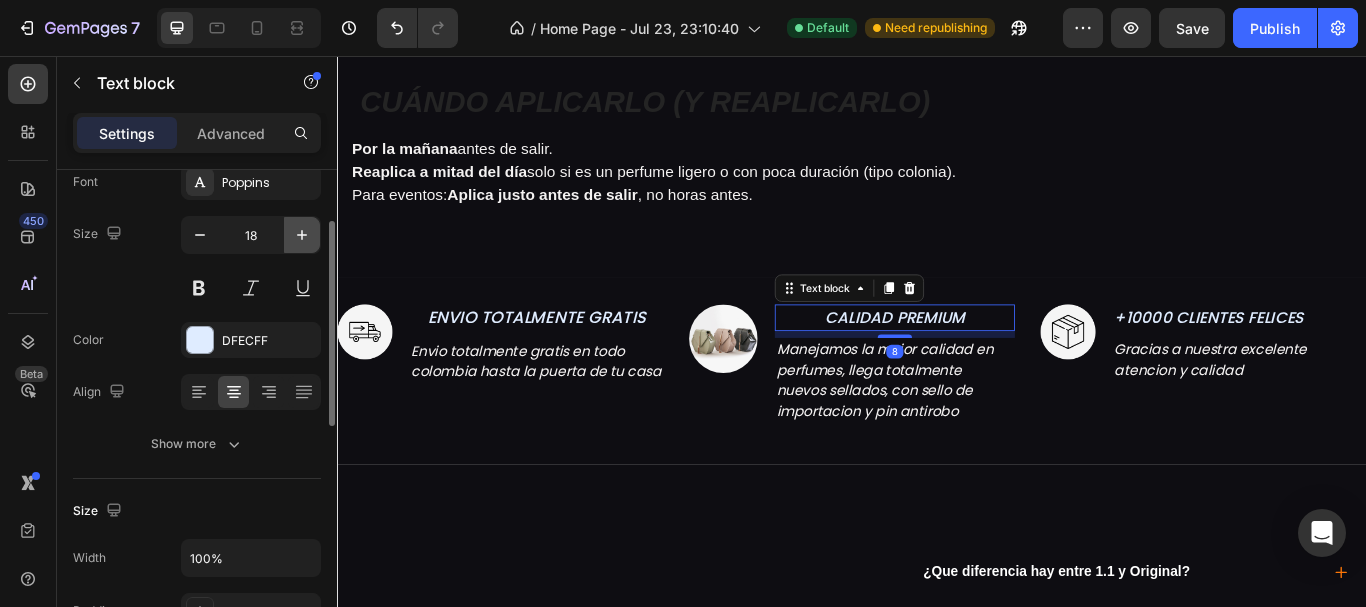 click 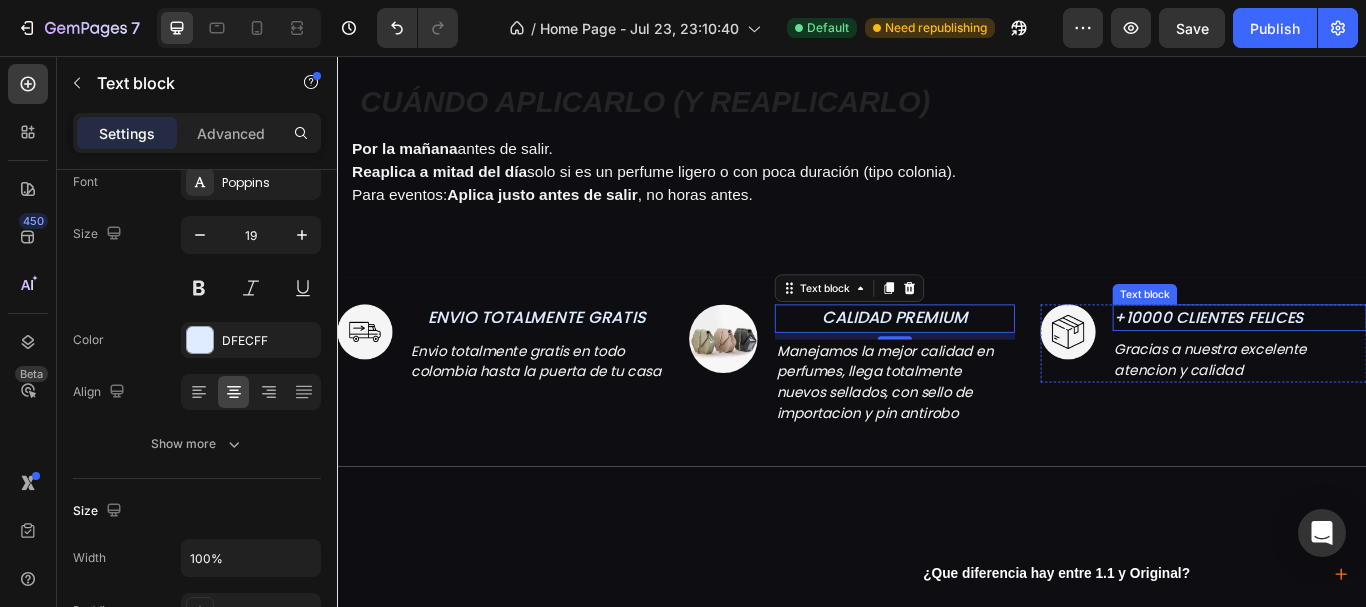 click on "+10000 CLIENTES FELICES" at bounding box center (1353, 361) 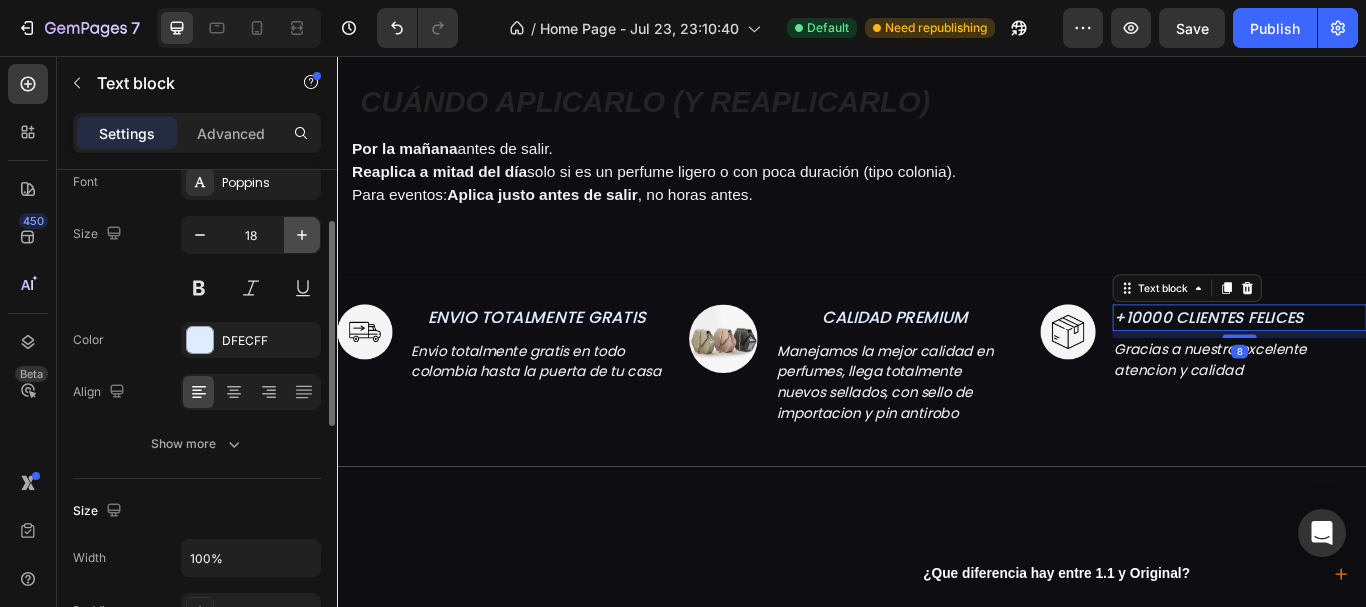 click 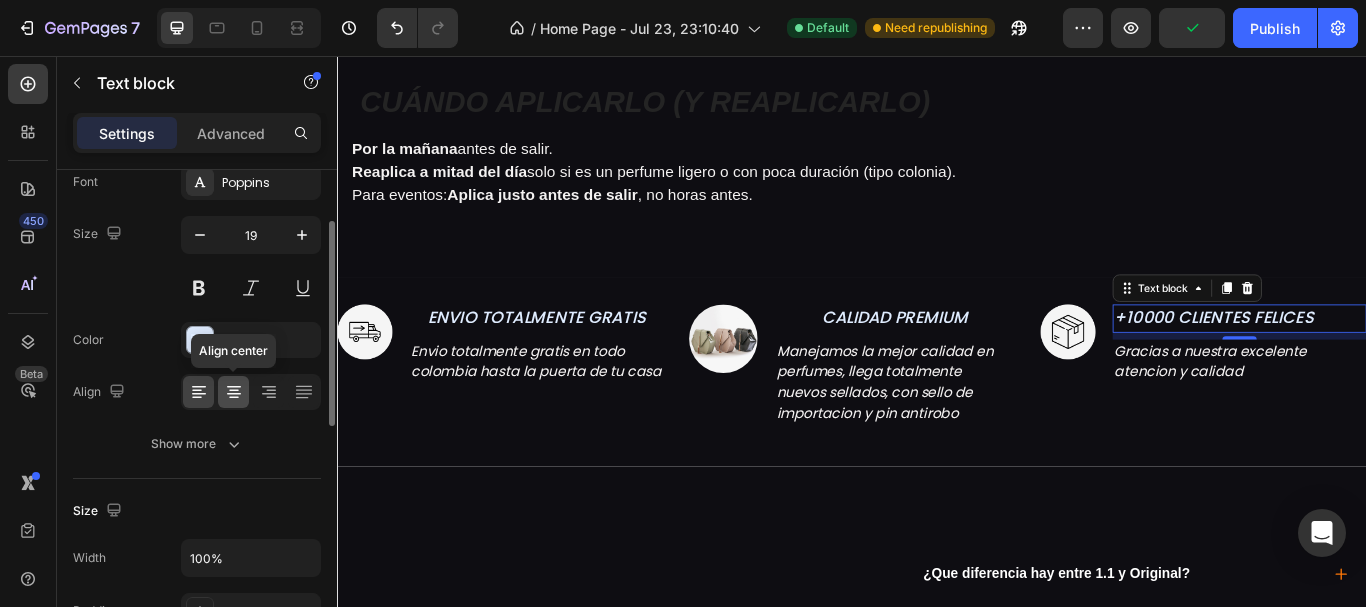 click 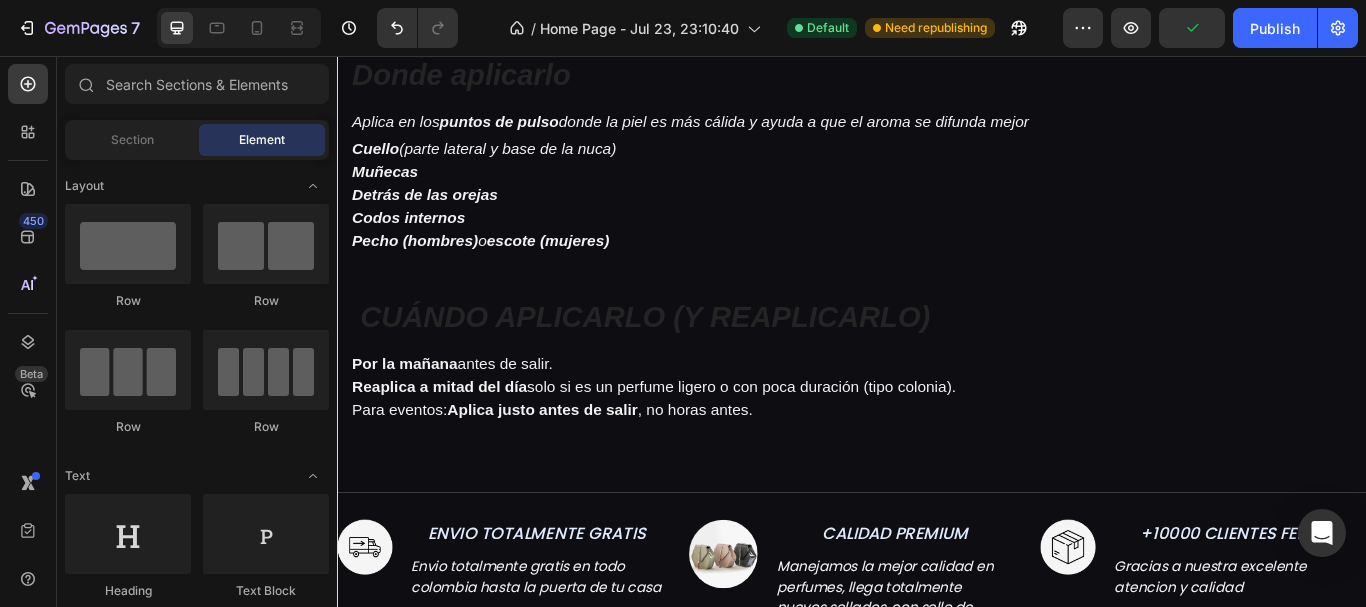 scroll, scrollTop: 1461, scrollLeft: 0, axis: vertical 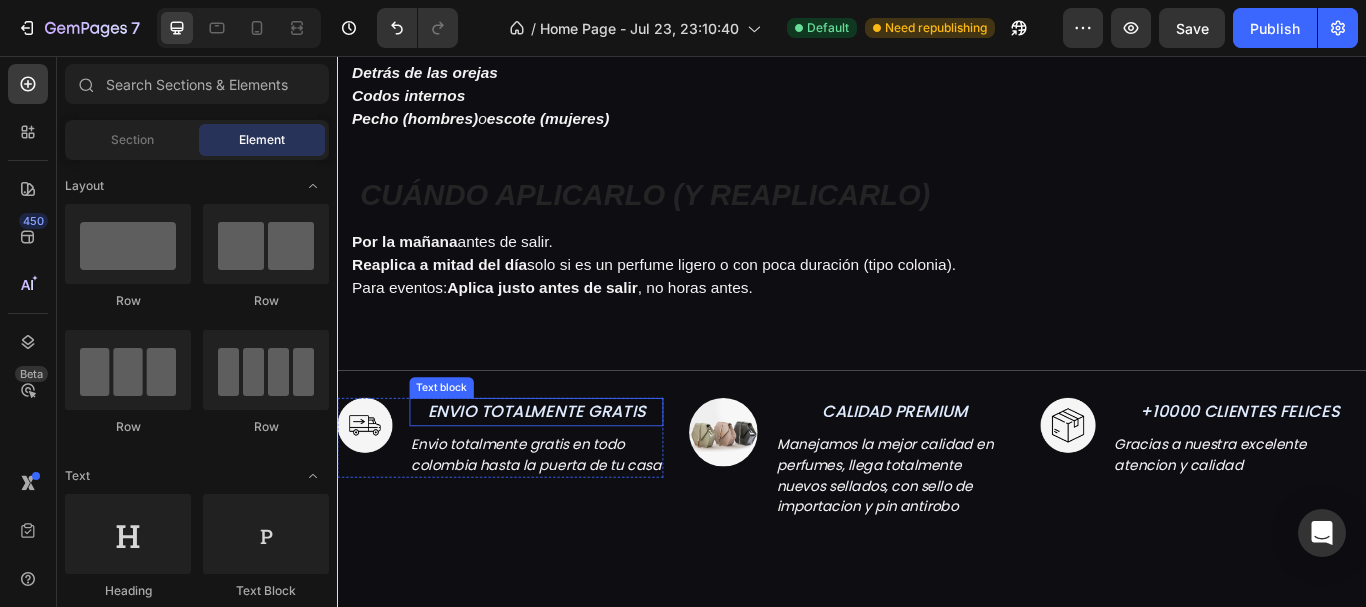 click on "ENVIO TOTALMENTE GRATIS" at bounding box center (569, 470) 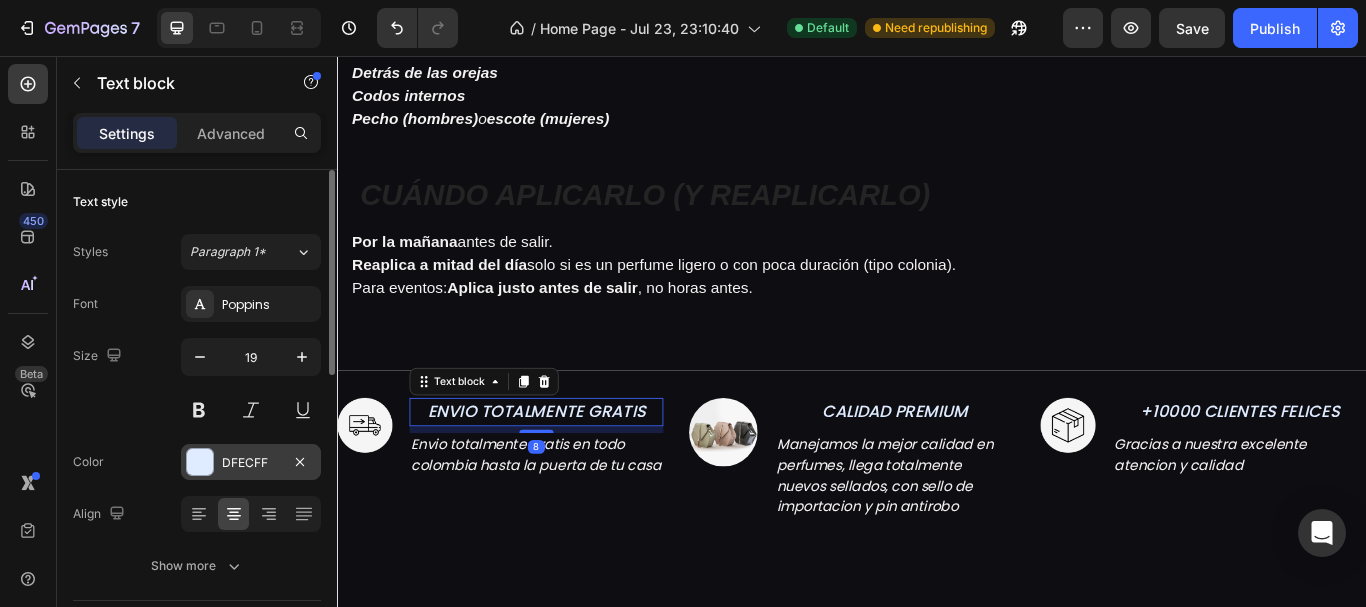 click on "DFECFF" at bounding box center [251, 463] 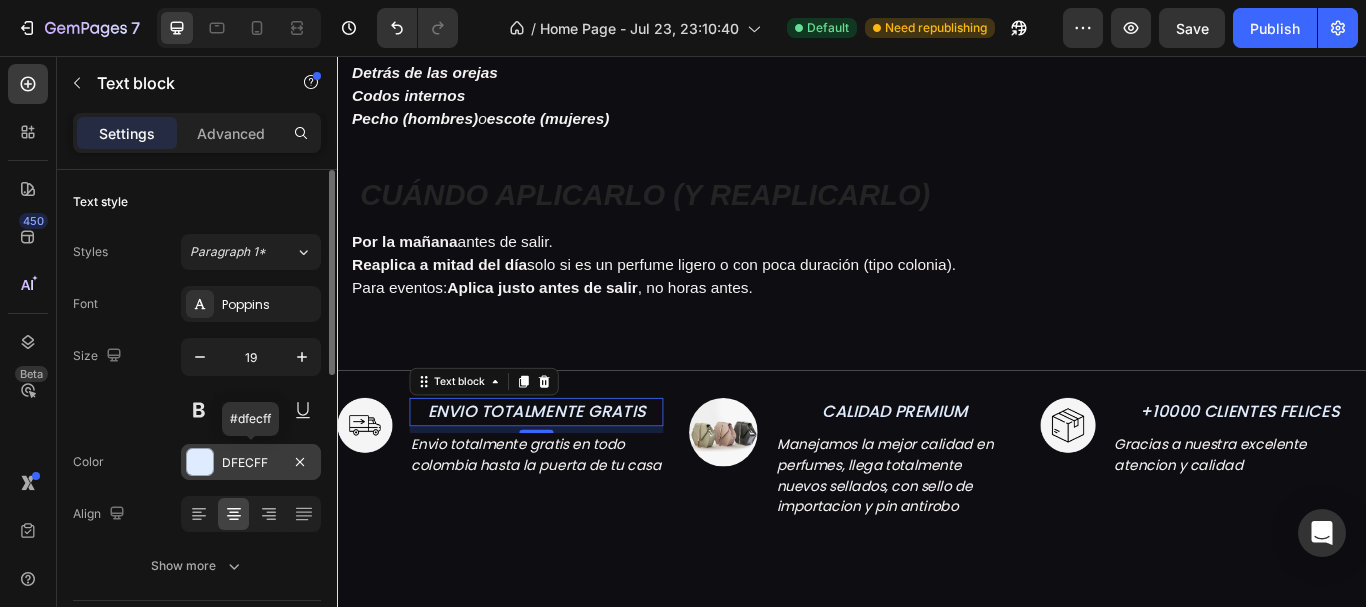 click on "DFECFF" at bounding box center [251, 463] 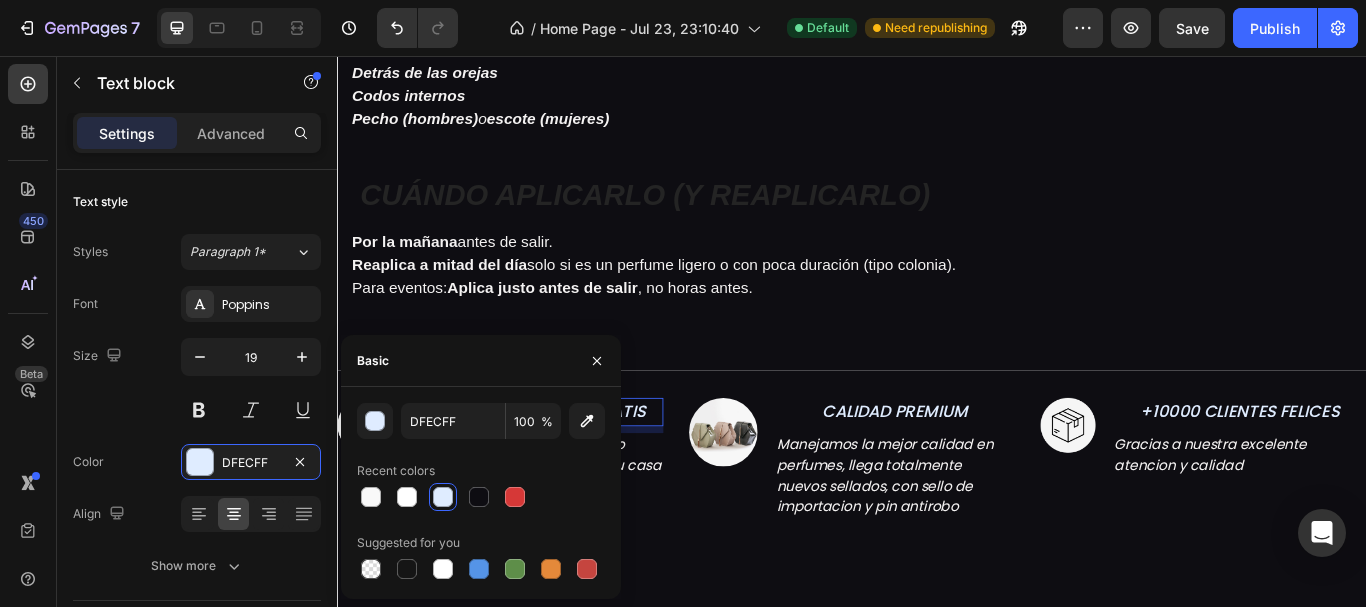 click on "DFECFF 100 % Recent colors Suggested for you" at bounding box center (481, 493) 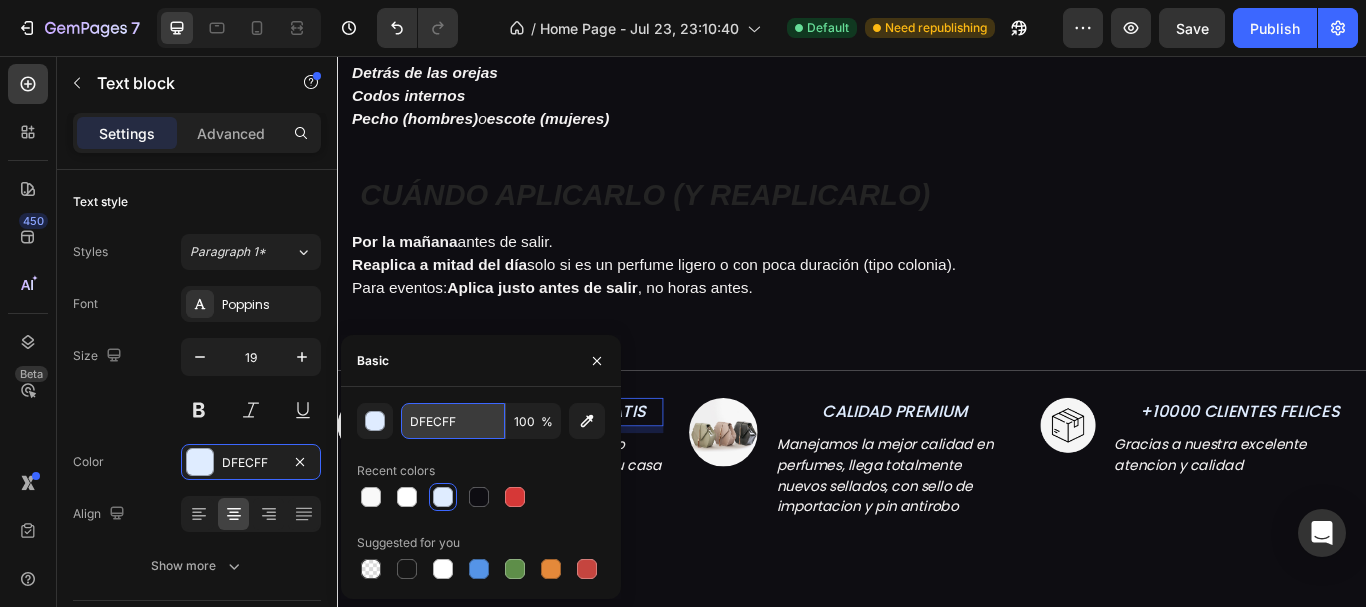 click on "DFECFF" at bounding box center (453, 421) 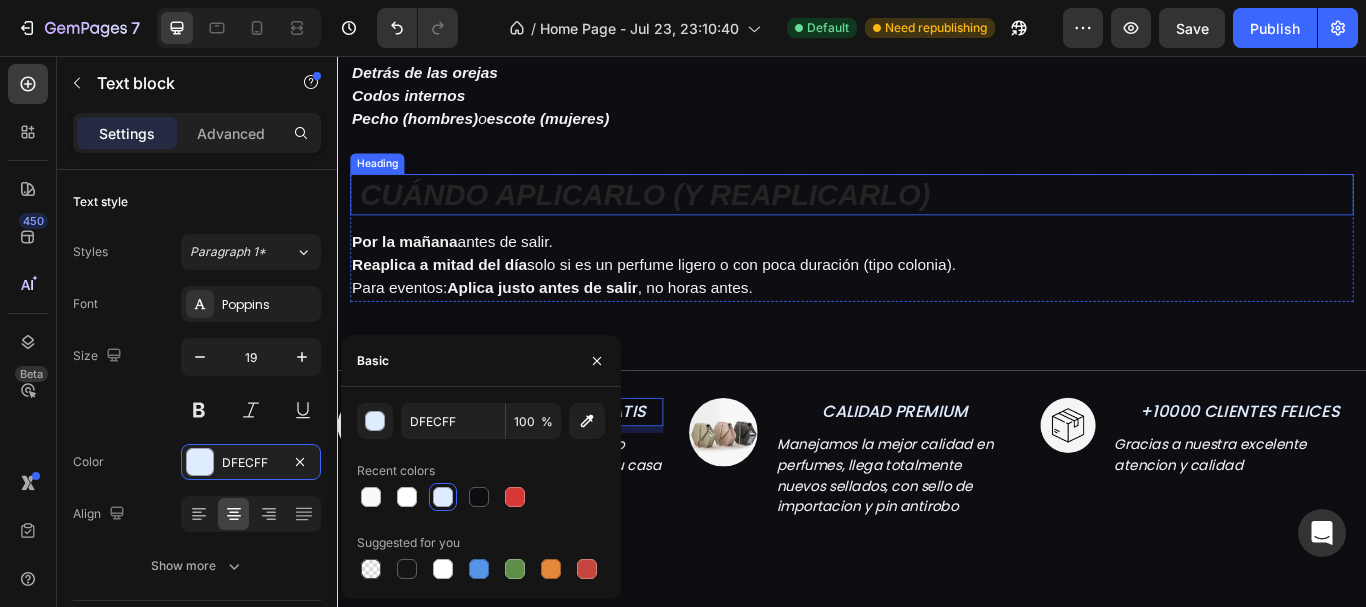 click on "CUÁNDO APLICARLO (Y REAPLICARLO)" at bounding box center [695, 218] 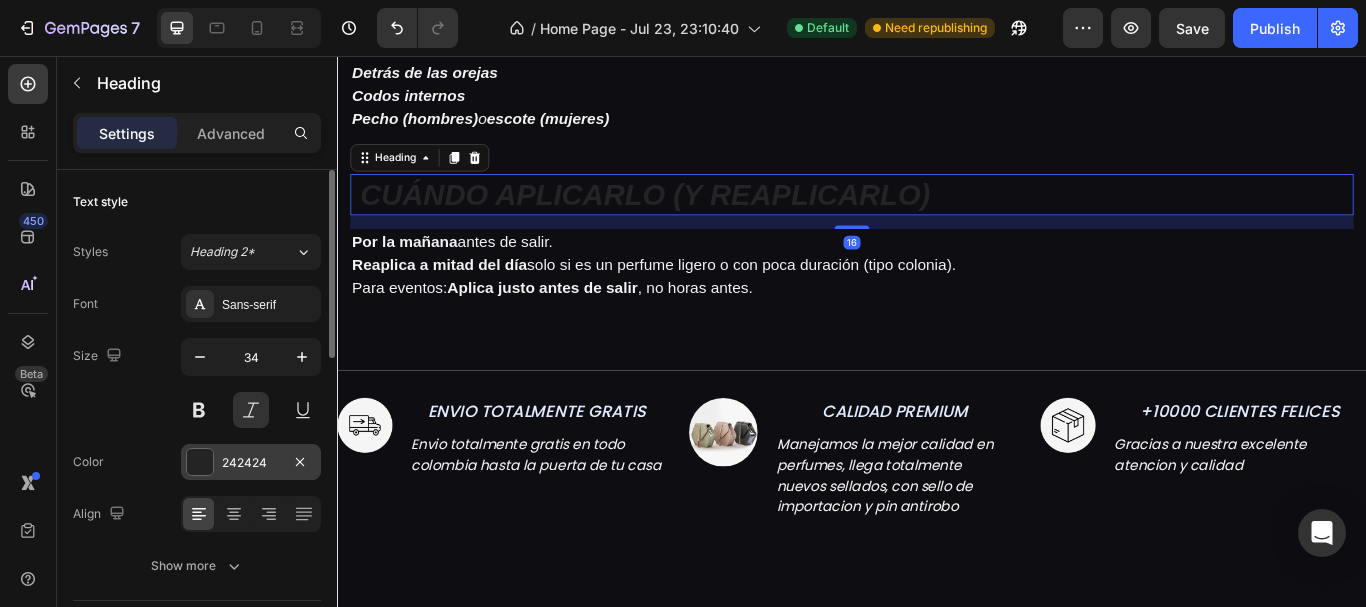 click on "242424" at bounding box center [251, 463] 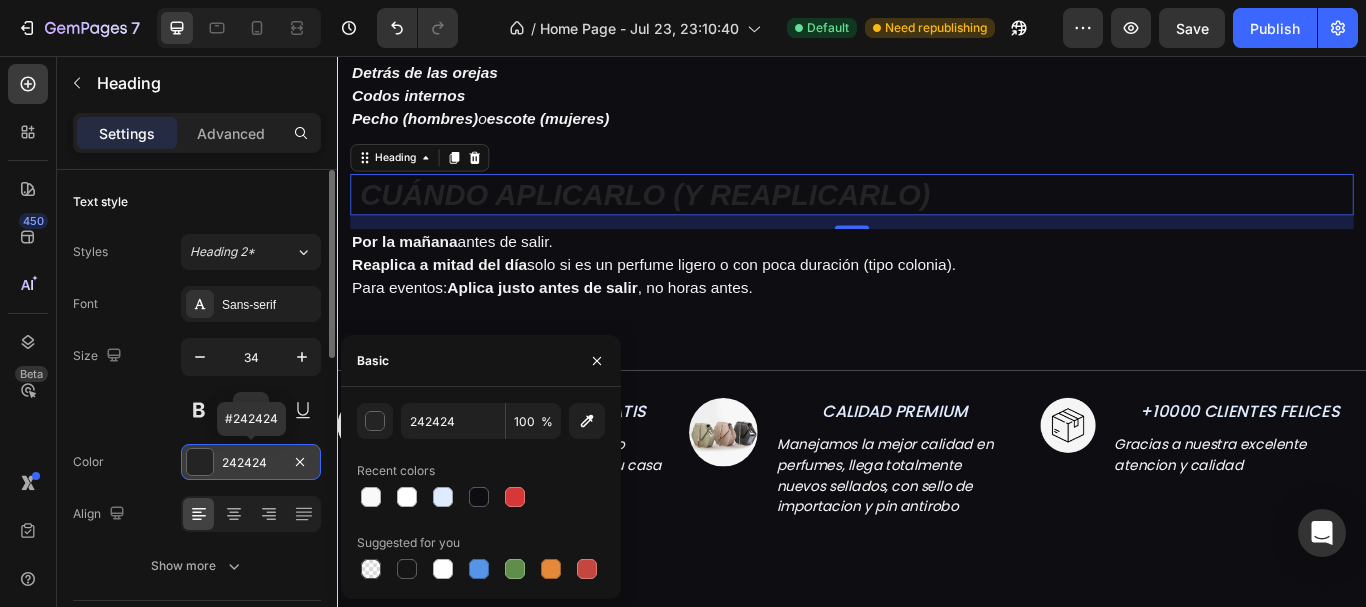 click on "242424" at bounding box center (251, 463) 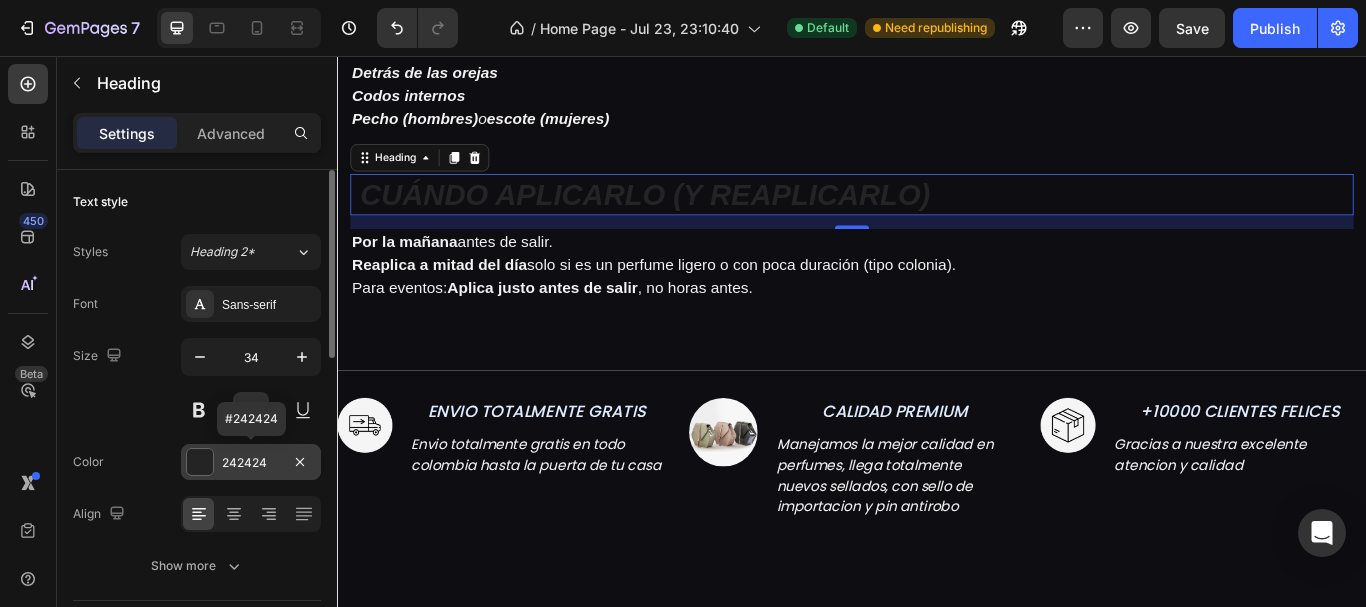 click on "242424" at bounding box center (251, 463) 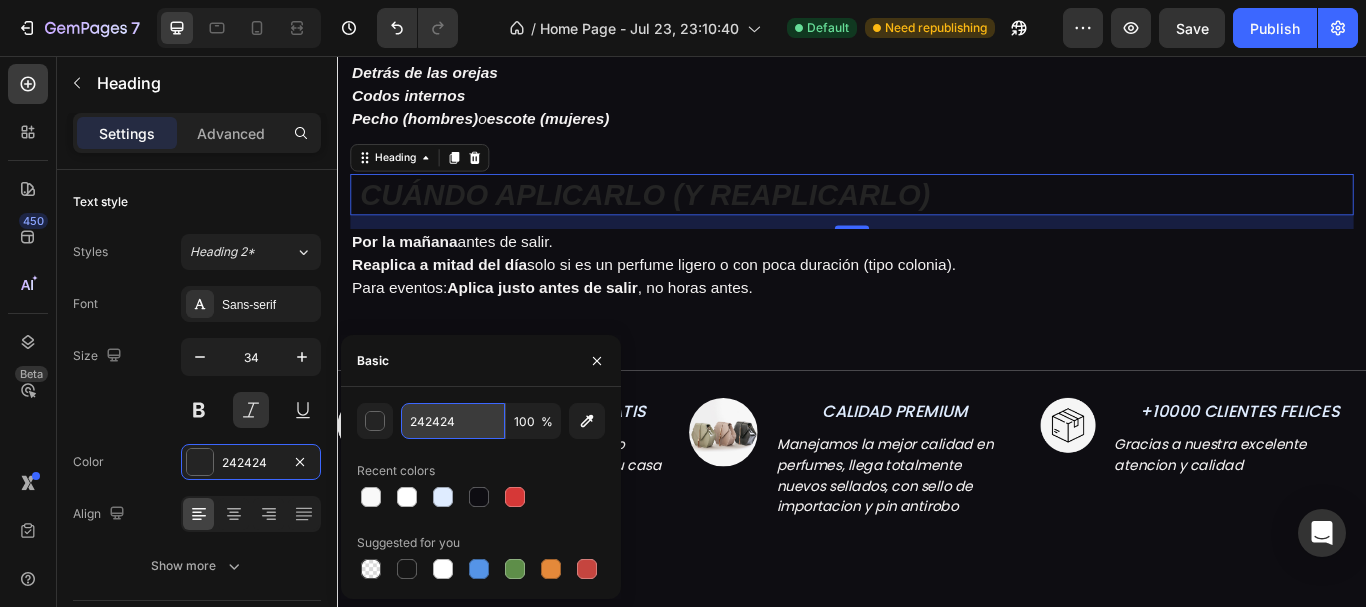 click on "242424" at bounding box center [453, 421] 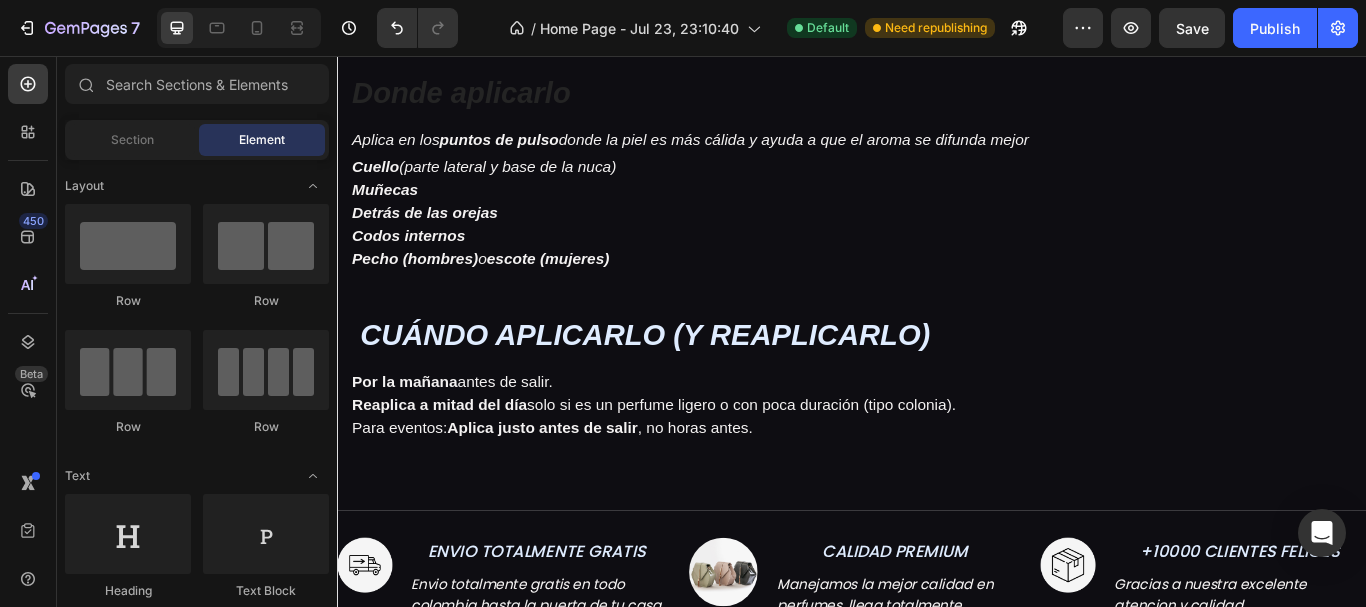 scroll, scrollTop: 1271, scrollLeft: 0, axis: vertical 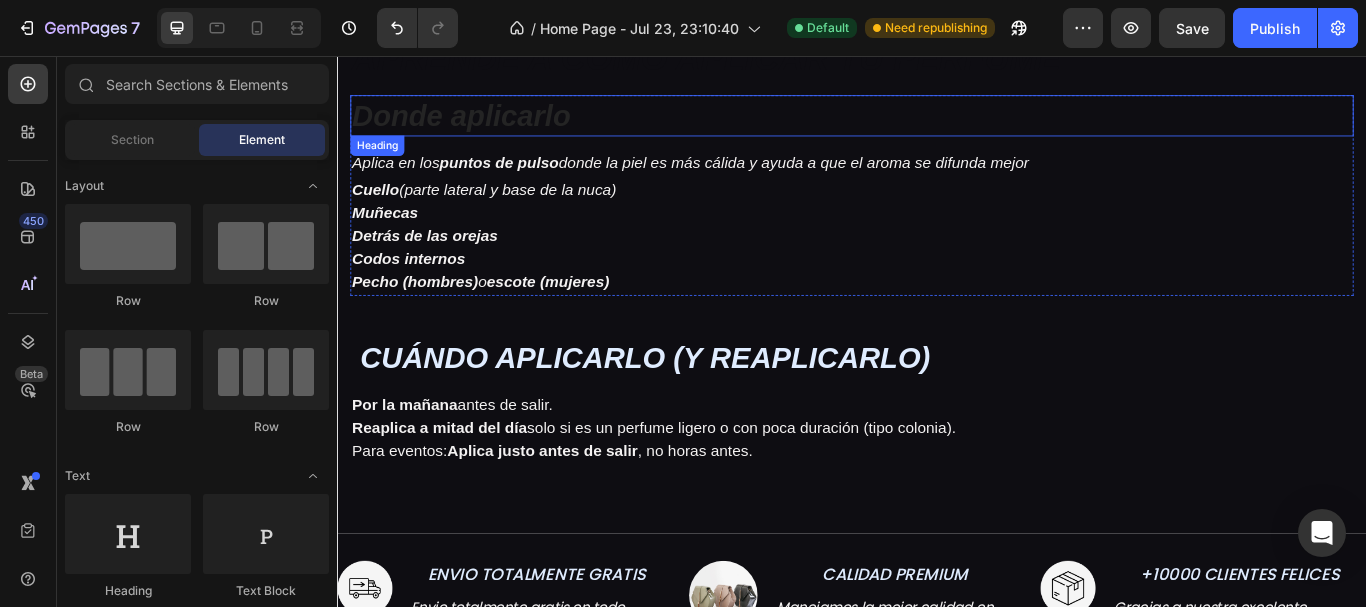 click on "Donde aplicarlo" at bounding box center (481, 126) 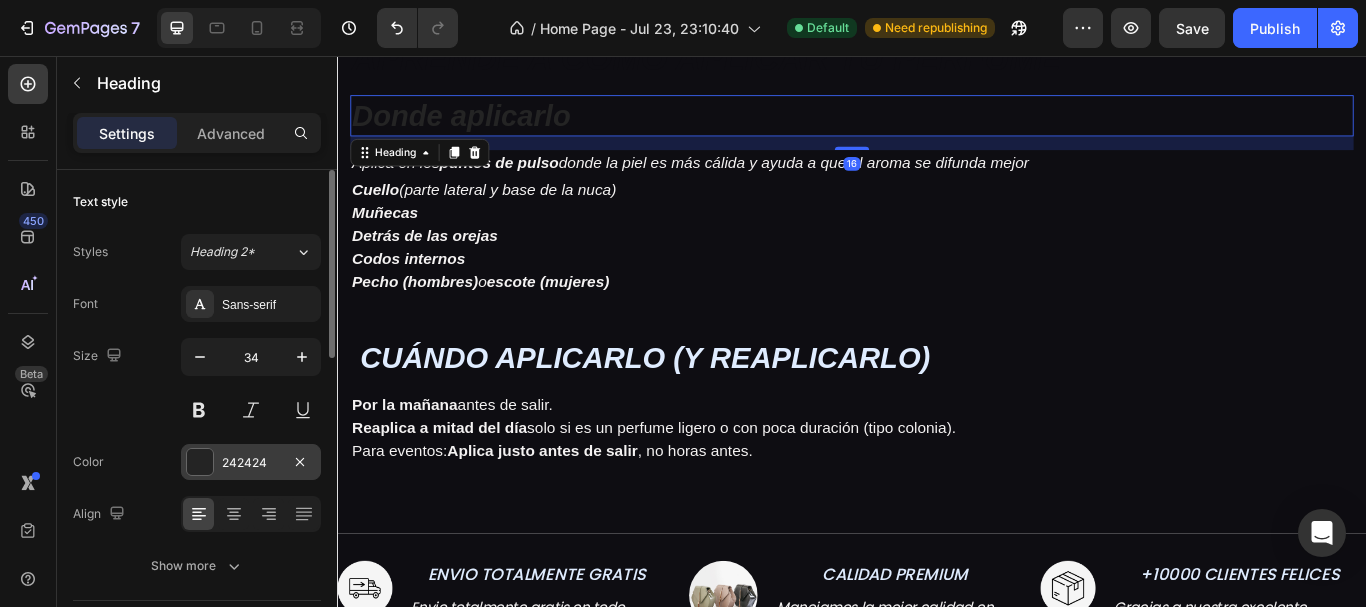 click on "242424" at bounding box center (251, 463) 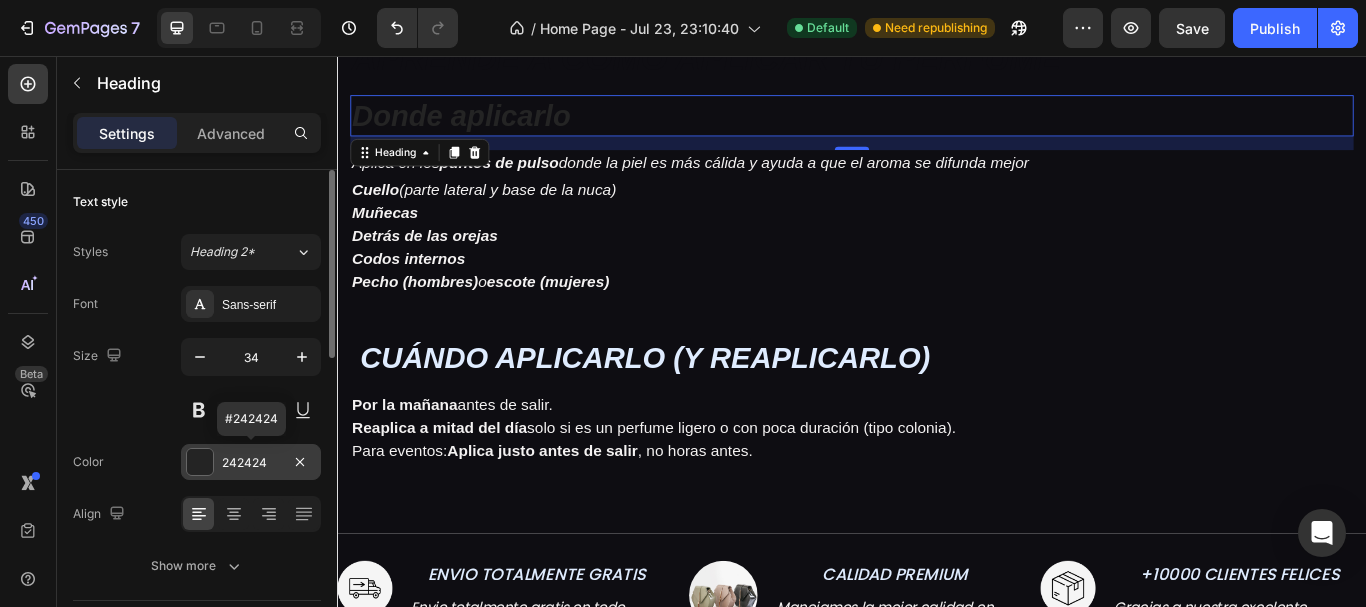 click on "242424" at bounding box center (251, 463) 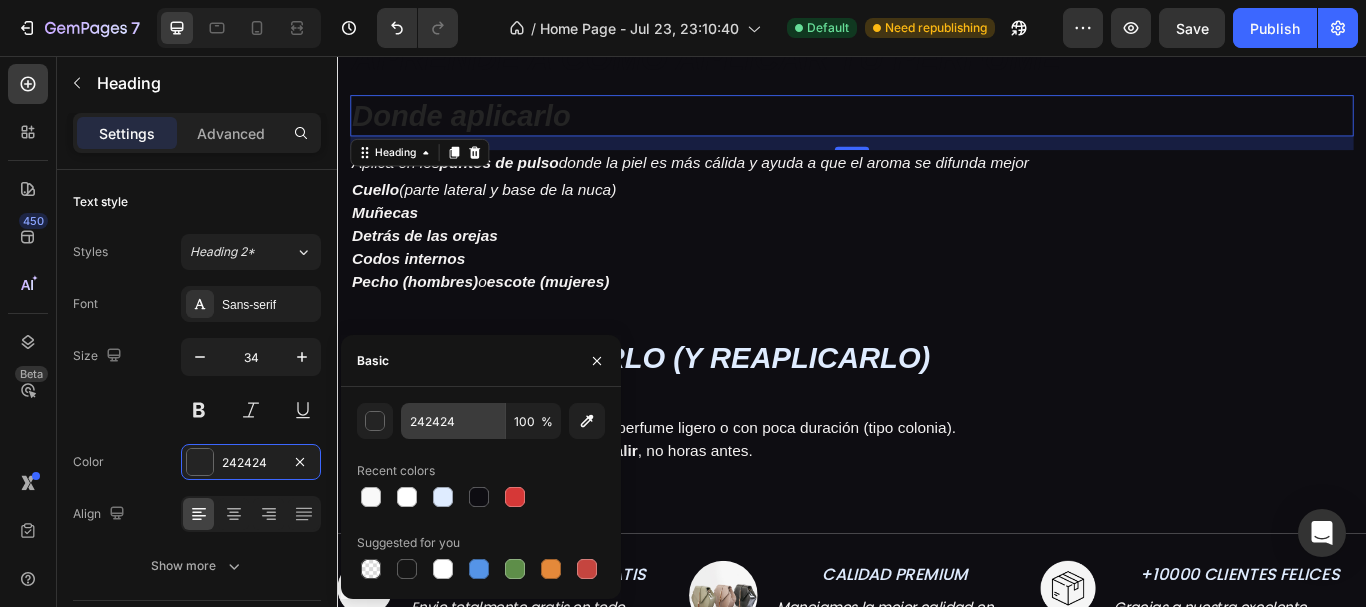 drag, startPoint x: 259, startPoint y: 461, endPoint x: 450, endPoint y: 419, distance: 195.5633 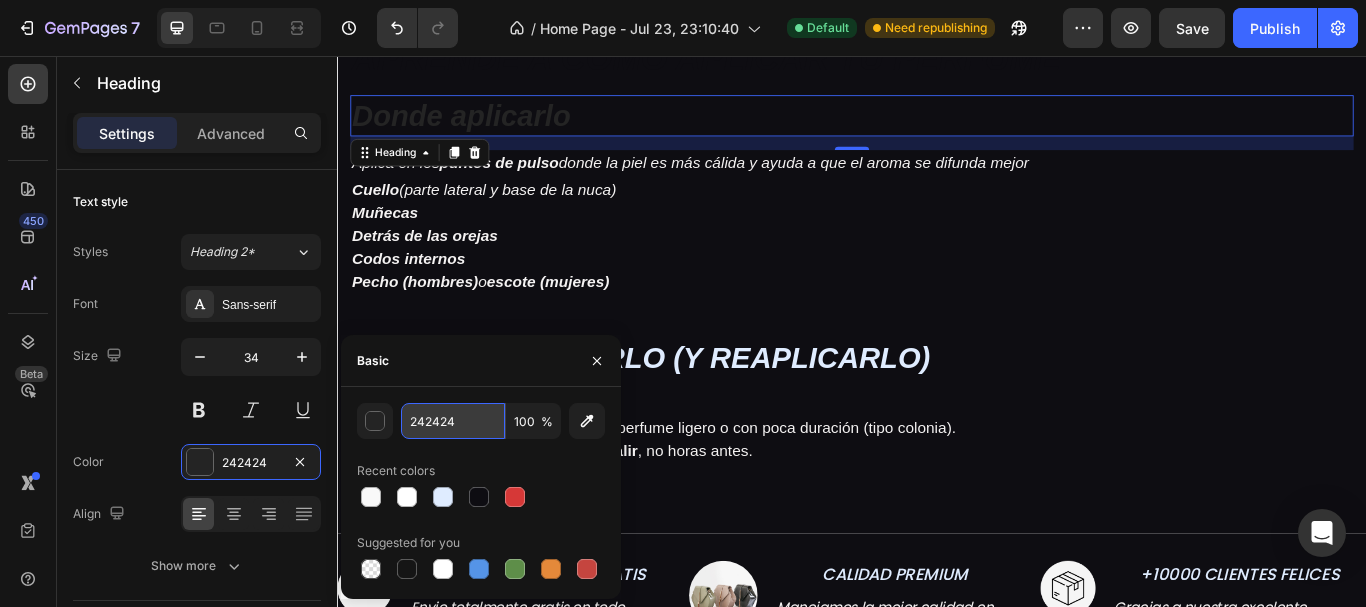 click on "242424" at bounding box center [453, 421] 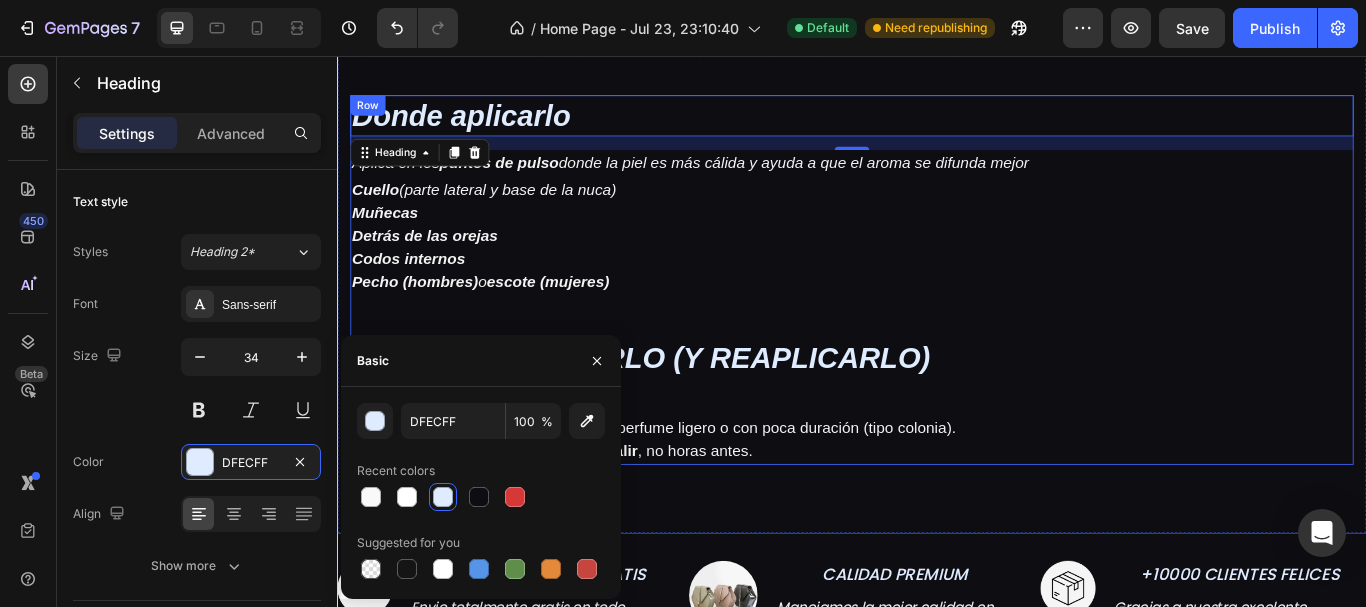 click on "Donde aplicarlo Heading   16 Aplica en los  puntos de pulso  donde la piel es más cálida y ayuda a que el aroma se difunda mejor Text block Cuello  (parte lateral y base de la nuca) Muñecas Detrás de las orejas Codos internos Pecho (hombres)  o  escote (mujeres) Text block Row   CUÁNDO APLICARLO (Y REAPLICARLO) Heading Por la mañana  antes de salir. Reaplica a mitad del día  solo si es un perfume ligero o con poca duración (tipo colonia). Para eventos:  Aplica justo antes de salir , no horas antes. Text block Row" at bounding box center (937, 317) 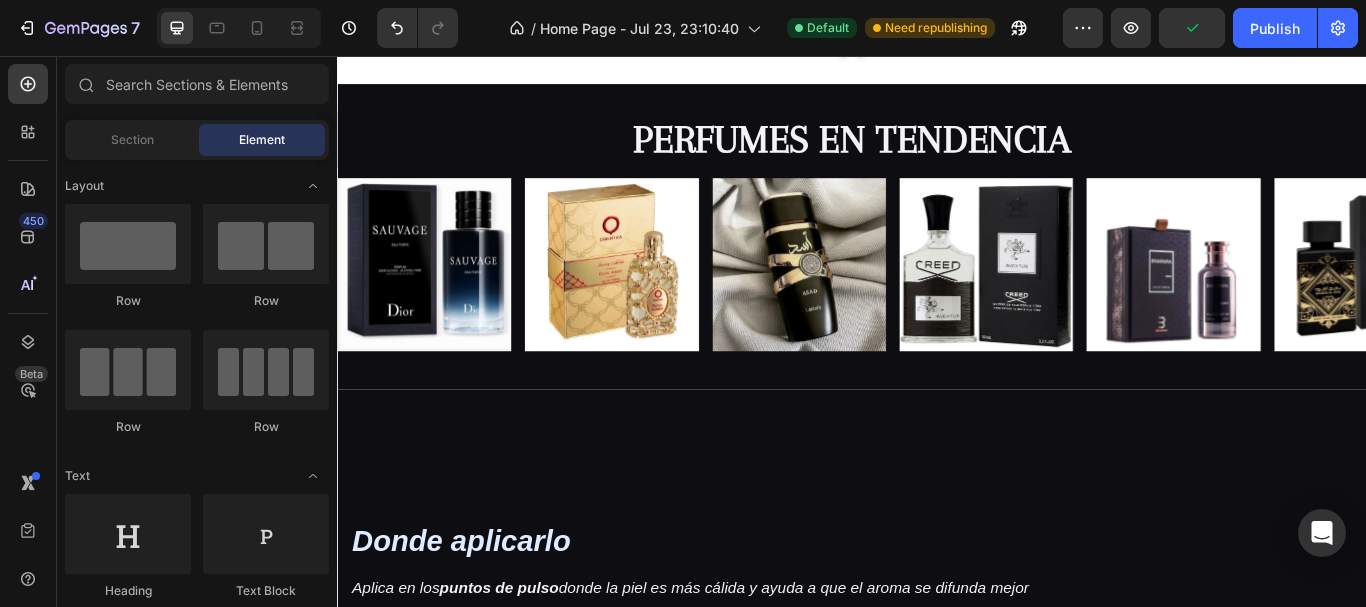 scroll, scrollTop: 675, scrollLeft: 0, axis: vertical 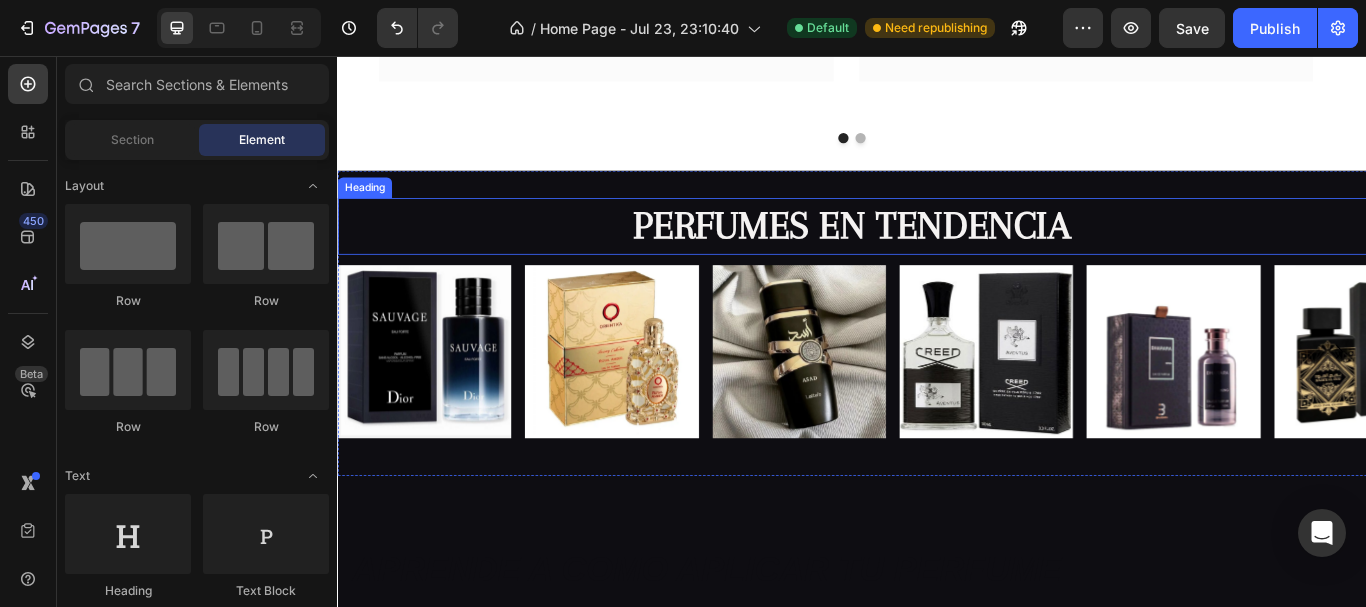 click on "PERFUMES EN TENDENCIA" at bounding box center [937, 254] 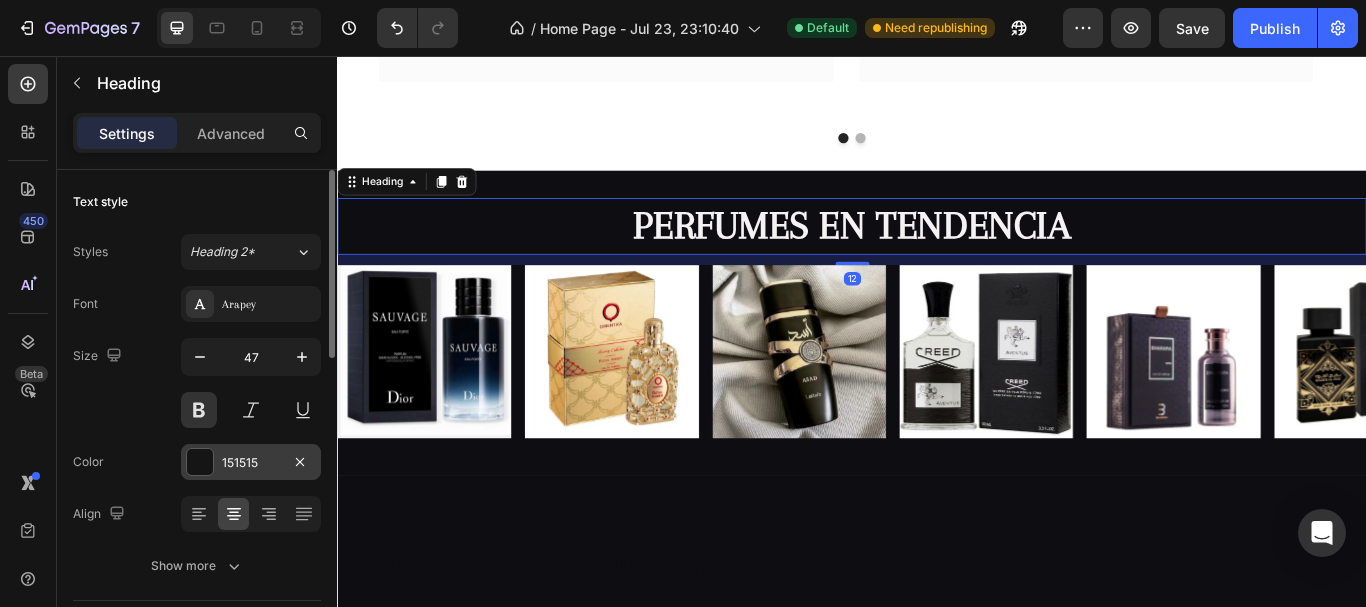 click on "151515" at bounding box center (251, 463) 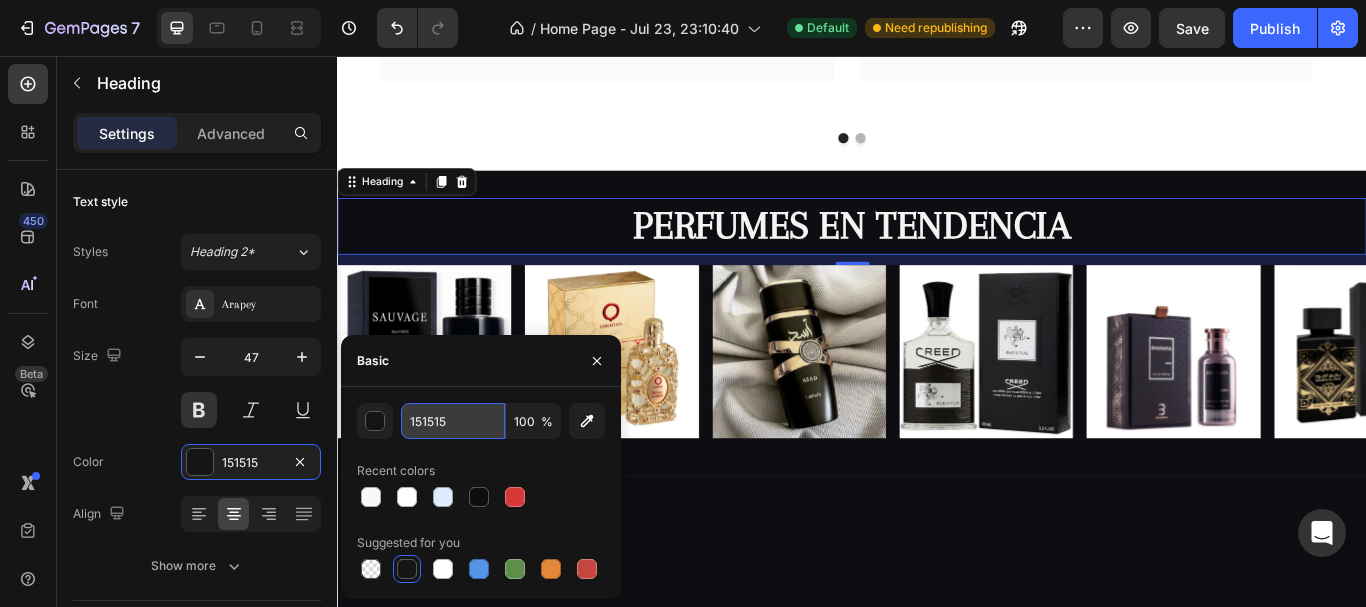 click on "151515" at bounding box center (453, 421) 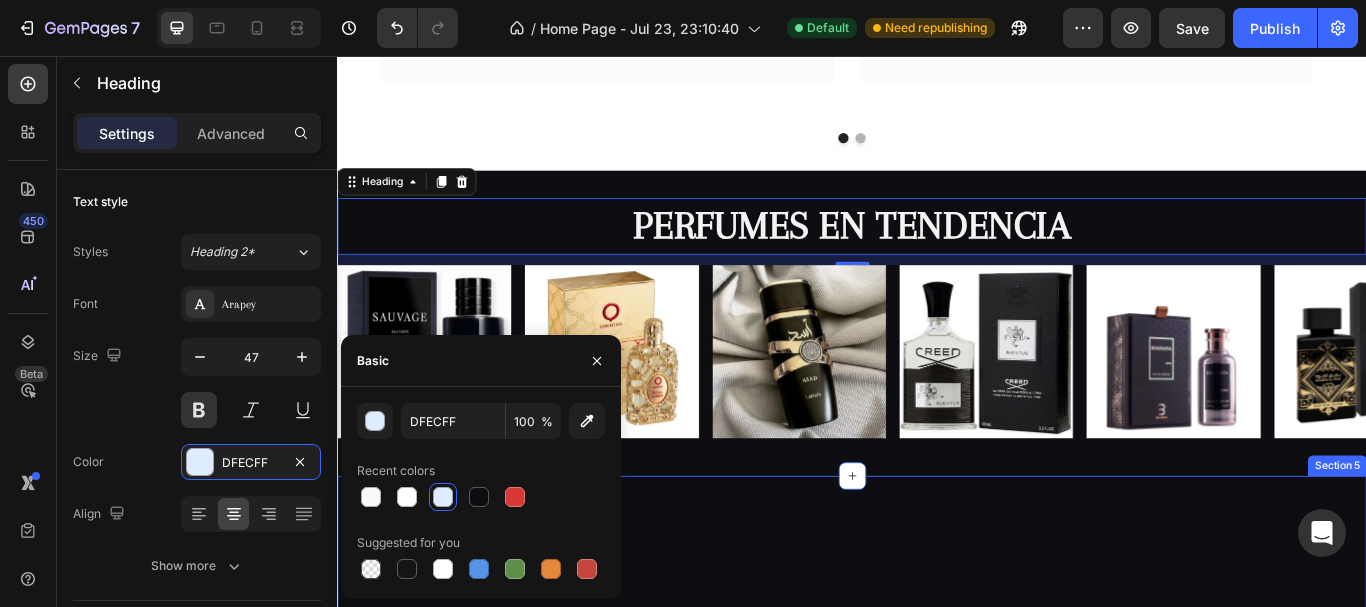 click on "APRENDE A COMO APLICAR TU PERFUME Heading Donde aplicarlo Heading Aplica en los  puntos de pulso  donde la piel es más cálida y ayuda a que el aroma se difunda mejor Text block Cuello  (parte lateral y base de la nuca) Muñecas Detrás de las orejas Codos internos Pecho (hombres)  o  escote (mujeres) Text block Row   CUÁNDO APLICARLO (Y REAPLICARLO) Heading Por la mañana  antes de salir. Reaplica a mitad del día  solo si es un perfume ligero o con poca duración (tipo colonia). Para eventos:  Aplica justo antes de salir , no horas antes. Text block Row Row Section 5" at bounding box center [937, 877] 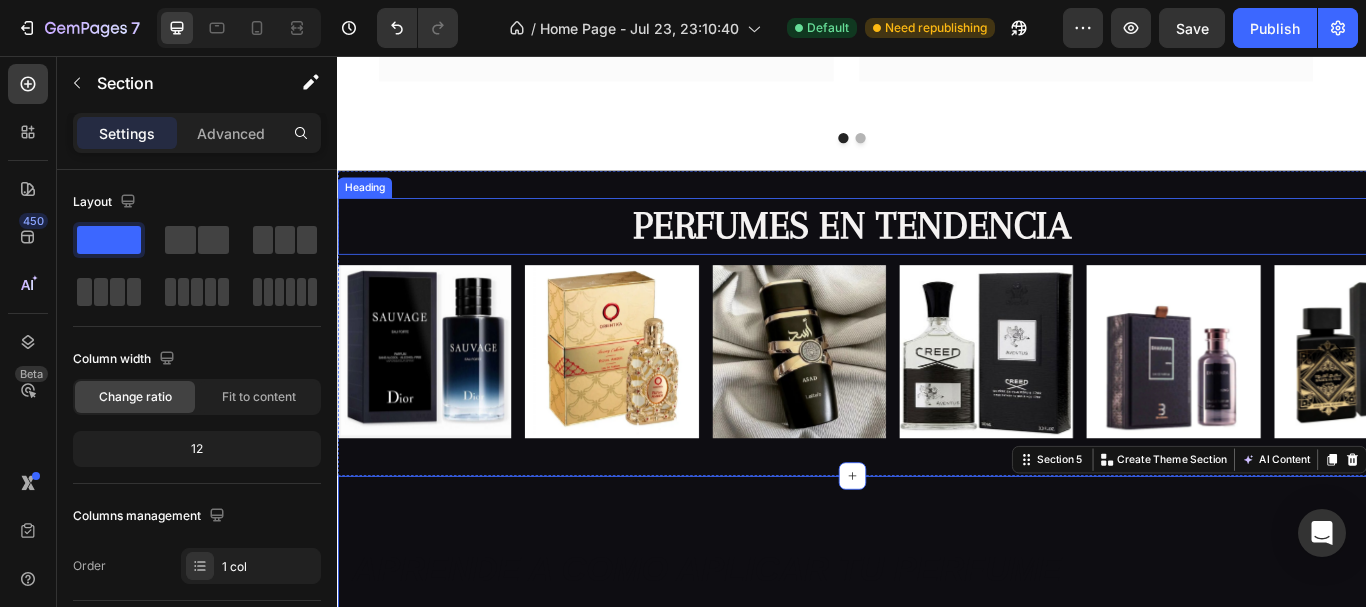 click on "PERFUMES EN TENDENCIA" at bounding box center (937, 254) 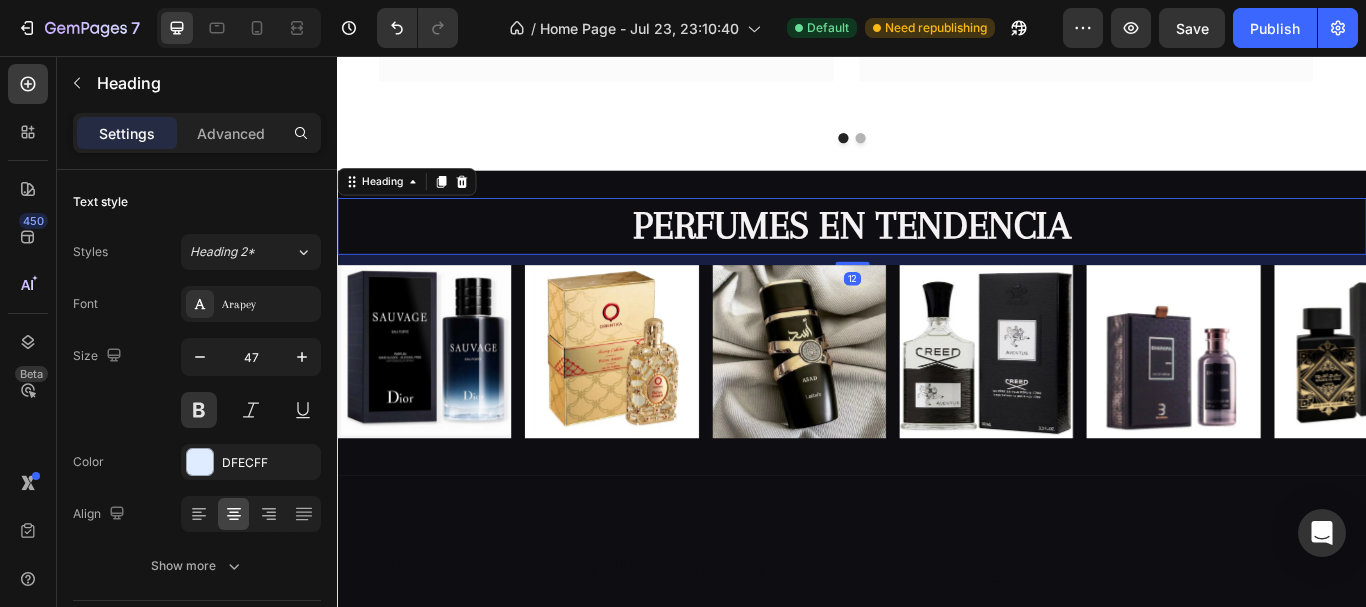 scroll, scrollTop: 494, scrollLeft: 0, axis: vertical 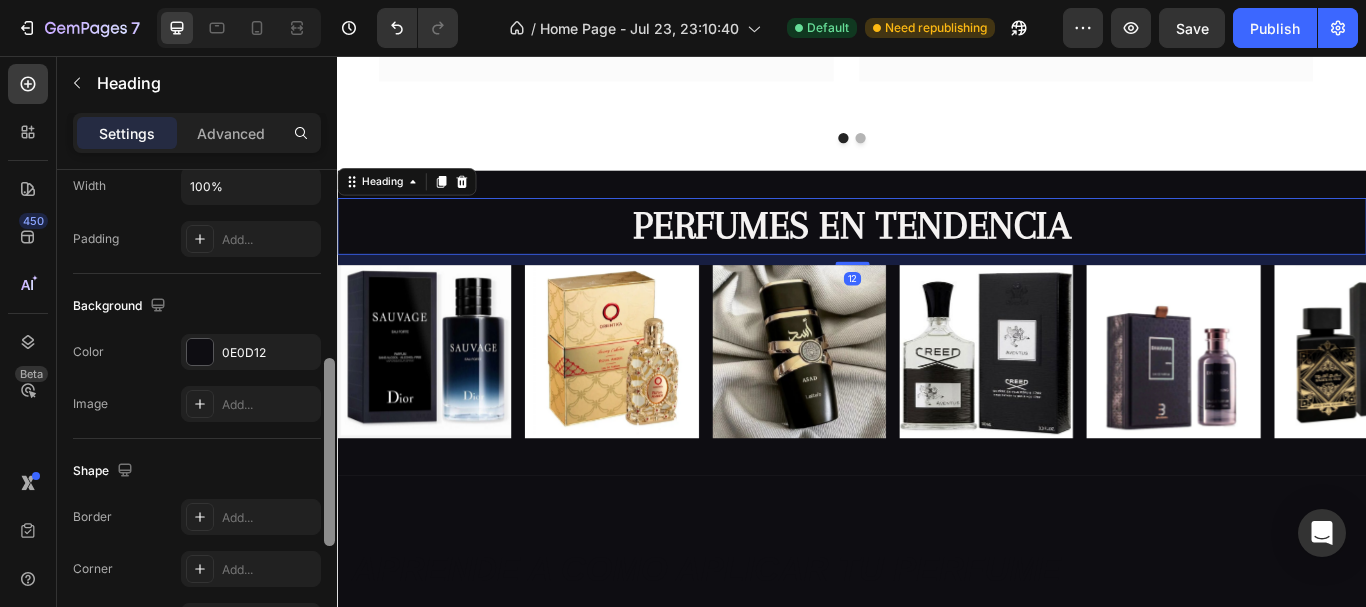 drag, startPoint x: 336, startPoint y: 286, endPoint x: 332, endPoint y: 361, distance: 75.10659 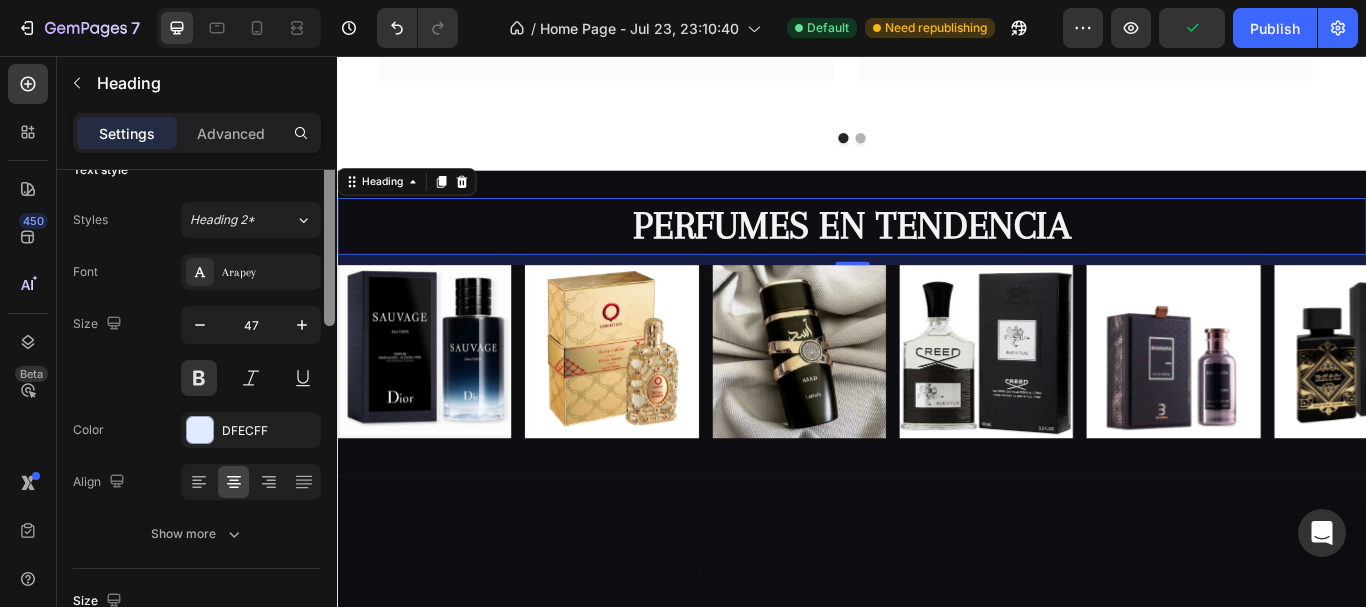 scroll, scrollTop: 0, scrollLeft: 0, axis: both 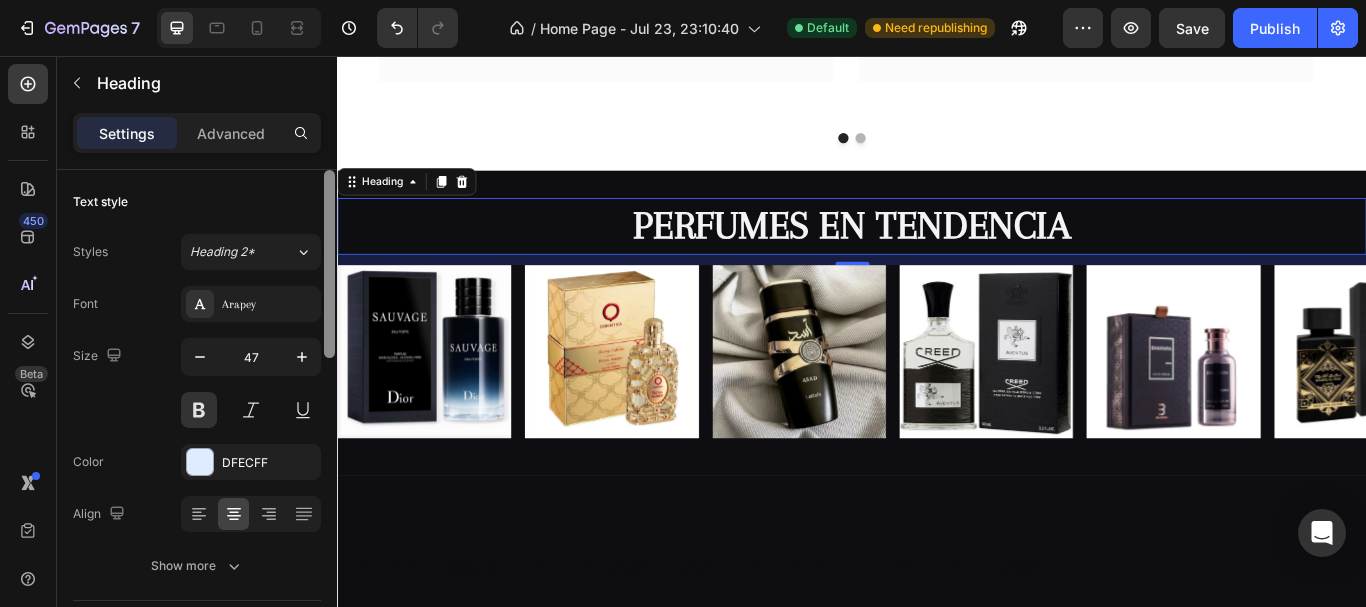drag, startPoint x: 328, startPoint y: 379, endPoint x: 332, endPoint y: 165, distance: 214.03738 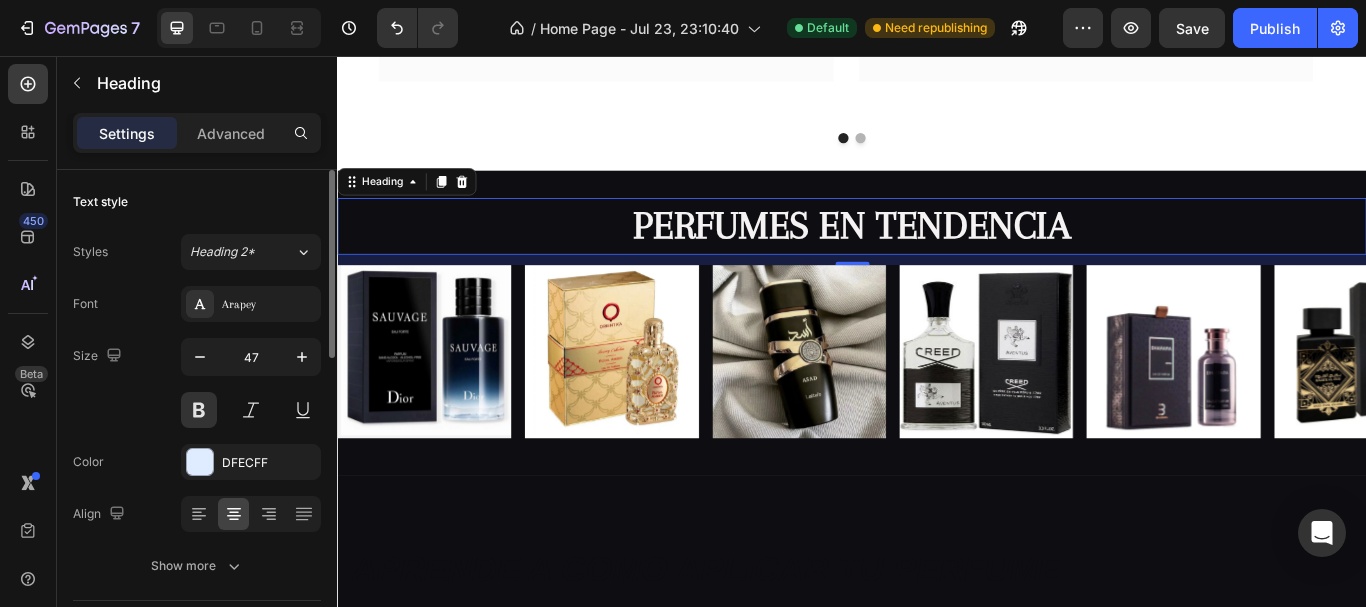 click on "47" 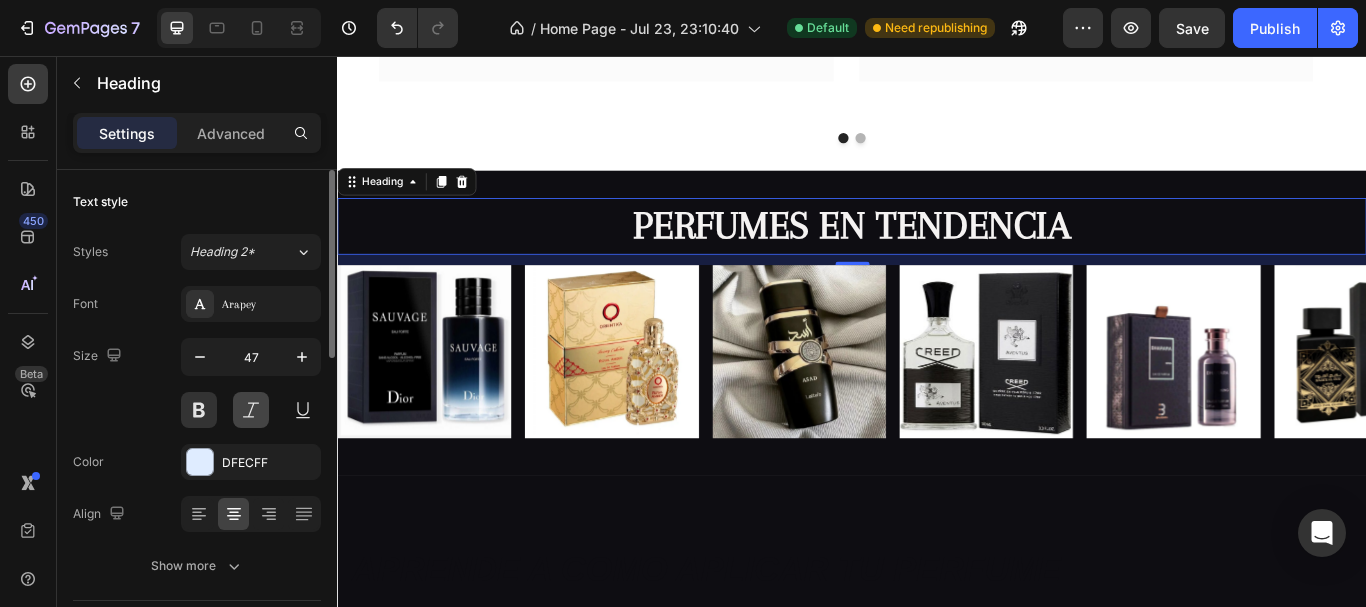 click at bounding box center [251, 410] 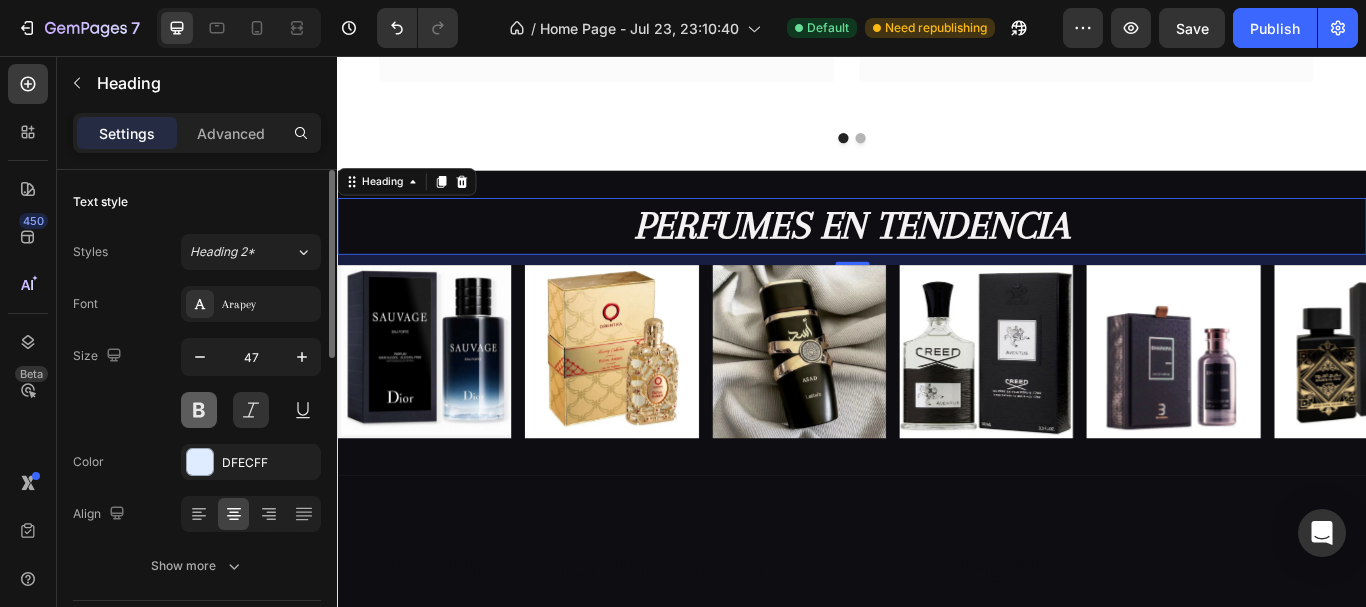 click at bounding box center (199, 410) 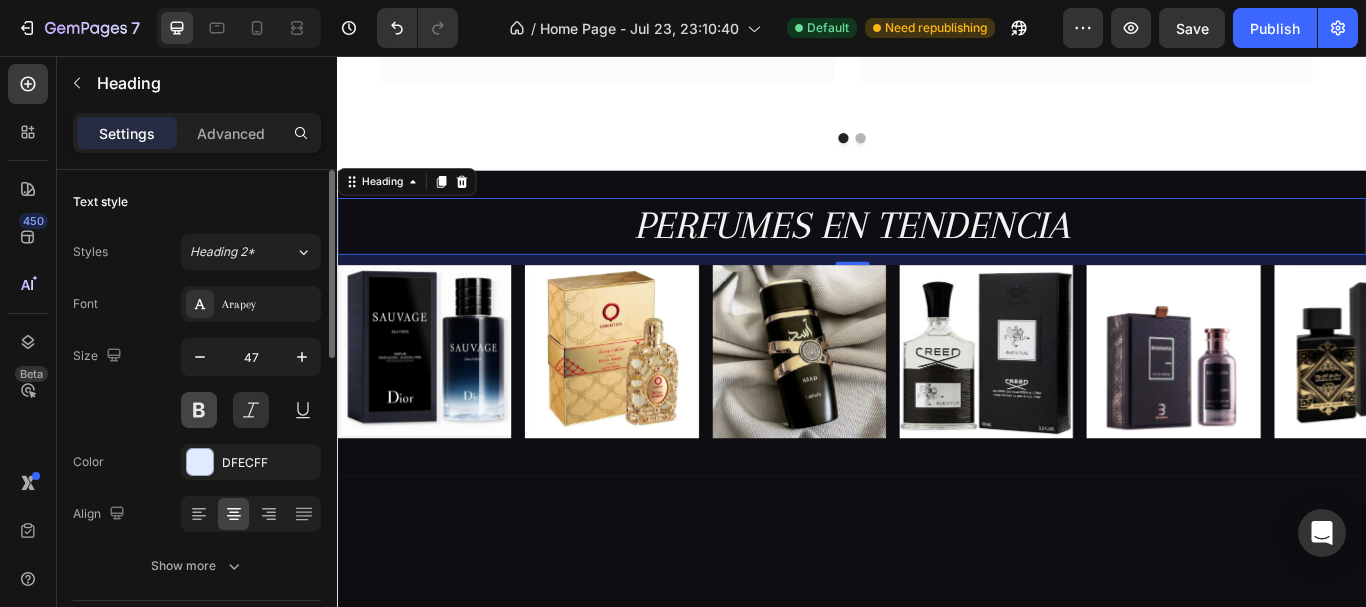click at bounding box center [199, 410] 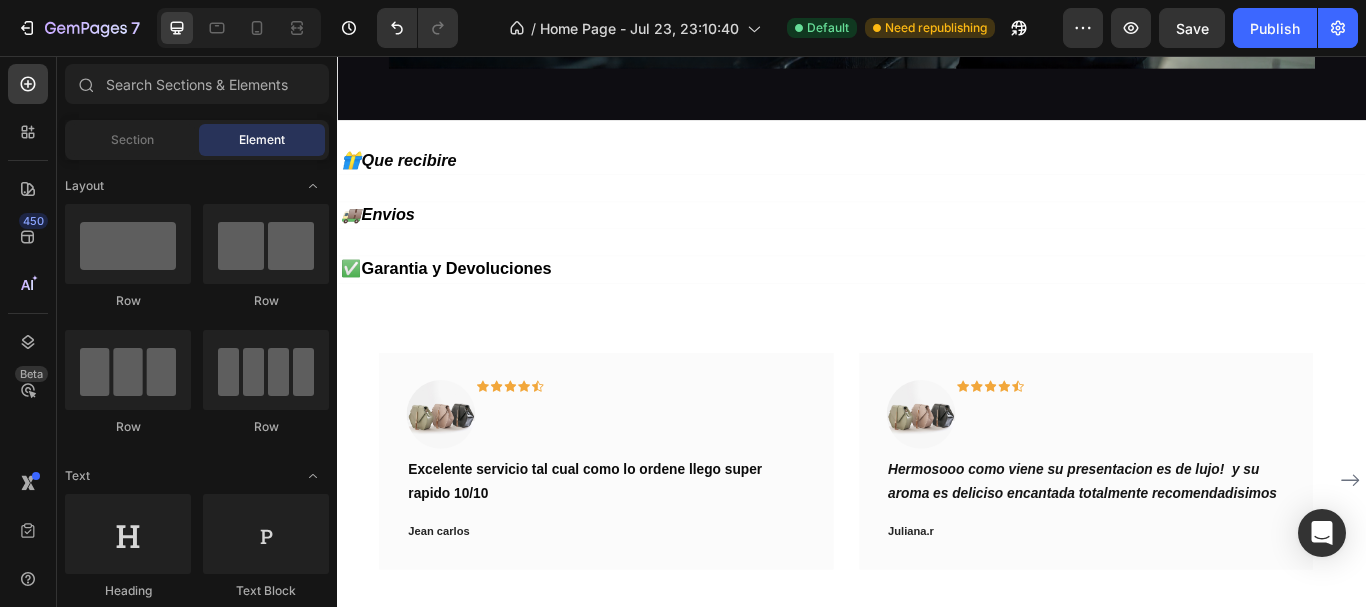 scroll, scrollTop: 667, scrollLeft: 0, axis: vertical 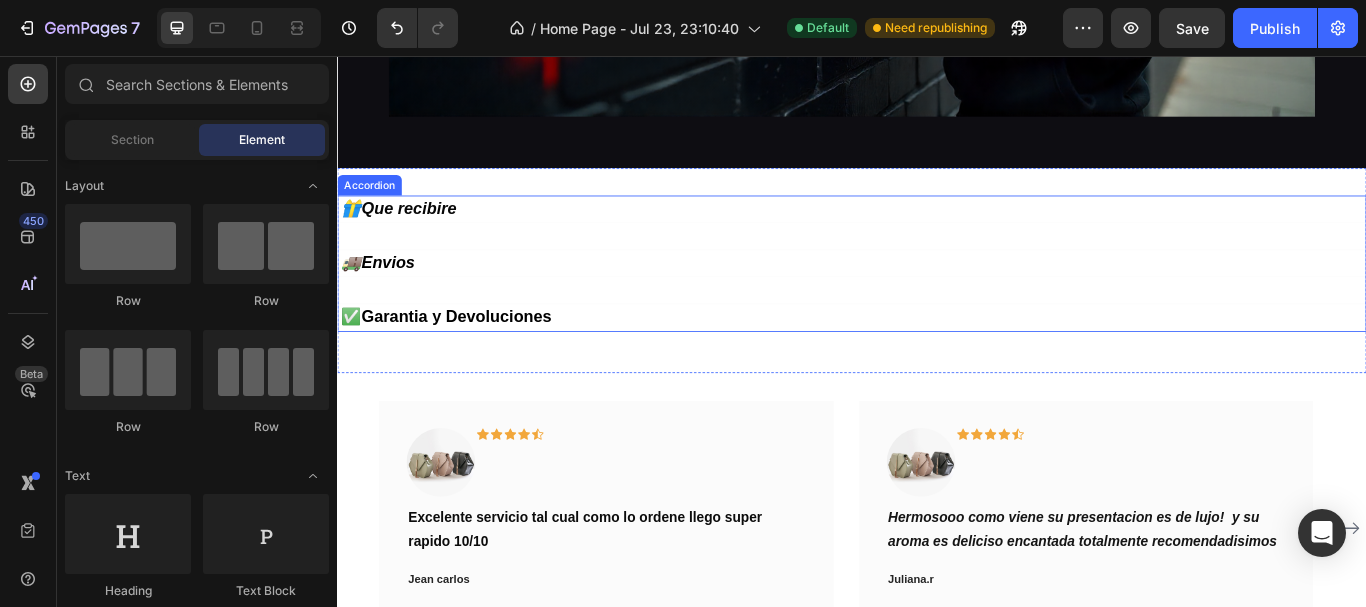 click on "Accordion 5" at bounding box center (396, 329) 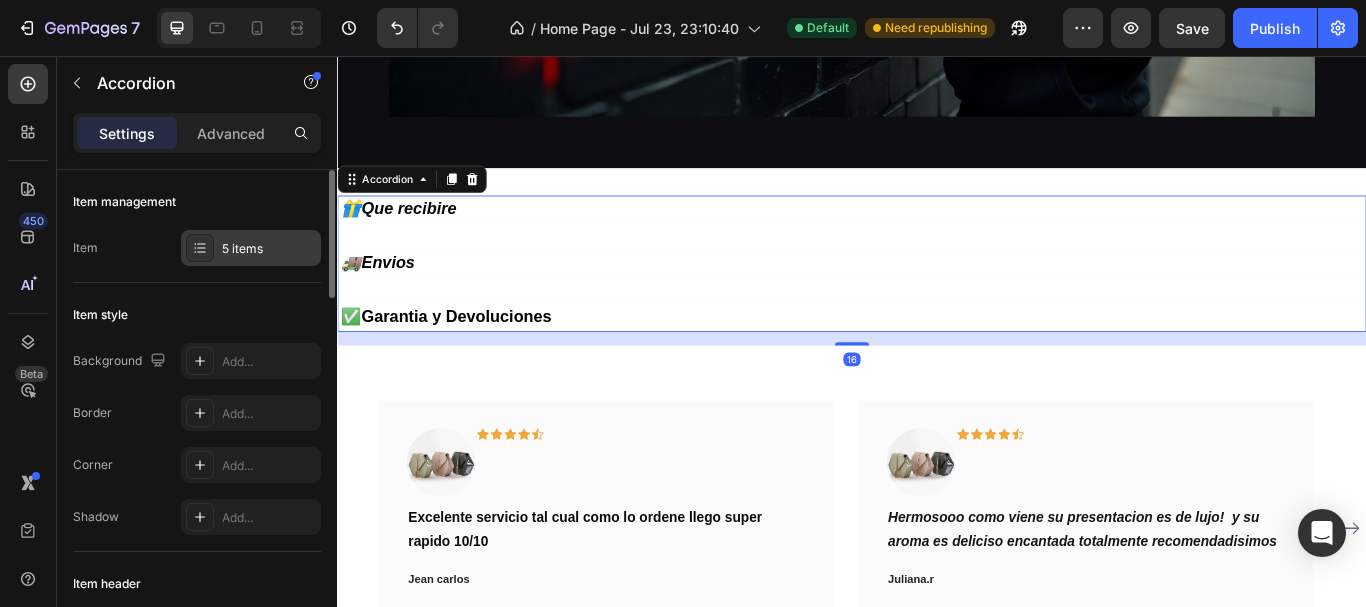 click on "5 items" at bounding box center (269, 249) 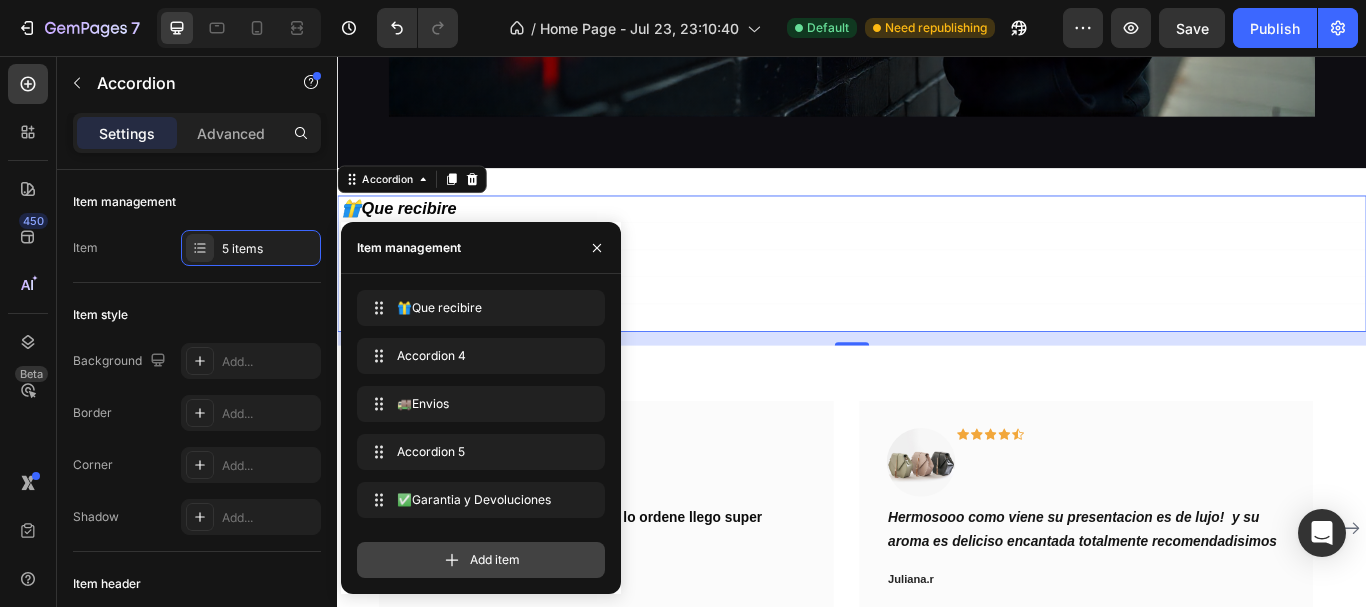 click on "Add item" at bounding box center (481, 560) 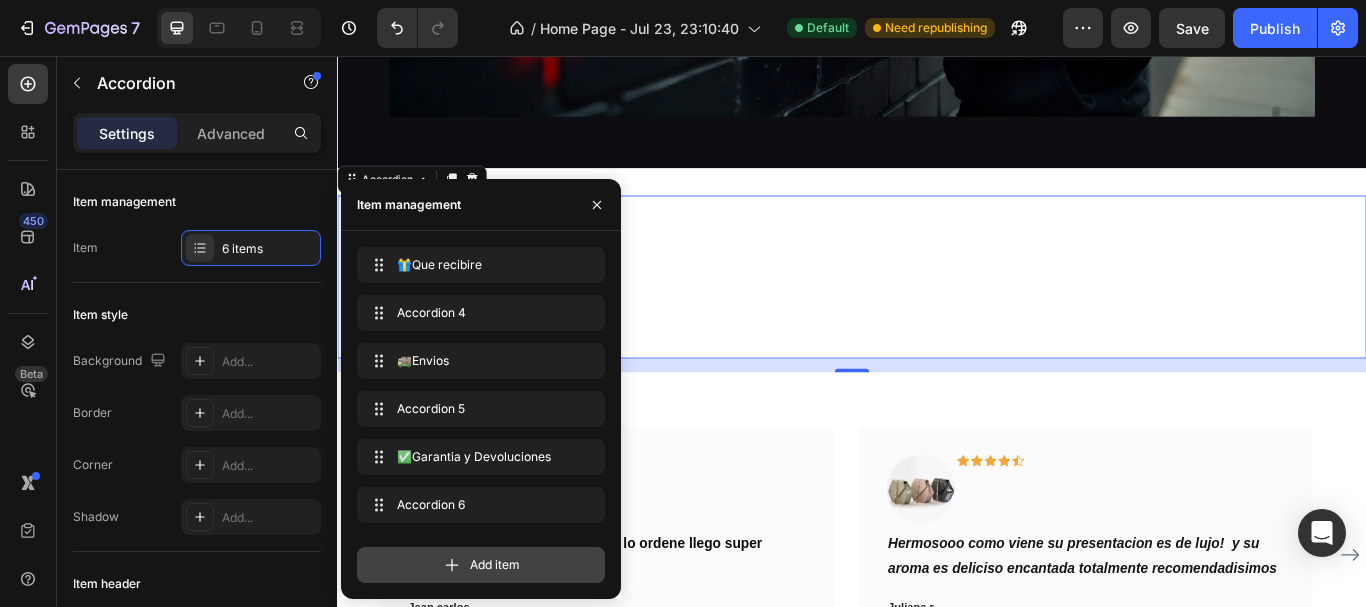 click on "Add item" at bounding box center (481, 565) 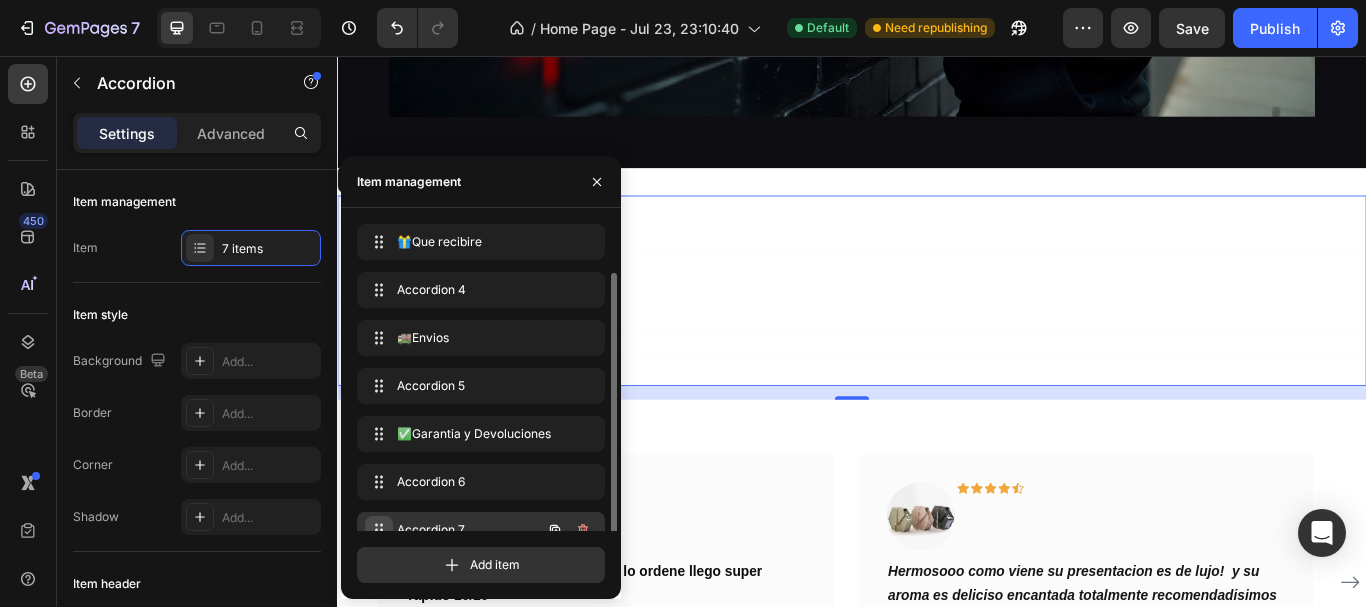 scroll, scrollTop: 25, scrollLeft: 0, axis: vertical 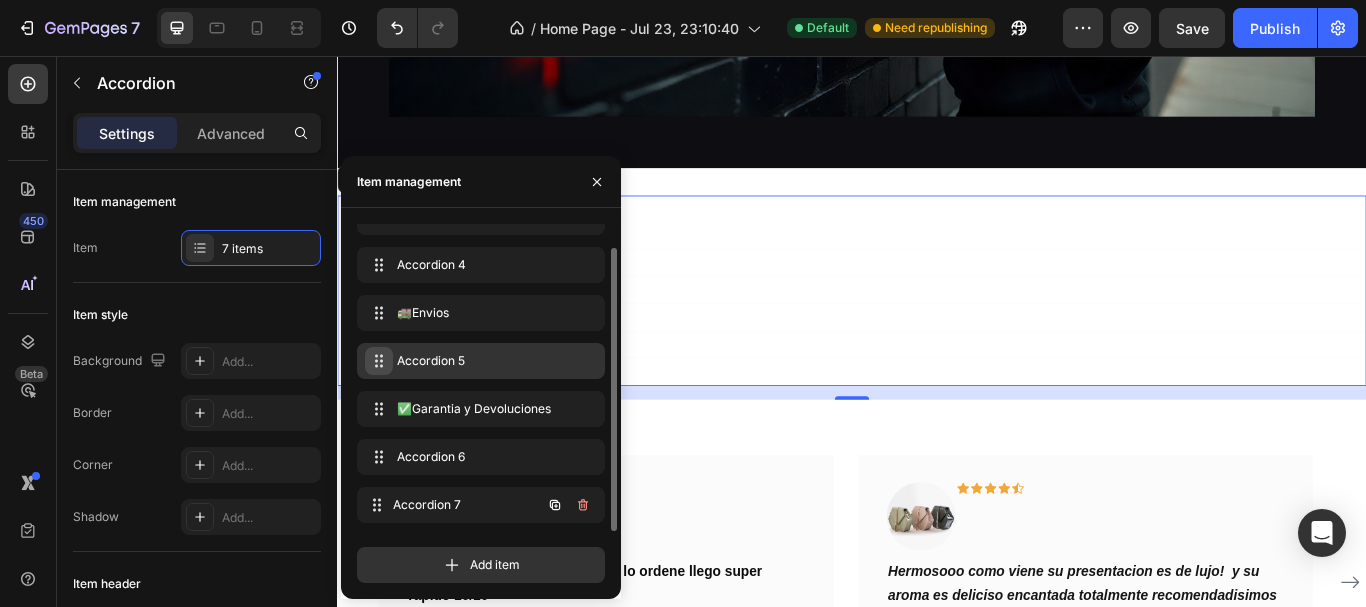 type 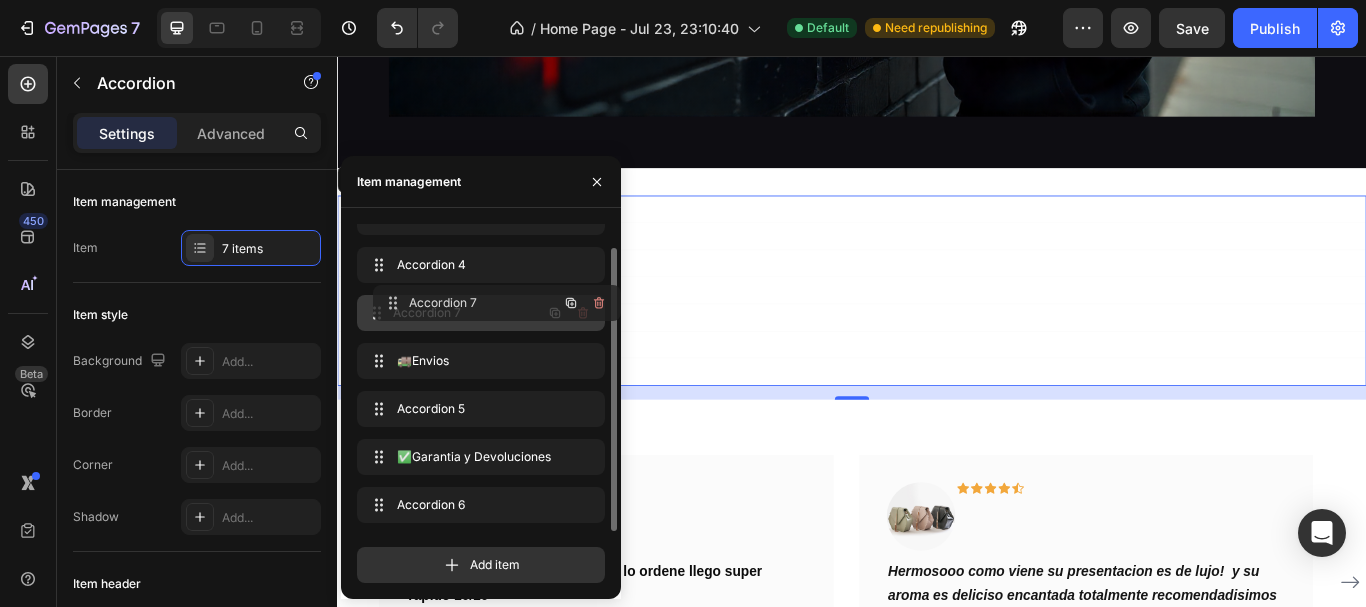 drag, startPoint x: 375, startPoint y: 505, endPoint x: 391, endPoint y: 303, distance: 202.63268 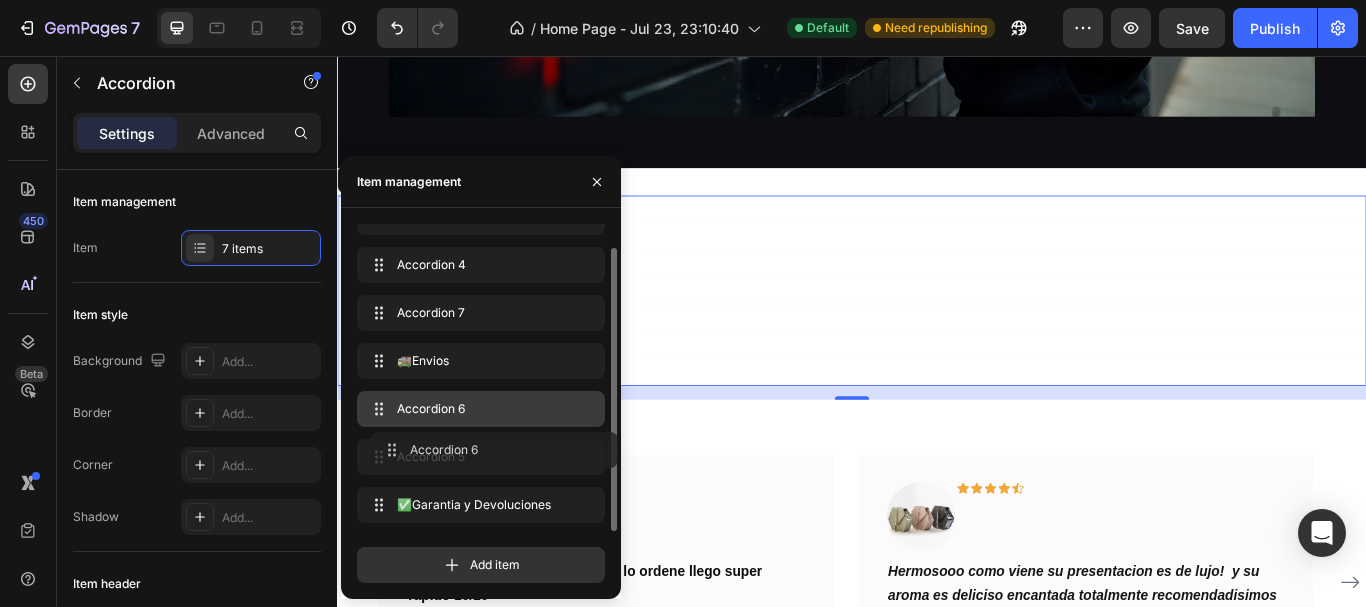 drag, startPoint x: 372, startPoint y: 490, endPoint x: 385, endPoint y: 435, distance: 56.515484 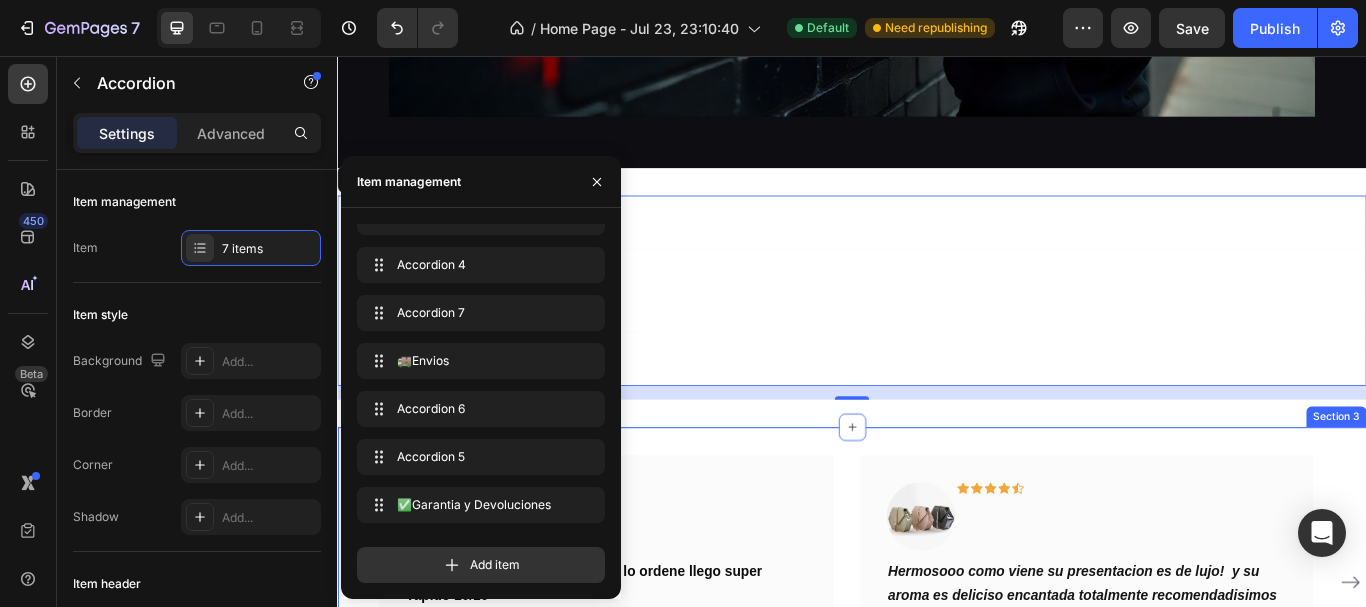 click on "Image
Icon
Icon
Icon
Icon
Icon Row Excelente servicio tal cual como lo ordene llego super rapido 10/10 Text block Jean carlos Text block Row Image
Icon
Icon
Icon
Icon
Icon Row Hermosooo como viene su presentacion es de lujo!  y su aroma es deliciso encantada totalmente recomendadisimos Text block Juliana.r Text block Row Image
Icon
Icon
Icon
Icon
Icon Row Excelente atención me llego super rapido el perfume y su presentacion es muy linda y su aroma todo que ver!  Text block ValentinaG Text block Row Image
Icon
Icon
Icon
Icon
Icon Row Text block Daniel R Text block Row
Carousel Row Section 3" at bounding box center (937, 684) 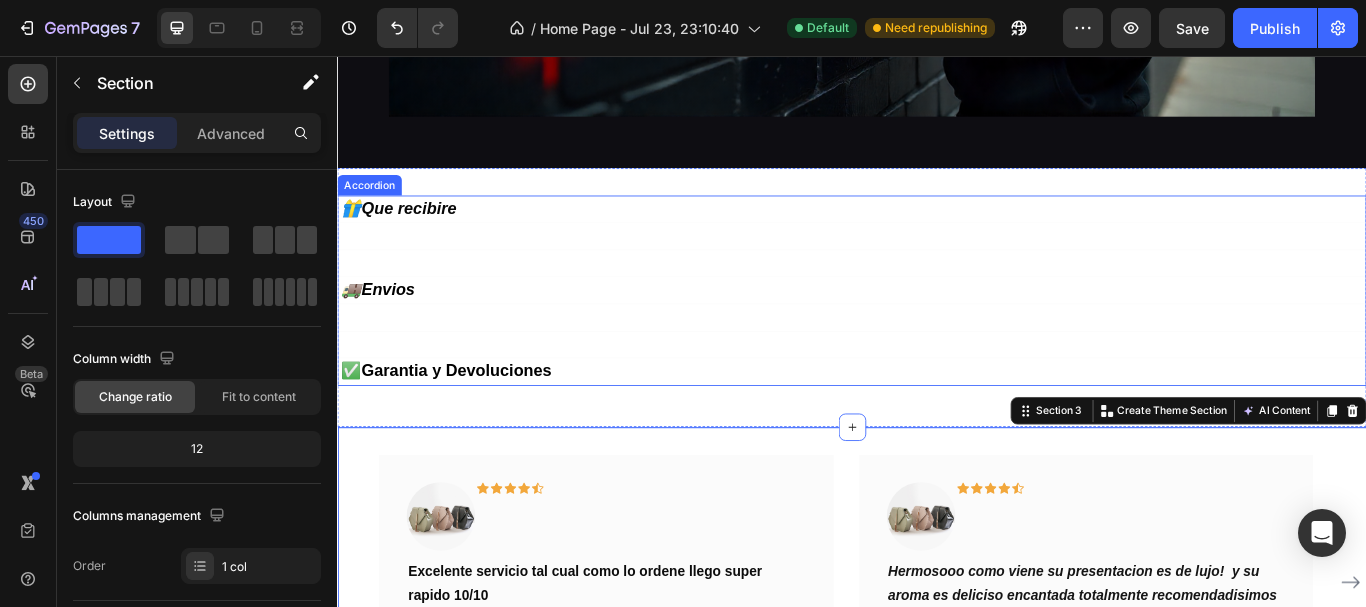 click on "🎁Que recibire" at bounding box center [937, 234] 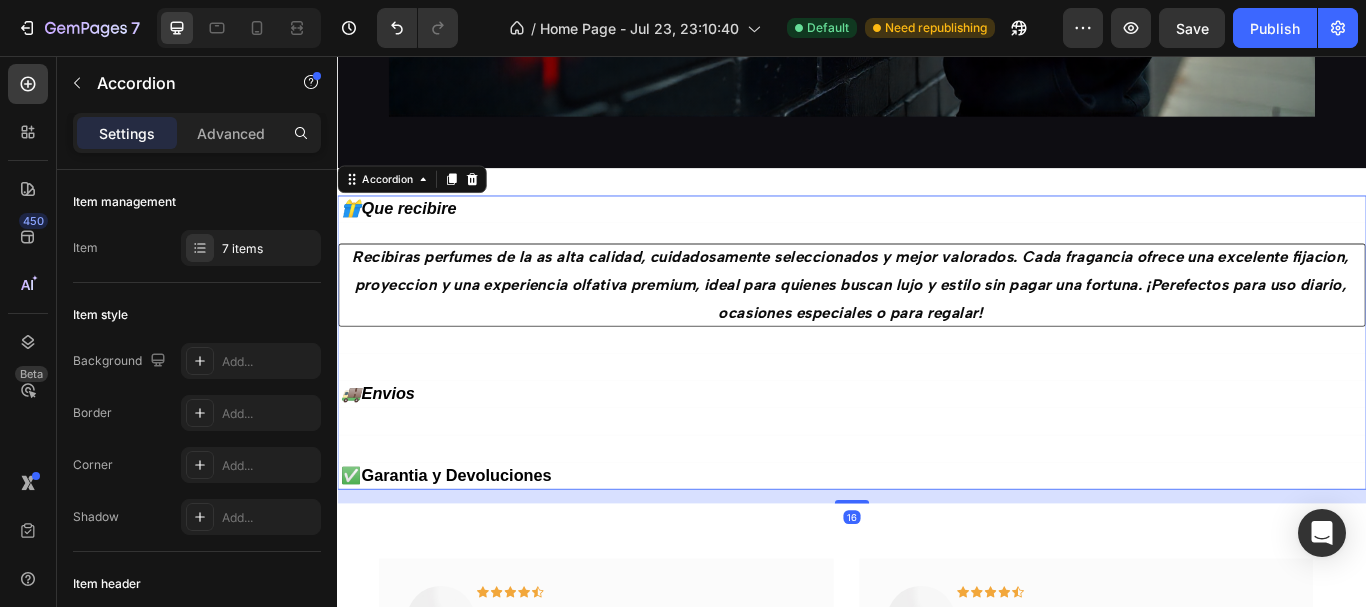 click on "🚚Envios" at bounding box center [937, 450] 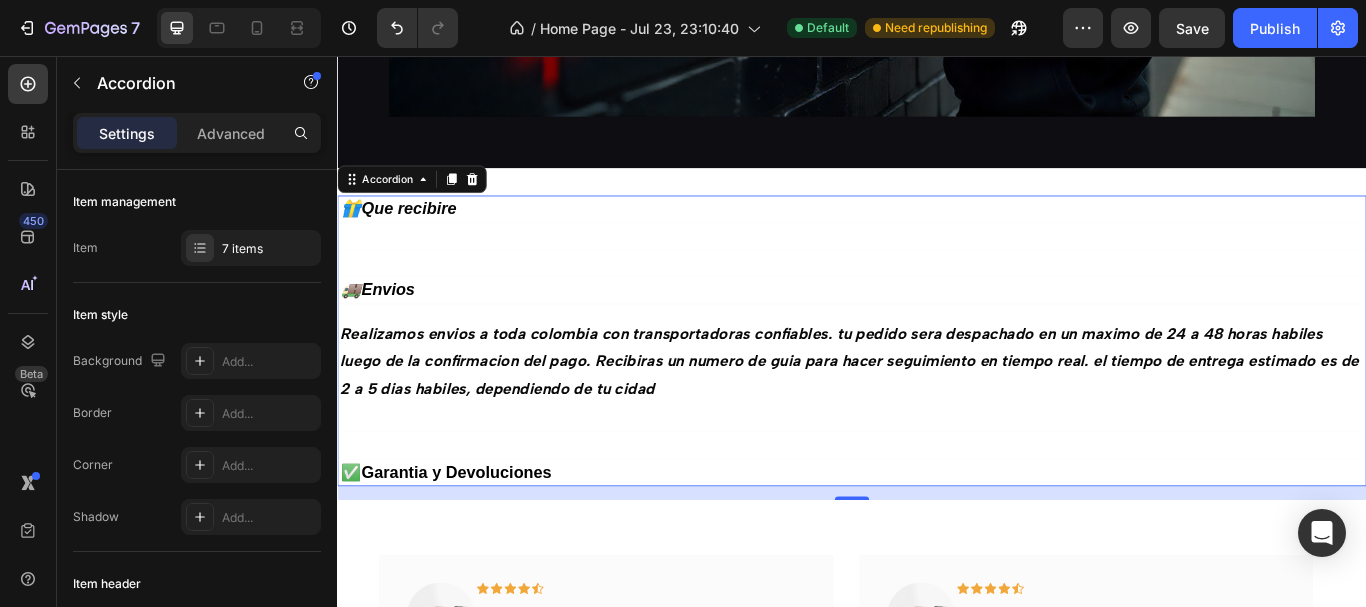 click on "✅Garantia y Devoluciones" at bounding box center (937, 542) 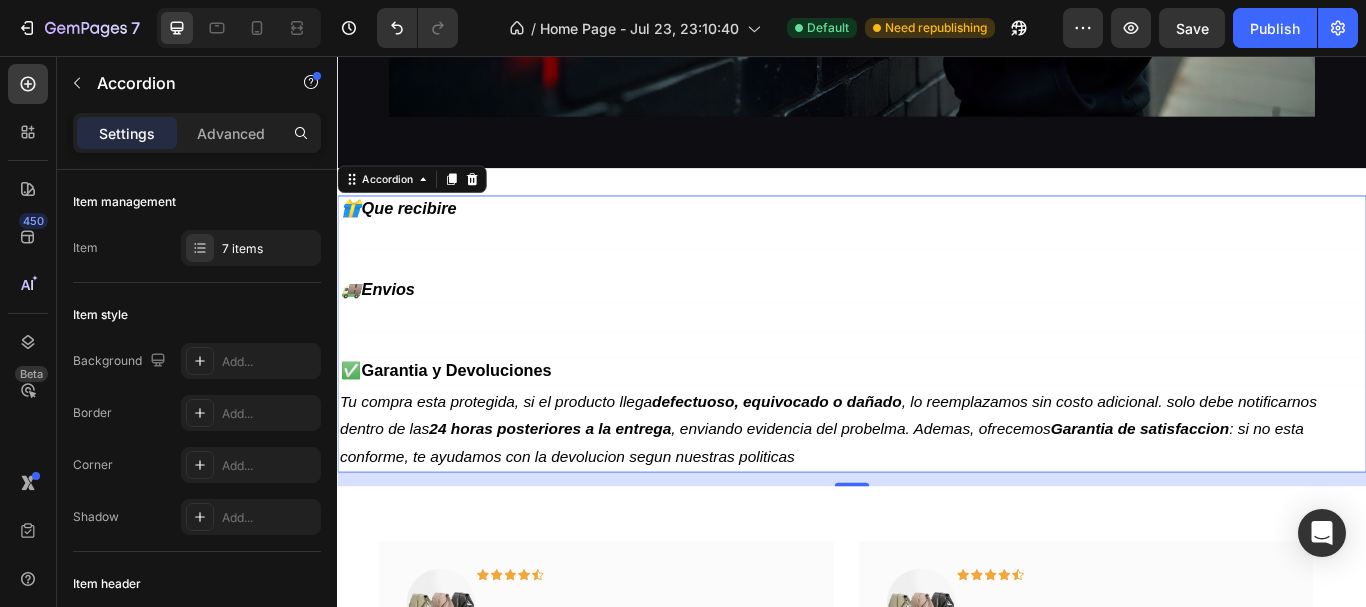 click on "Accordion 5" at bounding box center [937, 393] 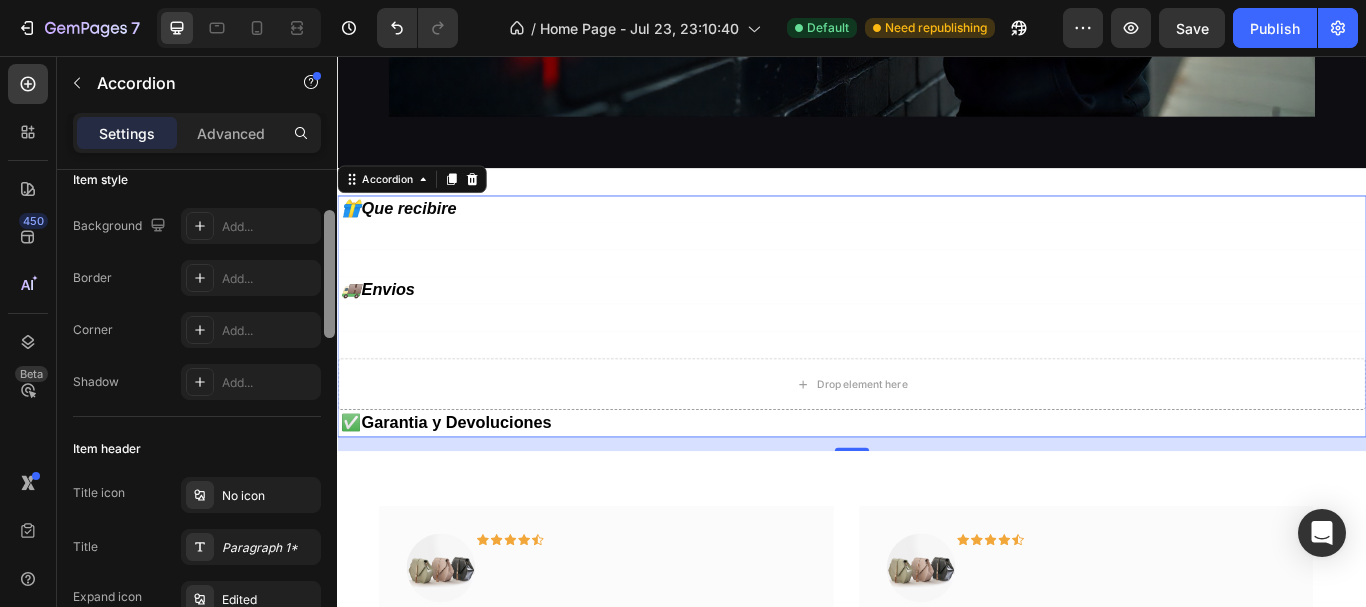 scroll, scrollTop: 300, scrollLeft: 0, axis: vertical 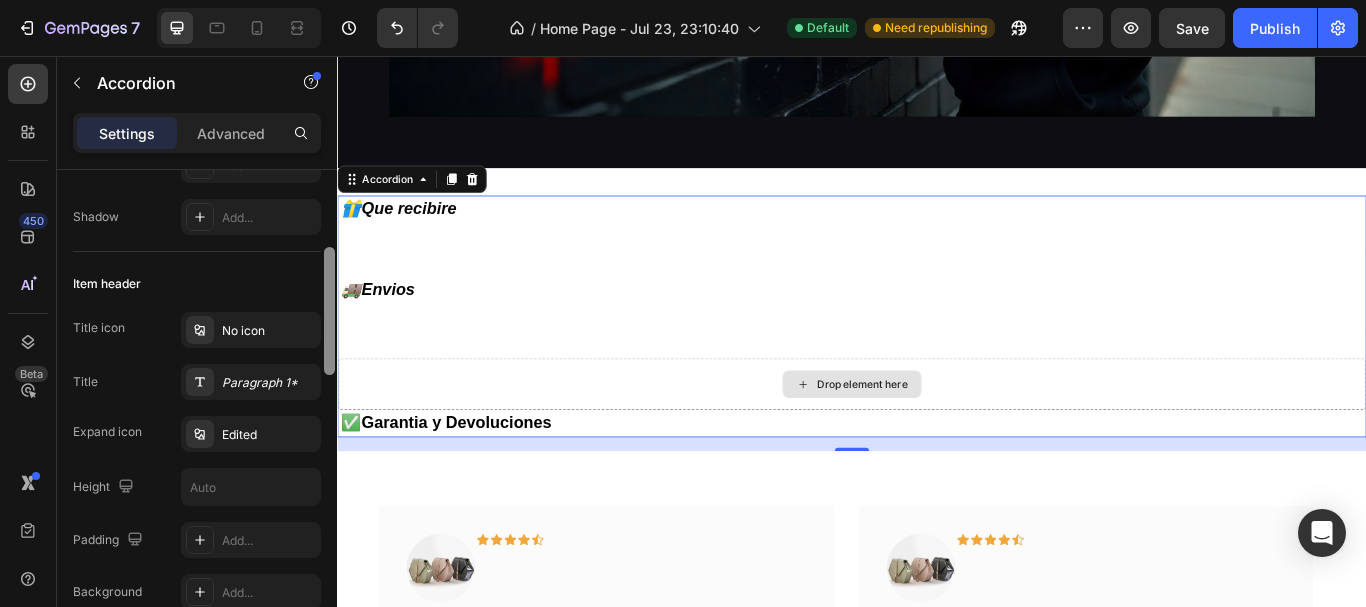 drag, startPoint x: 669, startPoint y: 294, endPoint x: 340, endPoint y: 412, distance: 349.5211 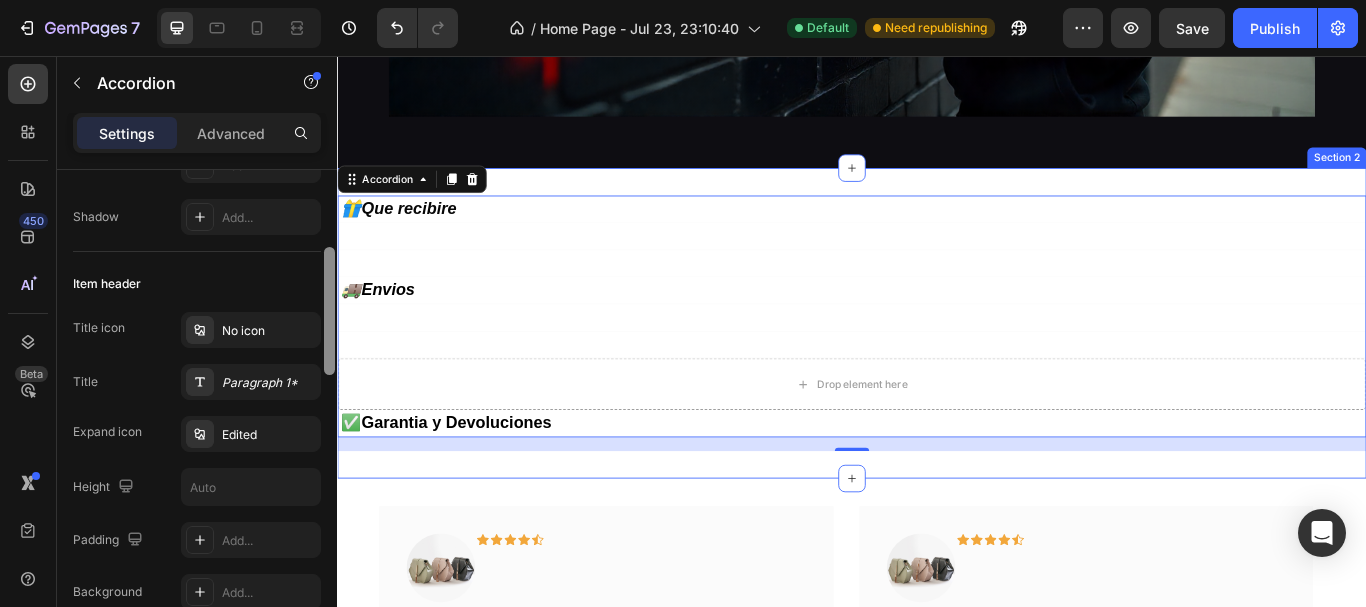 click on "🎁Que recibire Accordion 4 Accordion 7 🚚Envios Accordion 6 Accordion 5
Drop element here ✅Garantia y Devoluciones Accordion   16 Section 2" at bounding box center (937, 368) 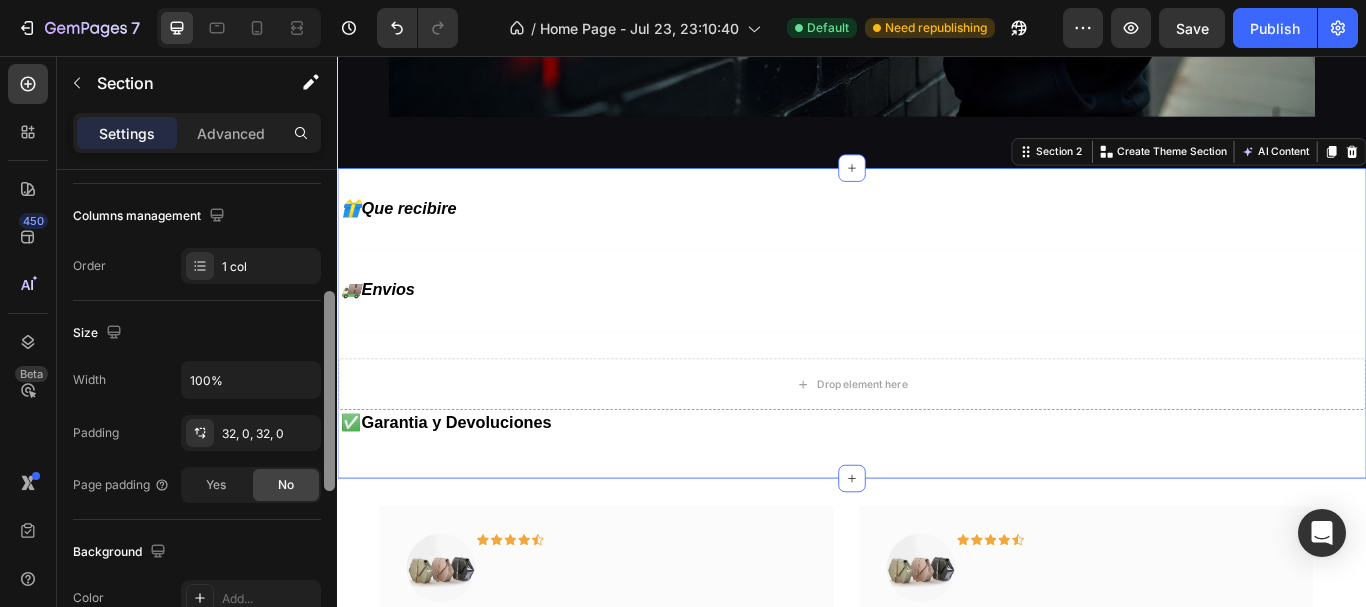 scroll, scrollTop: 0, scrollLeft: 0, axis: both 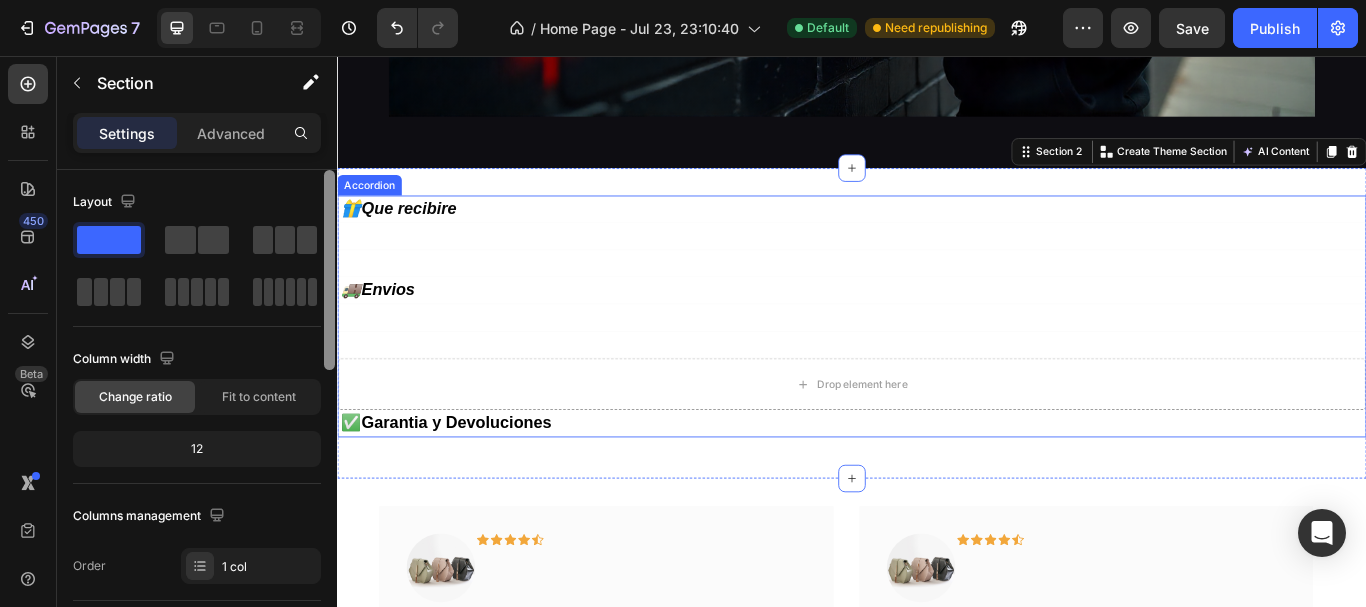 click on "Accordion" at bounding box center (374, 207) 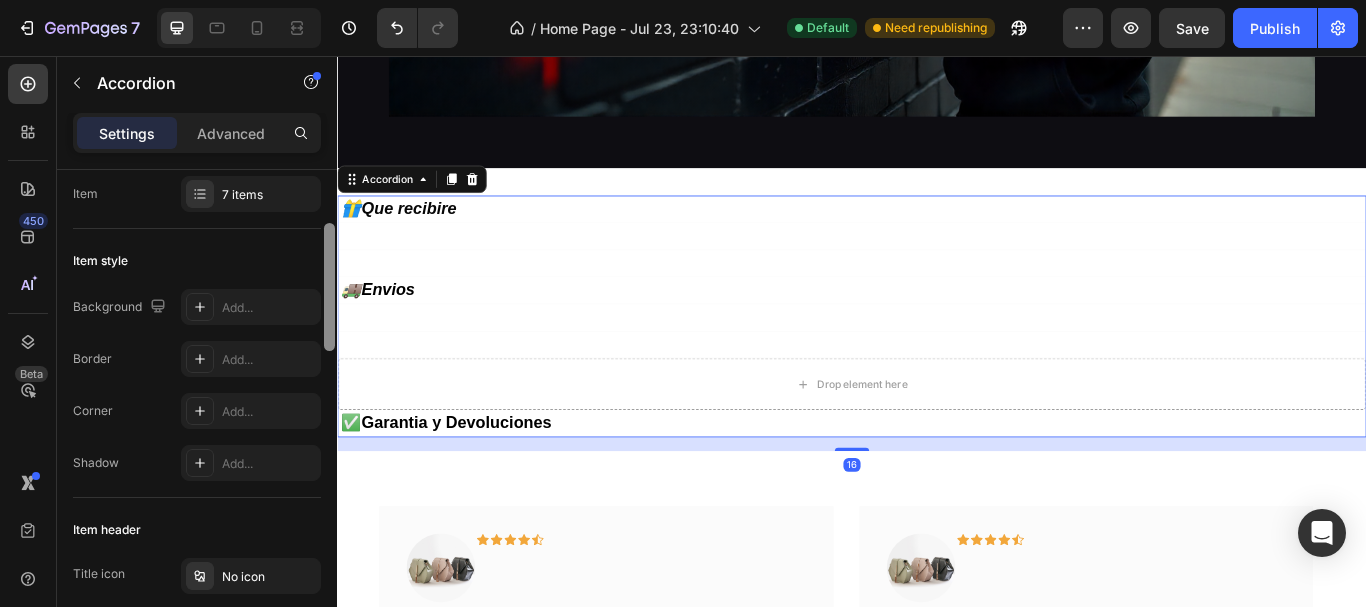 scroll, scrollTop: 85, scrollLeft: 0, axis: vertical 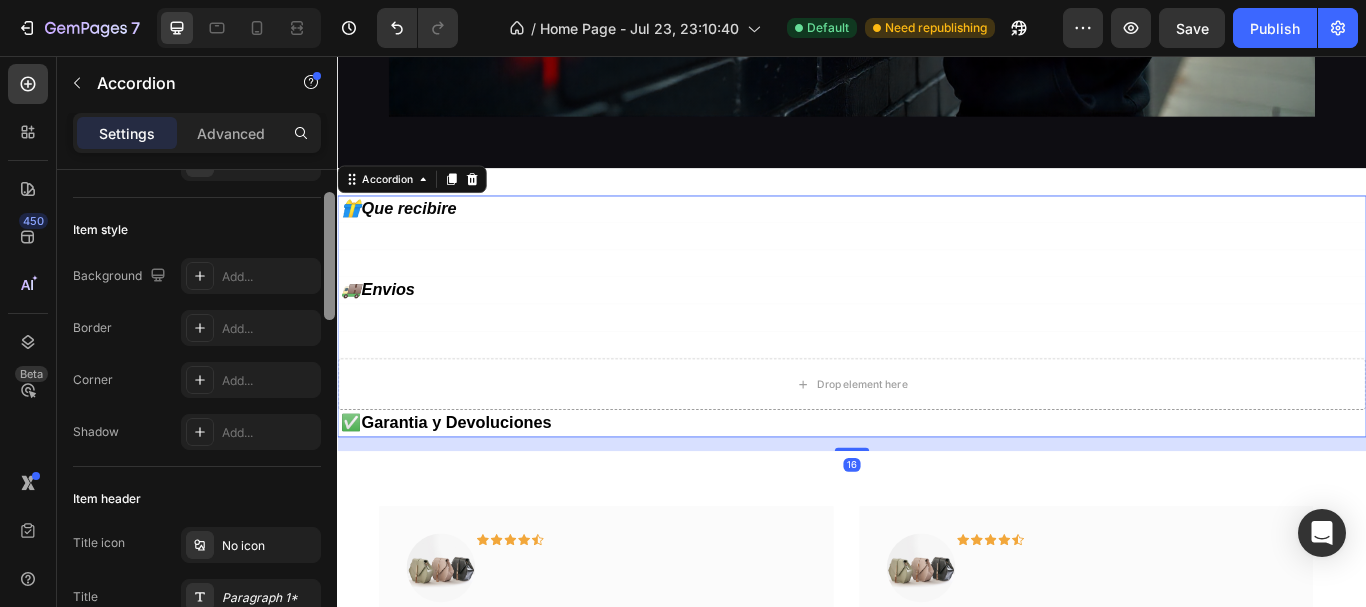 click on "Add..." at bounding box center [251, 276] 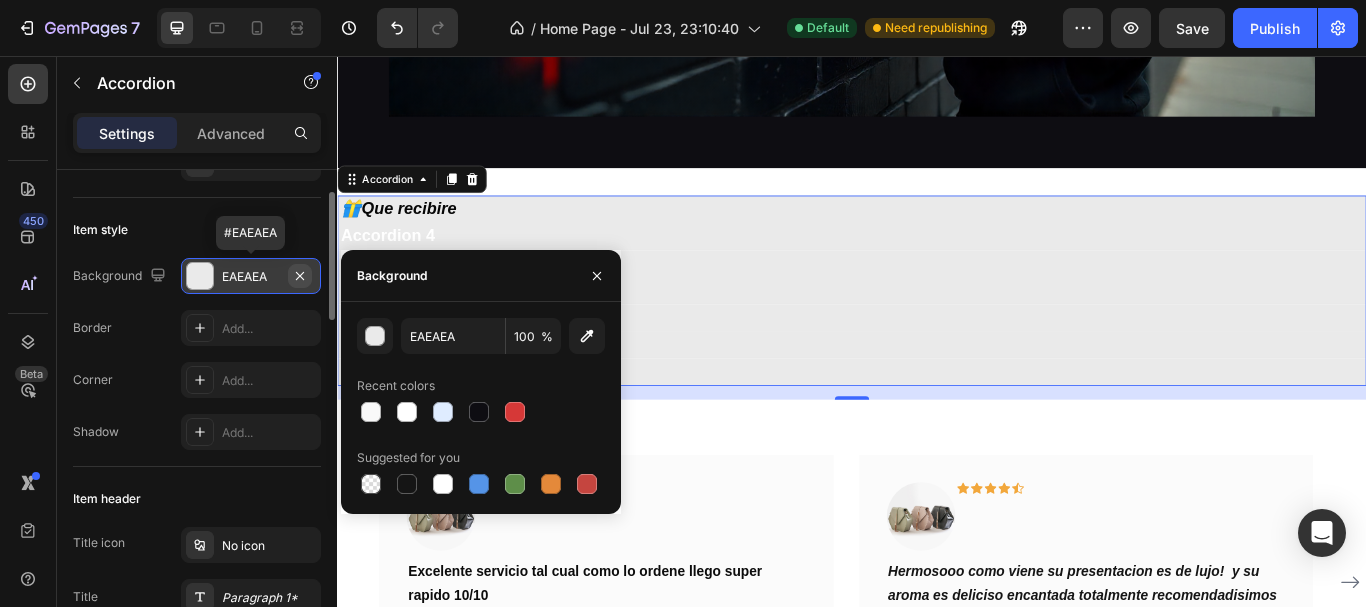 click 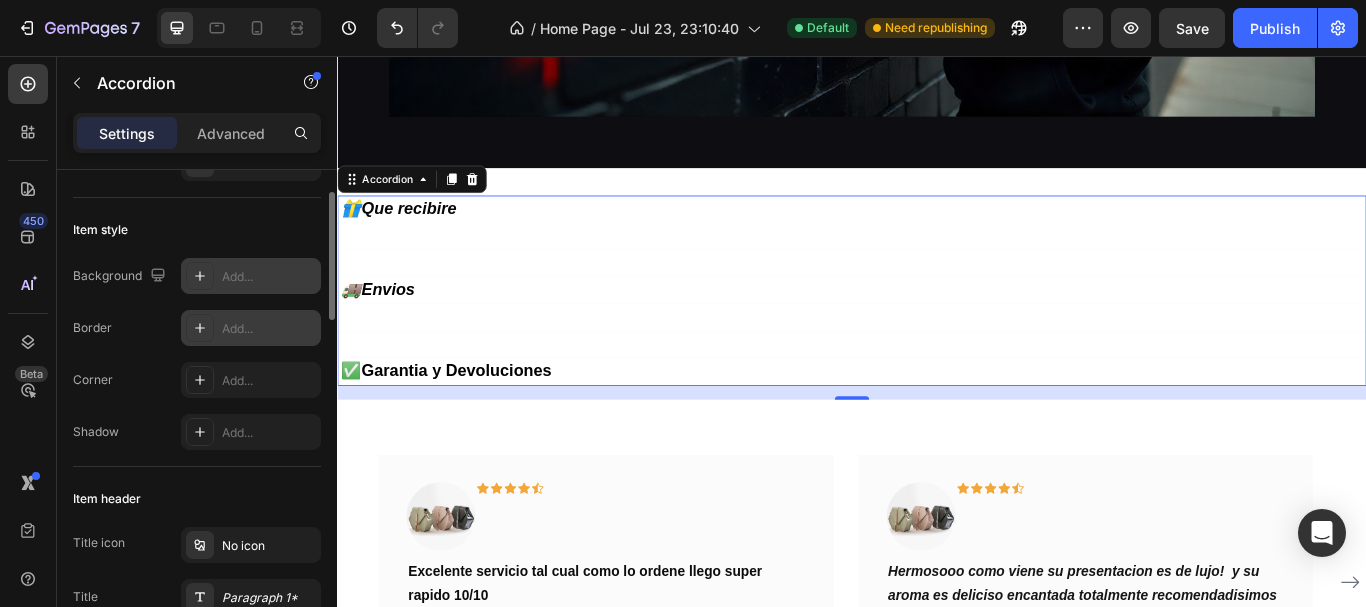 click on "Add..." at bounding box center [251, 328] 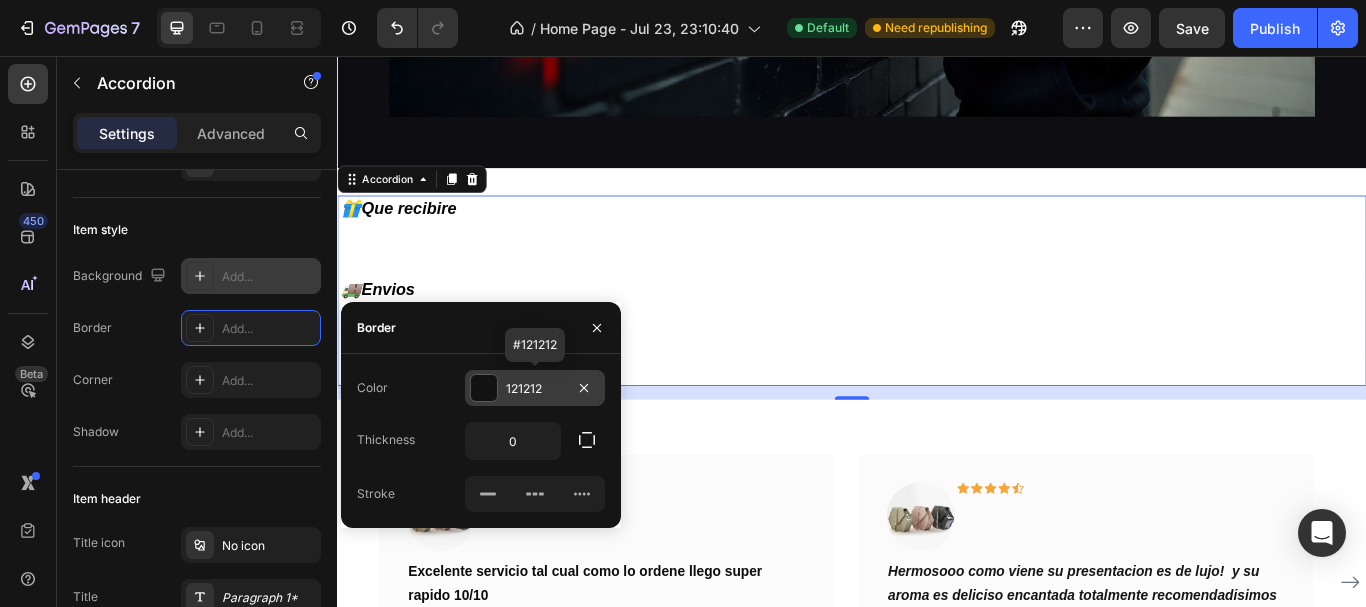 click on "121212" at bounding box center (535, 388) 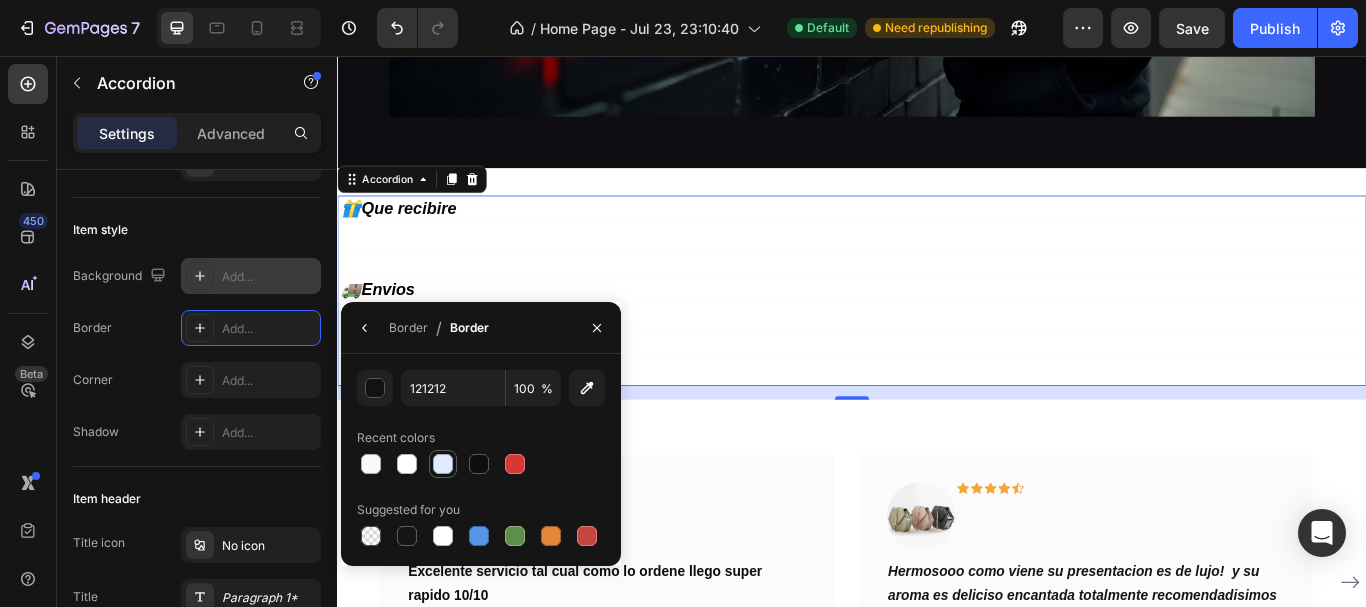 click at bounding box center (443, 464) 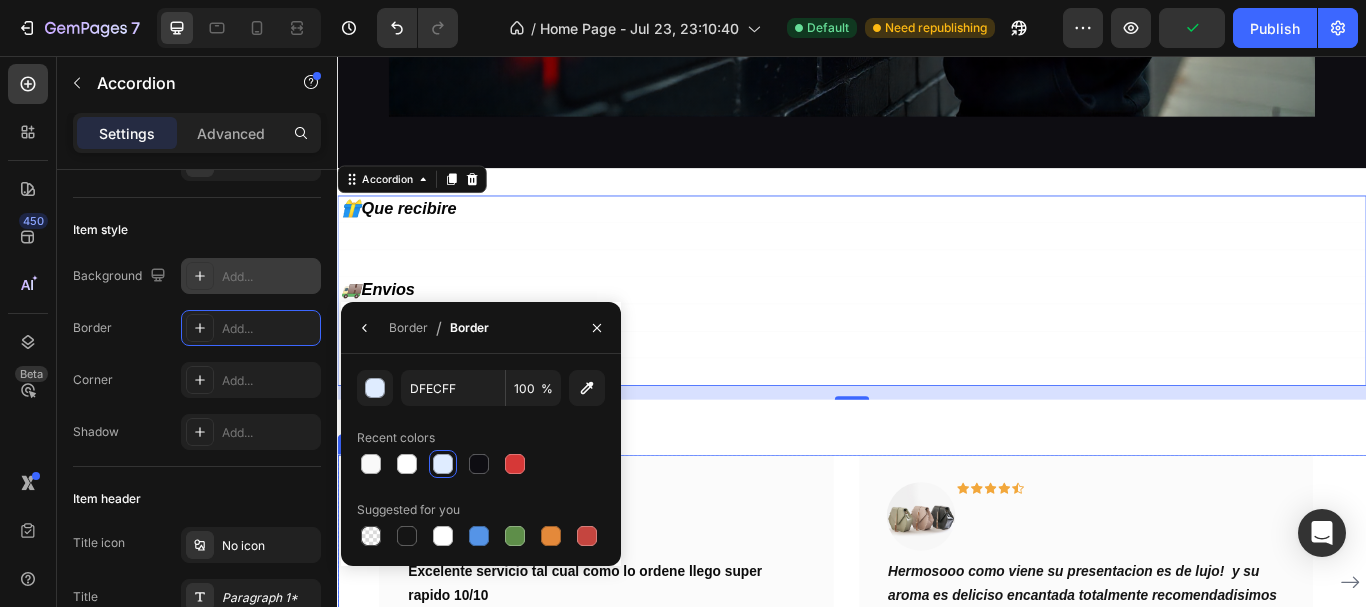 click on "Image
Icon
Icon
Icon
Icon
Icon Row" at bounding box center (650, 597) 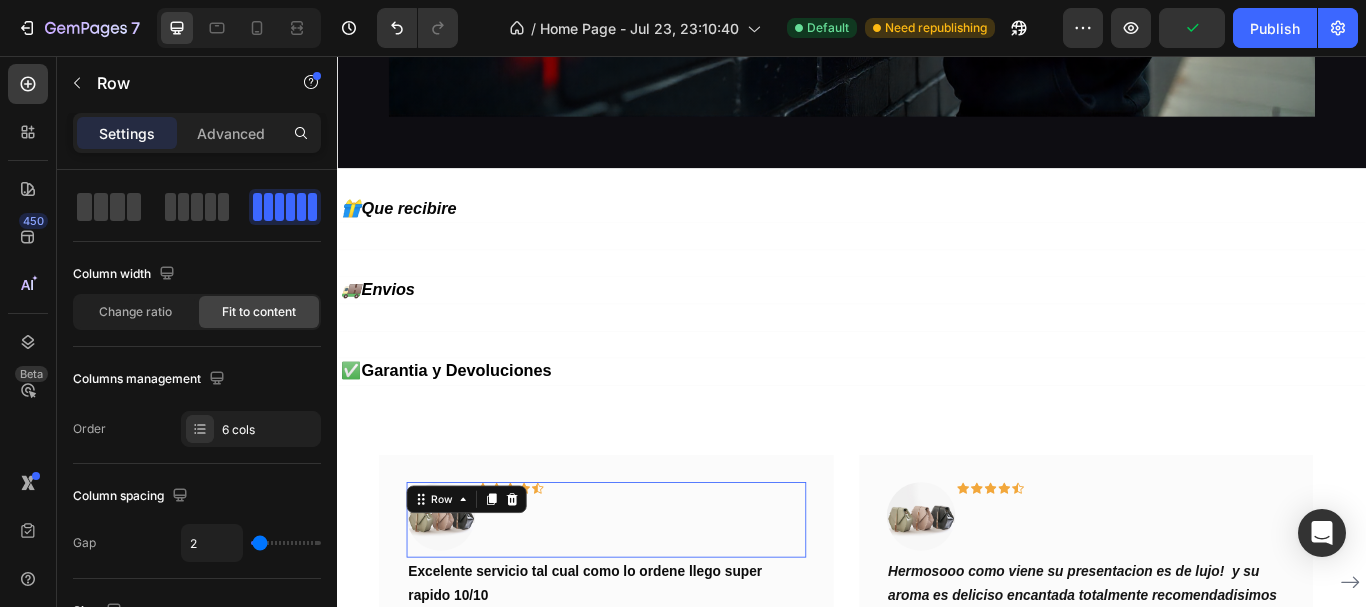 scroll, scrollTop: 0, scrollLeft: 0, axis: both 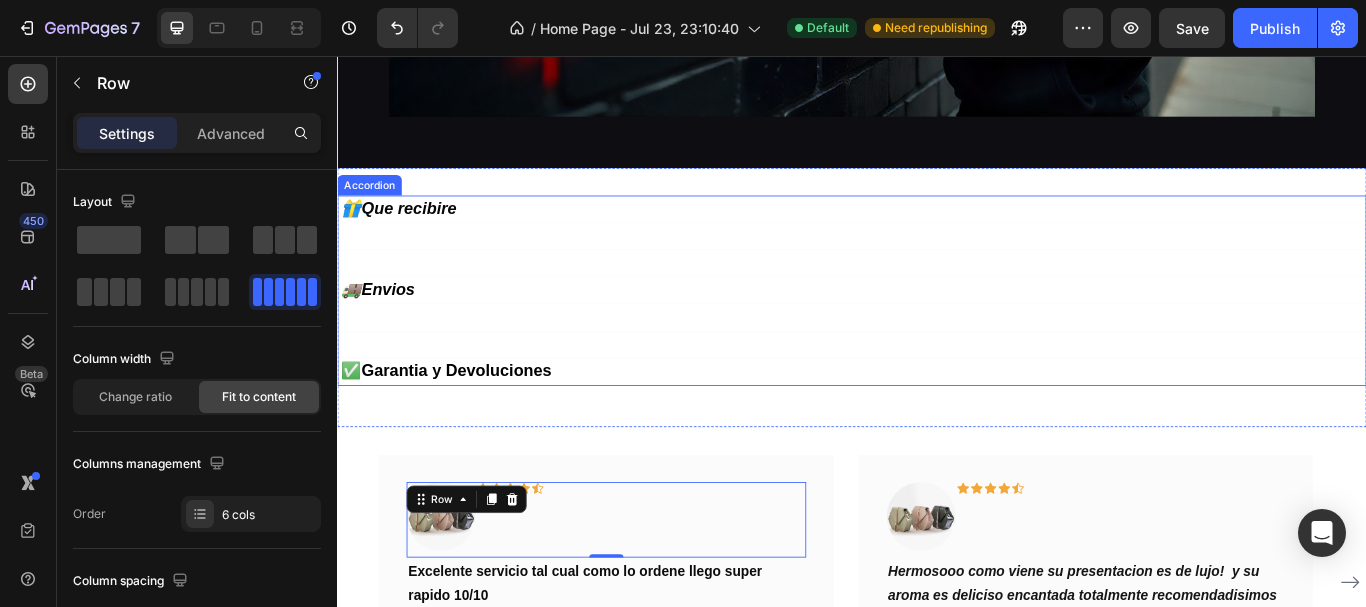 click on "Accordion 5" at bounding box center [937, 393] 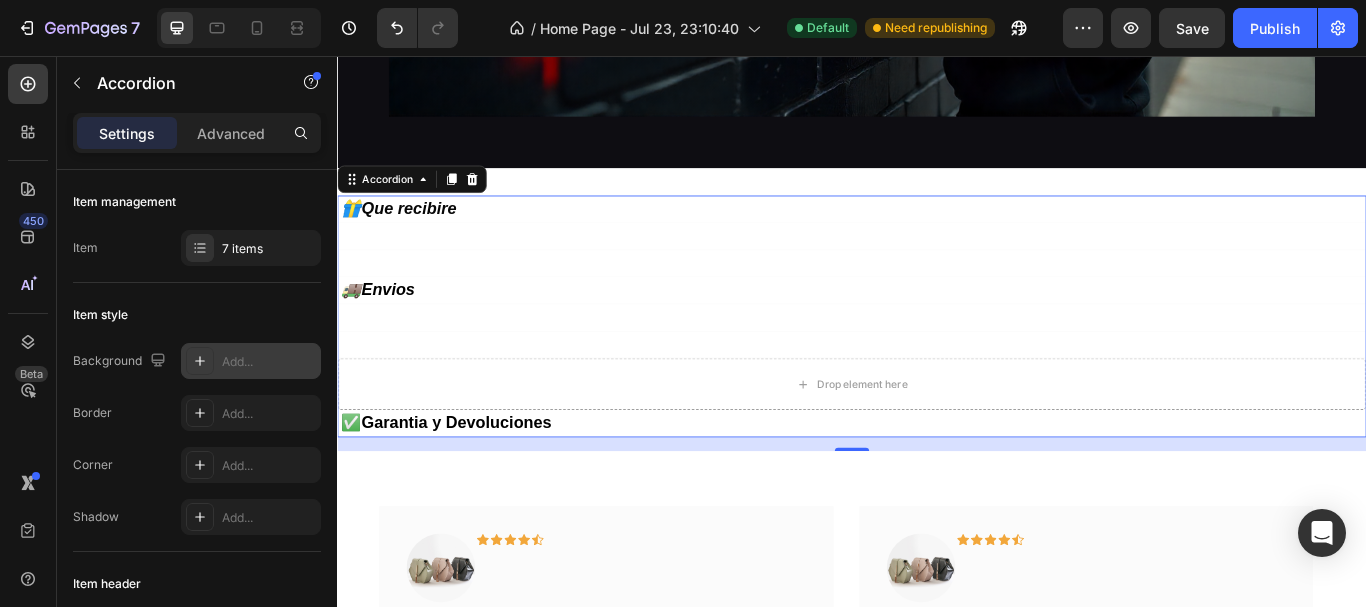 click on "Add..." at bounding box center (269, 362) 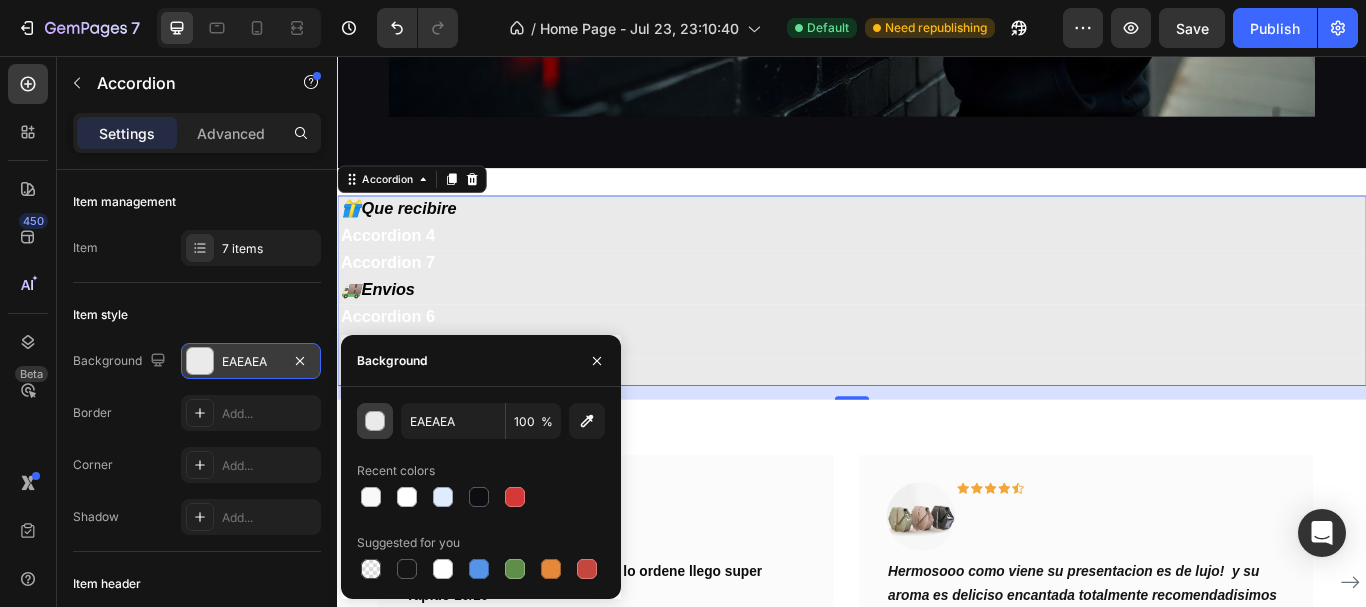 click at bounding box center [375, 421] 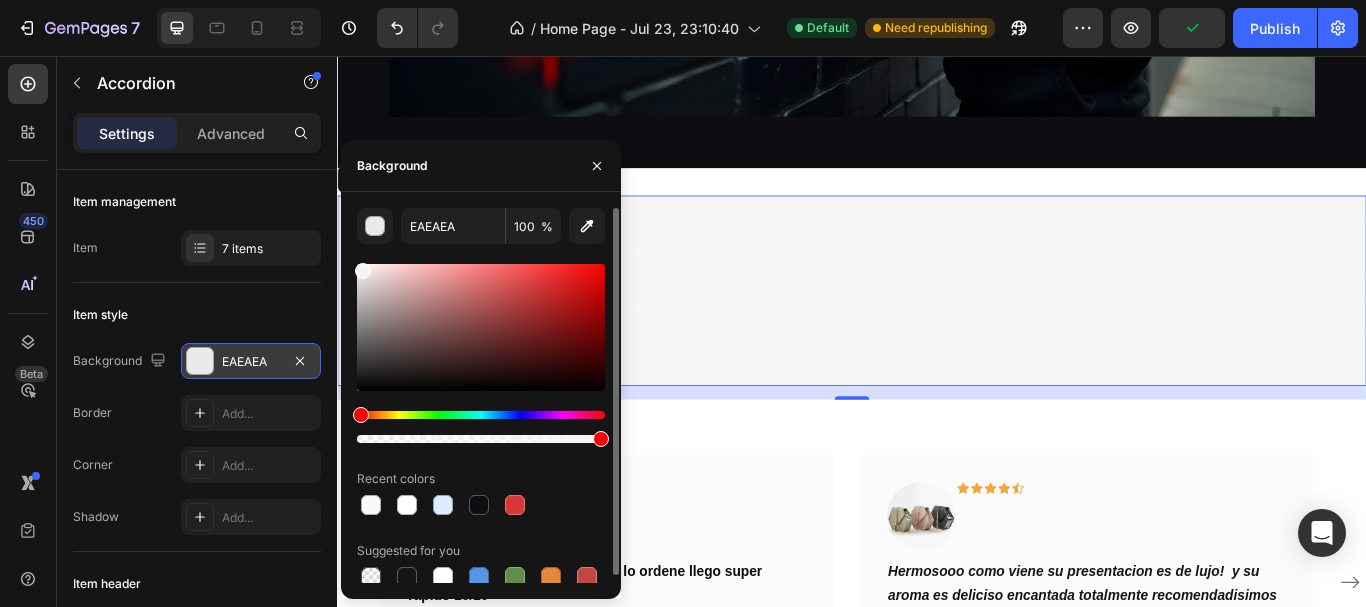 type on "F7F4F4" 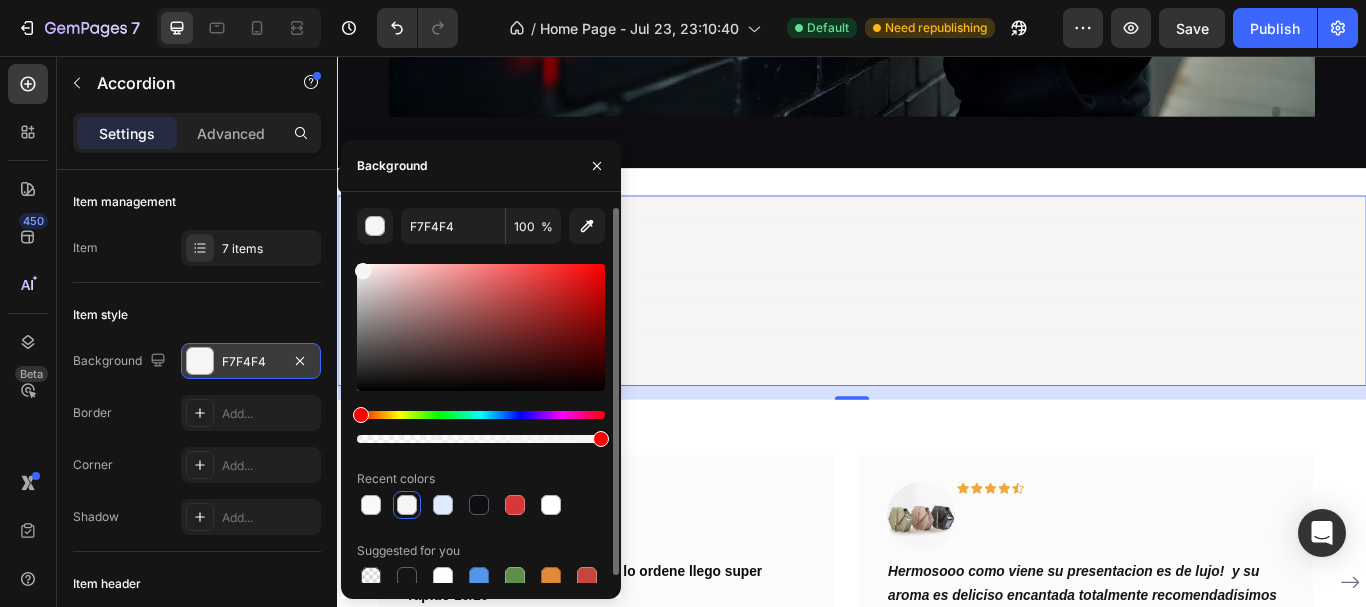 drag, startPoint x: 366, startPoint y: 282, endPoint x: 360, endPoint y: 267, distance: 16.155495 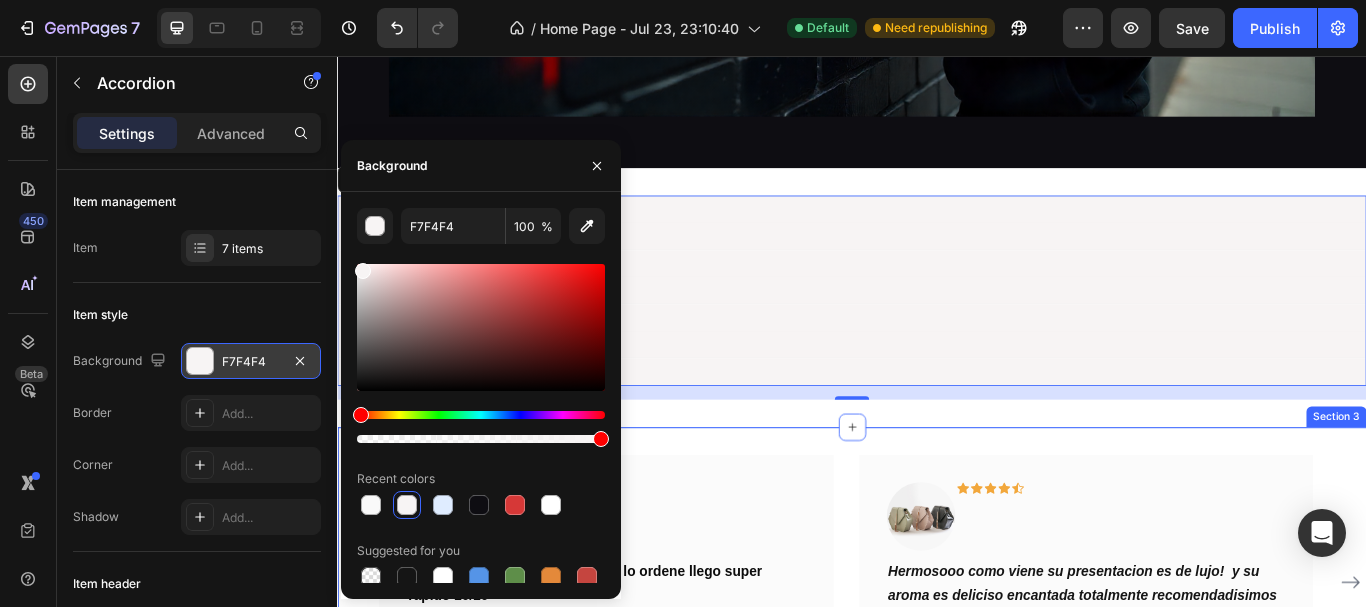 click on "Image
Icon
Icon
Icon
Icon
Icon Row Excelente servicio tal cual como lo ordene llego super rapido 10/10 Text block Jean carlos Text block Row" at bounding box center (650, 647) 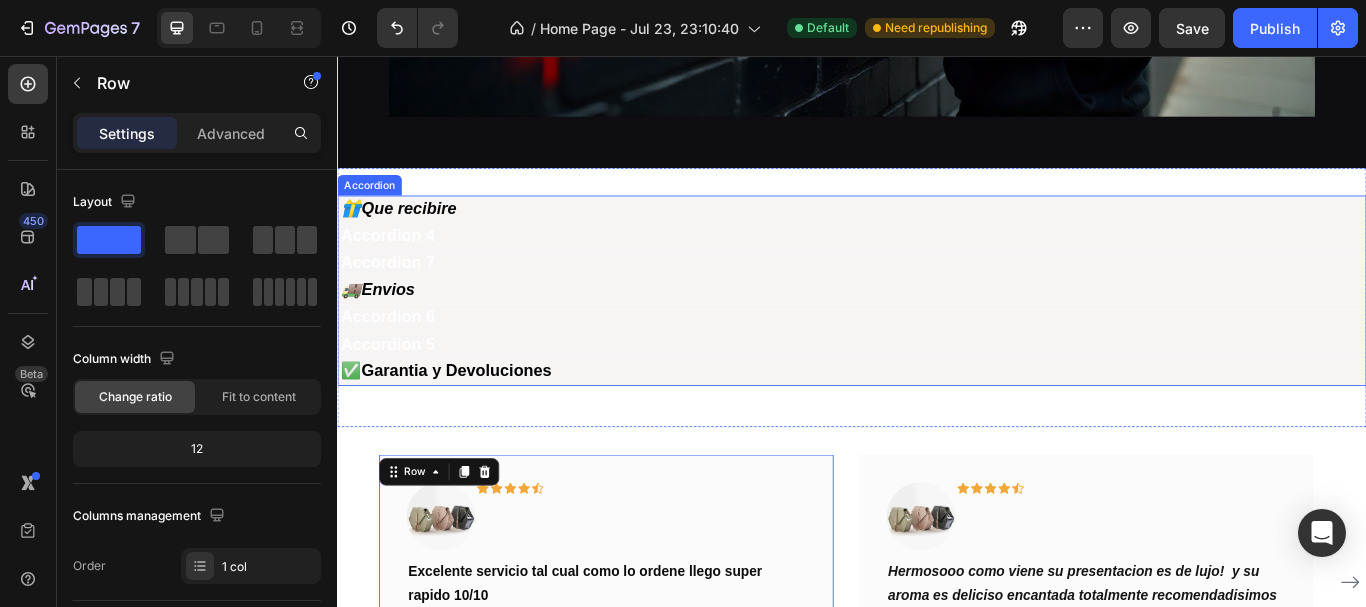 click on "Accordion 4" at bounding box center (396, 266) 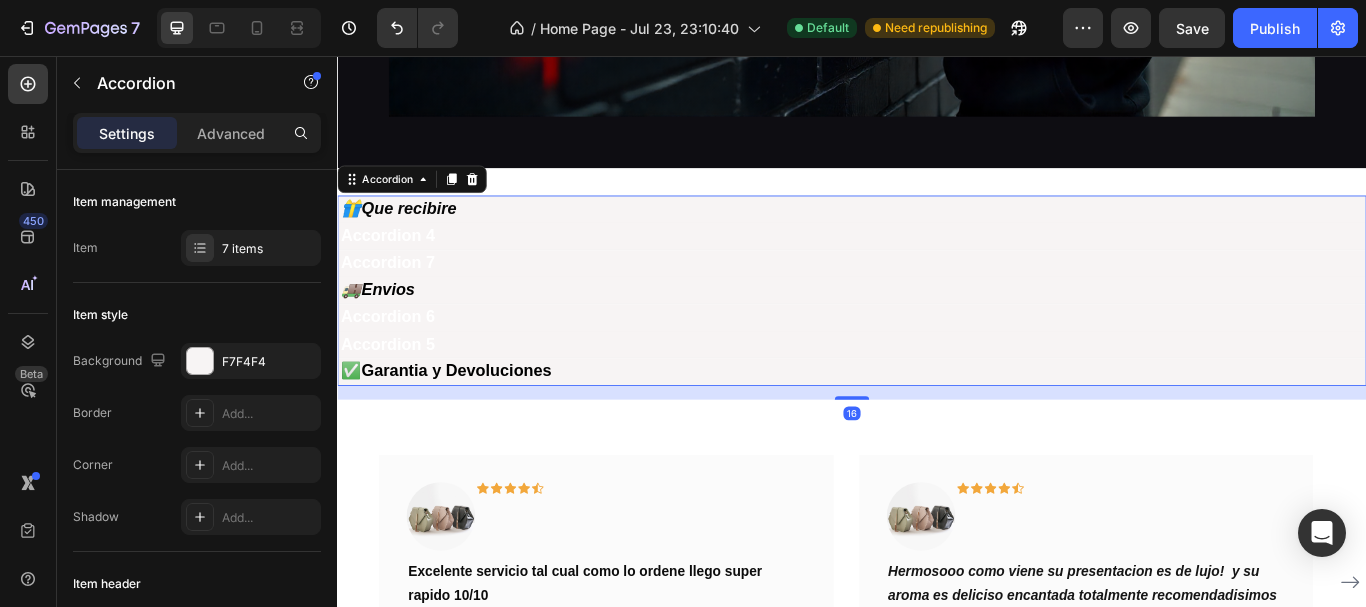 click on "Accordion 4" at bounding box center [396, 266] 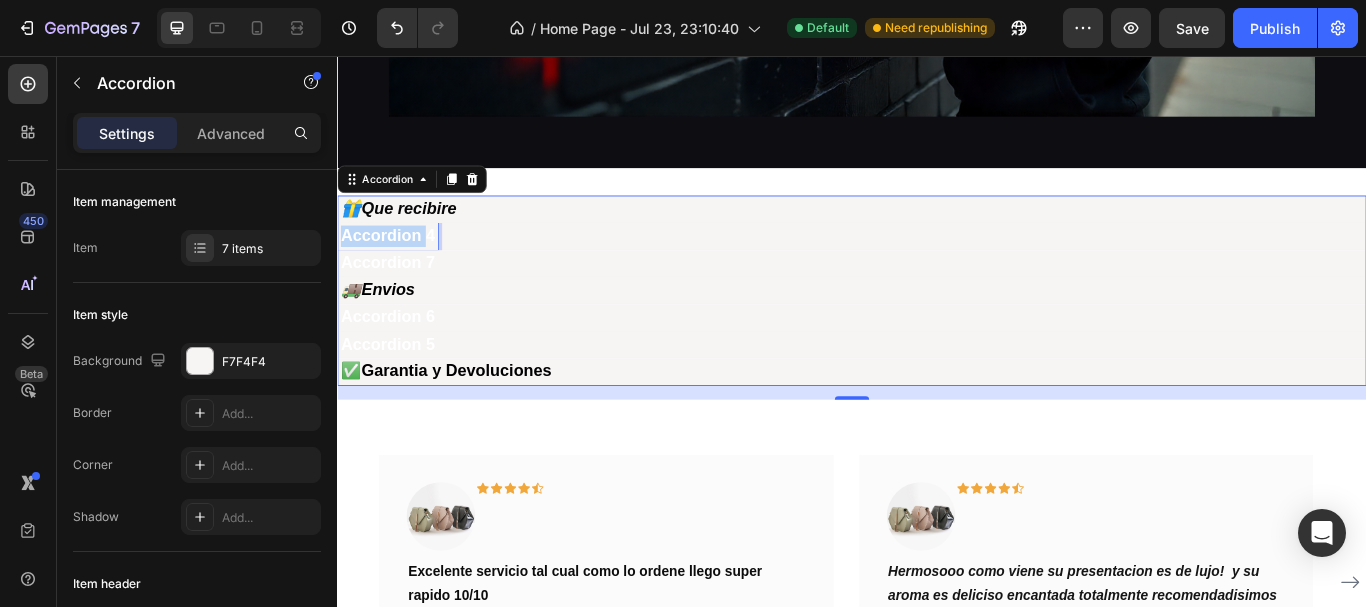 click on "Accordion 4" at bounding box center (396, 266) 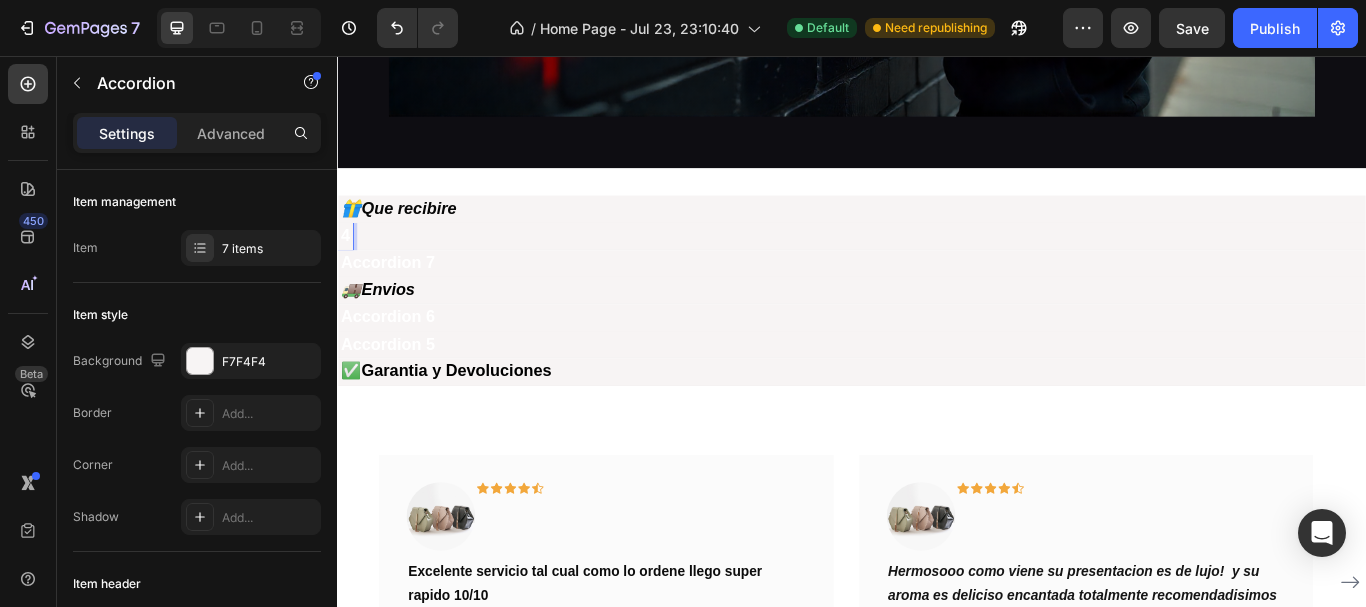 click on "Accordion 7" at bounding box center [396, 298] 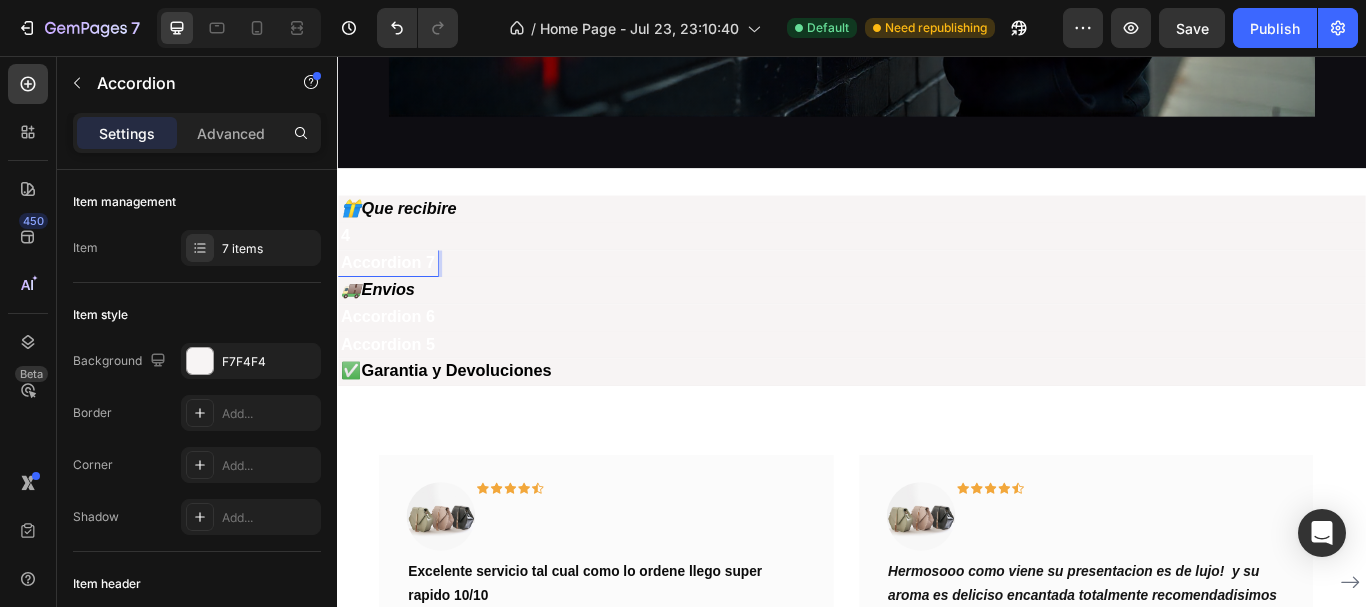 click on "Accordion 7" at bounding box center [396, 298] 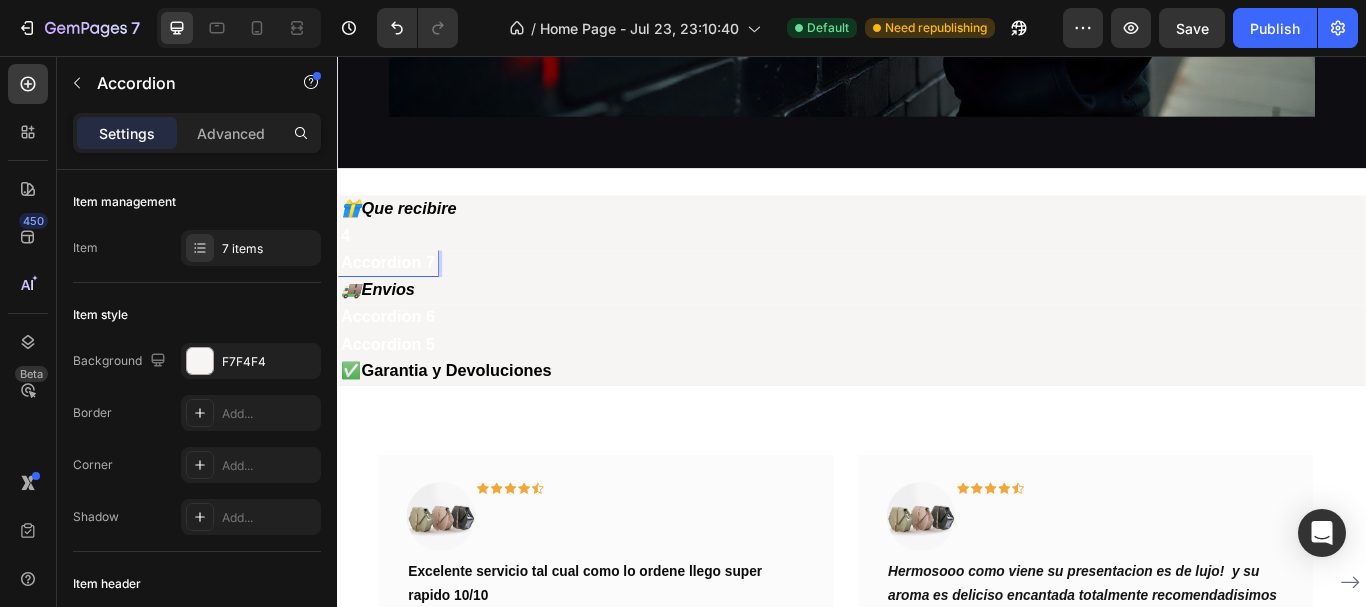 click on "Accordion 7" at bounding box center (396, 298) 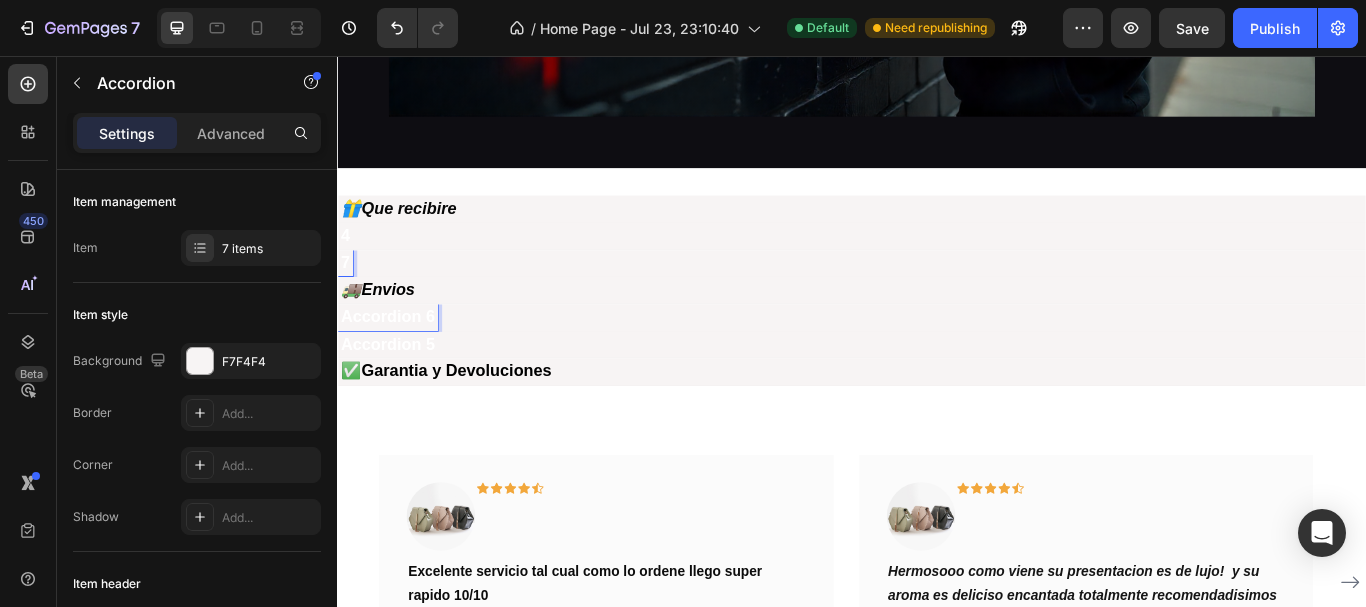 click on "Accordion 6" at bounding box center [396, 361] 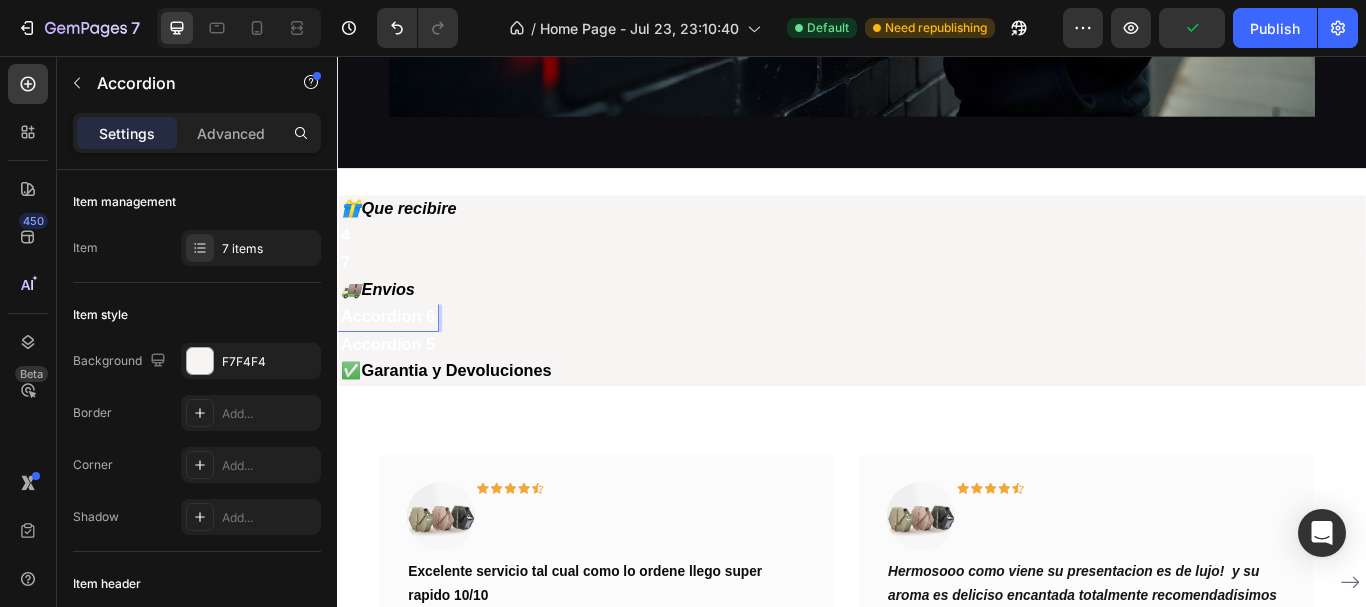 click on "Accordion 6" at bounding box center (396, 361) 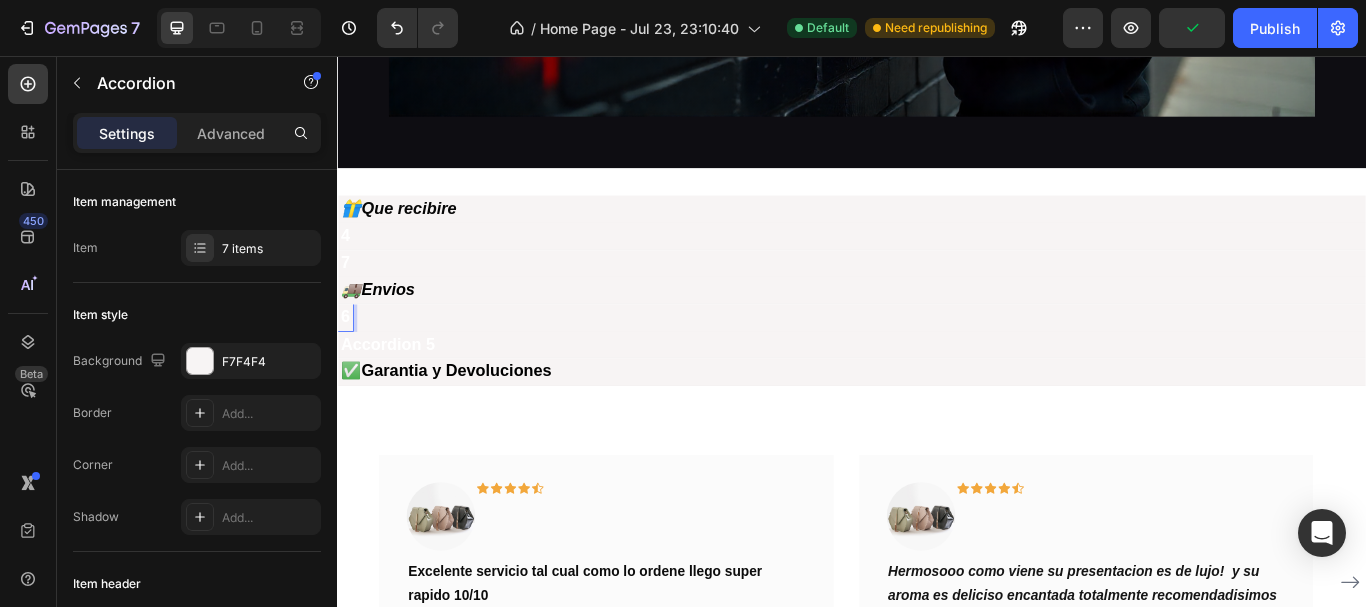 click on "Accordion 5" at bounding box center (396, 393) 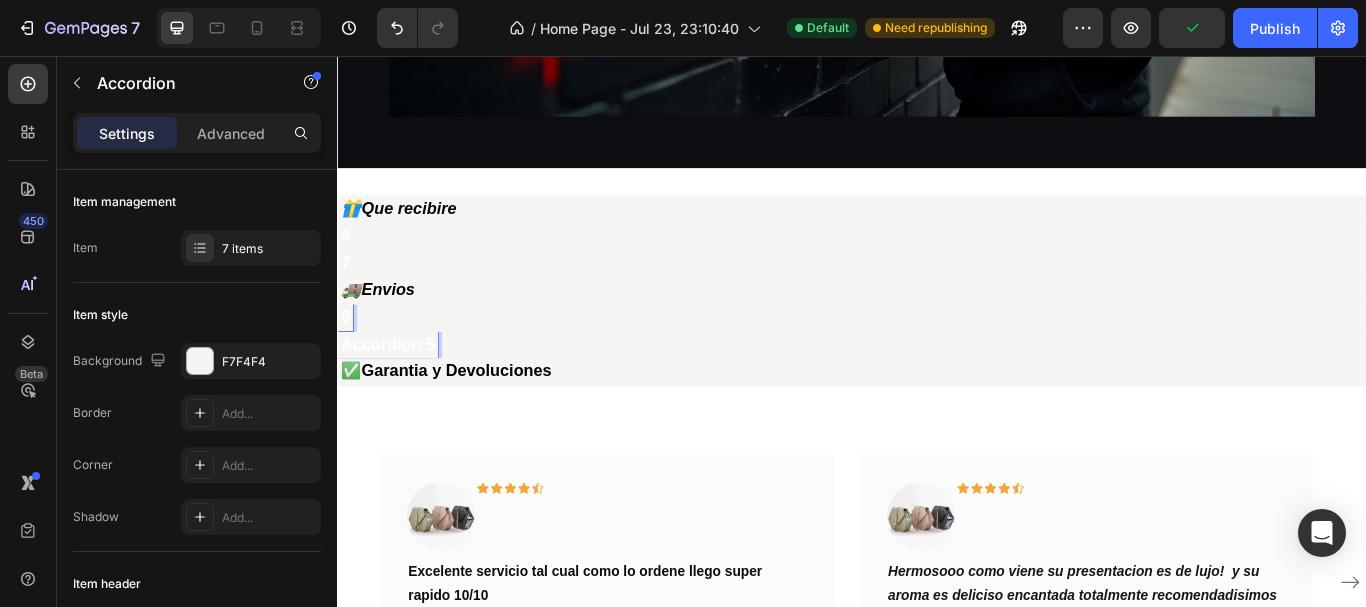 click on "Accordion 5" at bounding box center (396, 393) 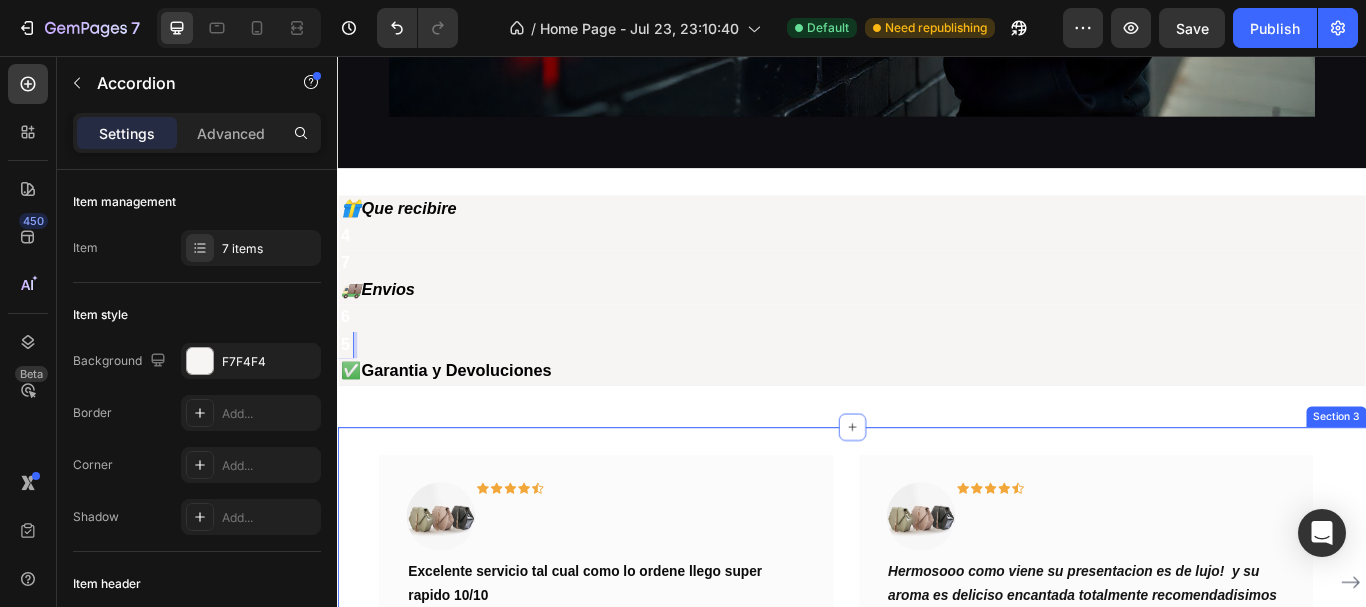 click on "Image
Icon
Icon
Icon
Icon
Icon Row Excelente servicio tal cual como lo ordene llego super rapido 10/10 Text block Jean carlos Text block Row Image
Icon
Icon
Icon
Icon
Icon Row Hermosooo como viene su presentacion es de lujo!  y su aroma es deliciso encantada totalmente recomendadisimos Text block Juliana.r Text block Row Image
Icon
Icon
Icon
Icon
Icon Row Excelente atención me llego super rapido el perfume y su presentacion es muy linda y su aroma todo que ver!  Text block ValentinaG Text block Row Image
Icon
Icon
Icon
Icon
Icon Row Text block Daniel R Text block Row
Carousel Row Section 3" at bounding box center (937, 684) 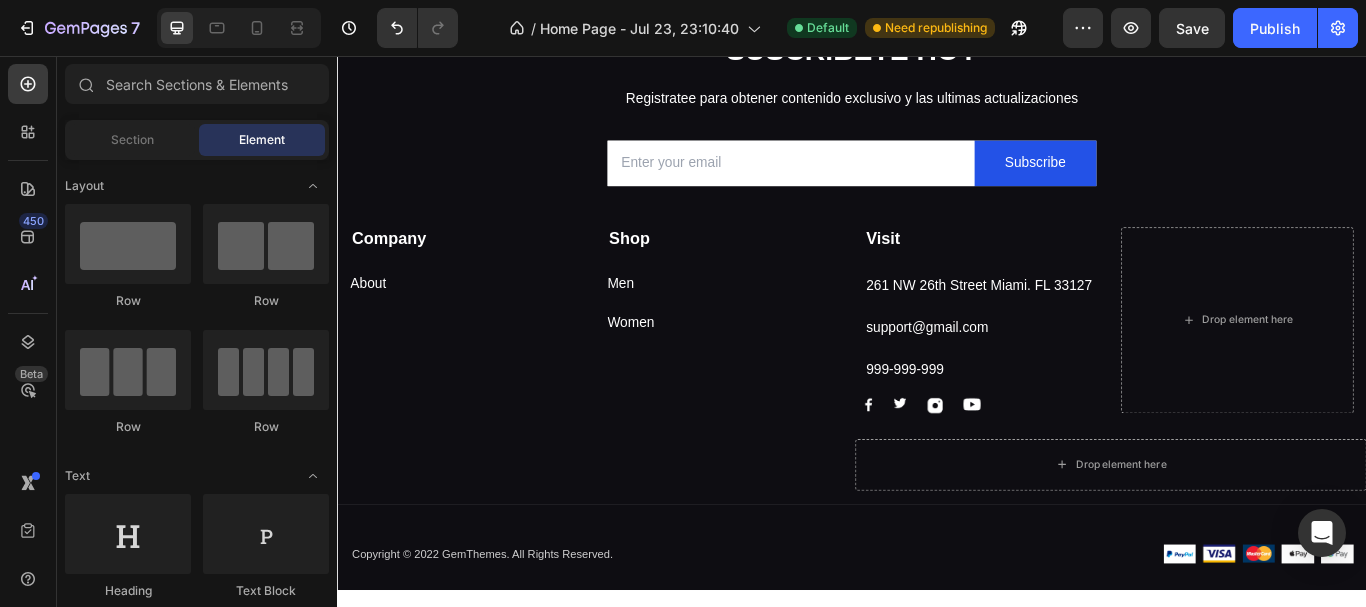 scroll, scrollTop: 3257, scrollLeft: 0, axis: vertical 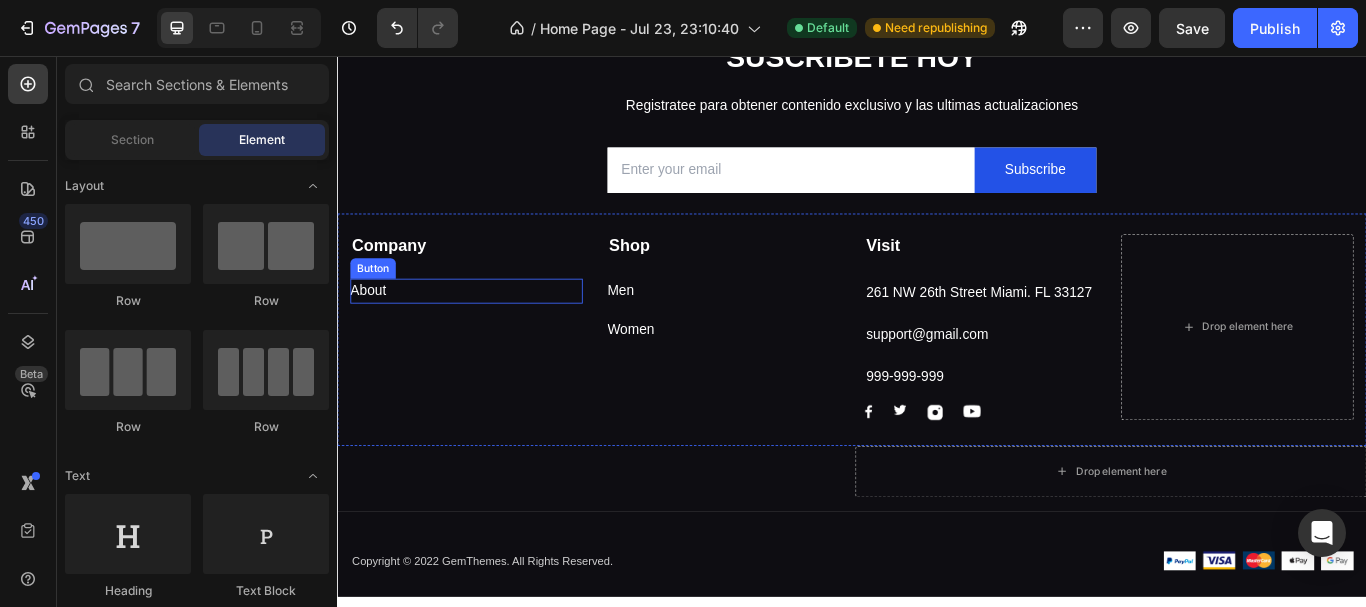 click on "About Button" at bounding box center (487, 330) 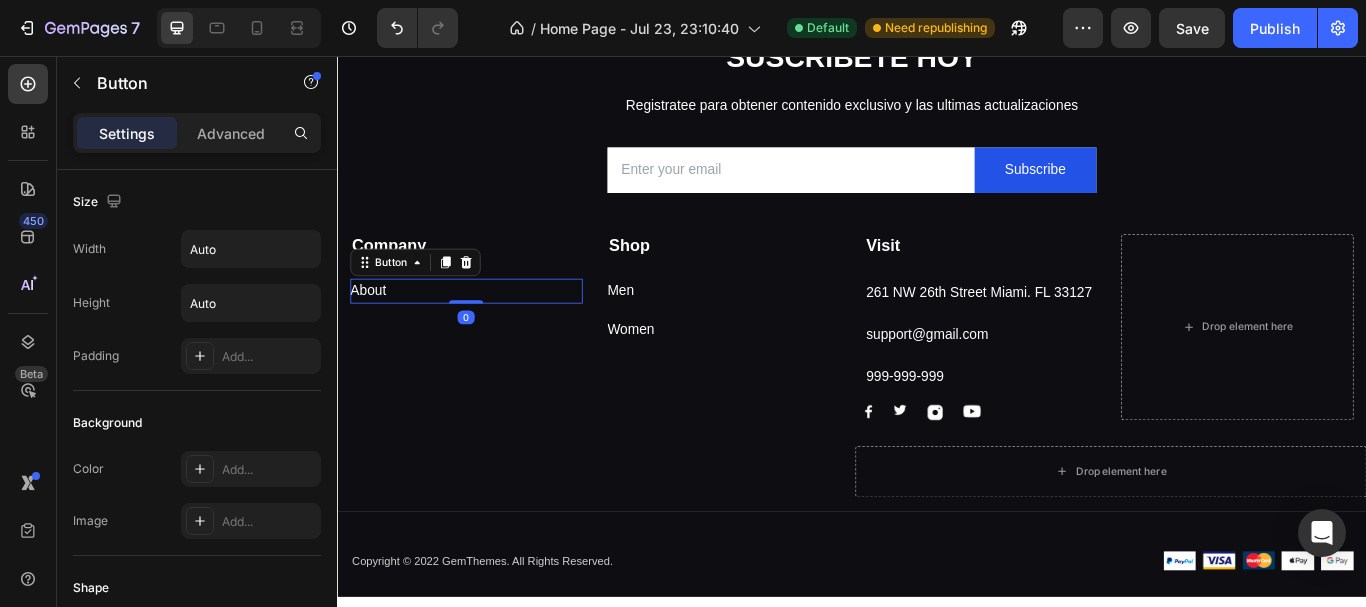 click on "About Button   0" at bounding box center [487, 330] 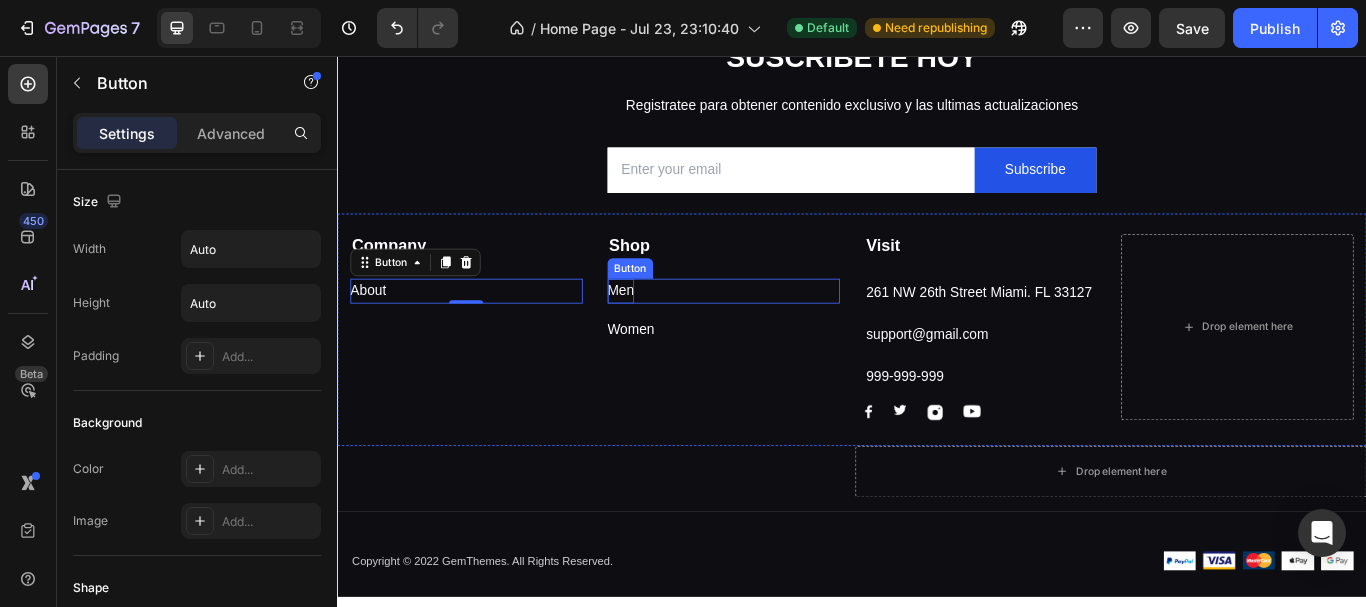 click on "Men" at bounding box center (667, 330) 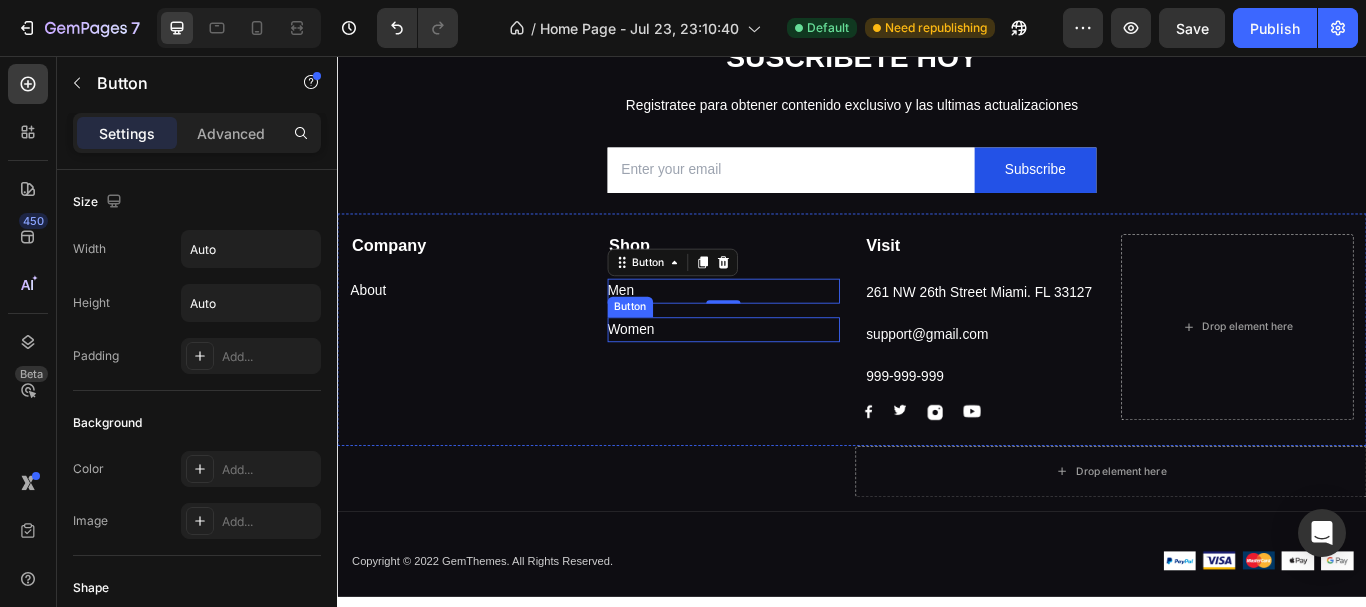 click on "Women Button" at bounding box center (787, 375) 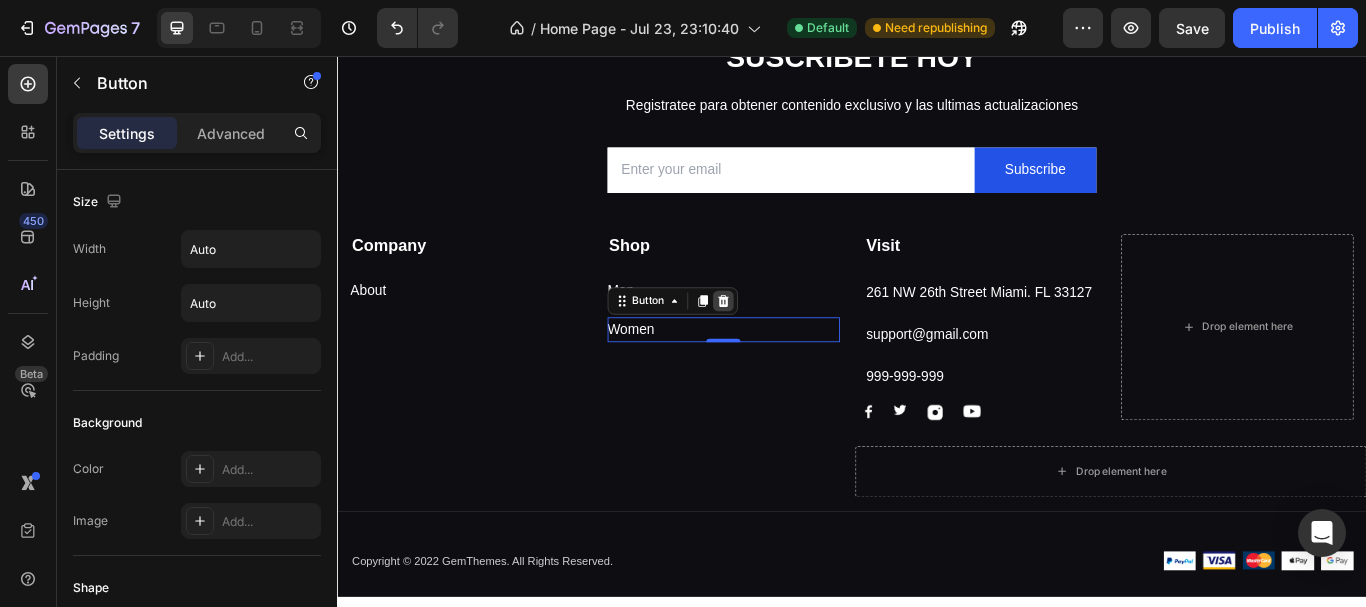 click at bounding box center [787, 342] 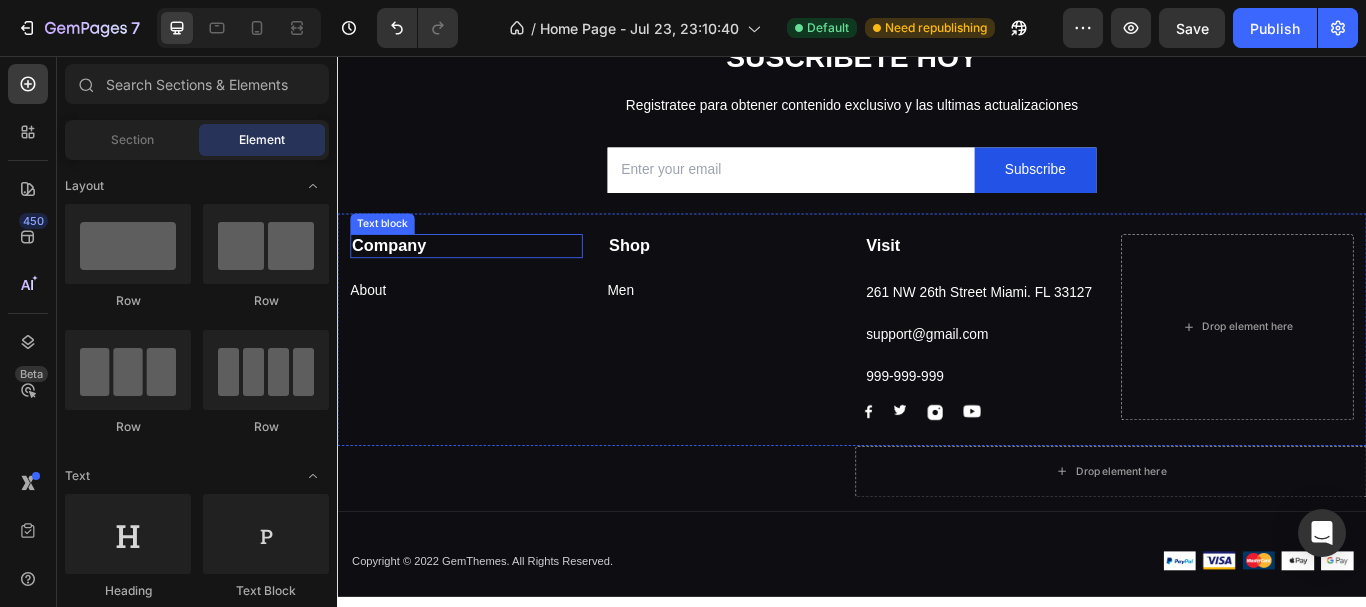 click on "Company" at bounding box center [487, 278] 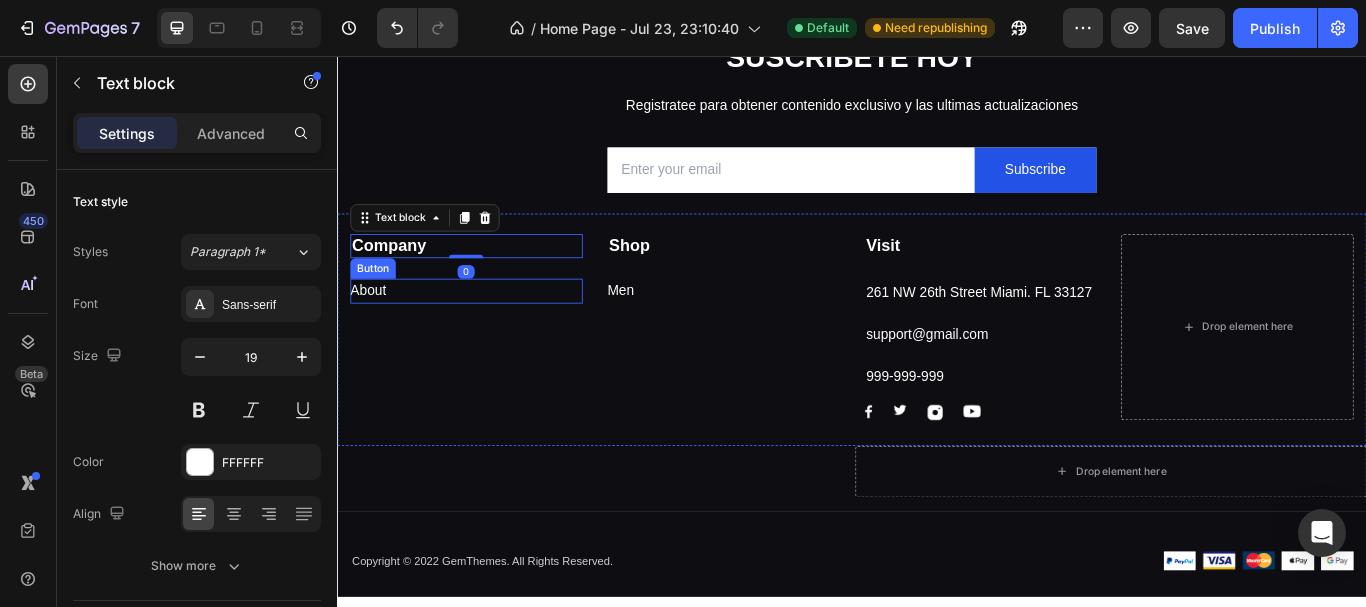 click on "About Button" at bounding box center (487, 330) 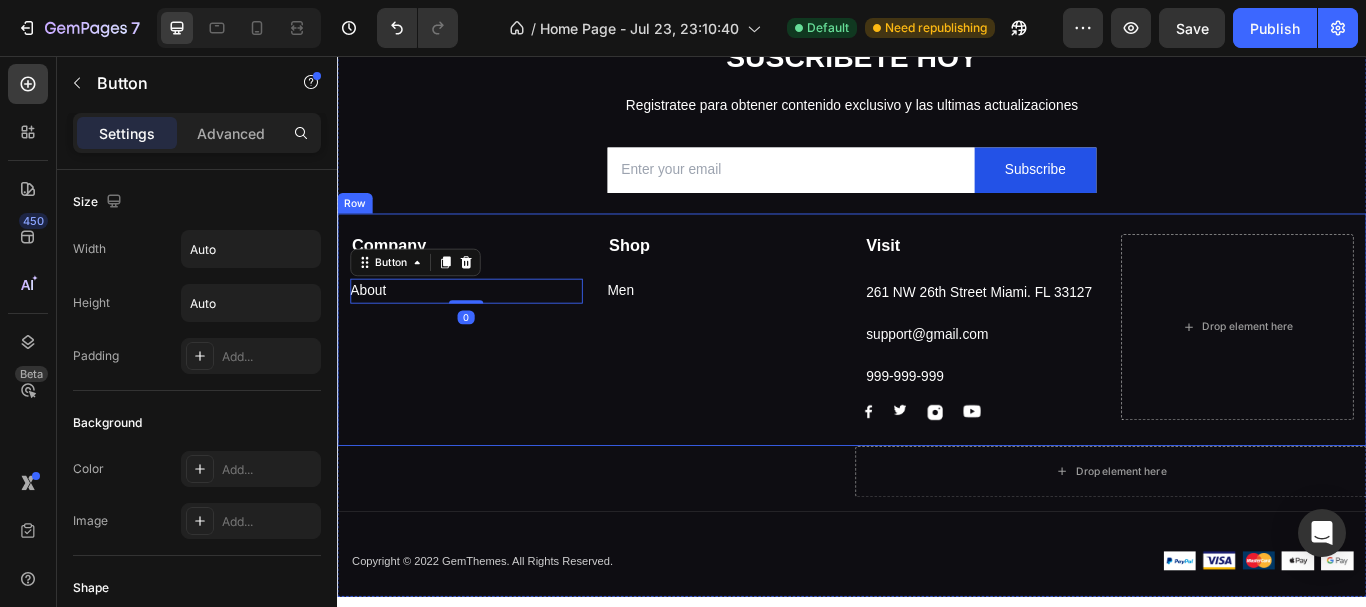 click on "Company Text block About Button   0" at bounding box center (487, 372) 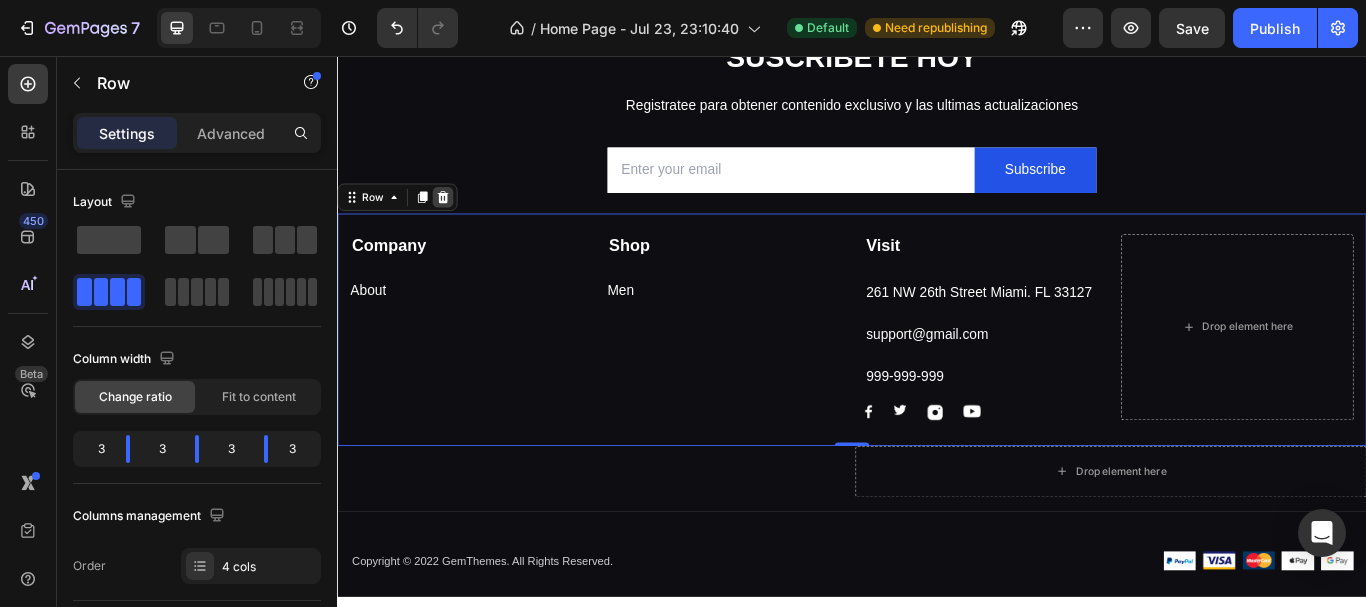 click 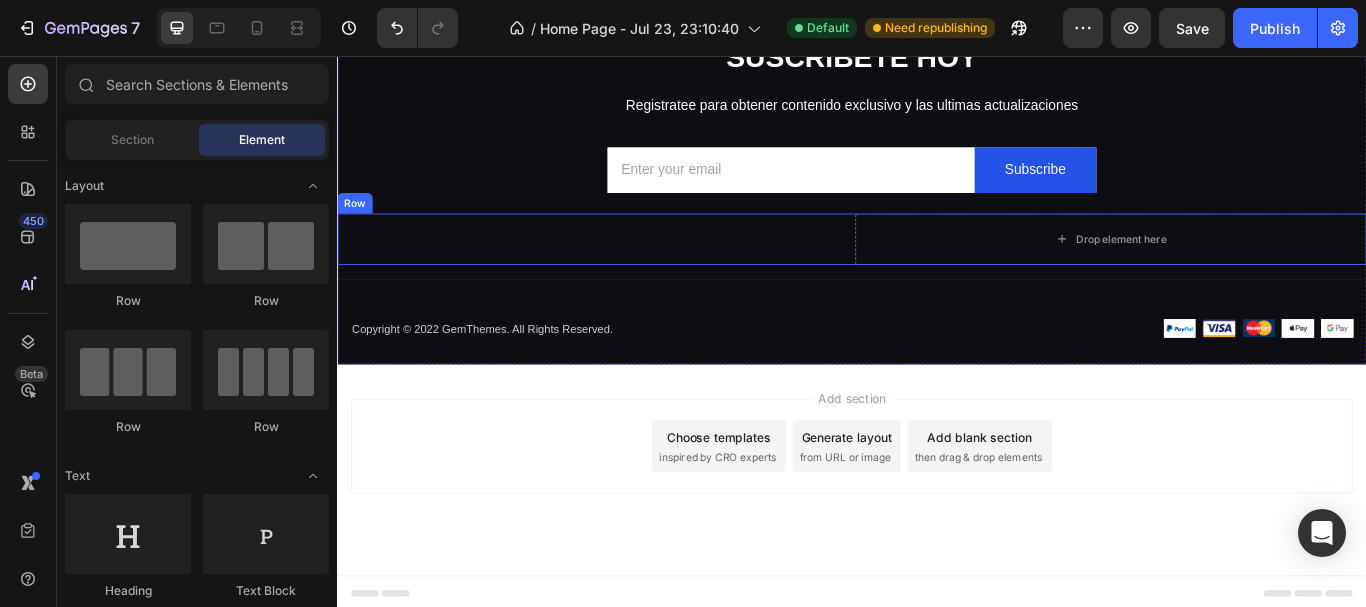 click on "Company Visit Accordion Row" at bounding box center (635, 270) 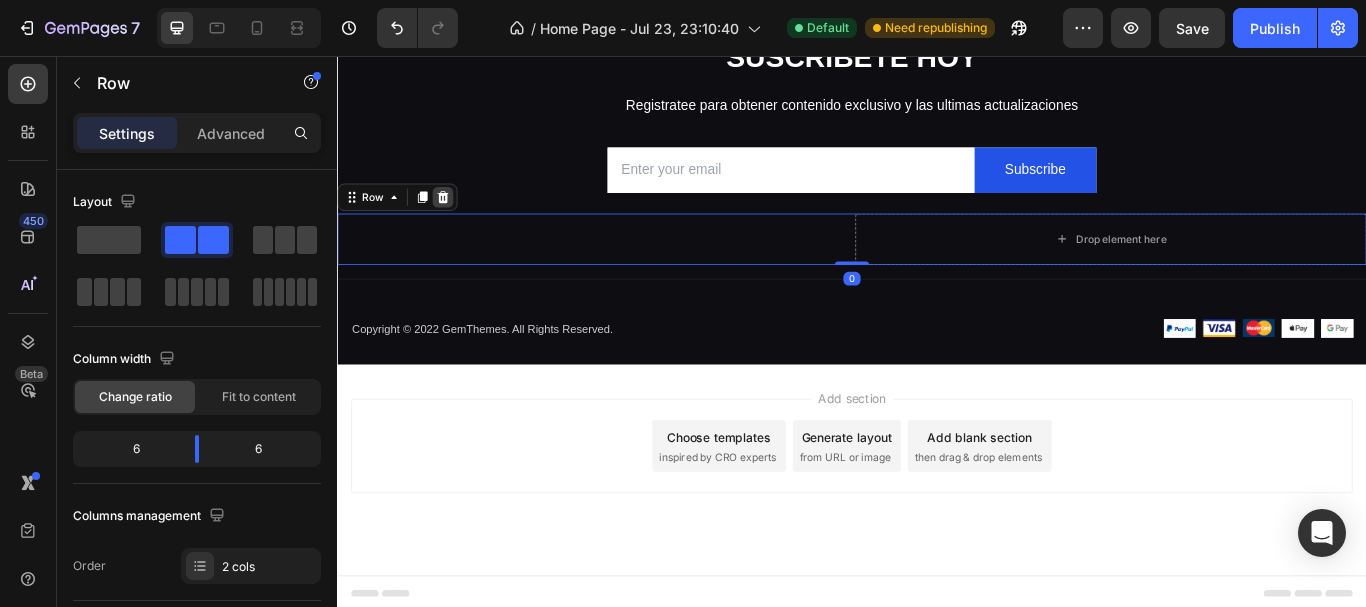 click 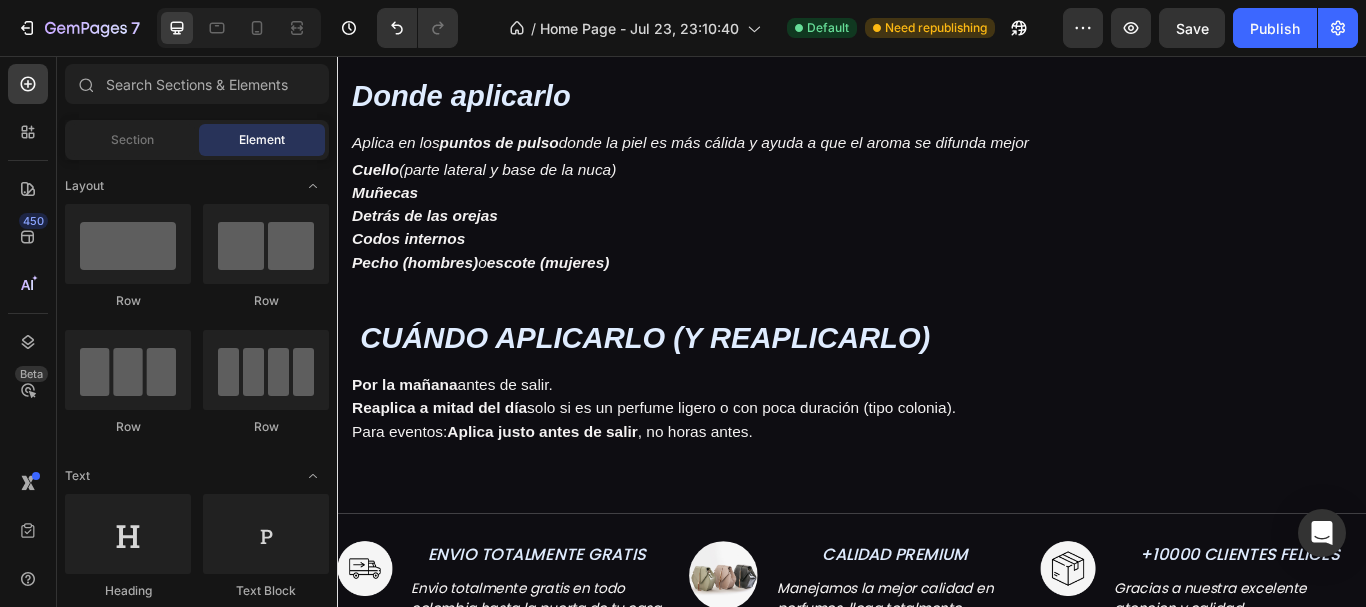 scroll, scrollTop: 2029, scrollLeft: 0, axis: vertical 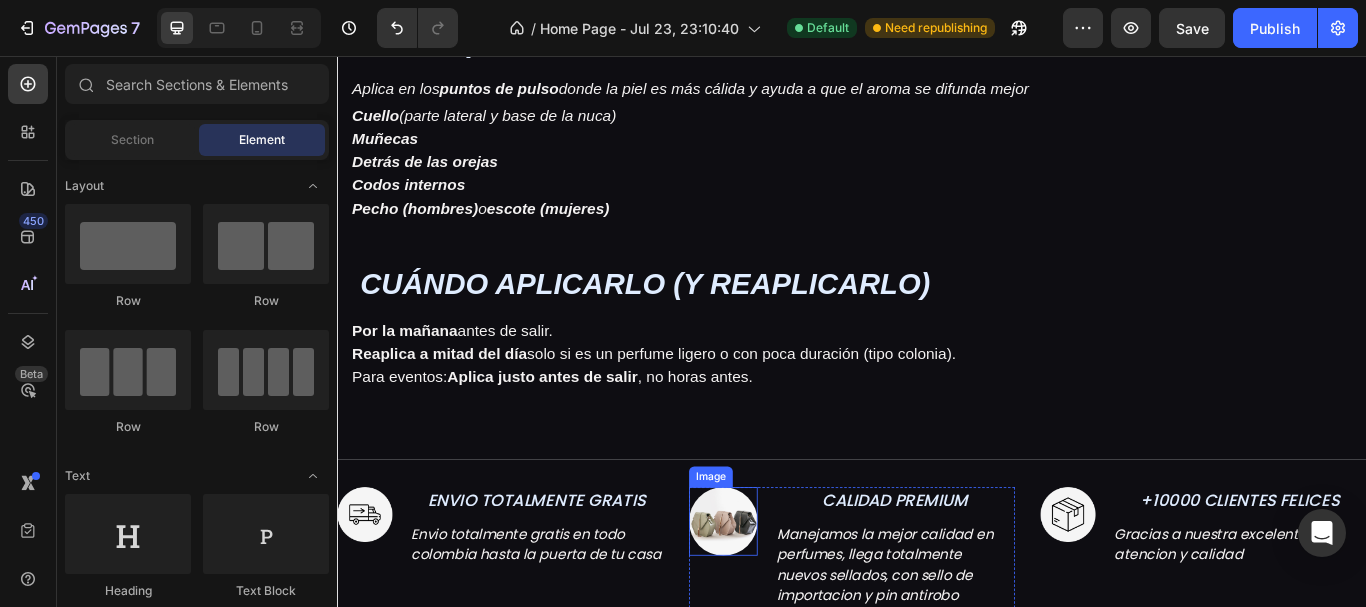 drag, startPoint x: 756, startPoint y: 605, endPoint x: 451, endPoint y: 510, distance: 319.45267 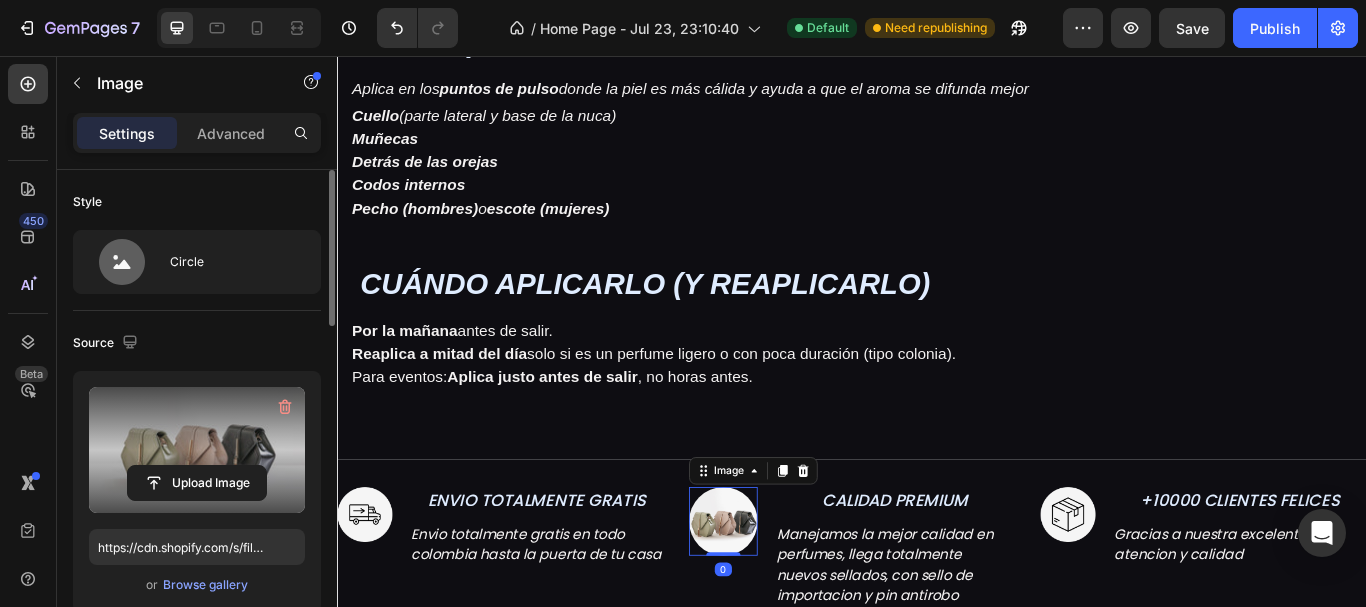 click at bounding box center [197, 450] 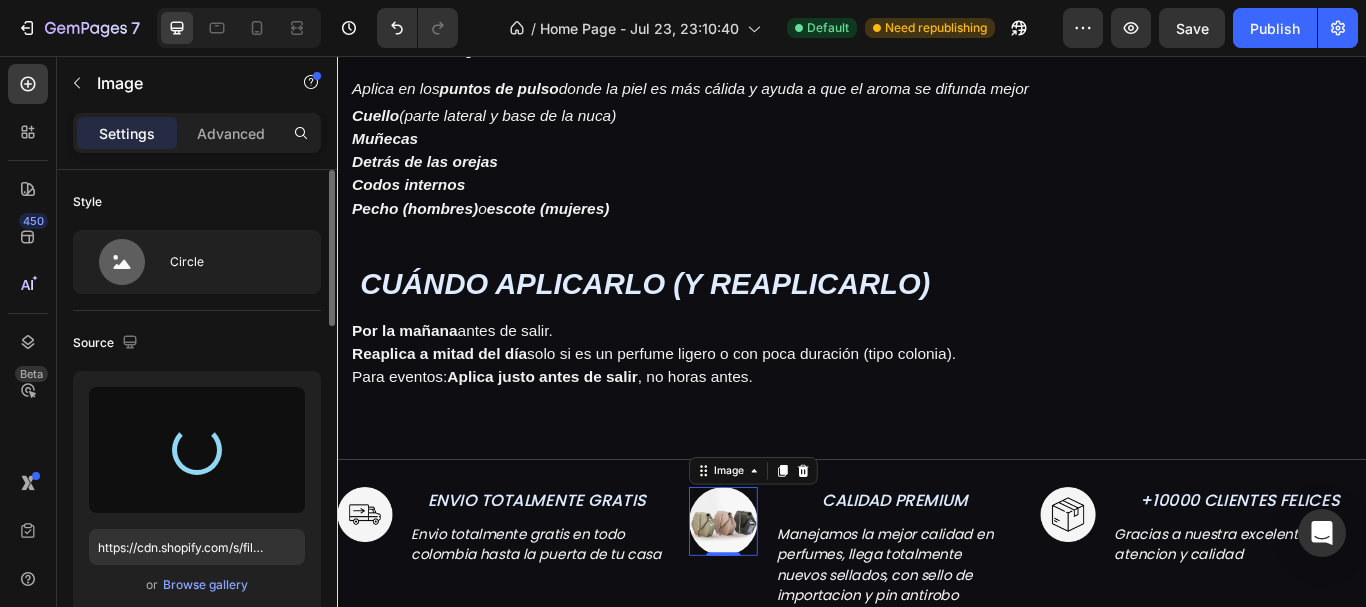 type on "https://cdn.shopify.com/s/files/1/0619/3292/9067/files/gempages_576749628767077218-3c268786-9b96-4eb4-8672-79a990000814.png" 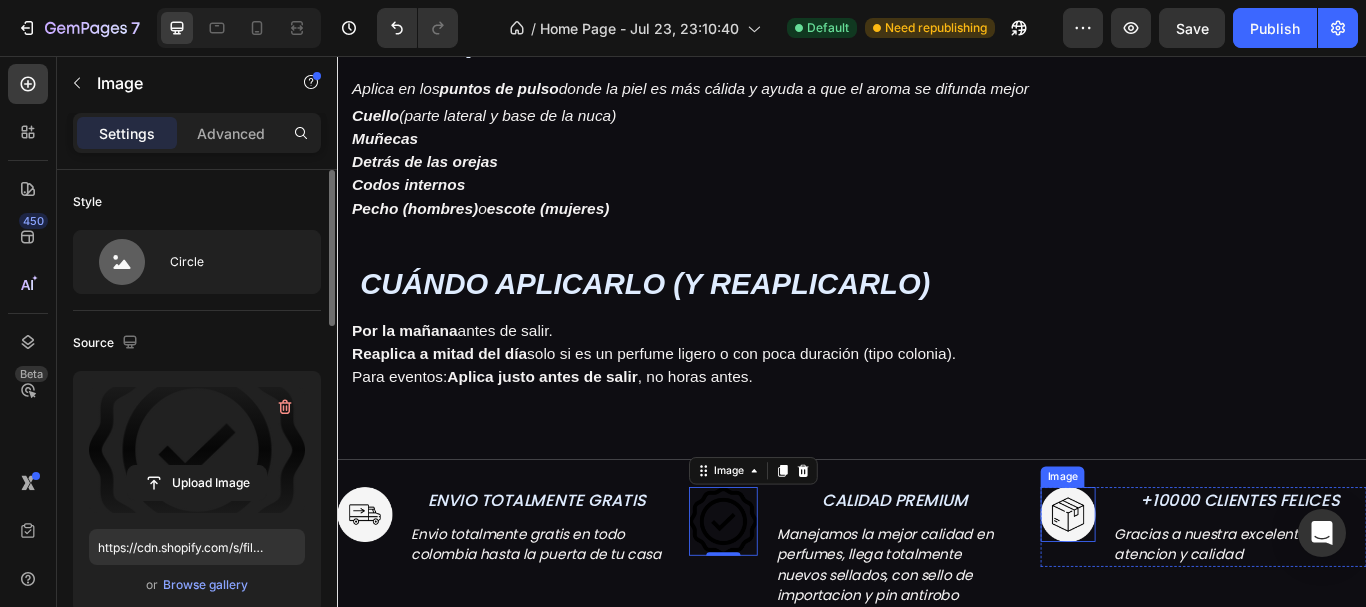 click at bounding box center (1189, 591) 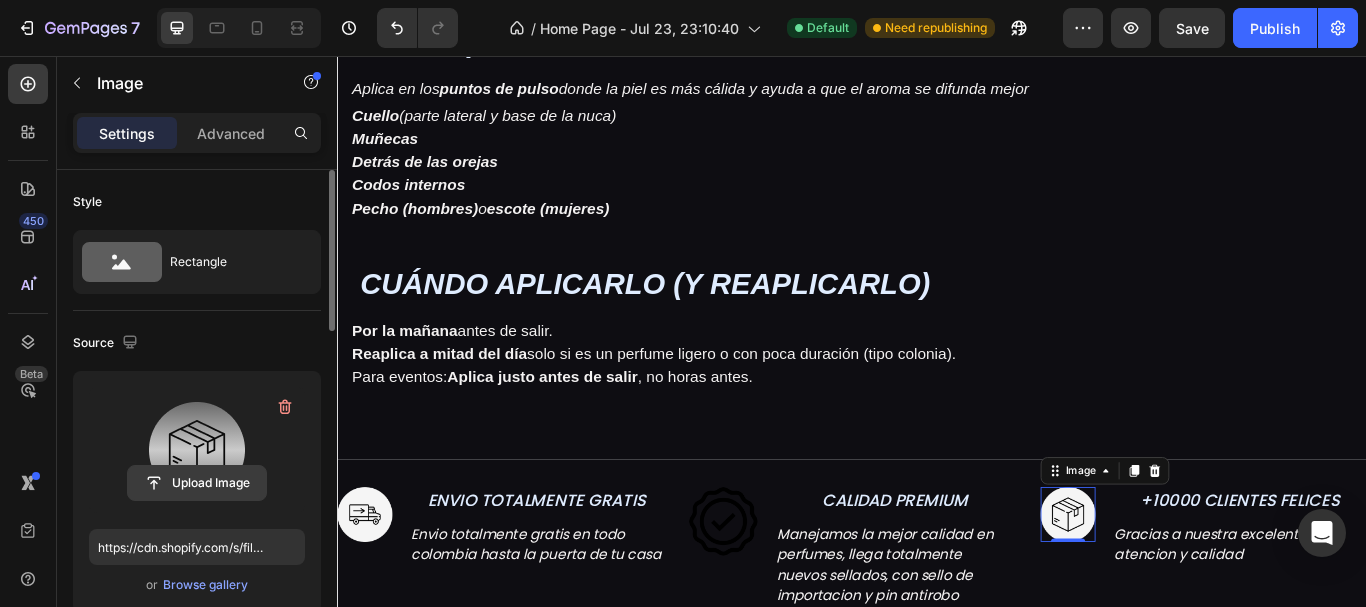 click 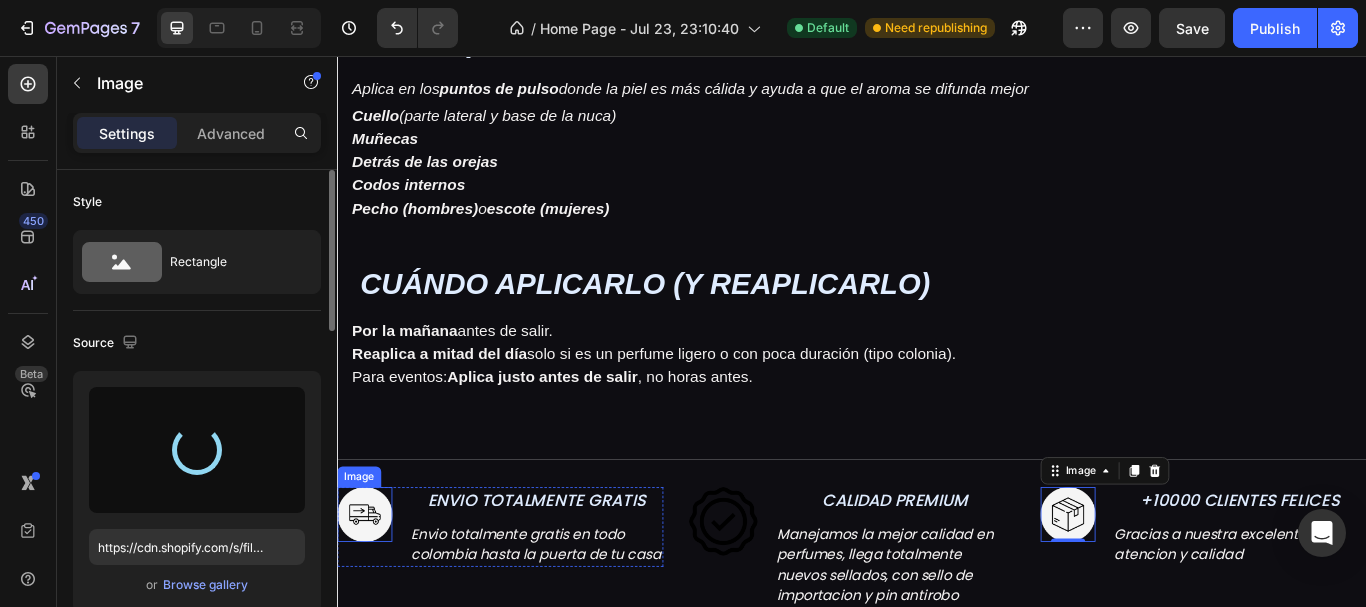 click at bounding box center [369, 591] 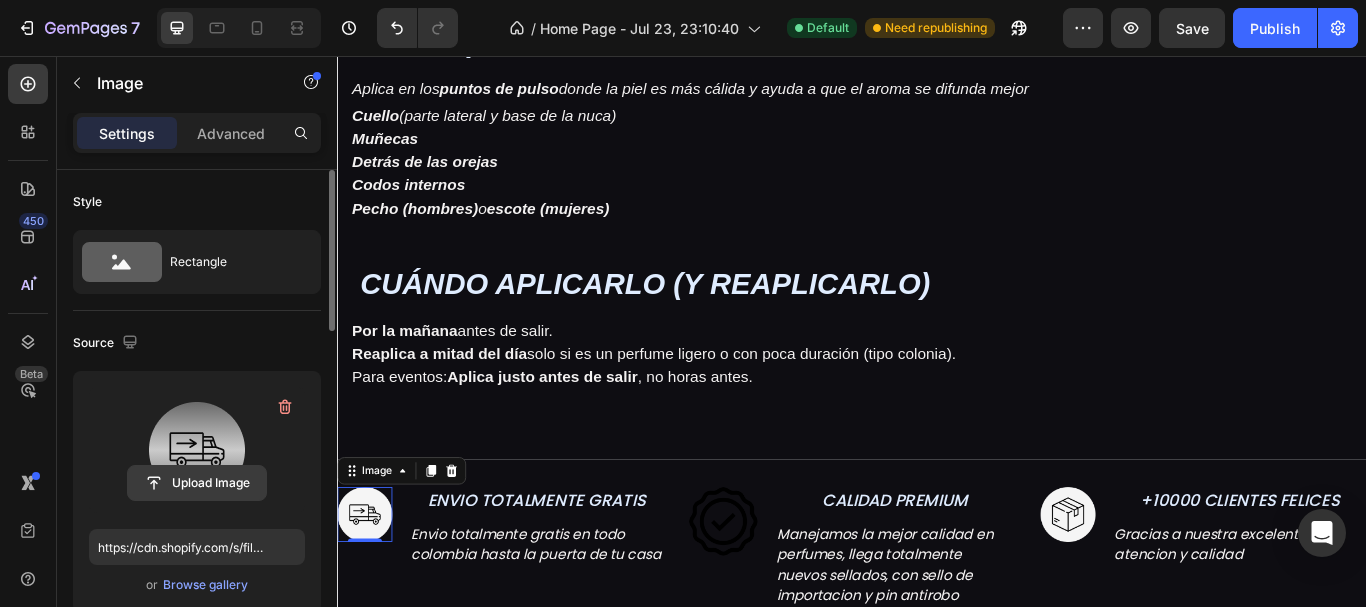 click 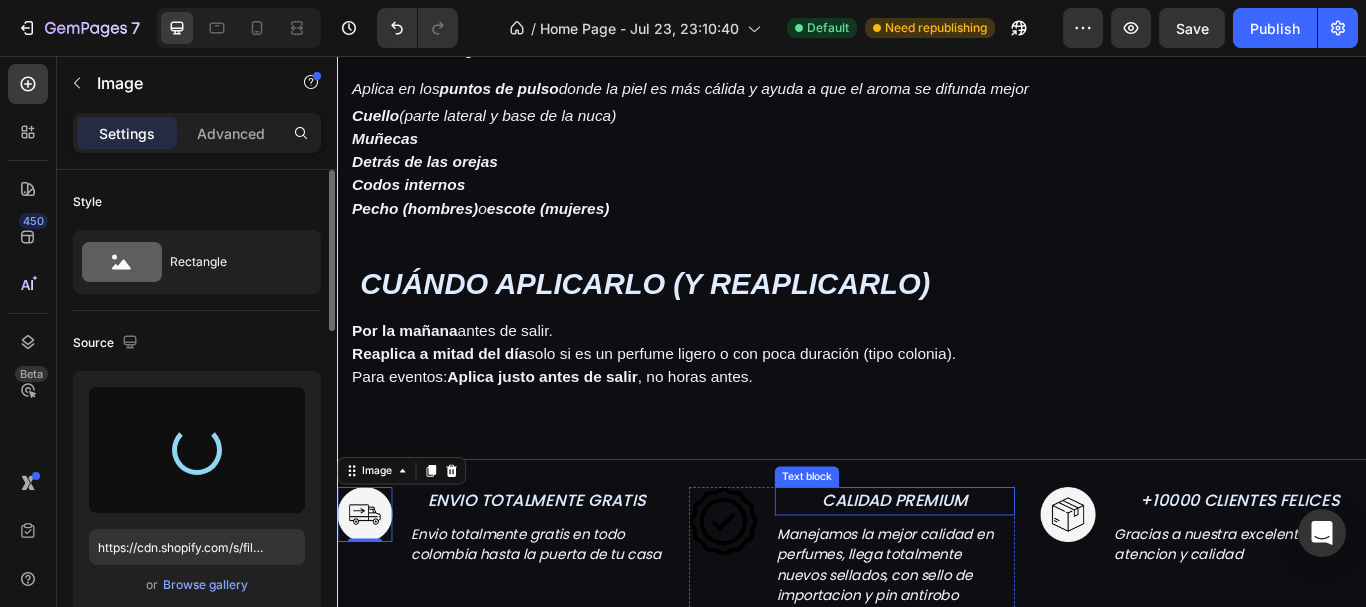 type on "https://cdn.shopify.com/s/files/1/0619/3292/9067/files/gempages_576749628767077218-7a8de947-2656-49dd-8807-9ca4e40c4474.png" 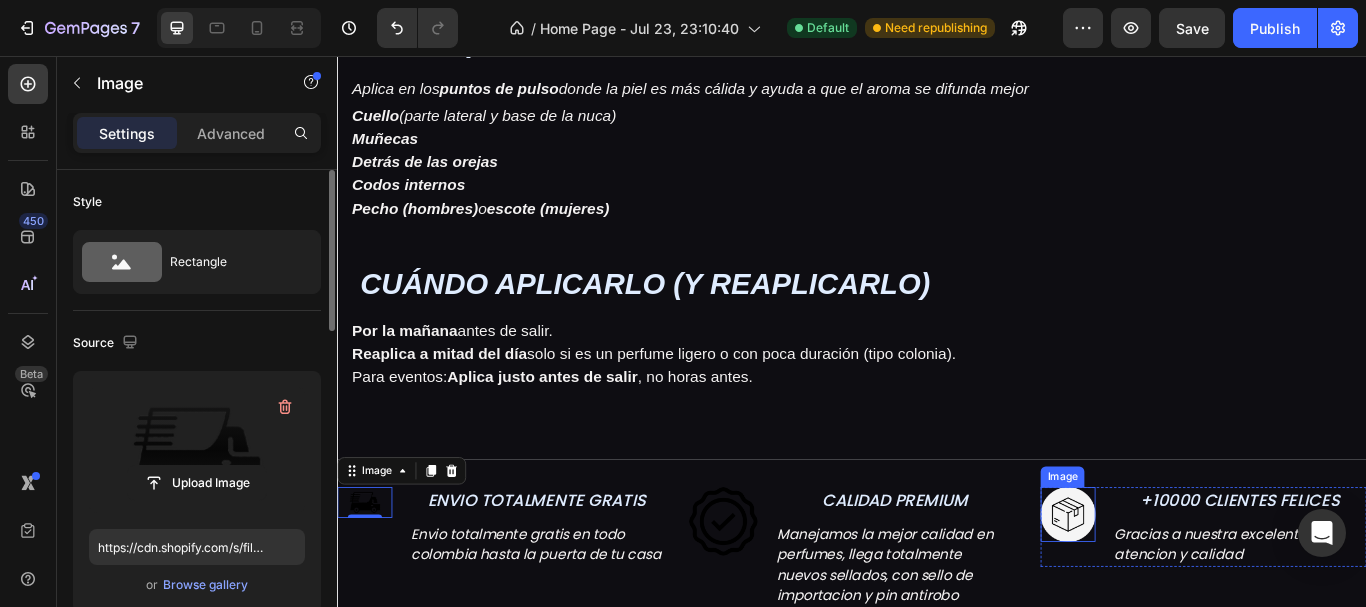 click at bounding box center (1189, 591) 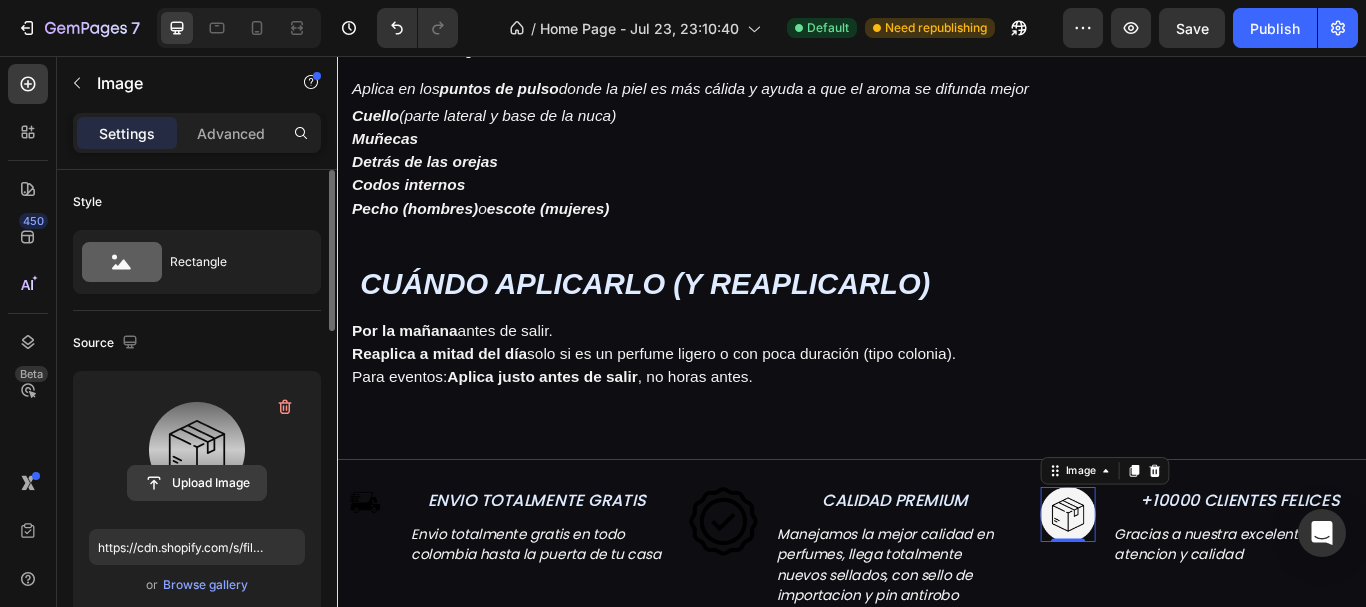 click 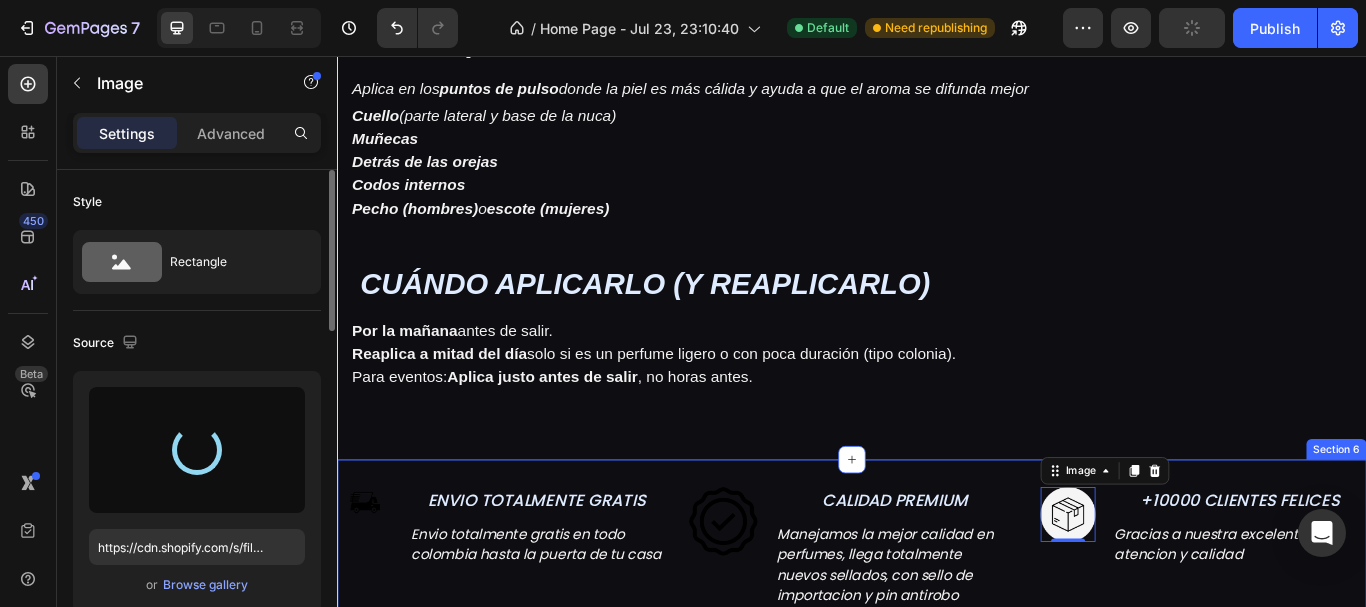 type on "https://cdn.shopify.com/s/files/1/0619/3292/9067/files/gempages_576749628767077218-08572aea-49da-4558-af0f-b26e68f3e551.png" 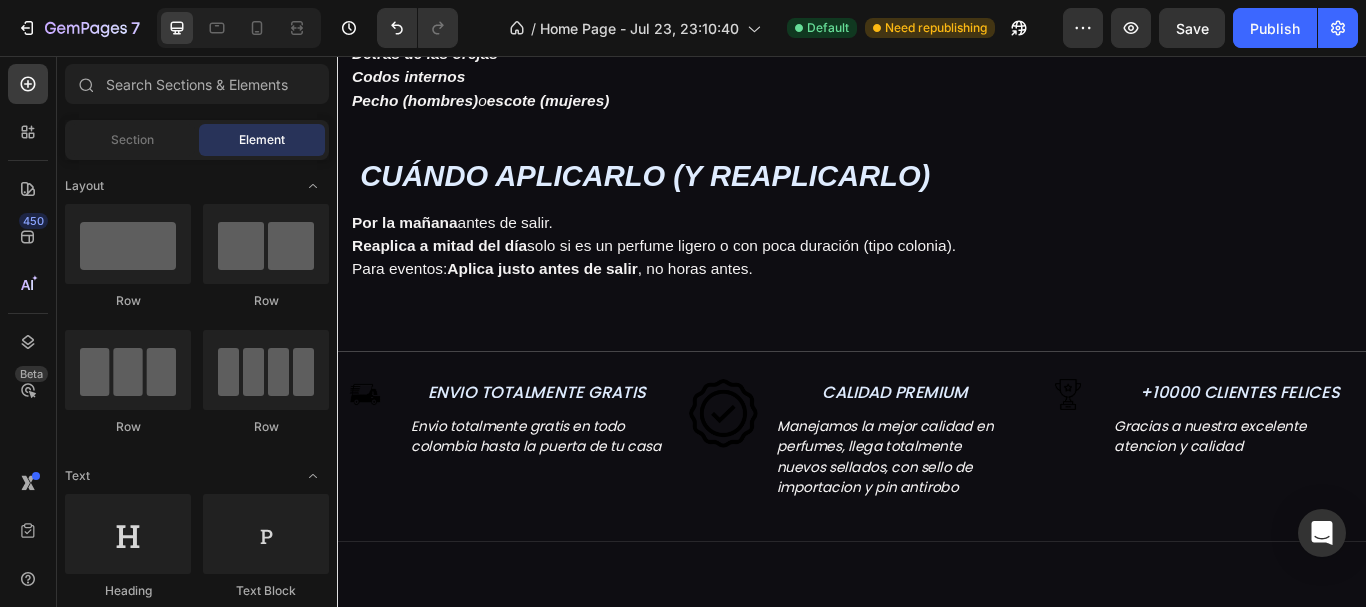scroll, scrollTop: 2118, scrollLeft: 0, axis: vertical 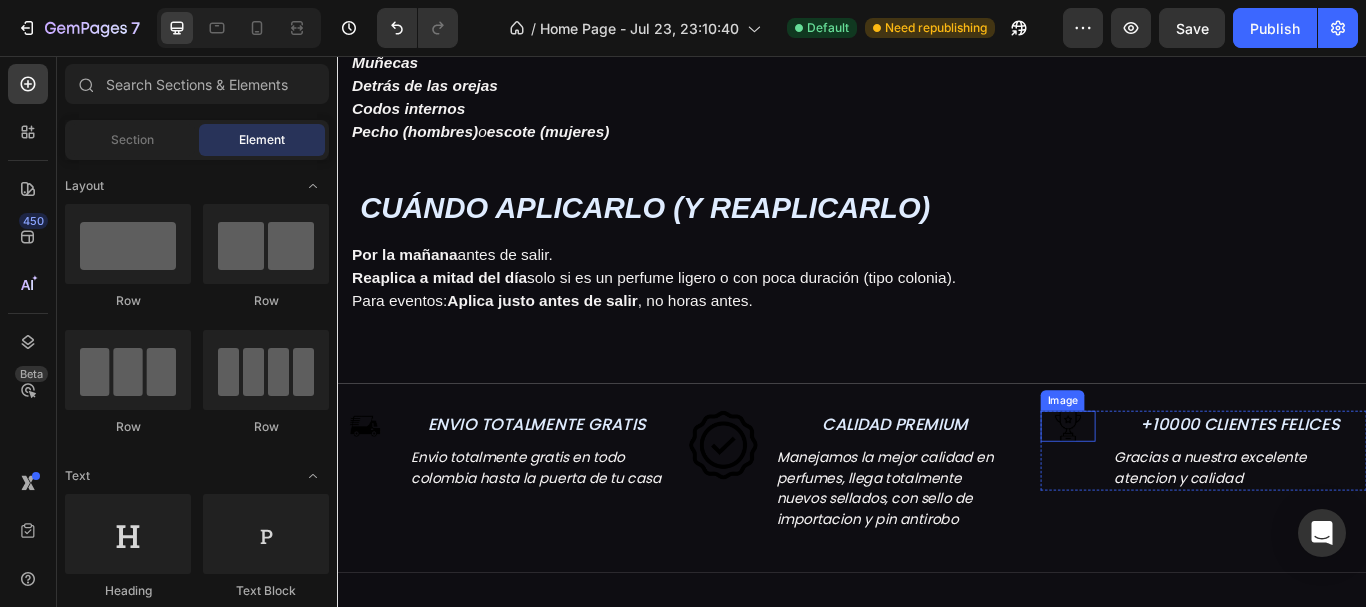 click at bounding box center [1189, 488] 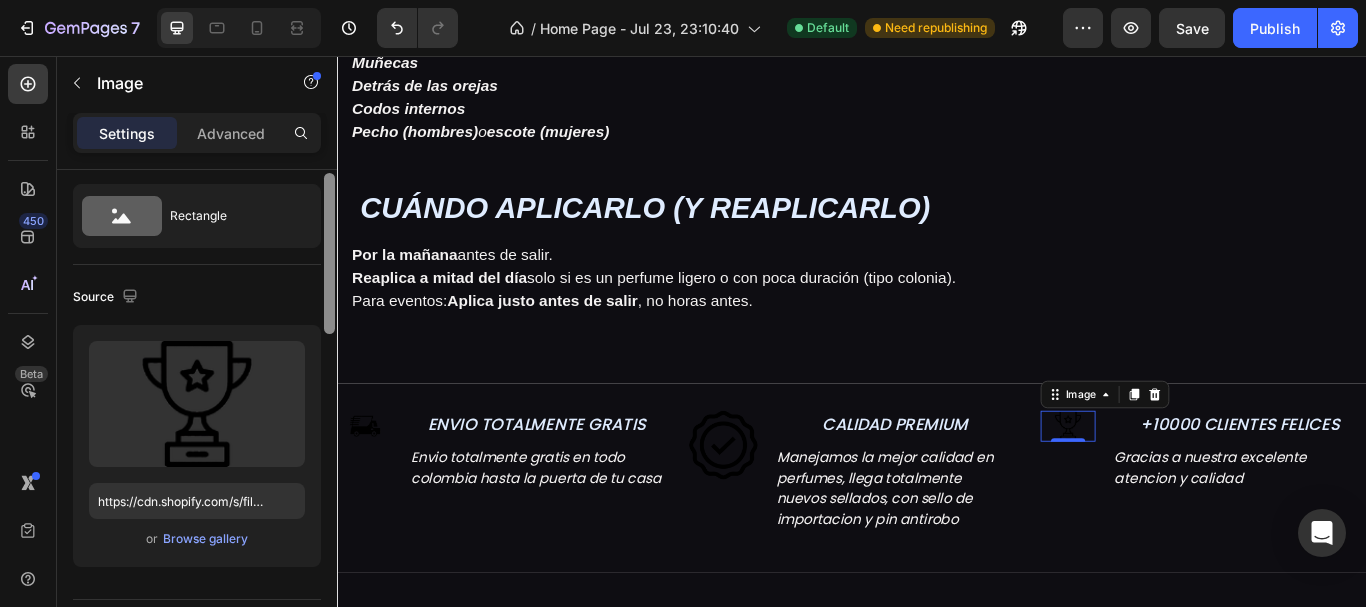scroll, scrollTop: 73, scrollLeft: 0, axis: vertical 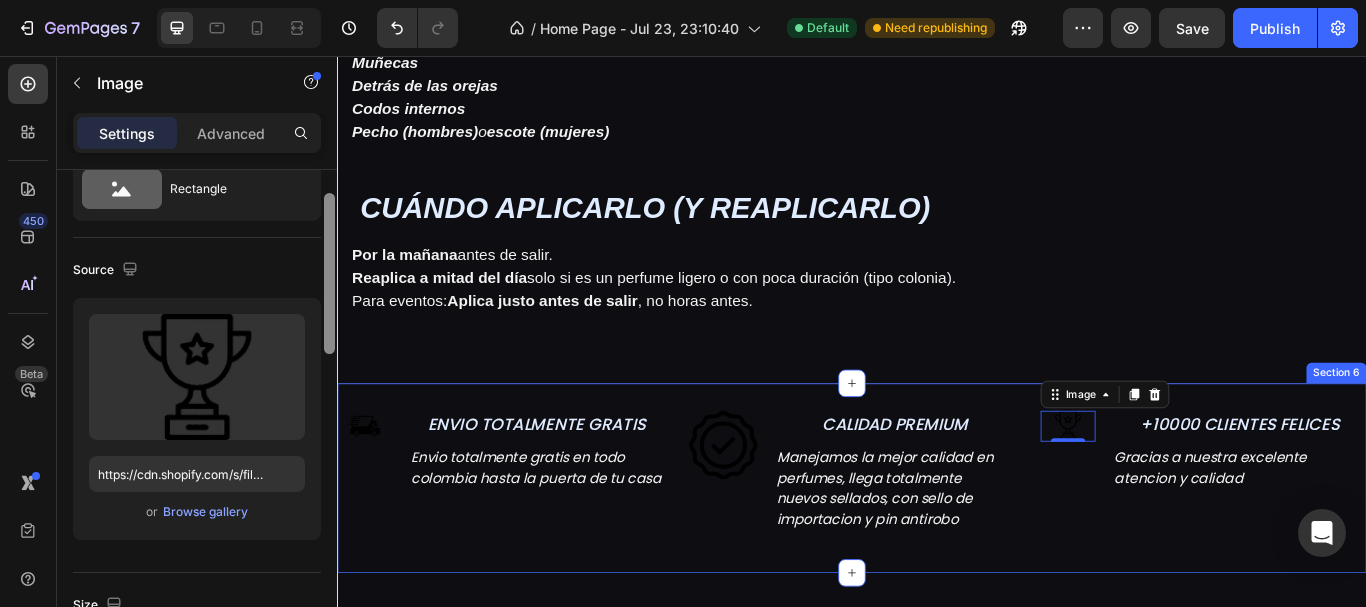 drag, startPoint x: 666, startPoint y: 357, endPoint x: 338, endPoint y: 447, distance: 340.1235 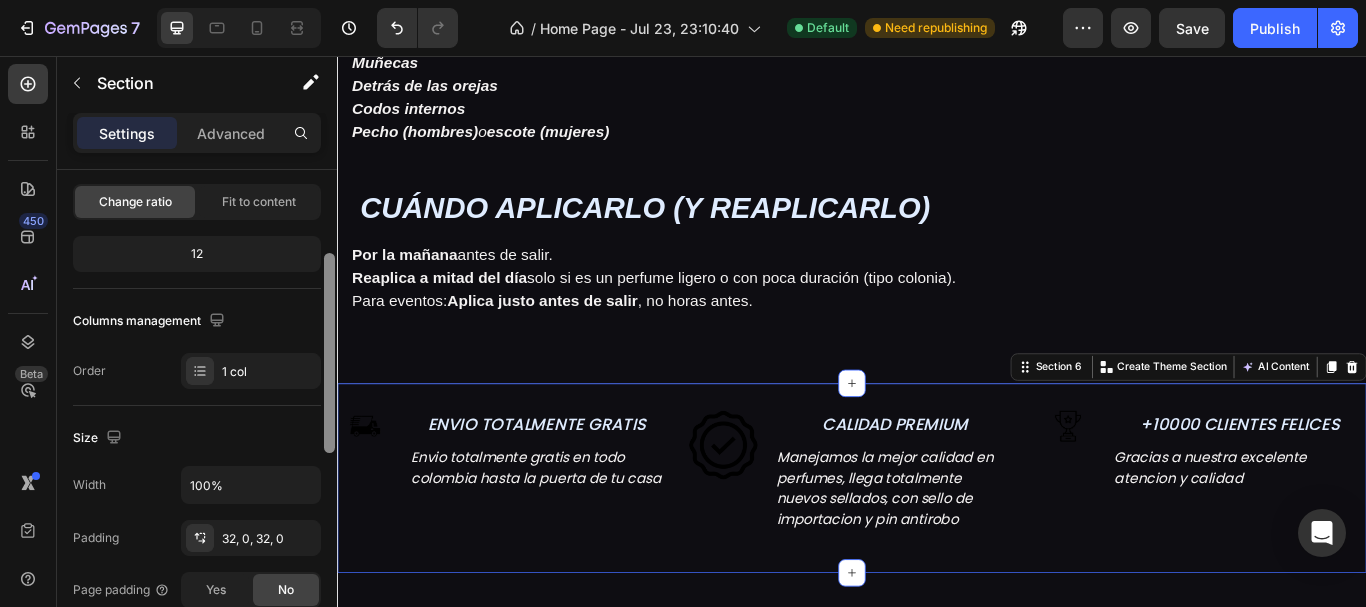 scroll, scrollTop: 156, scrollLeft: 0, axis: vertical 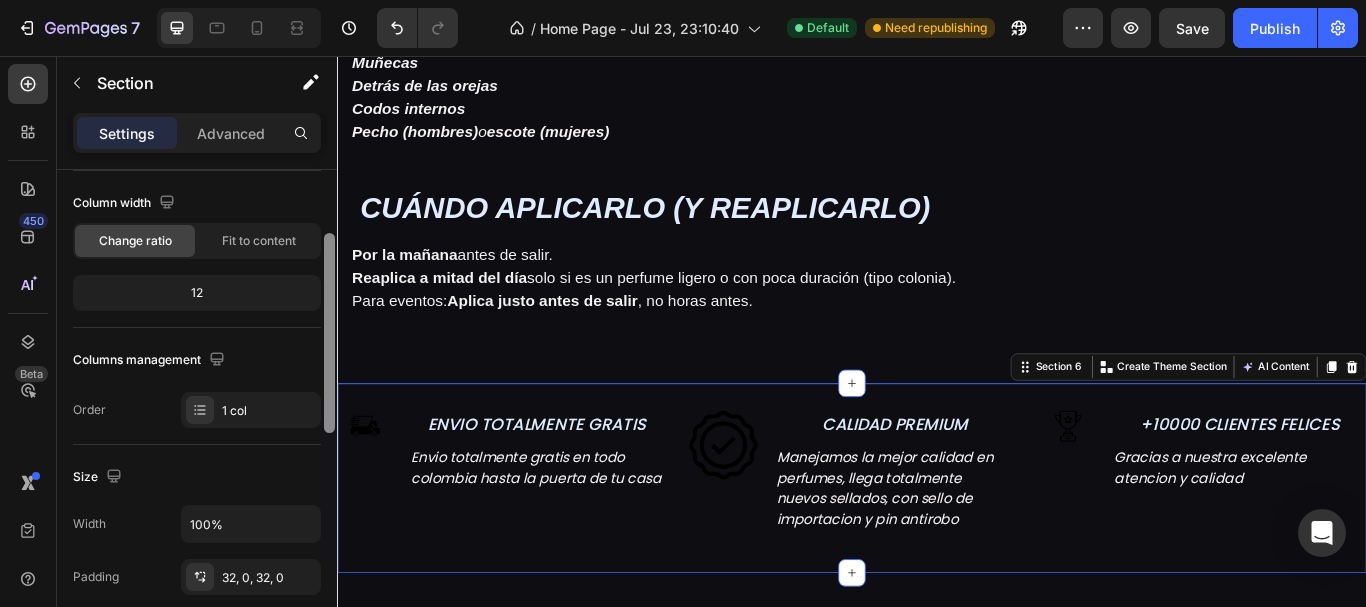 click at bounding box center [329, 333] 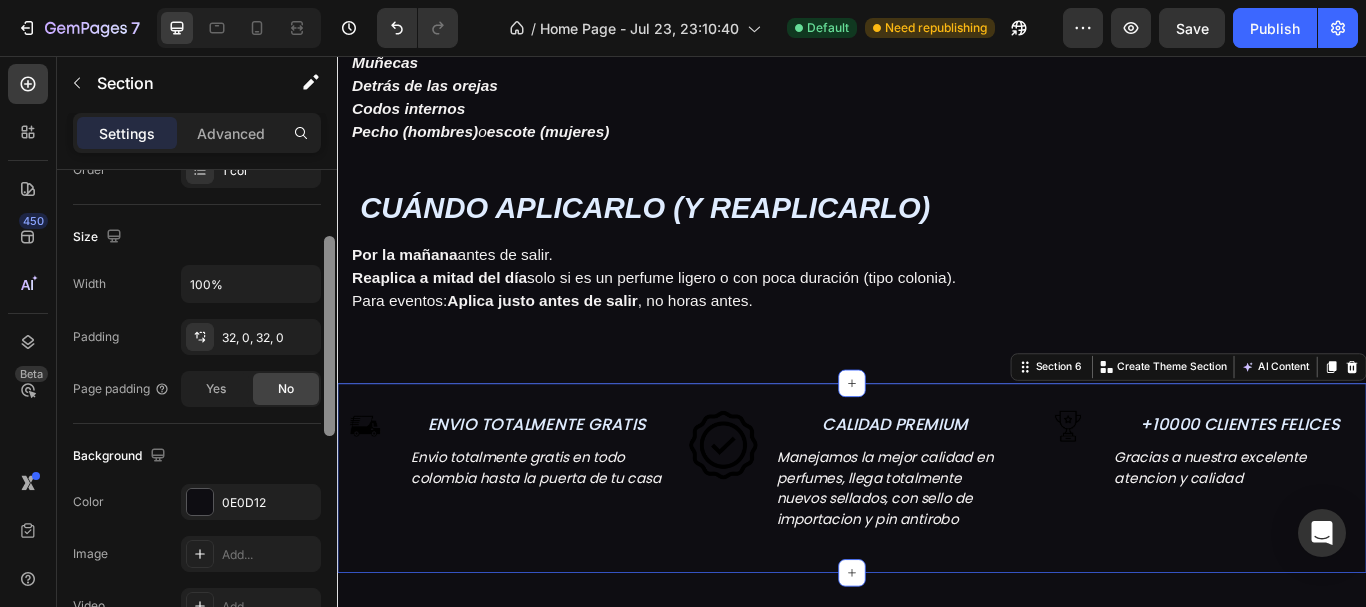 scroll, scrollTop: 455, scrollLeft: 0, axis: vertical 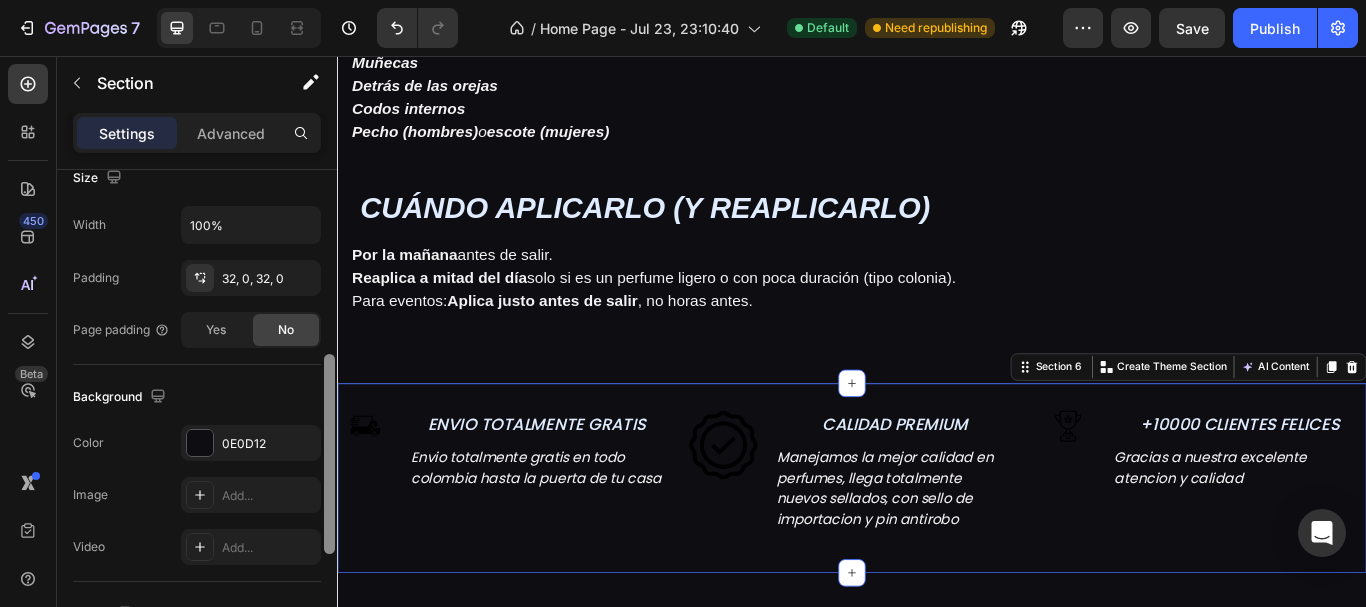 drag, startPoint x: 329, startPoint y: 355, endPoint x: 322, endPoint y: 476, distance: 121.20231 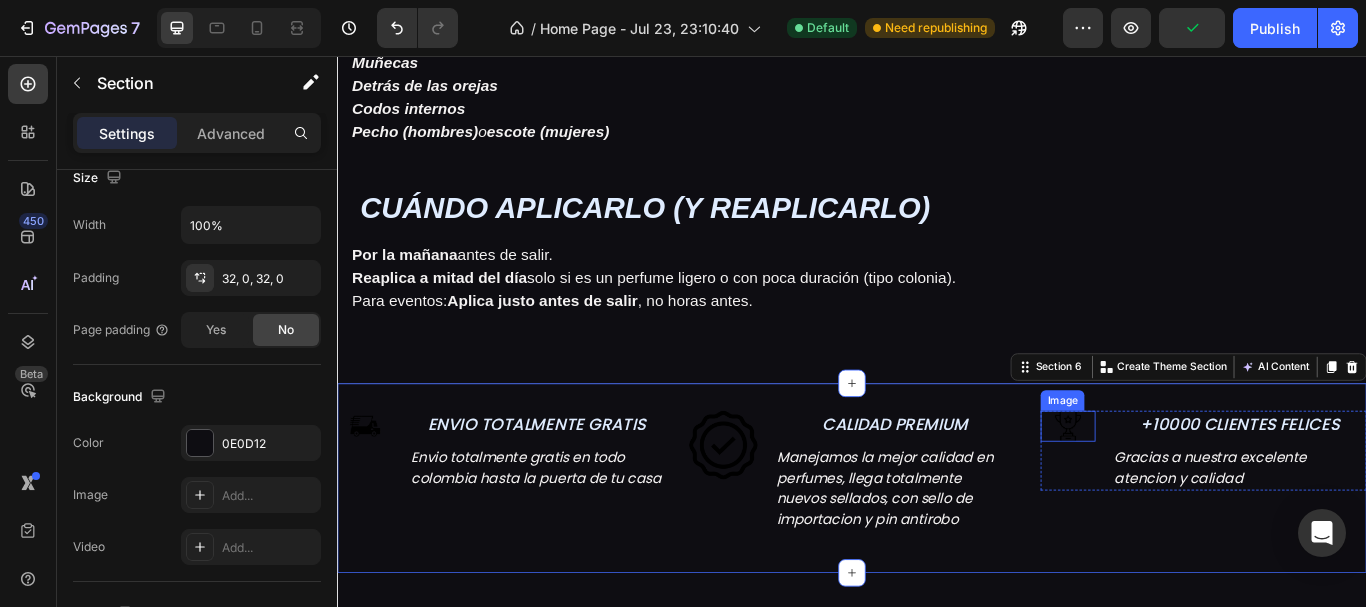 click at bounding box center (1189, 488) 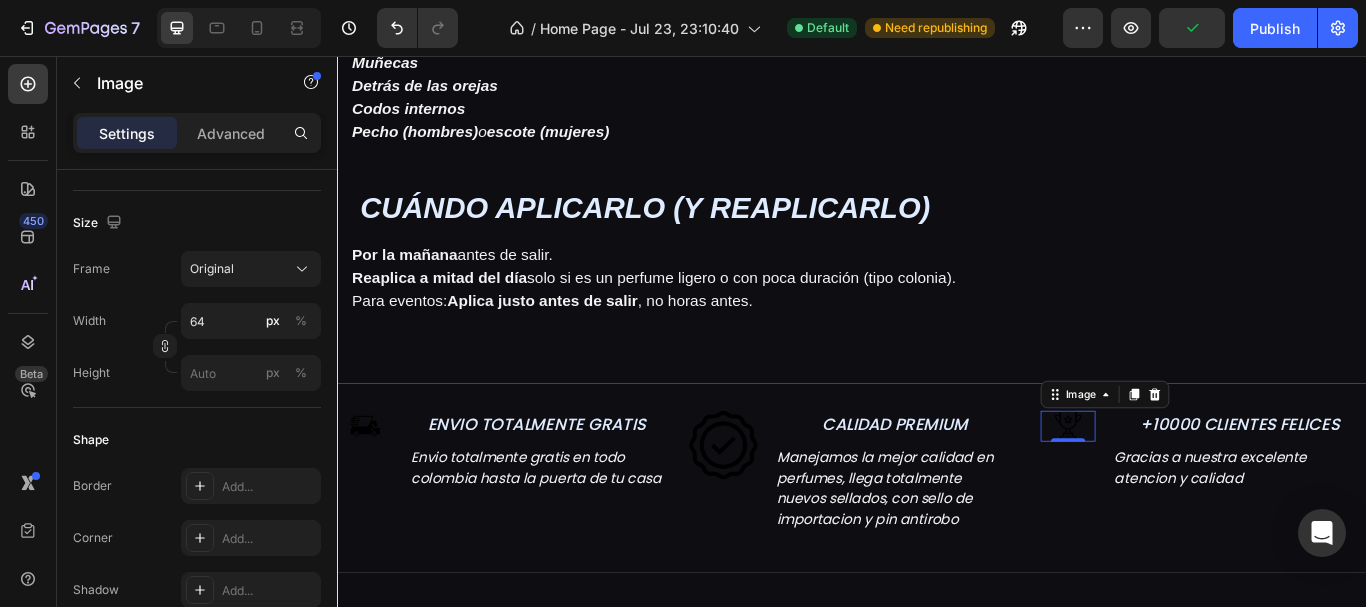 scroll, scrollTop: 0, scrollLeft: 0, axis: both 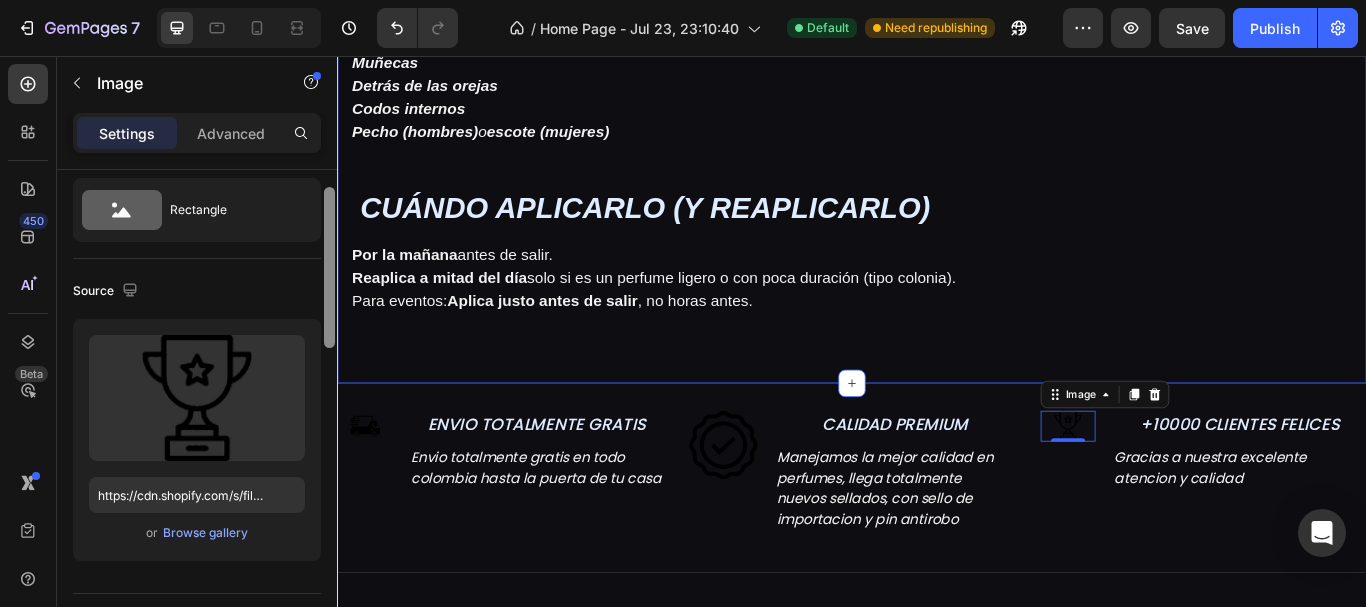drag, startPoint x: 669, startPoint y: 361, endPoint x: 345, endPoint y: 347, distance: 324.30234 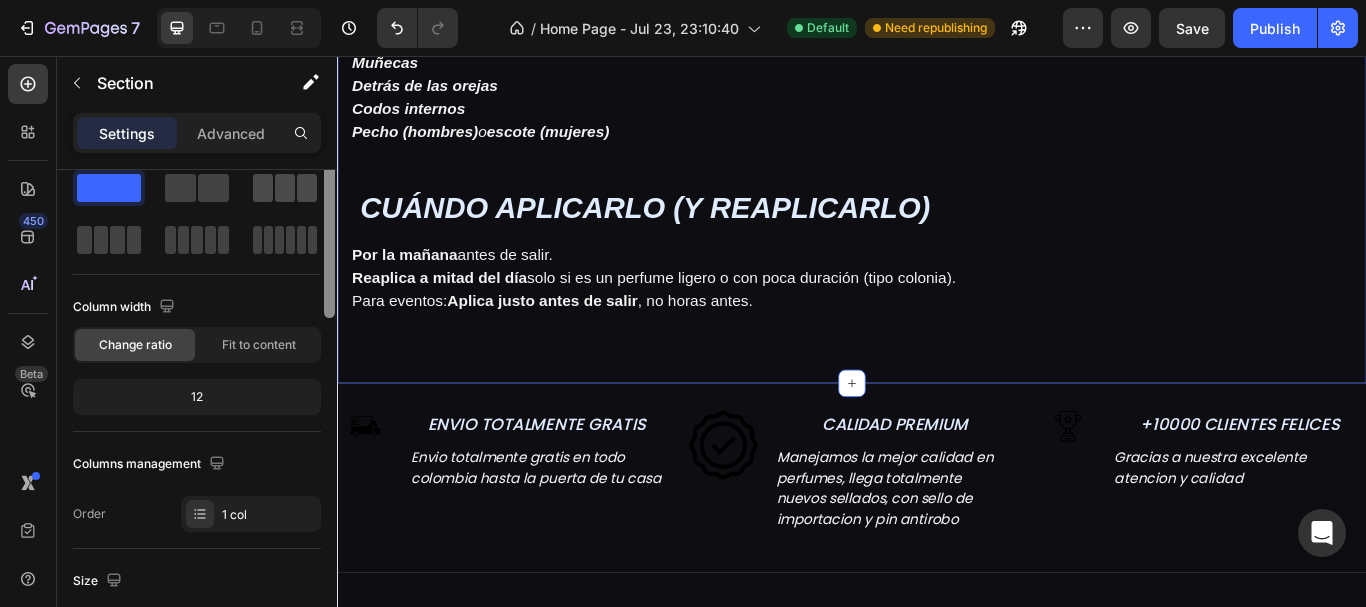scroll, scrollTop: 0, scrollLeft: 0, axis: both 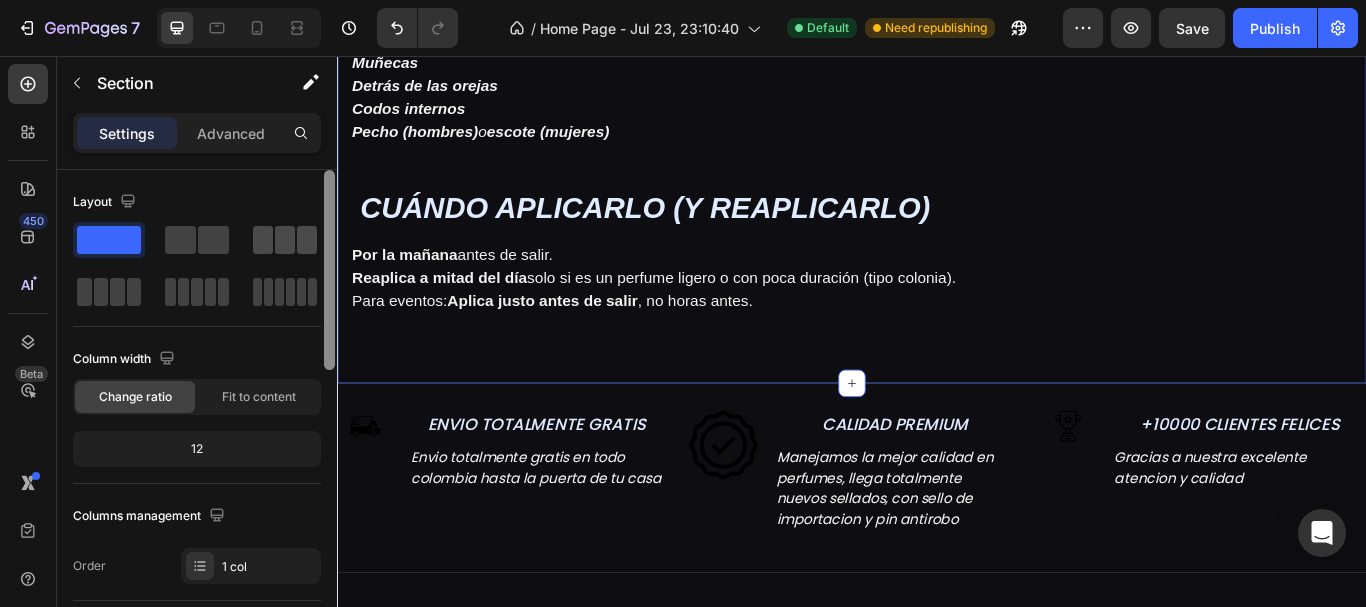 click 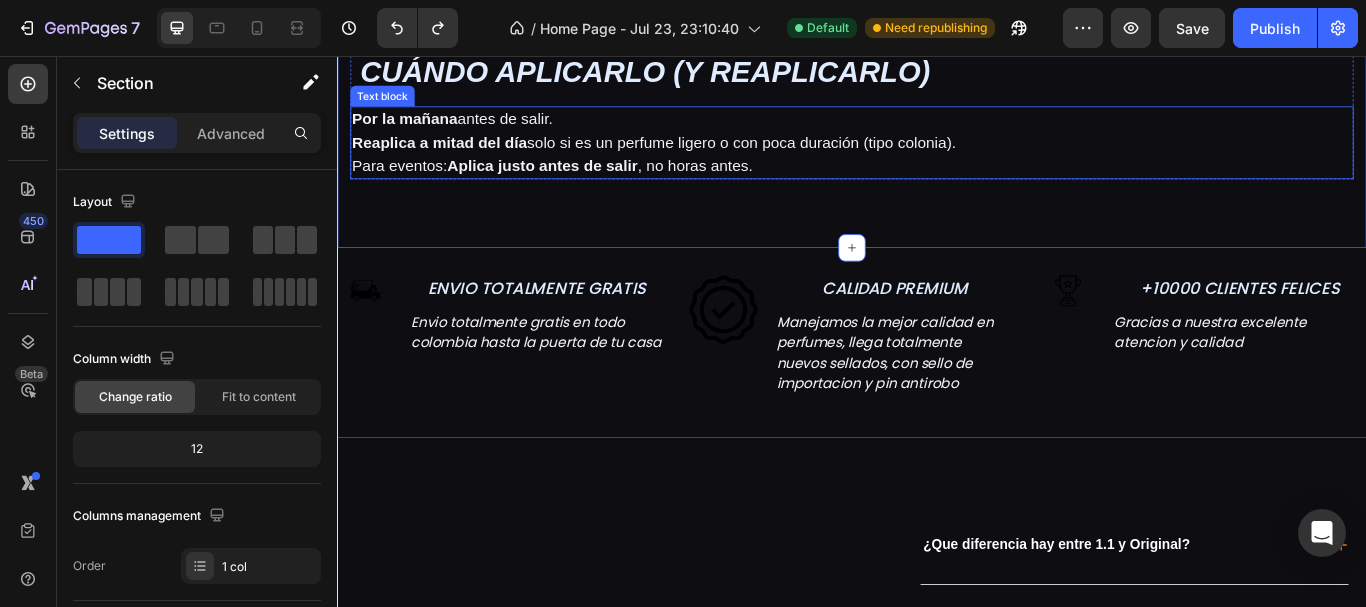 scroll, scrollTop: 2118, scrollLeft: 0, axis: vertical 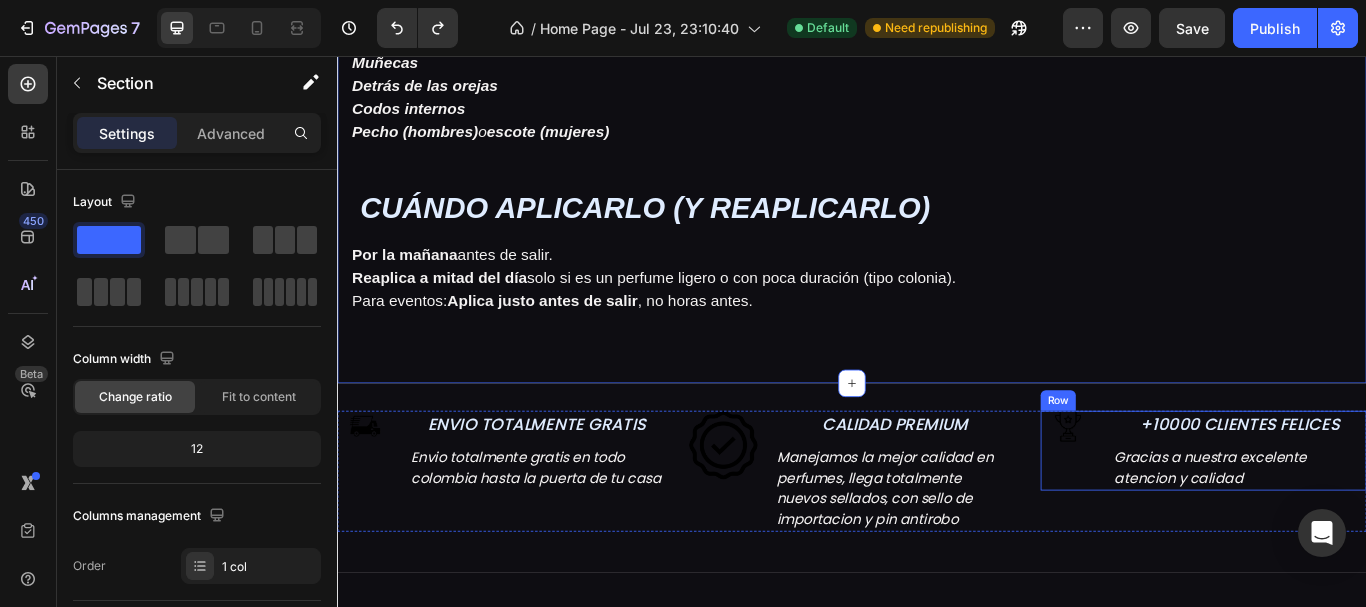 click on "Image" at bounding box center (1189, 516) 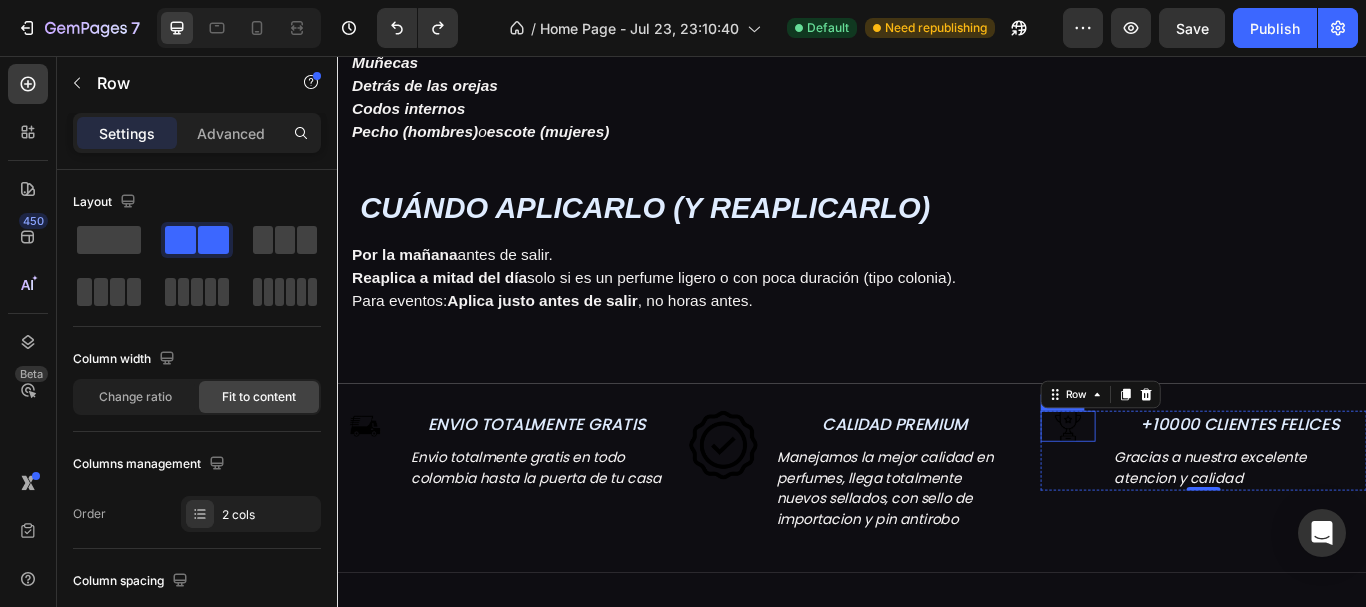 click at bounding box center [1189, 488] 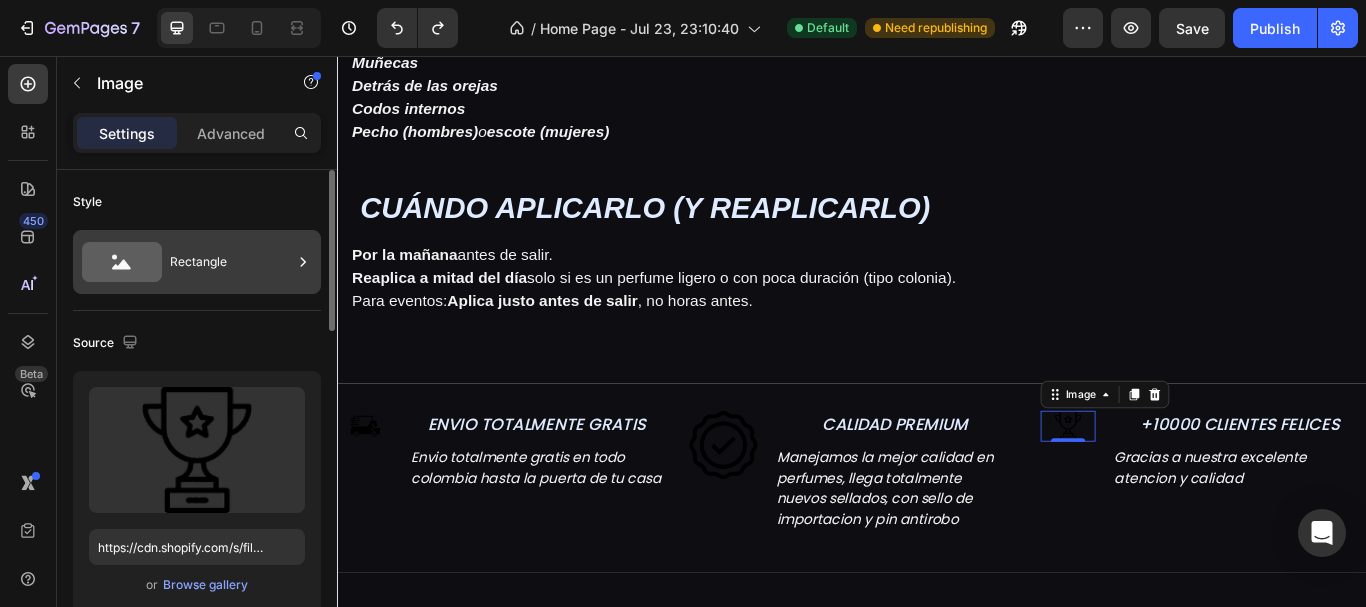 click on "Rectangle" at bounding box center [231, 262] 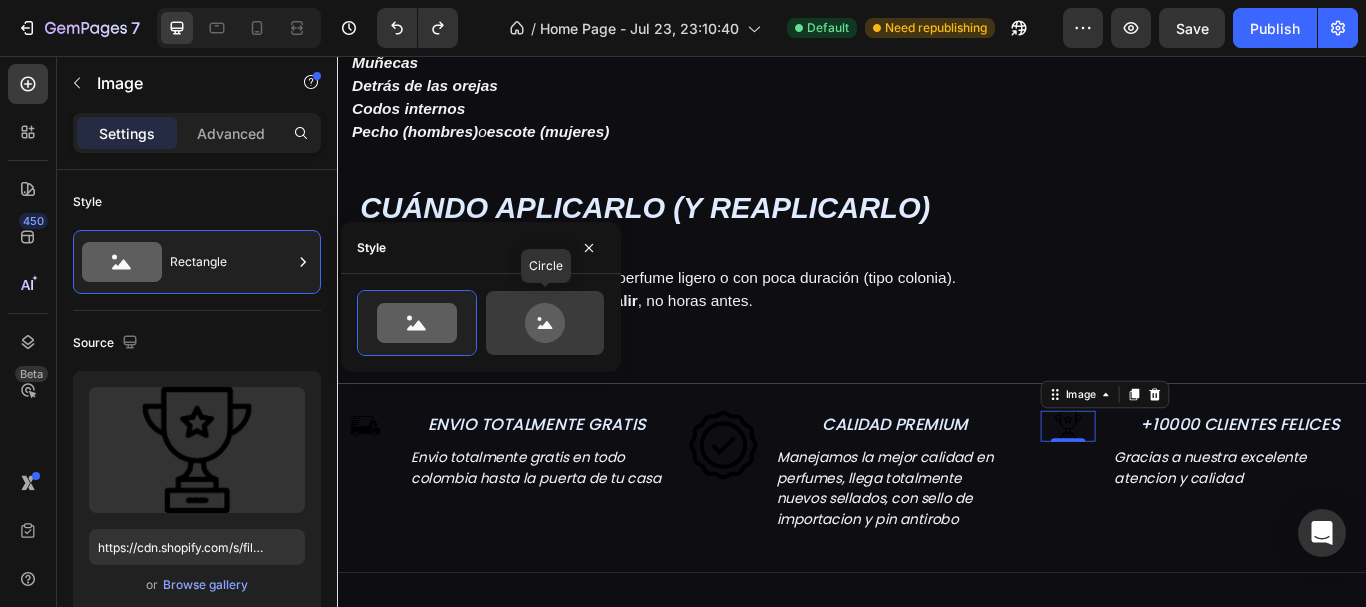 click 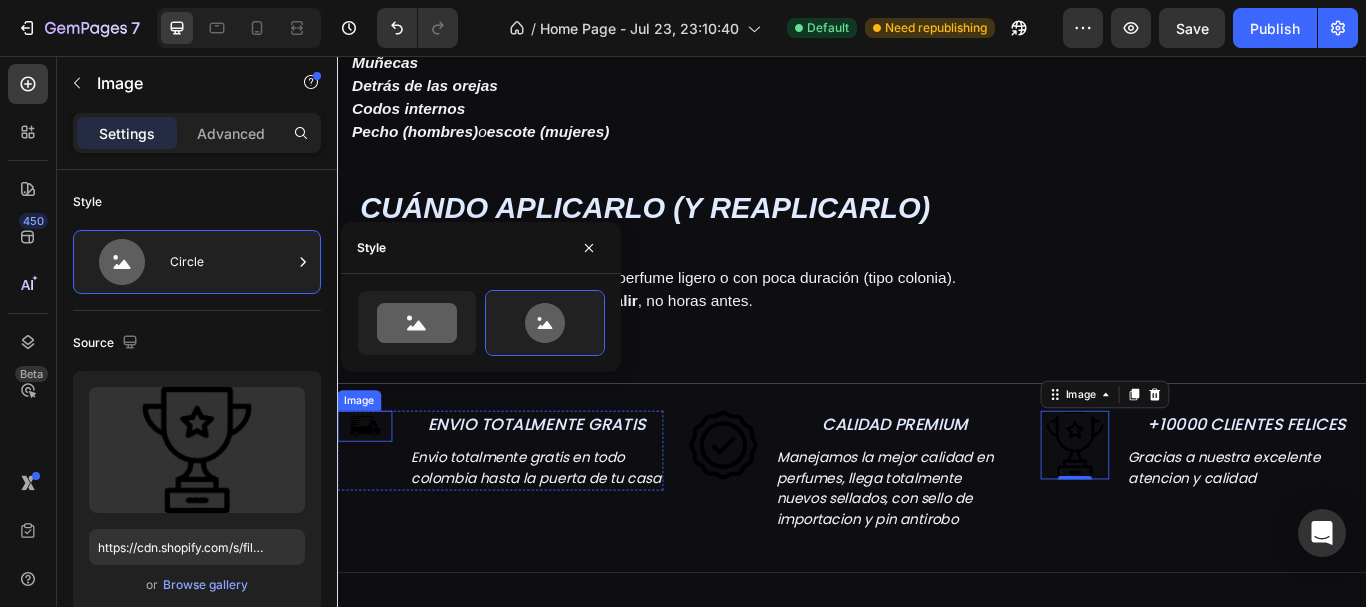 click at bounding box center [369, 488] 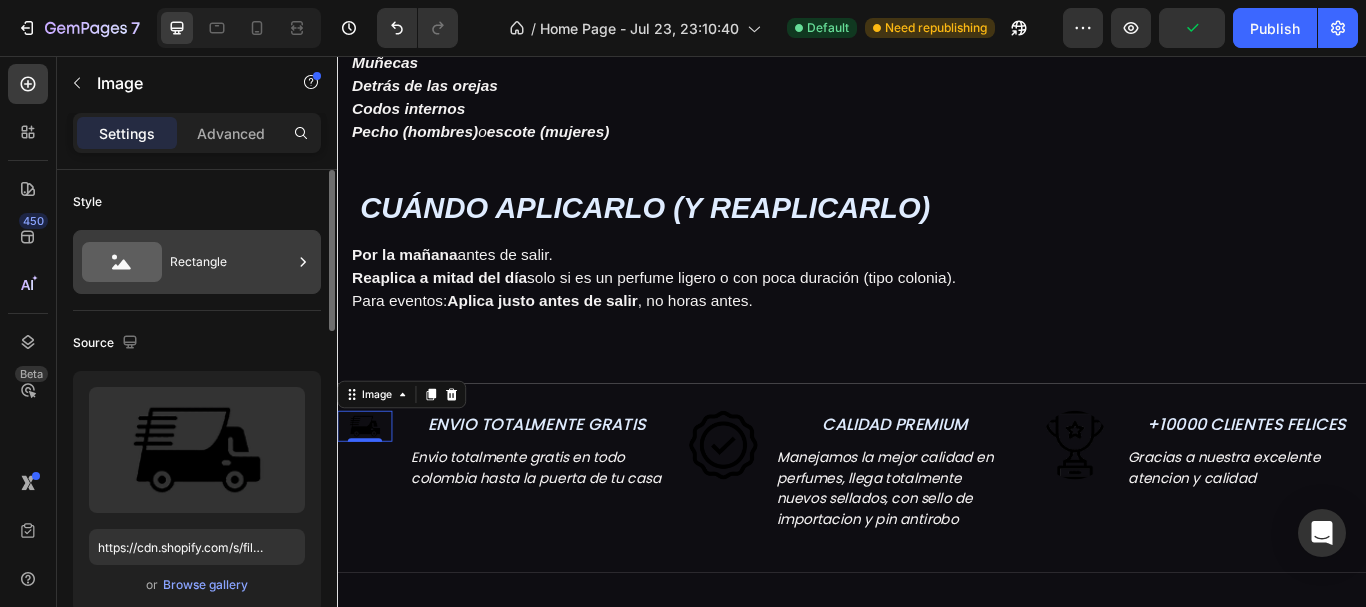 click on "Rectangle" at bounding box center (231, 262) 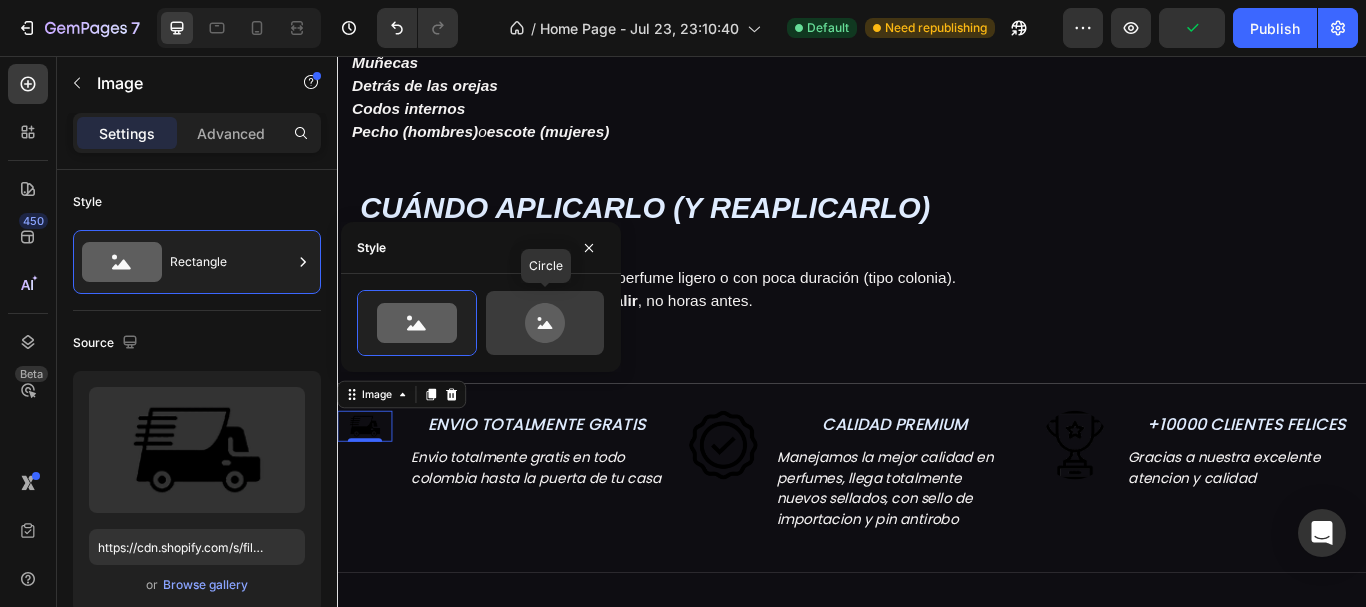 click 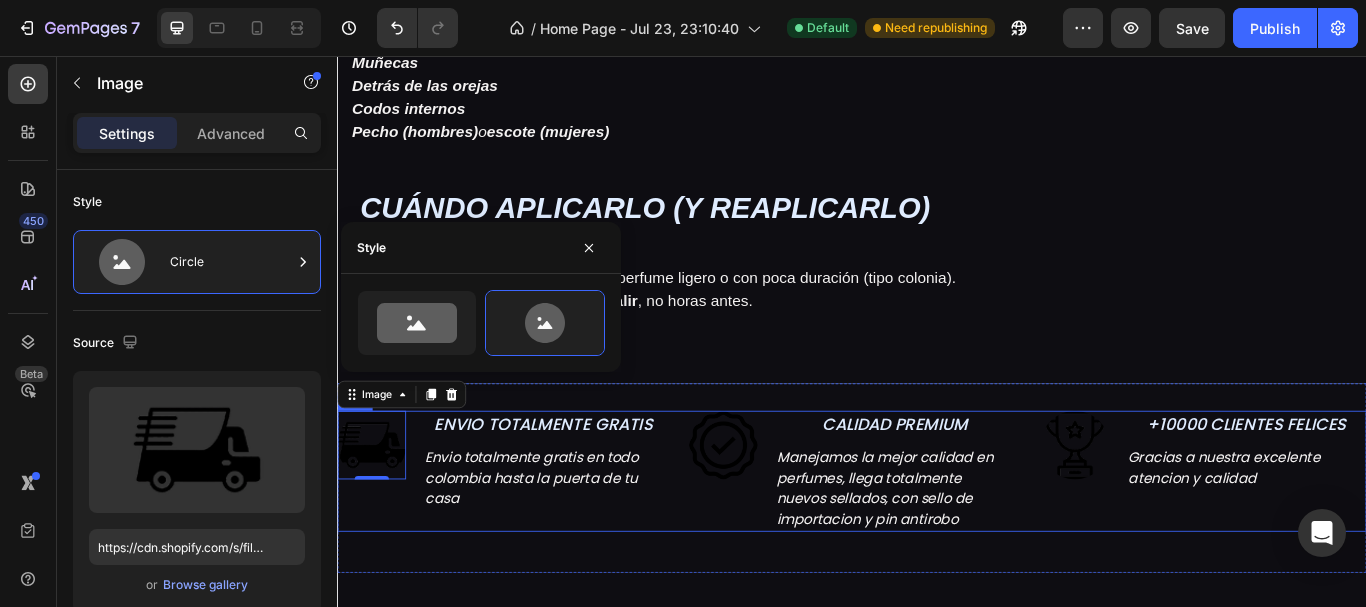click at bounding box center [787, 510] 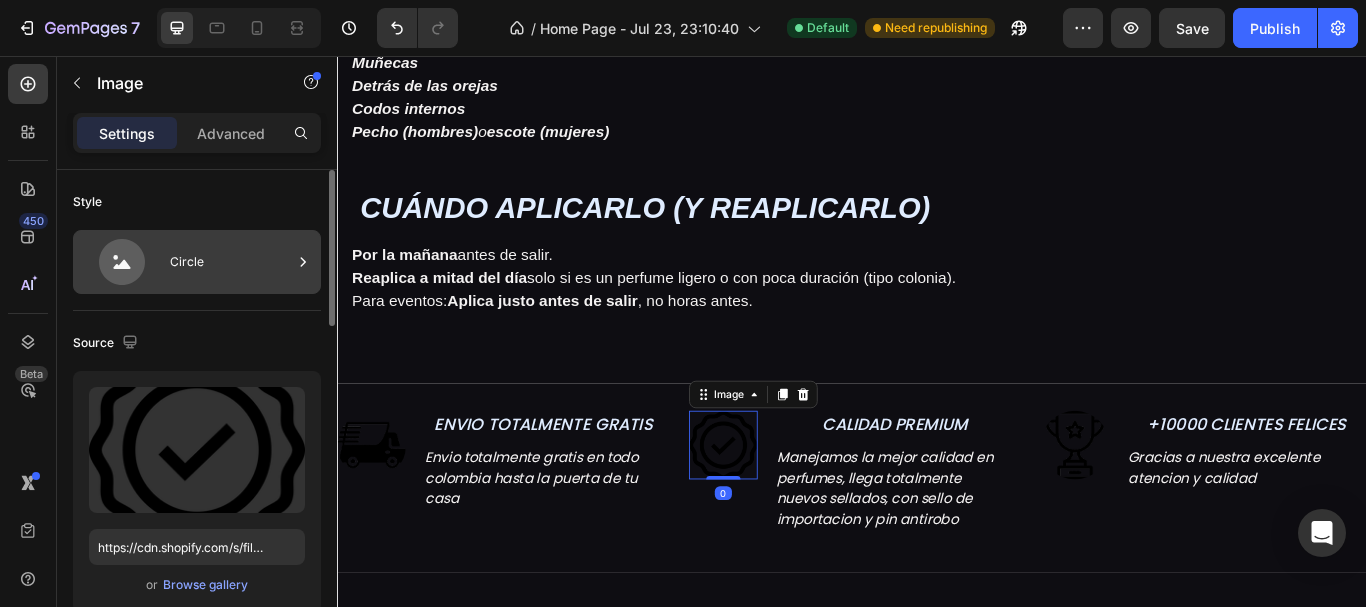 click on "Circle" at bounding box center (231, 262) 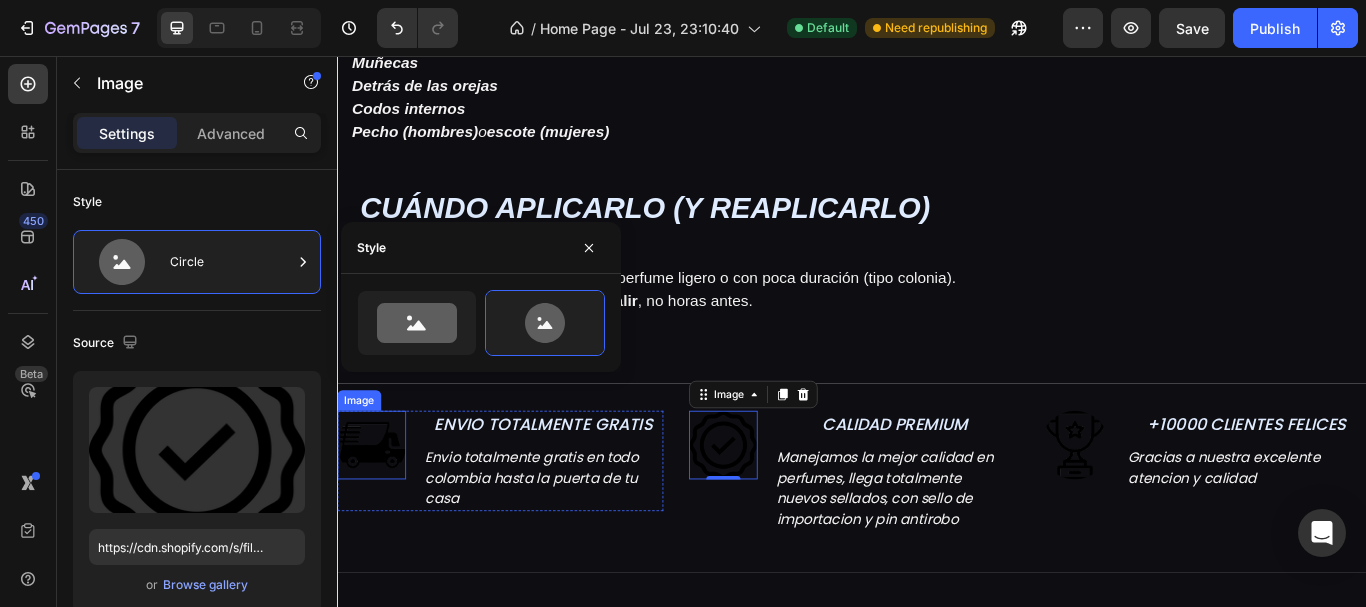 click at bounding box center (377, 510) 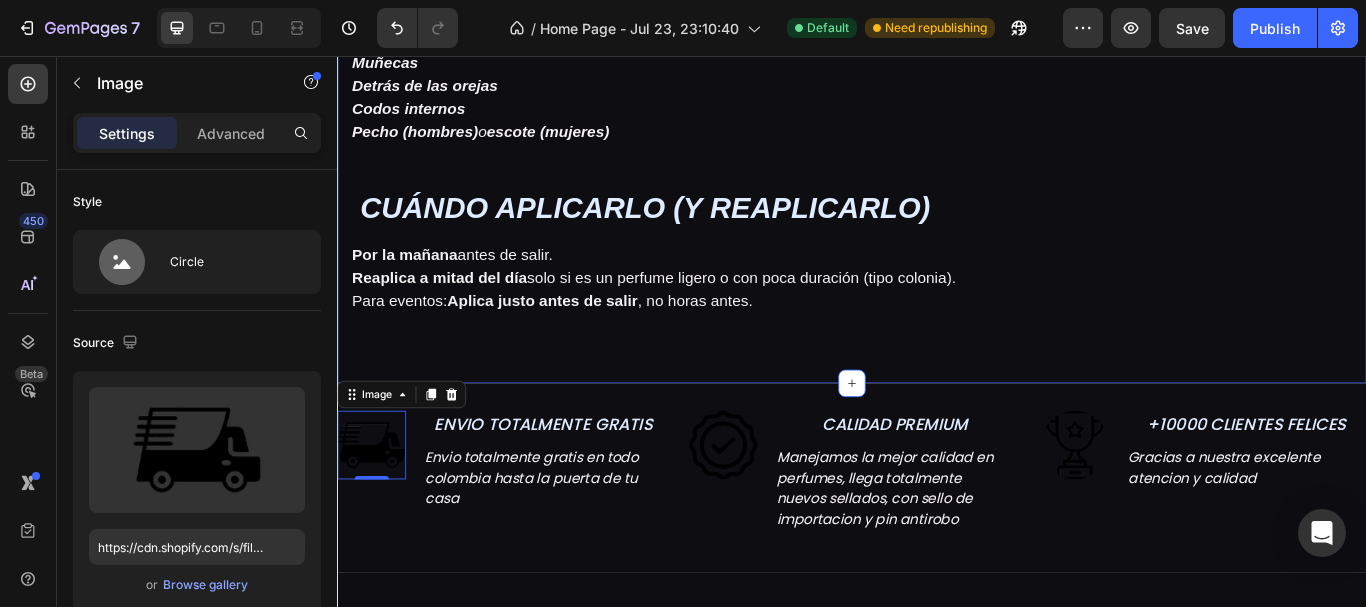 click on "APRENDE A COMO APLICAR TU PERFUME Heading Donde aplicarlo Heading Aplica en los  puntos de pulso  donde la piel es más cálida y ayuda a que el aroma se difunda mejor Text block Cuello  (parte lateral y base de la nuca) Muñecas Detrás de las orejas Codos internos Pecho (hombres)  o  escote (mujeres) Text block Row   CUÁNDO APLICARLO (Y REAPLICARLO) Heading Por la mañana  antes de salir. Reaplica a mitad del día  solo si es un perfume ligero o con poca duración (tipo colonia). Para eventos:  Aplica justo antes de salir , no horas antes. Text block Row Row Section 5" at bounding box center (937, 106) 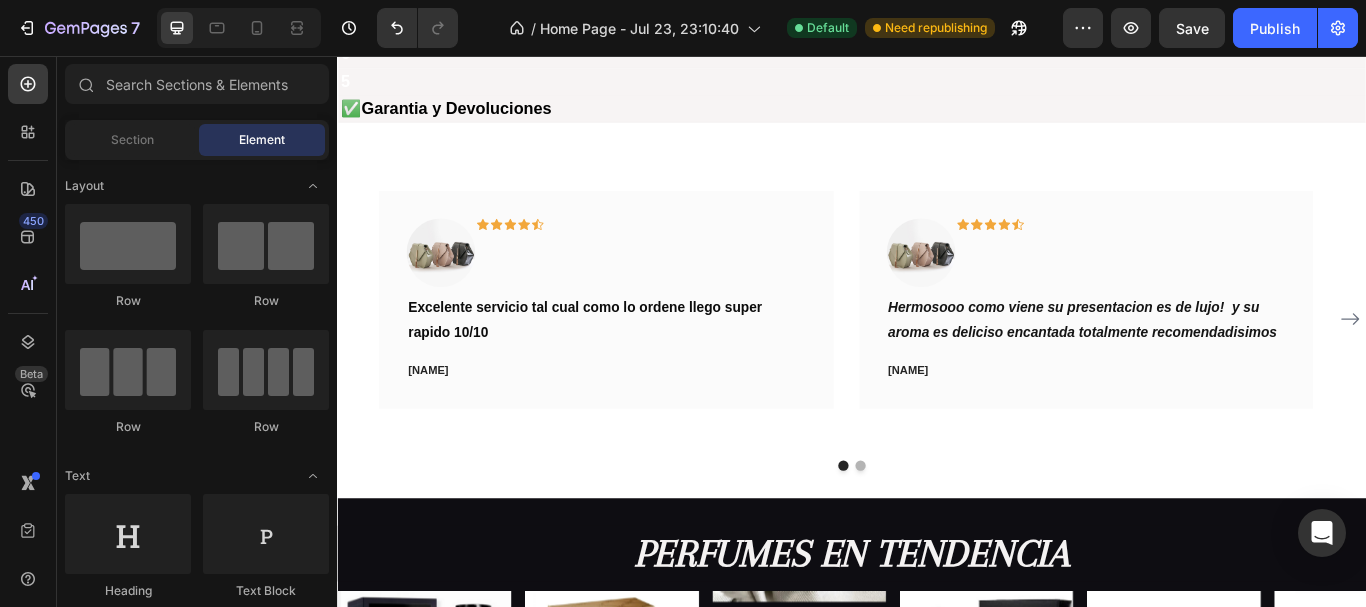 scroll, scrollTop: 839, scrollLeft: 0, axis: vertical 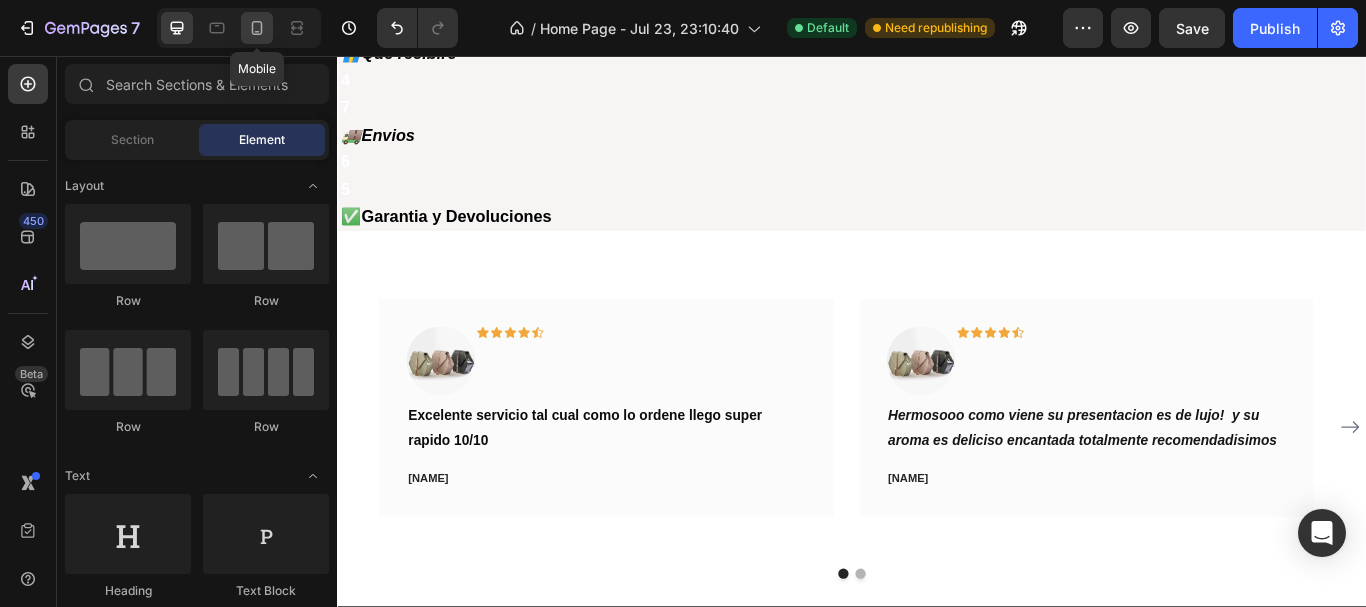click 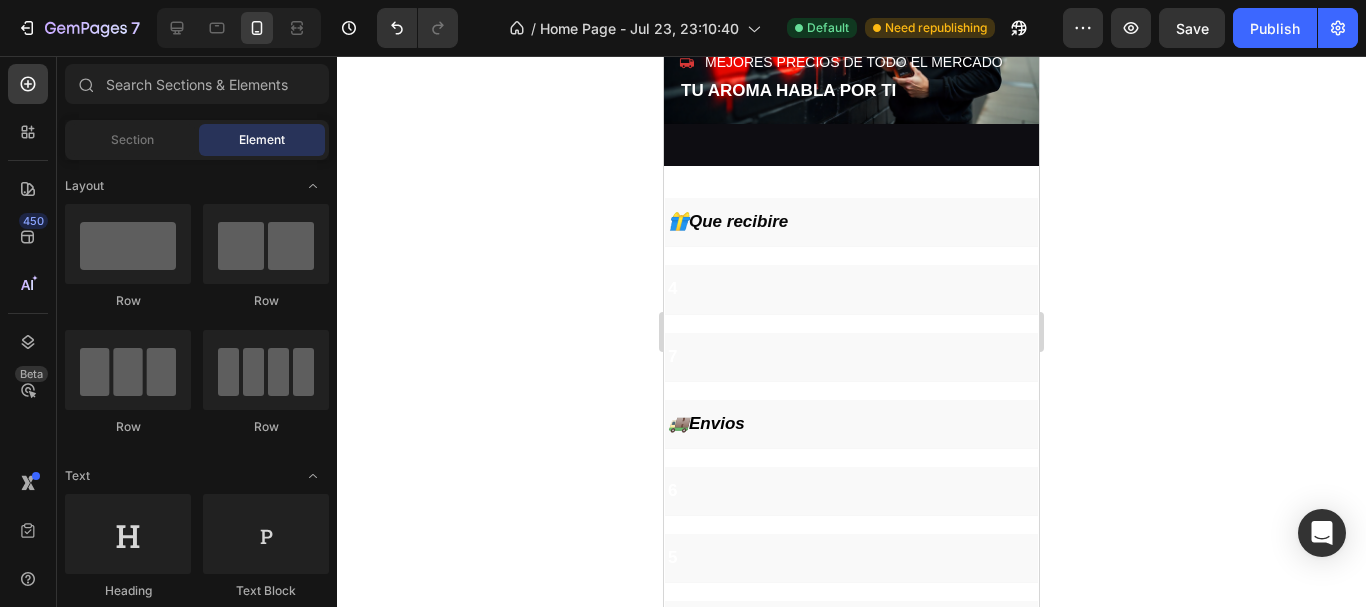 scroll, scrollTop: 293, scrollLeft: 0, axis: vertical 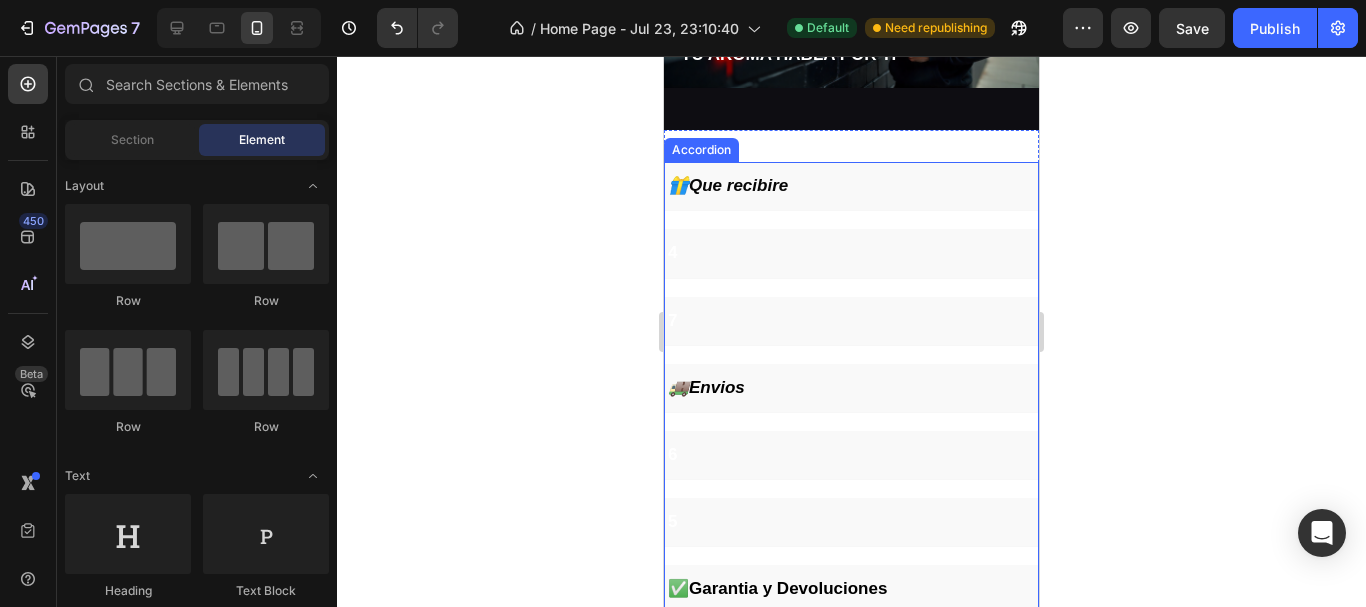 click on "4" at bounding box center (851, 253) 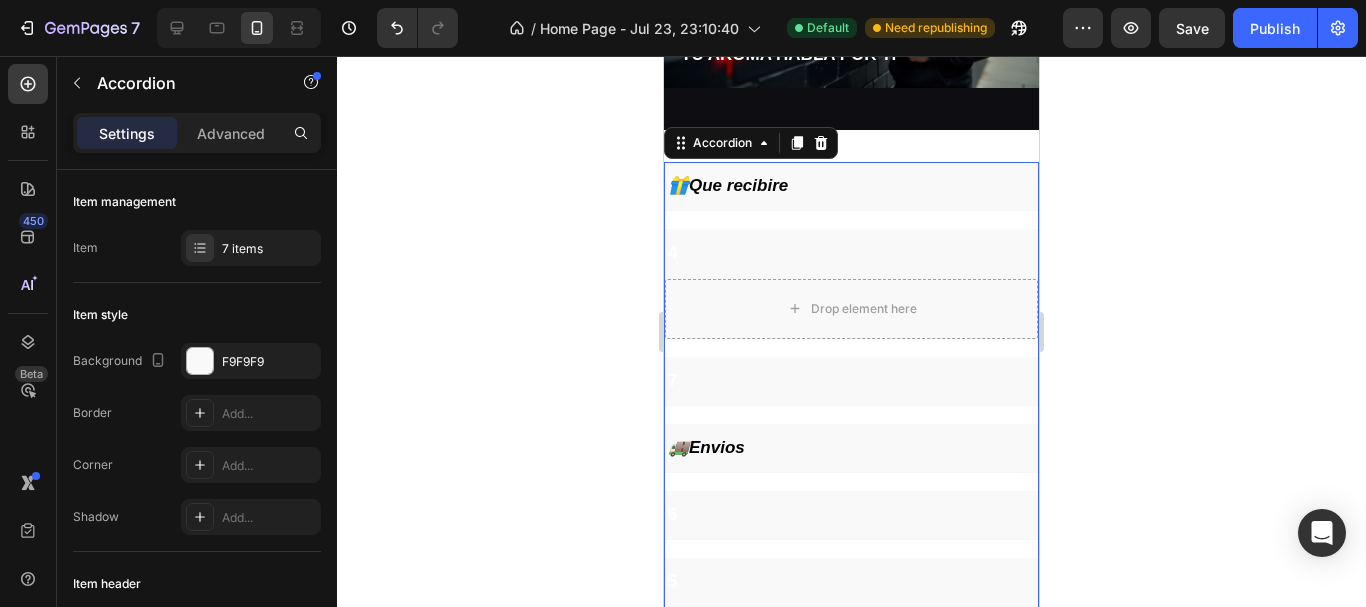 click on "4" at bounding box center [851, 253] 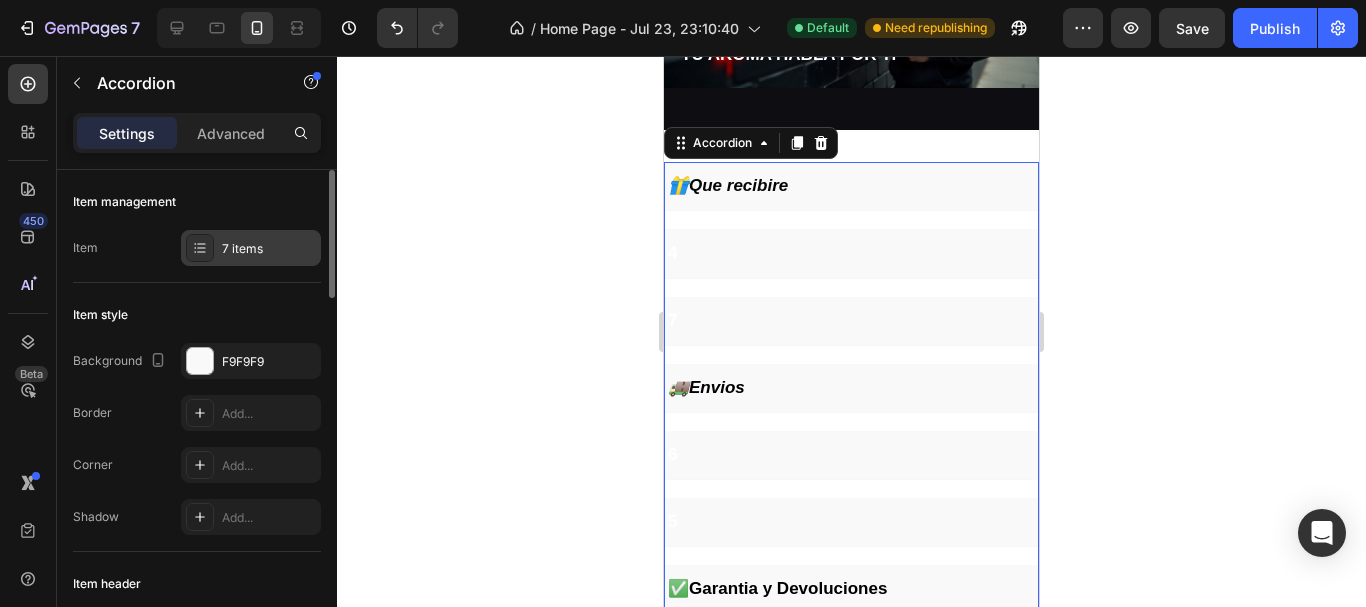 click on "7 items" at bounding box center (269, 249) 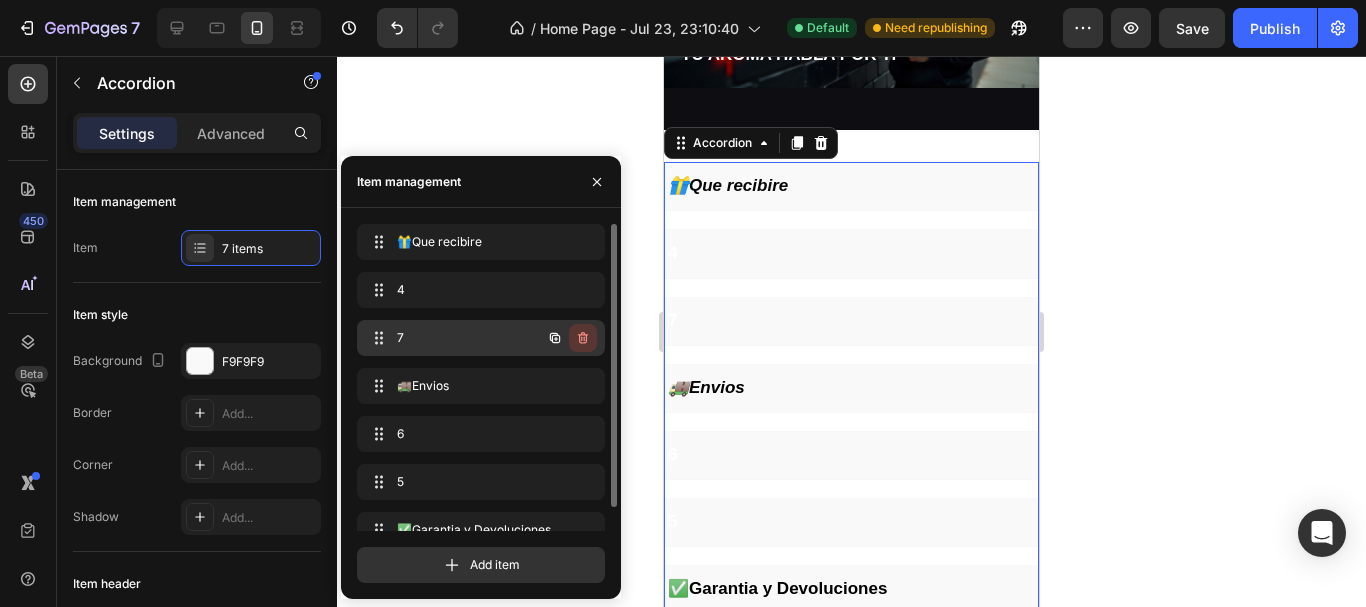 click 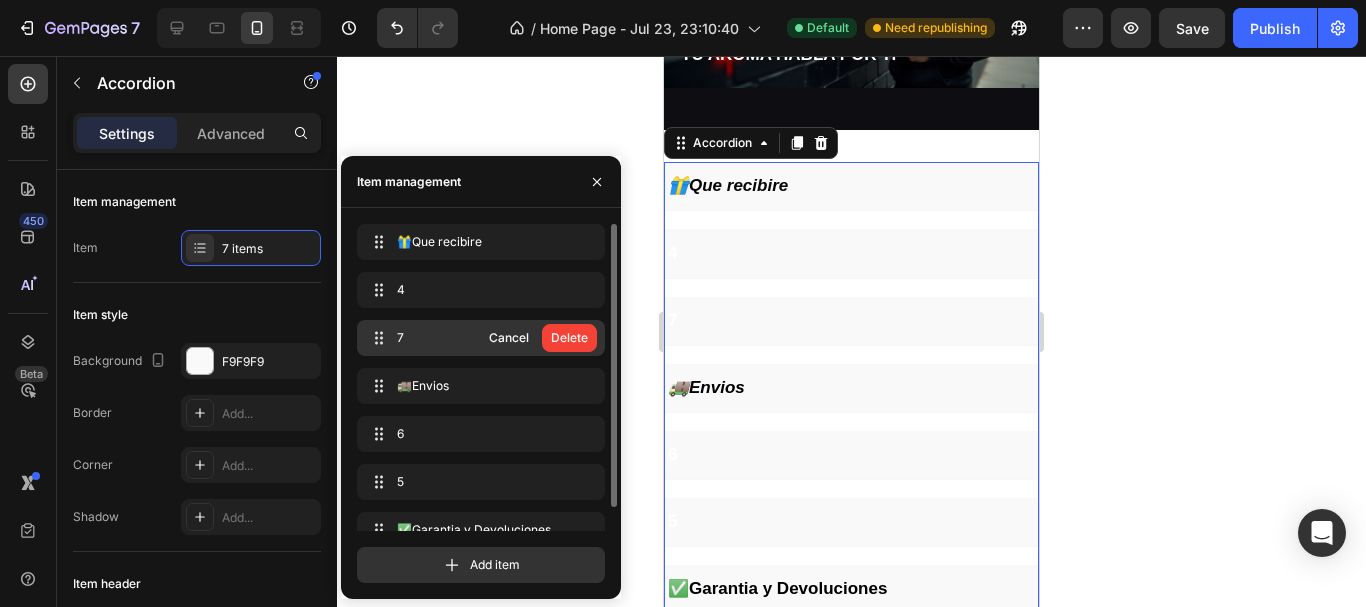 click on "Delete" at bounding box center [569, 338] 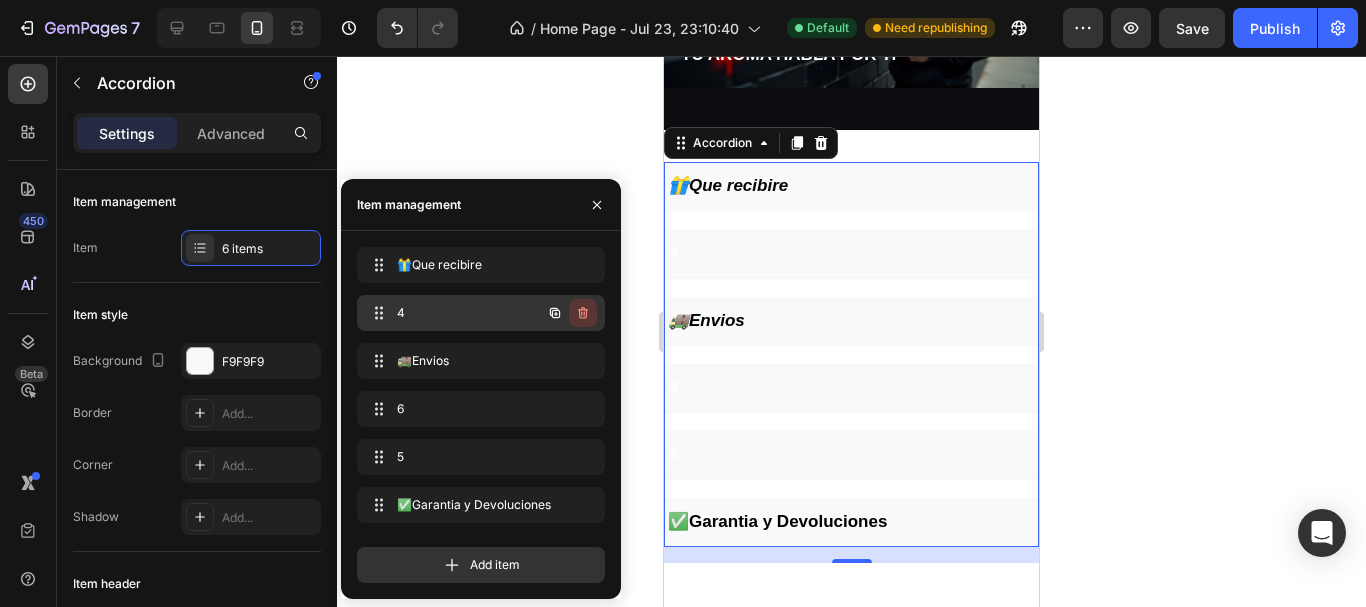 click 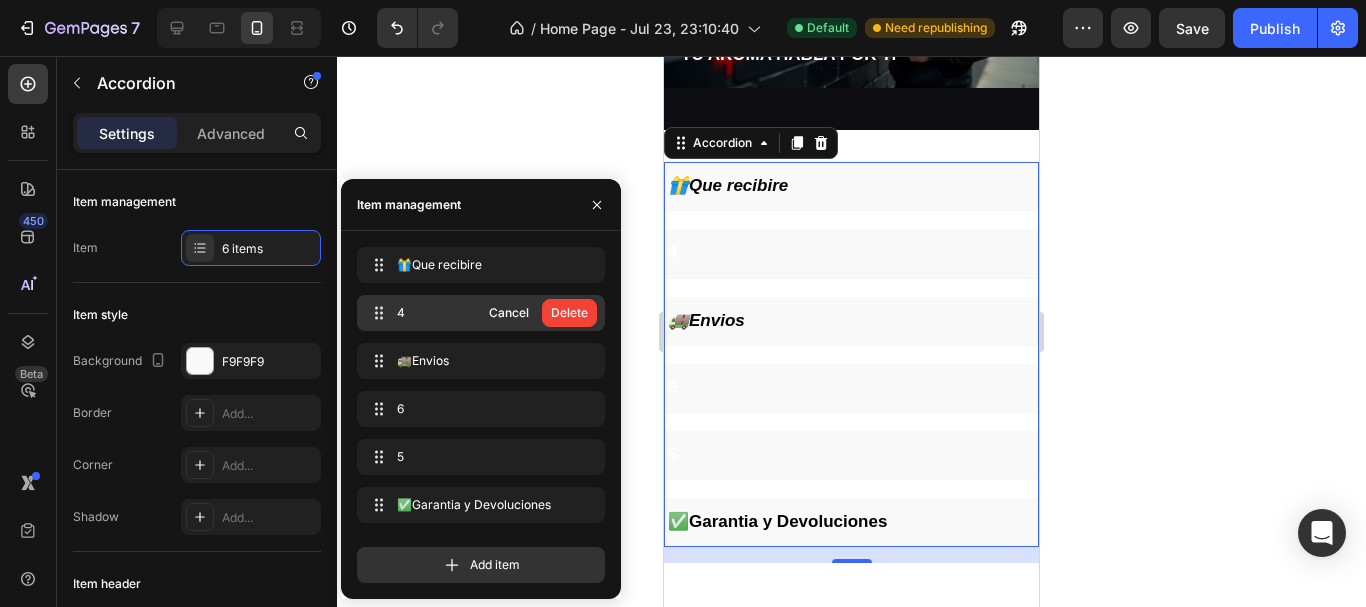 click on "Delete" at bounding box center [569, 313] 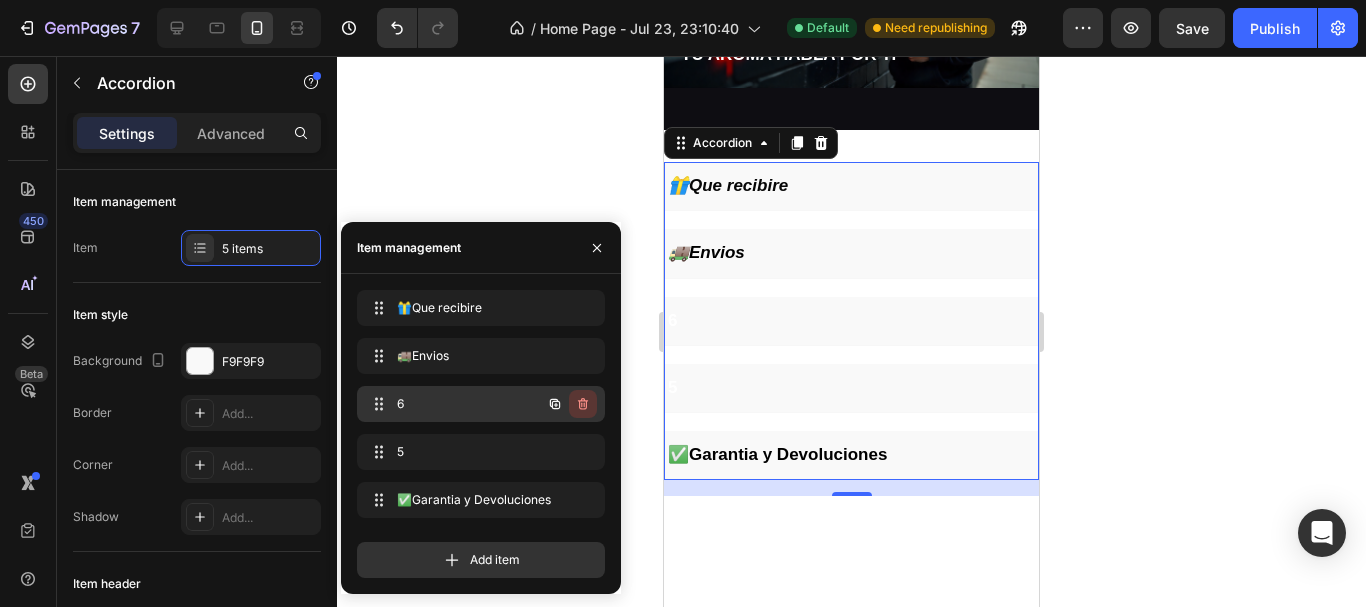 click 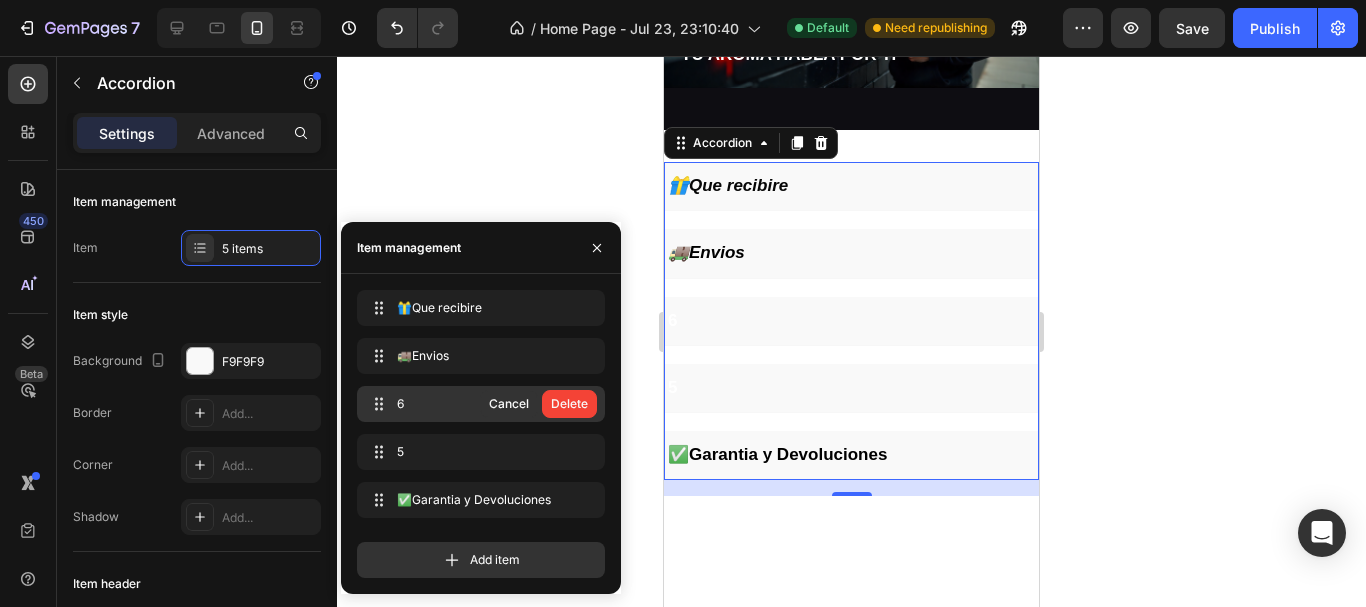 click on "Delete" at bounding box center [569, 404] 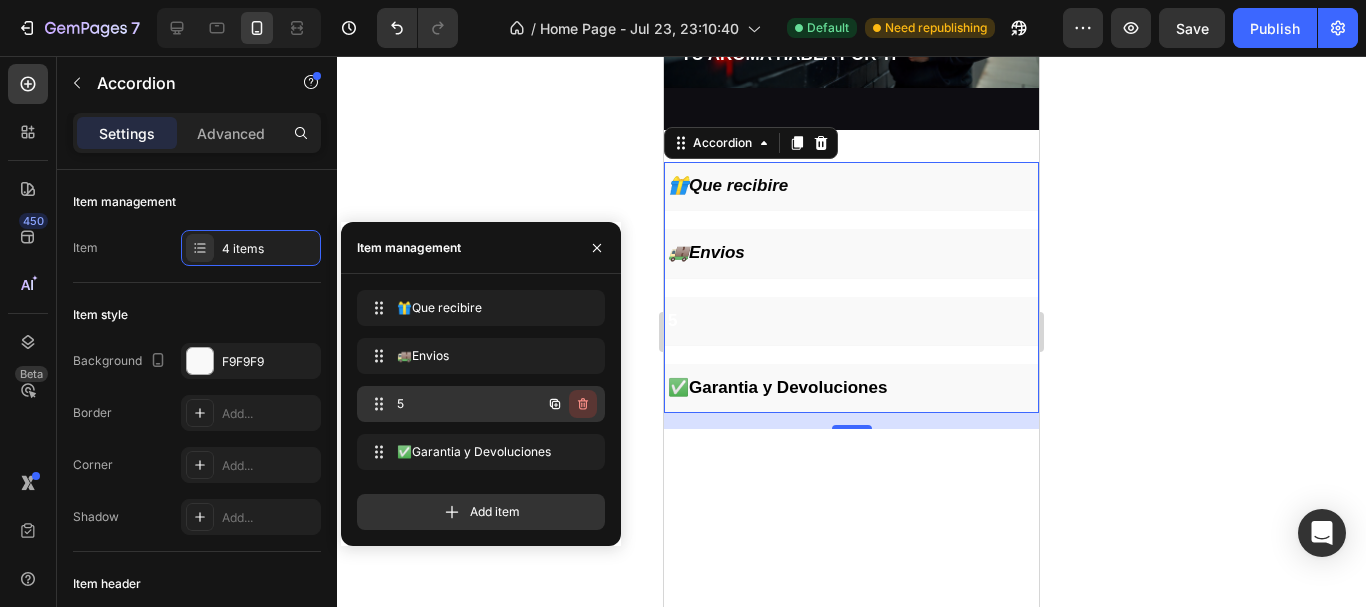 click 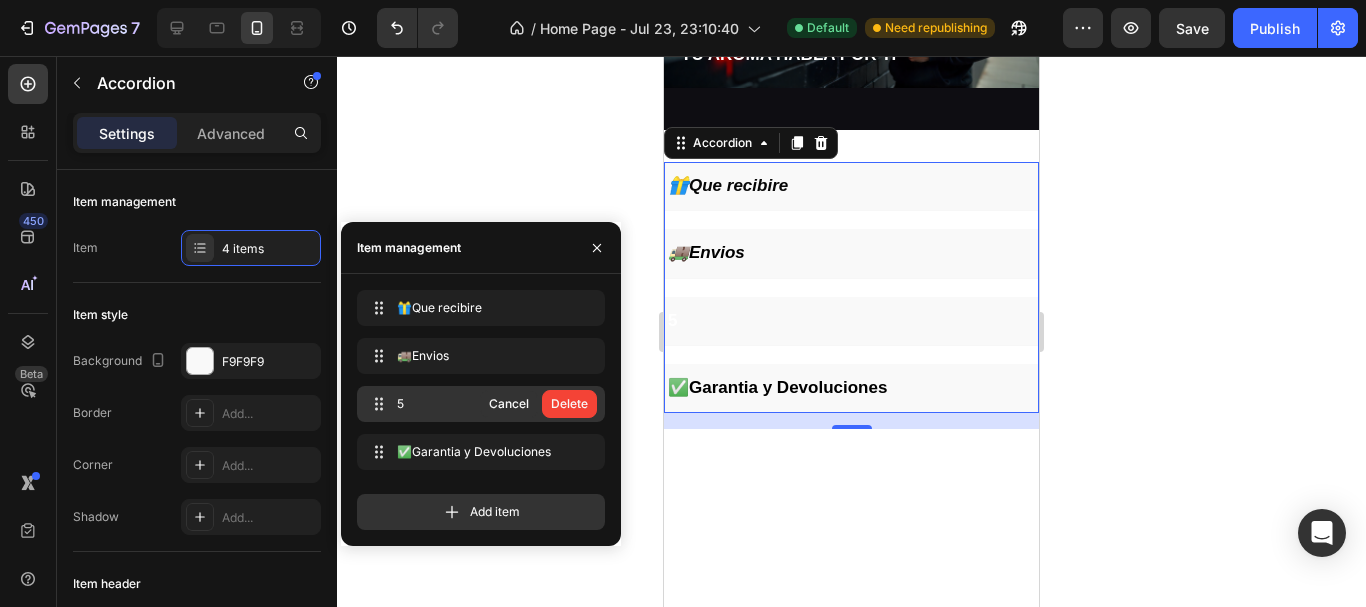 click on "Delete" at bounding box center [569, 404] 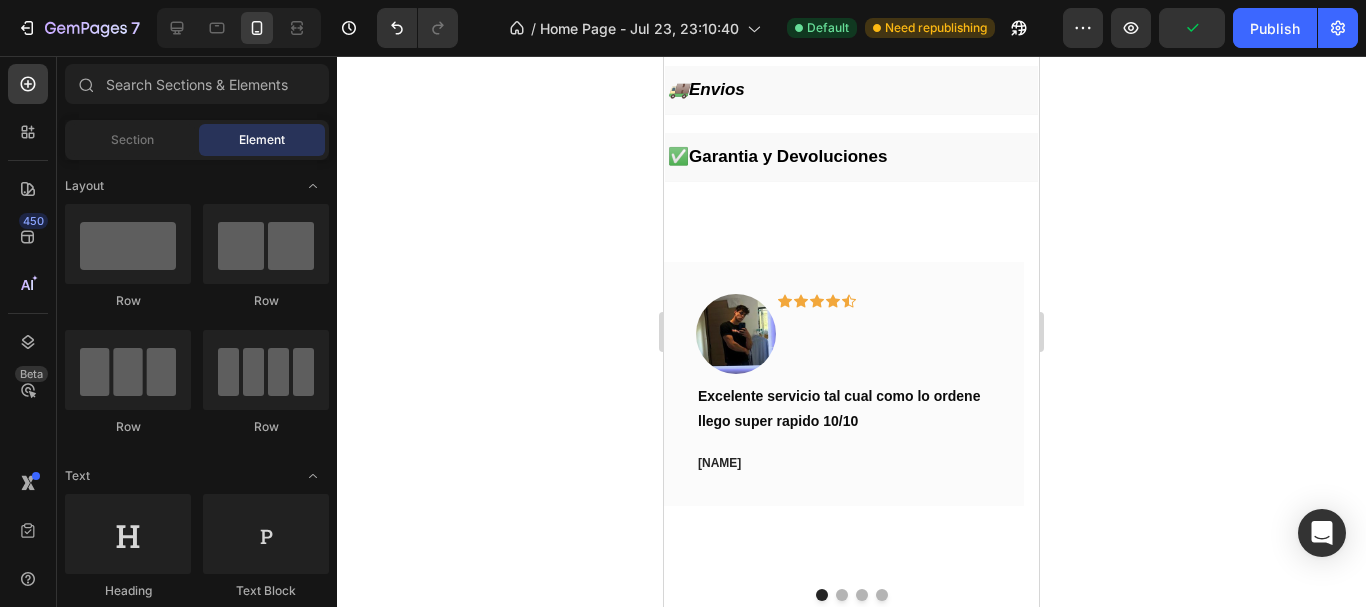 scroll, scrollTop: 590, scrollLeft: 0, axis: vertical 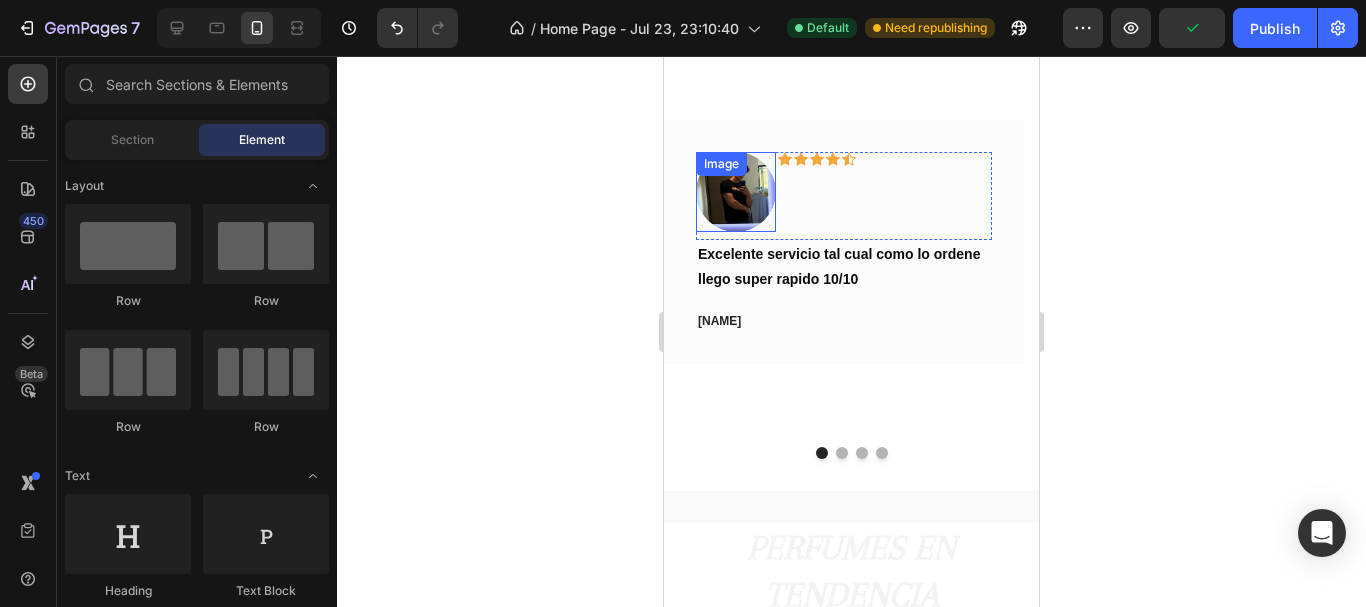 click at bounding box center (736, 192) 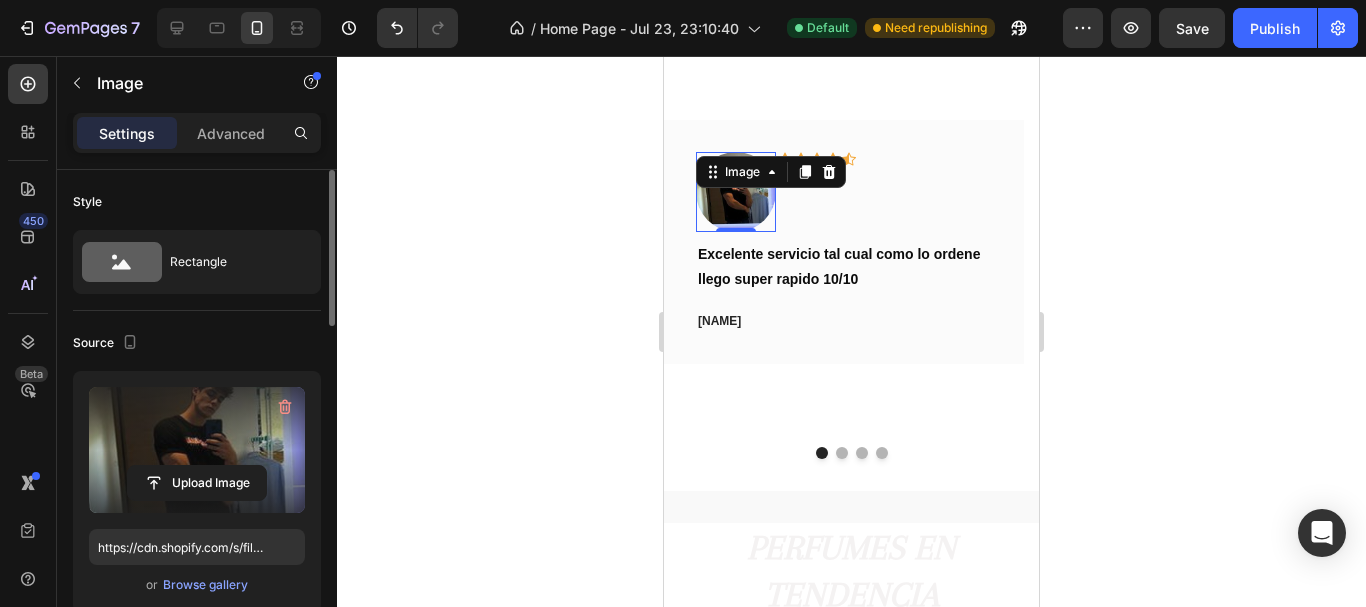 drag, startPoint x: 245, startPoint y: 451, endPoint x: 223, endPoint y: 455, distance: 22.36068 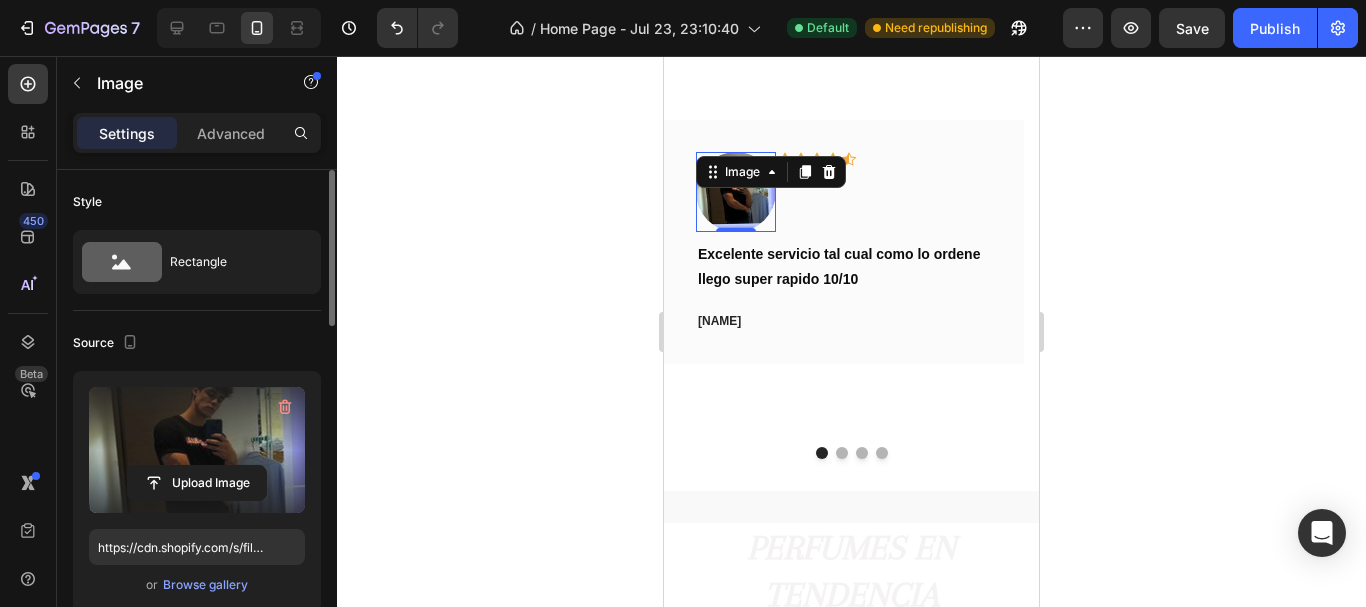 click 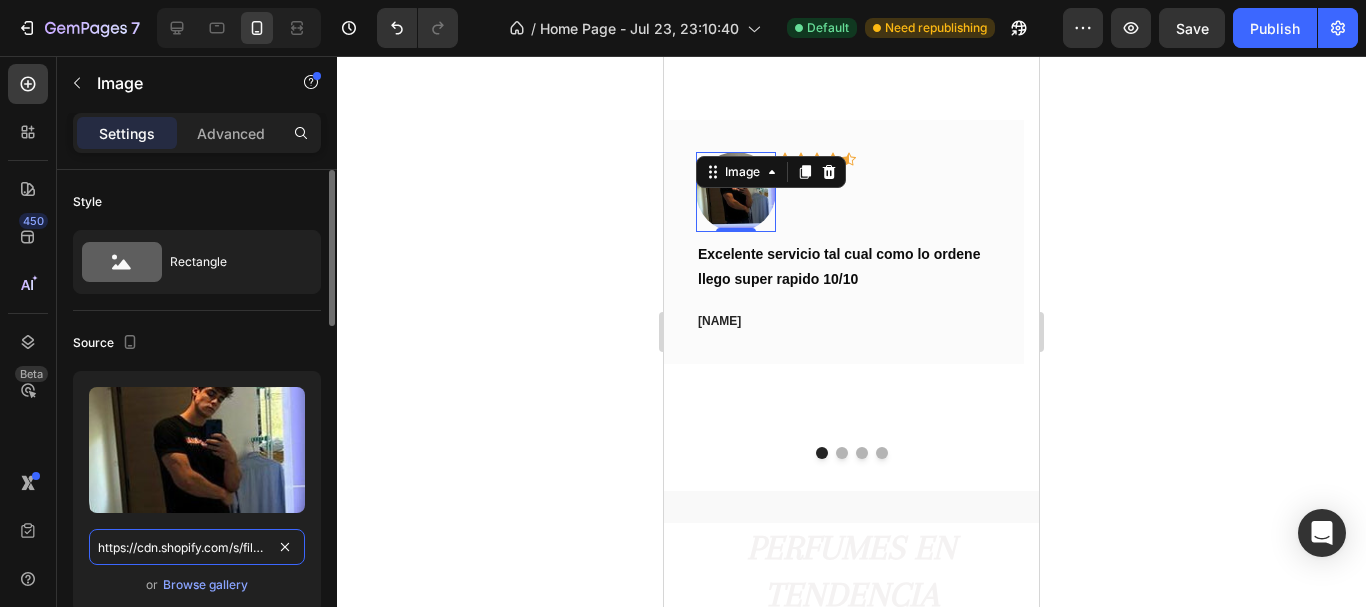 click on "https://cdn.shopify.com/s/files/1/0619/3292/9067/files/gempages_576749628767077218-d180e445-99f5-48c8-ac0b-e44c01fd8db0.jpg" at bounding box center (197, 547) 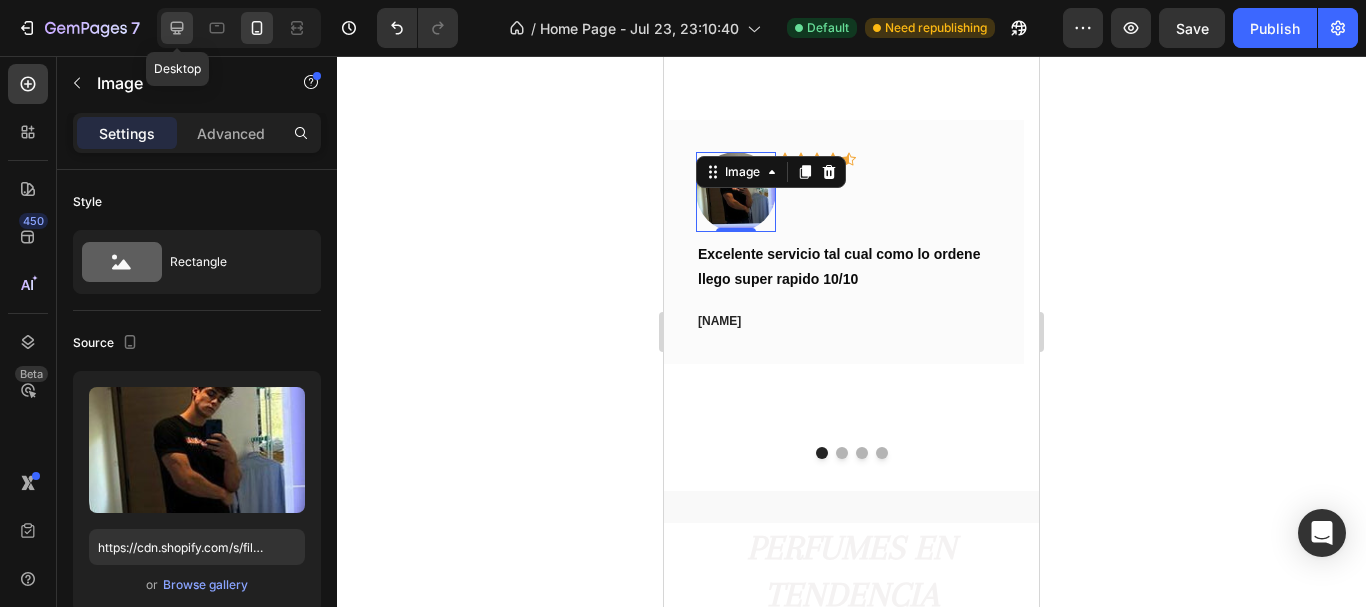 click 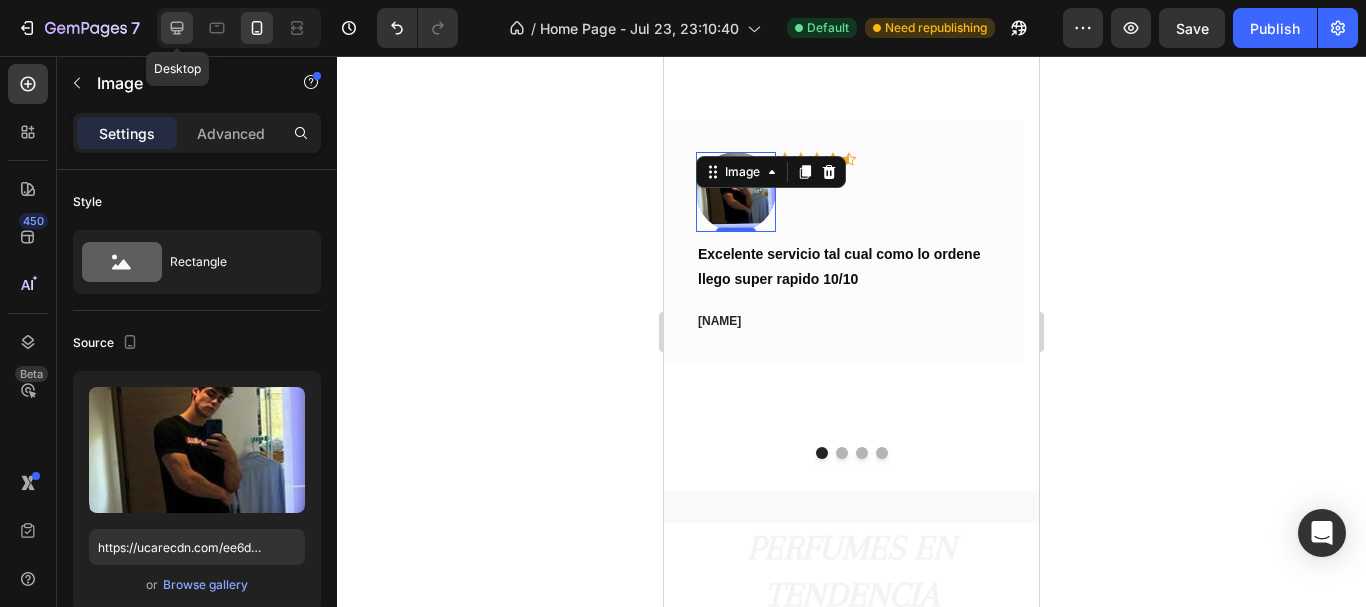 click 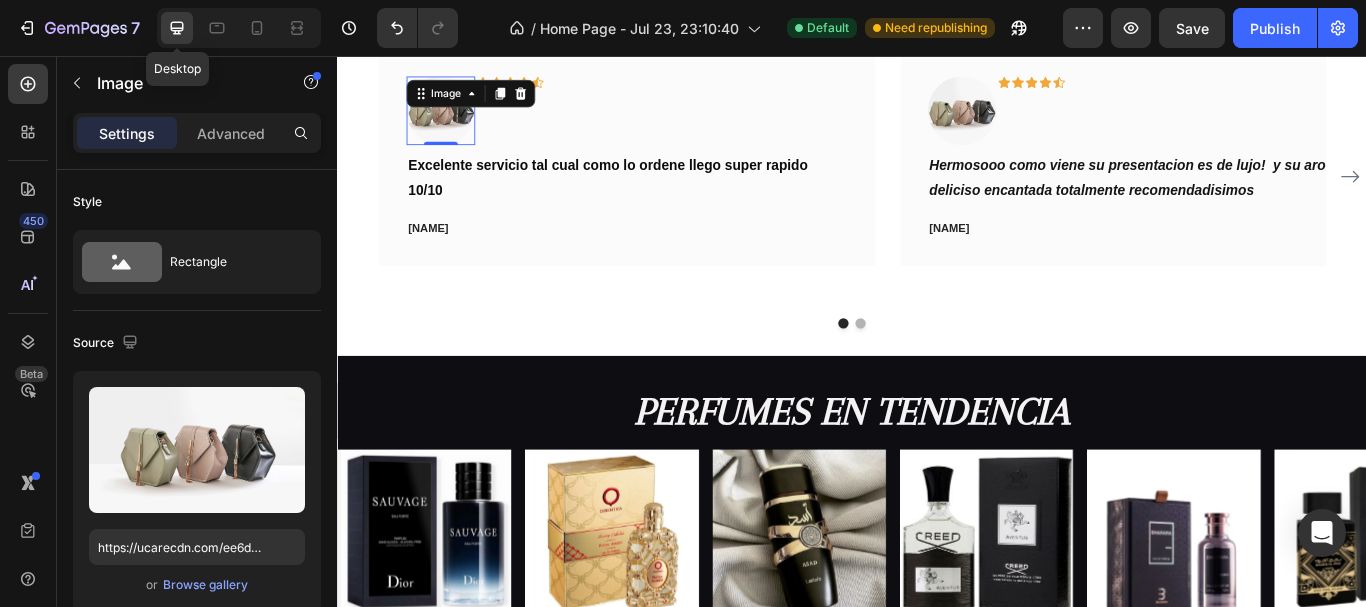 scroll, scrollTop: 544, scrollLeft: 0, axis: vertical 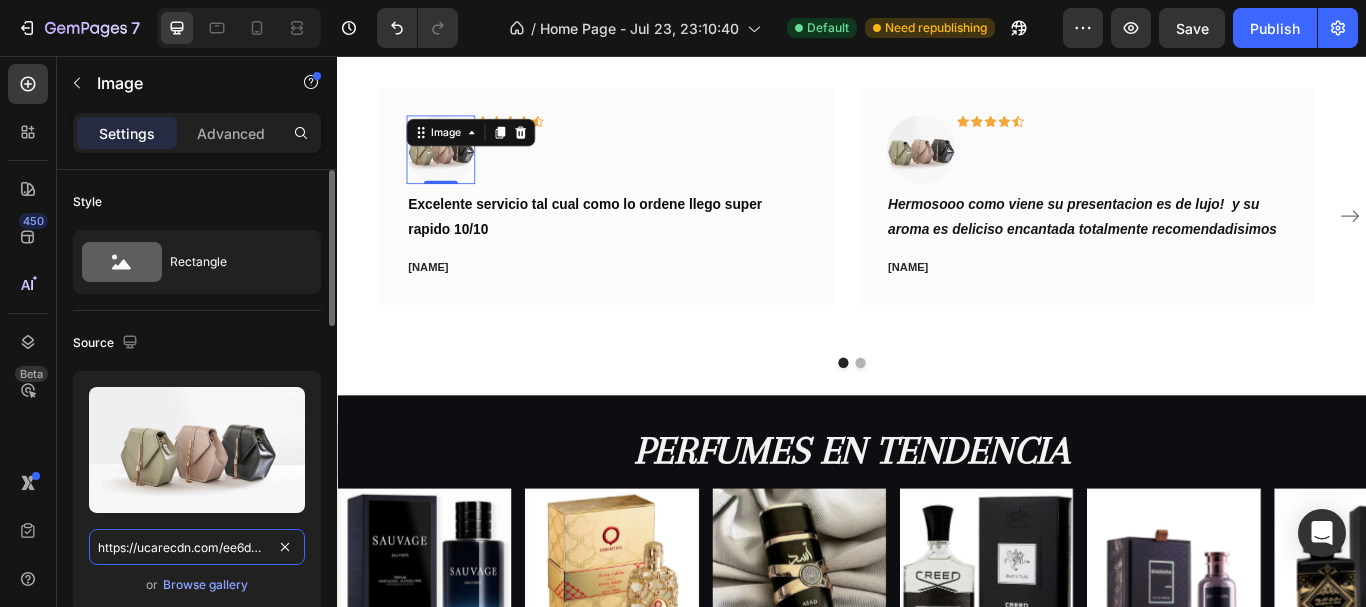 click on "https://ucarecdn.com/ee6d5074-1640-4cc7-8933-47c8589c3dee/-/format/auto/" at bounding box center (197, 547) 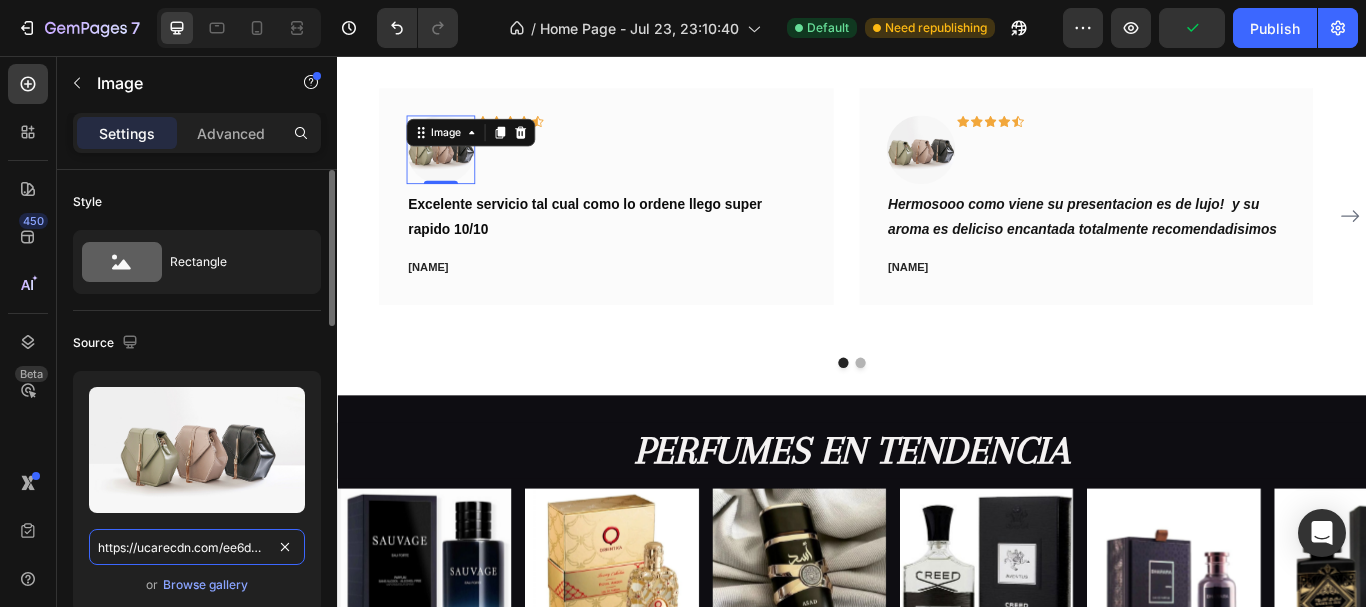 paste on "cdn.shopify.com/s/files/1/0619/3292/9067/files/gempages_576749628767077218-d180e445-99f5-48c8-ac0b-e44c01fd8db0.jpg" 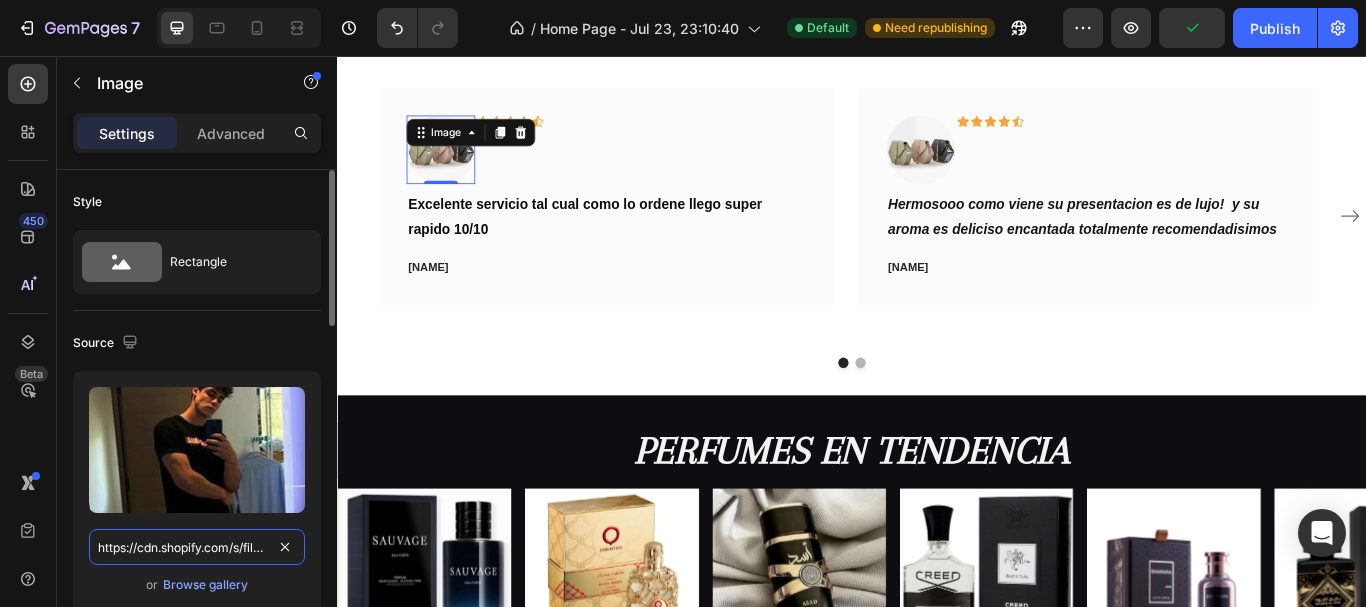 scroll, scrollTop: 0, scrollLeft: 611, axis: horizontal 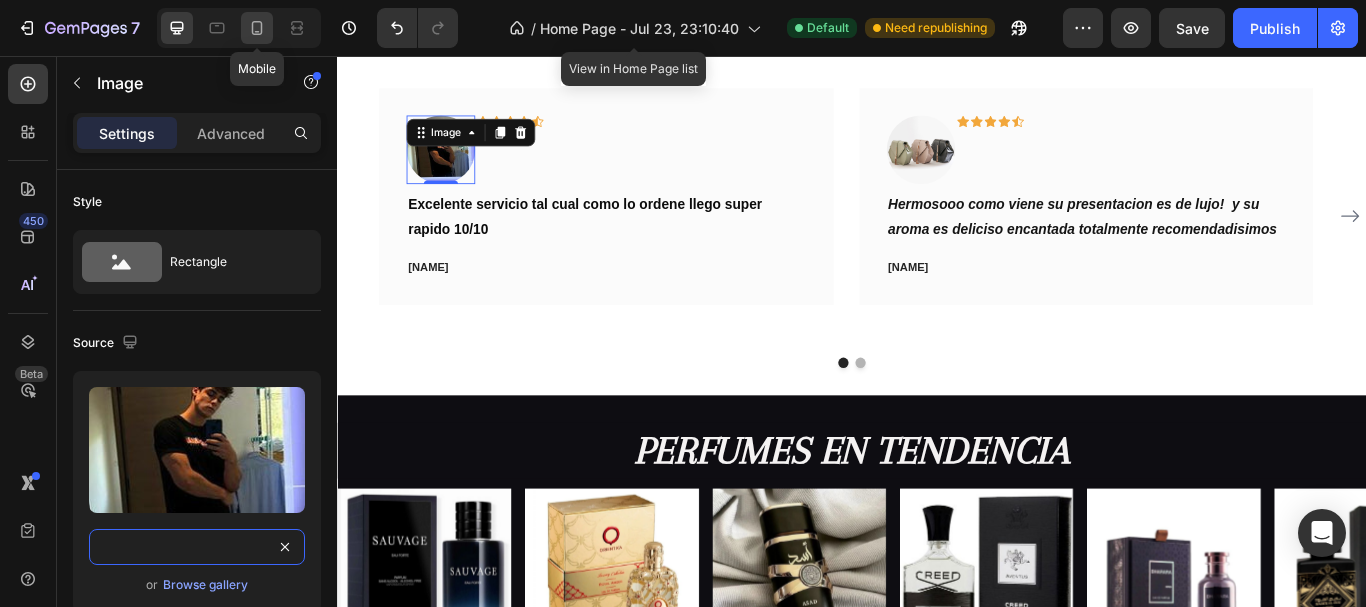 type on "https://cdn.shopify.com/s/files/1/0619/3292/9067/files/gempages_576749628767077218-d180e445-99f5-48c8-ac0b-e44c01fd8db0.jpg" 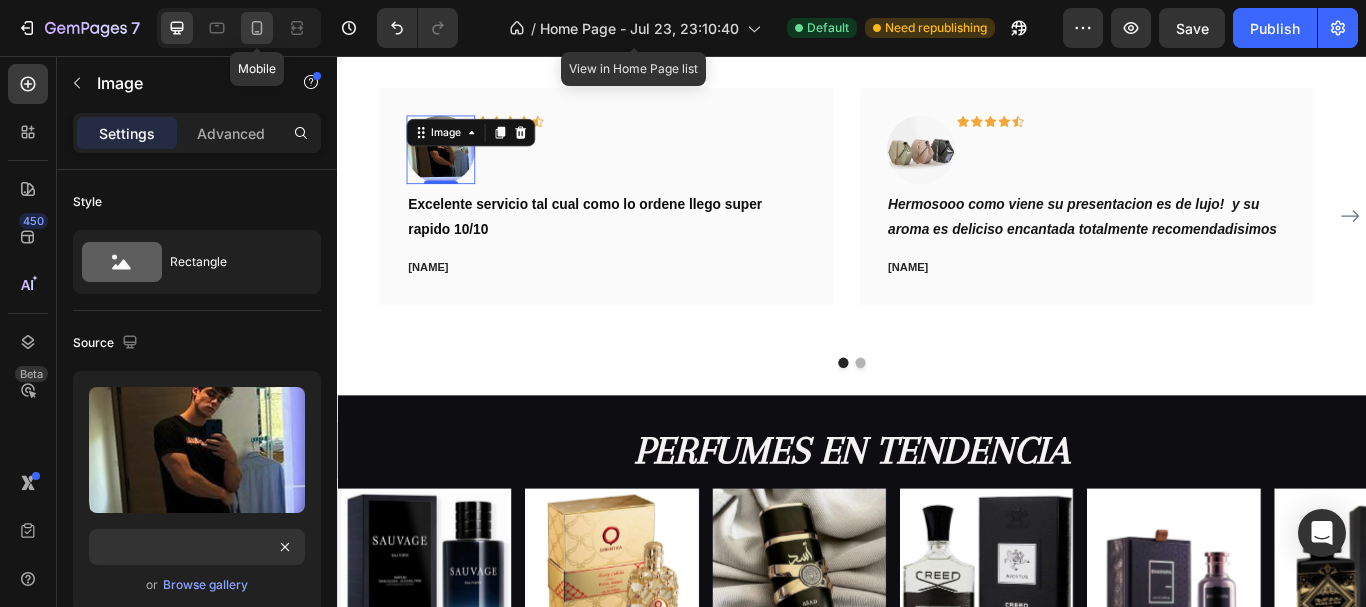 scroll, scrollTop: 0, scrollLeft: 0, axis: both 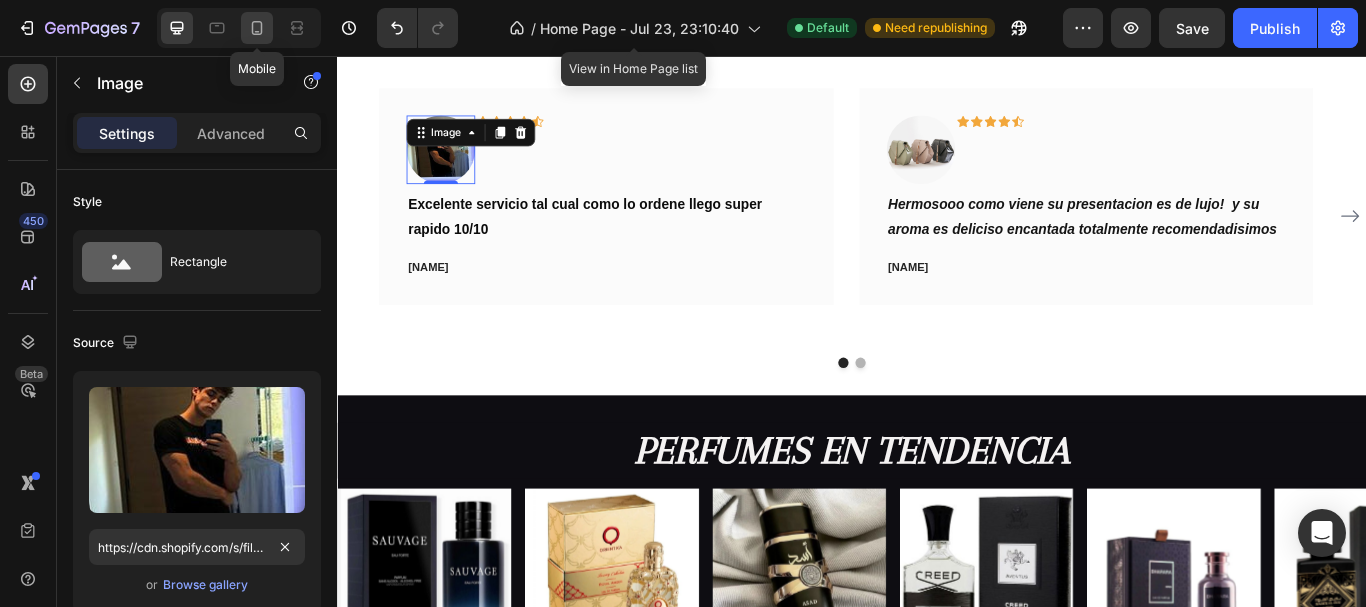click 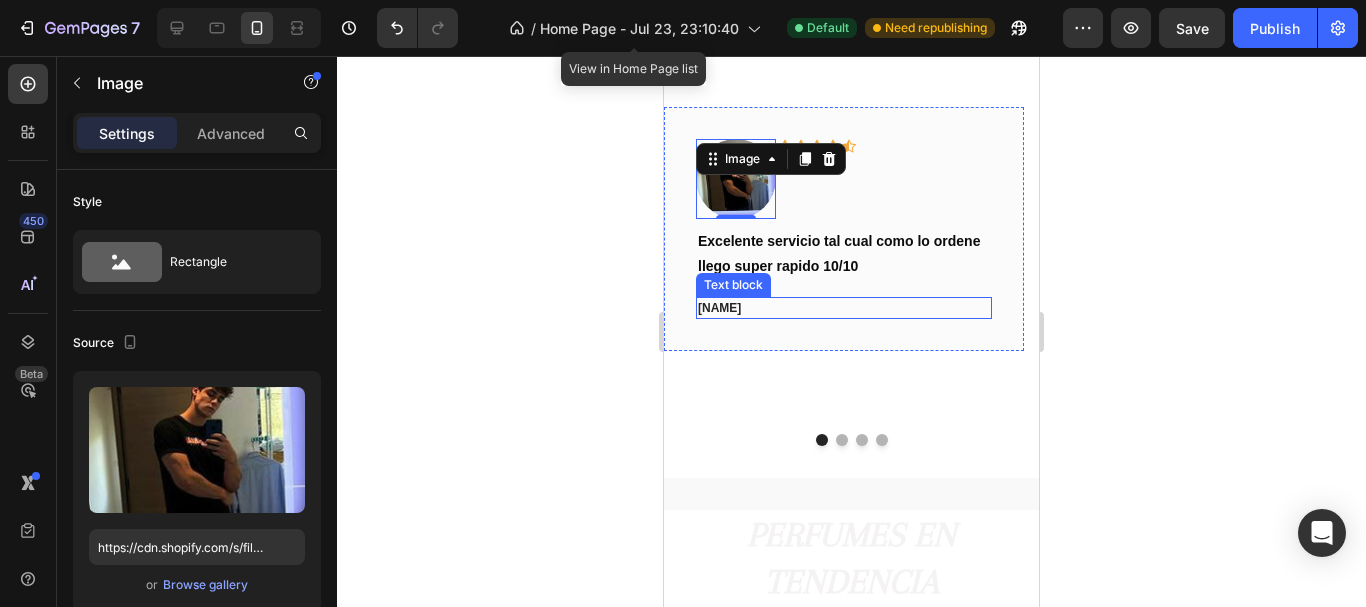 scroll, scrollTop: 616, scrollLeft: 0, axis: vertical 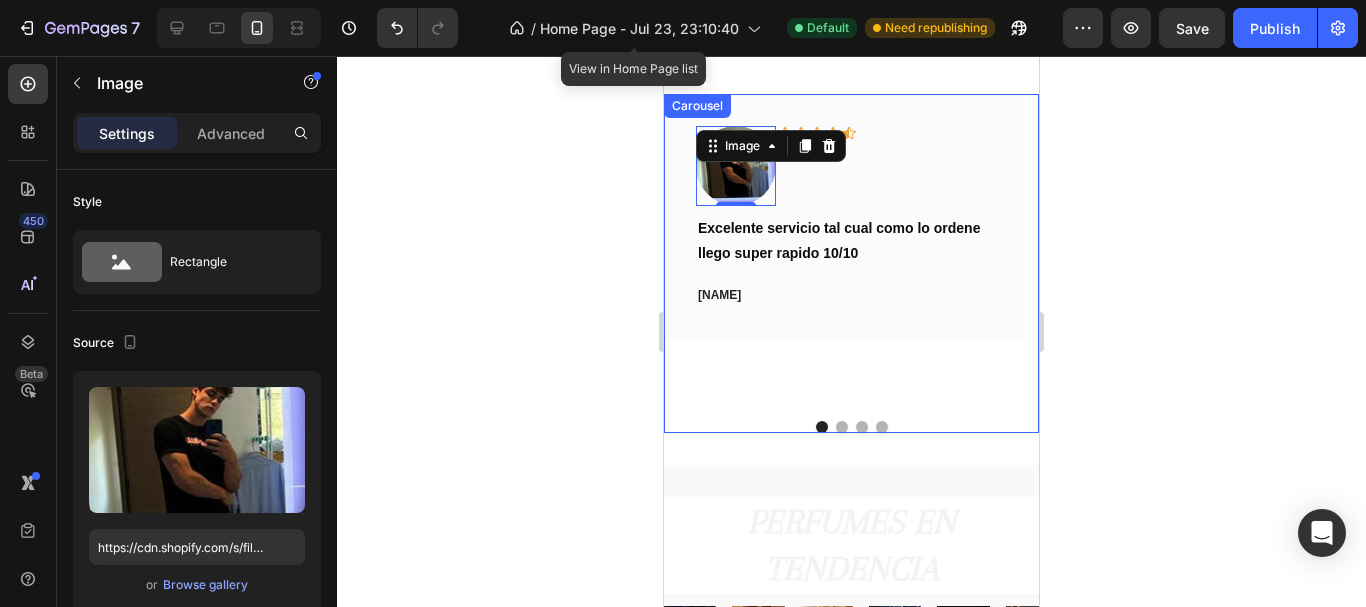 click at bounding box center (842, 427) 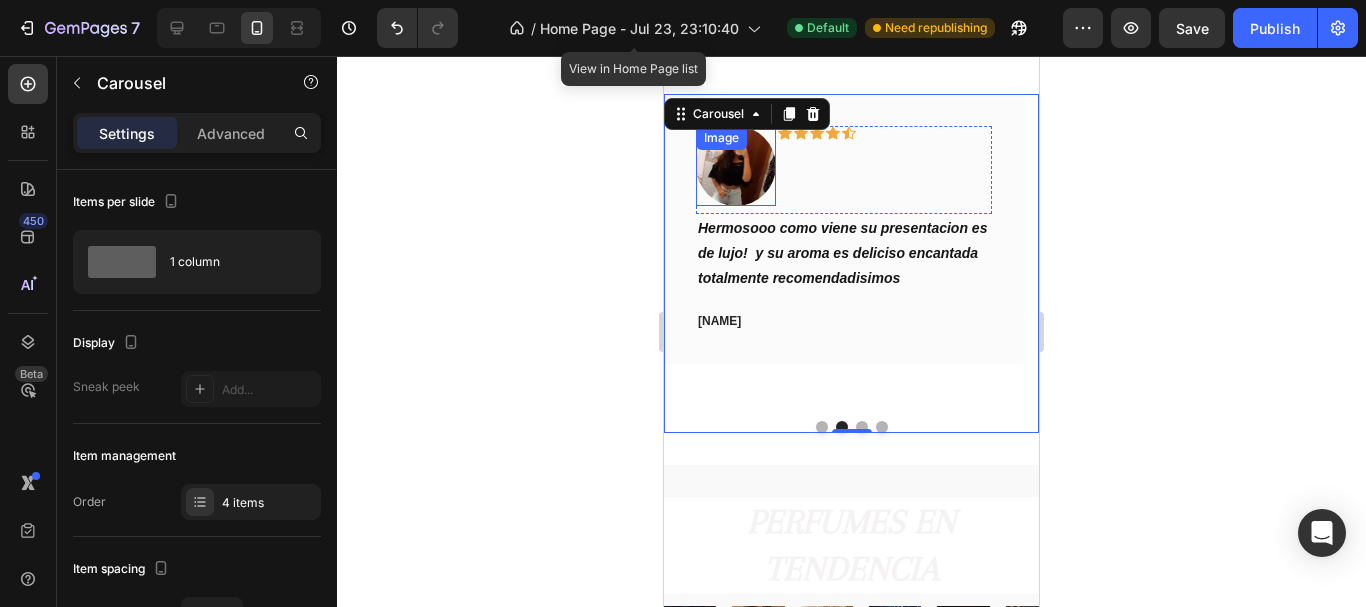 click at bounding box center (736, 166) 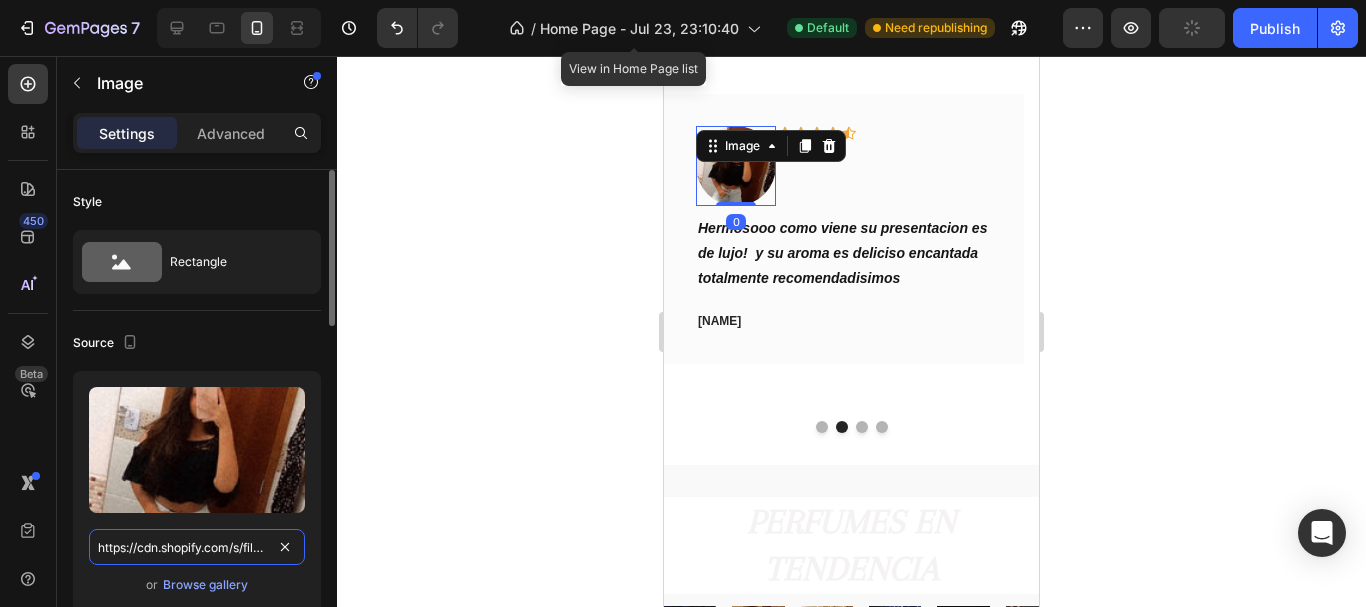 click on "https://cdn.shopify.com/s/files/1/0619/3292/9067/files/gempages_576749628767077218-015c8468-3194-40de-9476-6665aa0c01b2.jpg" at bounding box center (197, 547) 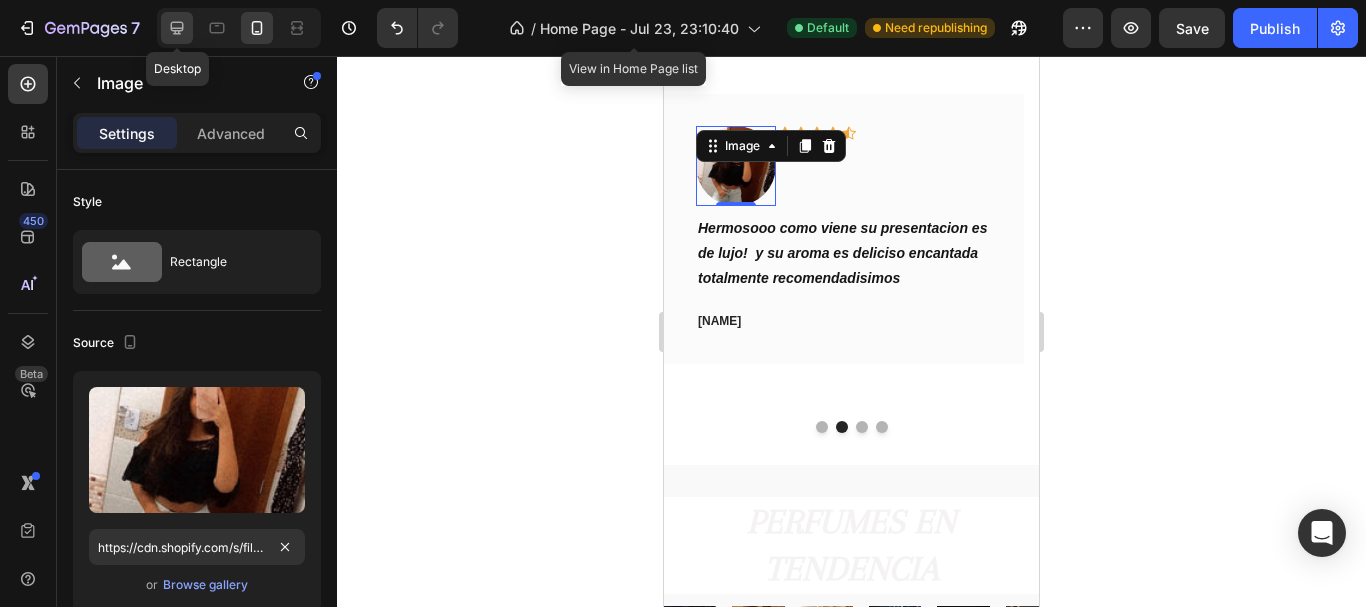 click 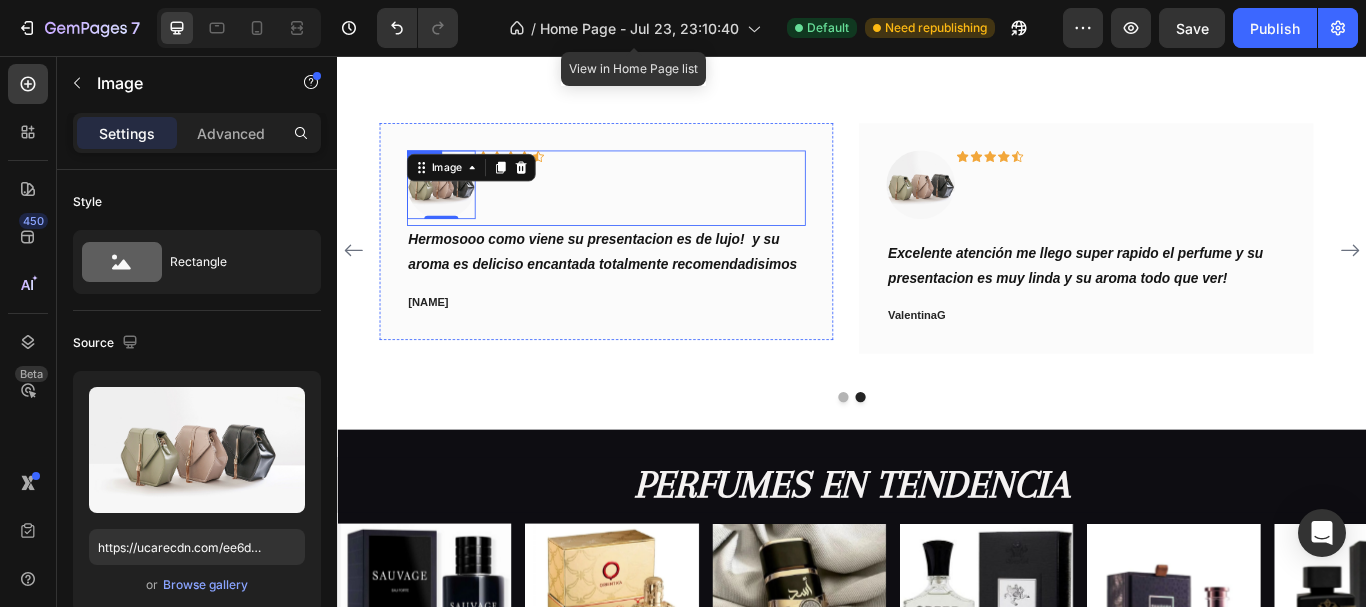 scroll, scrollTop: 544, scrollLeft: 0, axis: vertical 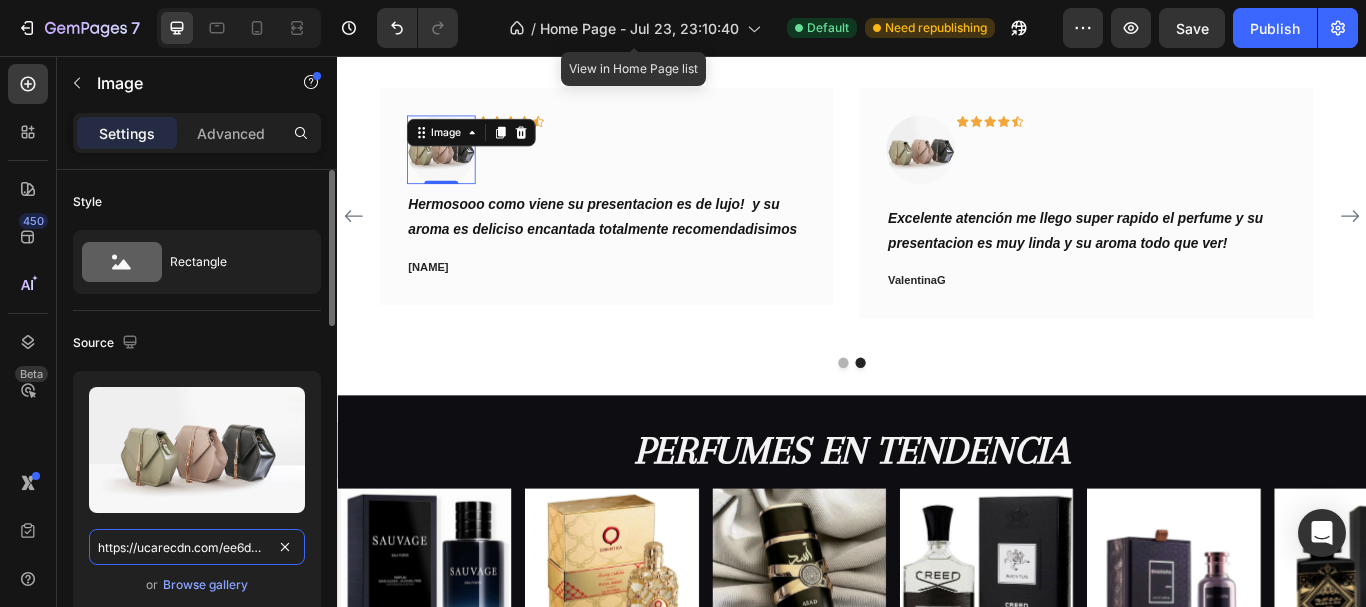 click on "https://ucarecdn.com/ee6d5074-1640-4cc7-8933-47c8589c3dee/-/format/auto/" at bounding box center (197, 547) 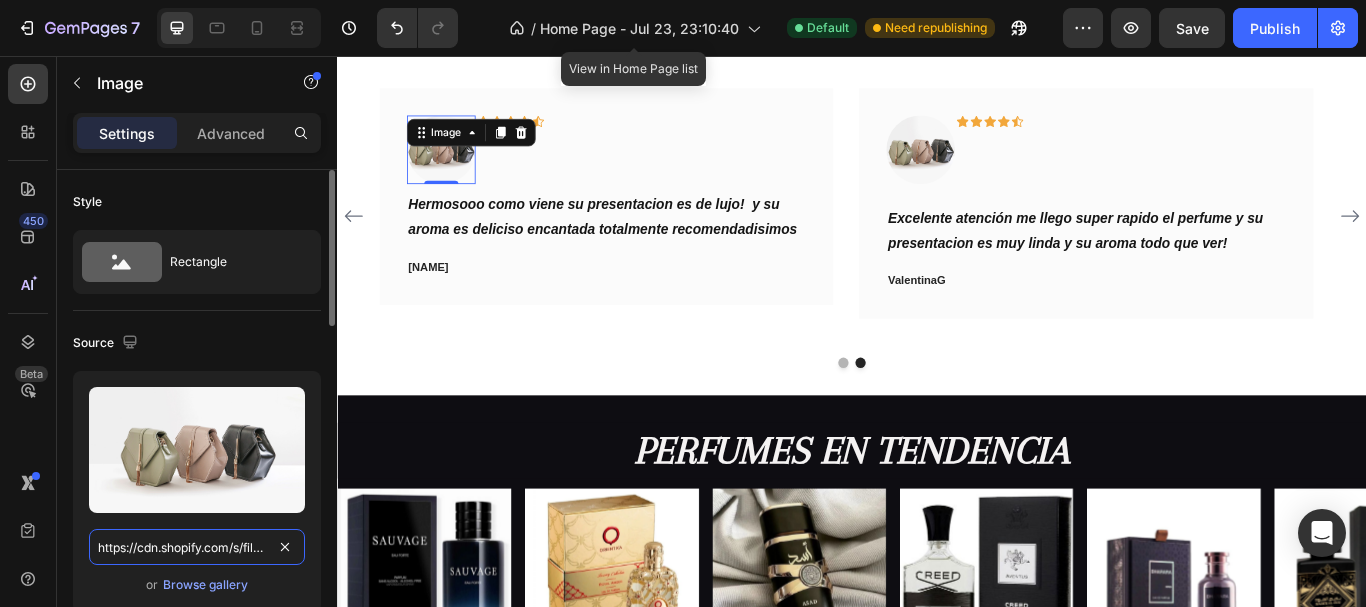 scroll, scrollTop: 0, scrollLeft: 614, axis: horizontal 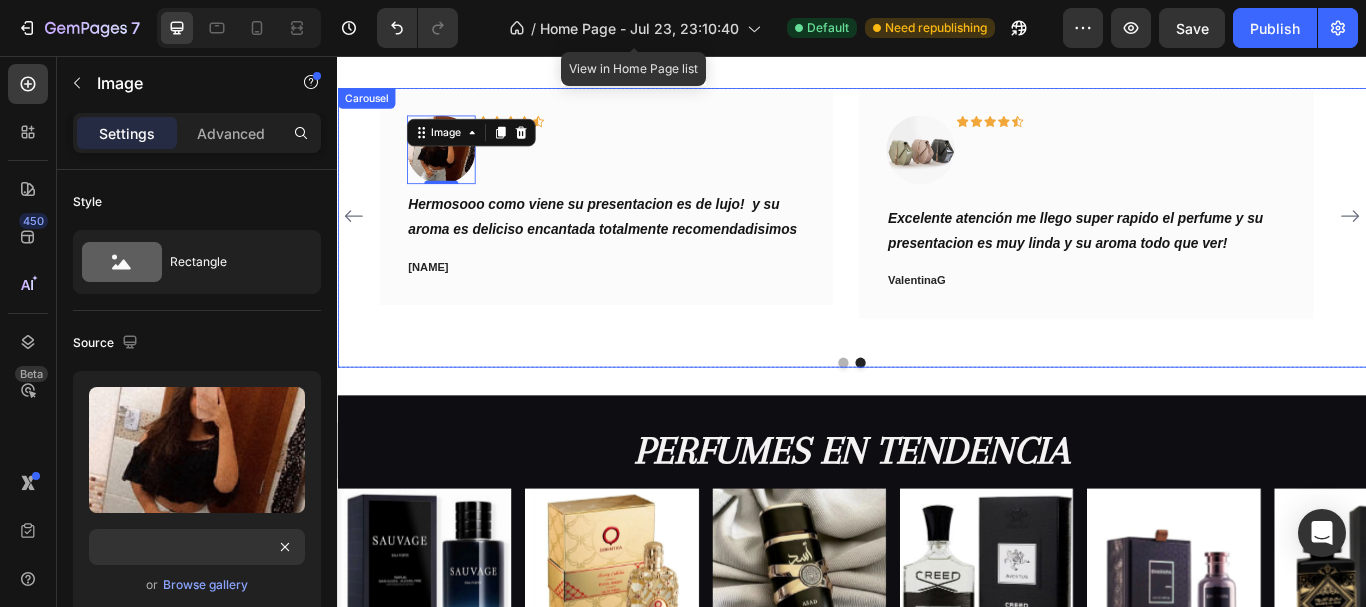 click 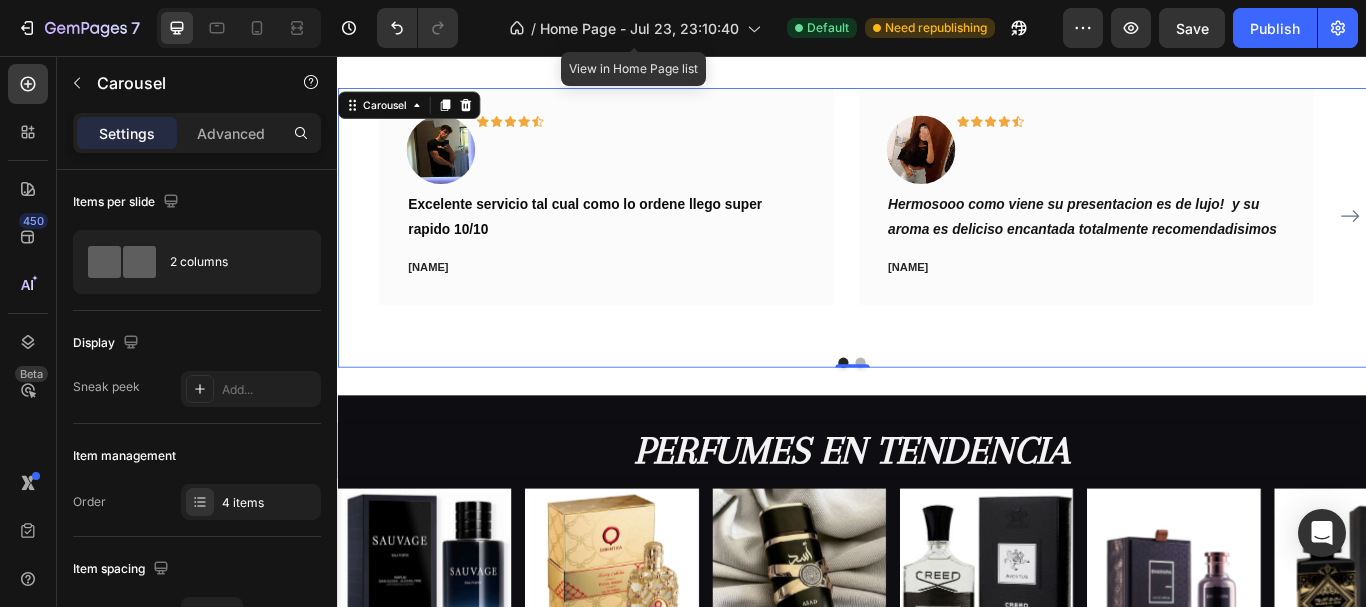 click 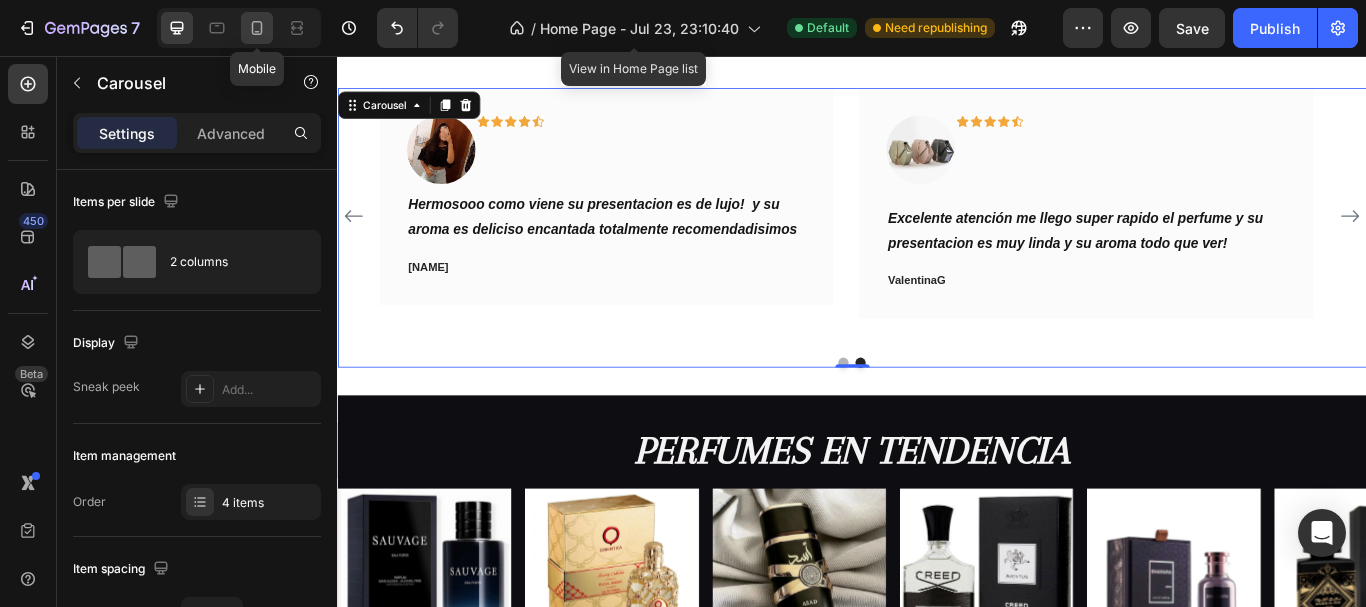 click 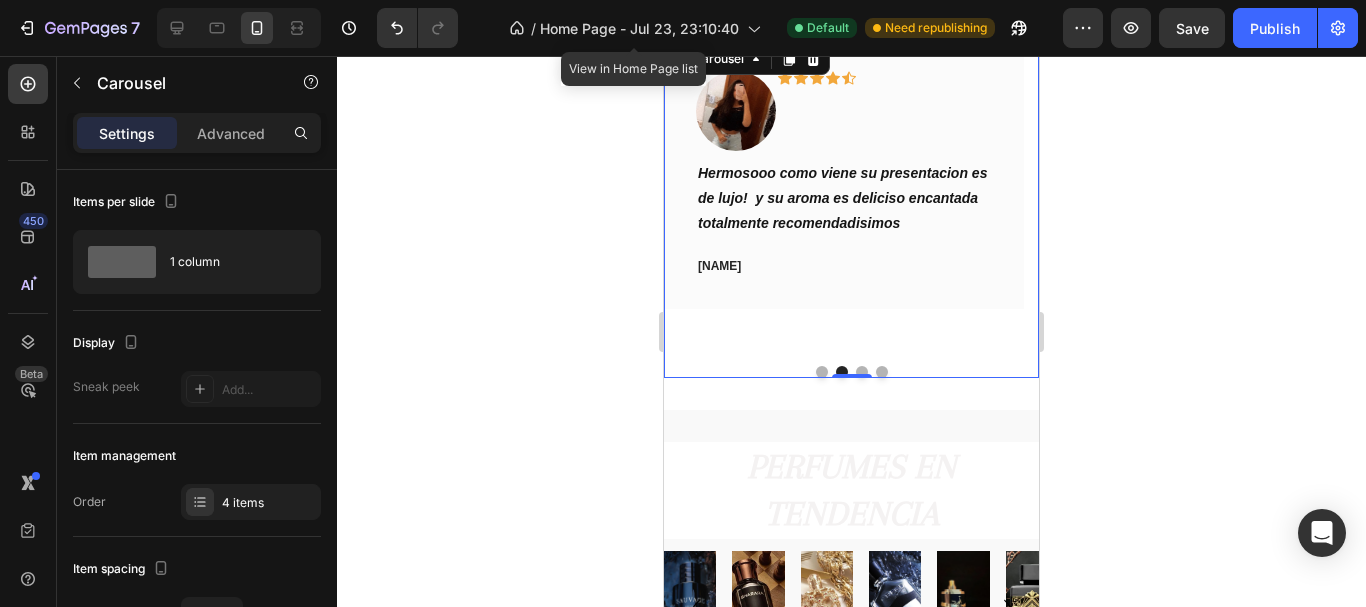 scroll, scrollTop: 584, scrollLeft: 0, axis: vertical 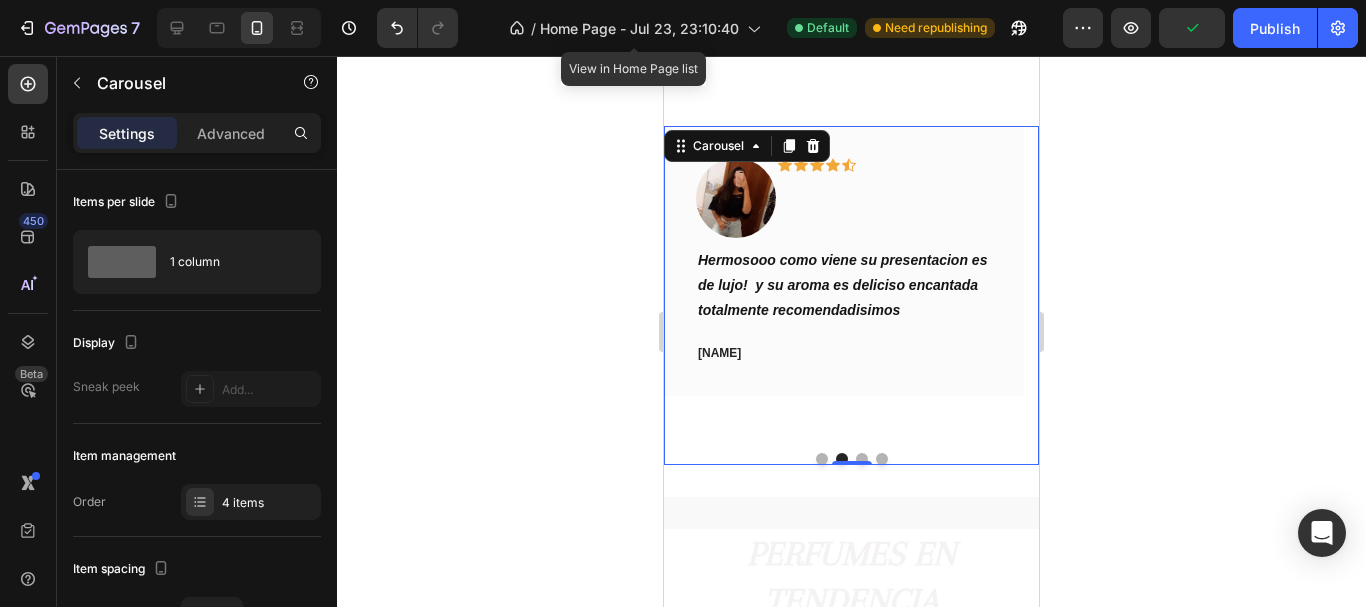 click at bounding box center [862, 459] 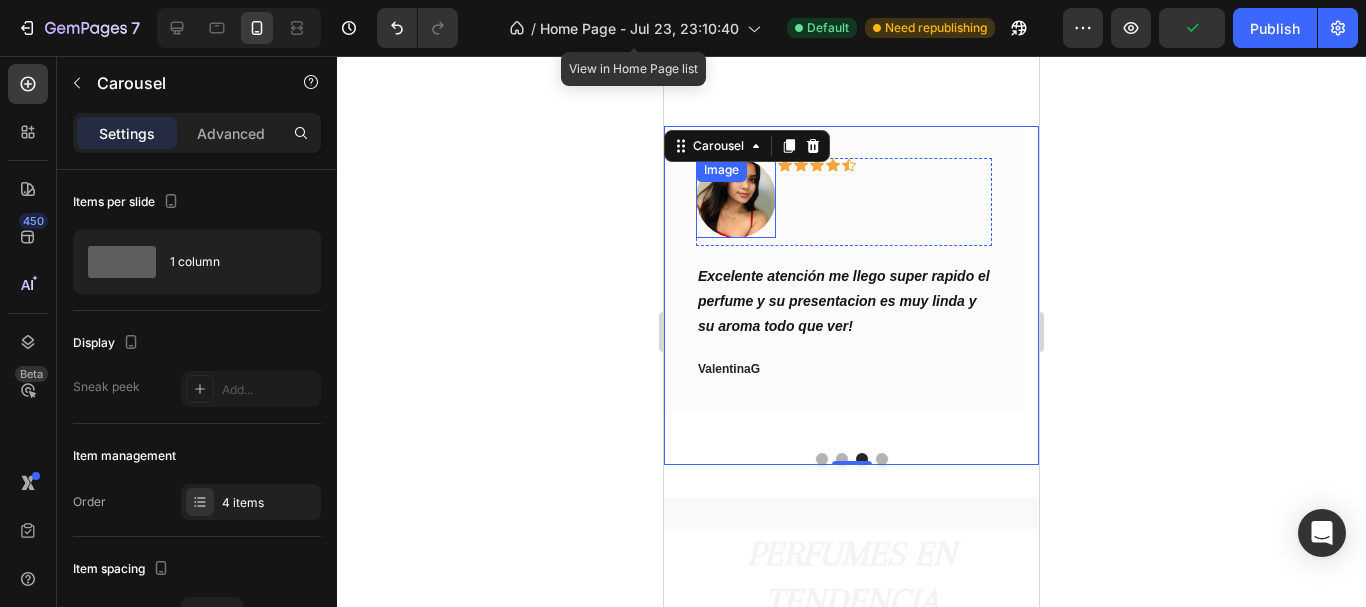 click at bounding box center [736, 198] 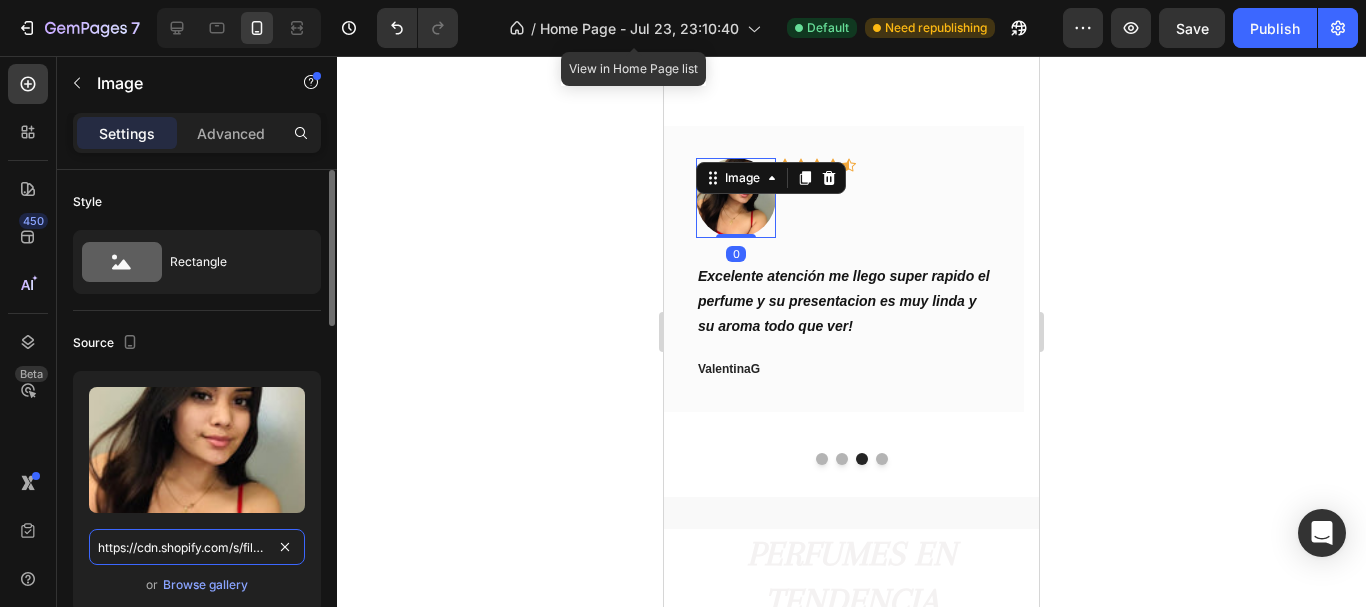 click on "https://cdn.shopify.com/s/files/1/0619/3292/9067/files/gempages_576749628767077218-f8fe1472-42d4-4a00-bd11-0fff18650894.jpg" at bounding box center (197, 547) 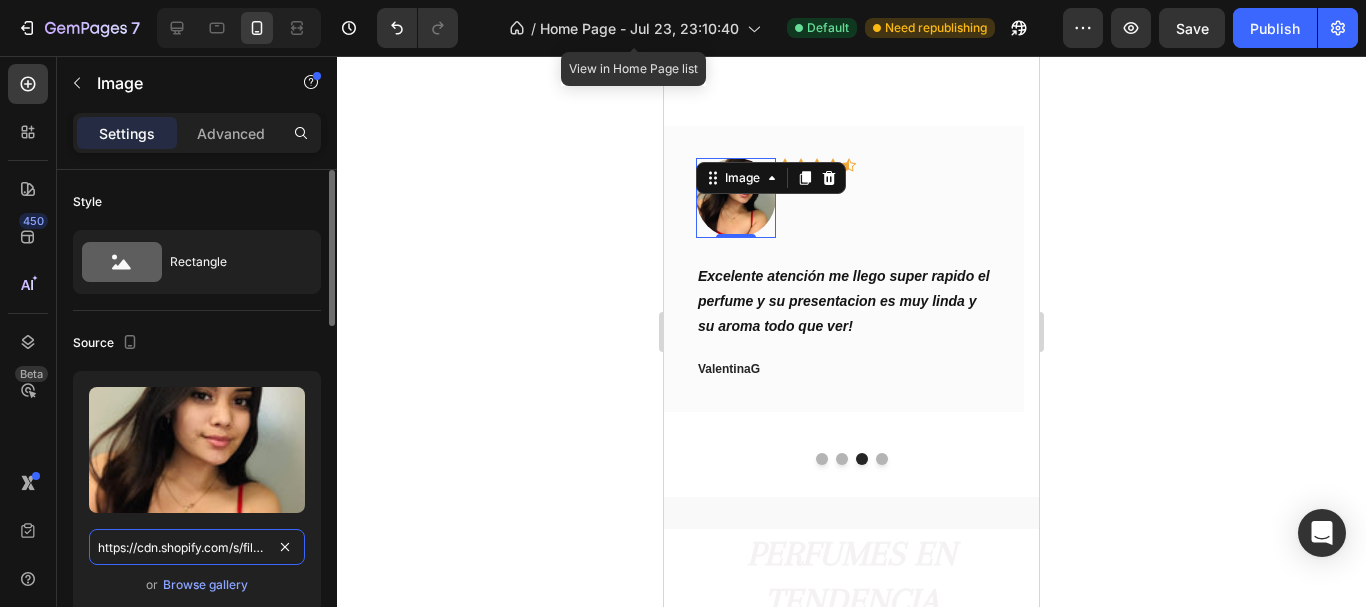 click on "https://cdn.shopify.com/s/files/1/0619/3292/9067/files/gempages_576749628767077218-f8fe1472-42d4-4a00-bd11-0fff18650894.jpg" at bounding box center (197, 547) 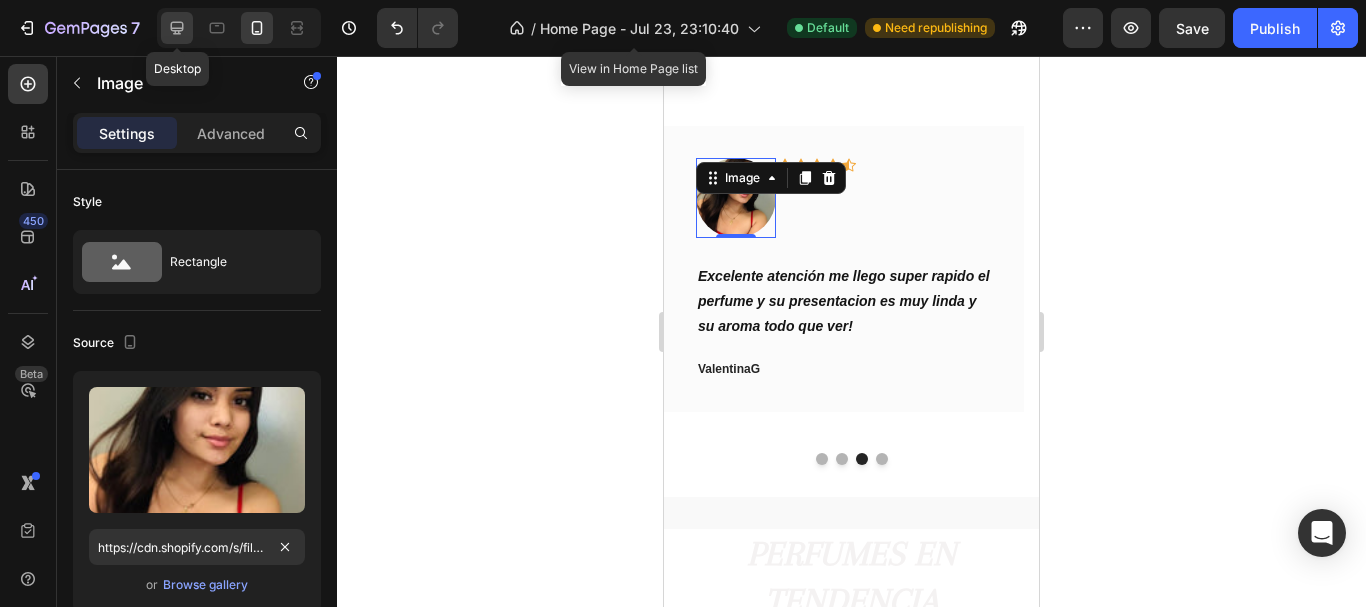 click 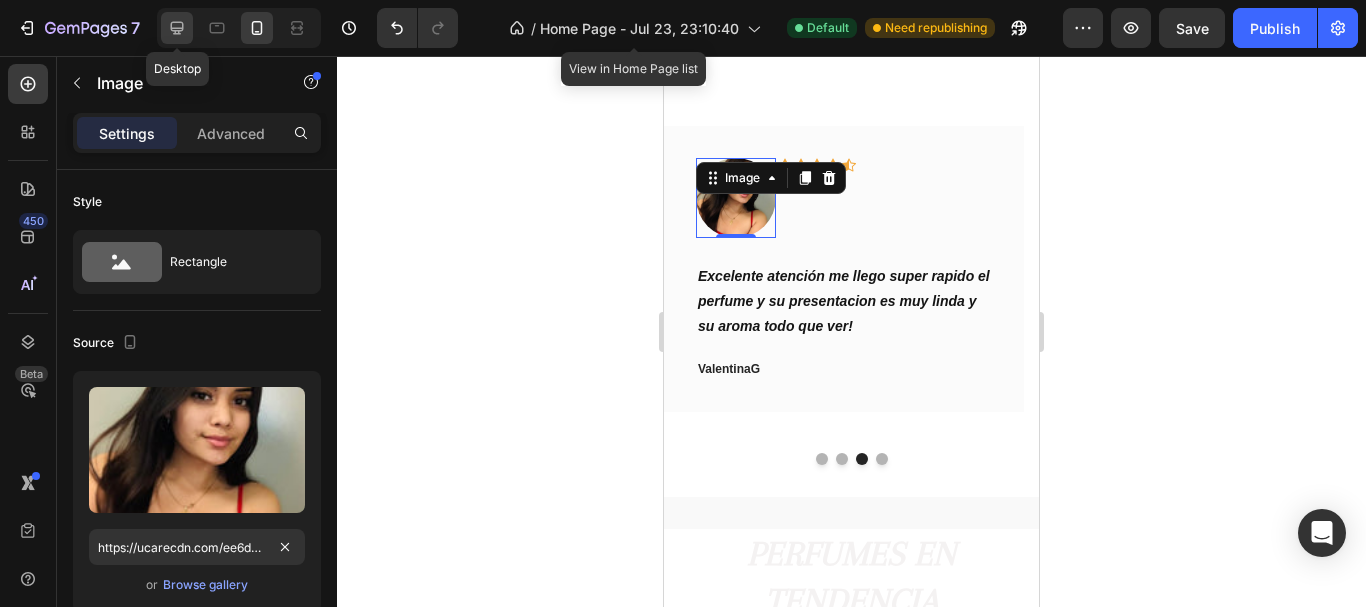 click 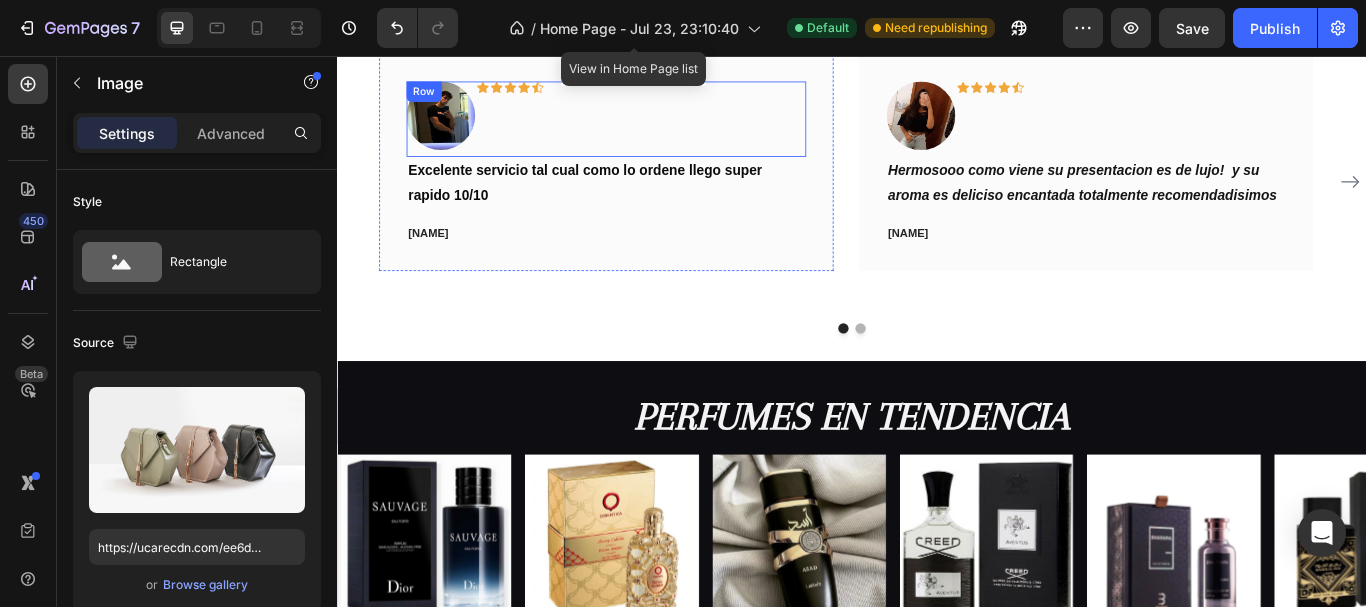 scroll, scrollTop: 544, scrollLeft: 0, axis: vertical 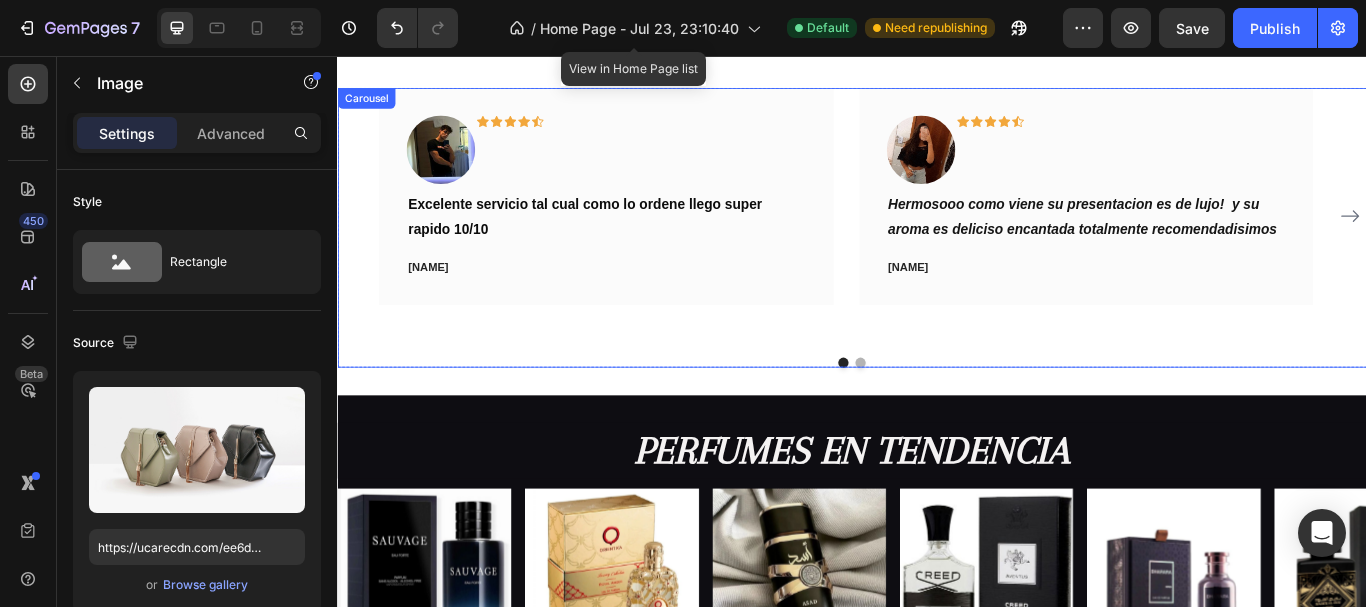 click at bounding box center [947, 414] 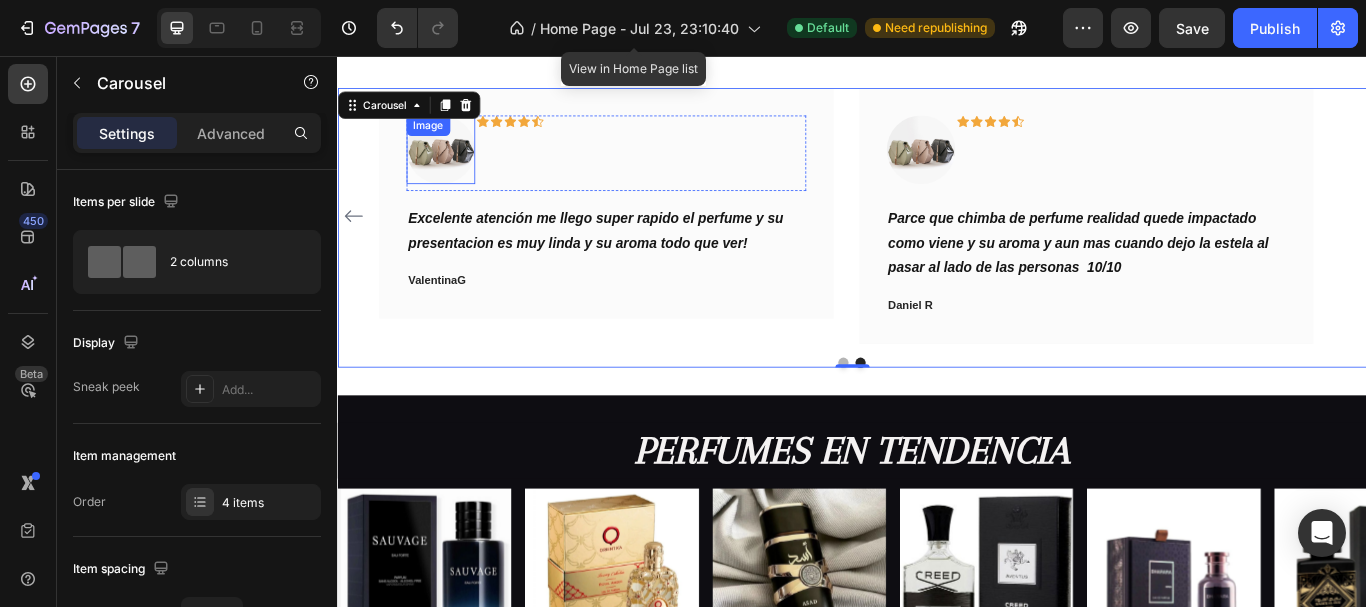 click on "Image" at bounding box center [457, 166] 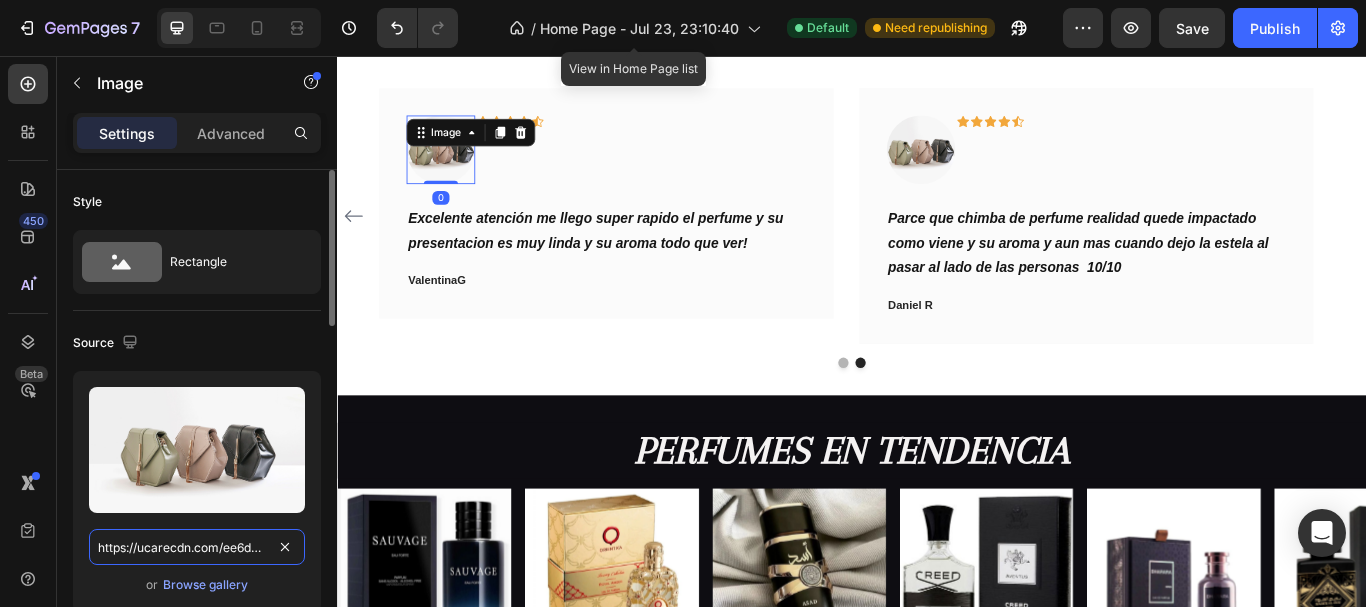 click on "https://ucarecdn.com/ee6d5074-1640-4cc7-8933-47c8589c3dee/-/format/auto/" at bounding box center [197, 547] 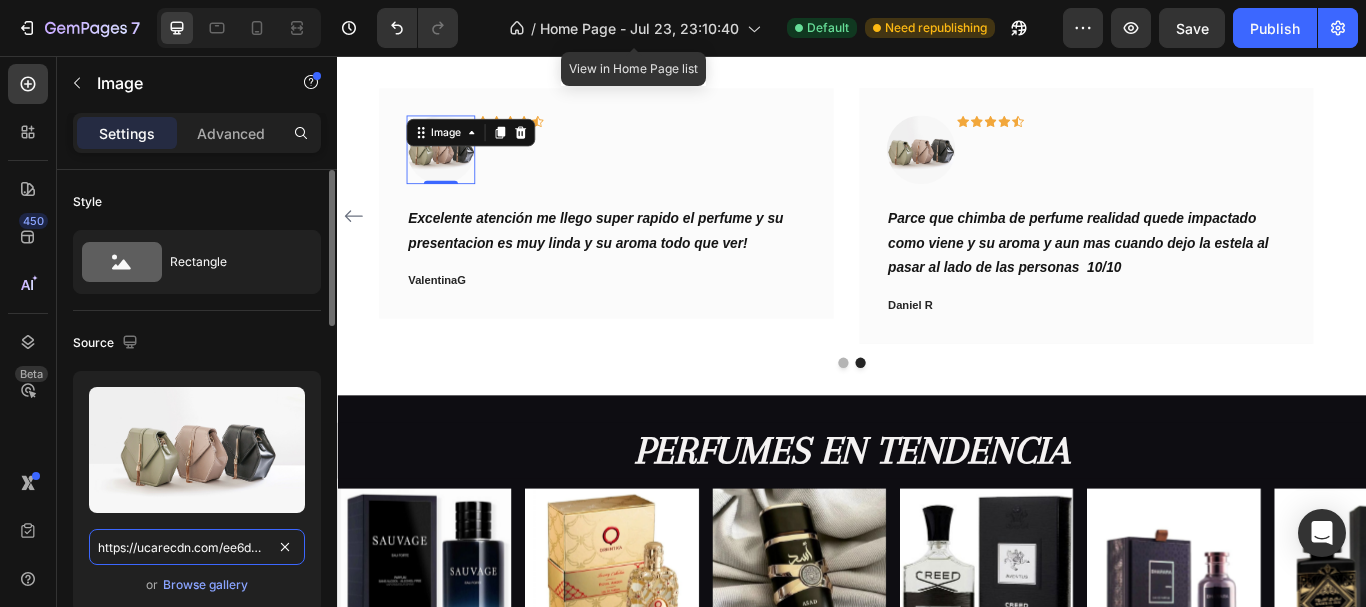 paste on "cdn.shopify.com/s/files/1/0619/3292/9067/files/gempages_576749628767077218-f8fe1472-42d4-4a00-bd11-0fff18650894.jpg" 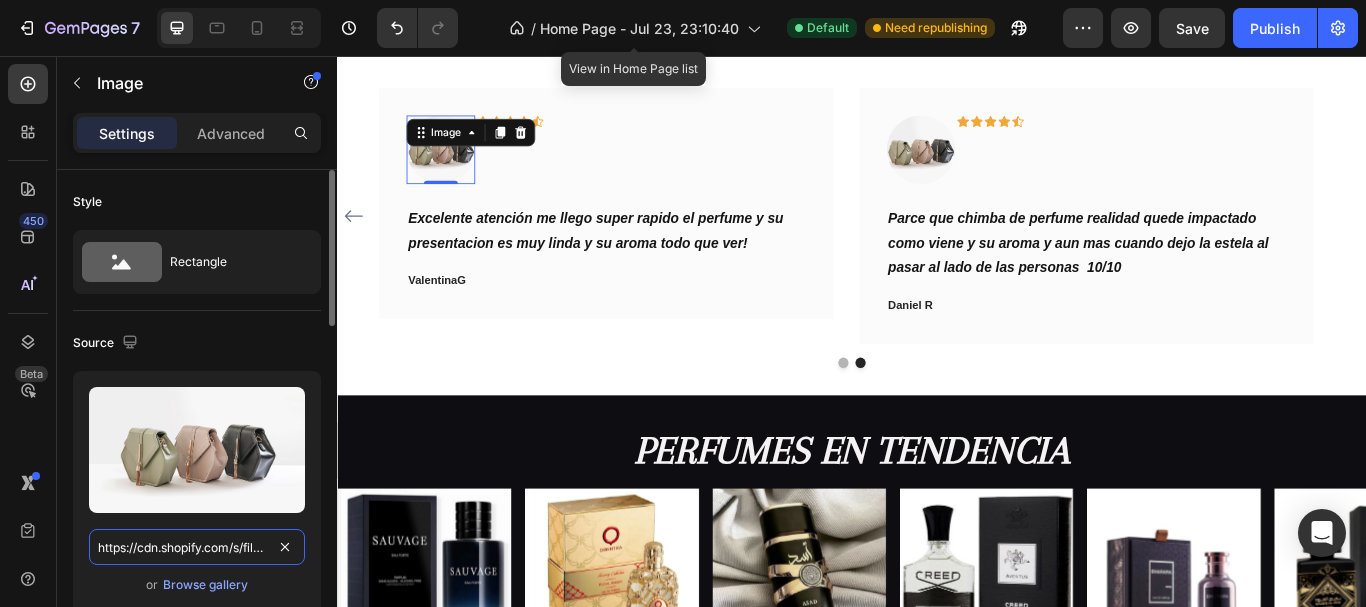 scroll, scrollTop: 0, scrollLeft: 597, axis: horizontal 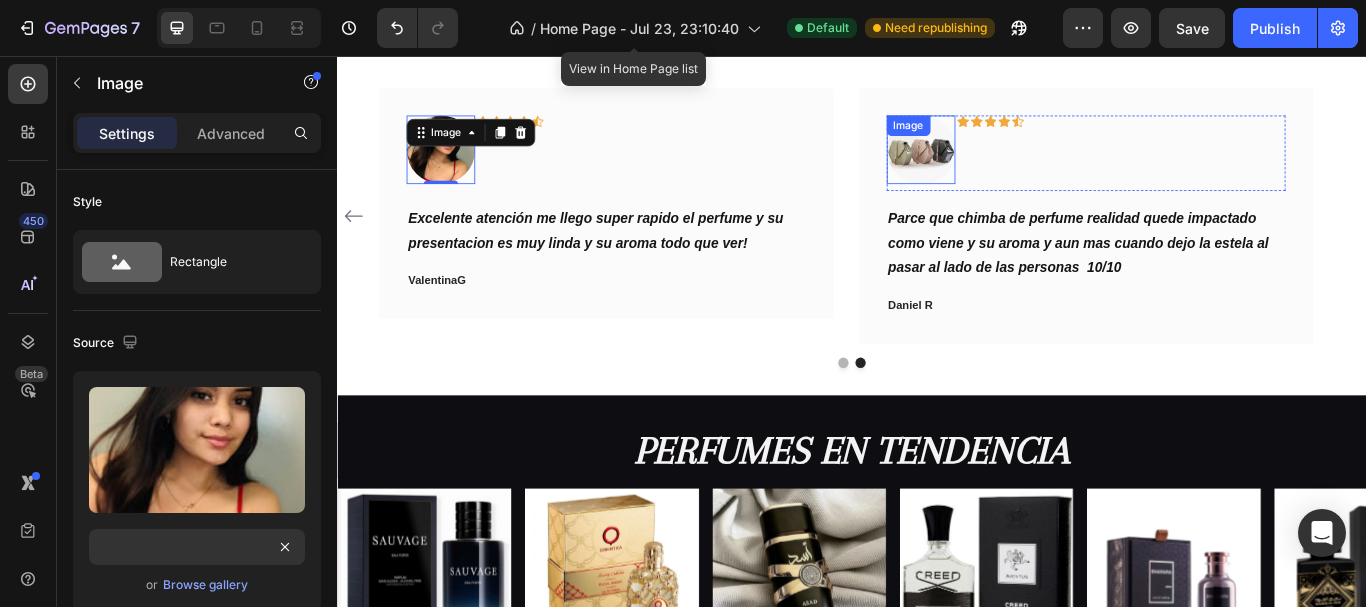 click at bounding box center [1017, 166] 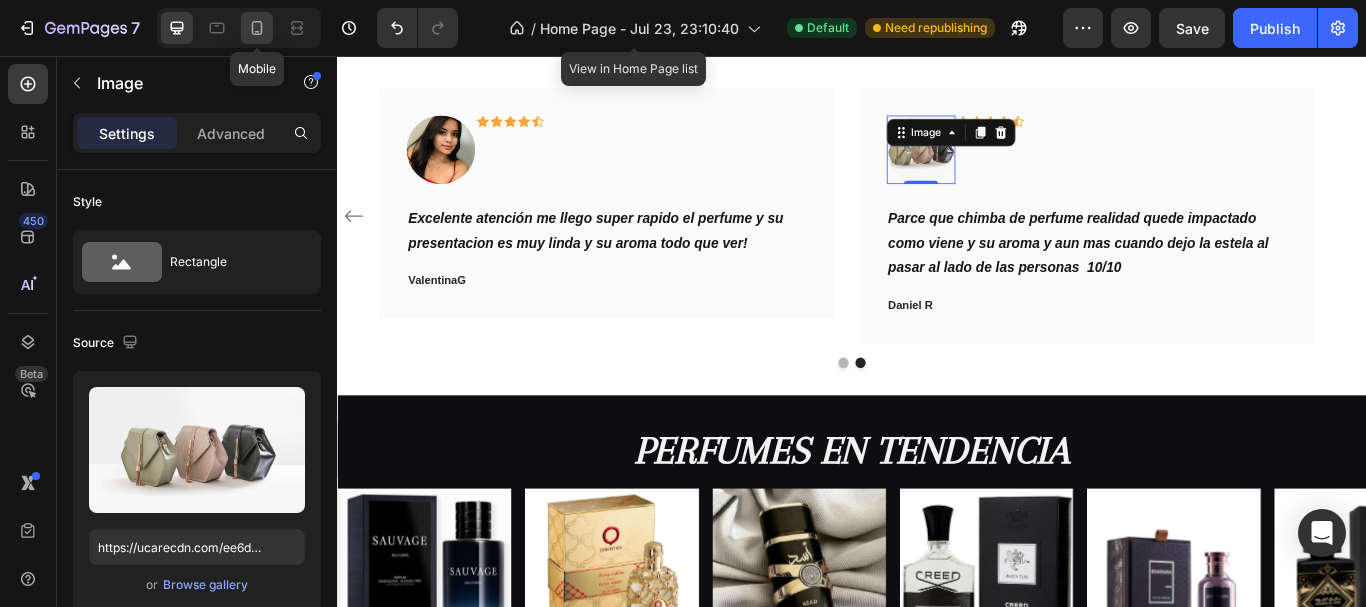 click 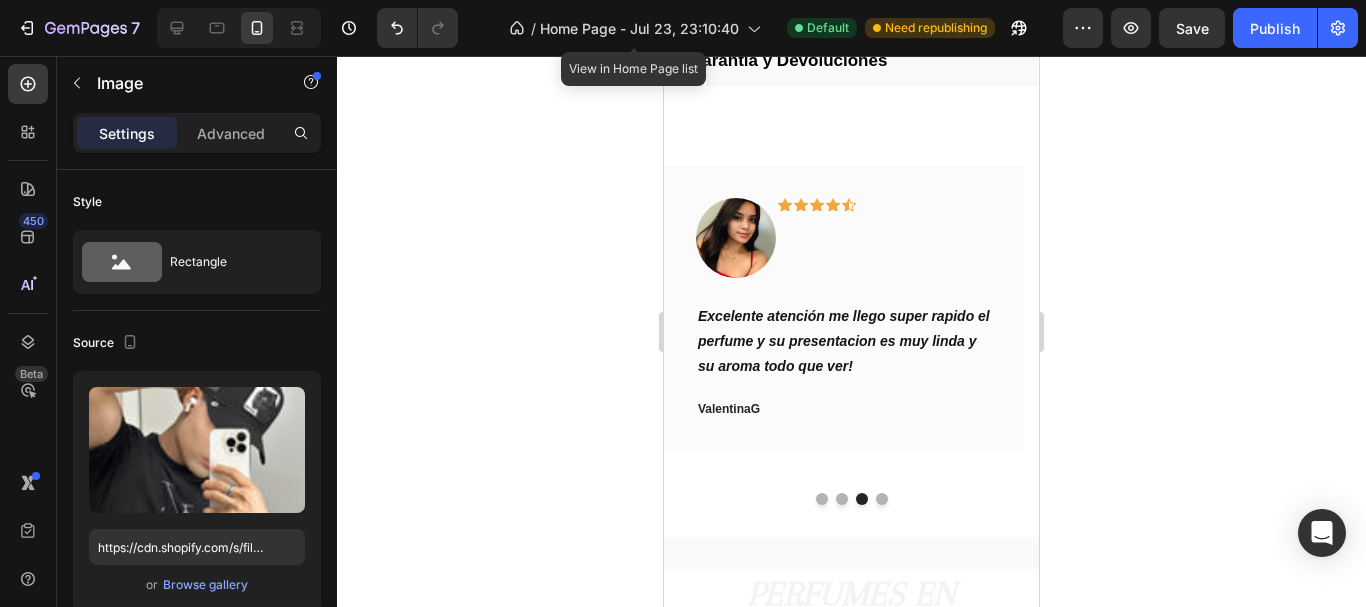 scroll, scrollTop: 616, scrollLeft: 0, axis: vertical 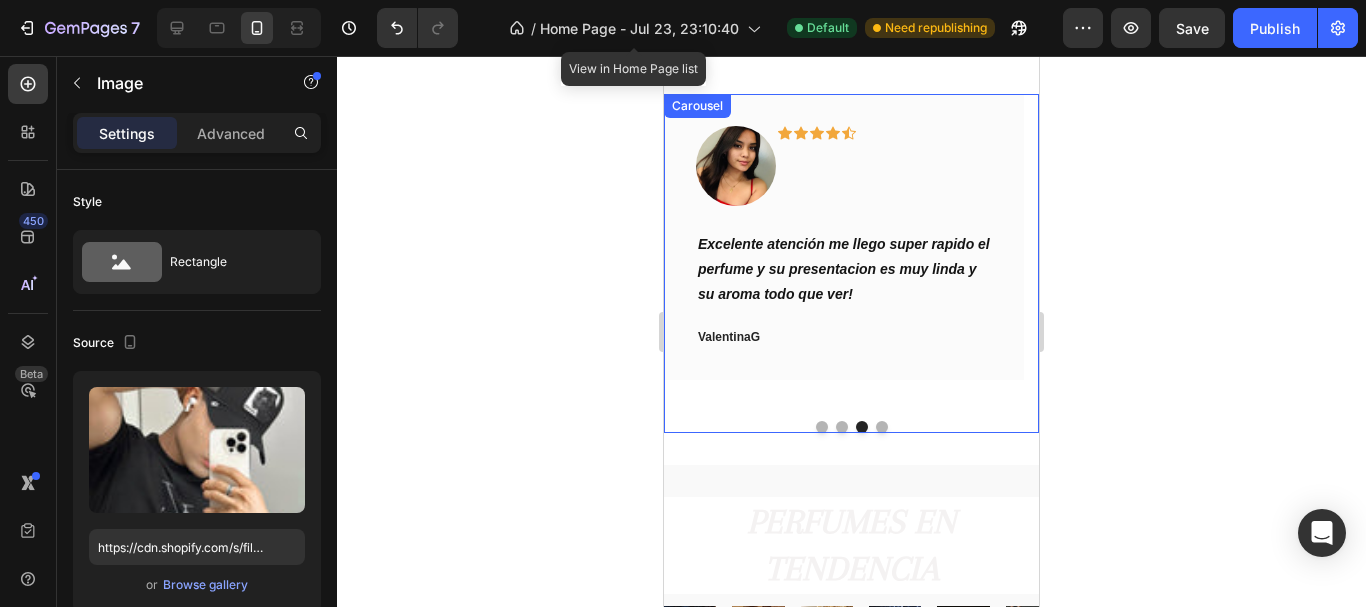 click at bounding box center (882, 427) 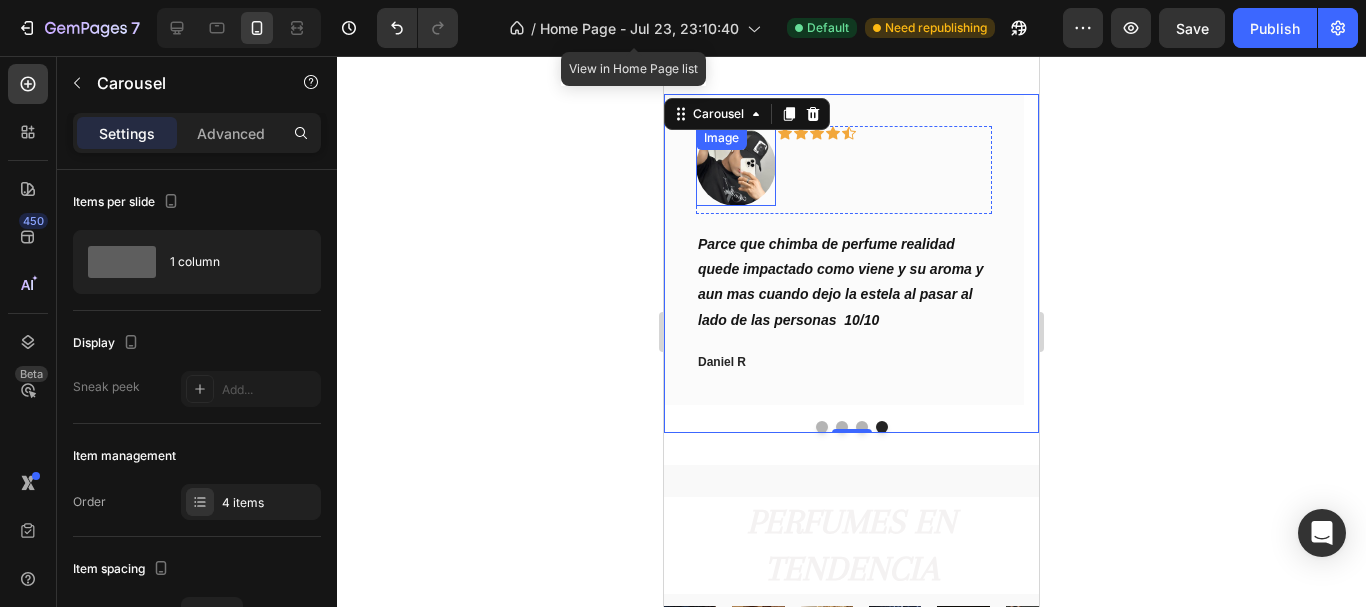 click at bounding box center (736, 166) 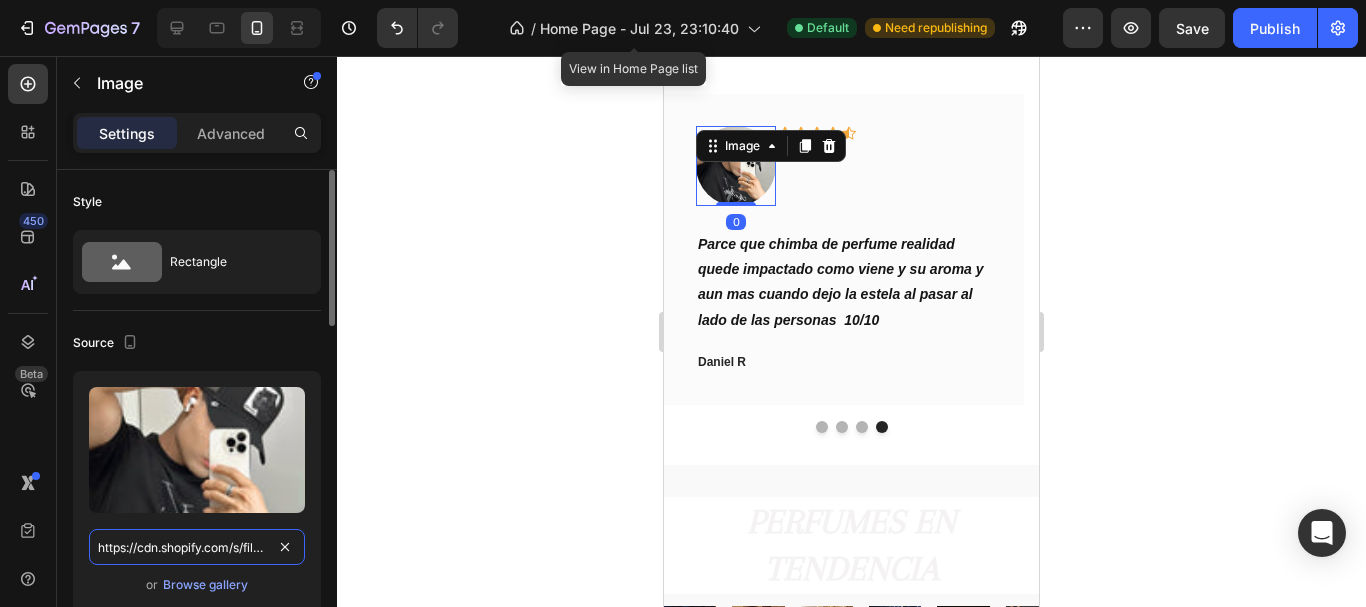 click on "https://cdn.shopify.com/s/files/1/0619/3292/9067/files/gempages_576749628767077218-37aac6a8-5b41-4db7-8180-db95d979b7f8.jpg" at bounding box center [197, 547] 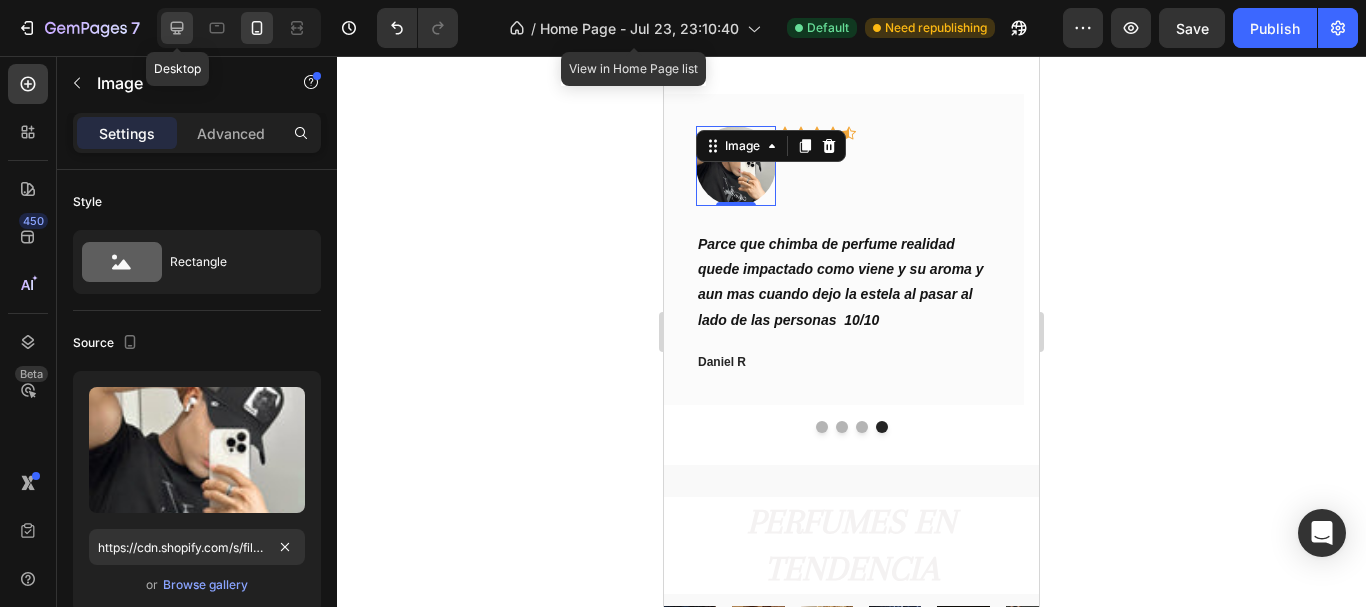 click 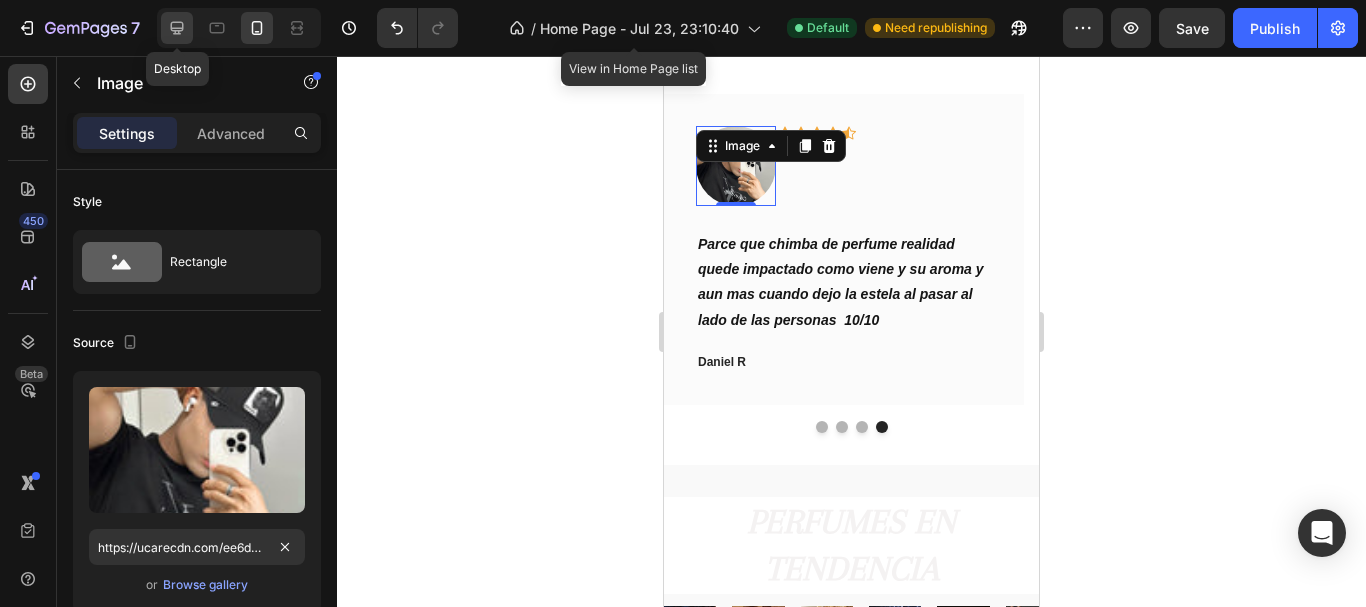 click 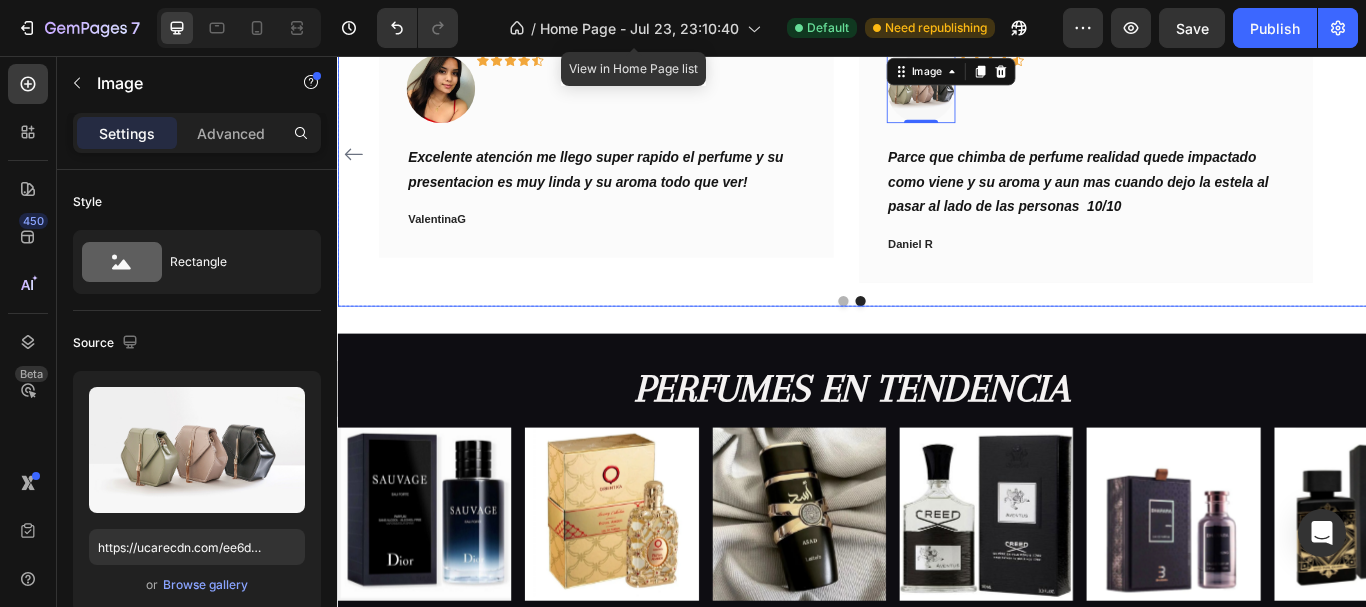 scroll, scrollTop: 544, scrollLeft: 0, axis: vertical 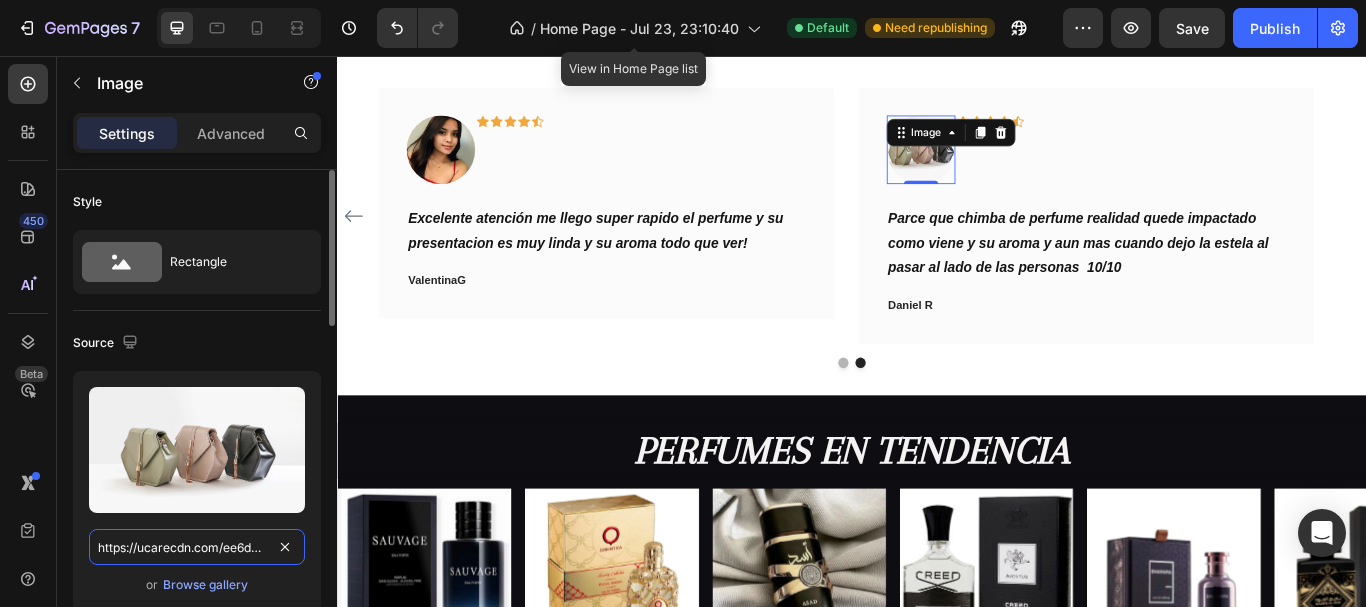 click on "https://ucarecdn.com/ee6d5074-1640-4cc7-8933-47c8589c3dee/-/format/auto/" at bounding box center [197, 547] 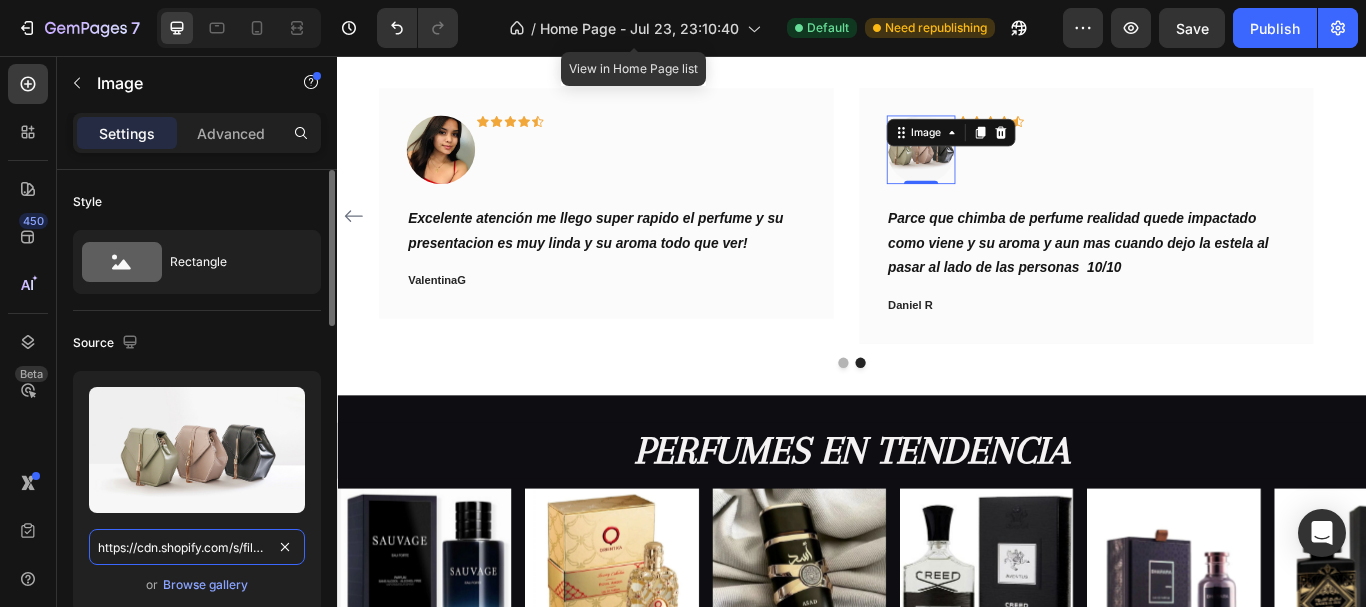 scroll, scrollTop: 0, scrollLeft: 610, axis: horizontal 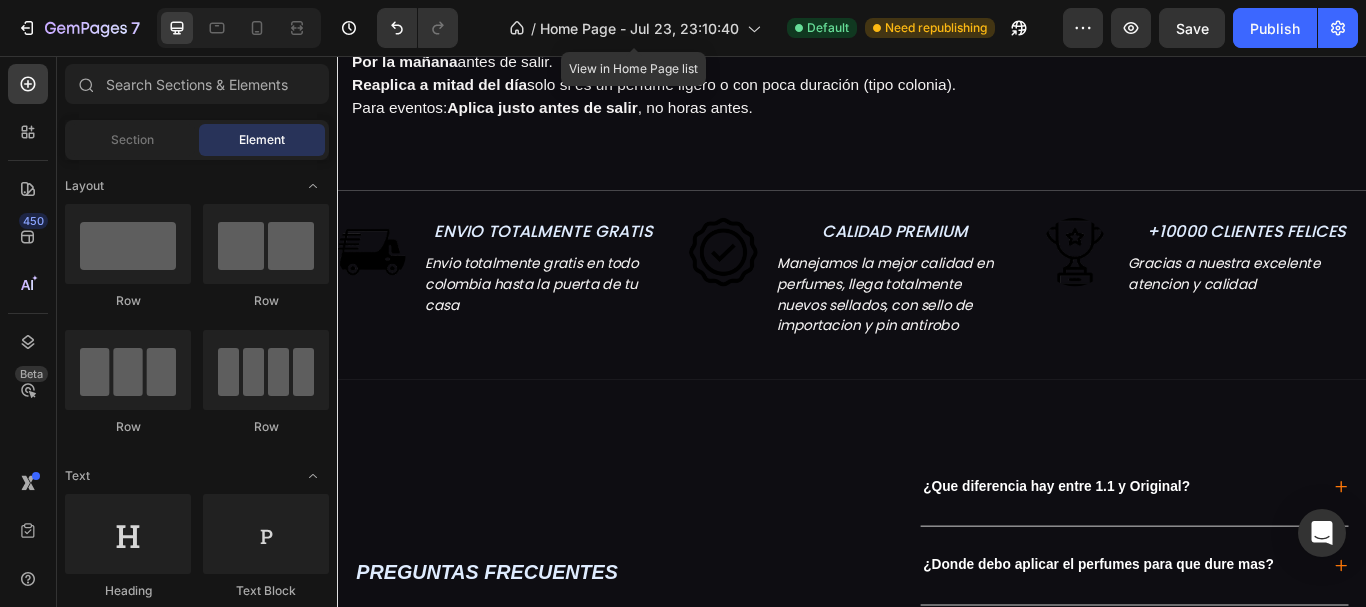 click at bounding box center [239, 28] 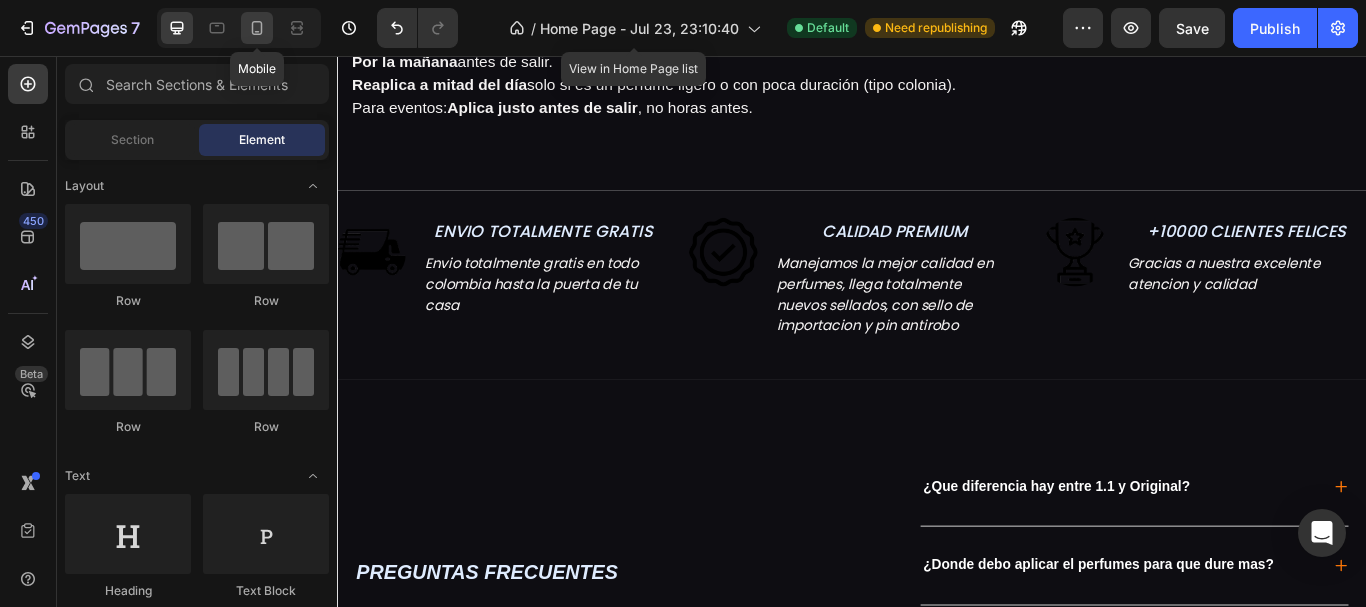 click 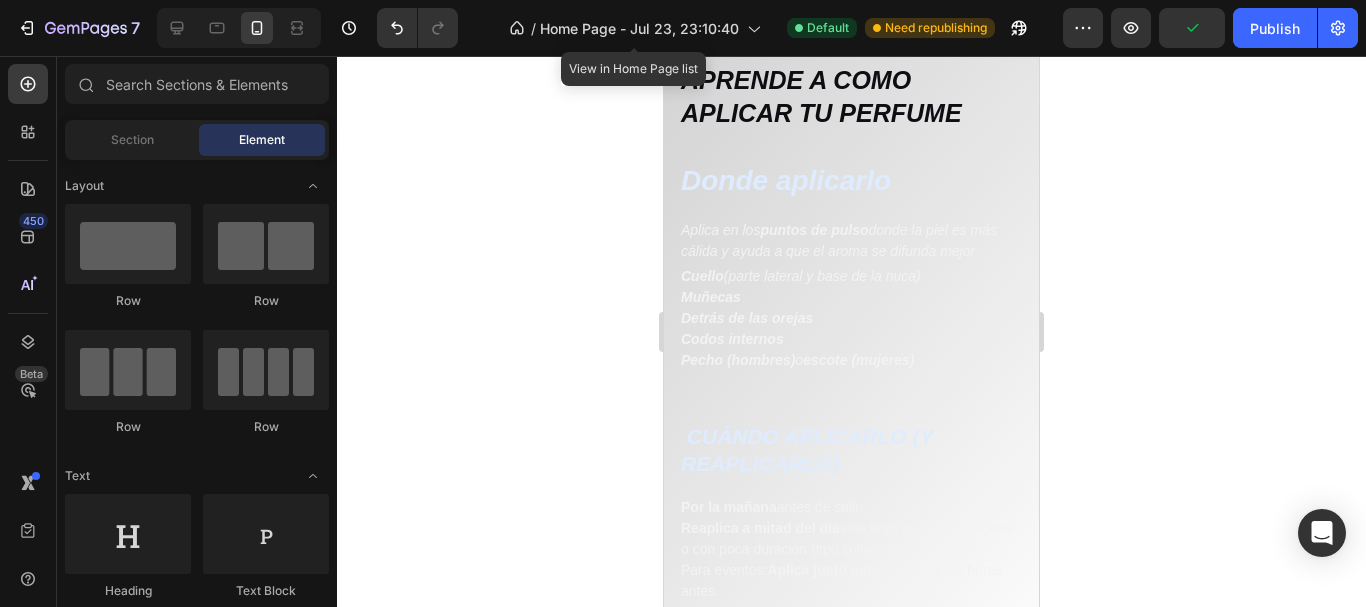 scroll, scrollTop: 1182, scrollLeft: 0, axis: vertical 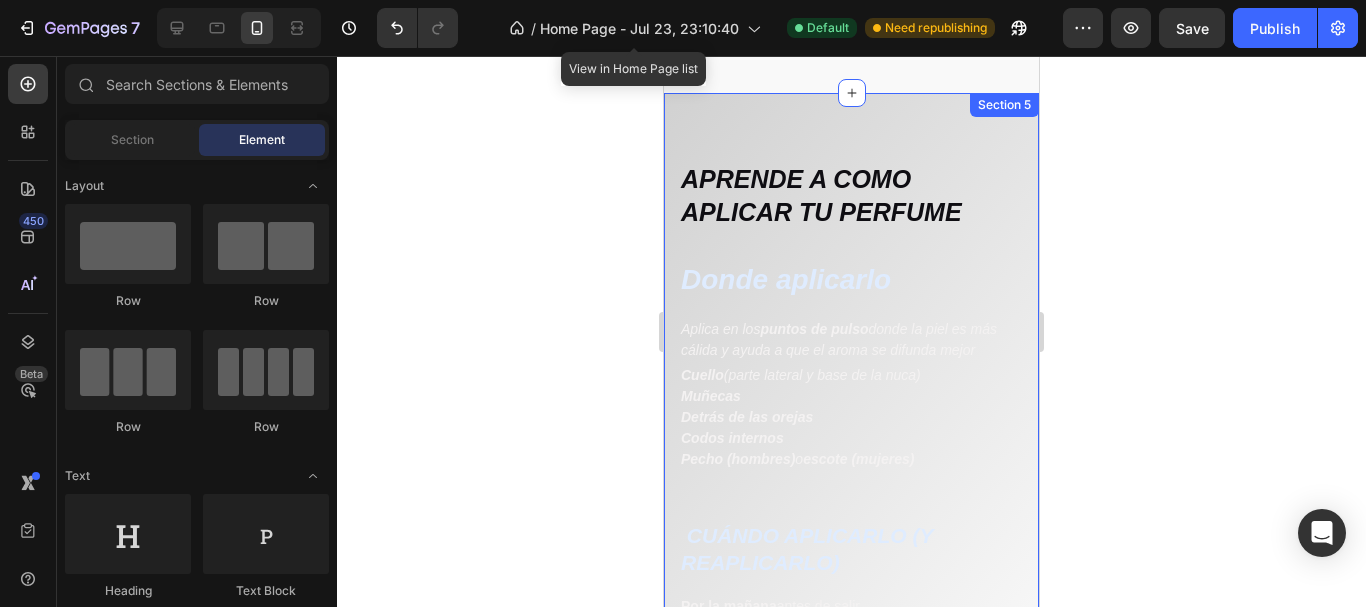 click on "APRENDE A COMO APLICAR TU PERFUME Heading Donde aplicarlo Heading Aplica en los  puntos de pulso  donde la piel es más cálida y ayuda a que el aroma se difunda mejor Text block Cuello  (parte lateral y base de la nuca) Muñecas Detrás de las orejas Codos internos Pecho (hombres)  o  escote (mujeres) Text block Row   CUÁNDO APLICARLO (Y REAPLICARLO) Heading Por la mañana  antes de salir. Reaplica a mitad del día  solo si es un perfume ligero o con poca duración (tipo colonia). Para eventos:  Aplica justo antes de salir , no horas antes. Text block Row Row" at bounding box center (851, 432) 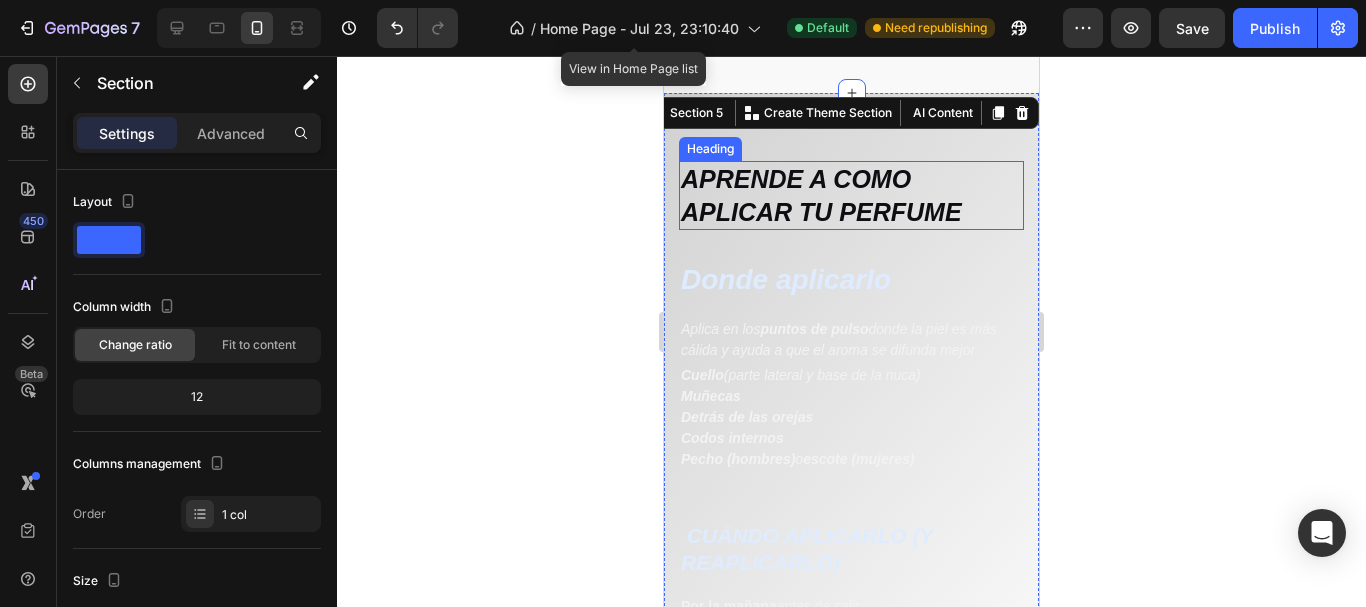 click on "APRENDE A COMO APLICAR TU PERFUME" at bounding box center (851, 195) 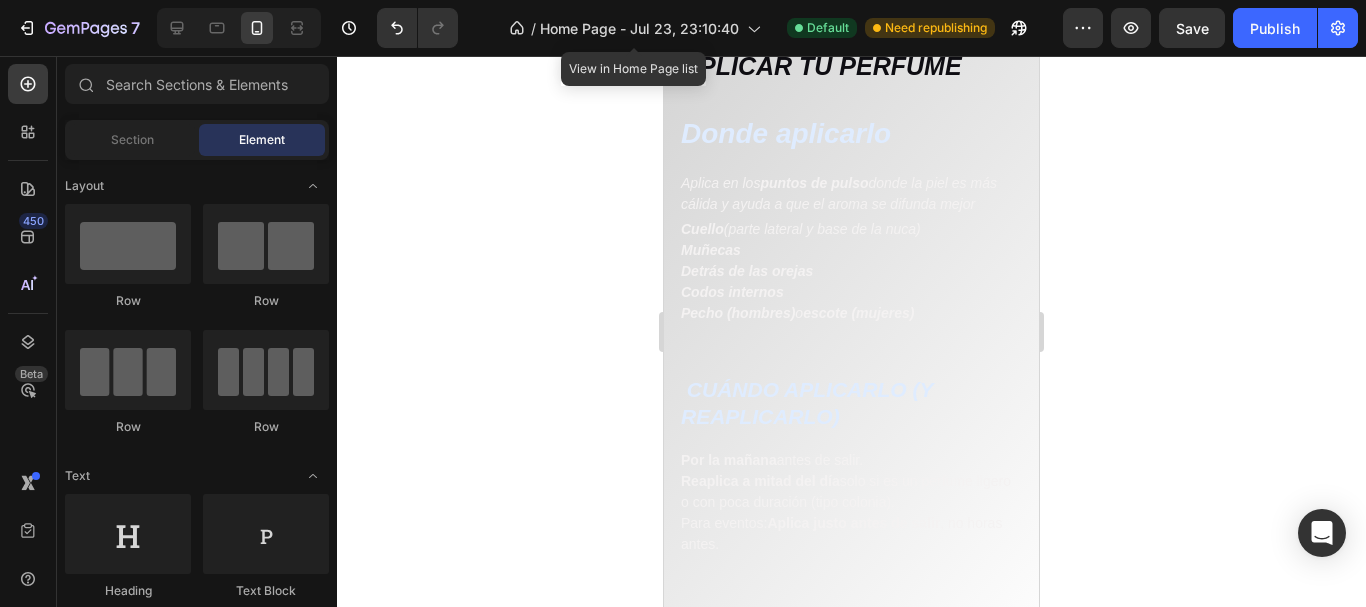 scroll, scrollTop: 1259, scrollLeft: 0, axis: vertical 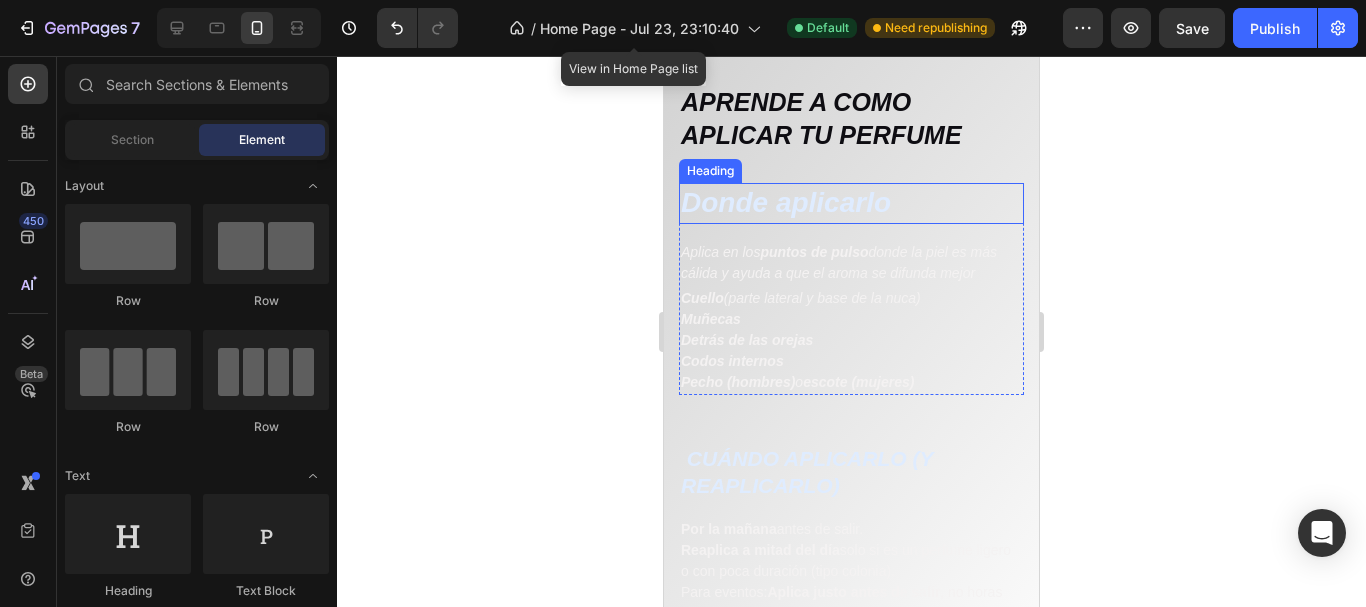 click on "Donde aplicarlo" at bounding box center [786, 202] 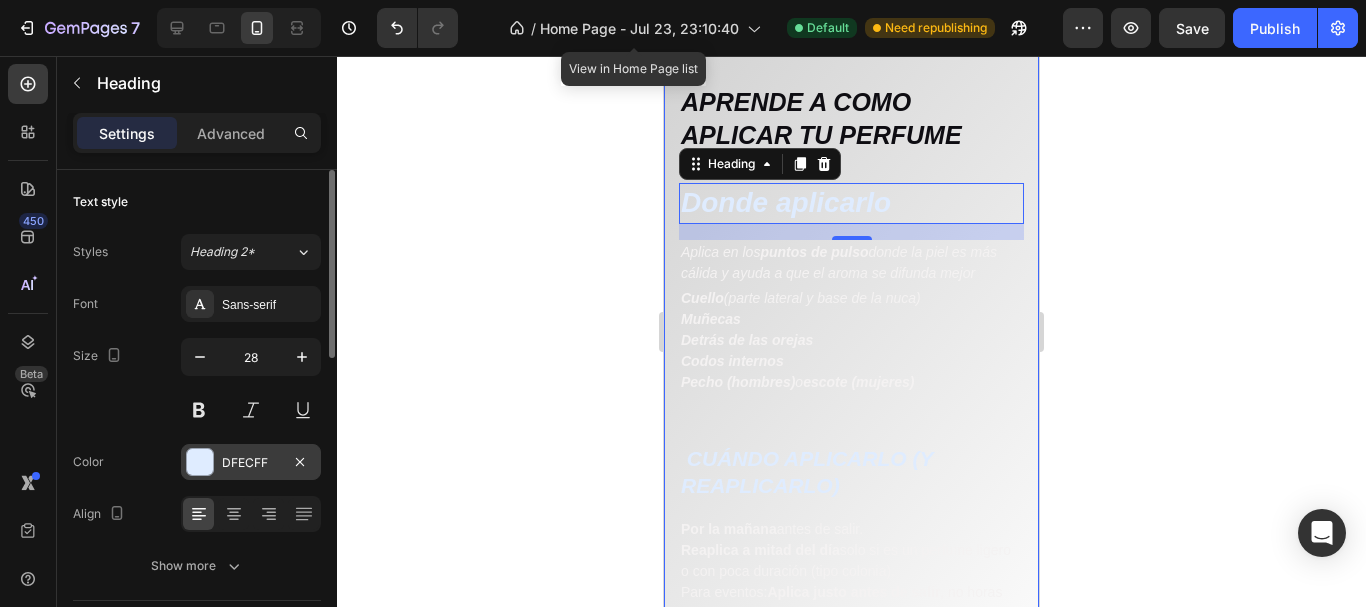 click on "DFECFF" at bounding box center (251, 463) 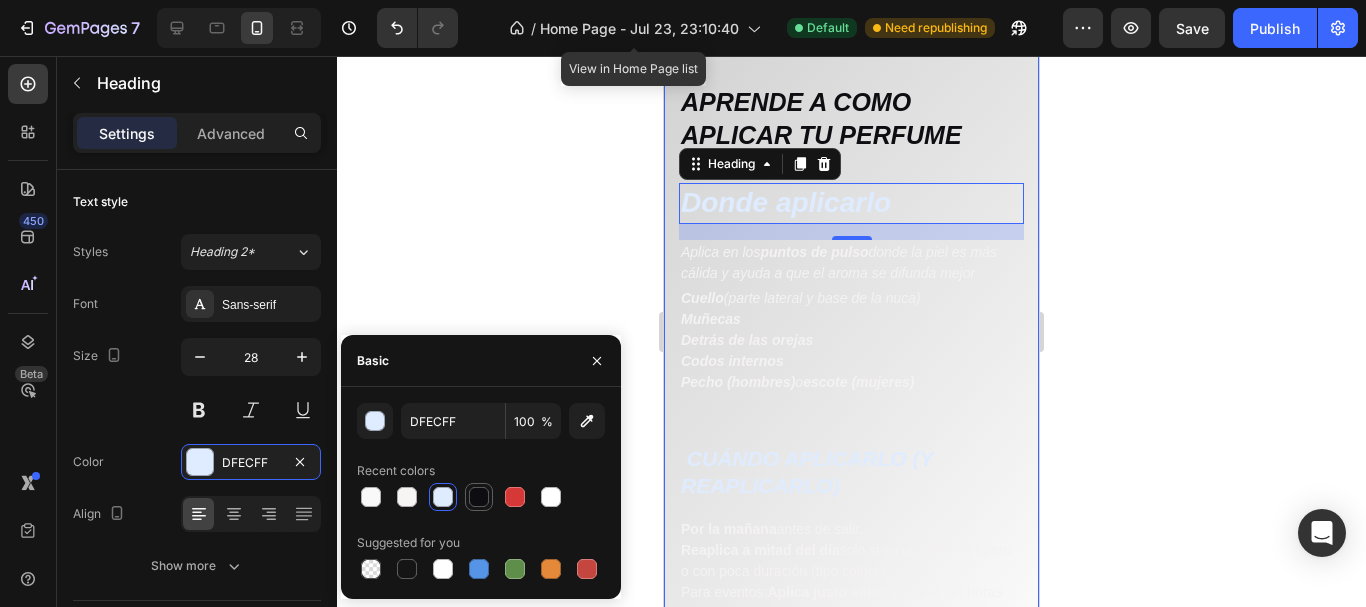 click at bounding box center (479, 497) 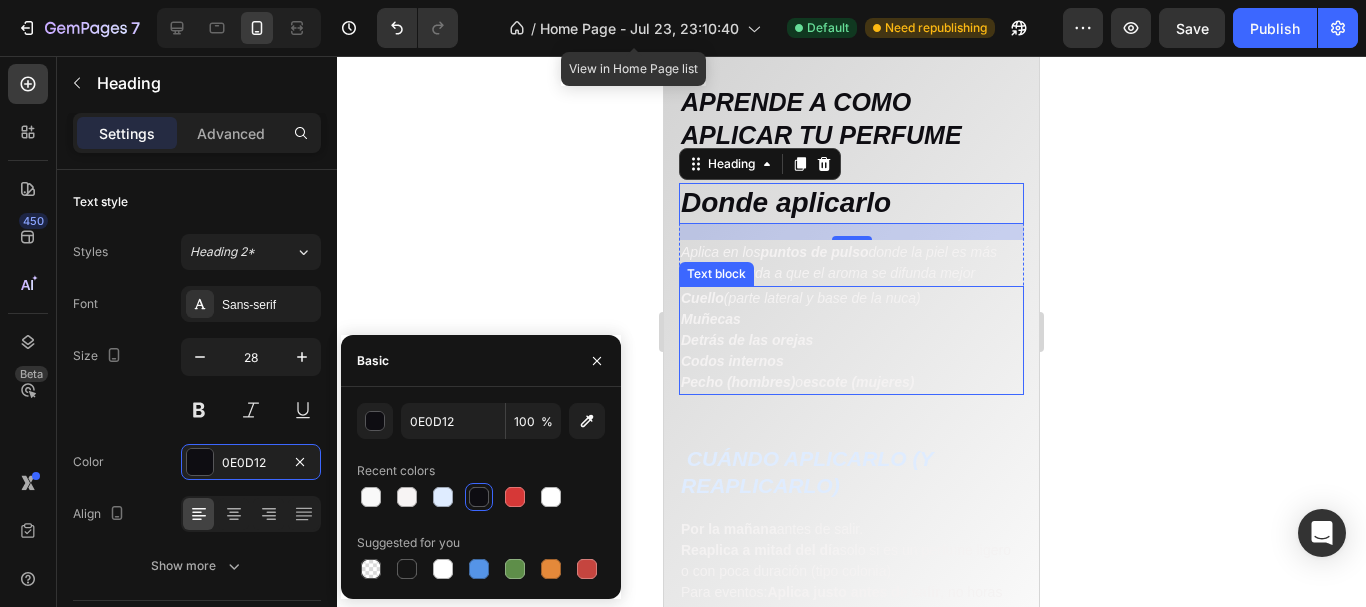 click on "puntos de pulso" at bounding box center (814, 252) 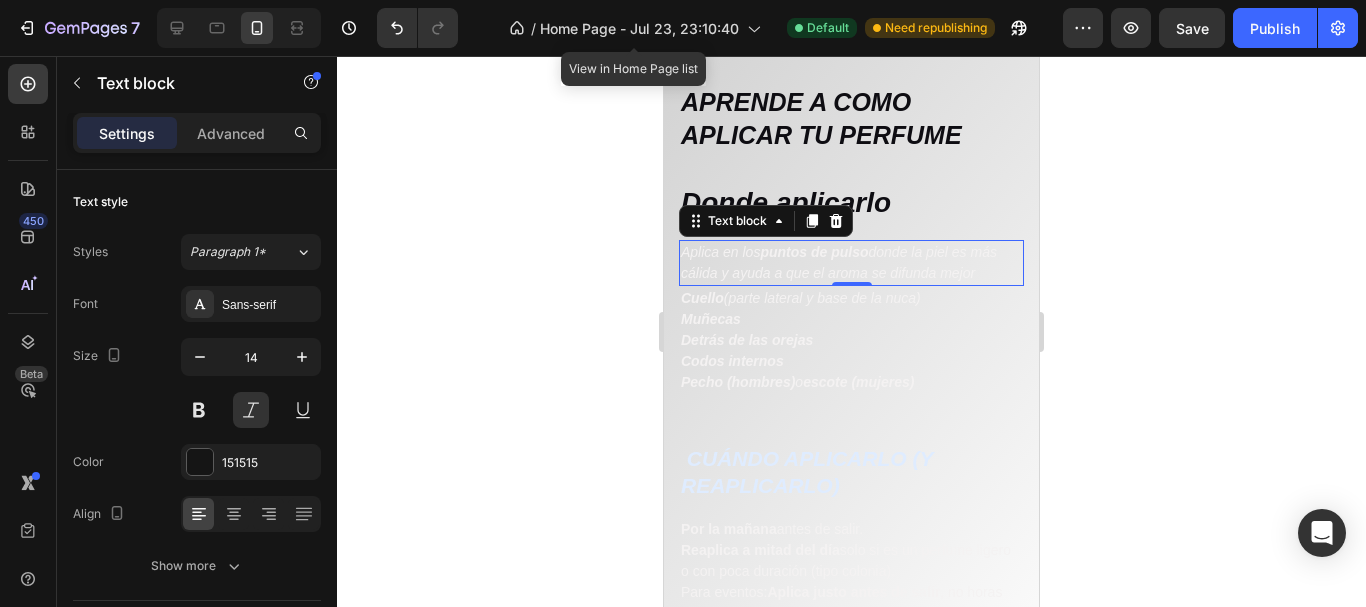 click on "Aplica en los  puntos de pulso  donde la piel es más cálida y ayuda a que el aroma se difunda mejor" at bounding box center [851, 263] 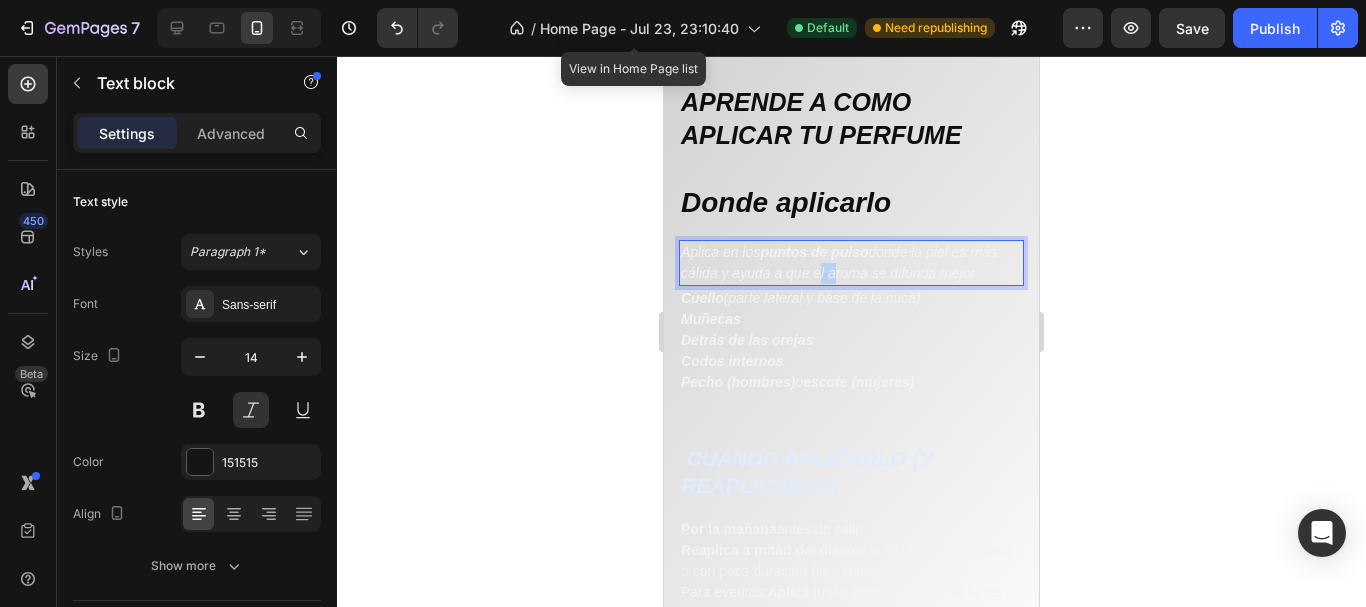 click on "Aplica en los  puntos de pulso  donde la piel es más cálida y ayuda a que el aroma se difunda mejor" at bounding box center [851, 263] 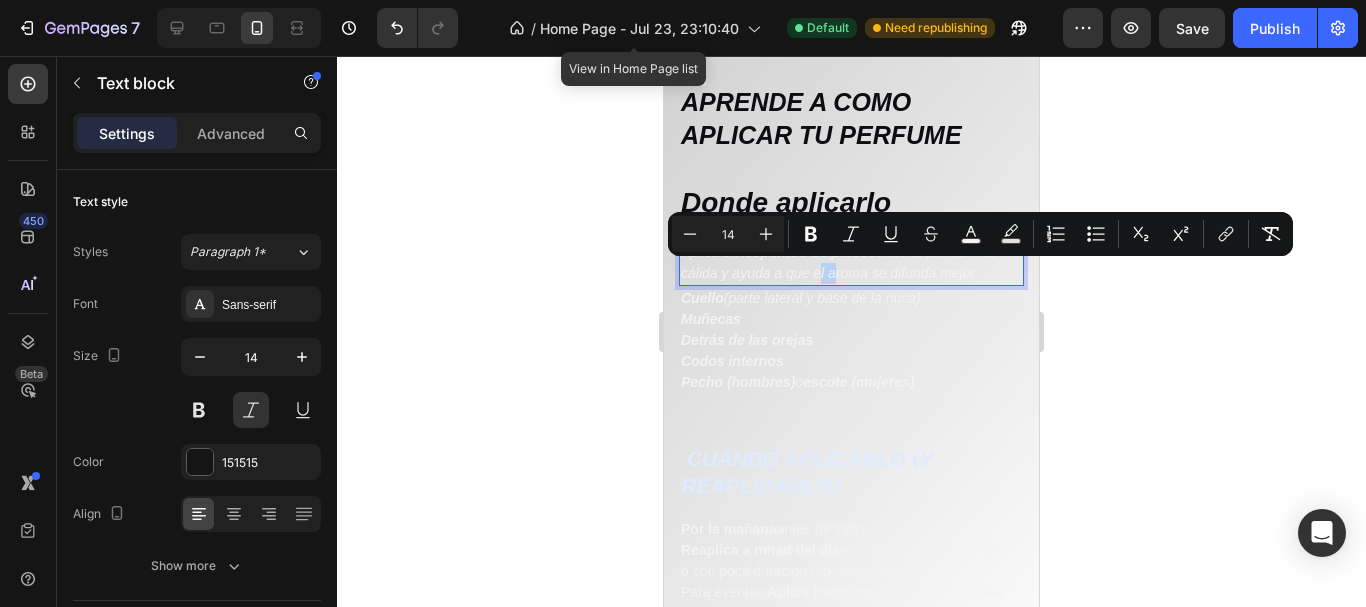 click on "Aplica en los  puntos de pulso  donde la piel es más cálida y ayuda a que el aroma se difunda mejor" at bounding box center [851, 263] 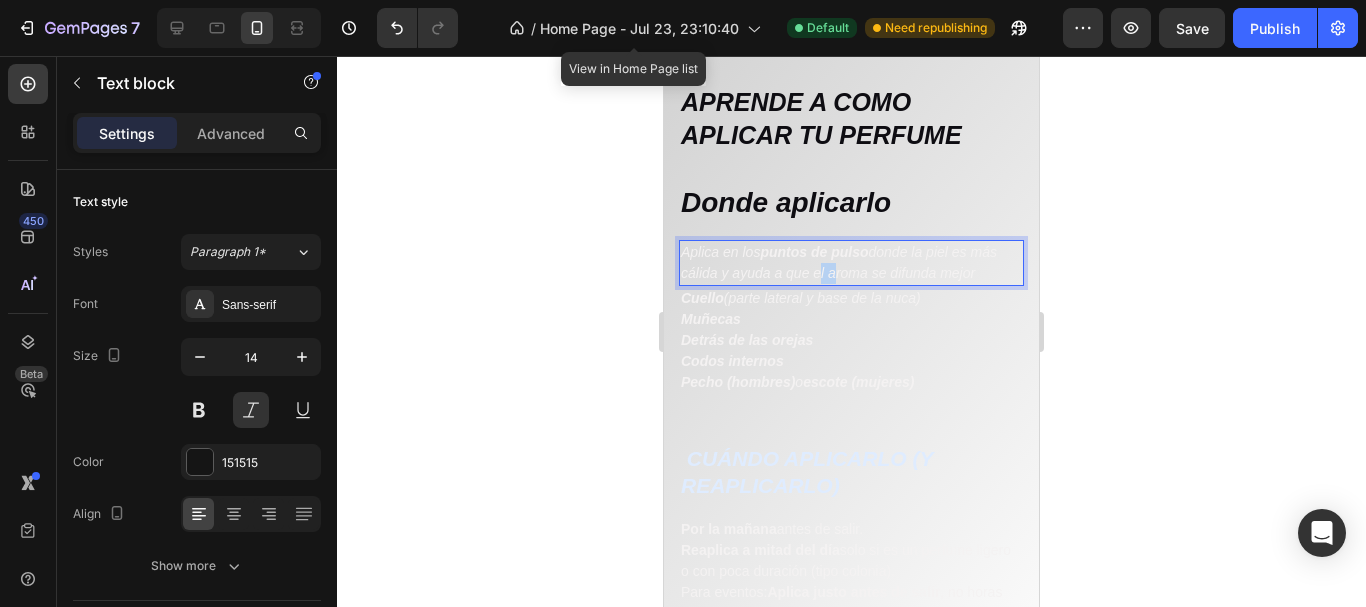 click on "Aplica en los  puntos de pulso  donde la piel es más cálida y ayuda a que el aroma se difunda mejor" at bounding box center [851, 263] 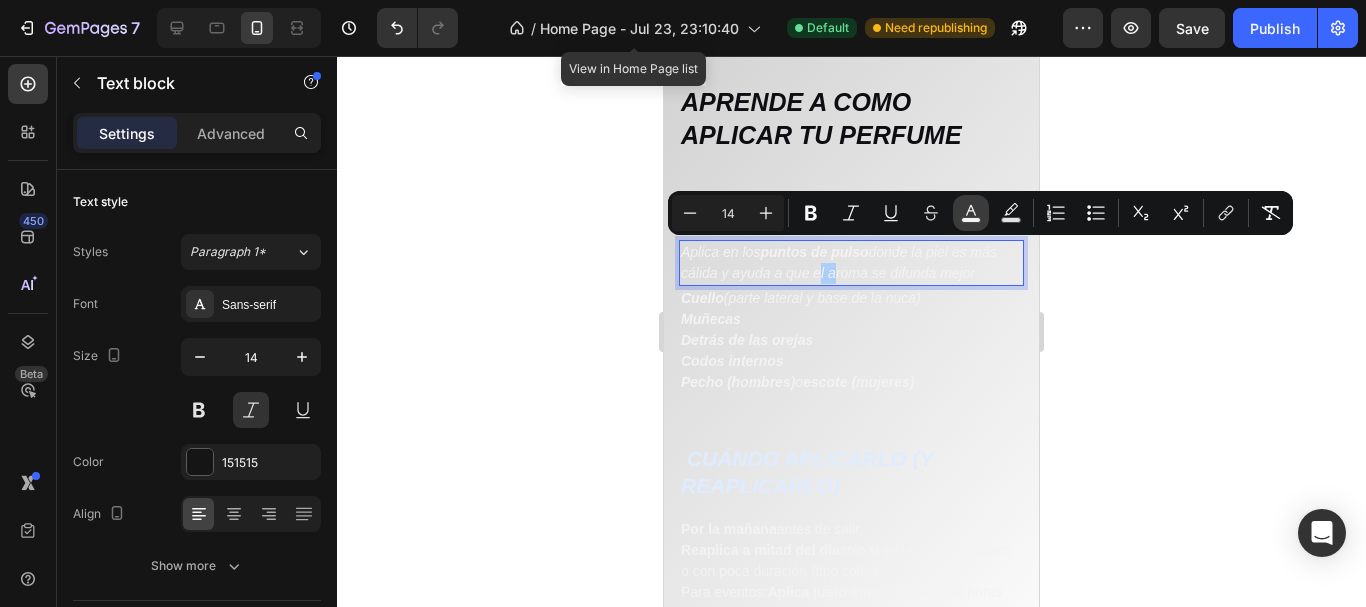 click 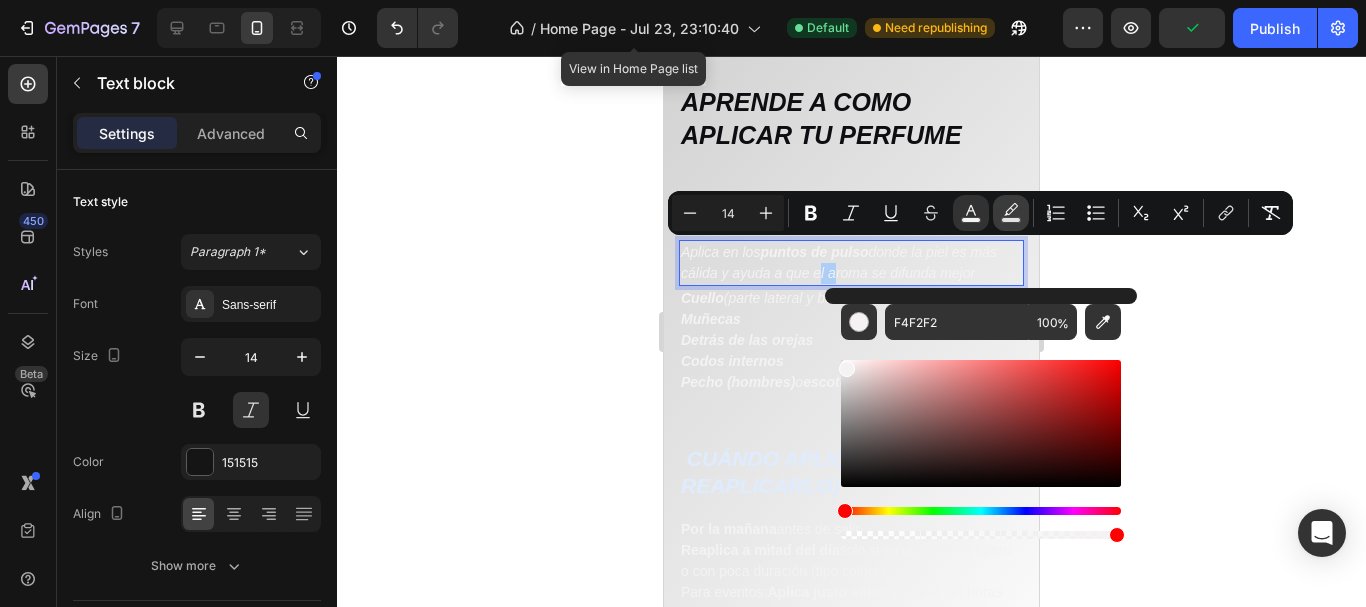 click 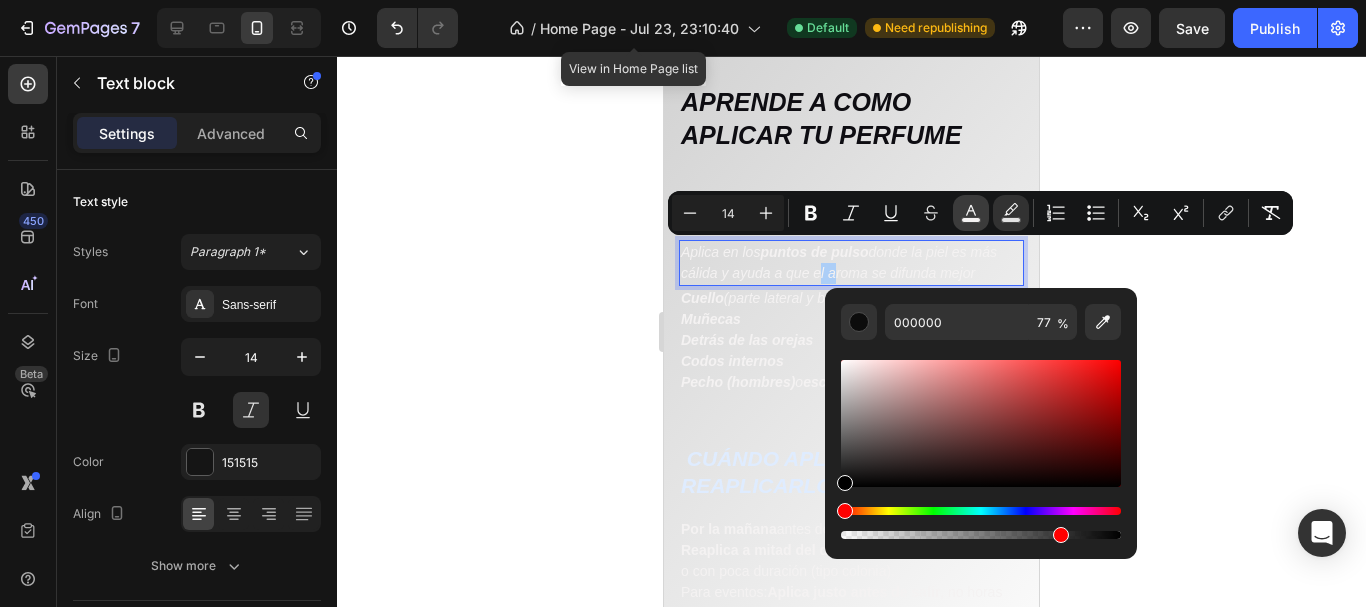 click 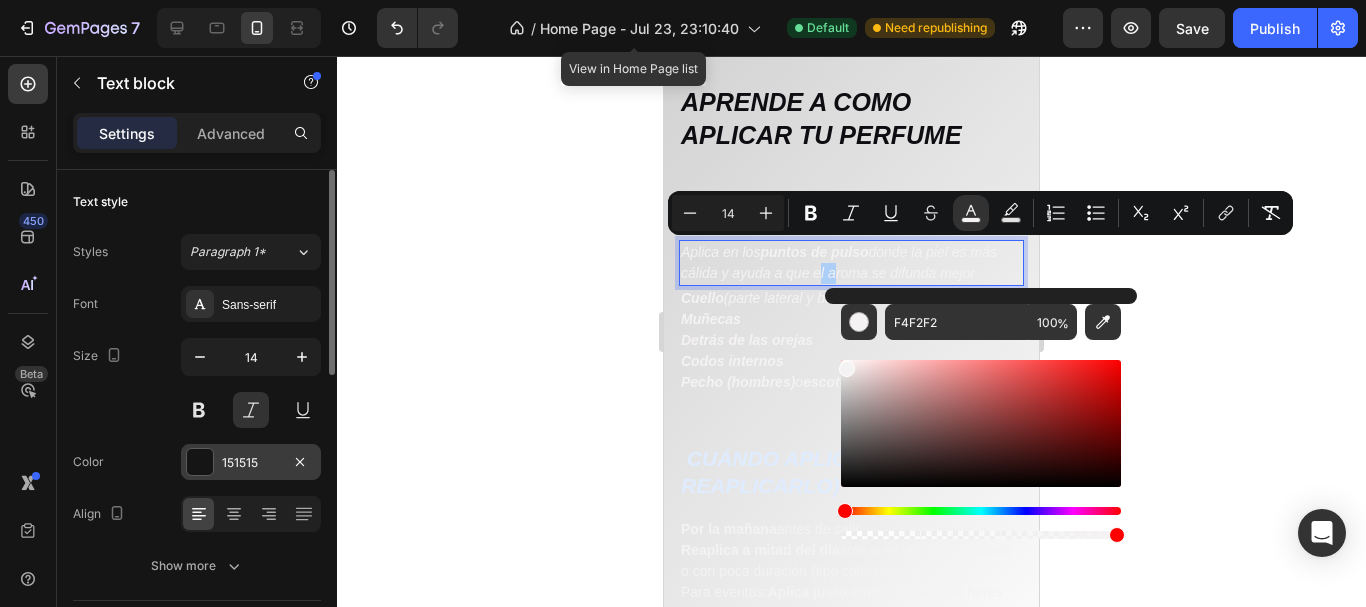 click at bounding box center (200, 462) 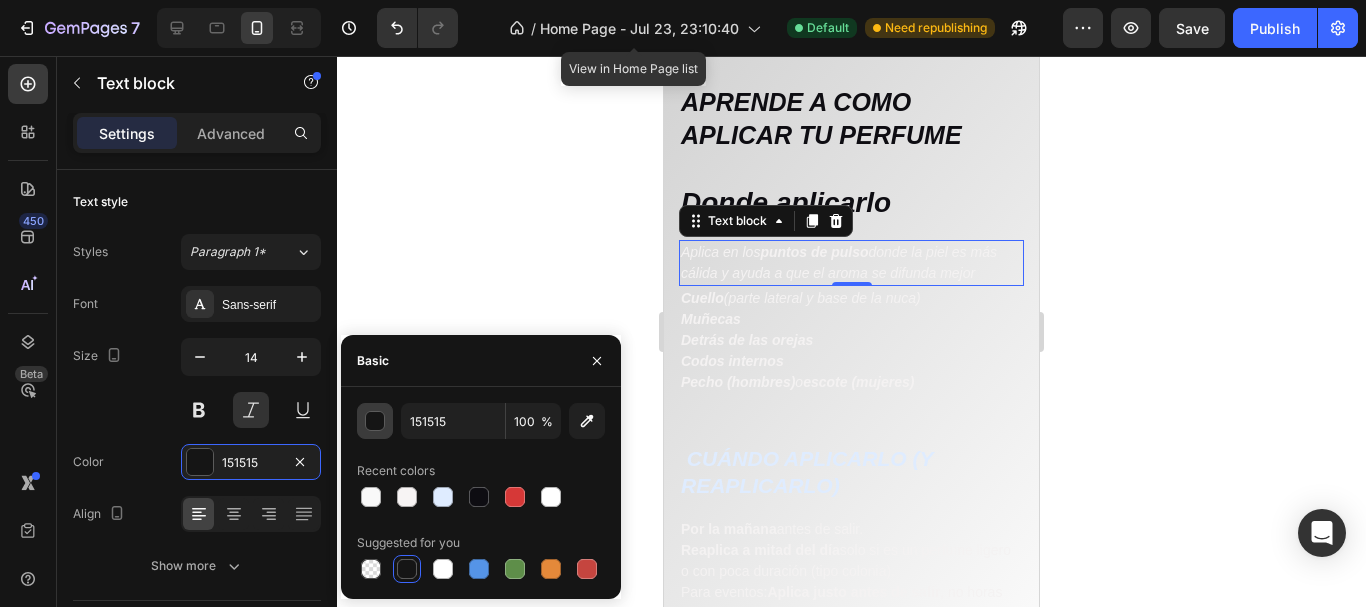 click at bounding box center (375, 421) 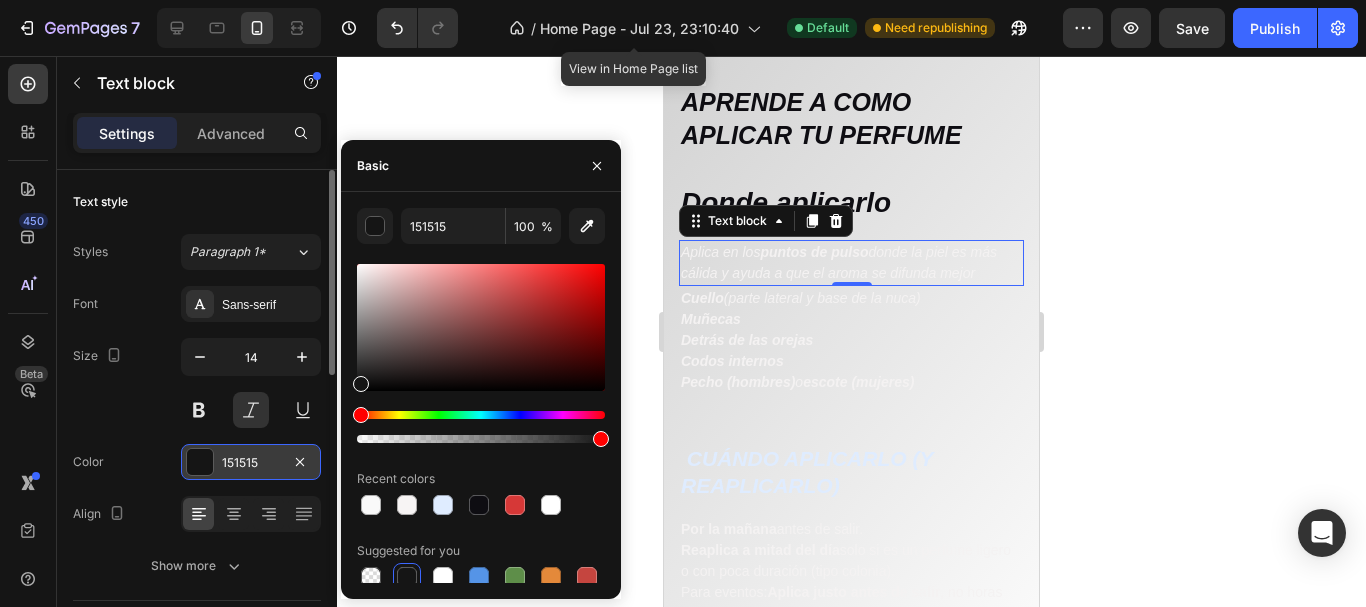 click on "151515" at bounding box center (251, 463) 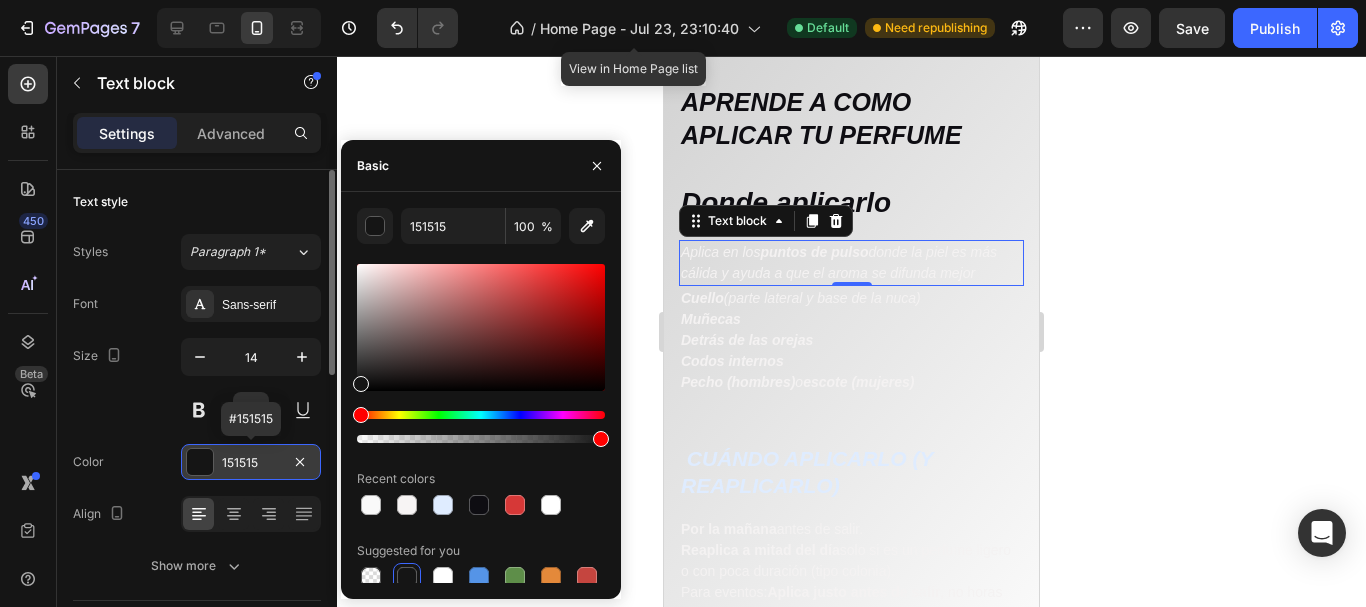 click on "151515" at bounding box center (251, 463) 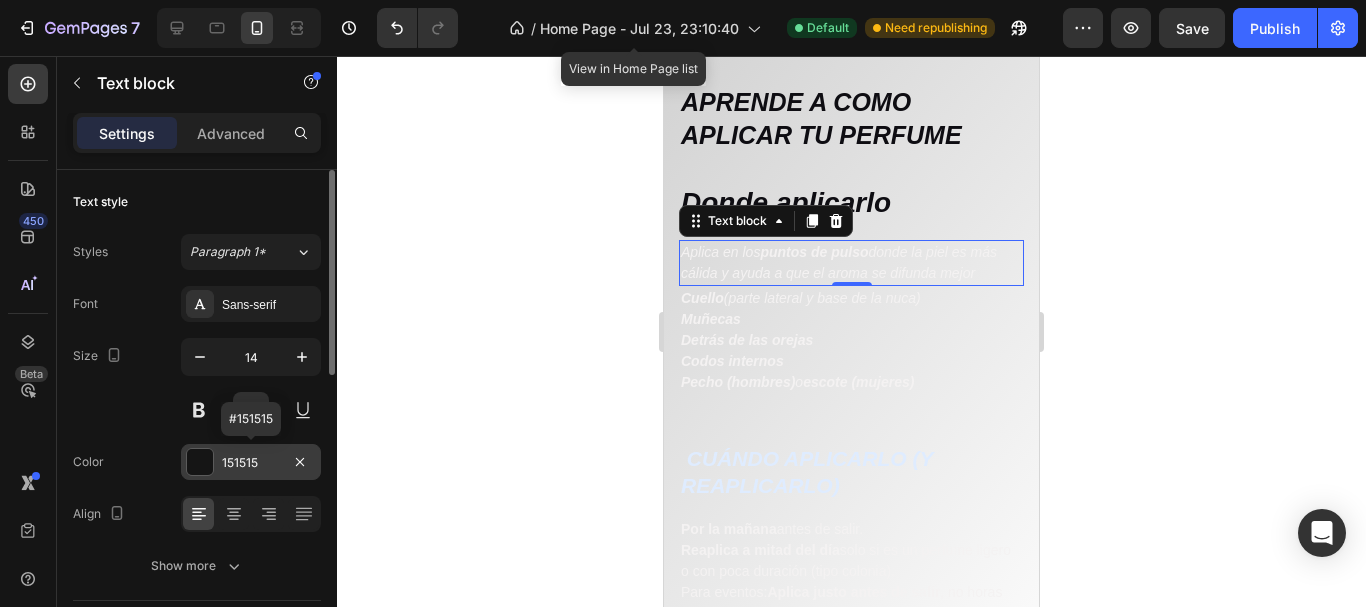 click on "151515" at bounding box center (251, 463) 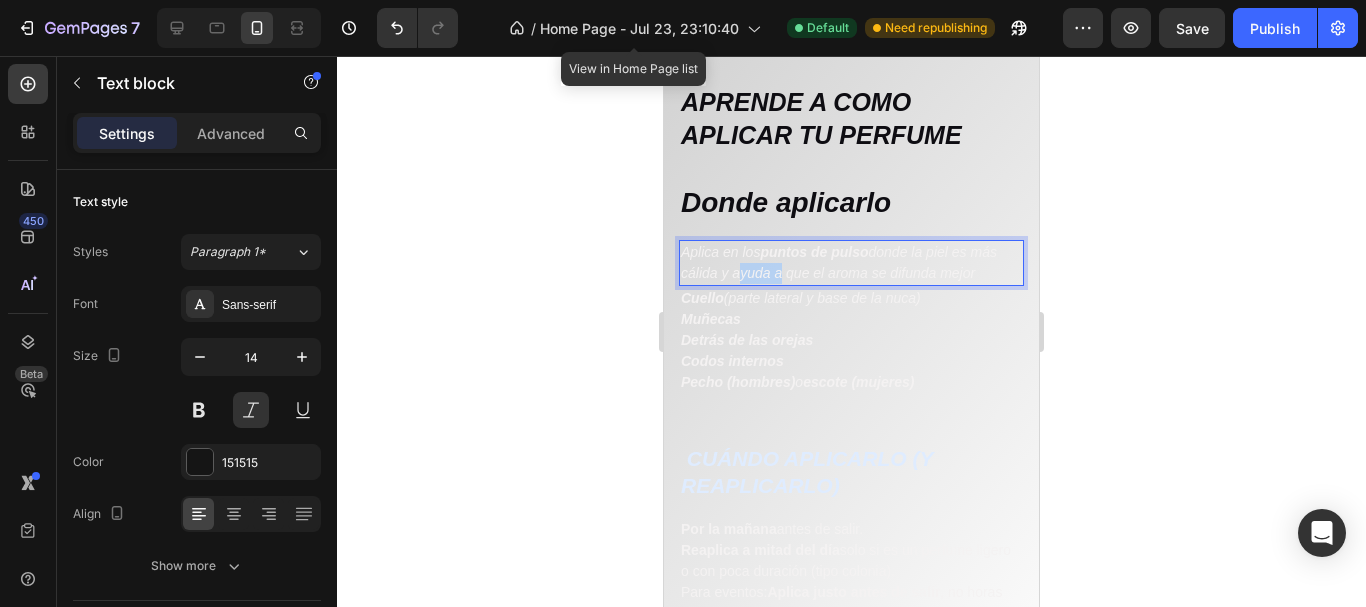 click on "Aplica en los  puntos de pulso  donde la piel es más cálida y ayuda a que el aroma se difunda mejor" at bounding box center [839, 262] 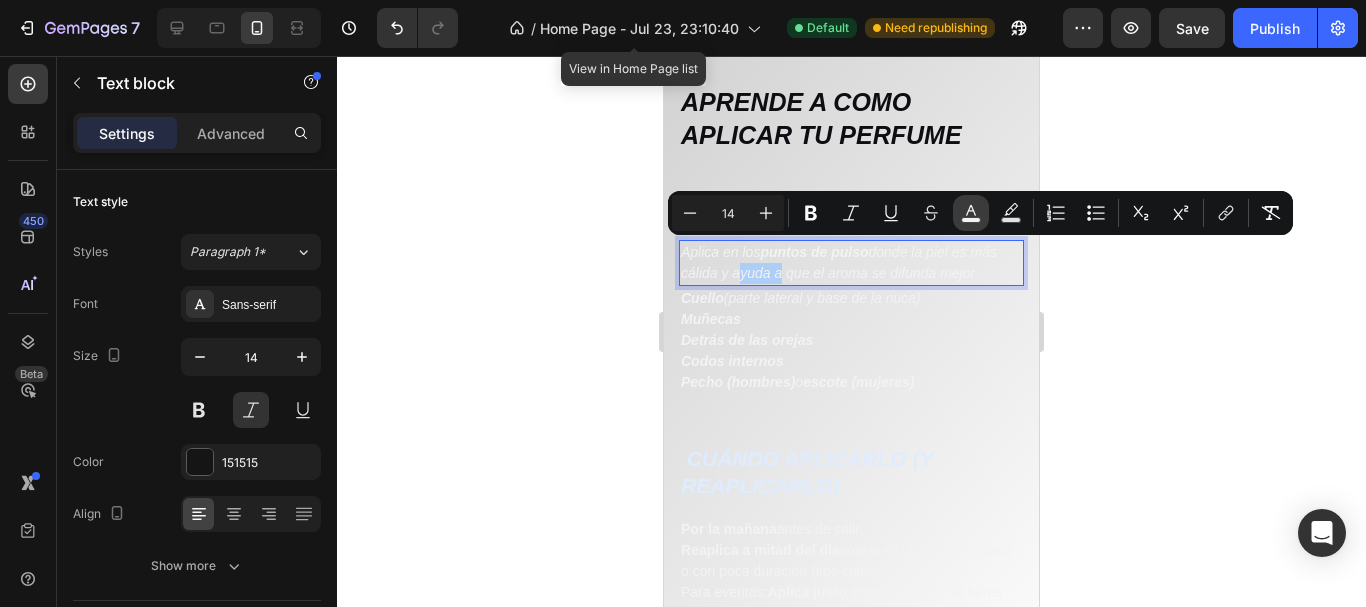 click 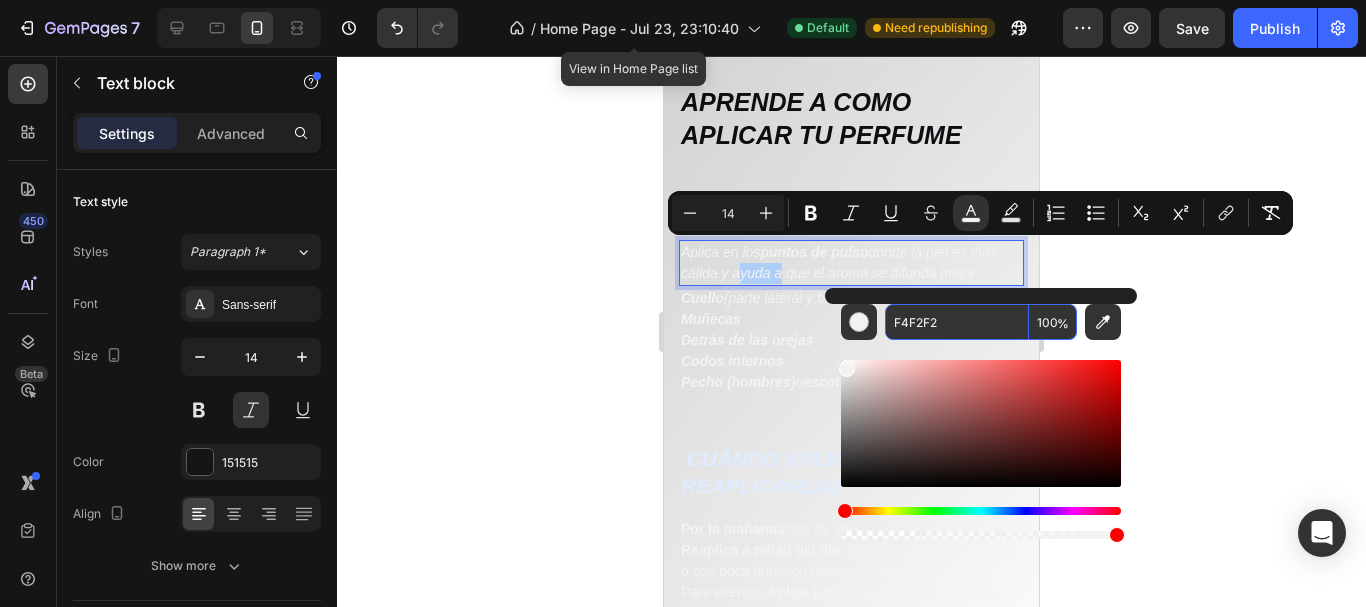 click on "F4F2F2" at bounding box center [957, 322] 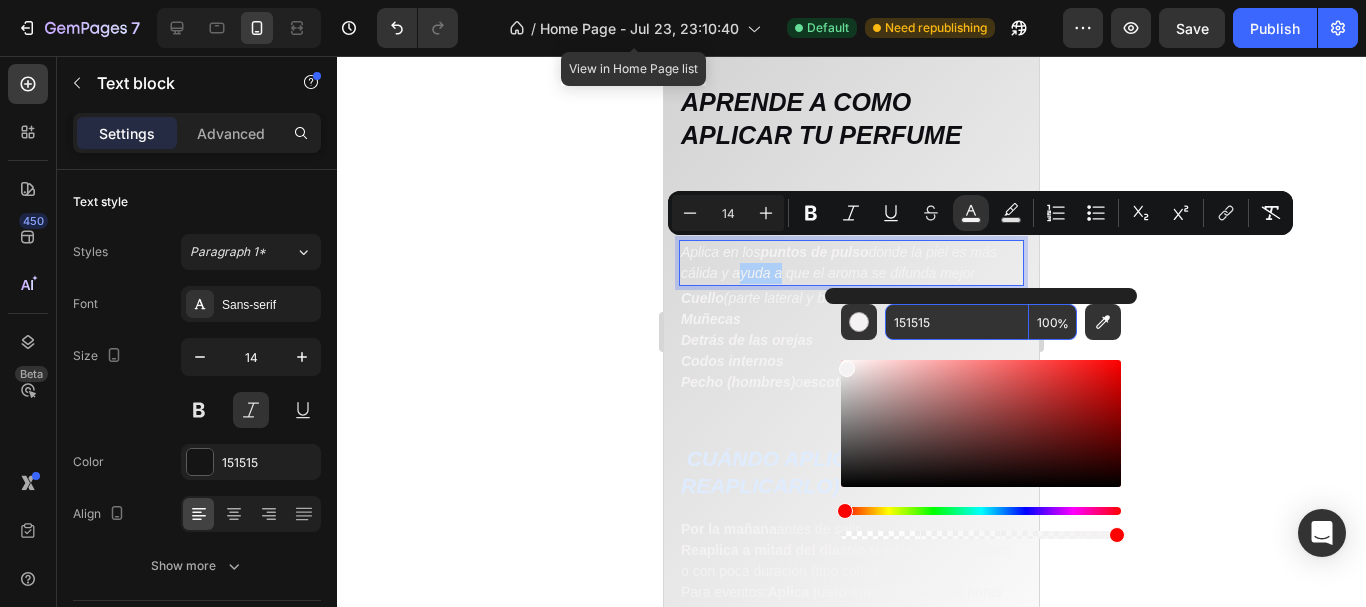 type on "151515" 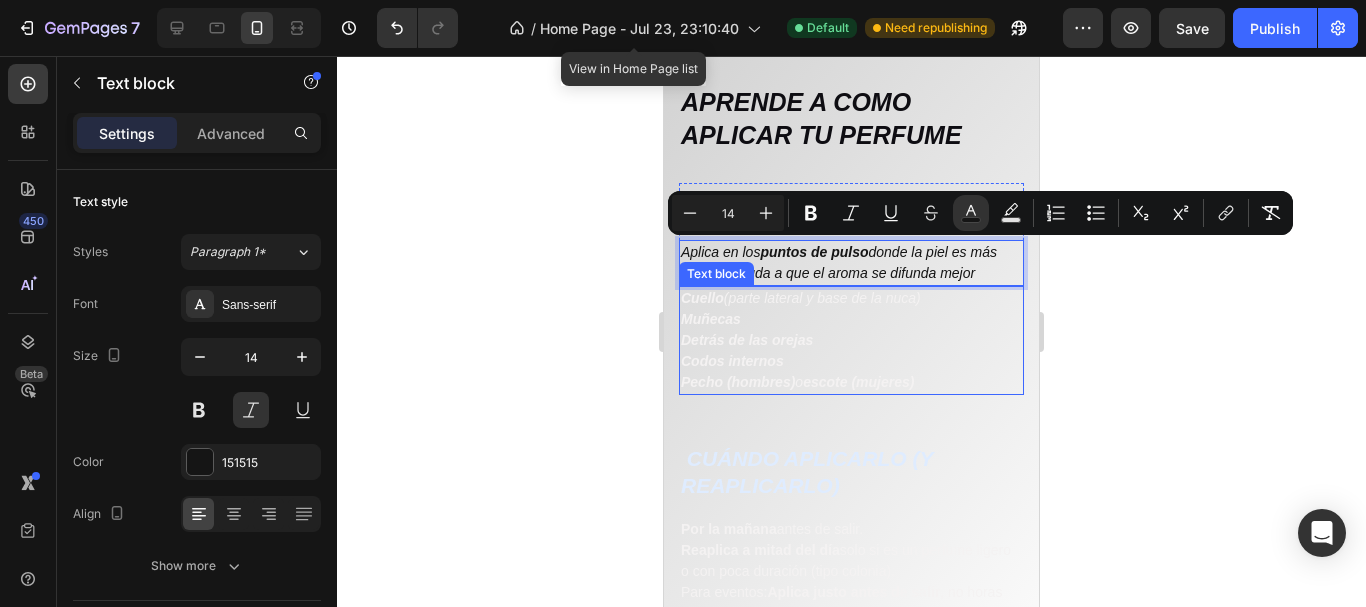 click on "Muñecas" at bounding box center (851, 319) 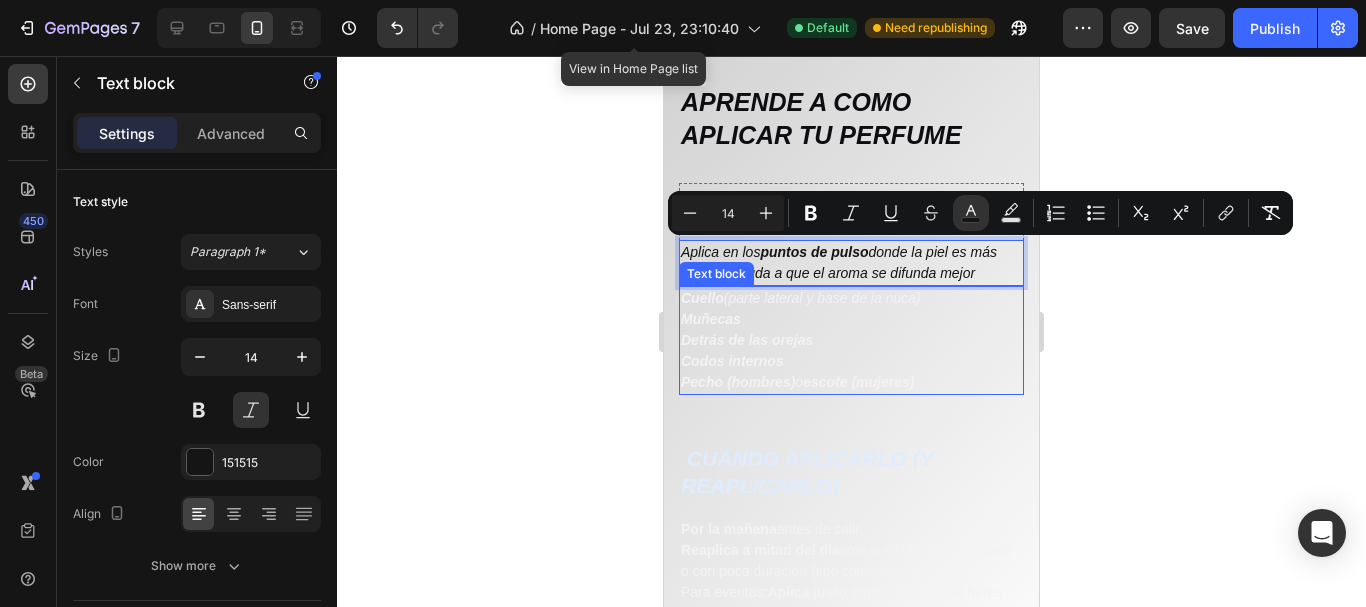 click on "Muñecas" at bounding box center [851, 319] 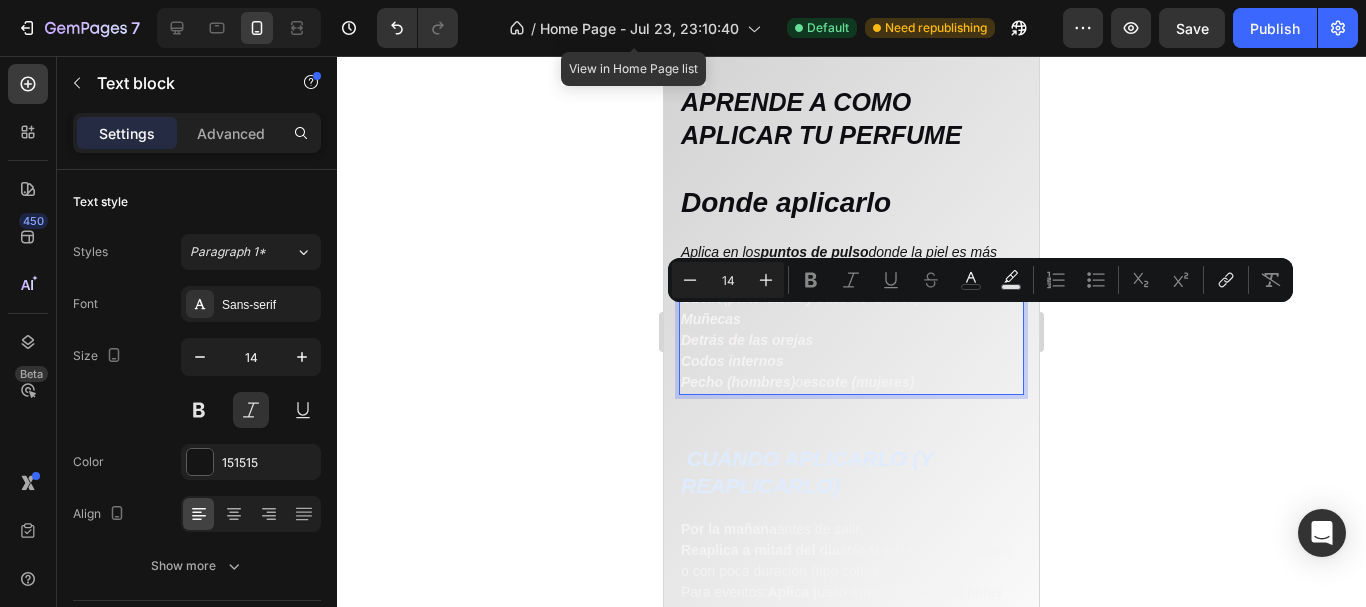 click on "Muñecas" at bounding box center [851, 319] 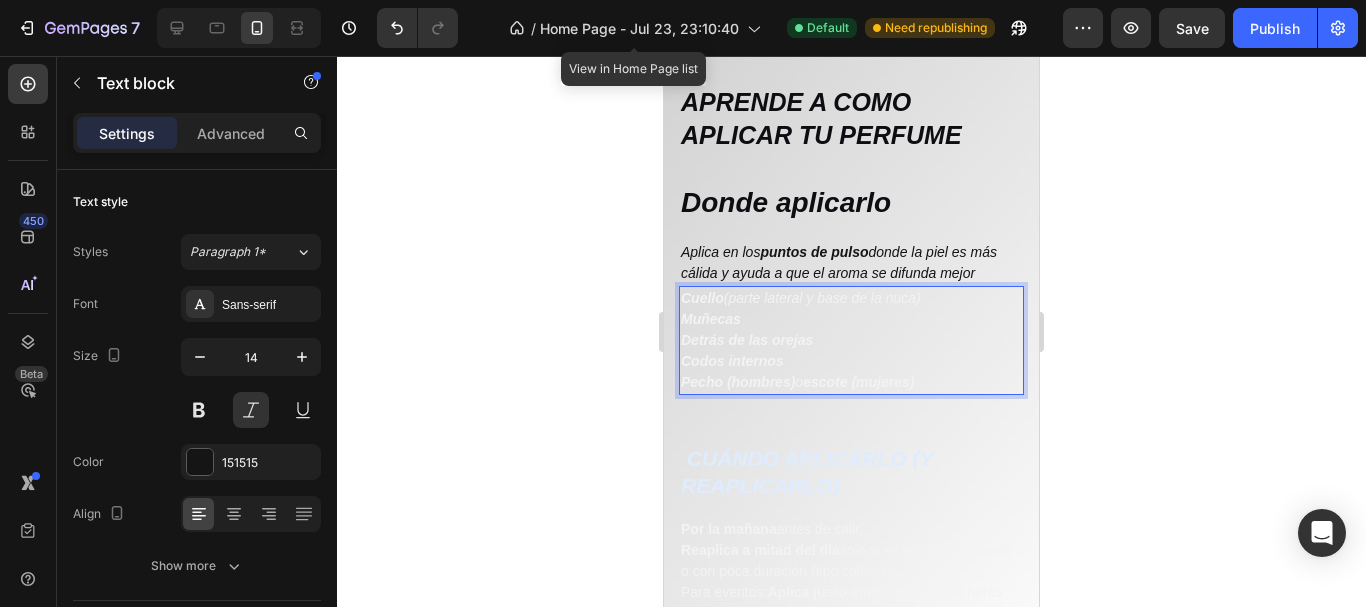 click on "Muñecas" at bounding box center [851, 319] 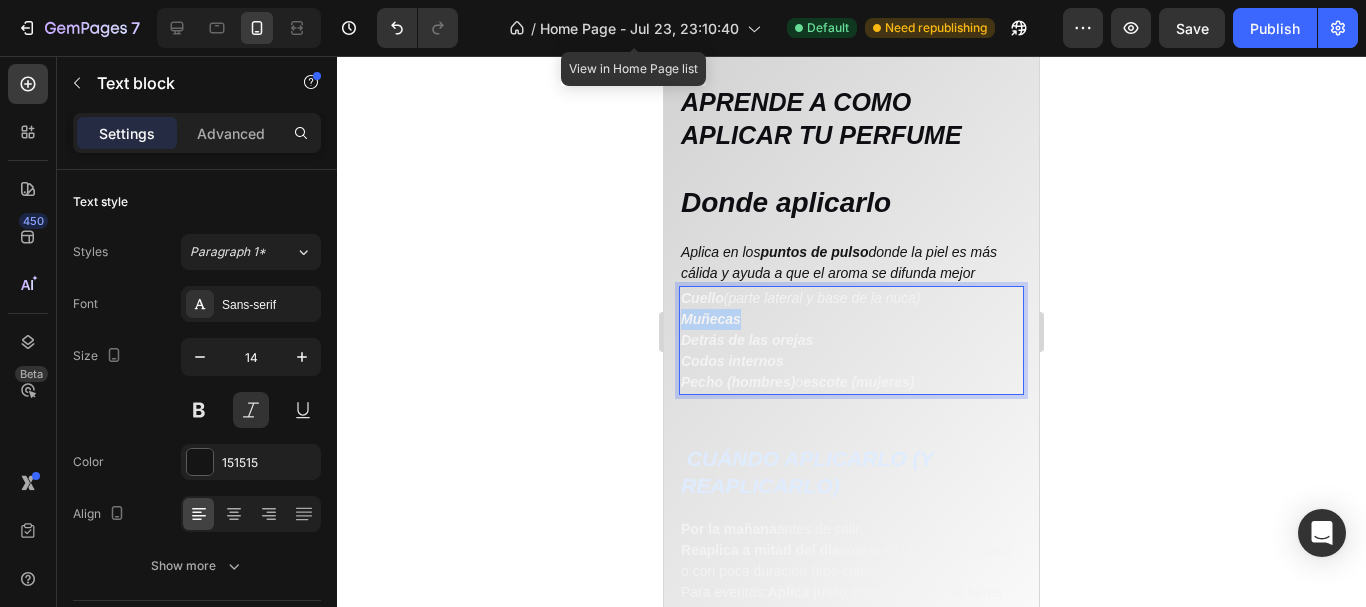 click on "Muñecas" at bounding box center [851, 319] 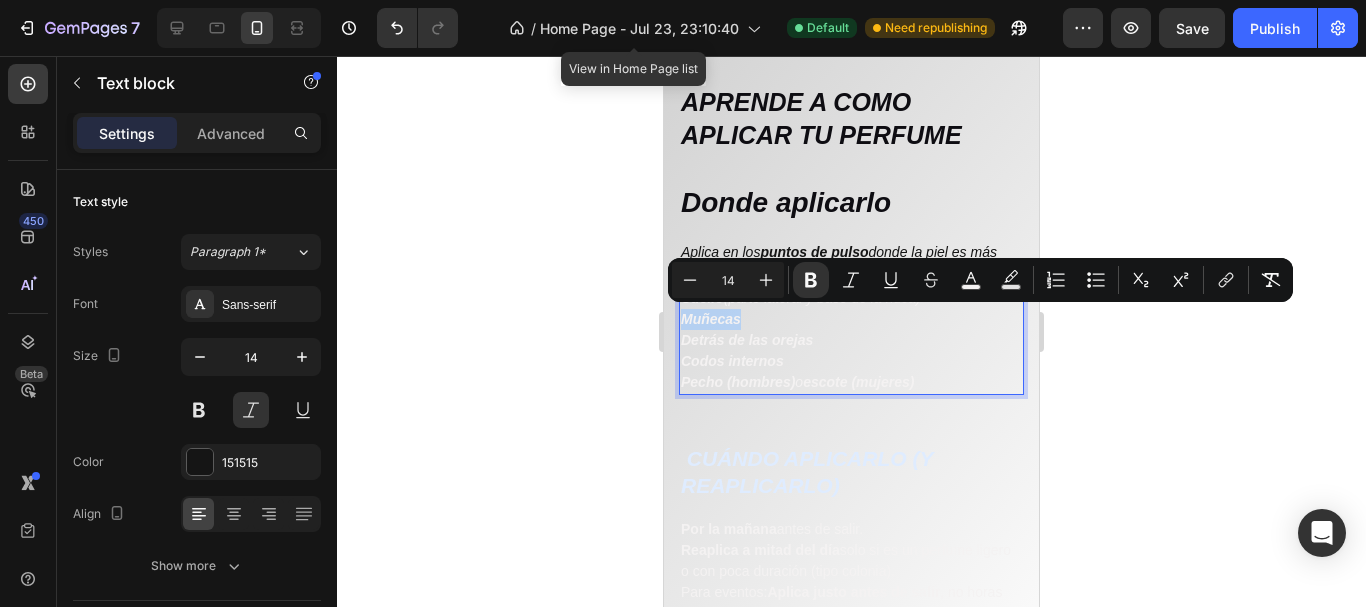 click on "Muñecas" at bounding box center (851, 319) 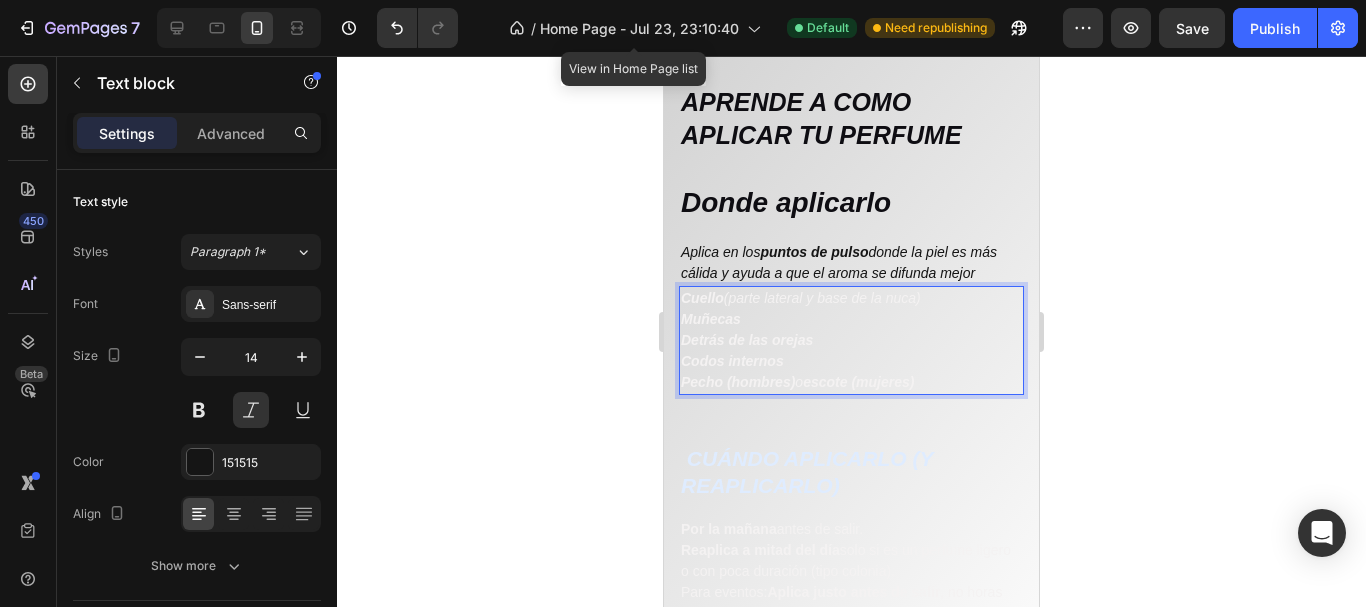 click on "Detrás de las orejas" at bounding box center (747, 340) 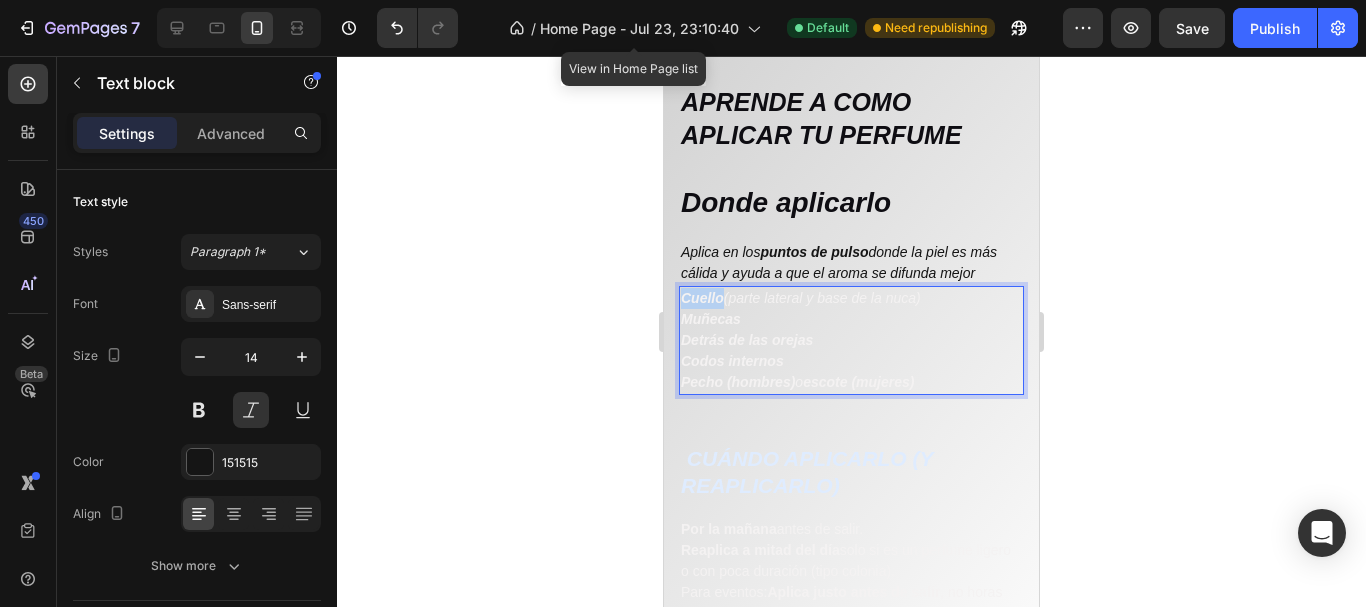 click on "Cuello" at bounding box center [702, 298] 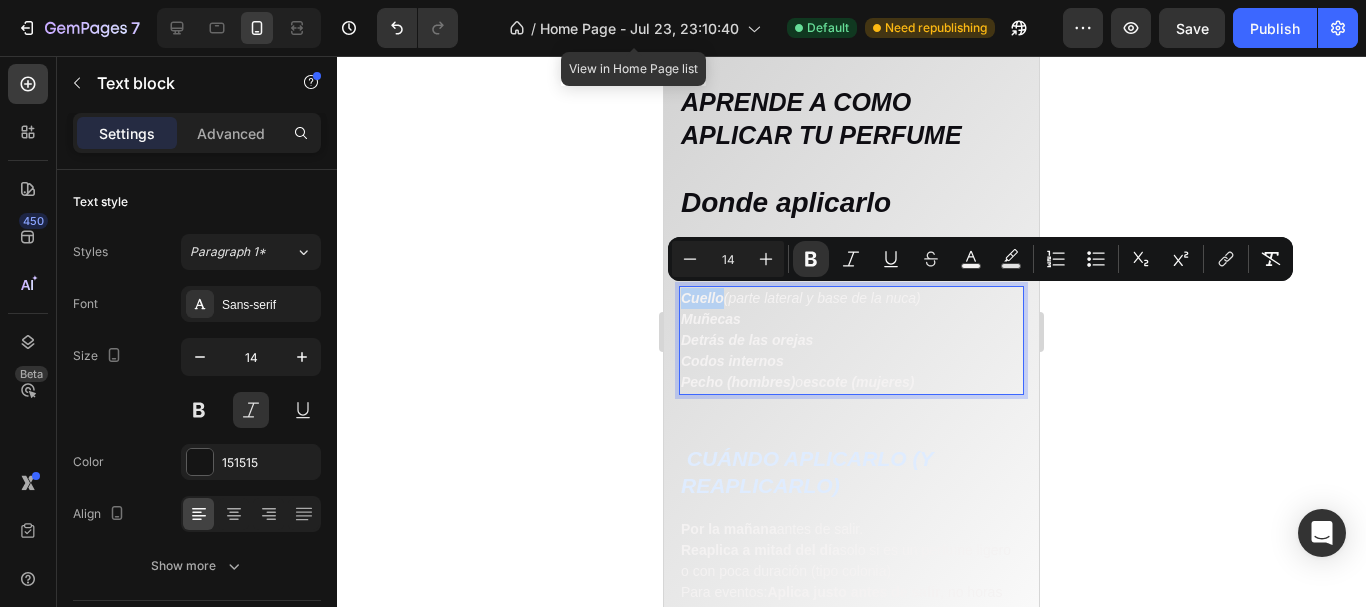 click on "Detrás de las orejas" at bounding box center [747, 340] 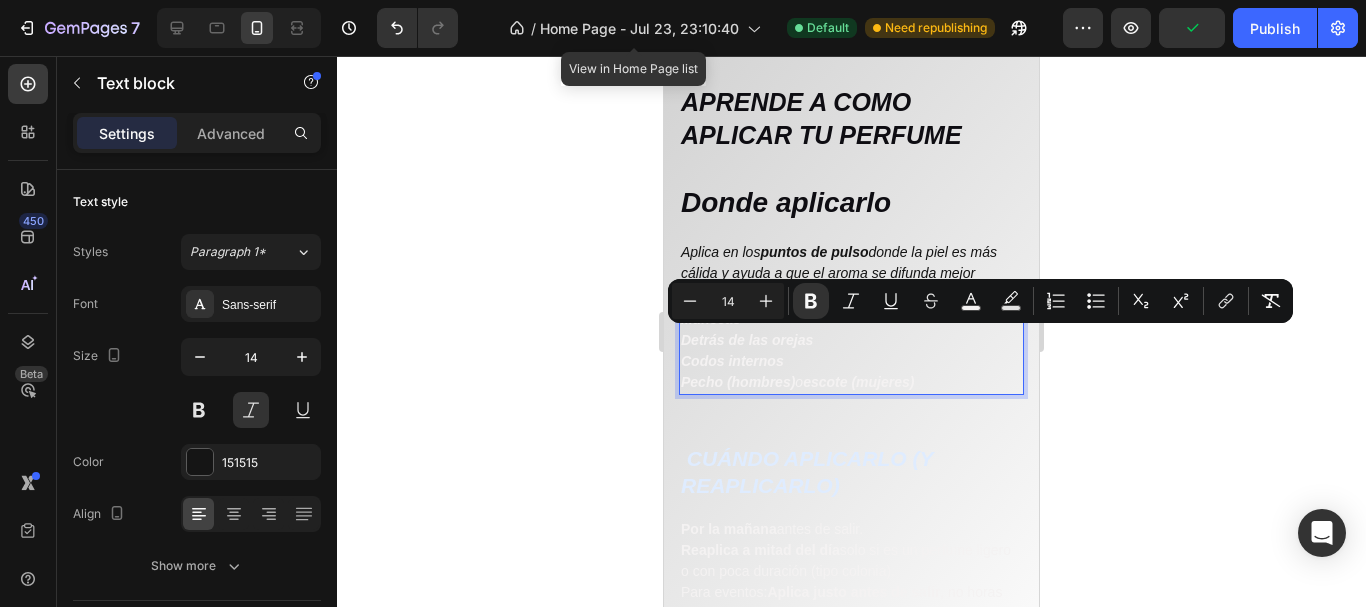 click on "Codos internos" at bounding box center [851, 361] 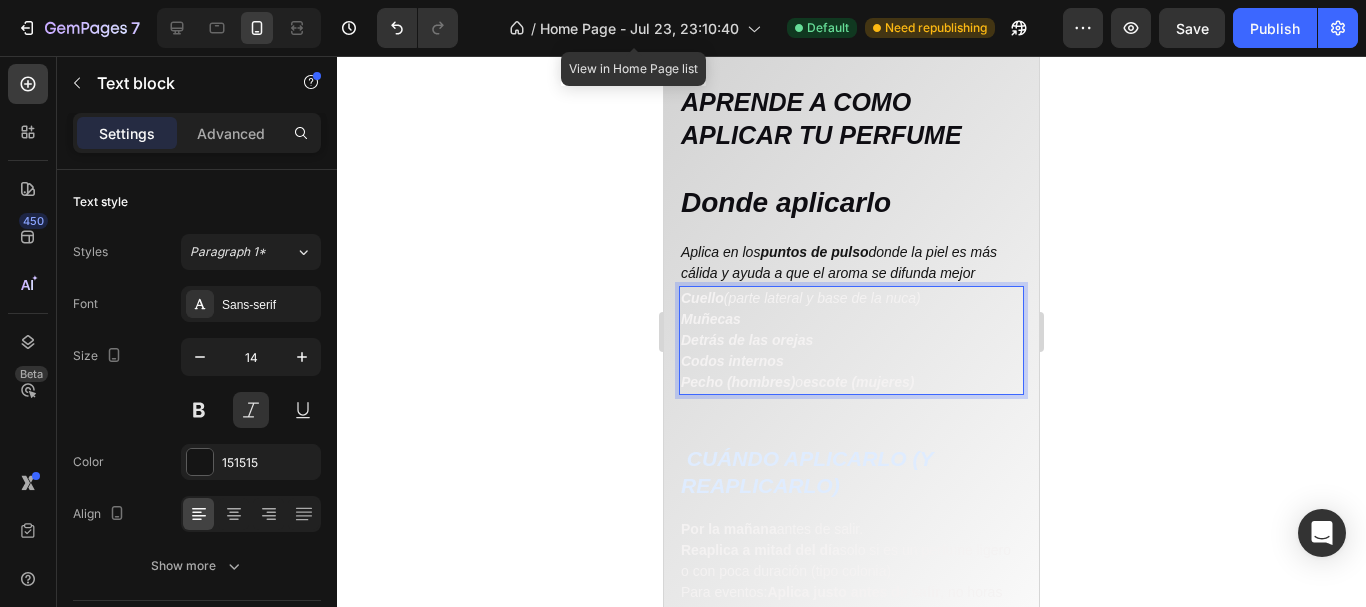 click on "Cuello" at bounding box center [702, 298] 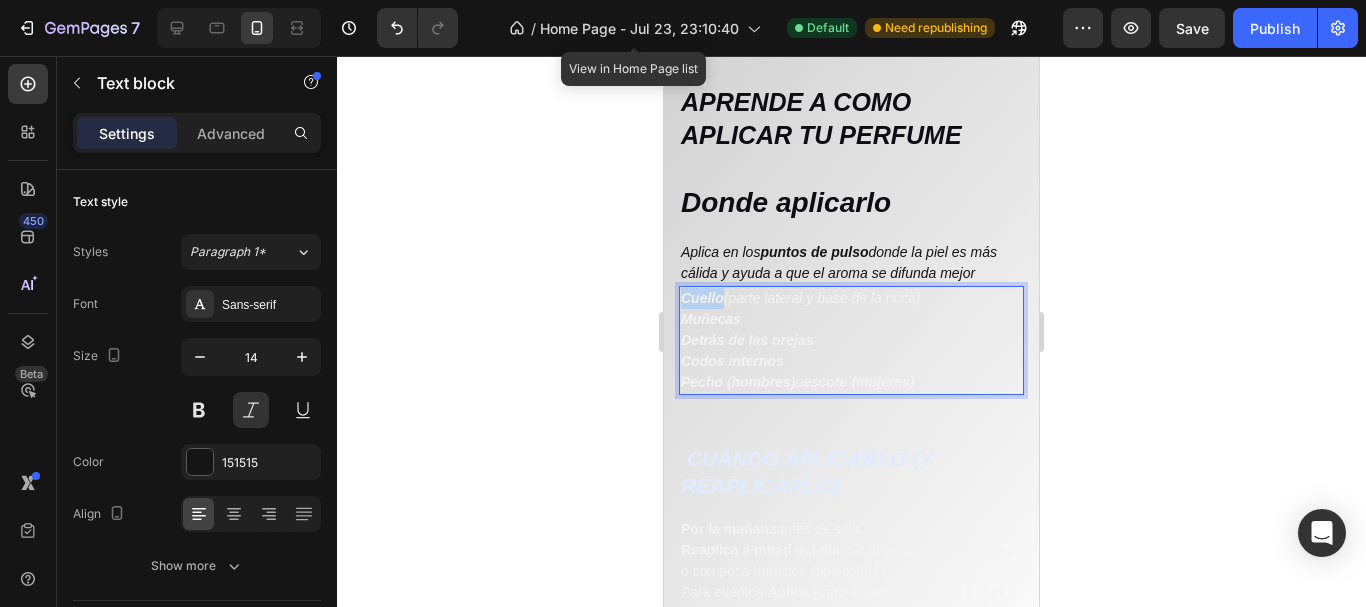 click on "Cuello" at bounding box center (702, 298) 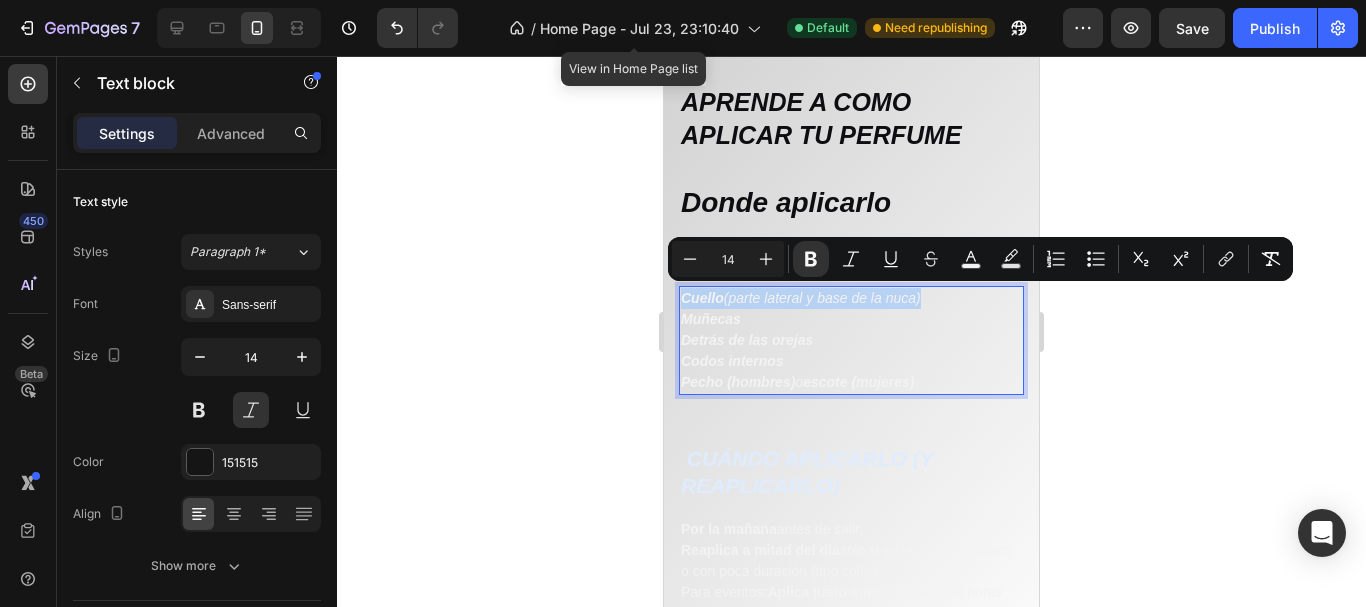 click on "Cuello" at bounding box center (702, 298) 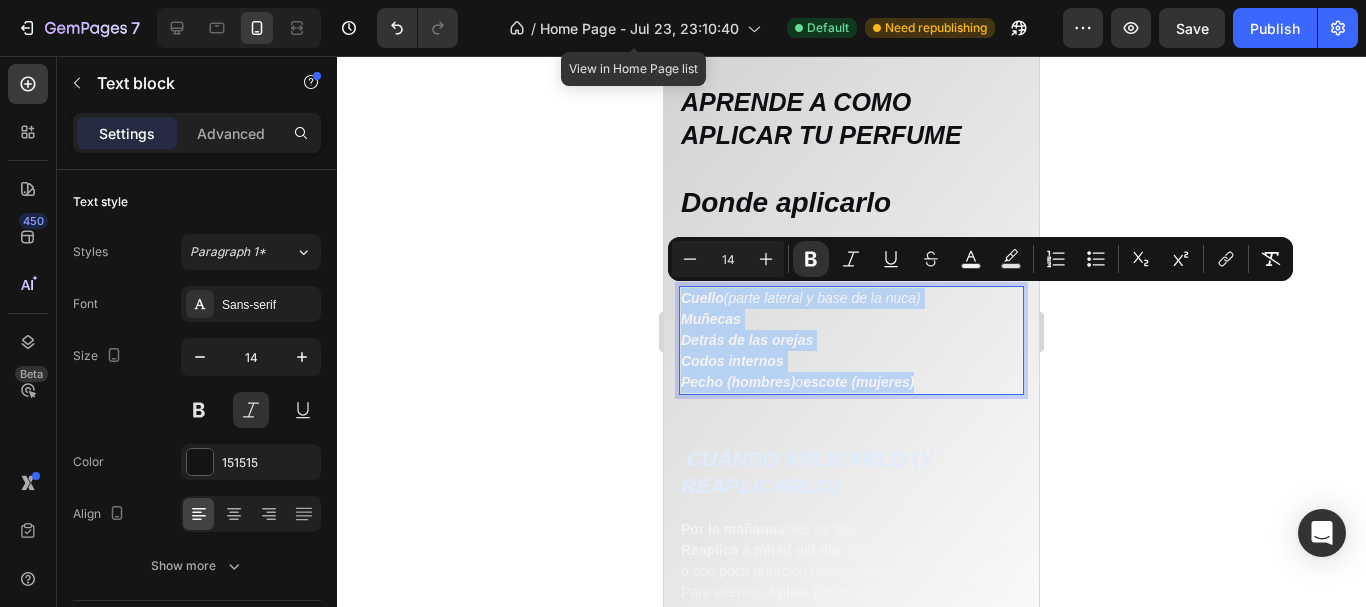 drag, startPoint x: 683, startPoint y: 293, endPoint x: 973, endPoint y: 390, distance: 305.79242 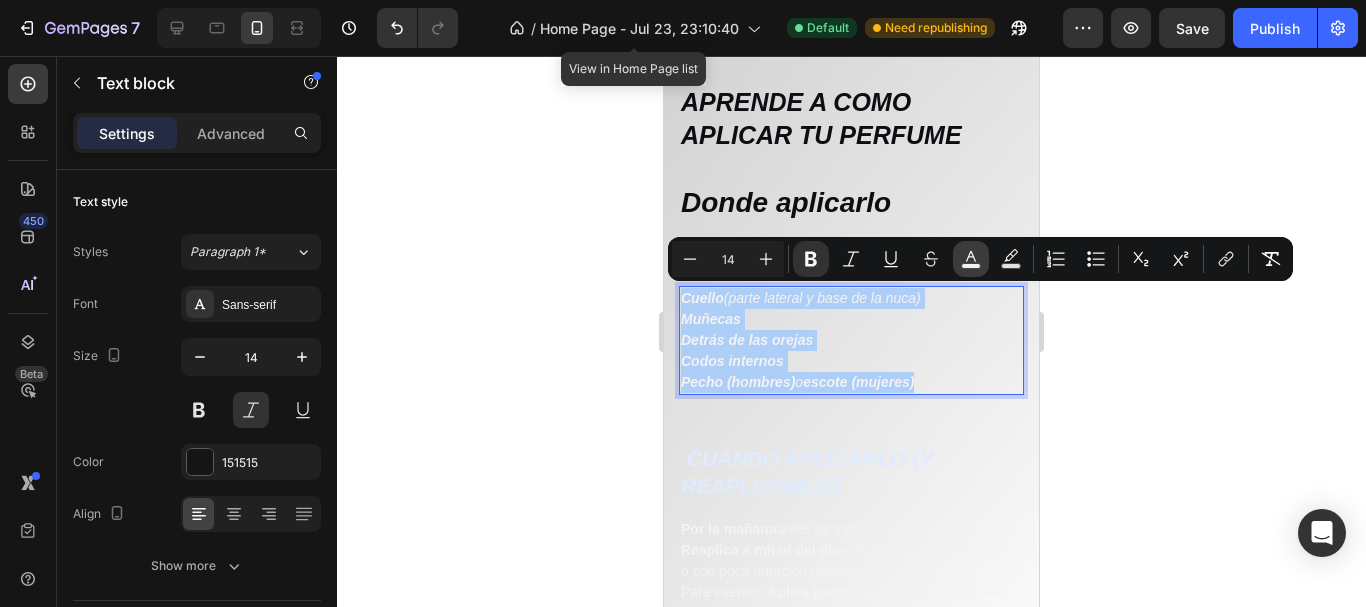 click 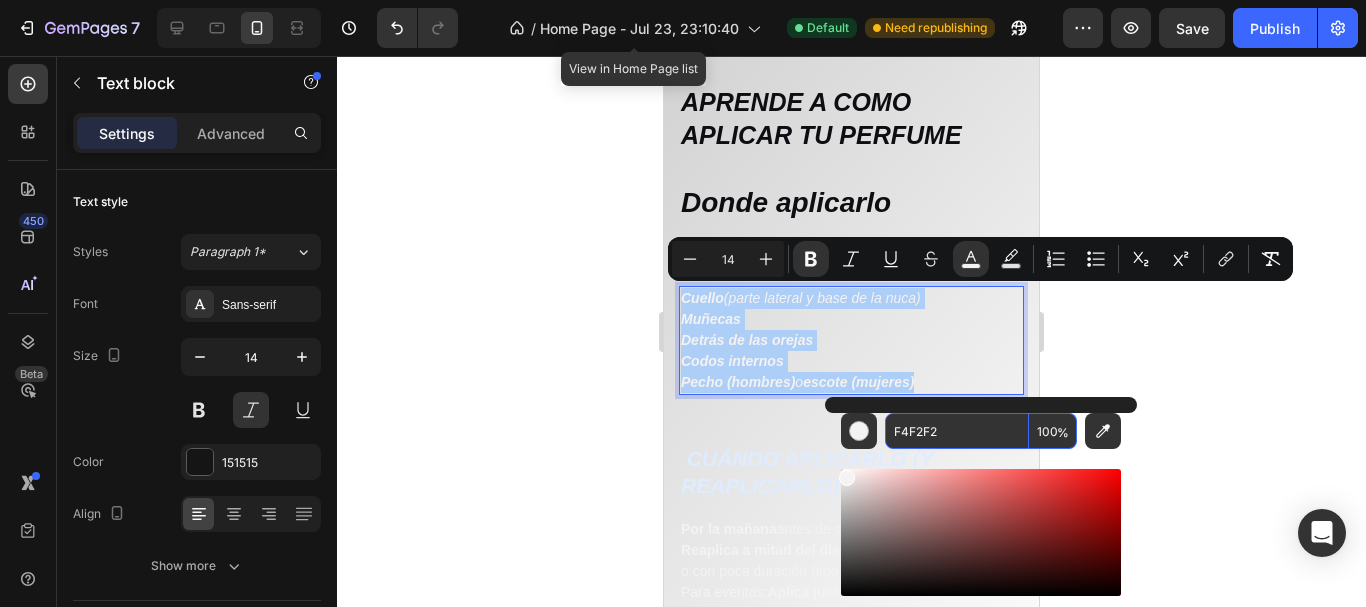 click on "F4F2F2" at bounding box center [957, 431] 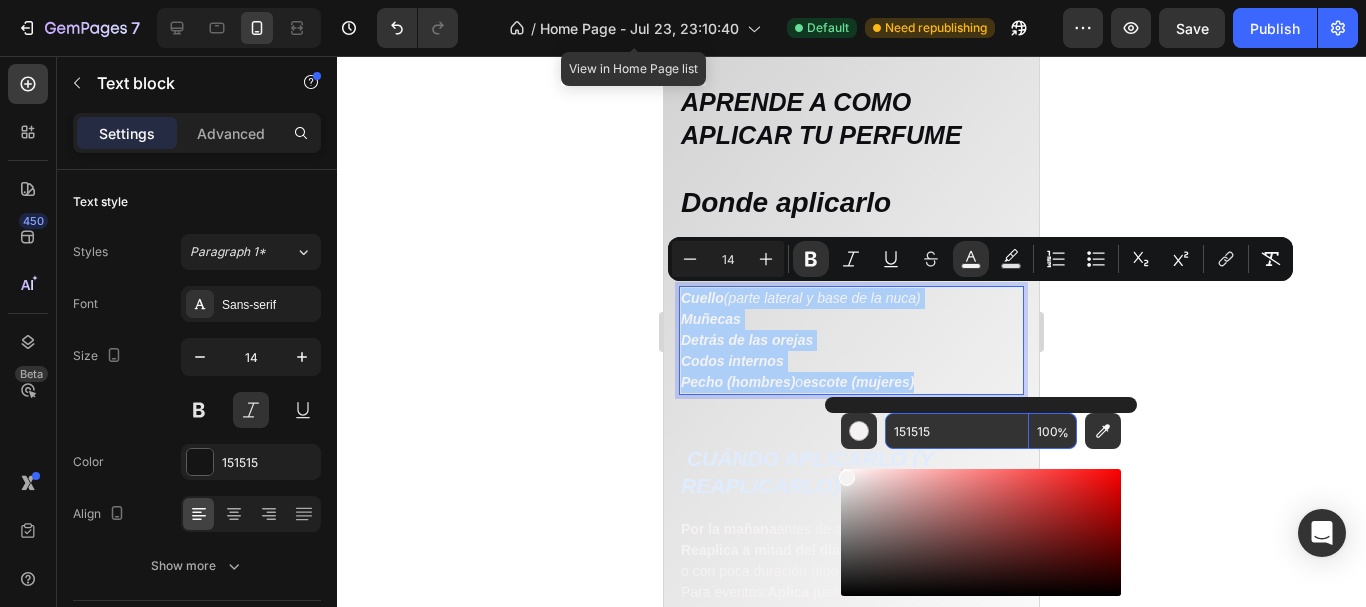 type on "151515" 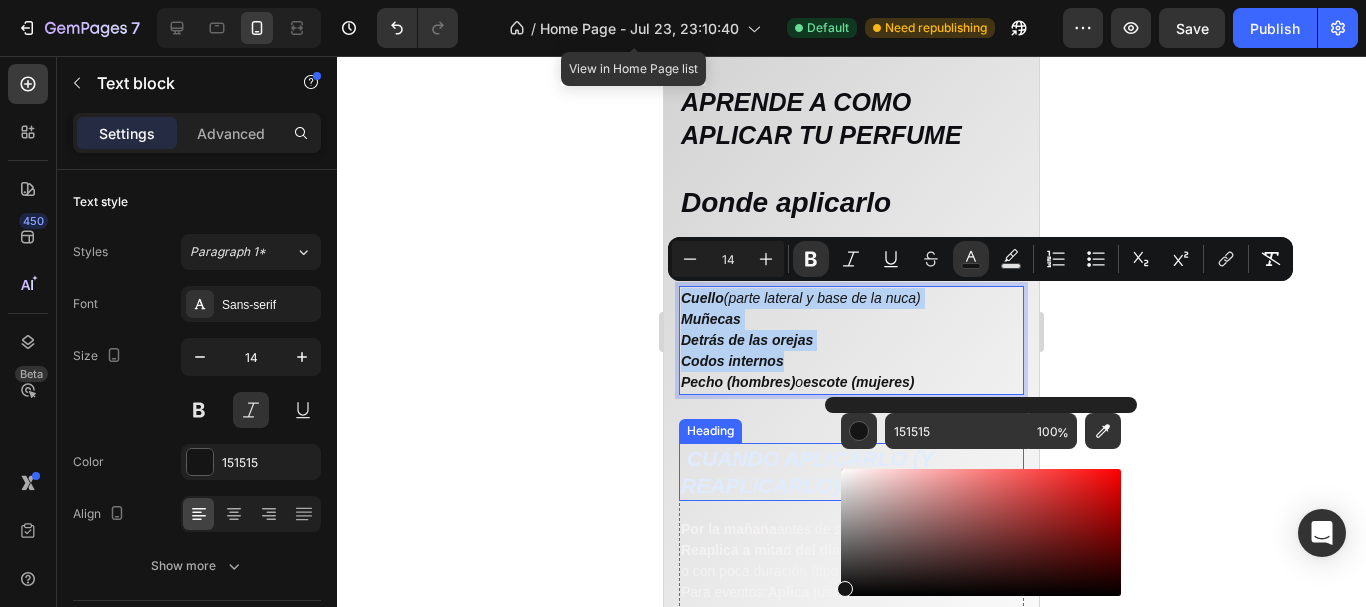 click on "CUÁNDO APLICARLO (Y REAPLICARLO)" at bounding box center [807, 472] 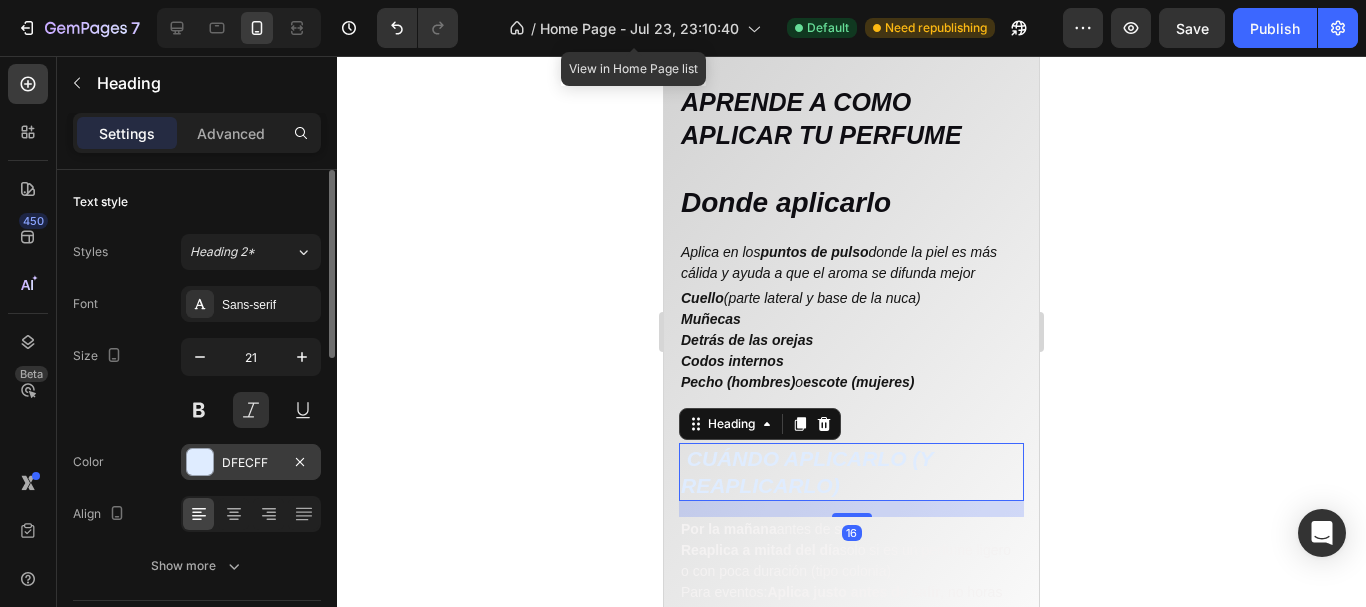 click on "DFECFF" at bounding box center (251, 462) 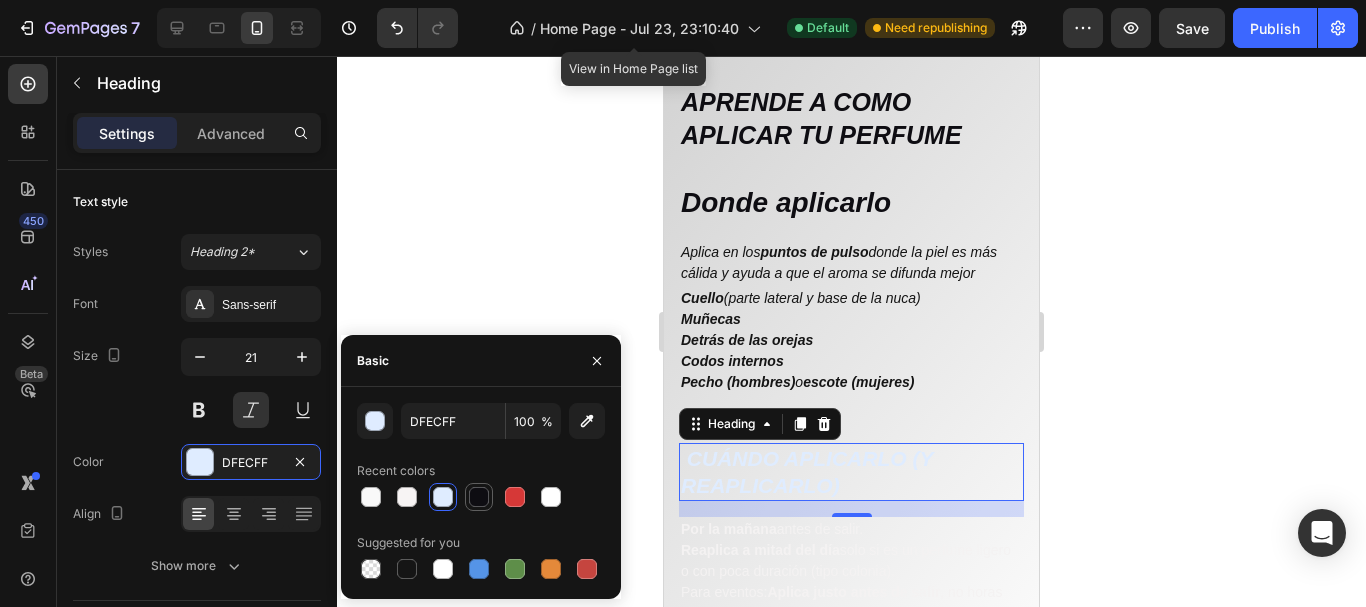 click at bounding box center [479, 497] 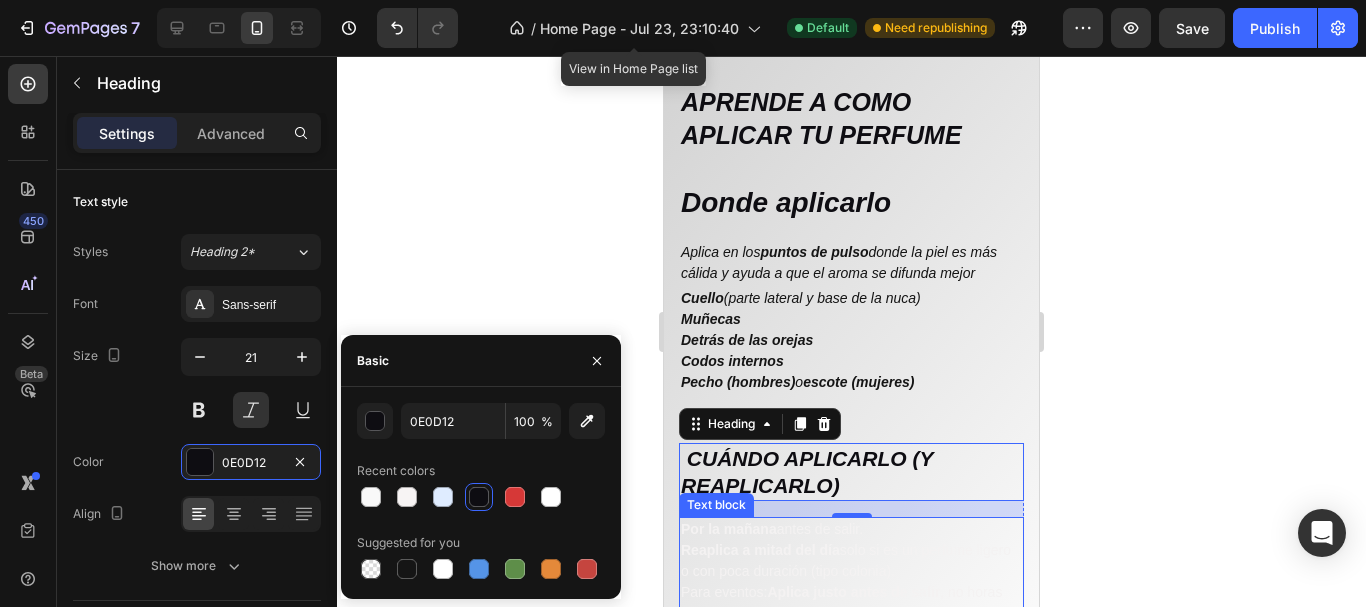 click on "Por la mañana" at bounding box center (729, 529) 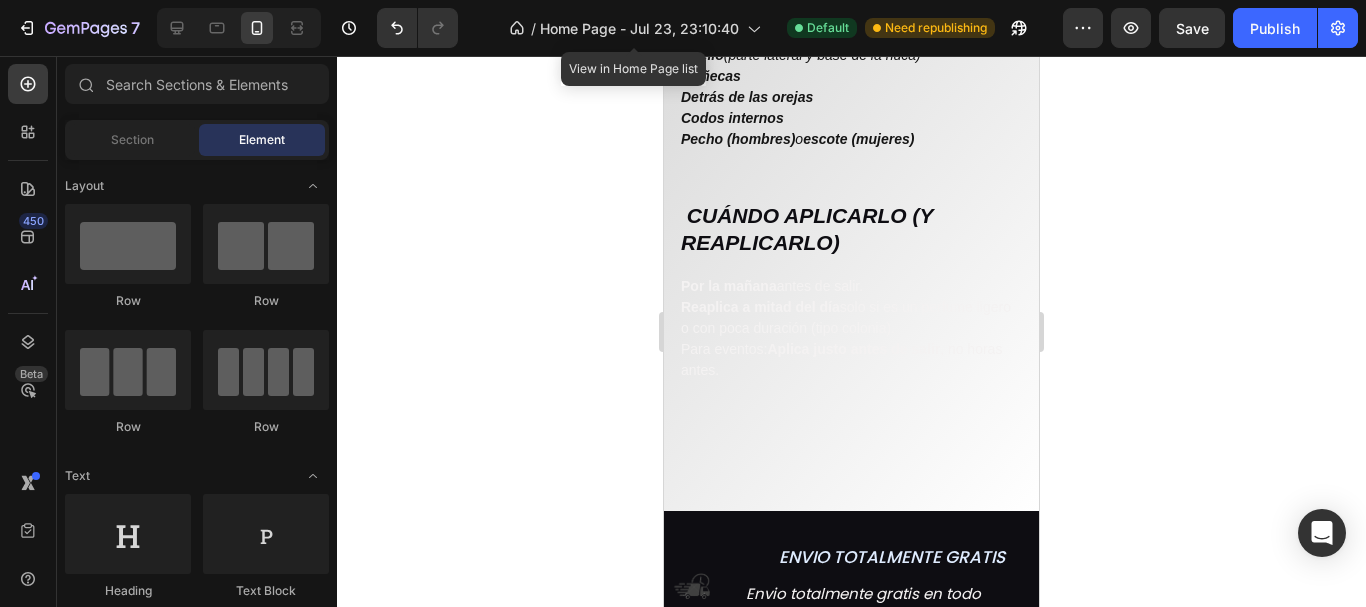 scroll, scrollTop: 1544, scrollLeft: 0, axis: vertical 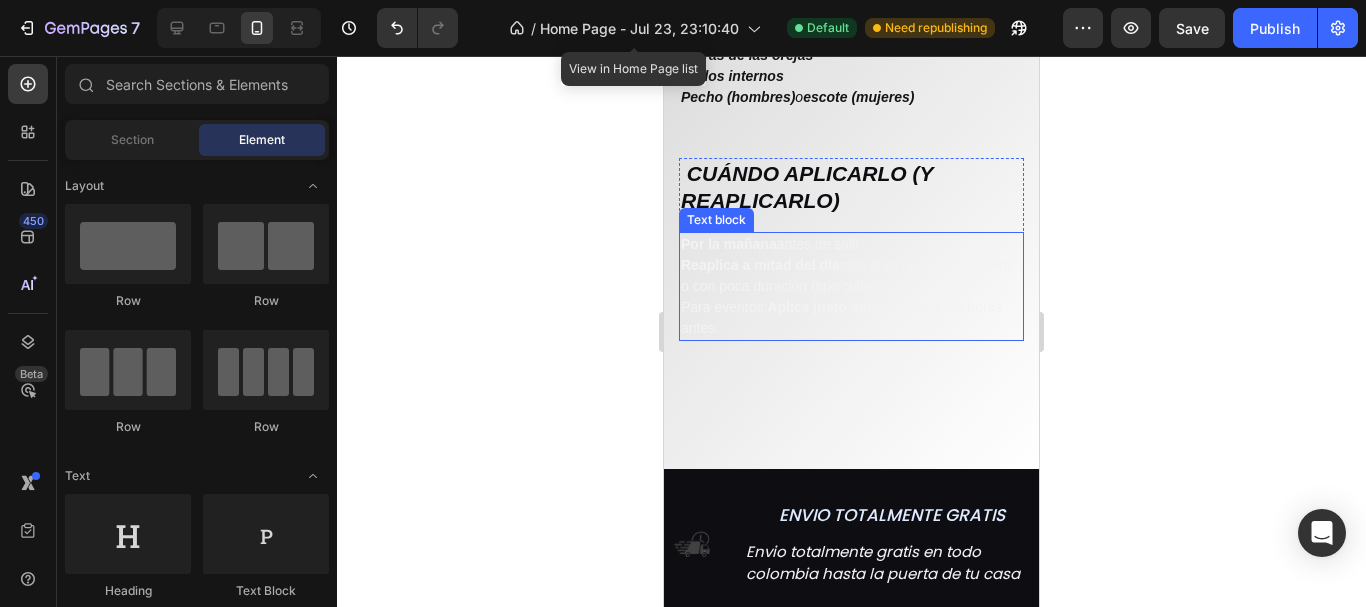 click on "Reaplica a mitad del día" at bounding box center (760, 265) 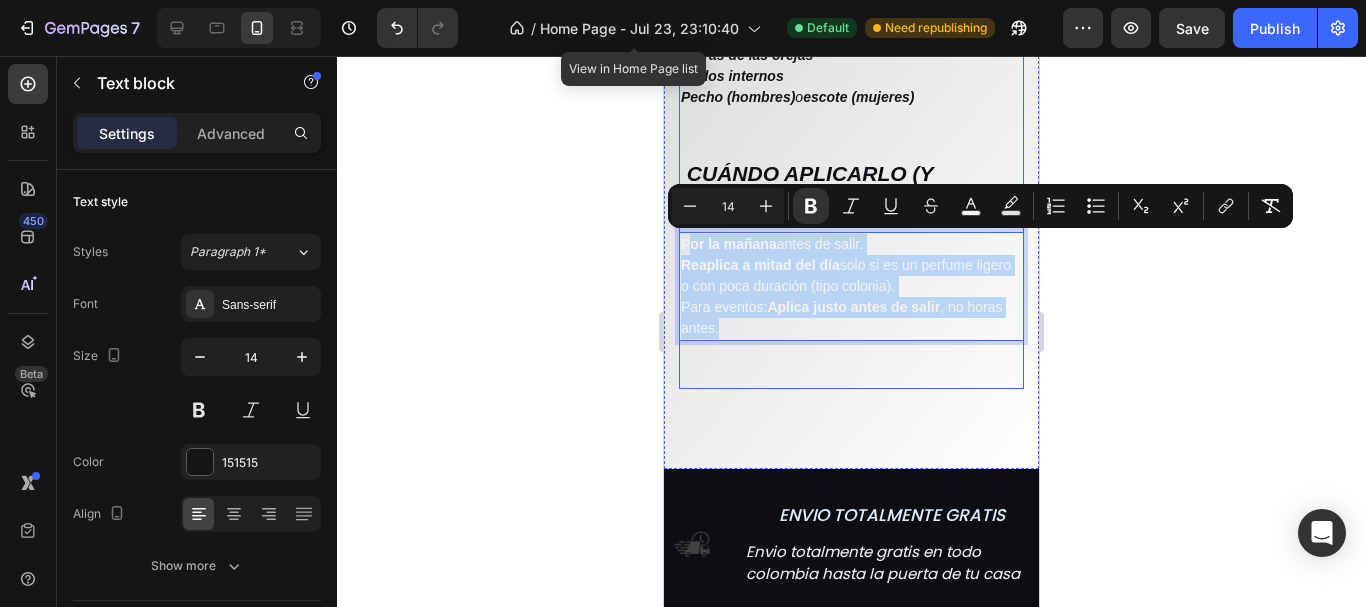 drag, startPoint x: 686, startPoint y: 243, endPoint x: 841, endPoint y: 352, distance: 189.48878 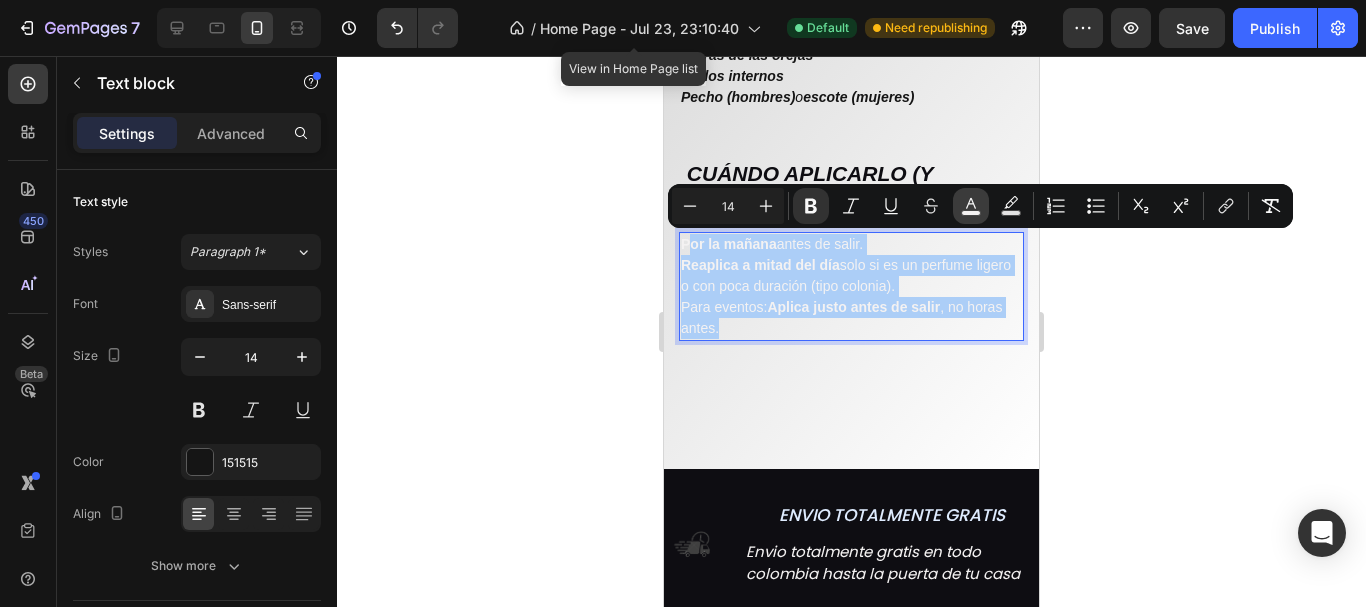 click 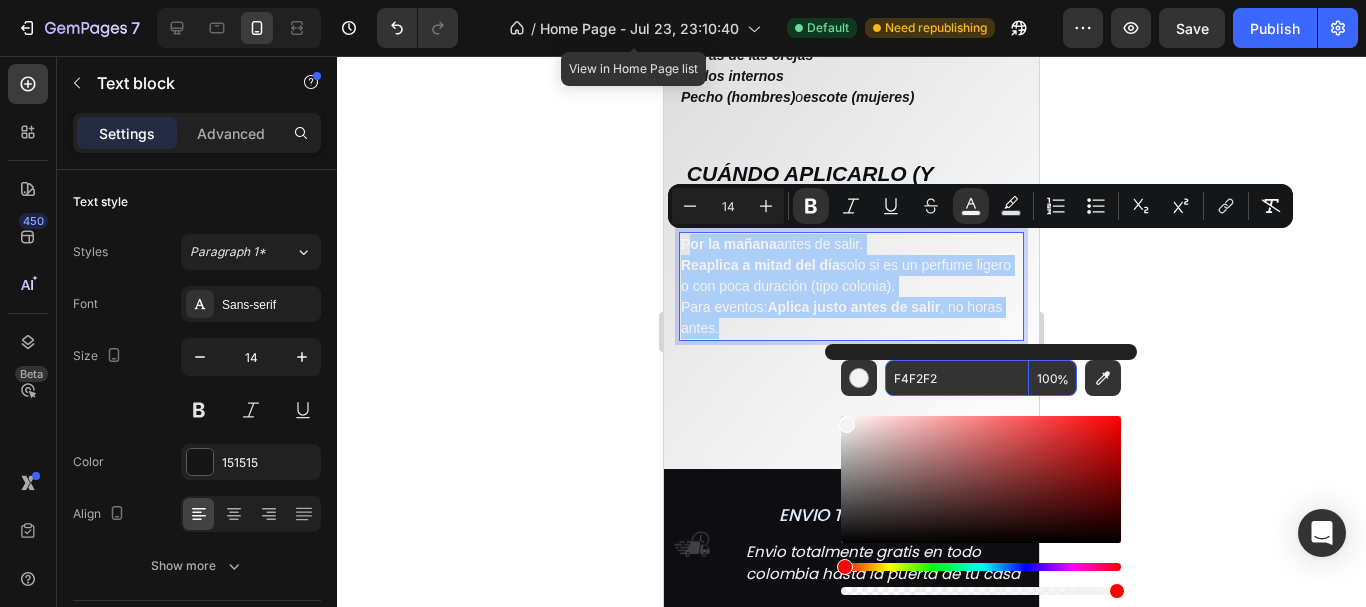 click on "F4F2F2" at bounding box center [957, 378] 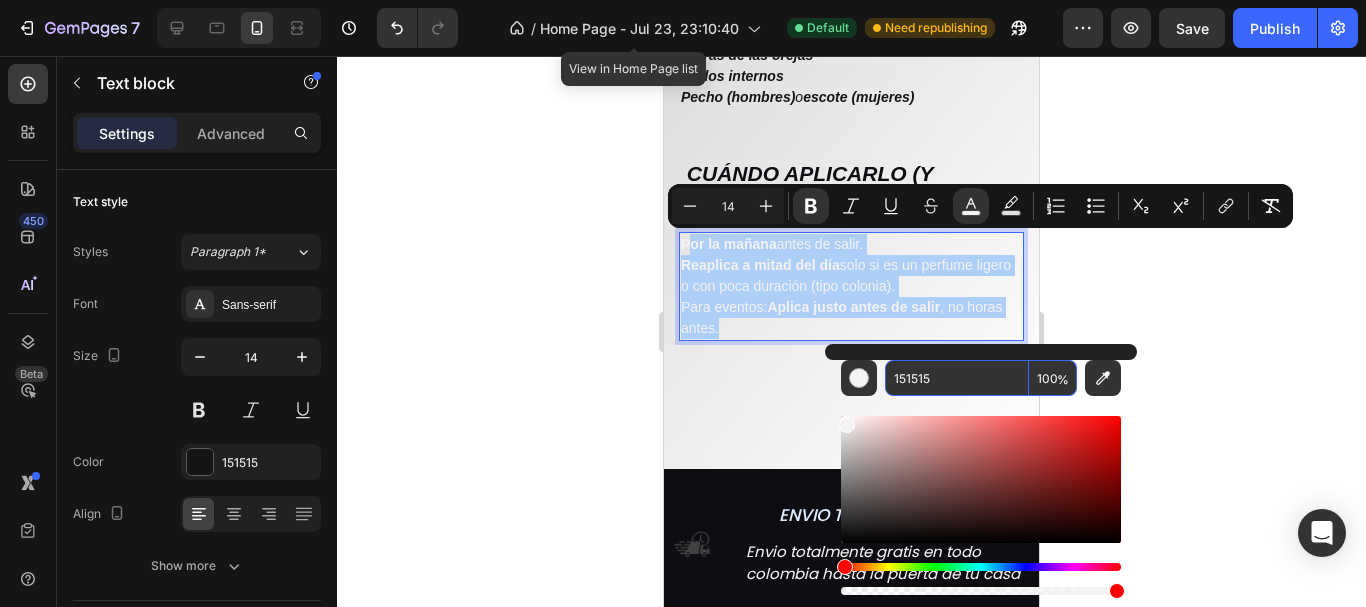type on "151515" 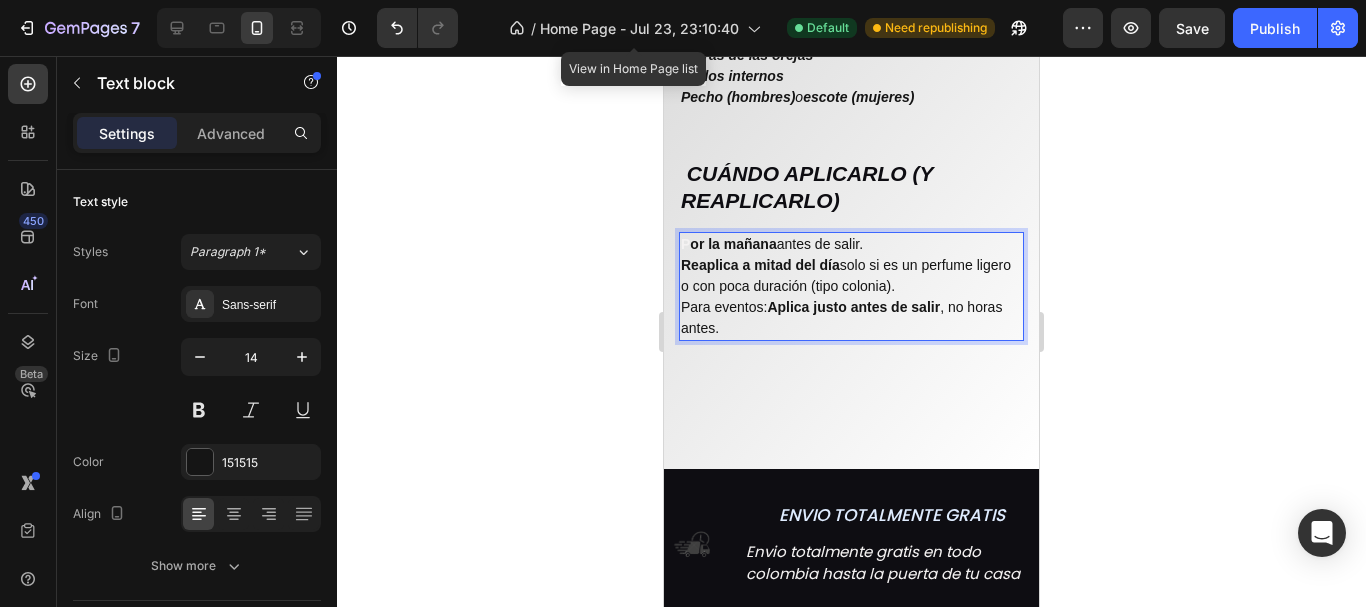 click on "P" at bounding box center (685, 244) 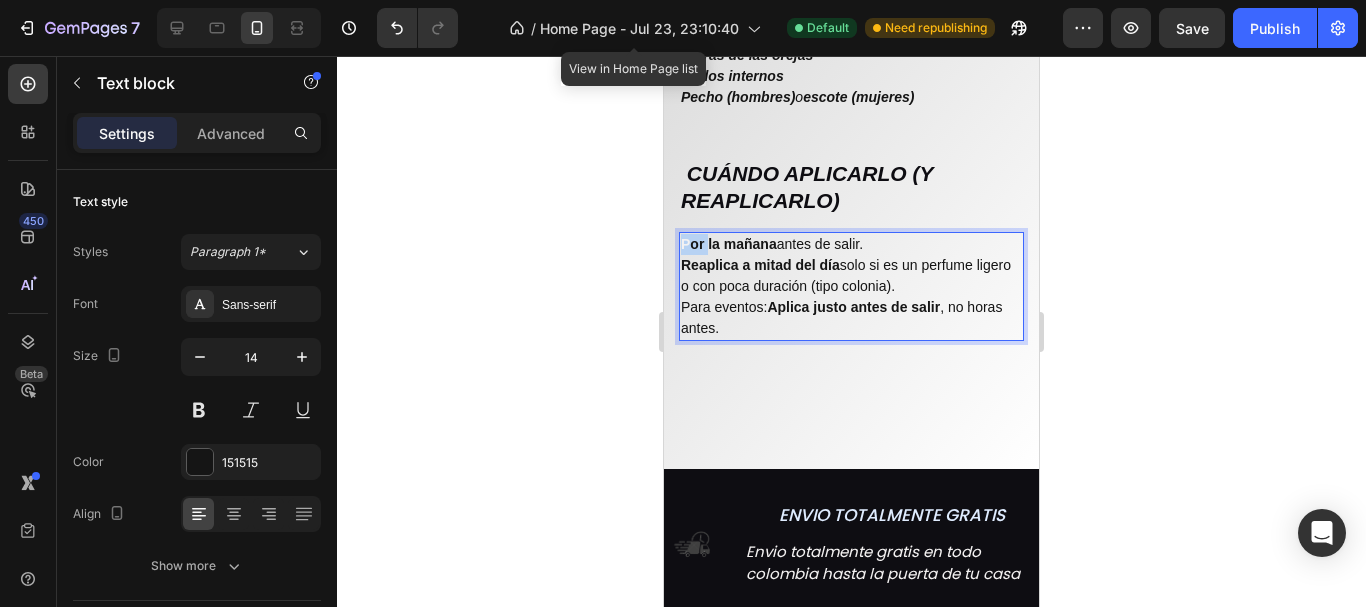click on "P" at bounding box center [685, 244] 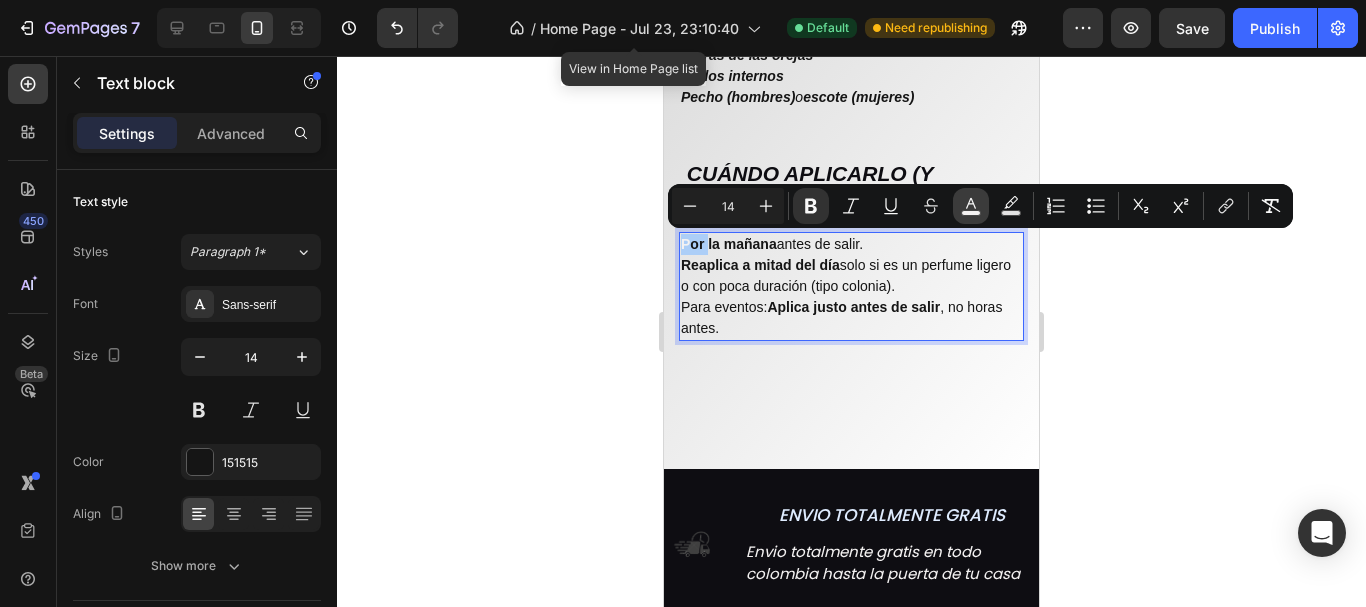 click on "color" at bounding box center [971, 206] 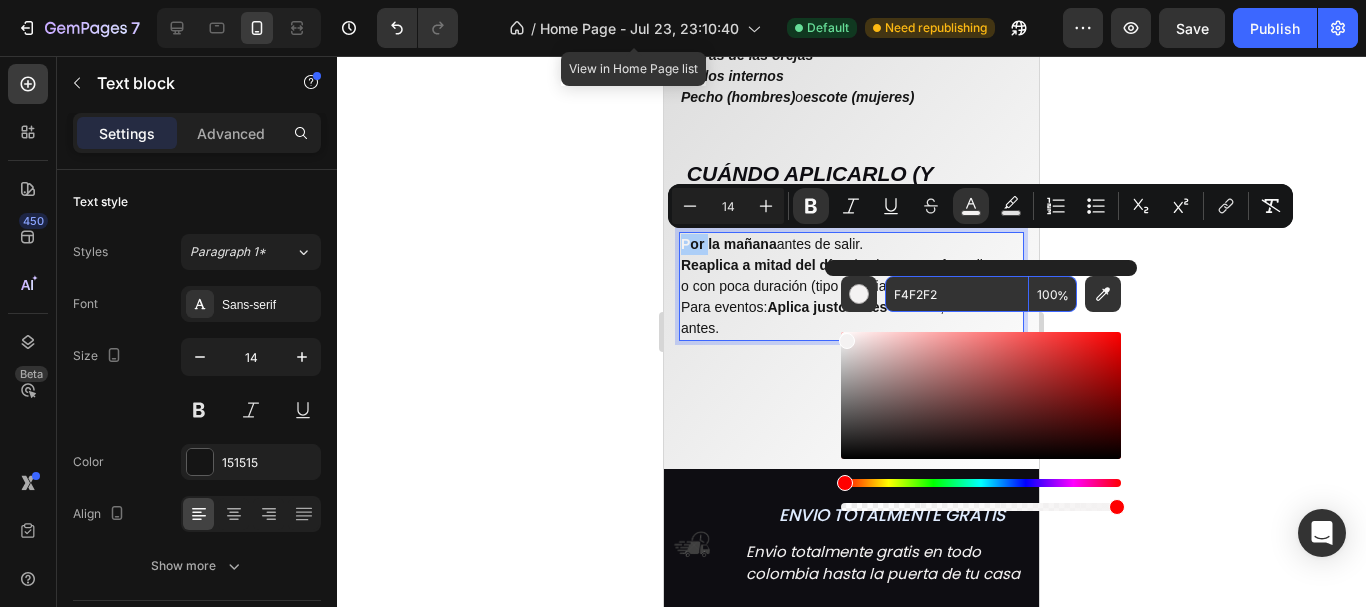 click on "F4F2F2" at bounding box center (957, 294) 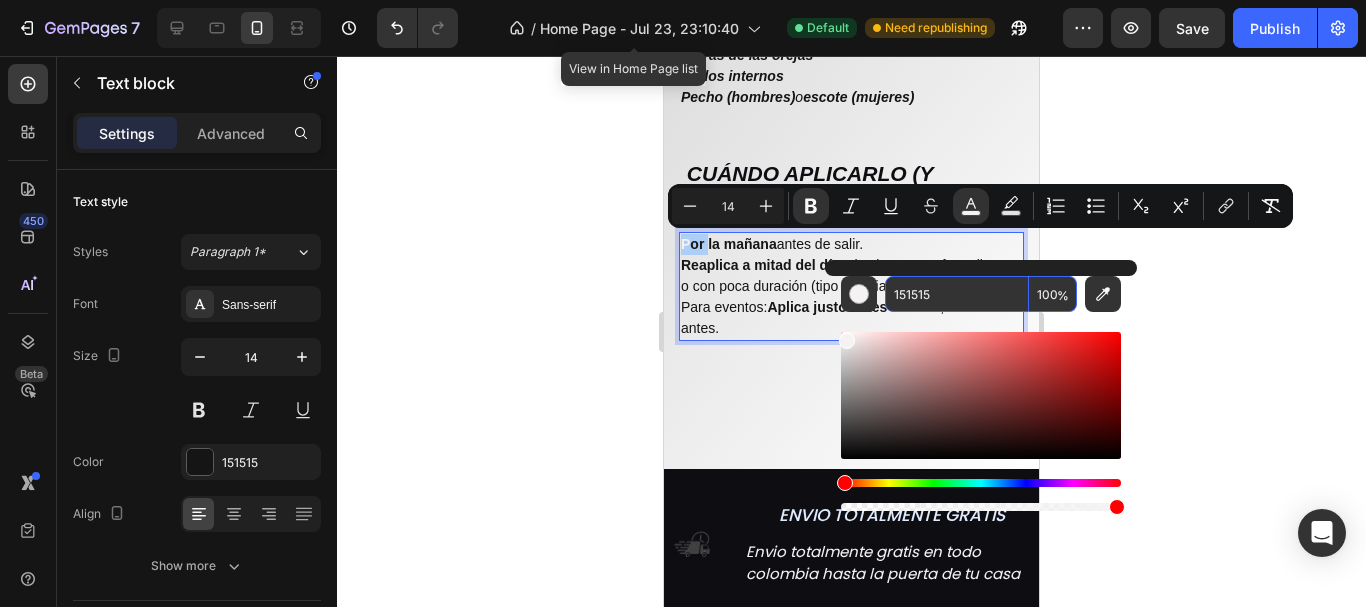 type on "151515" 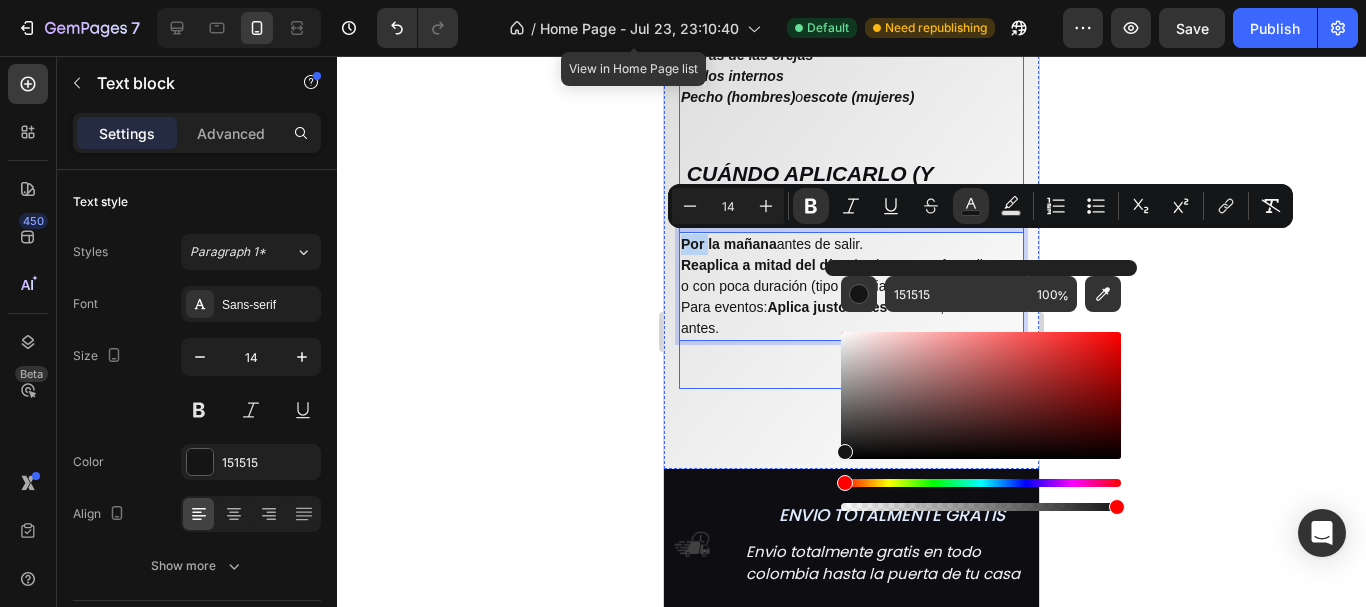 click on "Donde aplicarlo Heading Aplica en los  puntos de pulso  donde la piel es más cálida y ayuda a que el aroma se difunda mejor Text block Cuello  (parte lateral y base de la nuca) Muñecas Detrás de las orejas Codos internos Pecho (hombres)  o  escote (mujeres) Text block Row   CUÁNDO APLICARLO (Y REAPLICARLO) Heading Por la mañana  antes de salir. Reaplica a mitad del día  solo si es un perfume ligero o con poca duración (tipo colonia). Para eventos:  Aplica justo antes de salir , no horas antes. Text block   0 Row" at bounding box center (851, 143) 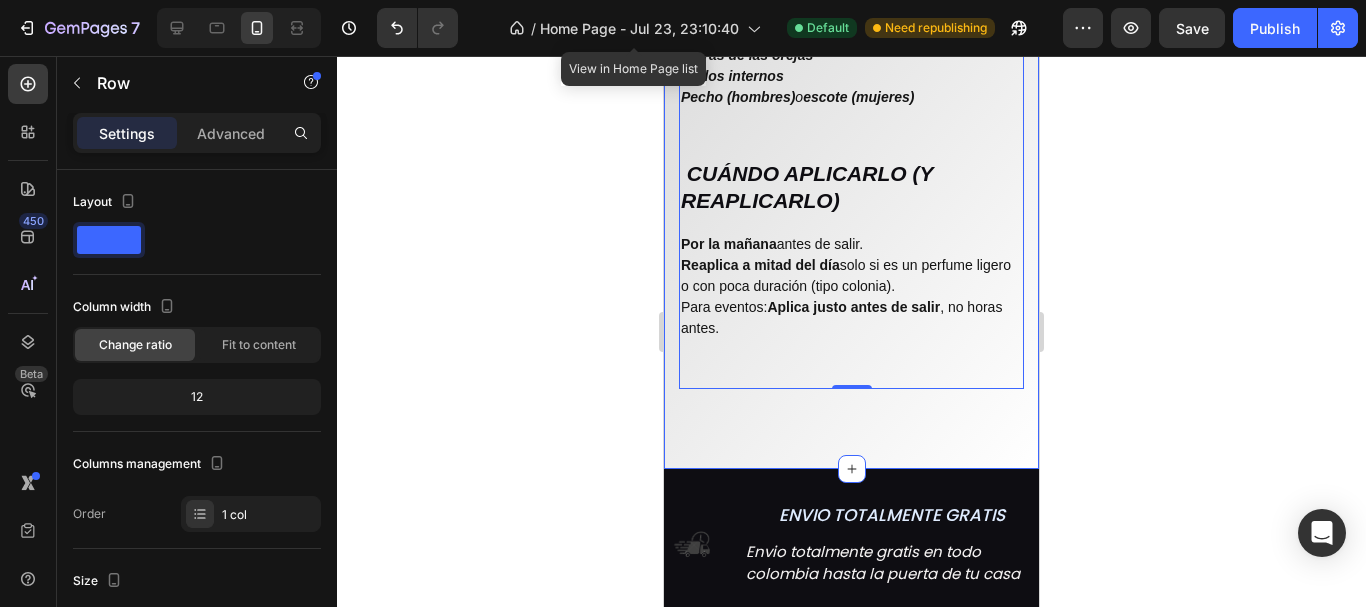 click on "APRENDE A COMO APLICAR TU PERFUME Heading Donde aplicarlo Heading Aplica en los  puntos de pulso  donde la piel es más cálida y ayuda a que el aroma se difunda mejor Text block Cuello  (parte lateral y base de la nuca) Muñecas Detrás de las orejas Codos internos Pecho (hombres)  o  escote (mujeres) Text block Row   CUÁNDO APLICARLO (Y REAPLICARLO) Heading Por la mañana  antes de salir. Reaplica a mitad del día  solo si es un perfume ligero o con poca duración (tipo colonia). Para eventos:  Aplica justo antes de salir , no horas antes. Text block Row Row   0 Section 5" at bounding box center (851, 100) 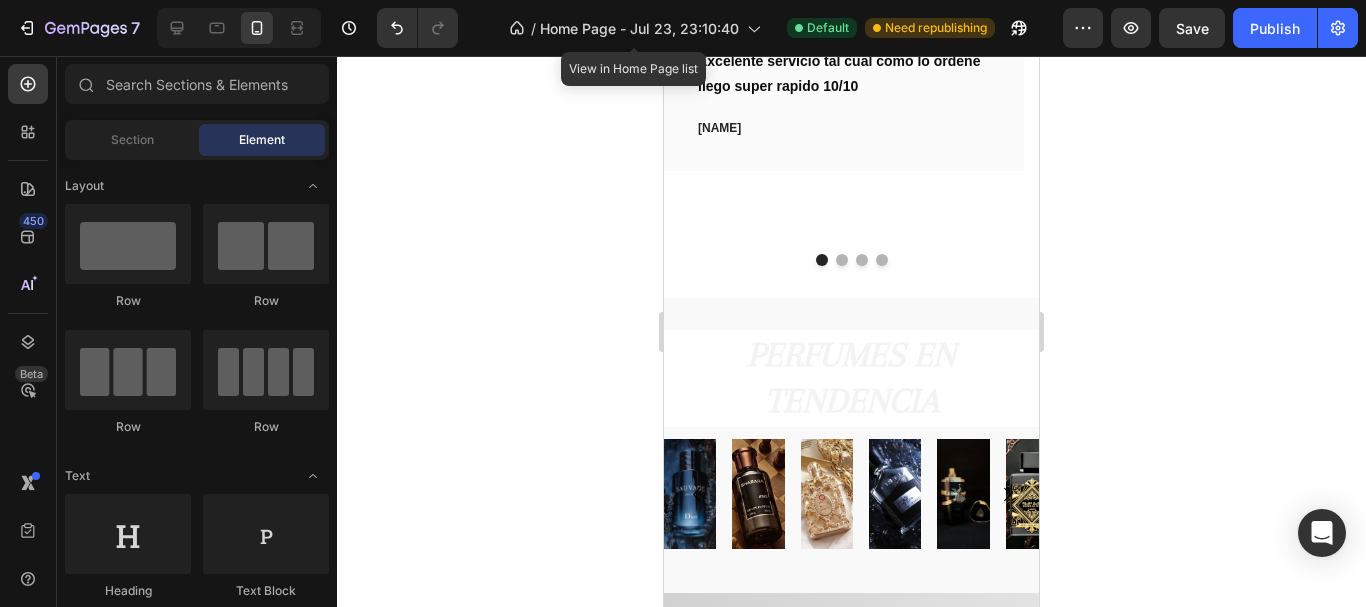 scroll, scrollTop: 716, scrollLeft: 0, axis: vertical 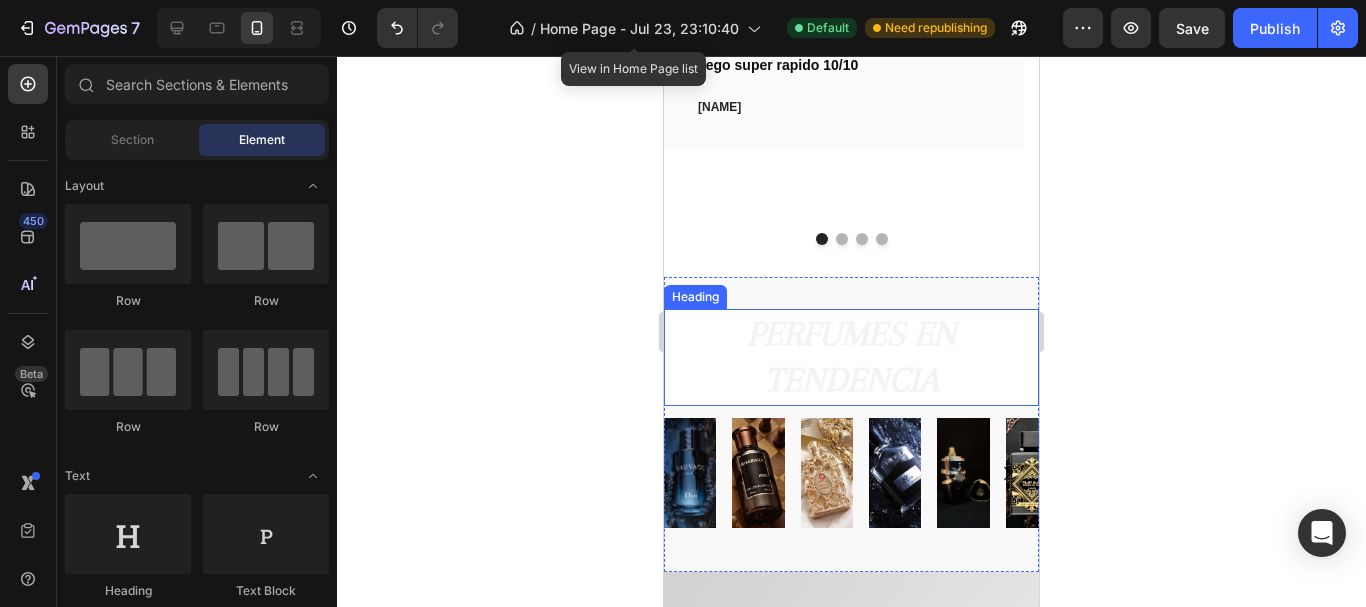 click on "PERFUMES EN TENDENCIA" at bounding box center (851, 357) 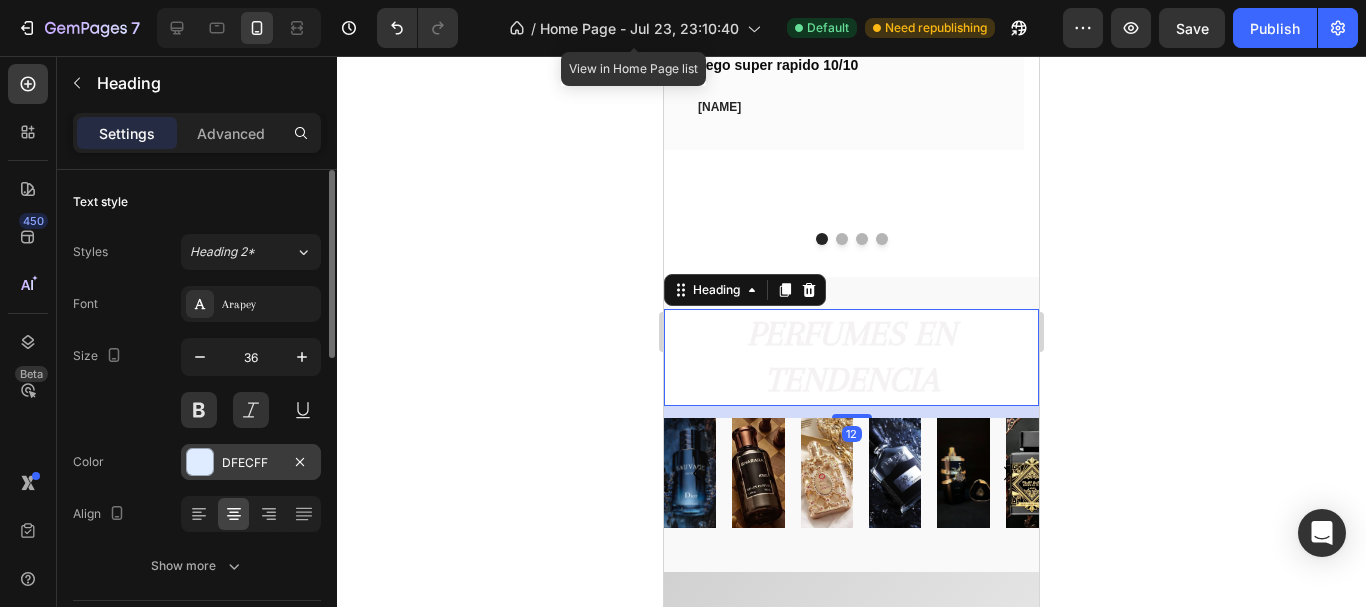 click on "DFECFF" at bounding box center (251, 463) 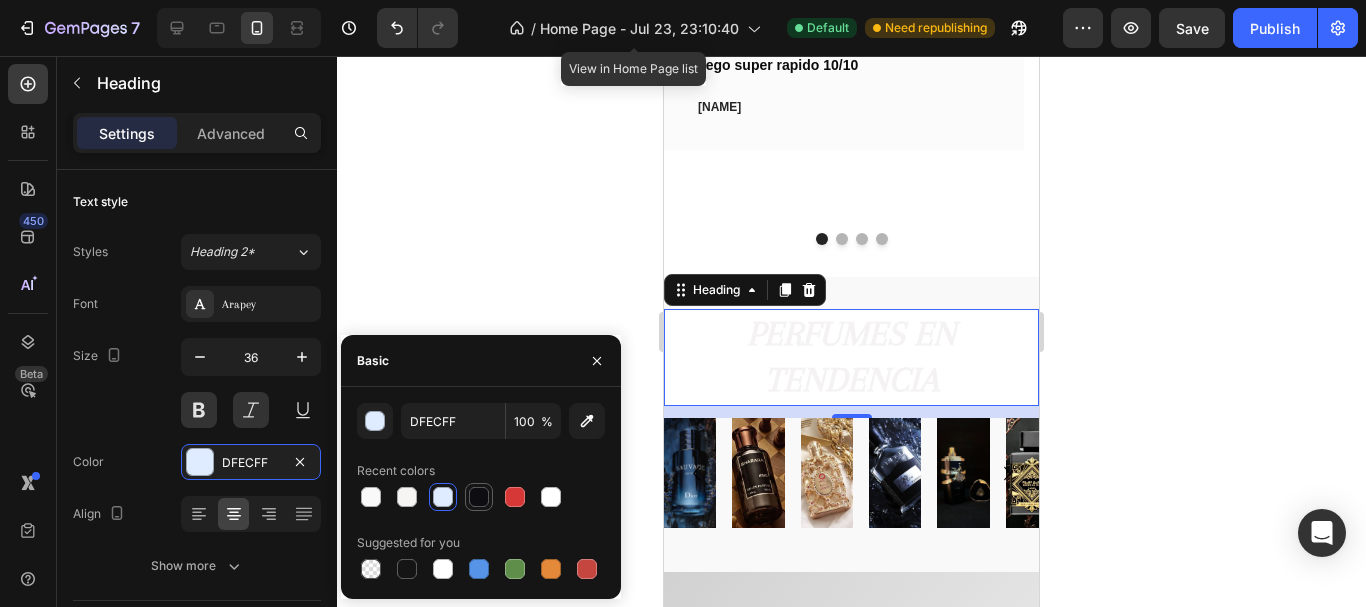 click at bounding box center [479, 497] 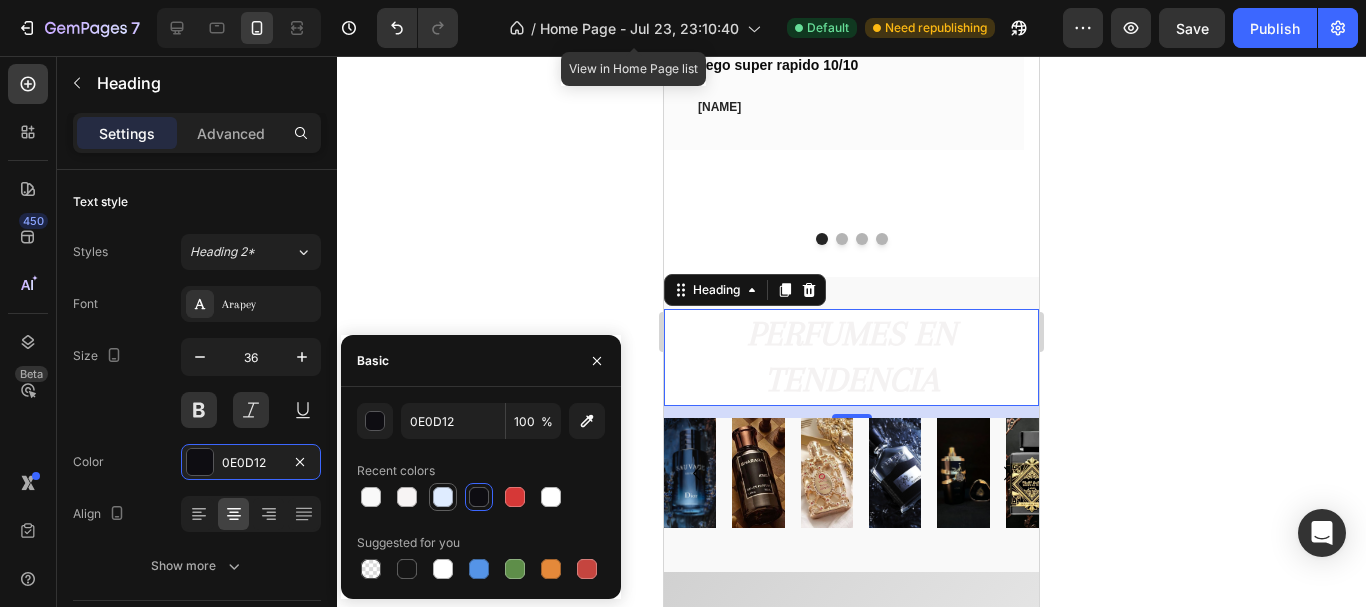 click at bounding box center [443, 497] 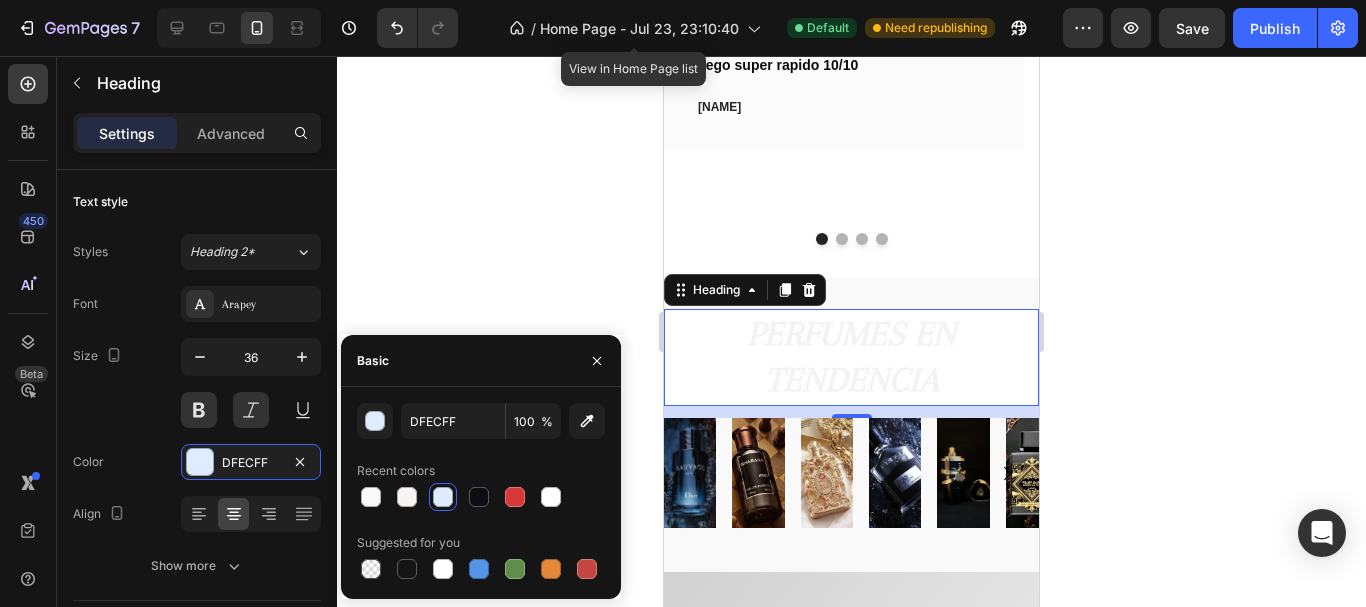 click on "PERFUMES EN TENDENCIA" at bounding box center [851, 358] 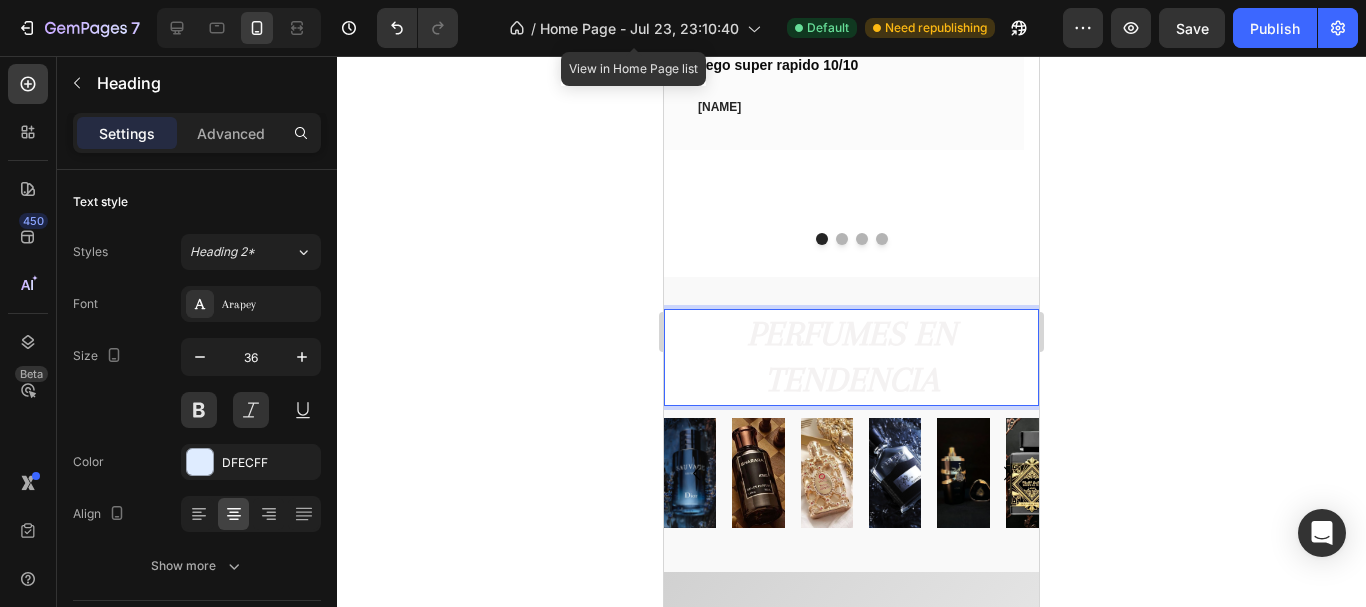 click on "PERFUMES EN TENDENCIA" at bounding box center (851, 358) 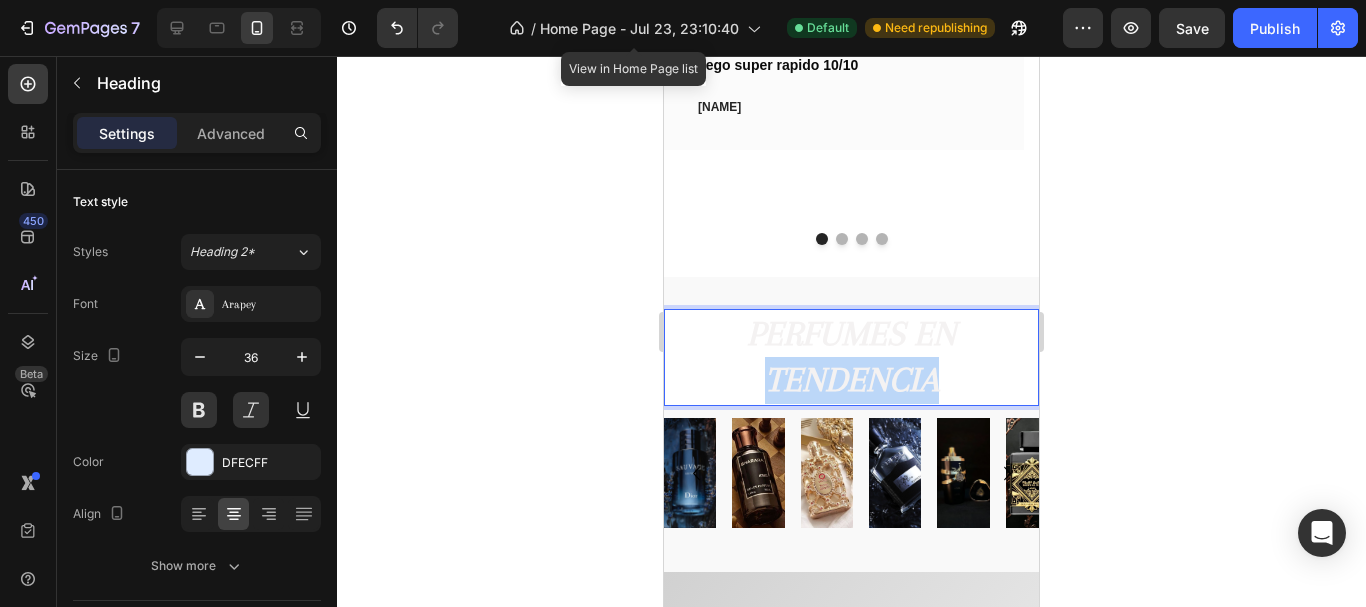 click on "PERFUMES EN TENDENCIA" at bounding box center [851, 358] 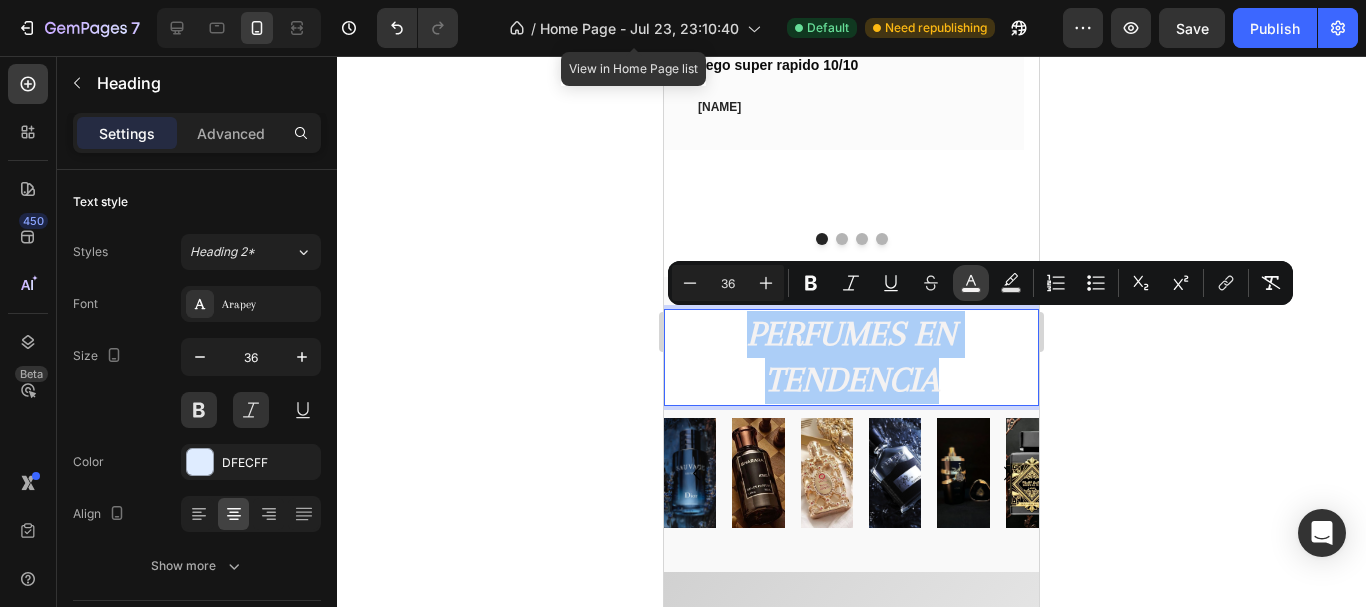 click 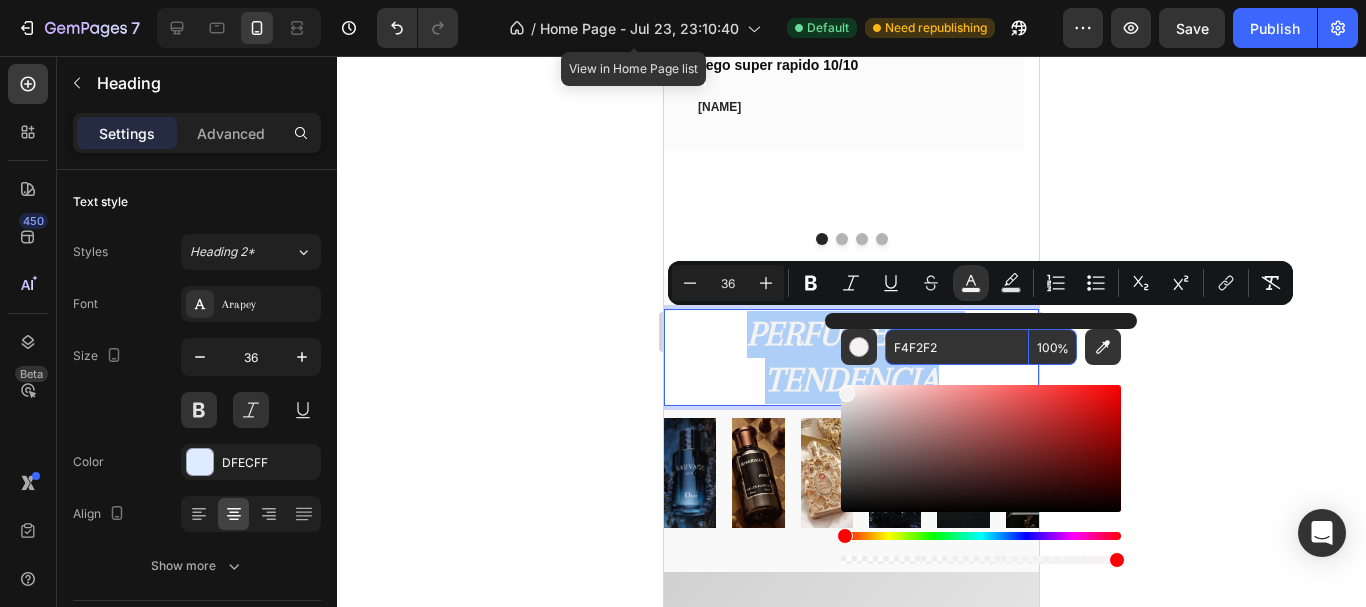 click on "F4F2F2" at bounding box center [957, 347] 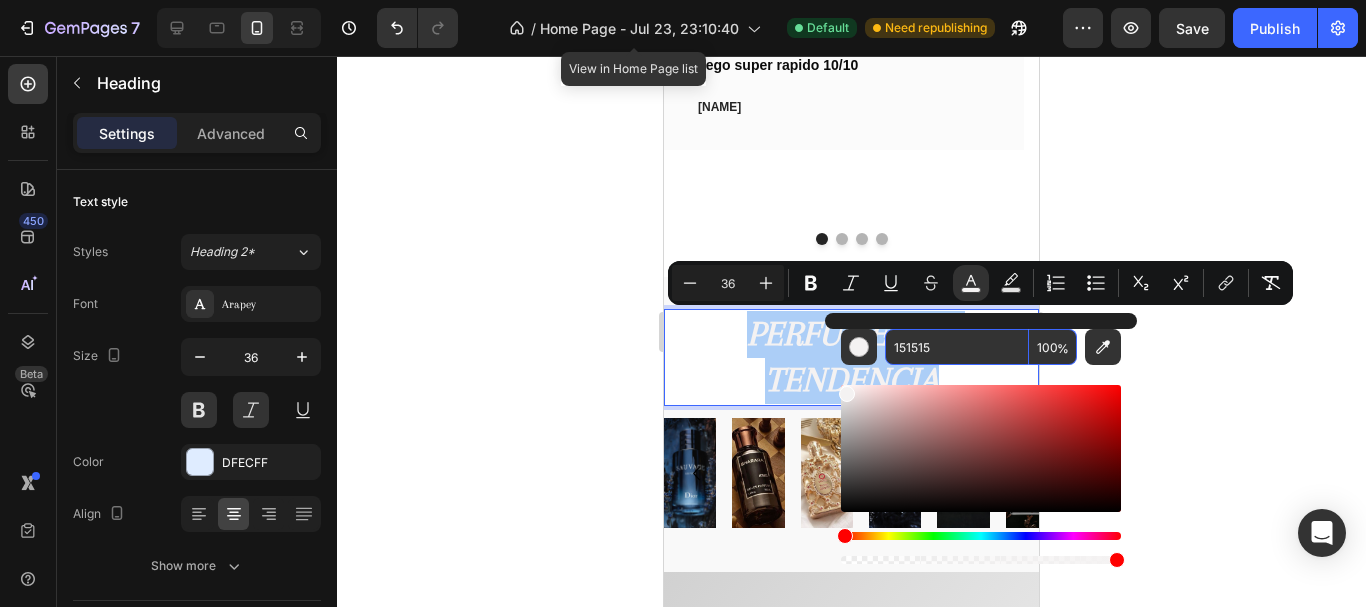 type on "151515" 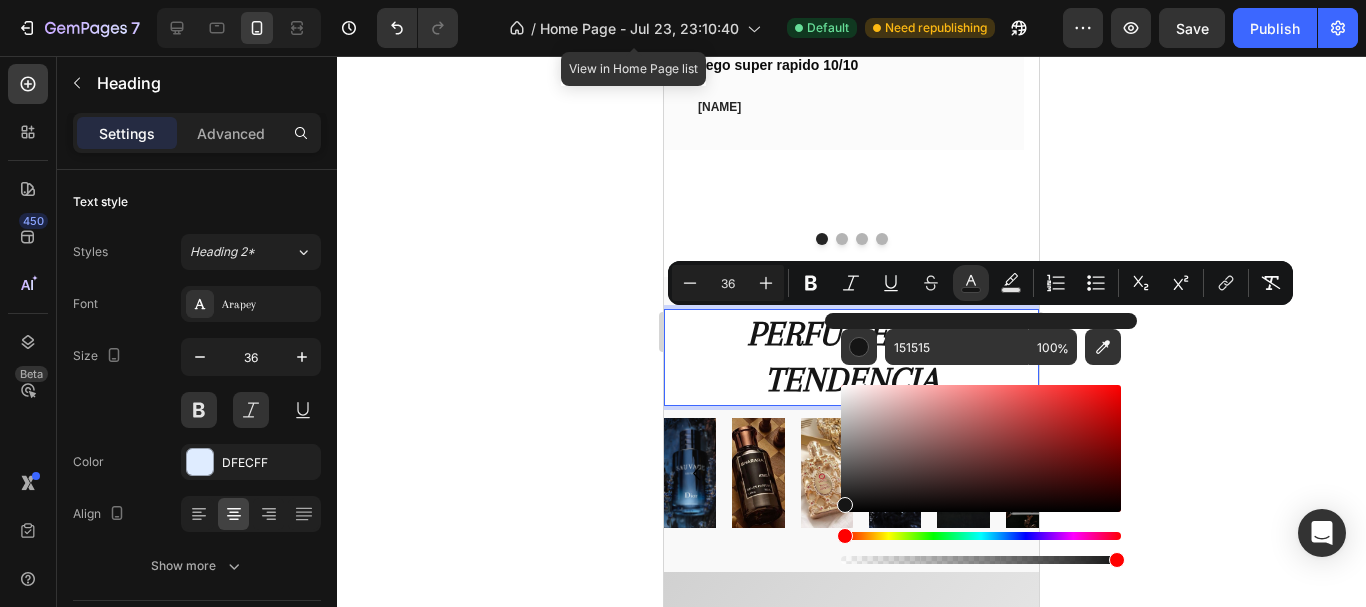click 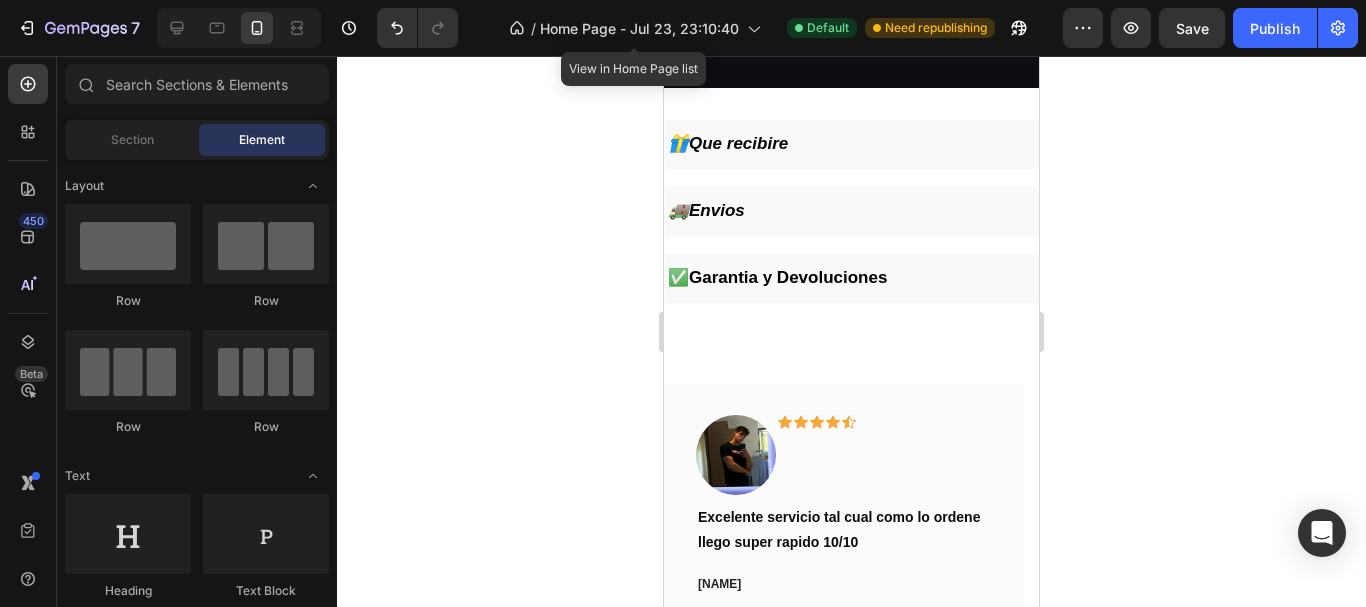 scroll, scrollTop: 412, scrollLeft: 0, axis: vertical 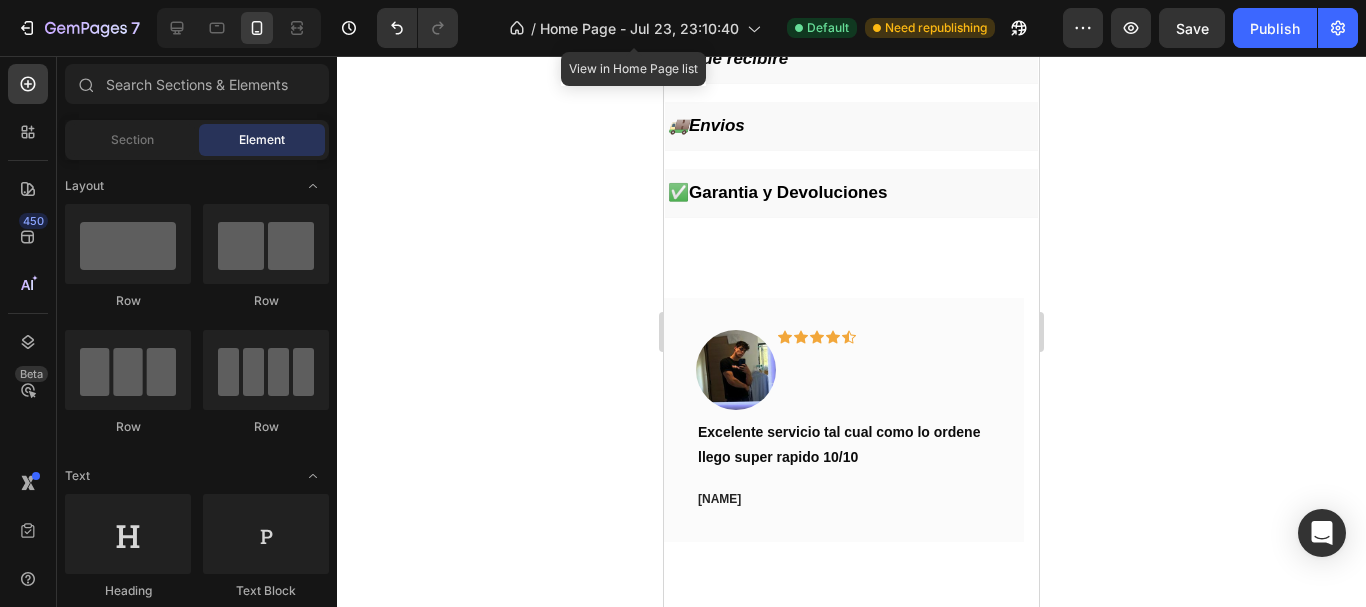 drag, startPoint x: 1028, startPoint y: 241, endPoint x: 1706, endPoint y: 223, distance: 678.2389 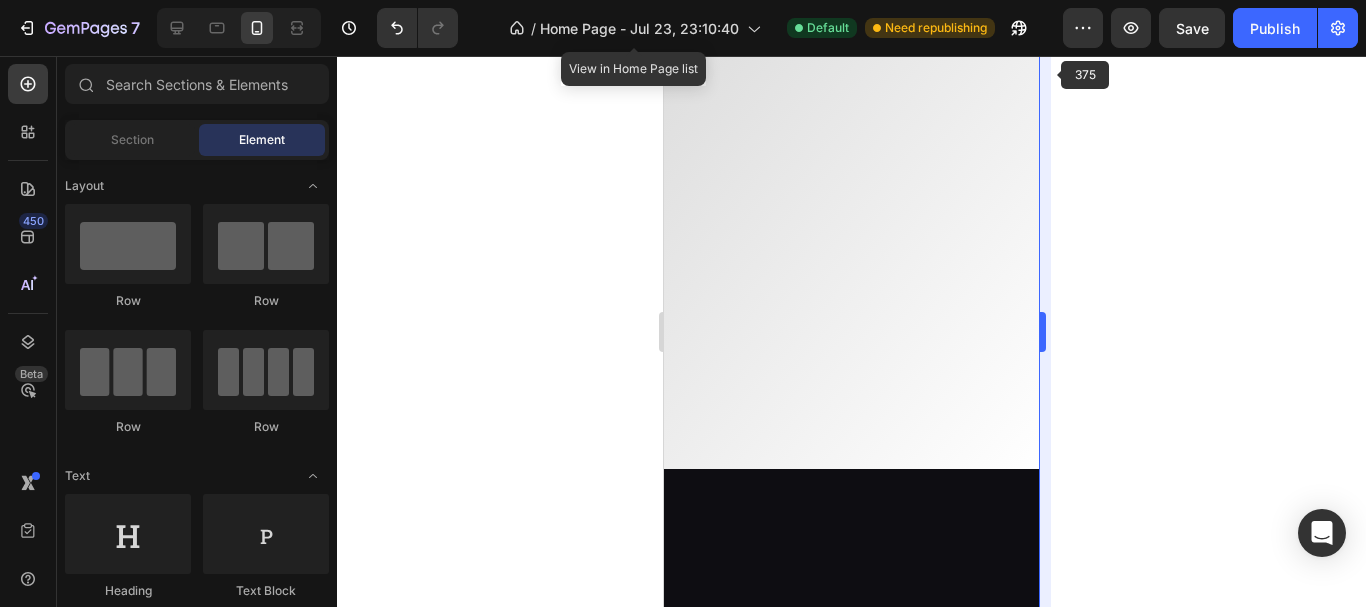 scroll, scrollTop: 0, scrollLeft: 0, axis: both 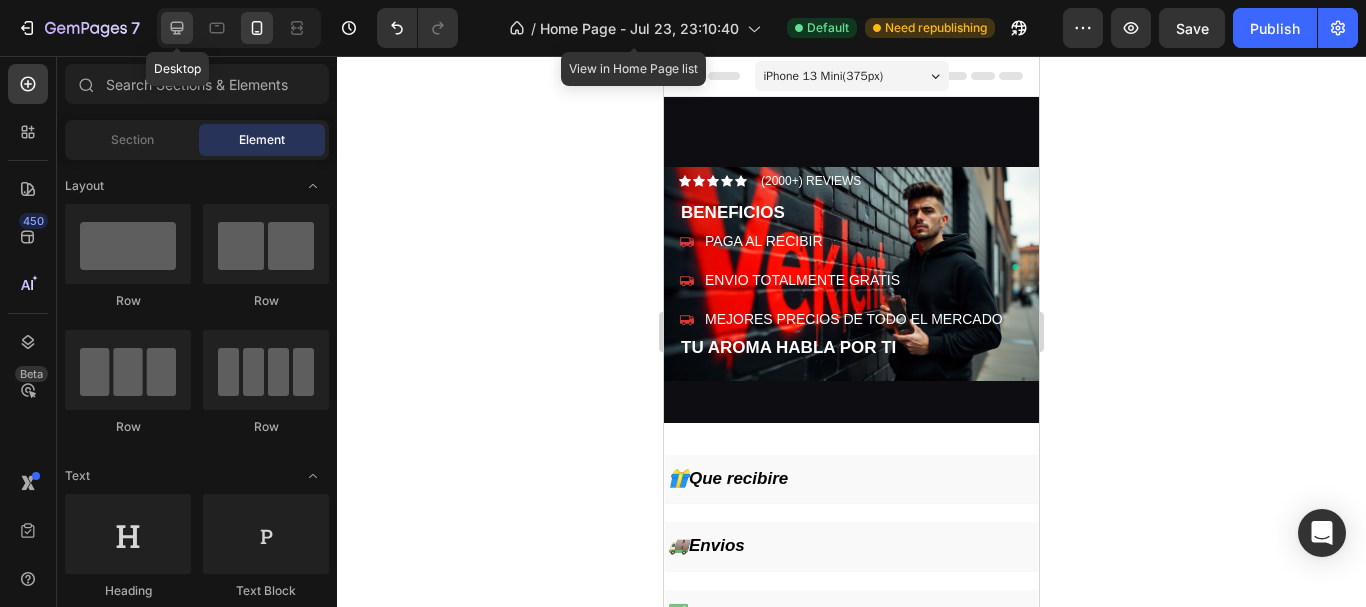 click 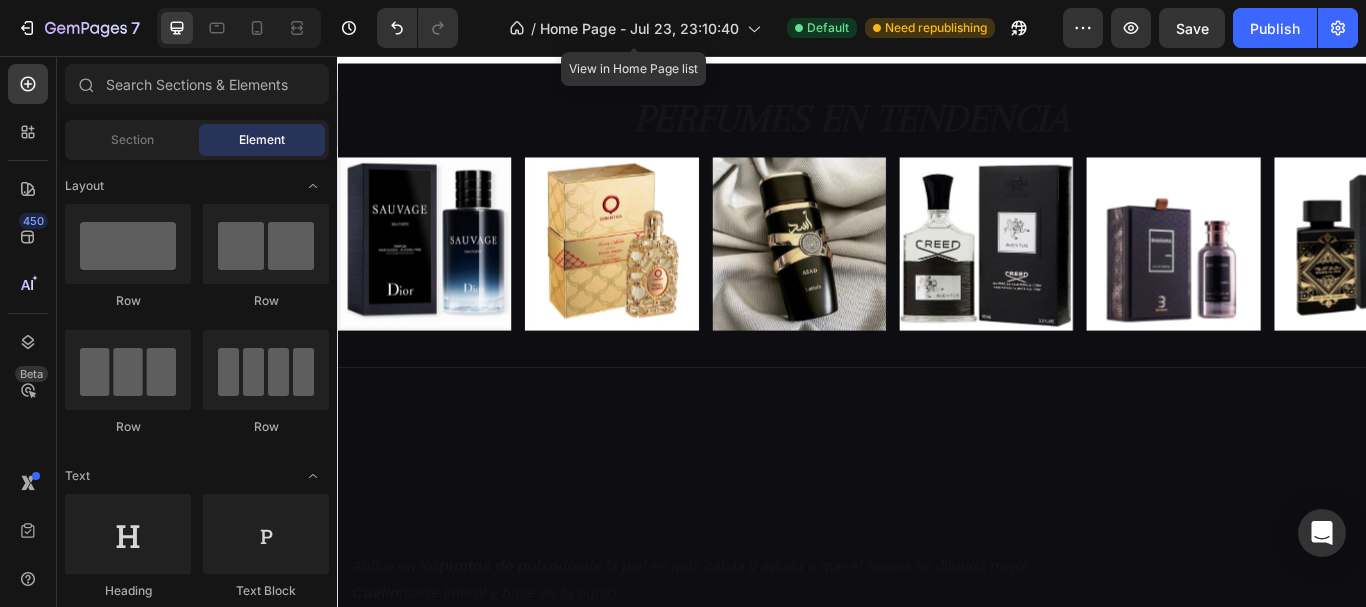 scroll, scrollTop: 1172, scrollLeft: 0, axis: vertical 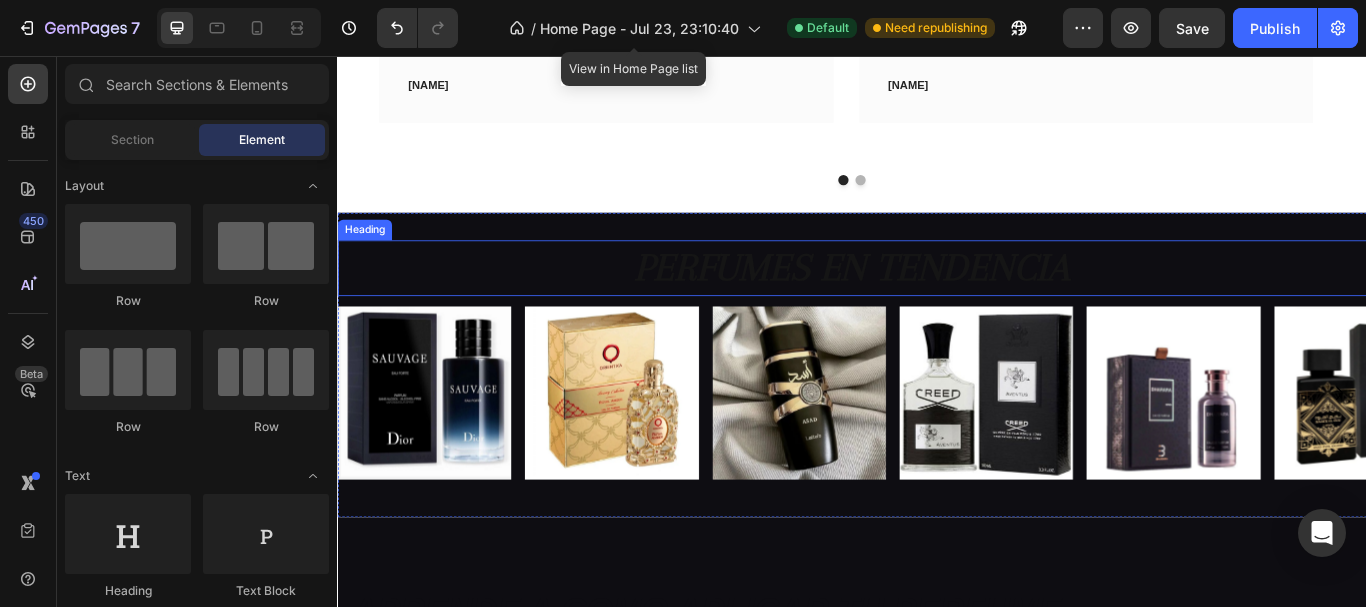 click on "PERFUMES EN TENDENCIA" at bounding box center [937, 303] 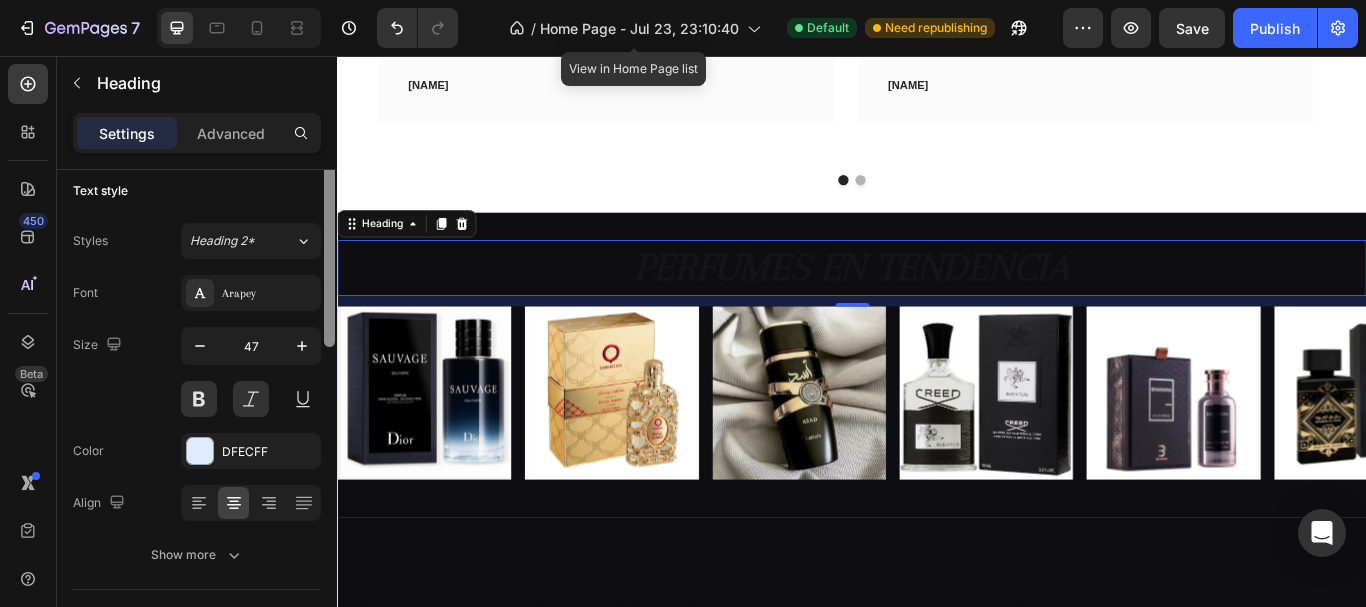 scroll, scrollTop: 66, scrollLeft: 0, axis: vertical 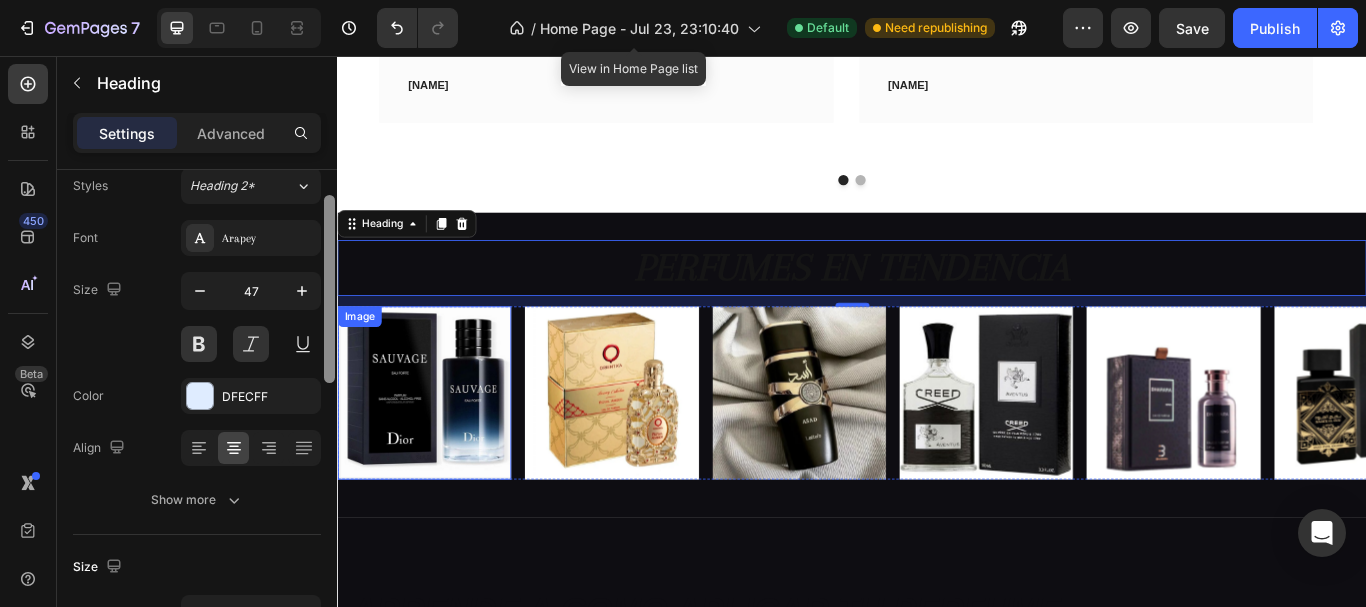 drag, startPoint x: 666, startPoint y: 368, endPoint x: 343, endPoint y: 447, distance: 332.5207 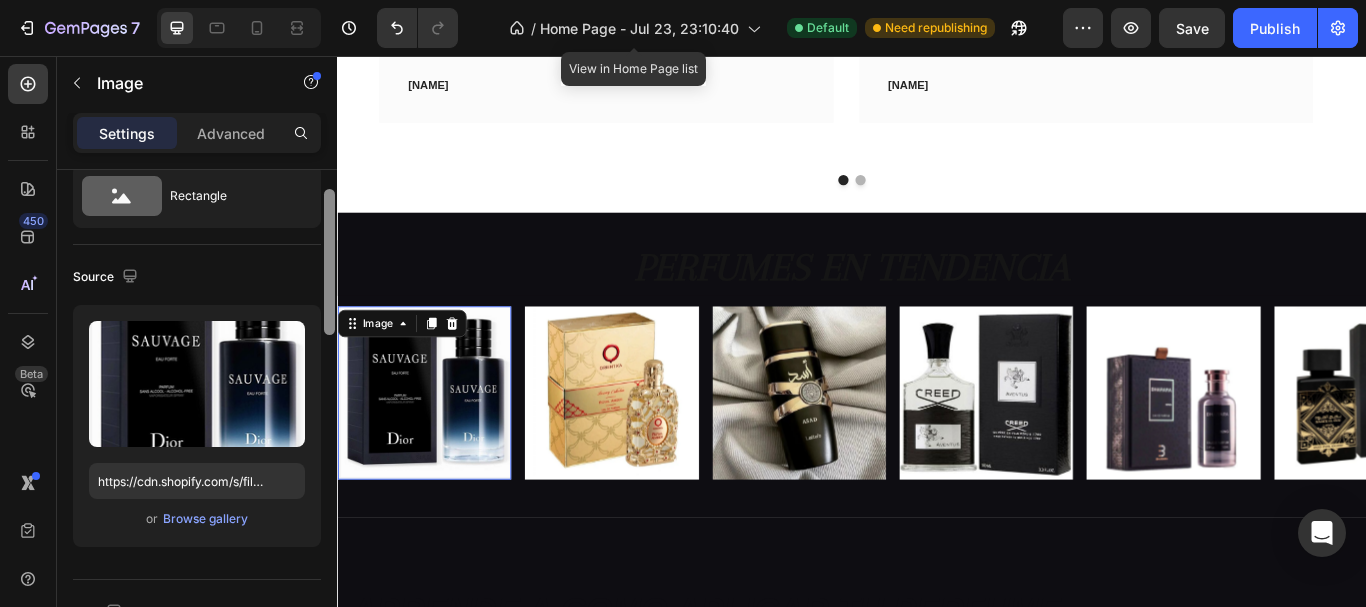 scroll, scrollTop: 0, scrollLeft: 0, axis: both 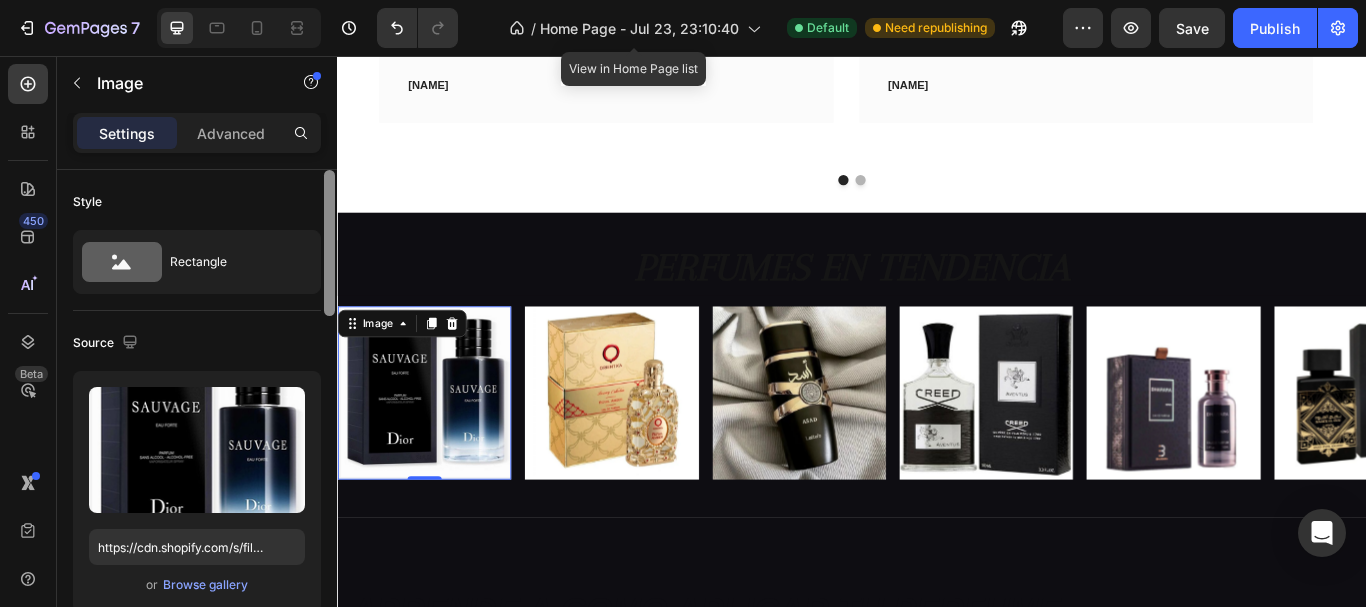 click at bounding box center (329, 243) 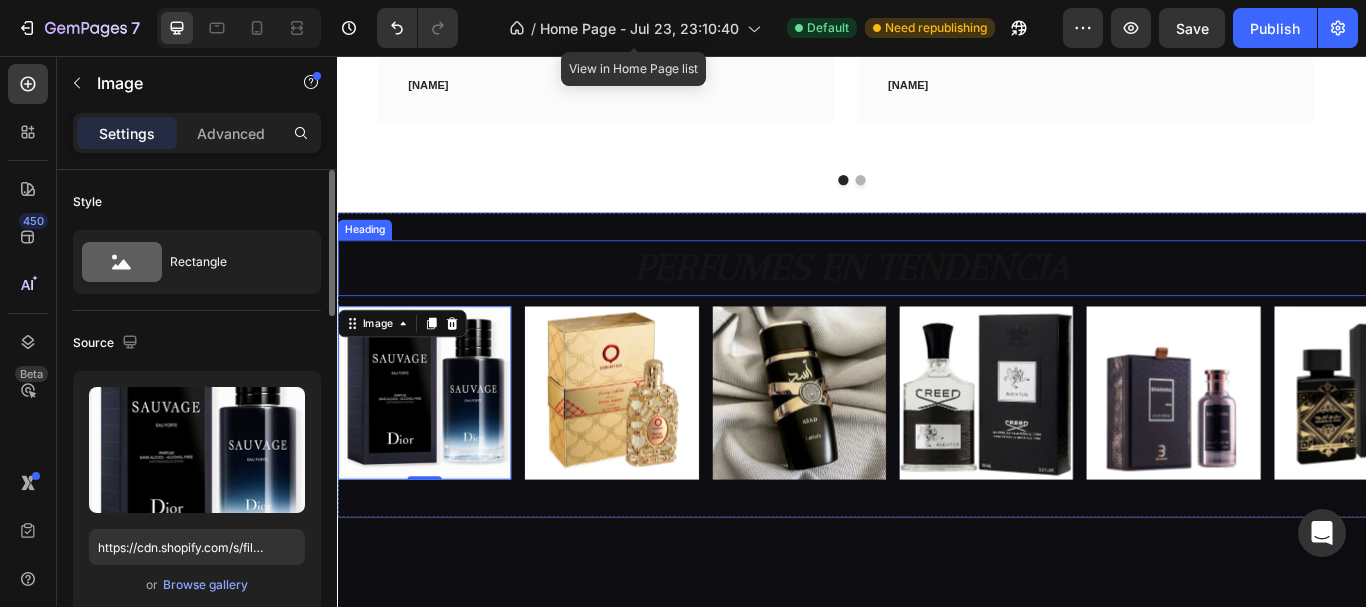 click on "PERFUMES EN TENDENCIA" at bounding box center (937, 303) 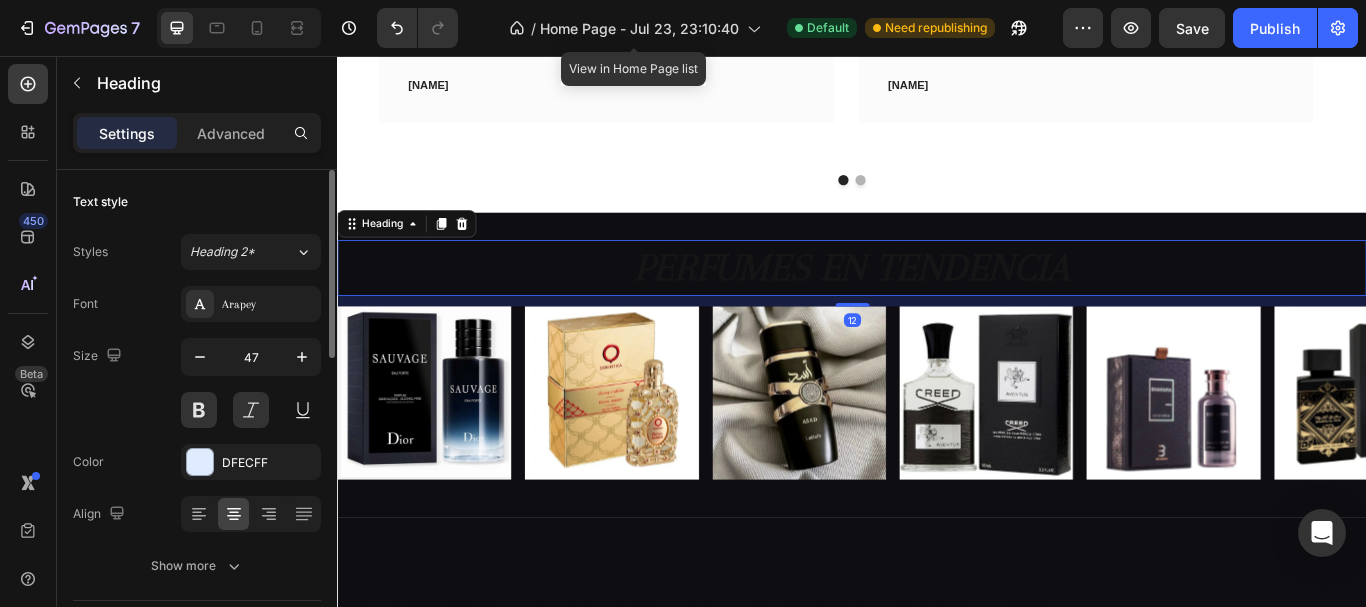 click on "PERFUMES EN TENDENCIA" at bounding box center (937, 303) 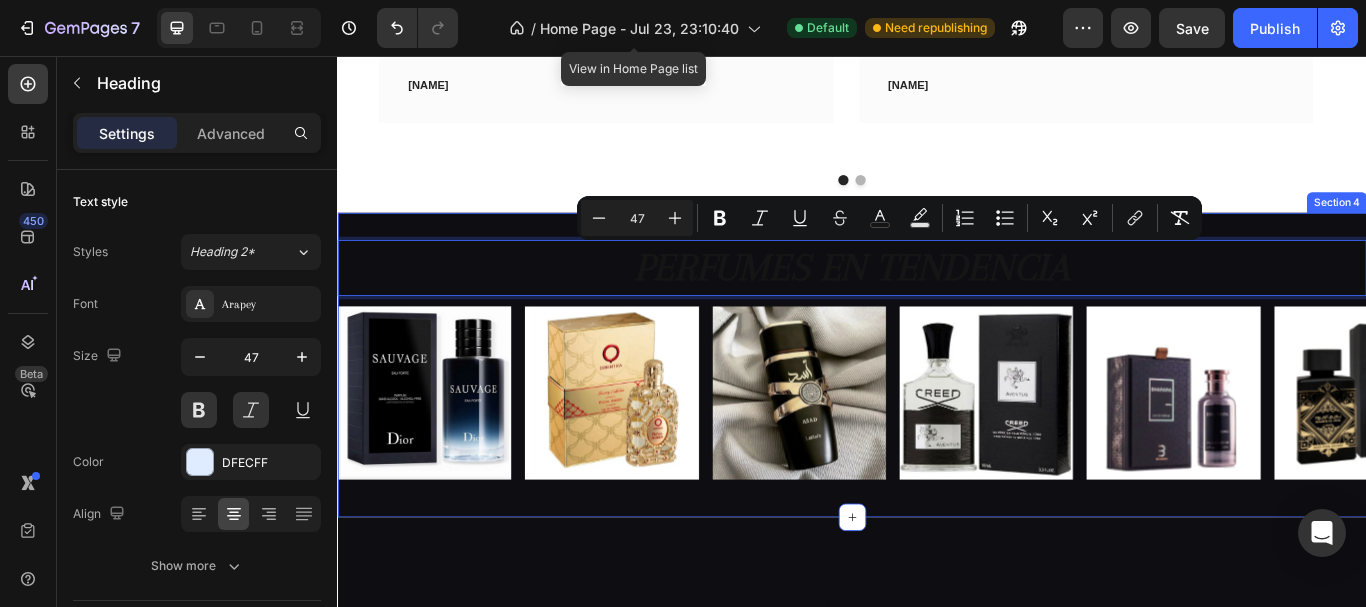 click on "PERFUMES EN TENDENCIA Heading   12
Image Image Image Image Image Image
Carousel Section 4" at bounding box center (937, 416) 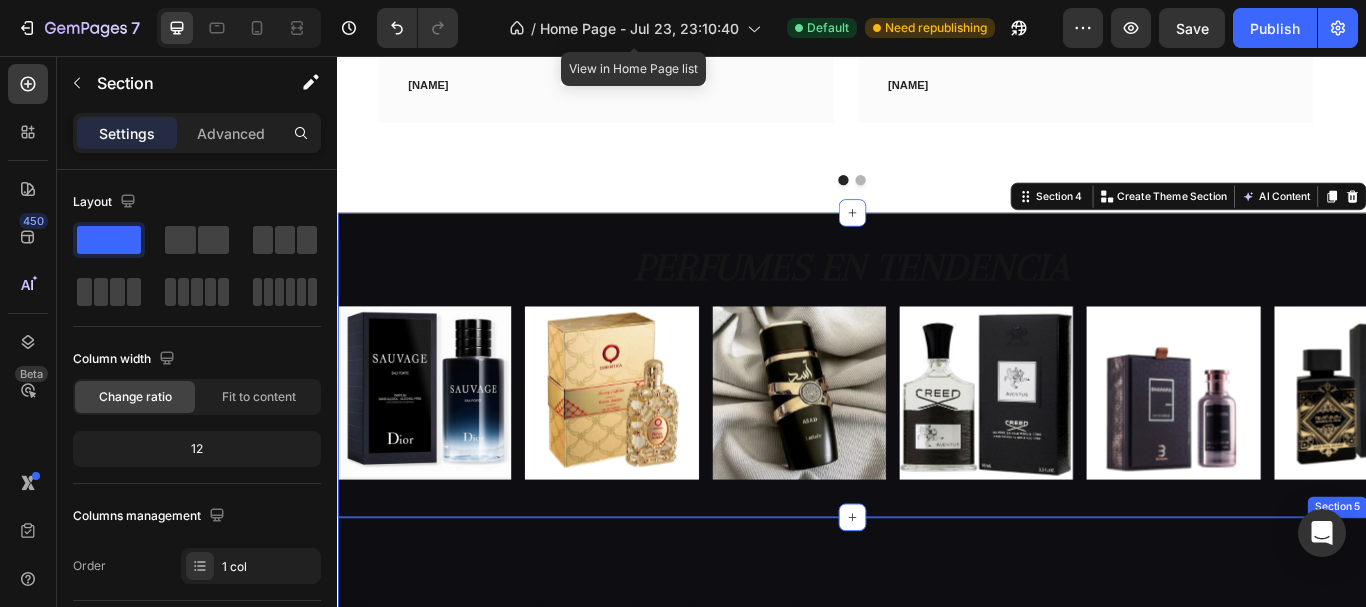 click on "APRENDE A COMO APLICAR TU PERFUME Heading Donde aplicarlo Heading Aplica en los  puntos de pulso  donde la piel es más cálida y ayuda a que el aroma se difunda mejor Text block Cuello  (parte lateral y base de la nuca) Muñecas Detrás de las orejas Codos internos Pecho (hombres)  o  escote (mujeres) Text block Row   CUÁNDO APLICARLO (Y REAPLICARLO) Heading Por la mañana  antes de salir. Reaplica a mitad del día  solo si es un perfume ligero o con poca duración (tipo colonia). Para eventos:  Aplica justo antes de salir , no horas antes. Text block Row Row Section 5" at bounding box center (937, 925) 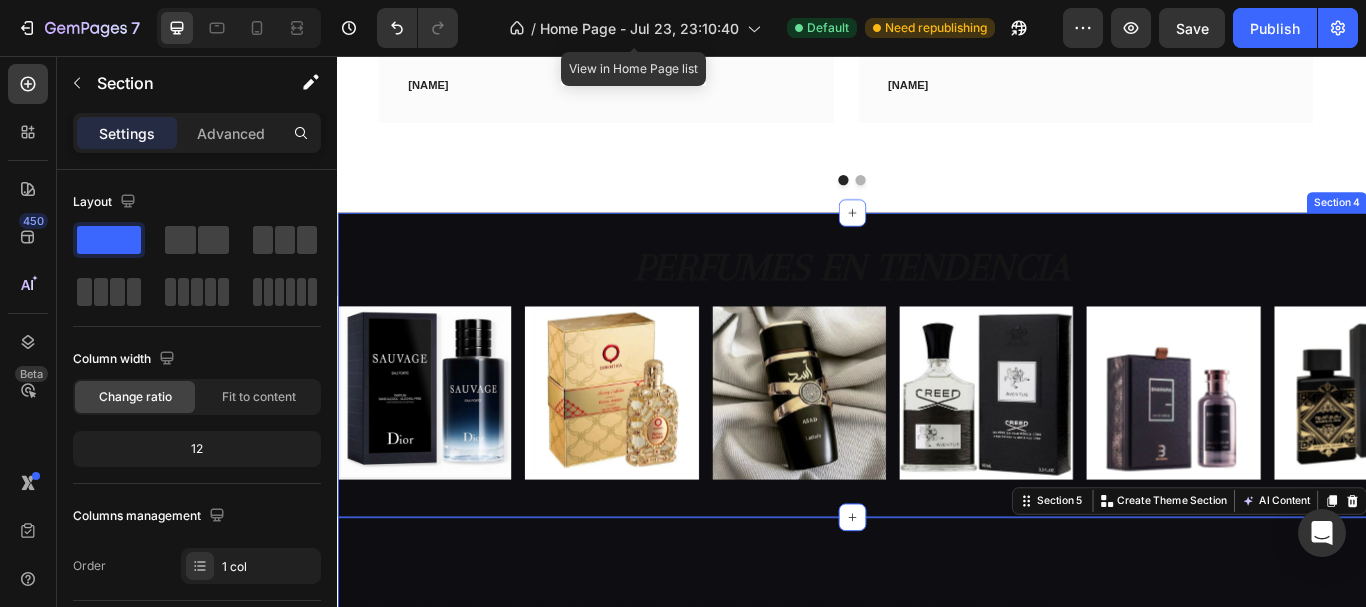 click on "⁠⁠⁠⁠⁠⁠⁠ PERFUMES EN TENDENCIA Heading
Image Image Image Image Image Image
Carousel Section 4" at bounding box center (937, 416) 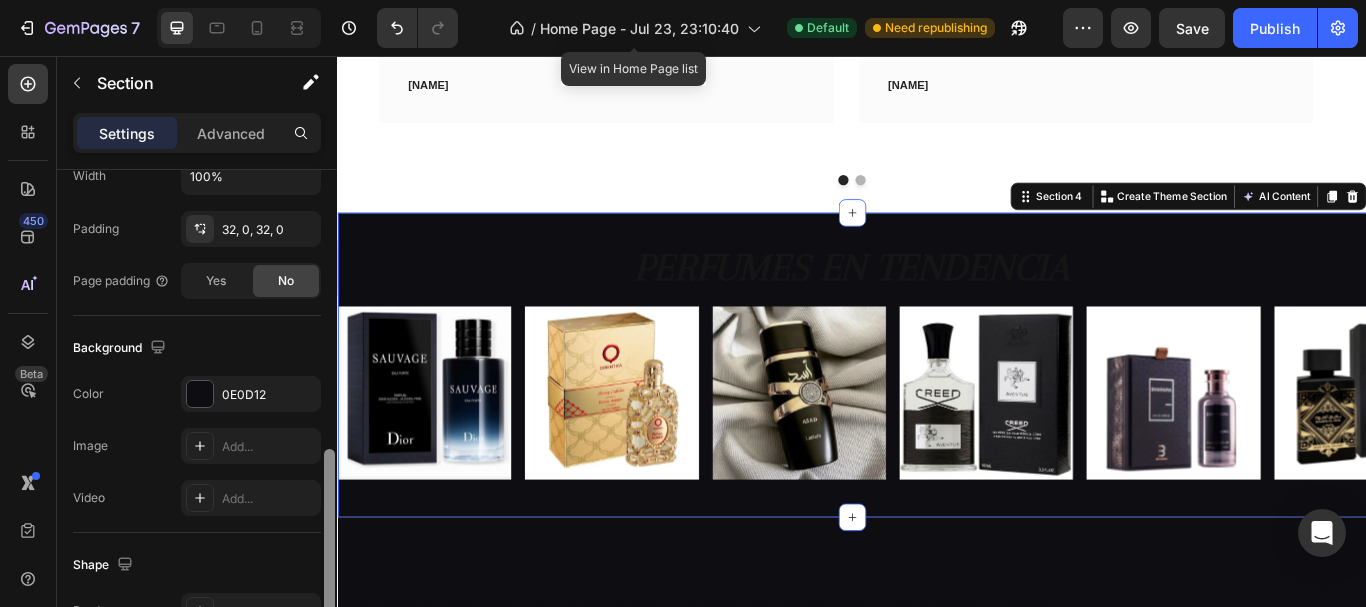 drag, startPoint x: 326, startPoint y: 223, endPoint x: 325, endPoint y: 425, distance: 202.00247 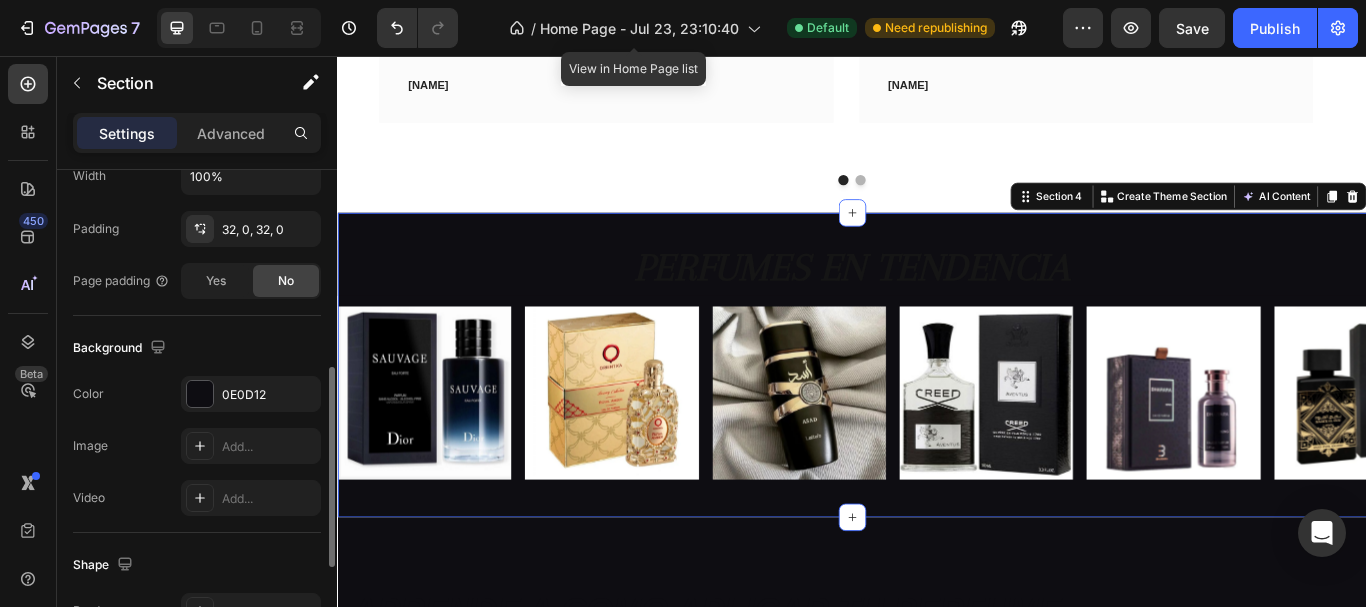 scroll, scrollTop: 499, scrollLeft: 0, axis: vertical 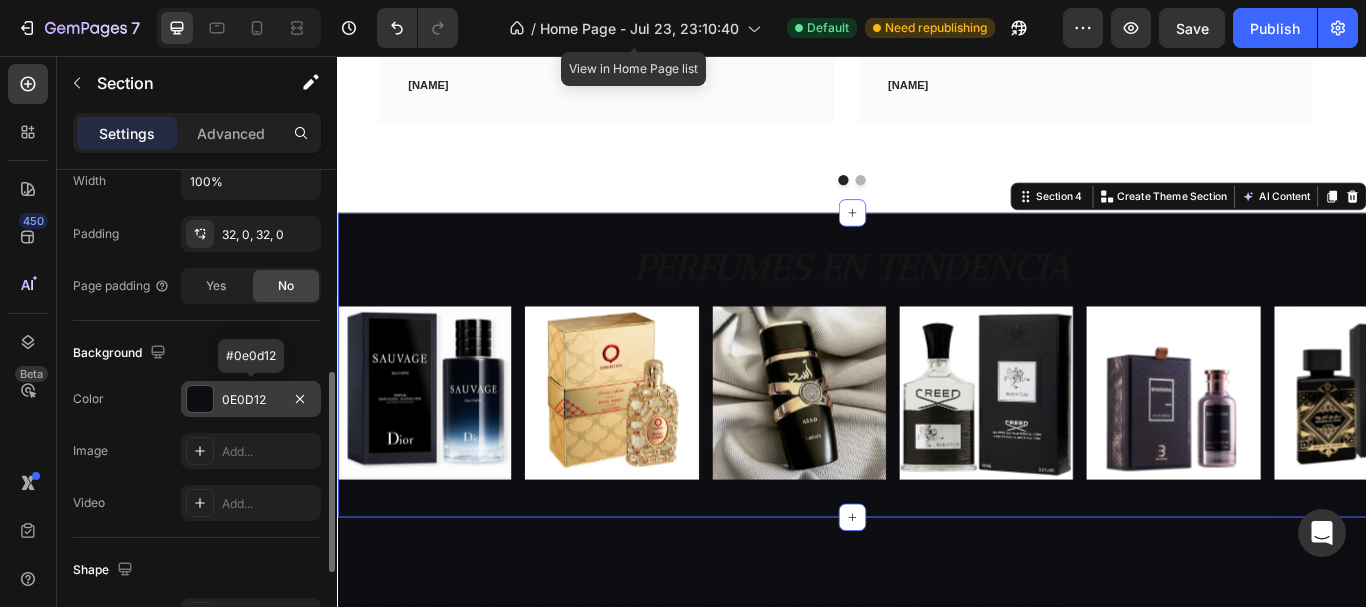 click on "0E0D12" at bounding box center (251, 400) 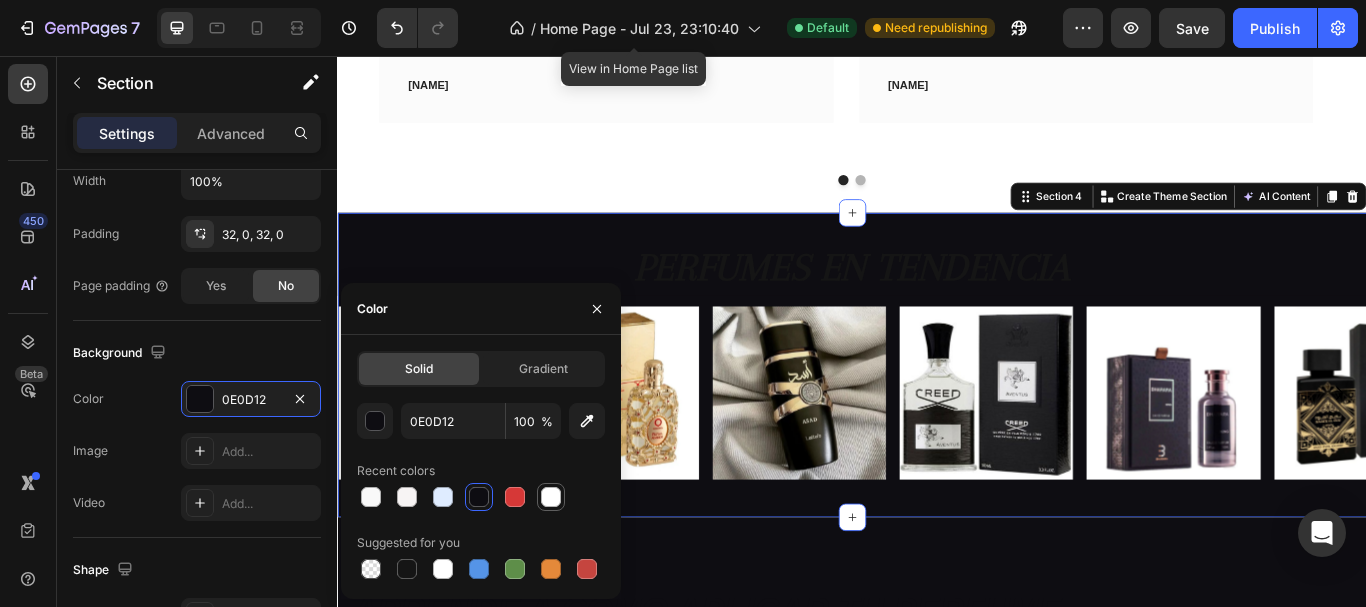 click at bounding box center (551, 497) 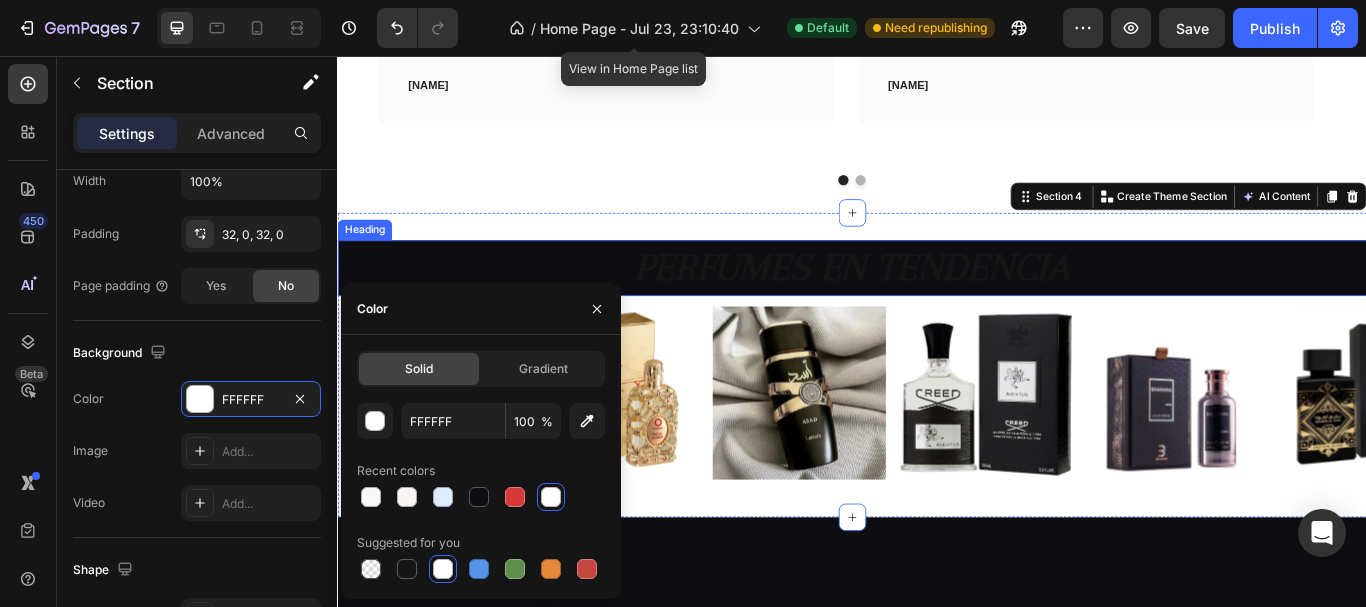 click on "⁠⁠⁠⁠⁠⁠⁠ PERFUMES EN TENDENCIA" at bounding box center (937, 303) 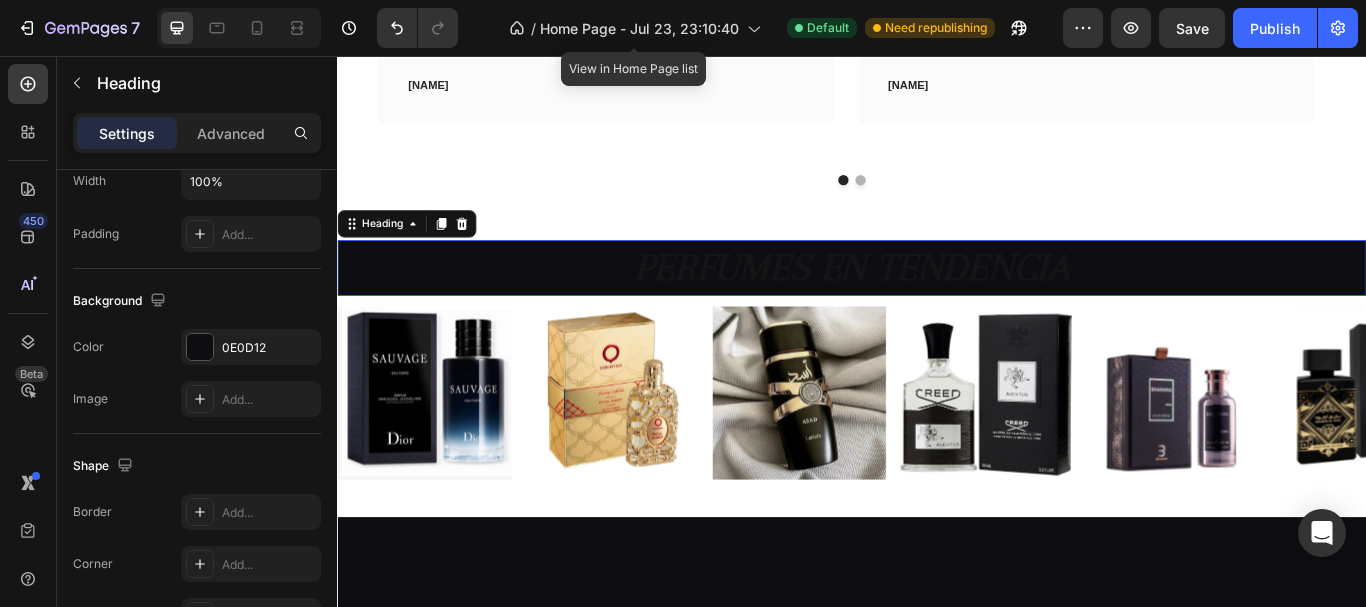 scroll, scrollTop: 0, scrollLeft: 0, axis: both 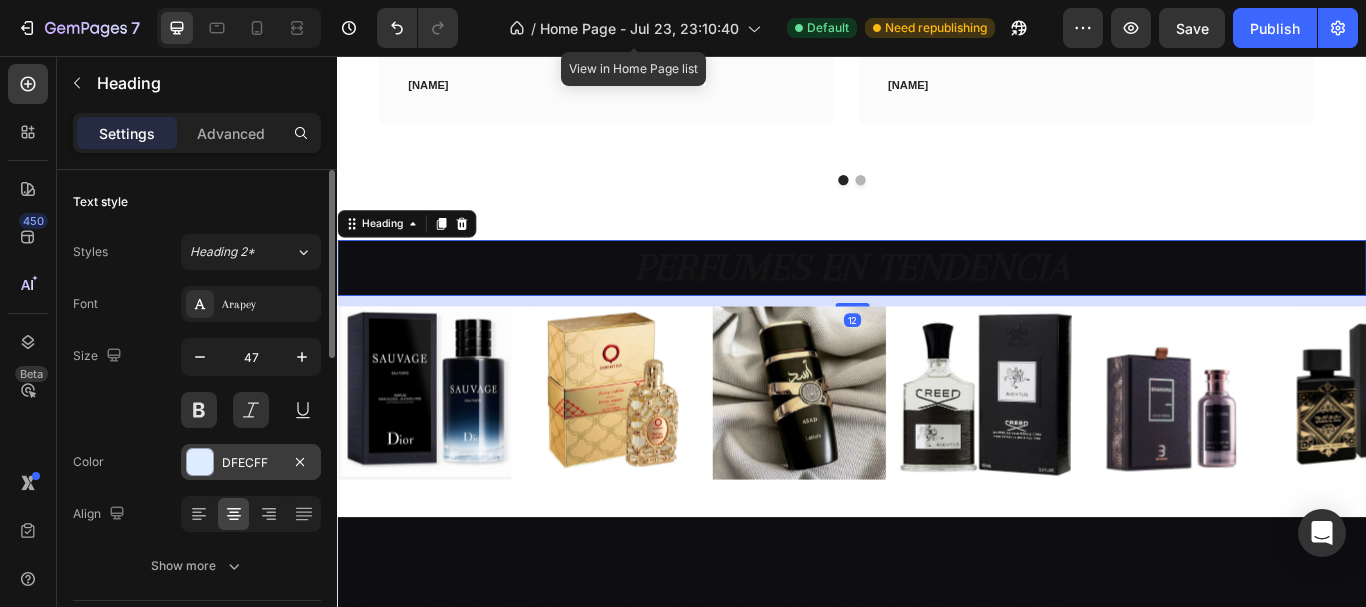 click on "DFECFF" at bounding box center [251, 463] 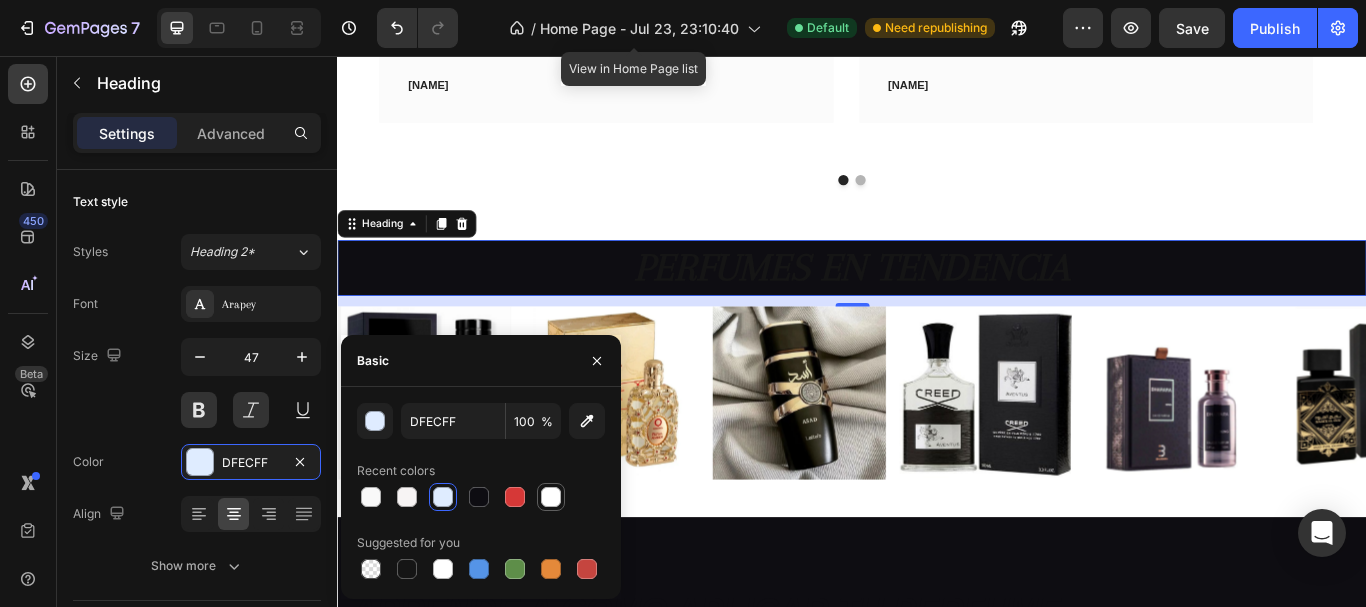 click at bounding box center (551, 497) 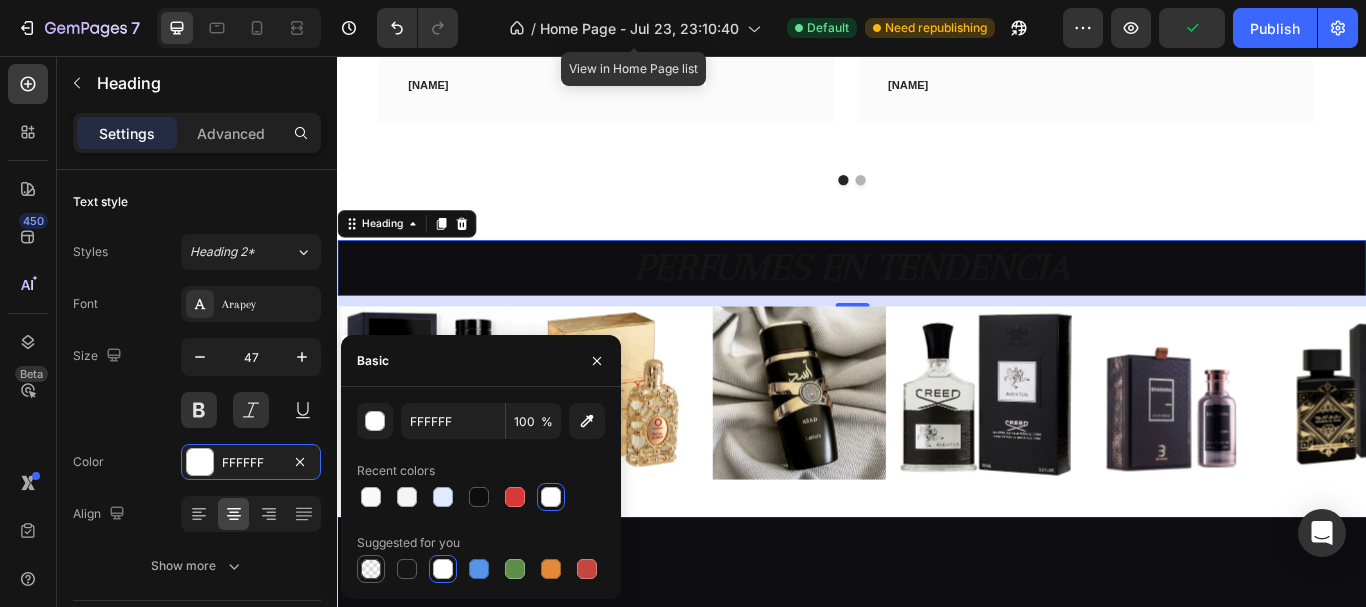 click at bounding box center (371, 569) 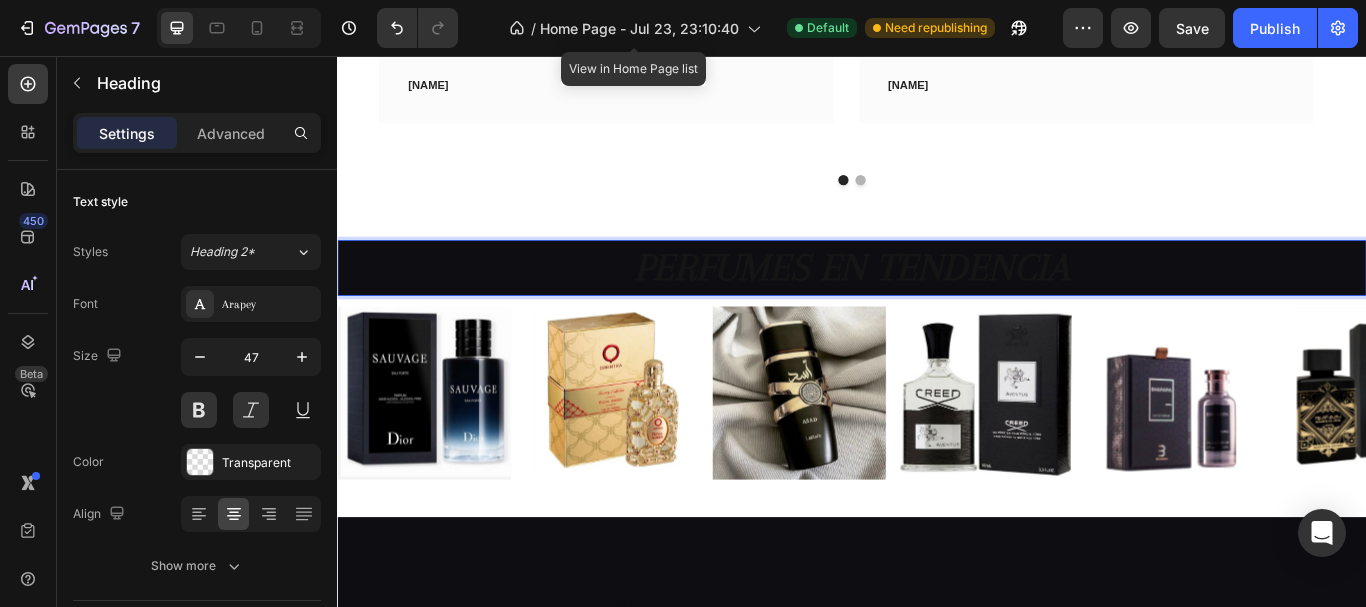 click on "PERFUMES EN TENDENCIA" at bounding box center (937, 303) 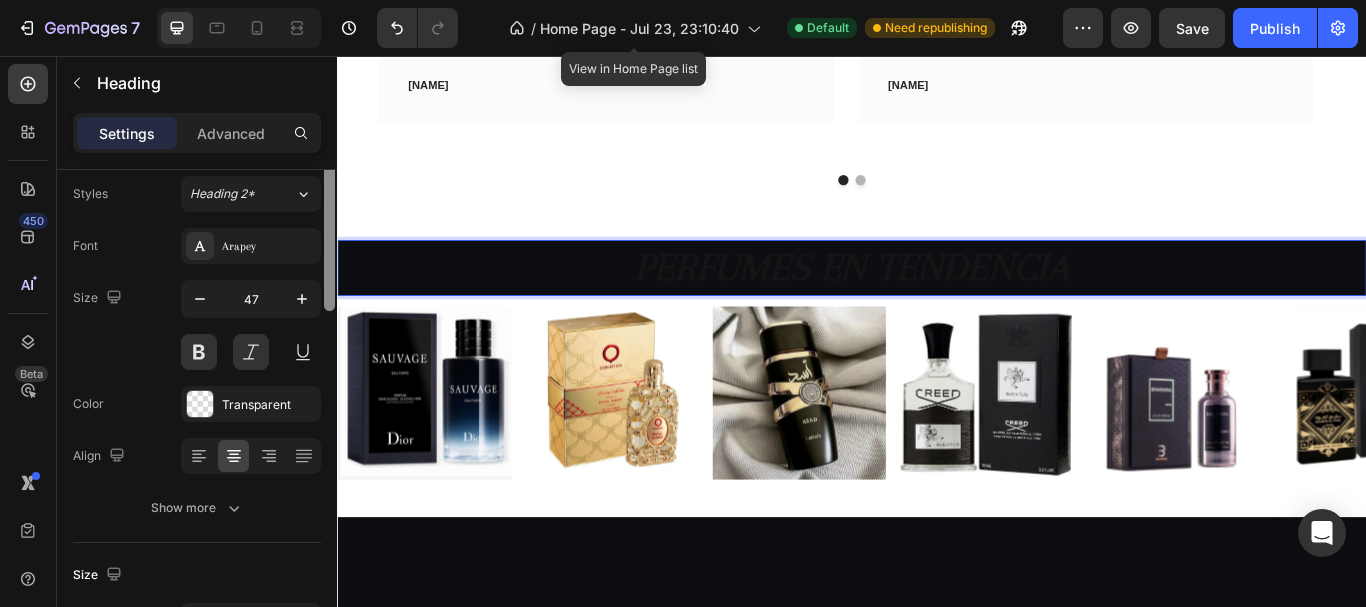 scroll, scrollTop: 87, scrollLeft: 0, axis: vertical 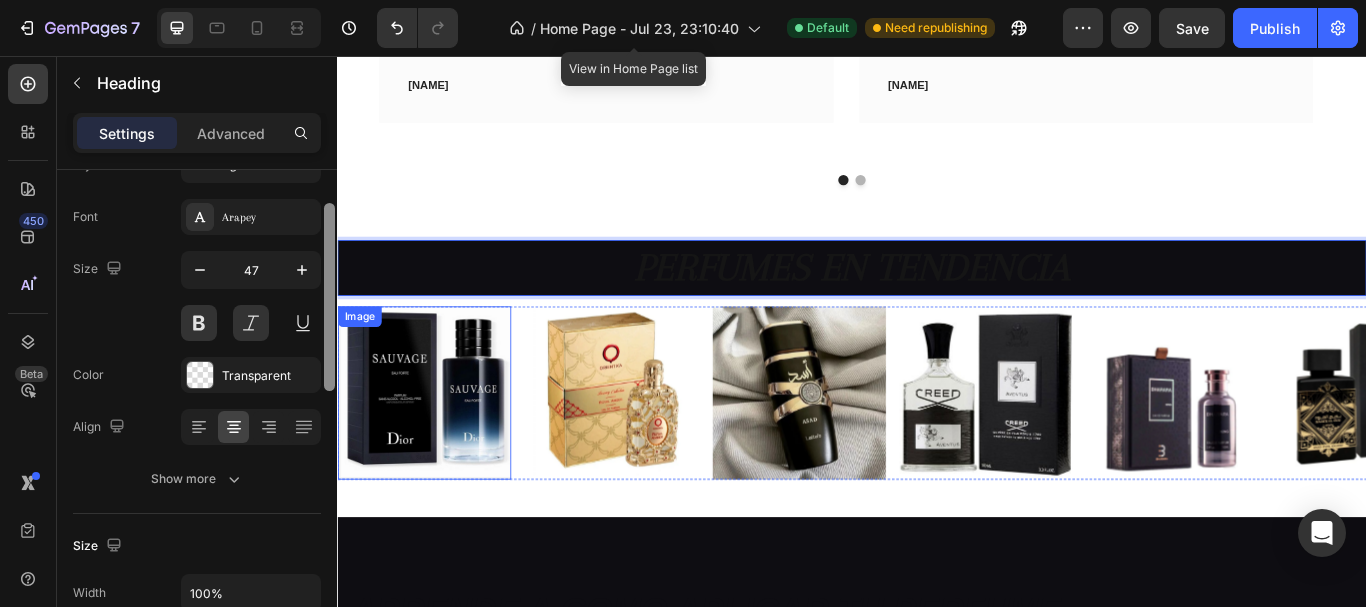 drag, startPoint x: 665, startPoint y: 372, endPoint x: 340, endPoint y: 461, distance: 336.96588 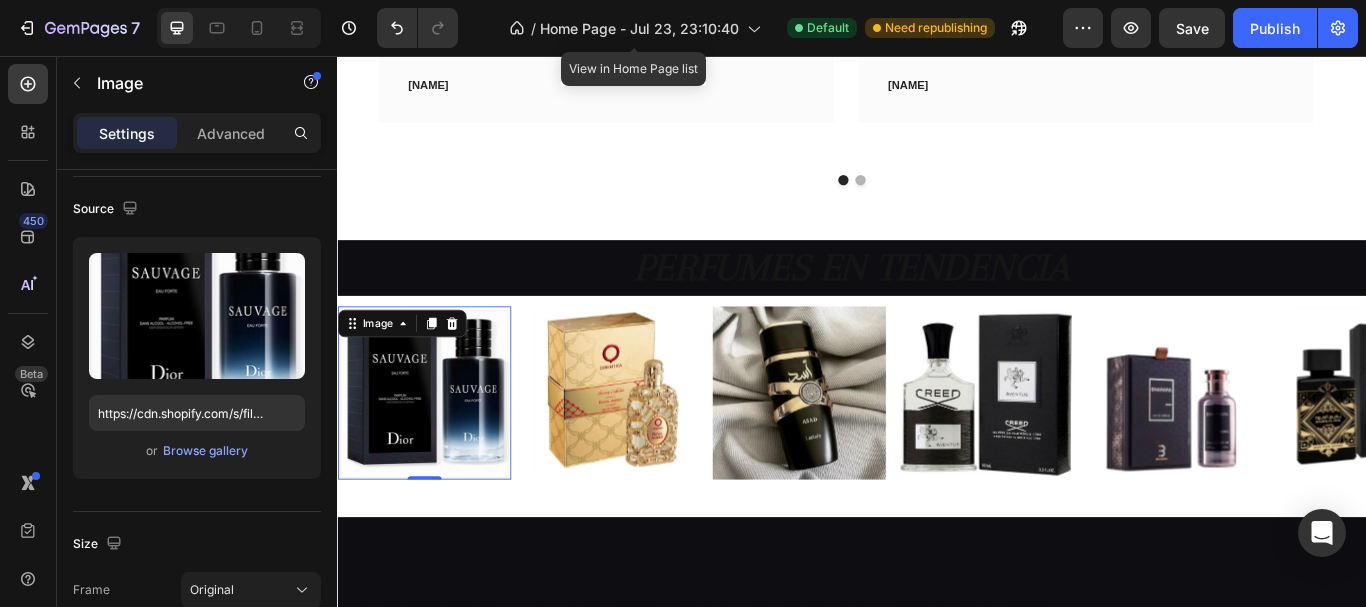 scroll, scrollTop: 628, scrollLeft: 0, axis: vertical 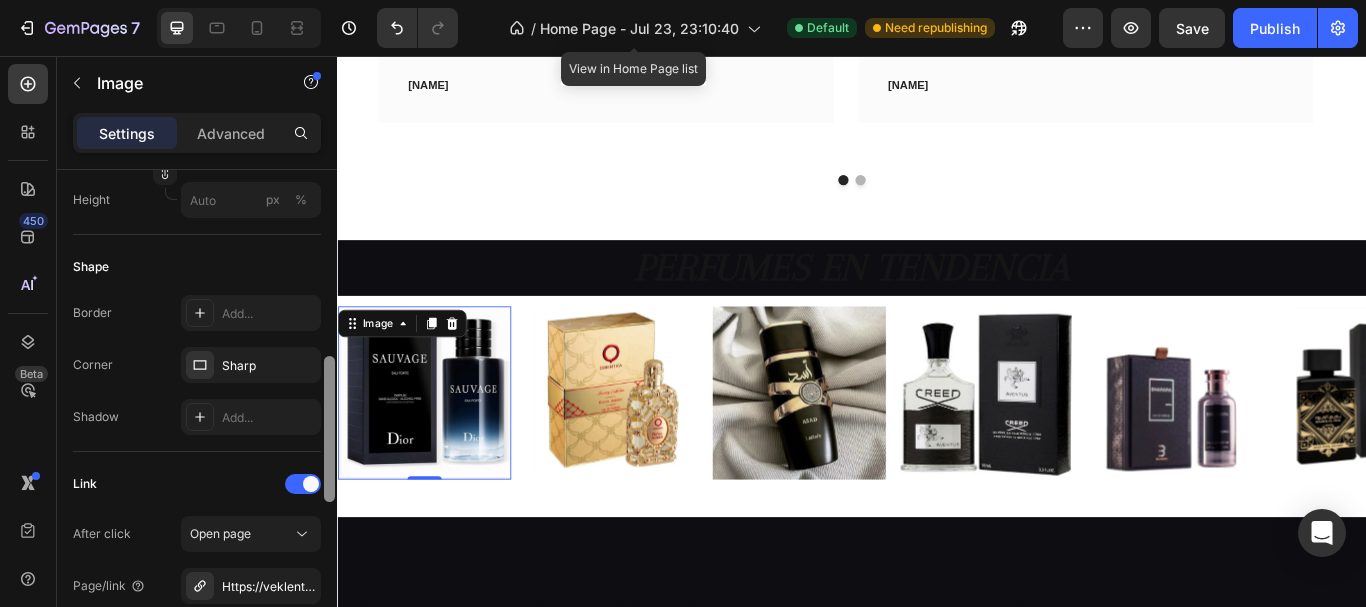 click at bounding box center [329, 417] 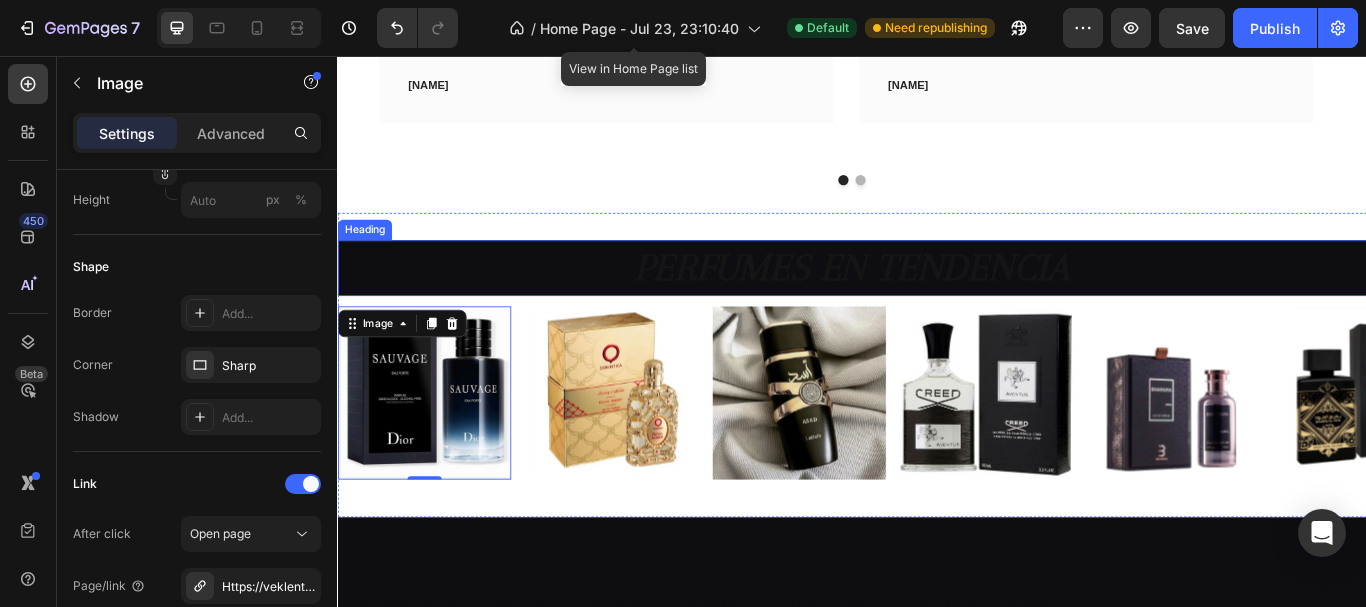 click on "⁠⁠⁠⁠⁠⁠⁠ PERFUMES EN TENDENCIA" at bounding box center [937, 303] 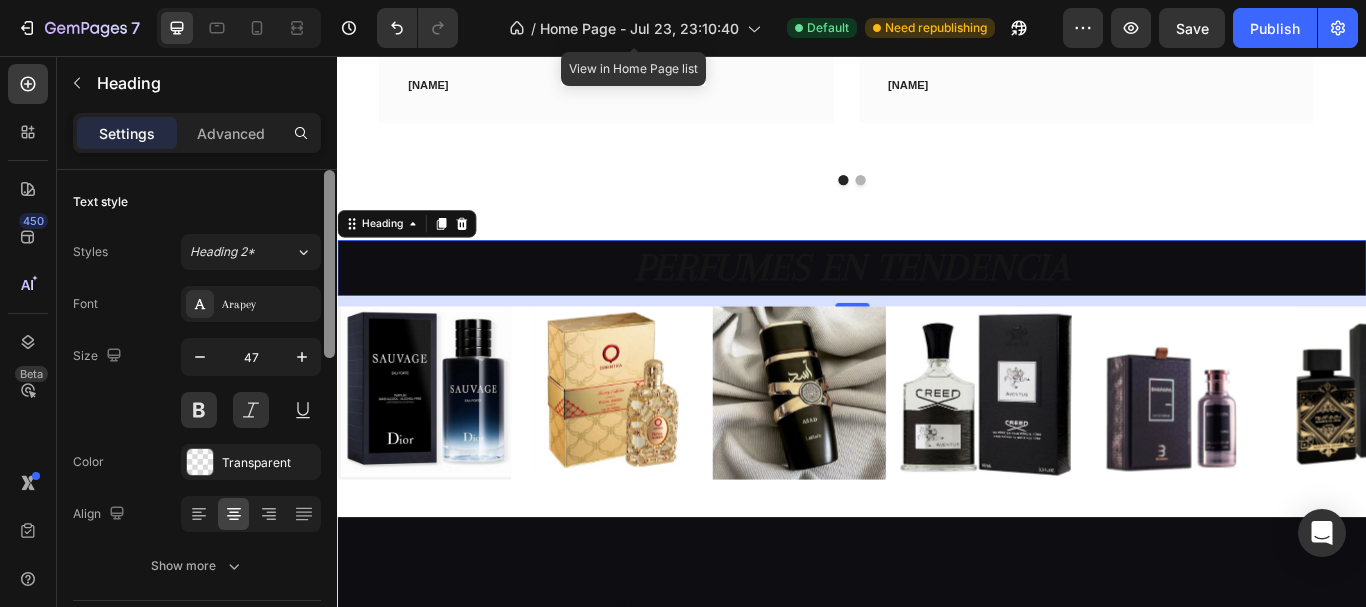 scroll, scrollTop: 494, scrollLeft: 0, axis: vertical 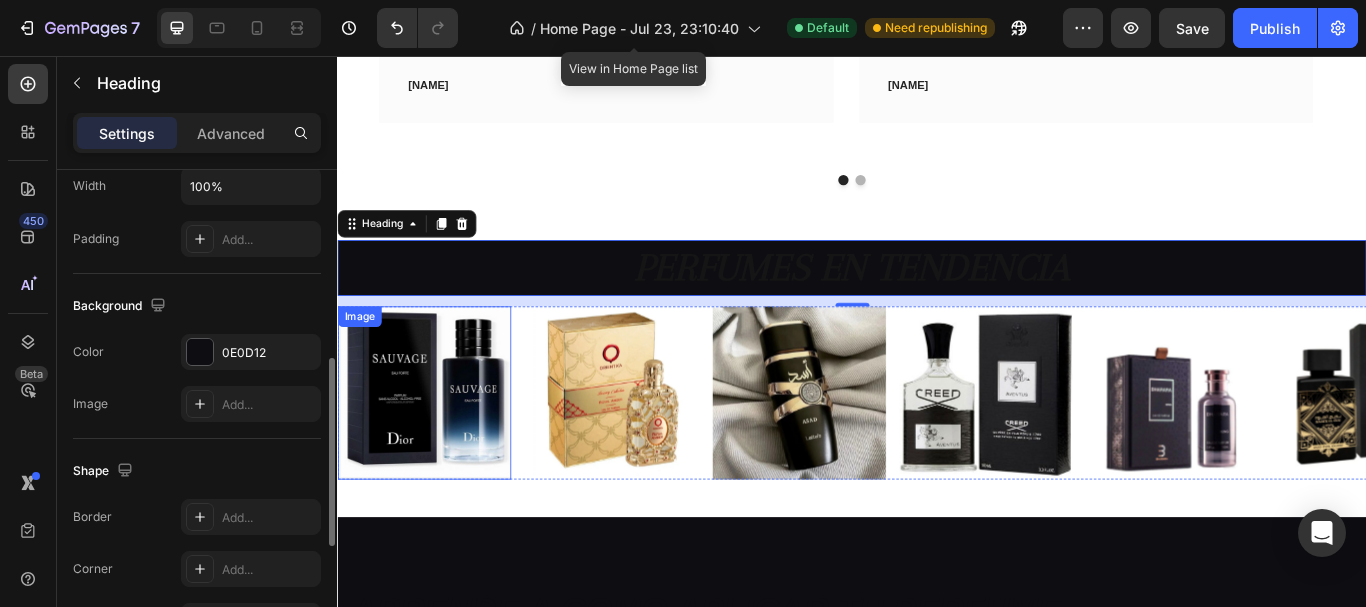 drag, startPoint x: 673, startPoint y: 360, endPoint x: 674, endPoint y: 426, distance: 66.007576 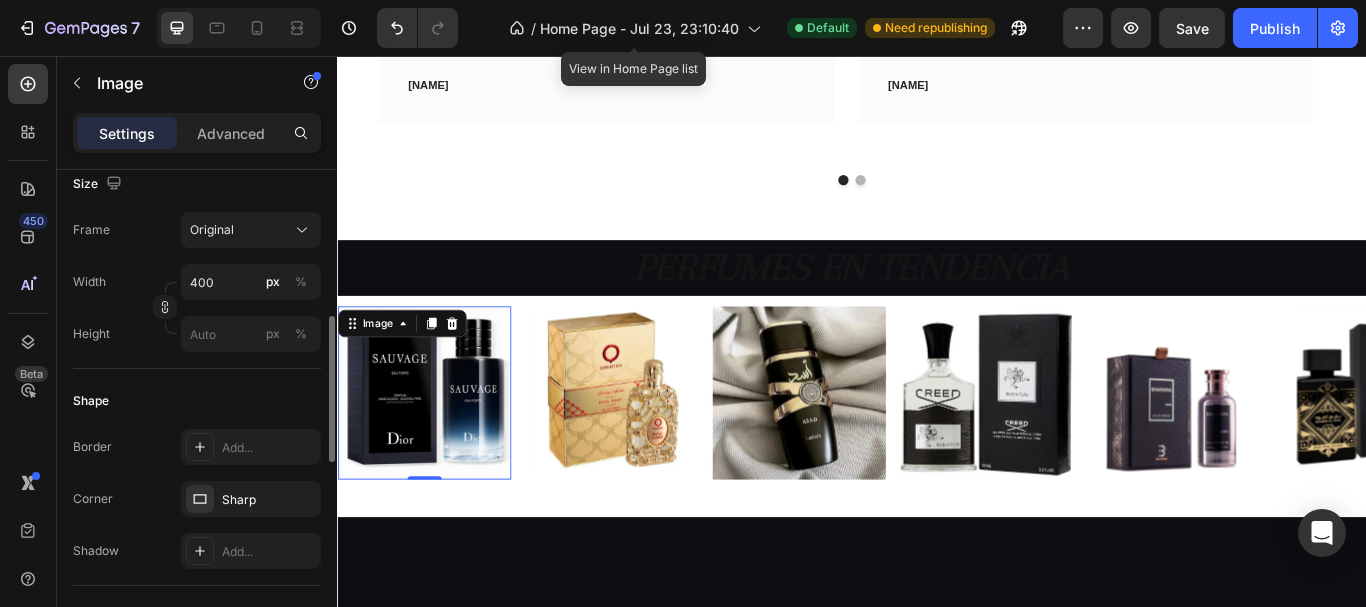 scroll, scrollTop: 0, scrollLeft: 0, axis: both 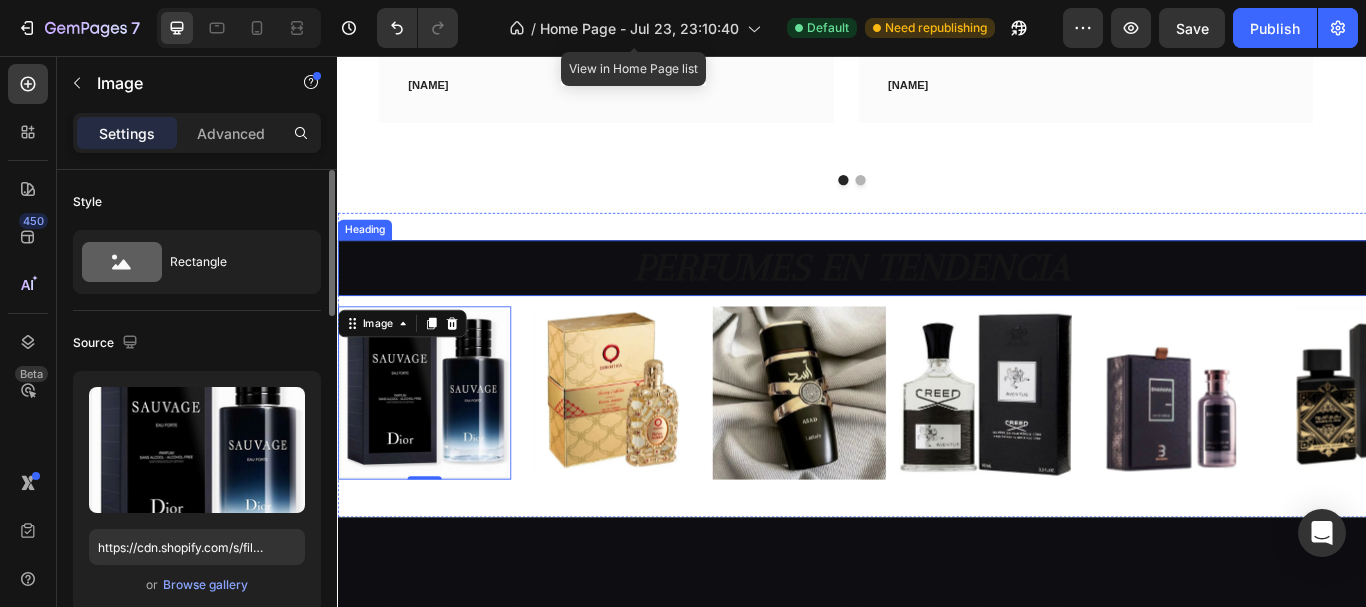 click on "⁠⁠⁠⁠⁠⁠⁠ PERFUMES EN TENDENCIA" at bounding box center [937, 303] 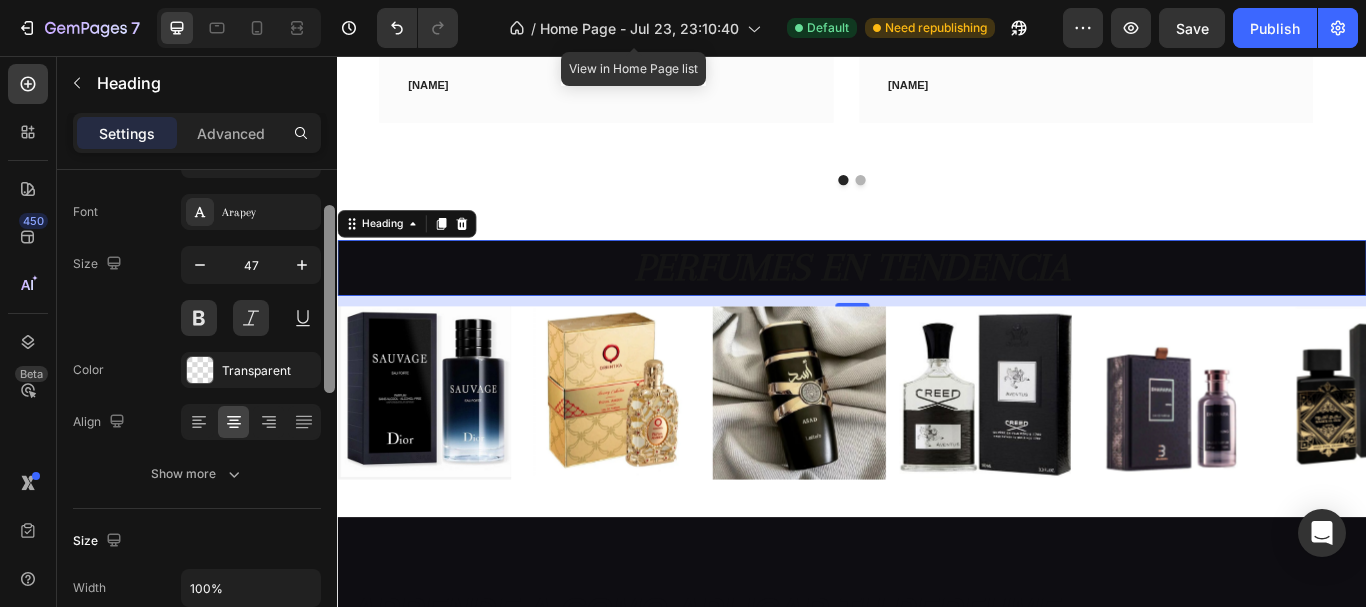 drag, startPoint x: 330, startPoint y: 297, endPoint x: 319, endPoint y: 340, distance: 44.38468 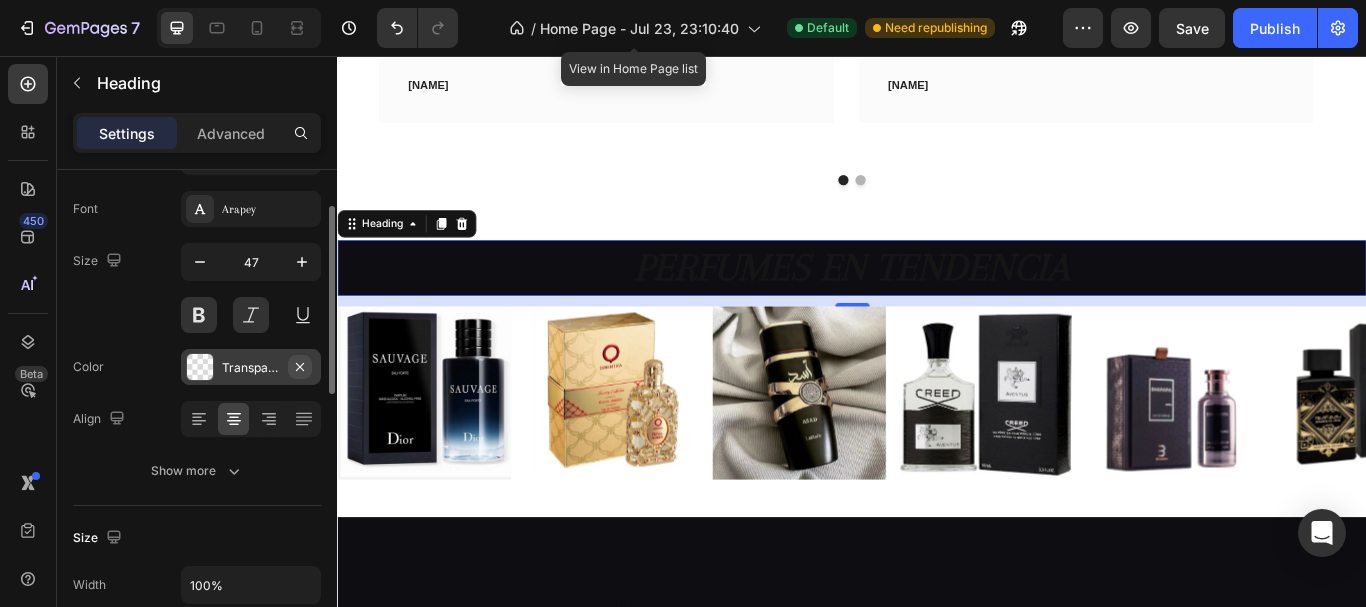 click 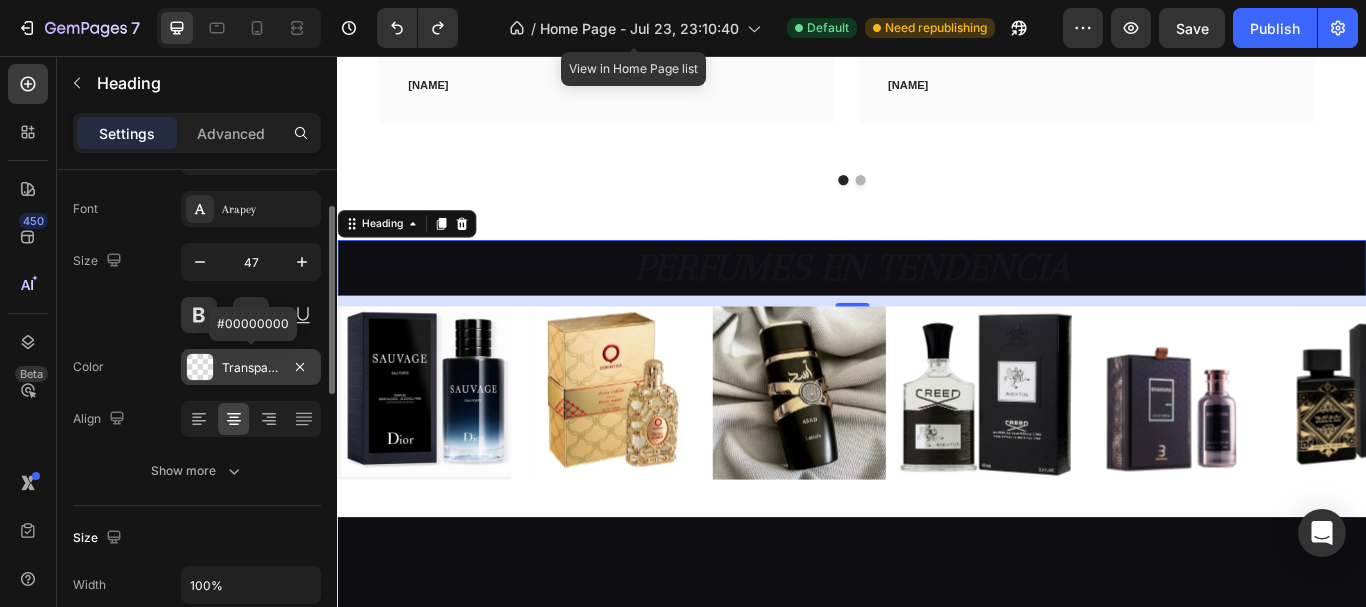click on "Transparent" at bounding box center (251, 368) 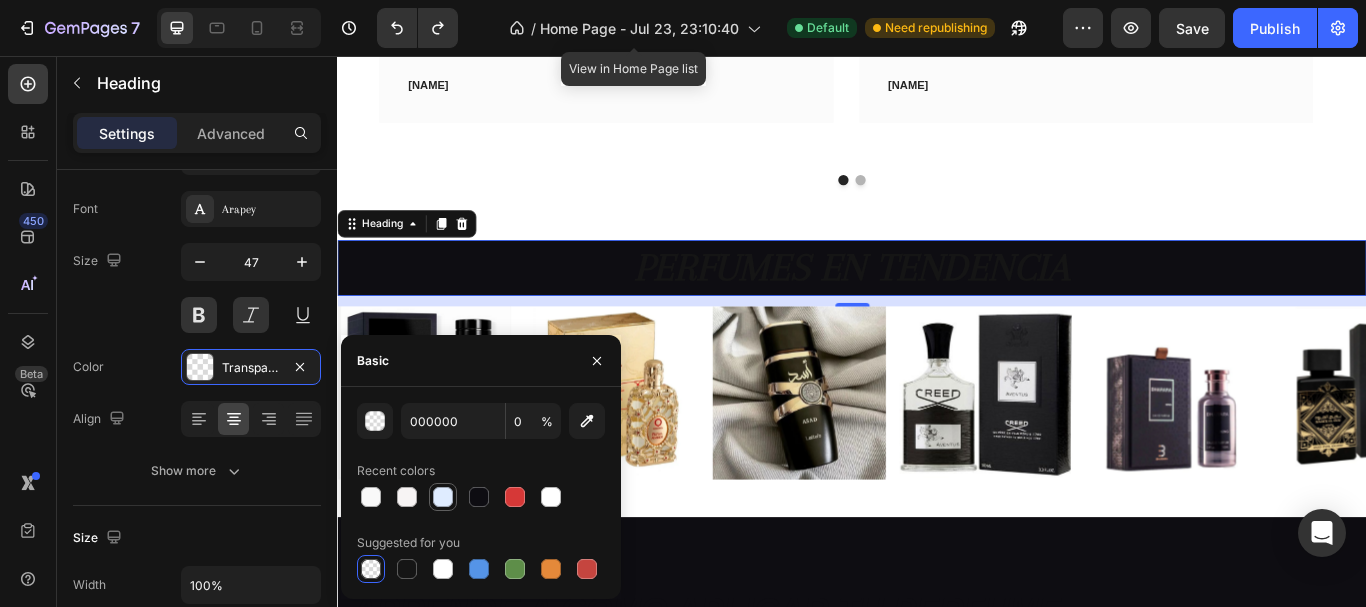 click at bounding box center (443, 497) 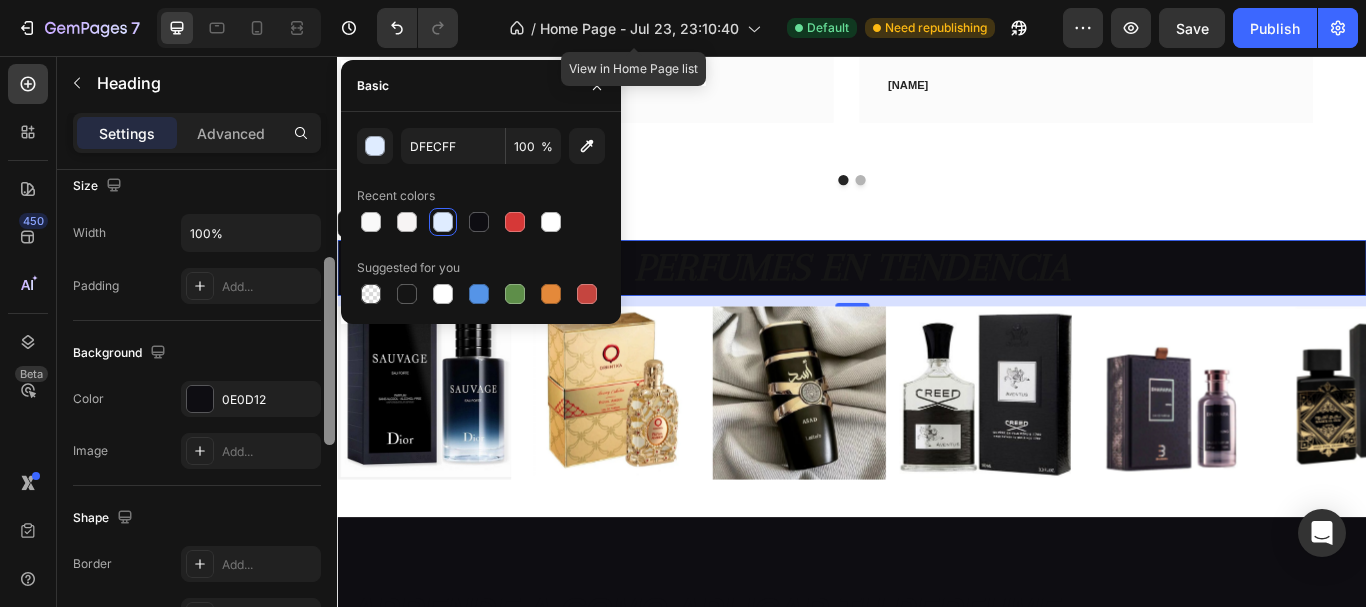 drag, startPoint x: 328, startPoint y: 340, endPoint x: 329, endPoint y: 467, distance: 127.00394 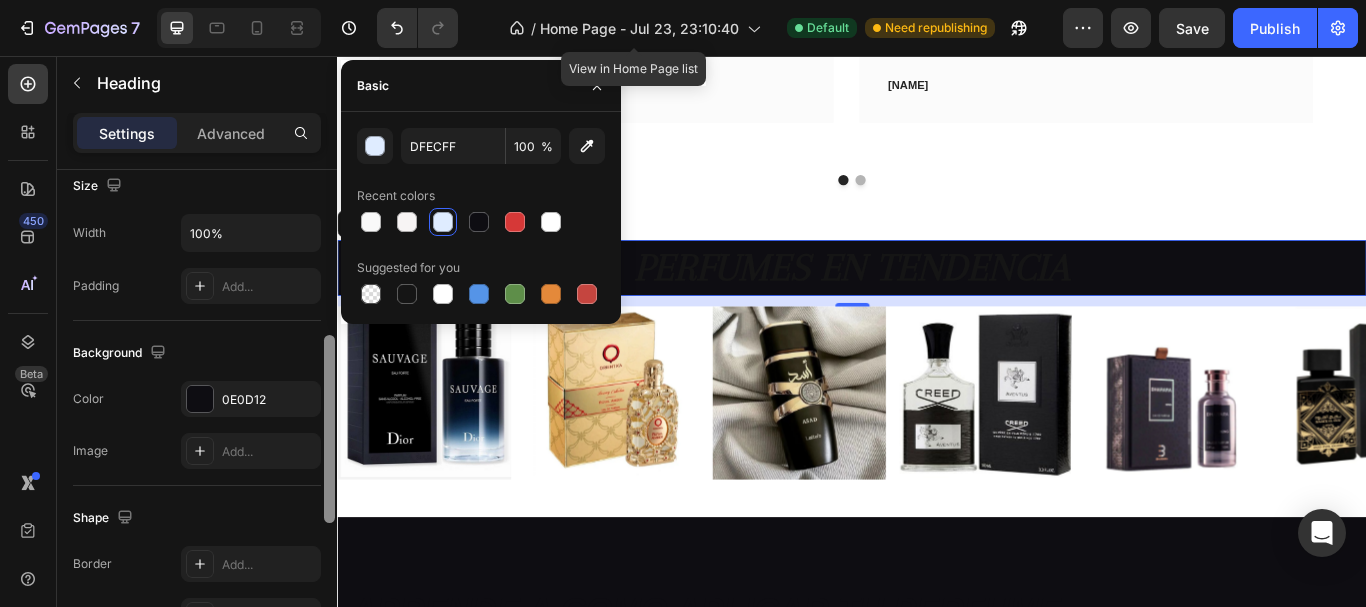 scroll, scrollTop: 444, scrollLeft: 0, axis: vertical 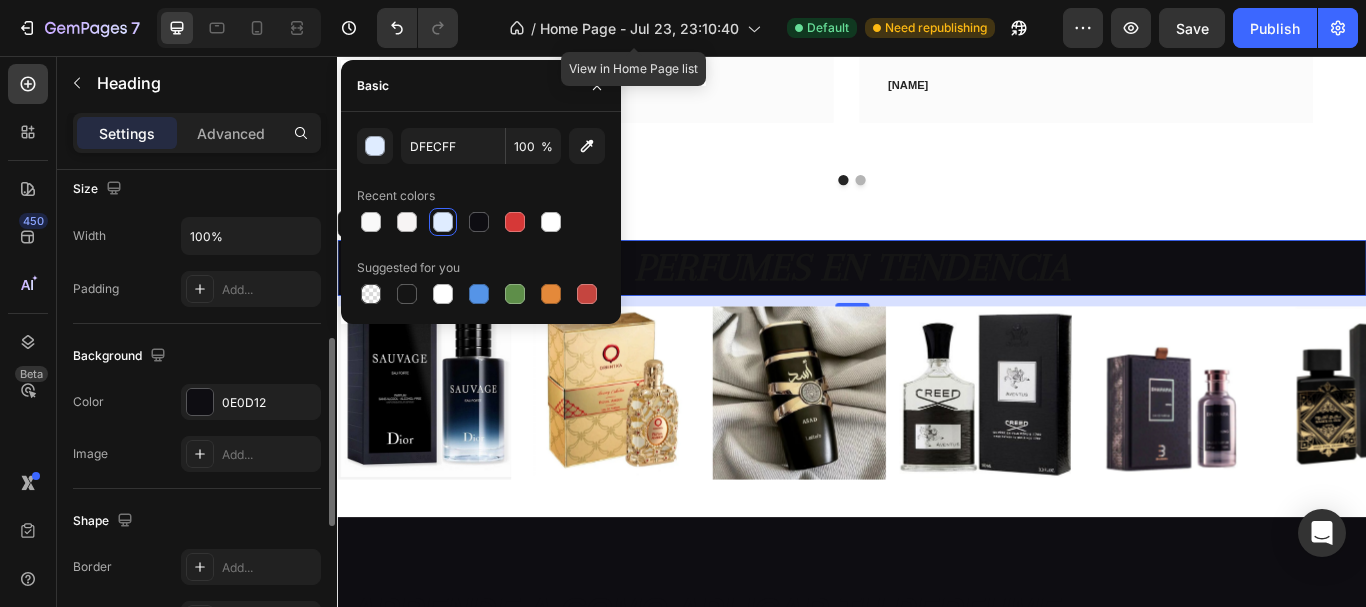 click on "Background The changes might be hidden by the video. Color 0E0D12 Image Add..." 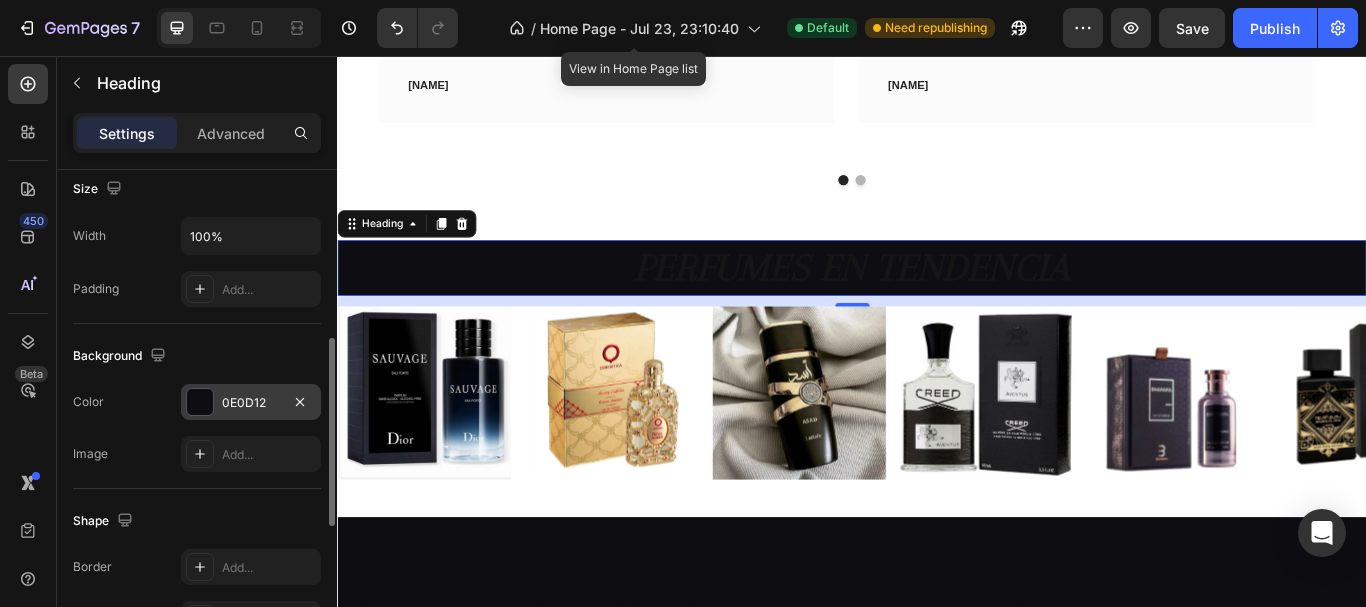 click on "0E0D12" at bounding box center [251, 402] 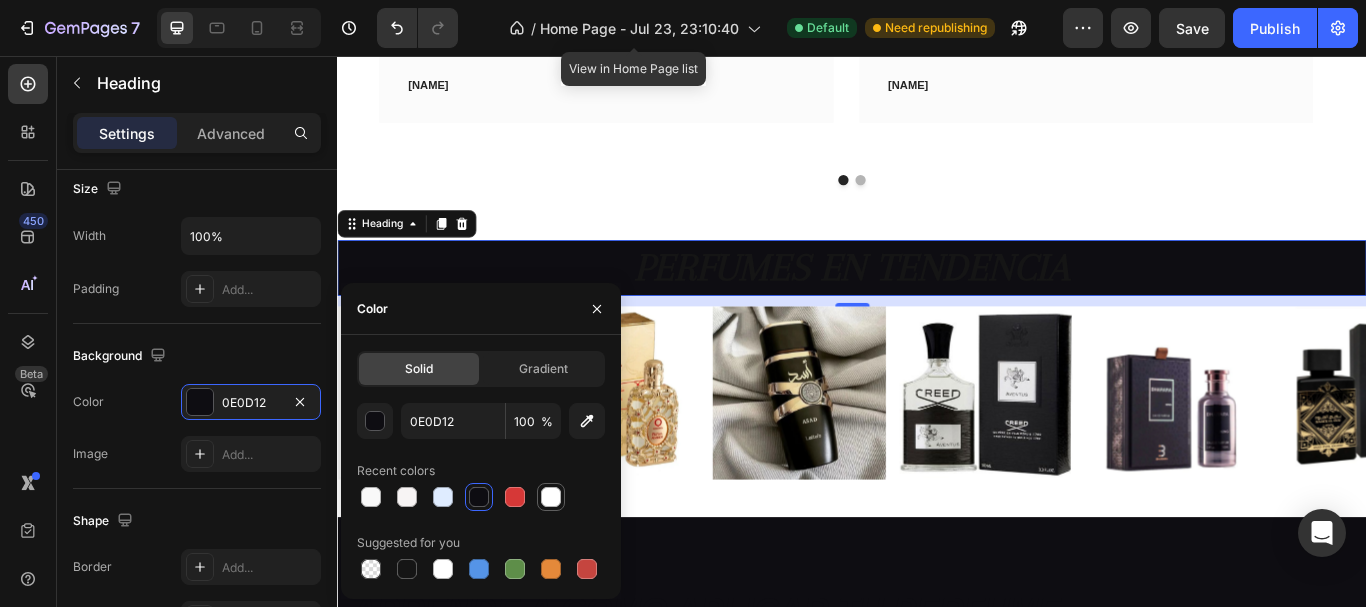 click at bounding box center (551, 497) 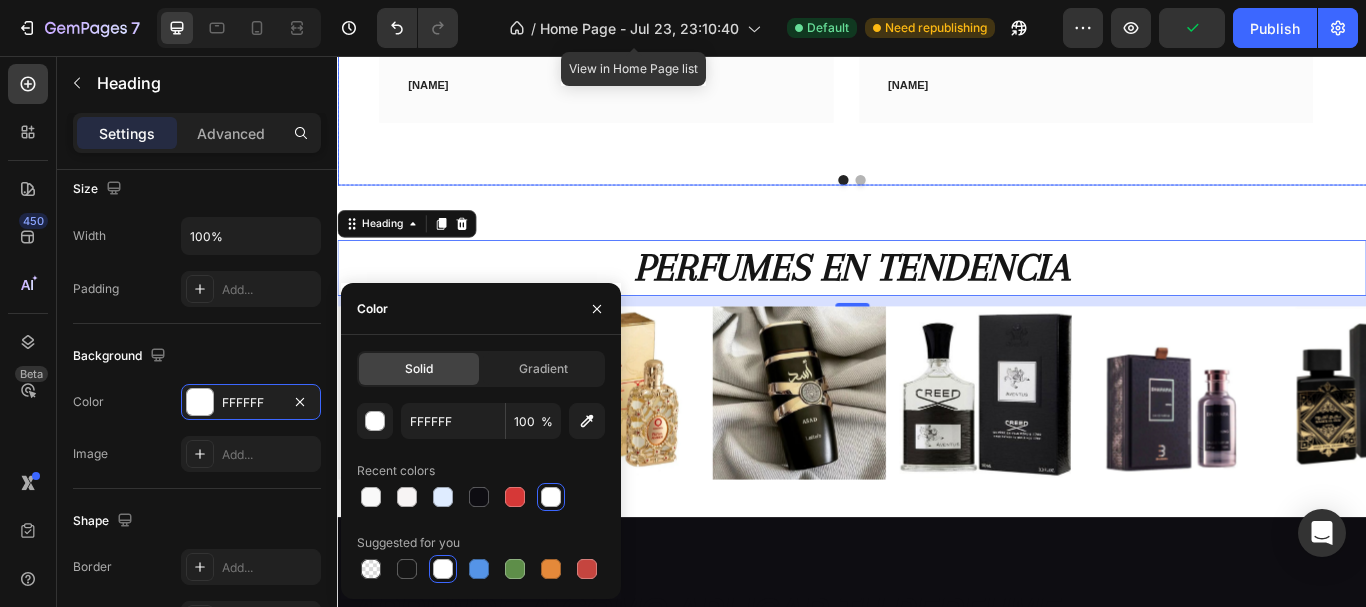 click at bounding box center (937, 201) 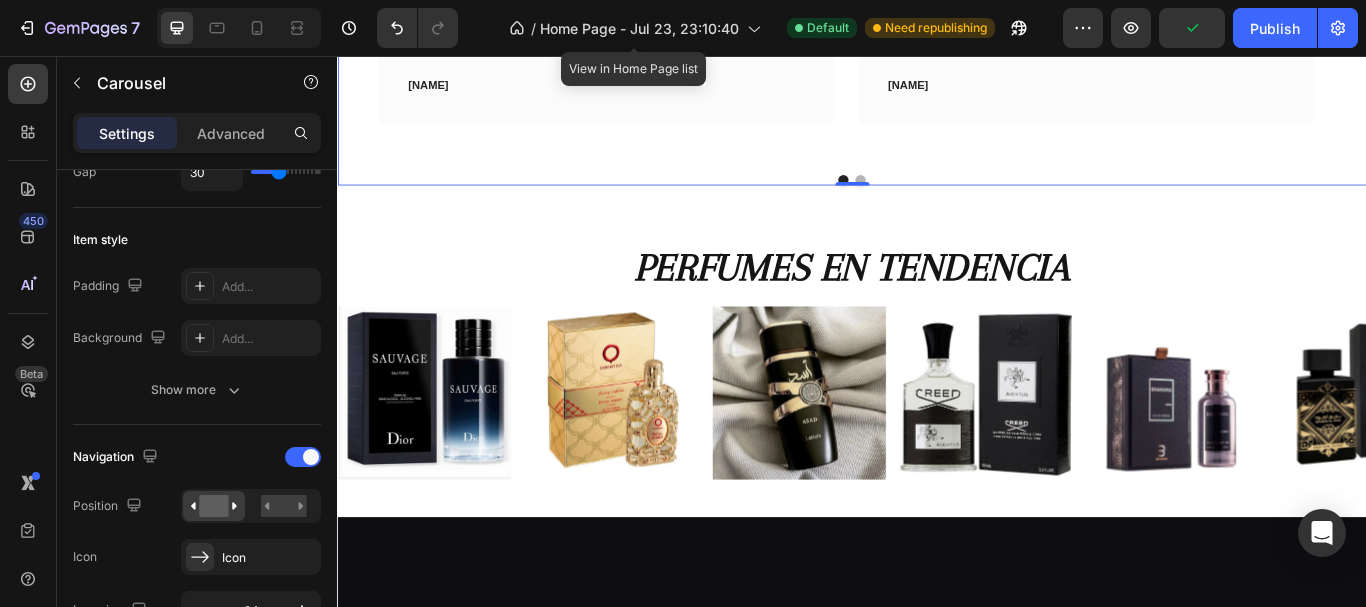 scroll, scrollTop: 0, scrollLeft: 0, axis: both 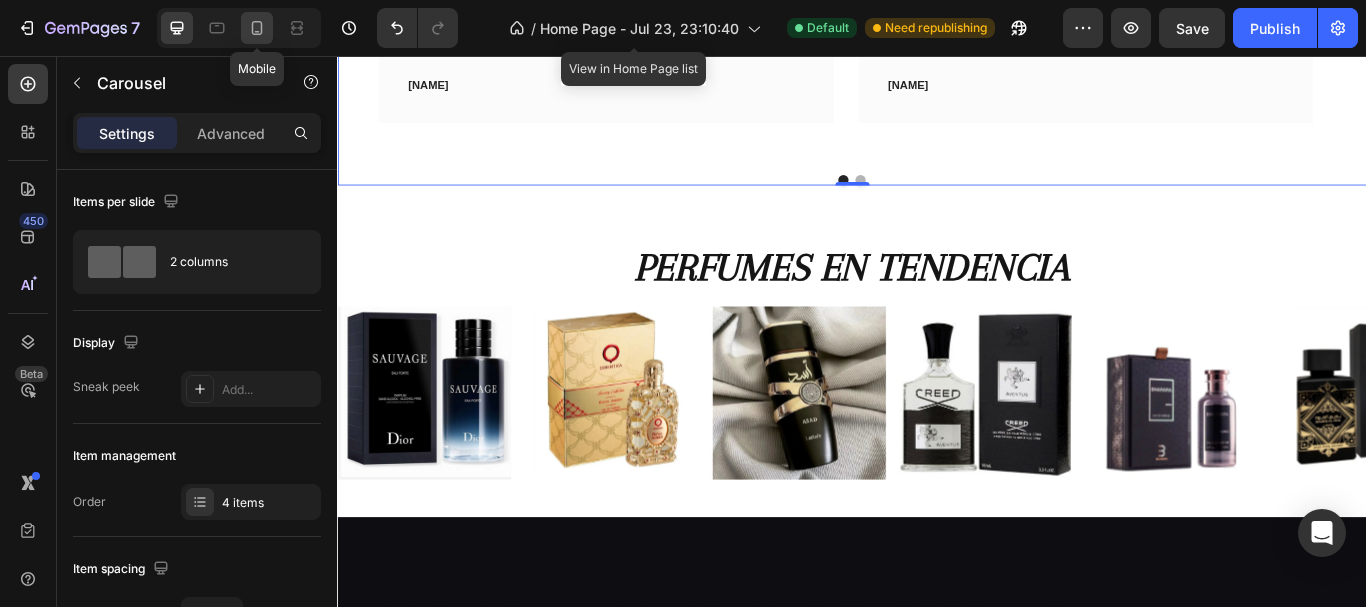 click 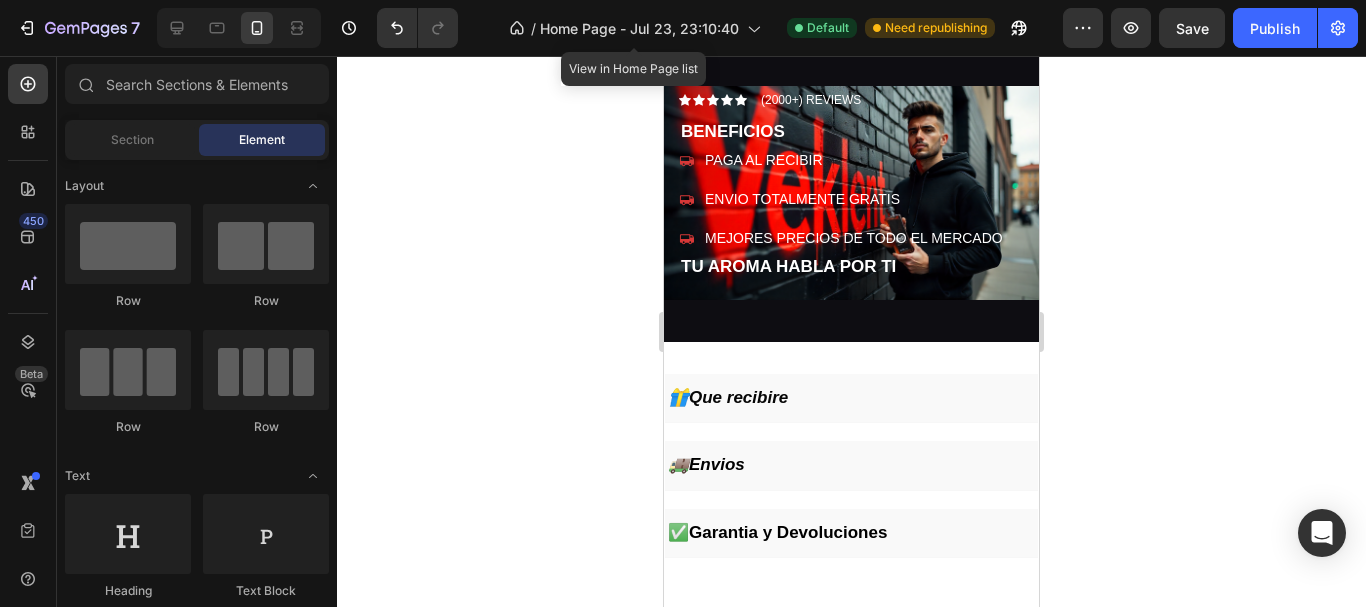 scroll, scrollTop: 38, scrollLeft: 0, axis: vertical 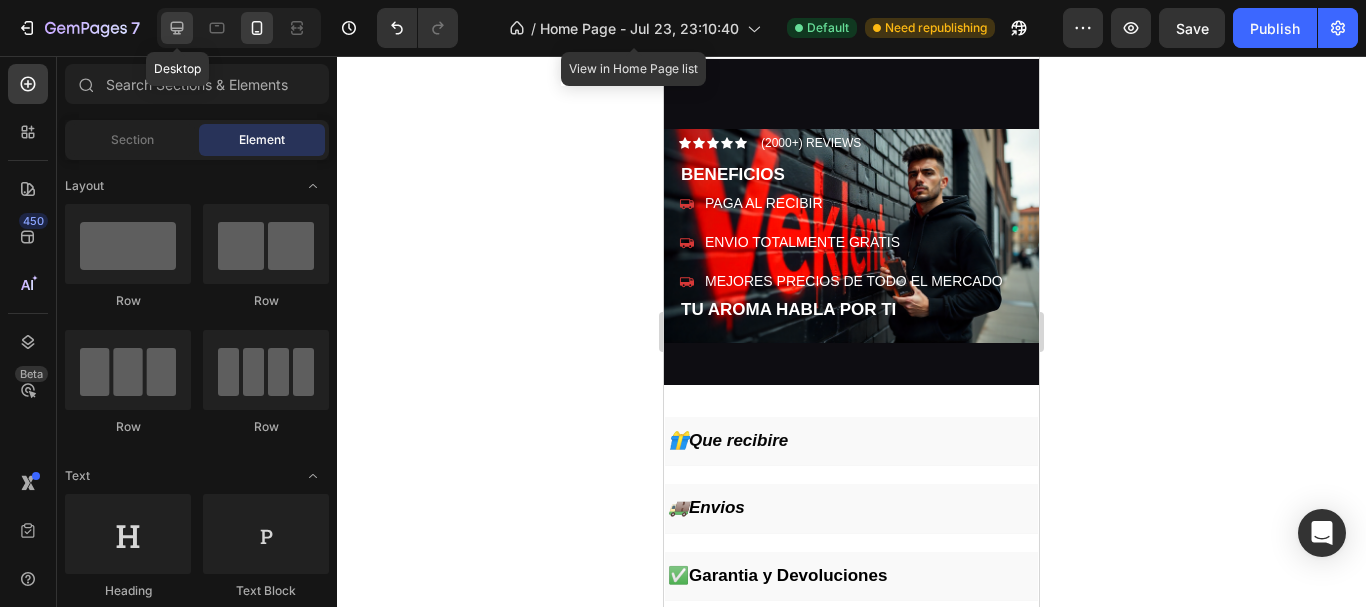 click 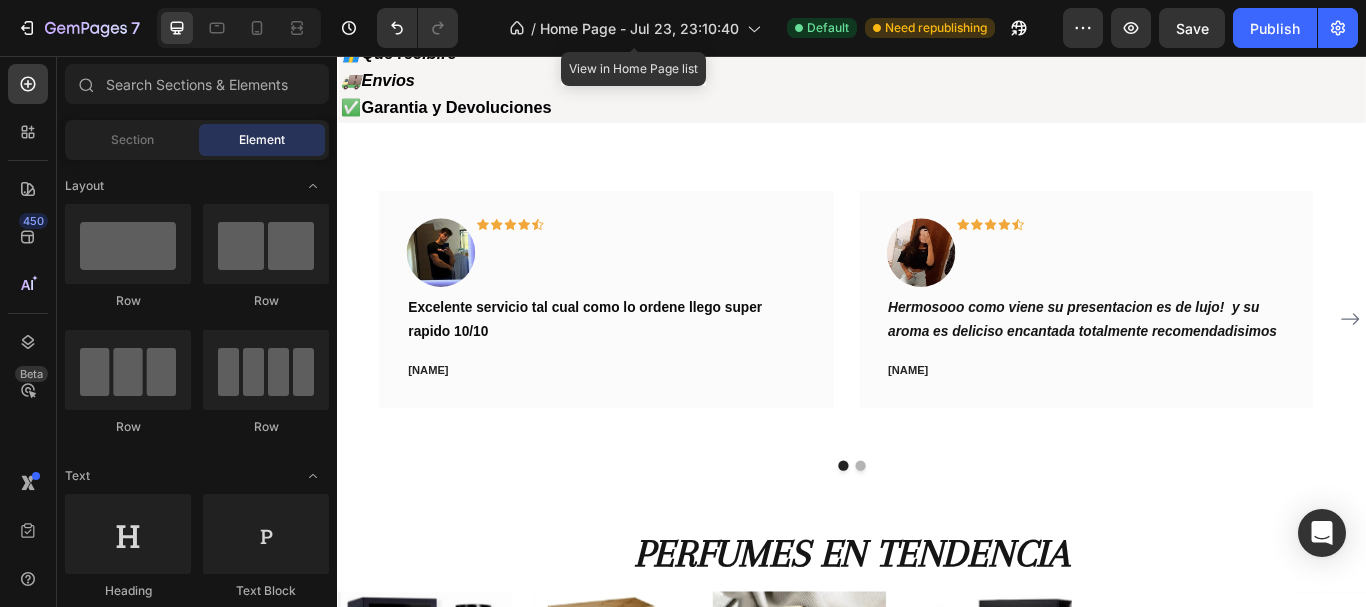 scroll, scrollTop: 941, scrollLeft: 0, axis: vertical 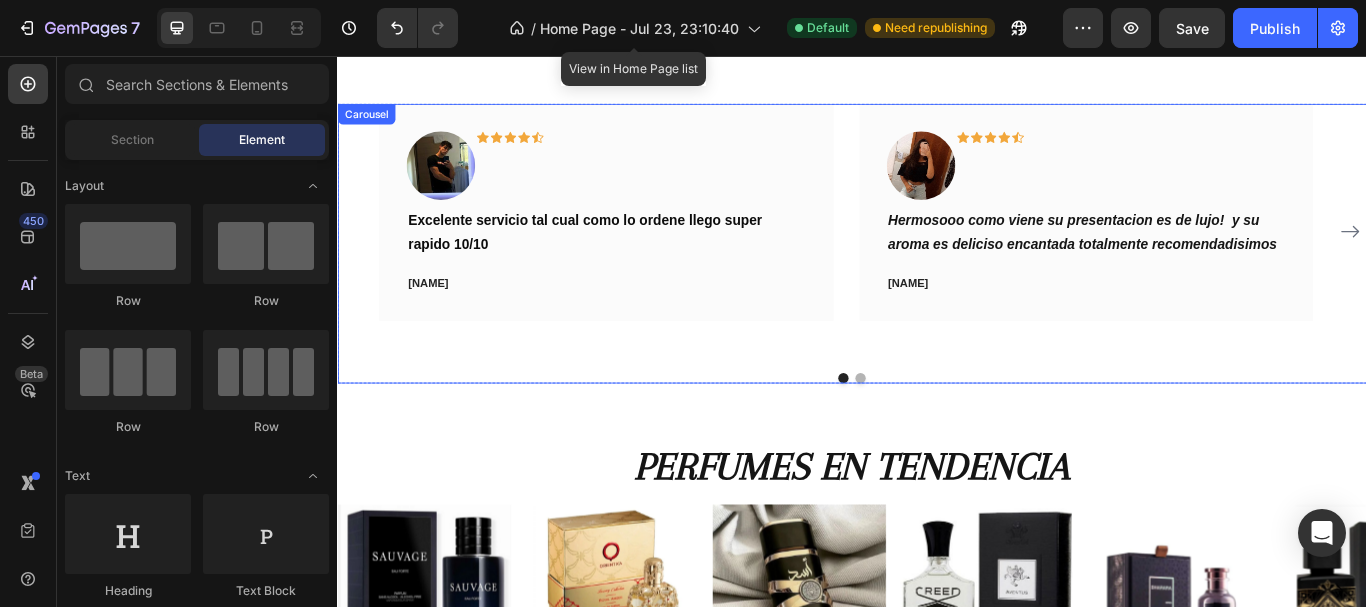 click 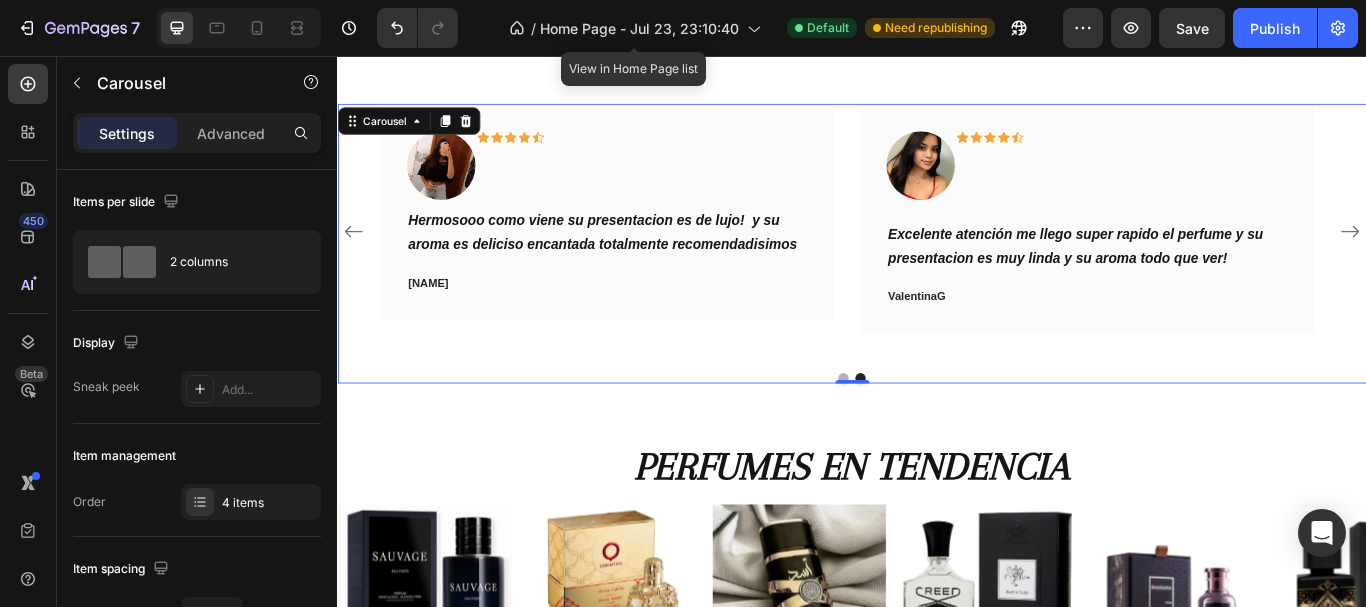 click 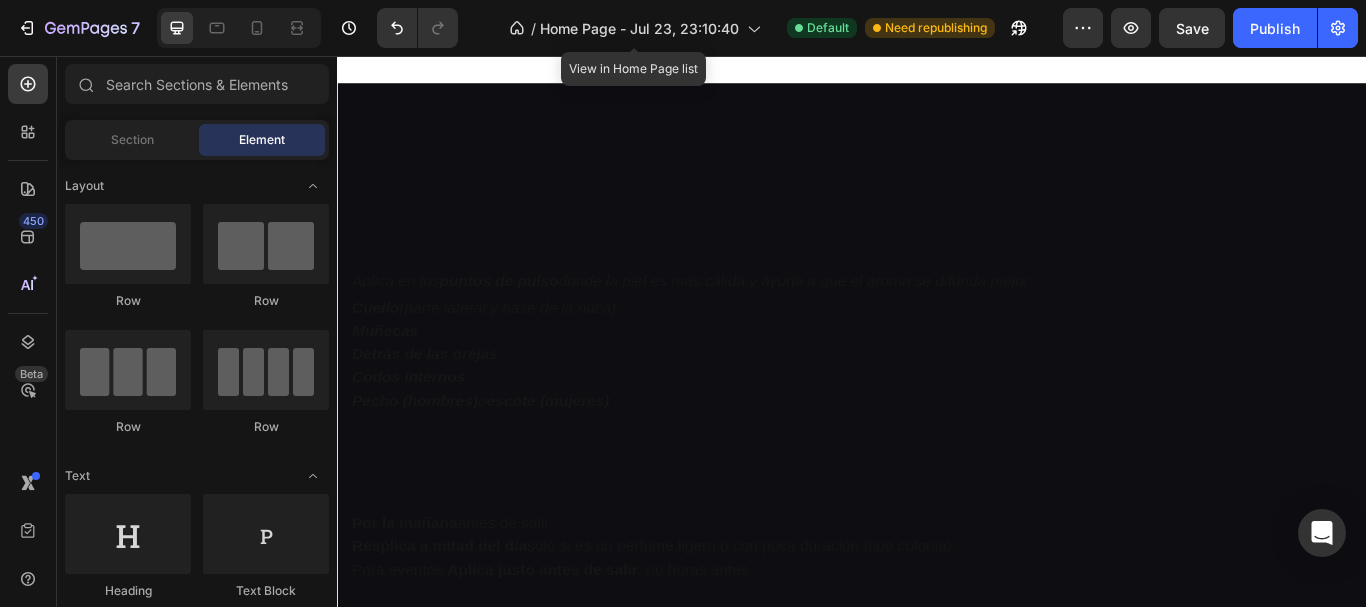 scroll, scrollTop: 1650, scrollLeft: 0, axis: vertical 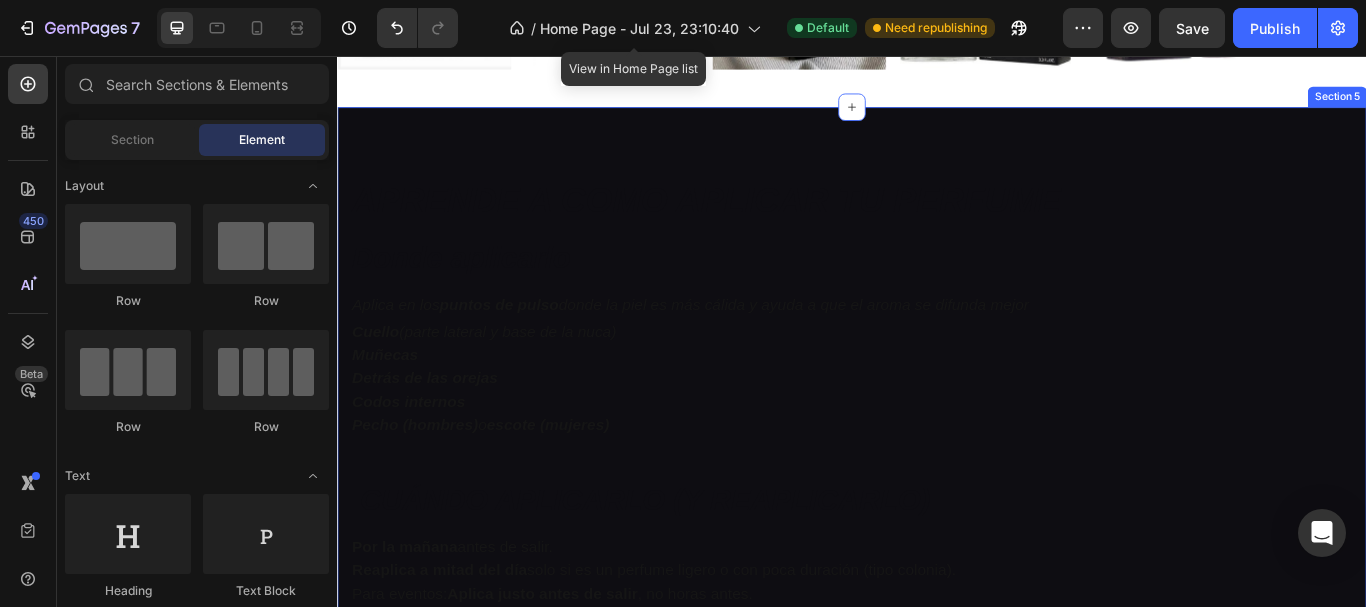 click on "APRENDE A COMO APLICAR TU PERFUME Heading Donde aplicarlo Heading Aplica en los  puntos de pulso  donde la piel es más cálida y ayuda a que el aroma se difunda mejor Text block Cuello  (parte lateral y base de la nuca) Muñecas Detrás de las orejas Codos internos Pecho (hombres)  o  escote (mujeres) Text block Row   CUÁNDO APLICARLO (Y REAPLICARLO) Heading Por la mañana  antes de salir. Reaplica a mitad del día  solo si es un perfume ligero o con poca duración (tipo colonia). Para eventos:  Aplica justo antes de salir , no horas antes. Text block Row Row Section 5" at bounding box center (937, 447) 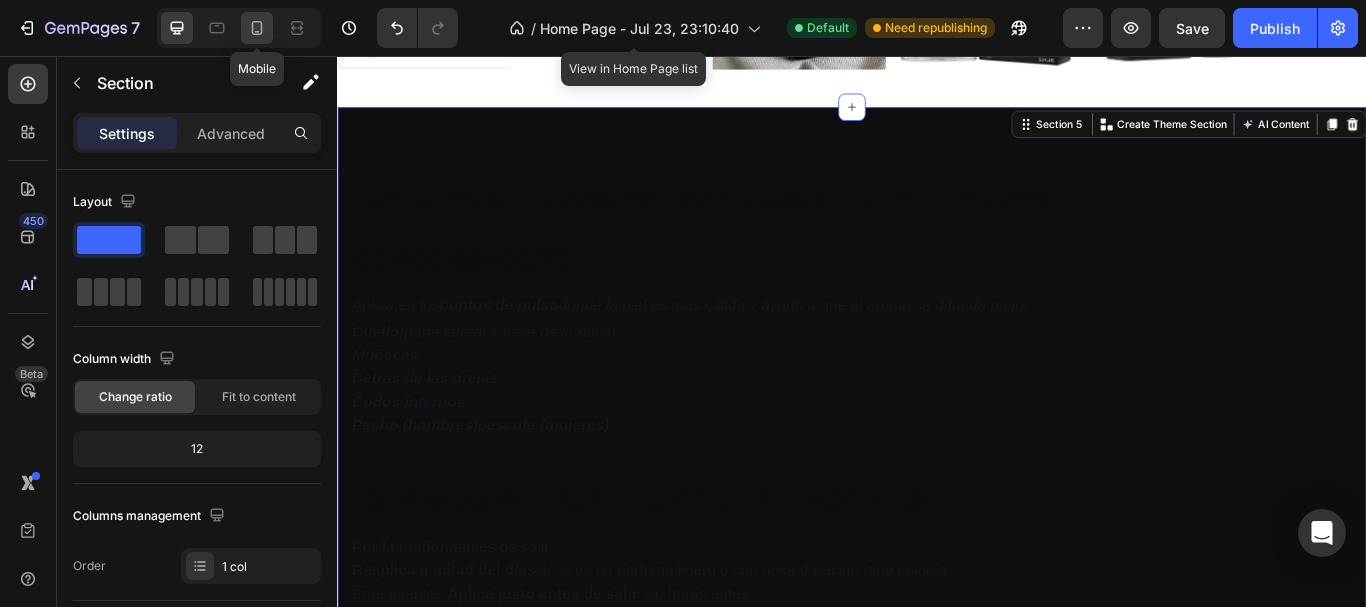 click 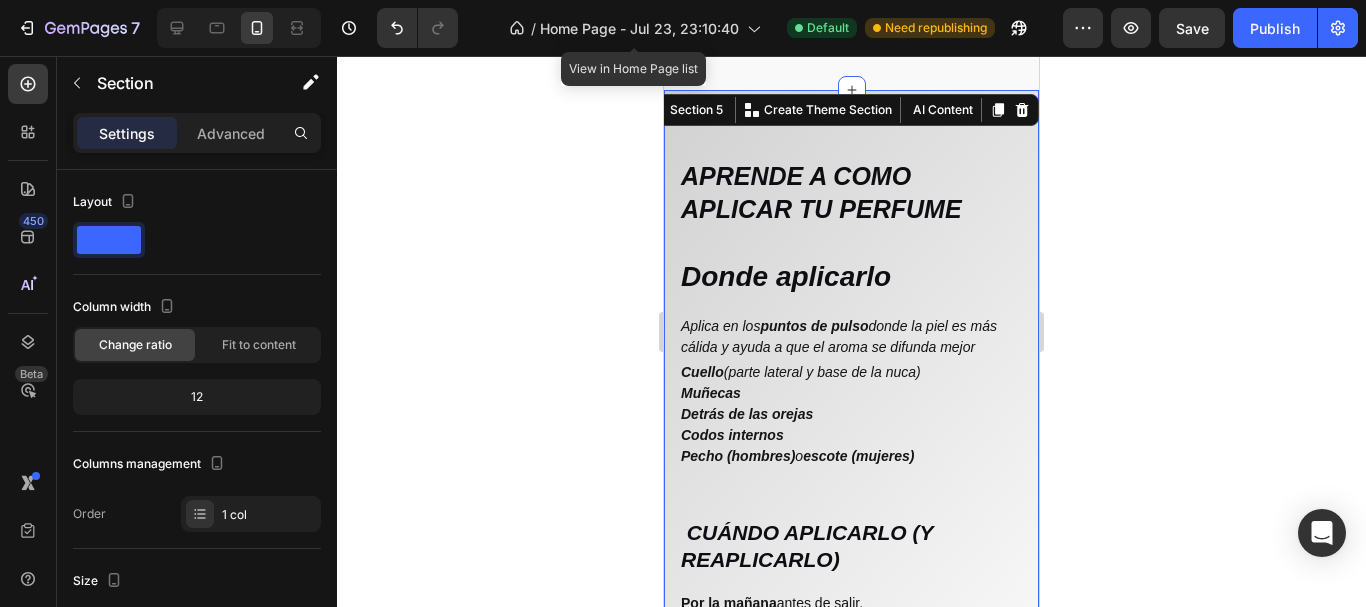 scroll, scrollTop: 1564, scrollLeft: 0, axis: vertical 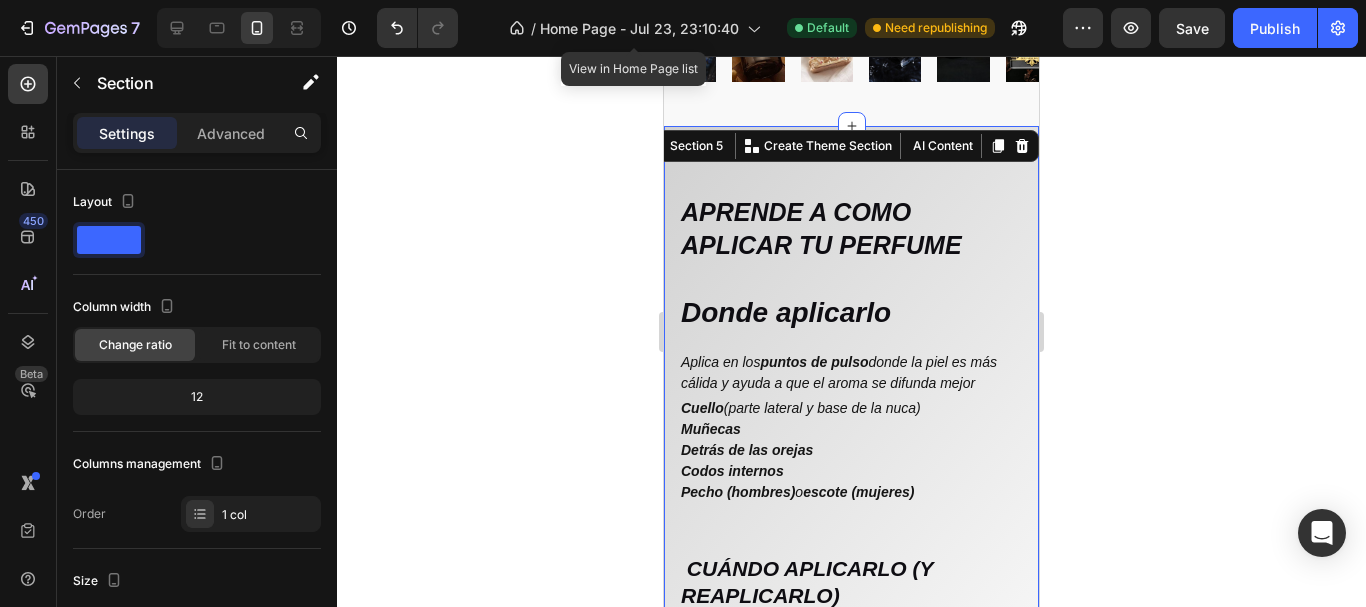 click 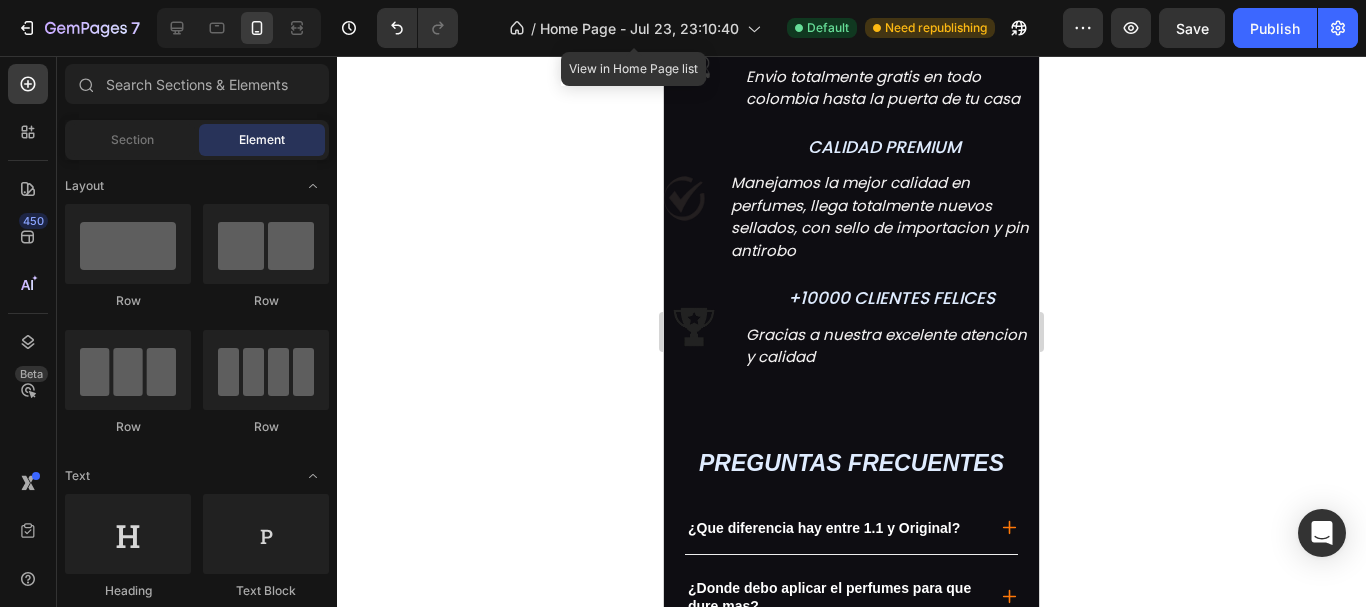 scroll, scrollTop: 2419, scrollLeft: 0, axis: vertical 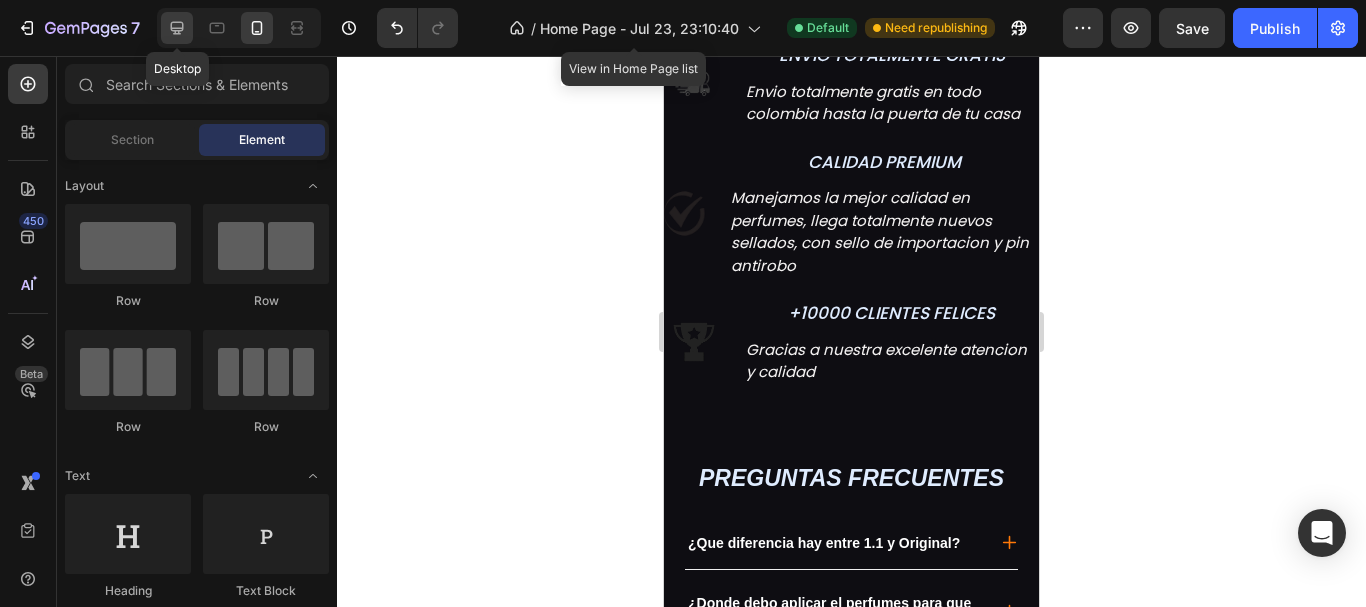 click 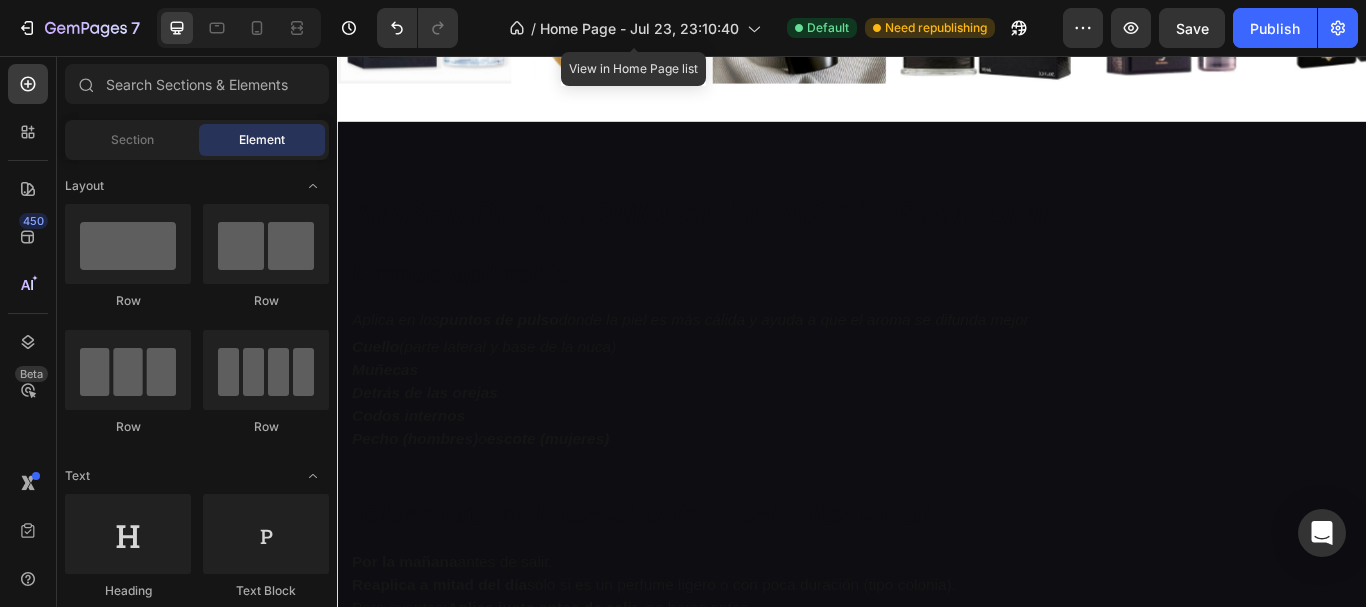 scroll, scrollTop: 1647, scrollLeft: 0, axis: vertical 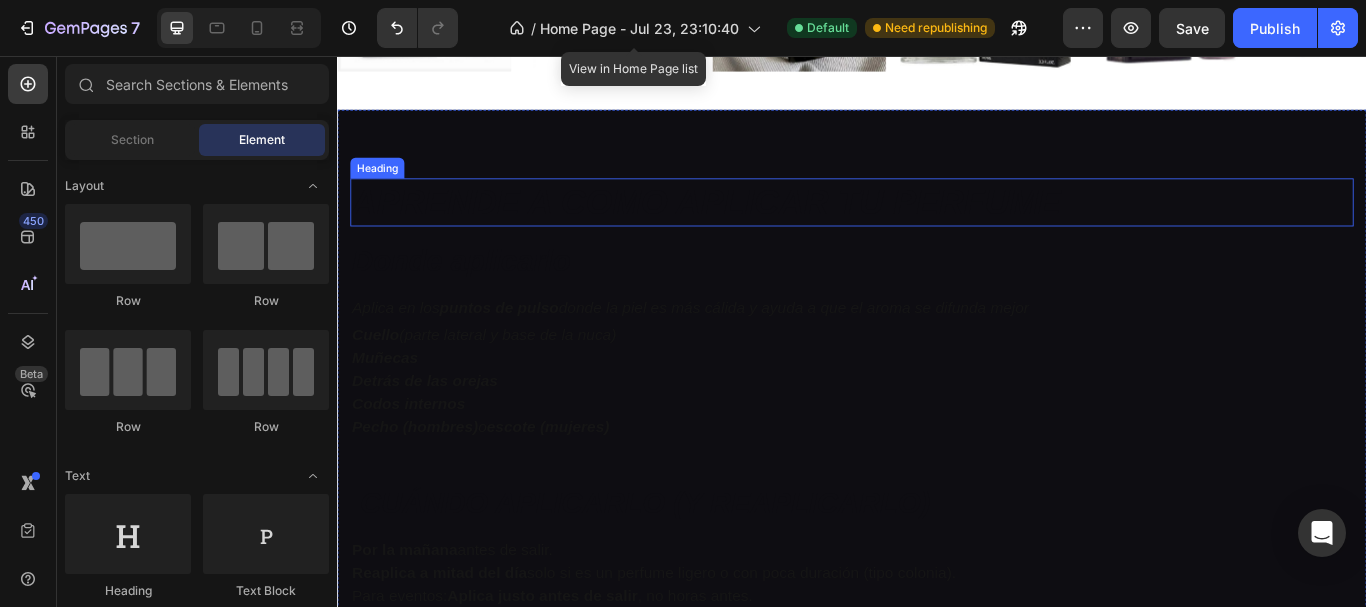 click on "APRENDE A COMO APLICAR TU PERFUME" at bounding box center (937, 227) 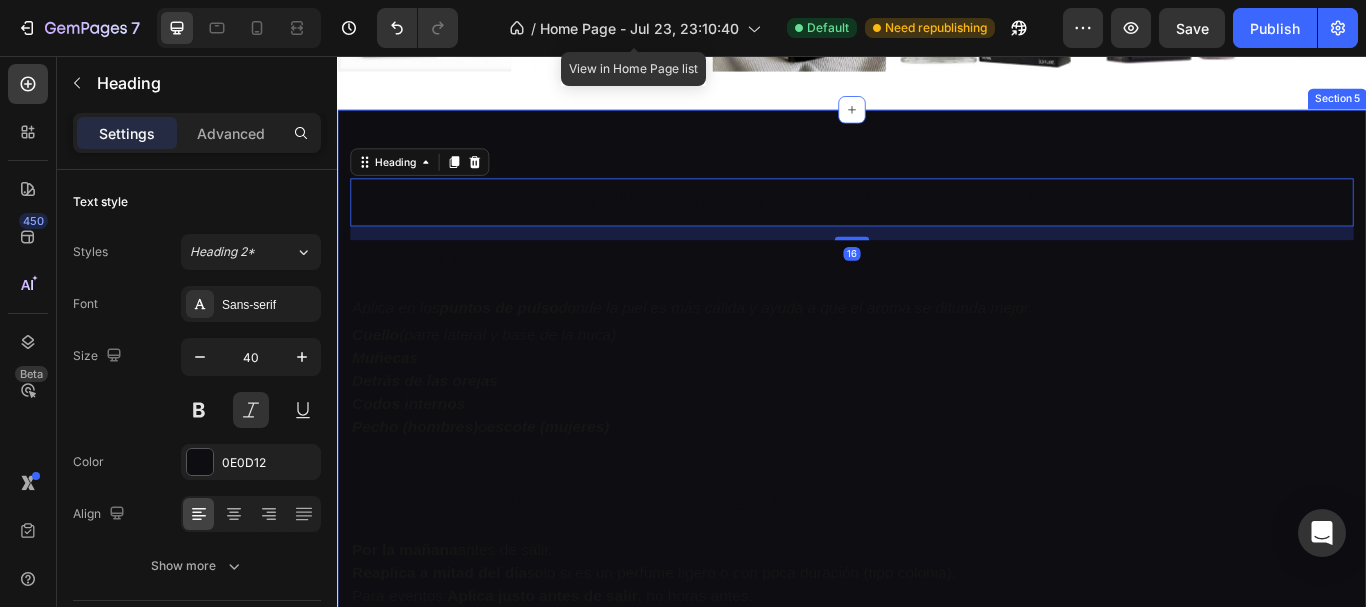 click on "APRENDE A COMO APLICAR TU PERFUME Heading   16 Donde aplicarlo Heading Aplica en los  puntos de pulso  donde la piel es más cálida y ayuda a que el aroma se difunda mejor Text block Cuello  (parte lateral y base de la nuca) Muñecas Detrás de las orejas Codos internos Pecho (hombres)  o  escote (mujeres) Text block Row   CUÁNDO APLICARLO (Y REAPLICARLO) Heading Por la mañana  antes de salir. Reaplica a mitad del día  solo si es un perfume ligero o con poca duración (tipo colonia). Para eventos:  Aplica justo antes de salir , no horas antes. Text block Row Row Section 5" at bounding box center (937, 450) 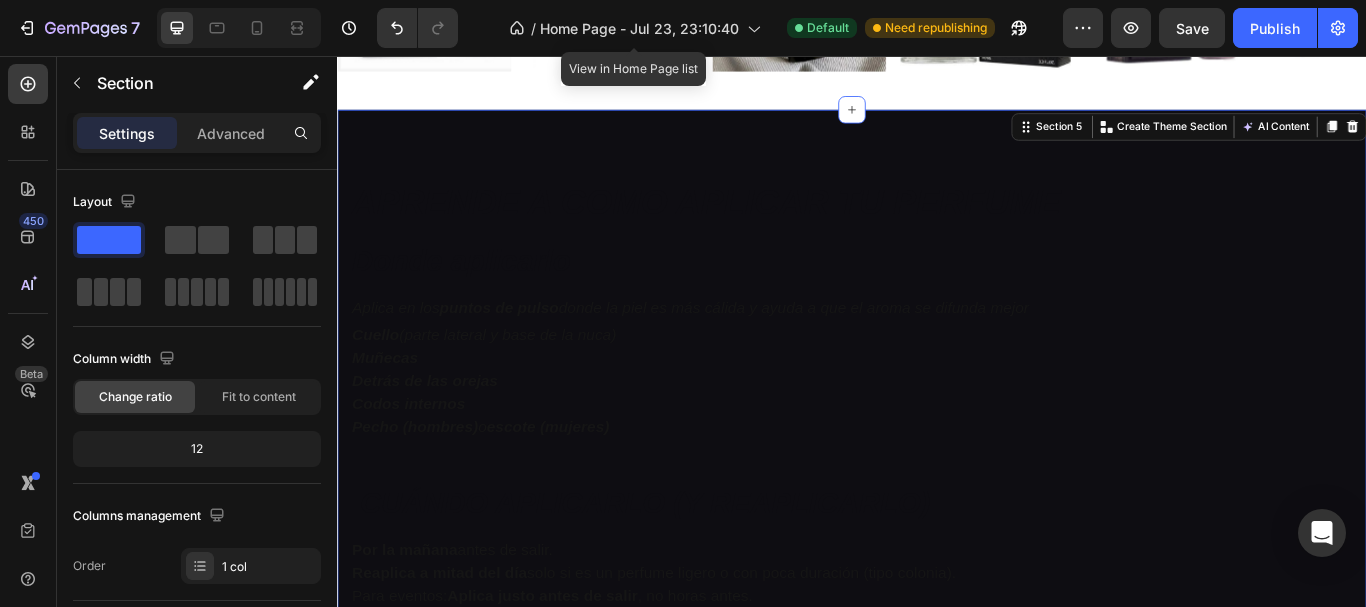 click on "APRENDE A COMO APLICAR TU PERFUME Heading Donde aplicarlo Heading Aplica en los  puntos de pulso  donde la piel es más cálida y ayuda a que el aroma se difunda mejor Text block Cuello  (parte lateral y base de la nuca) Muñecas Detrás de las orejas Codos internos Pecho (hombres)  o  escote (mujeres) Text block Row   CUÁNDO APLICARLO (Y REAPLICARLO) Heading Por la mañana  antes de salir. Reaplica a mitad del día  solo si es un perfume ligero o con poca duración (tipo colonia). Para eventos:  Aplica justo antes de salir , no horas antes. Text block Row Row Section 5   You can create reusable sections Create Theme Section AI Content Write with GemAI What would you like to describe here? Tone and Voice Persuasive Product Le male le parfum JP Gaultier Show more Generate" at bounding box center [937, 450] 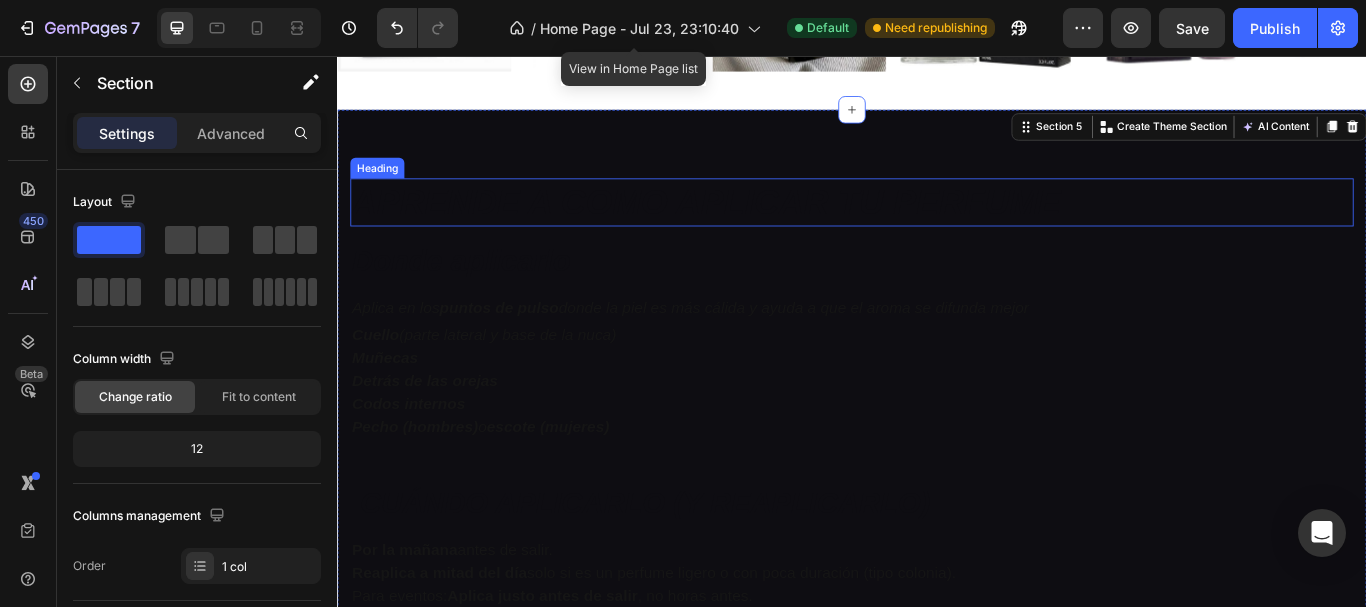 click on "APRENDE A COMO APLICAR TU PERFUME" at bounding box center (937, 227) 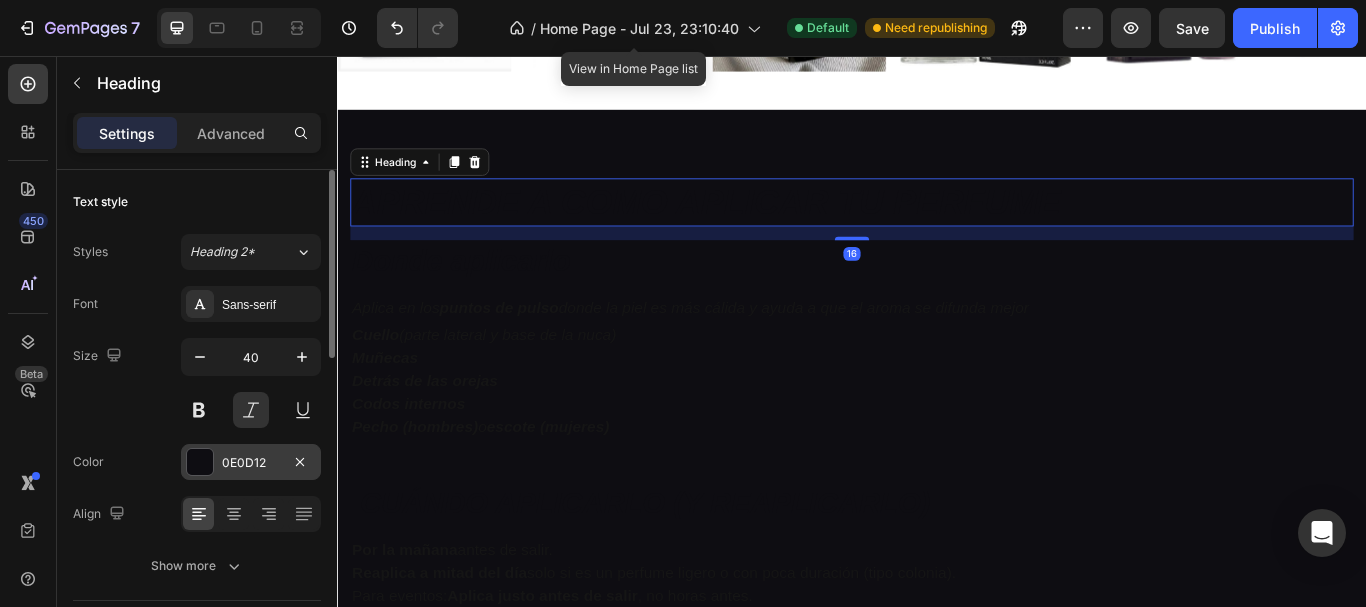 click on "0E0D12" at bounding box center [251, 463] 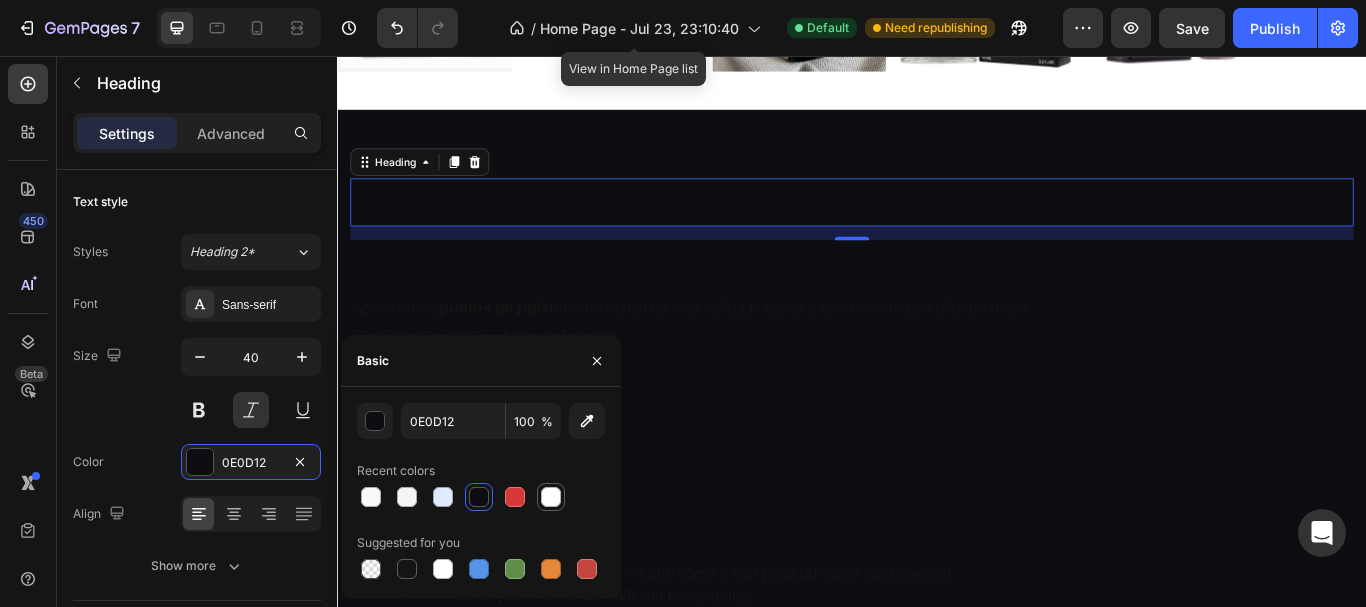 click at bounding box center (551, 497) 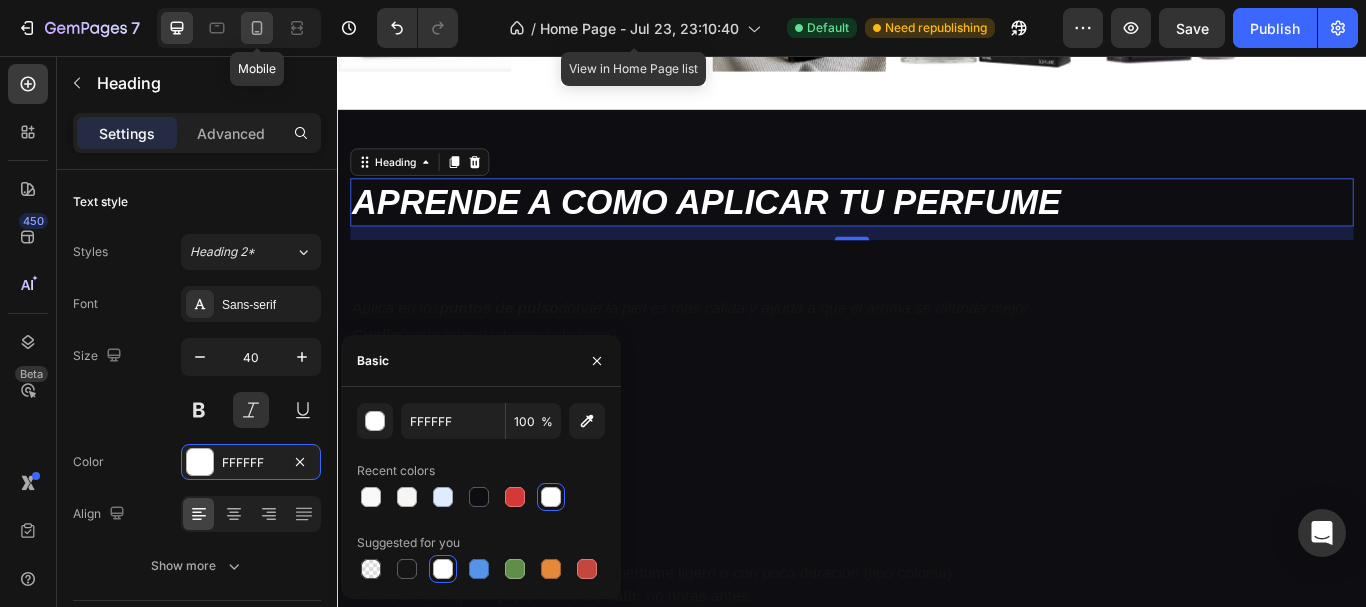 click 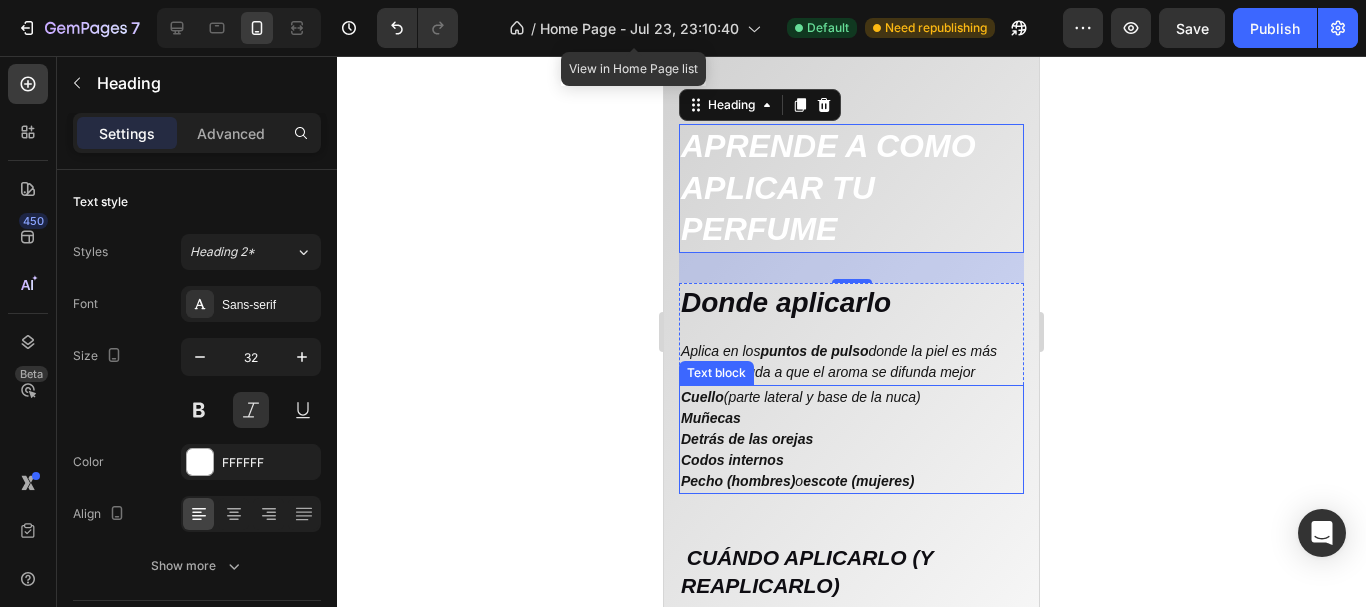 scroll, scrollTop: 1632, scrollLeft: 0, axis: vertical 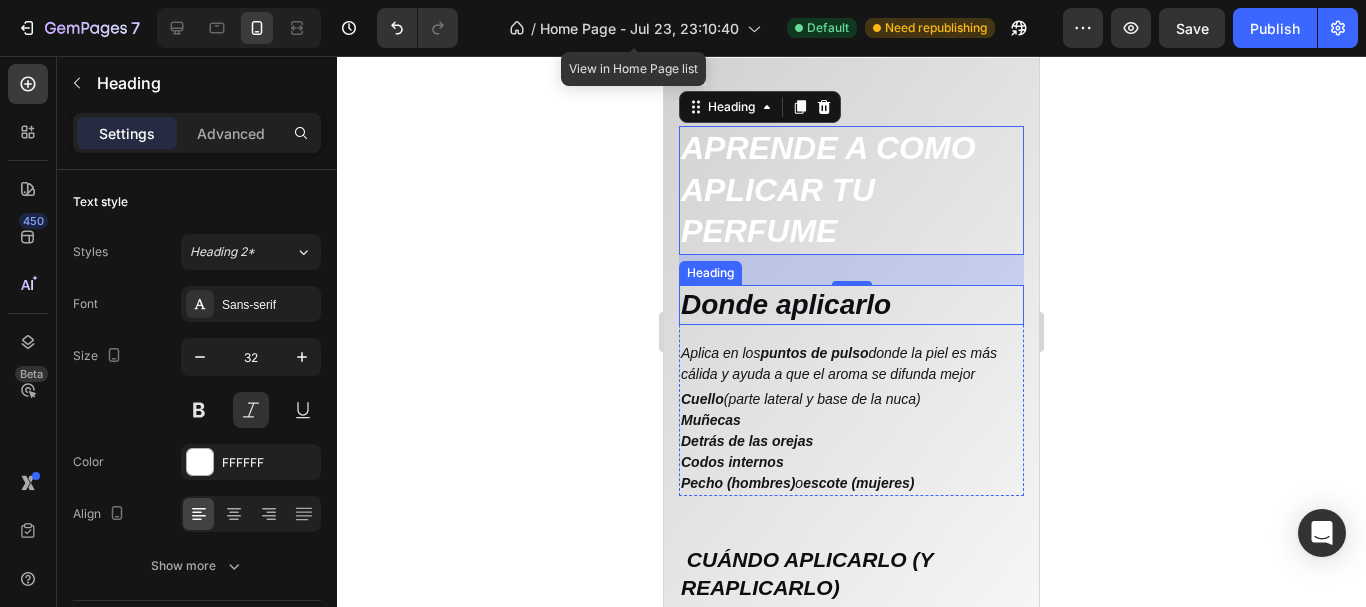 type on "25" 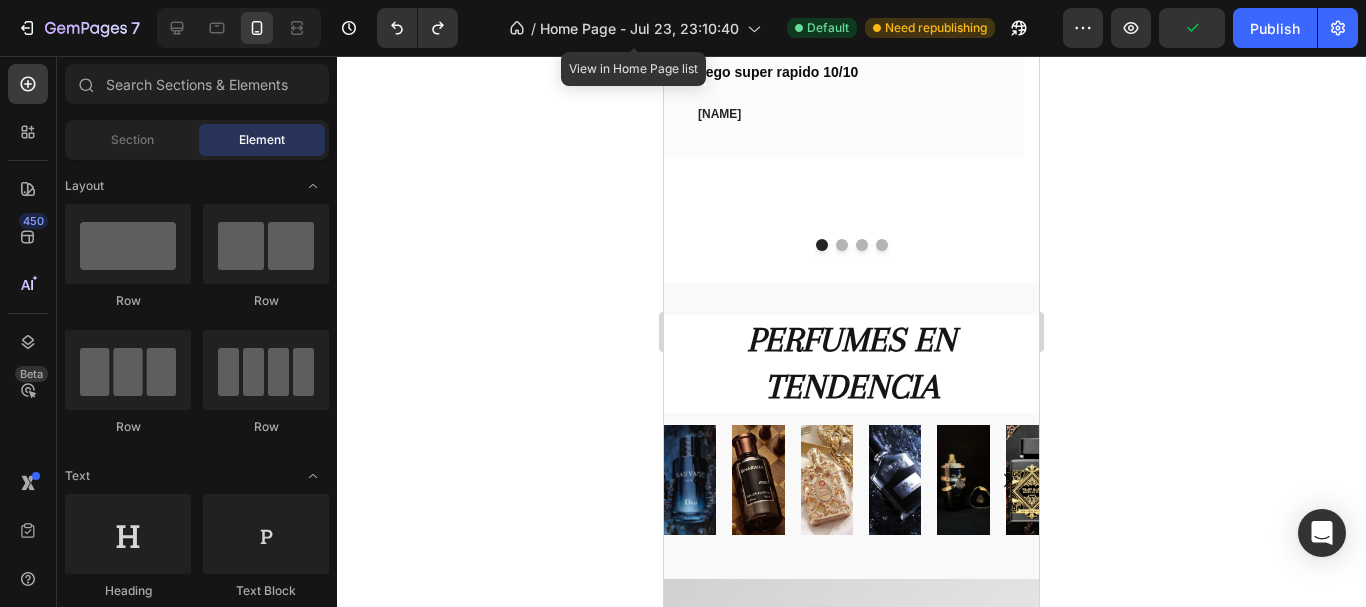 scroll, scrollTop: 1464, scrollLeft: 0, axis: vertical 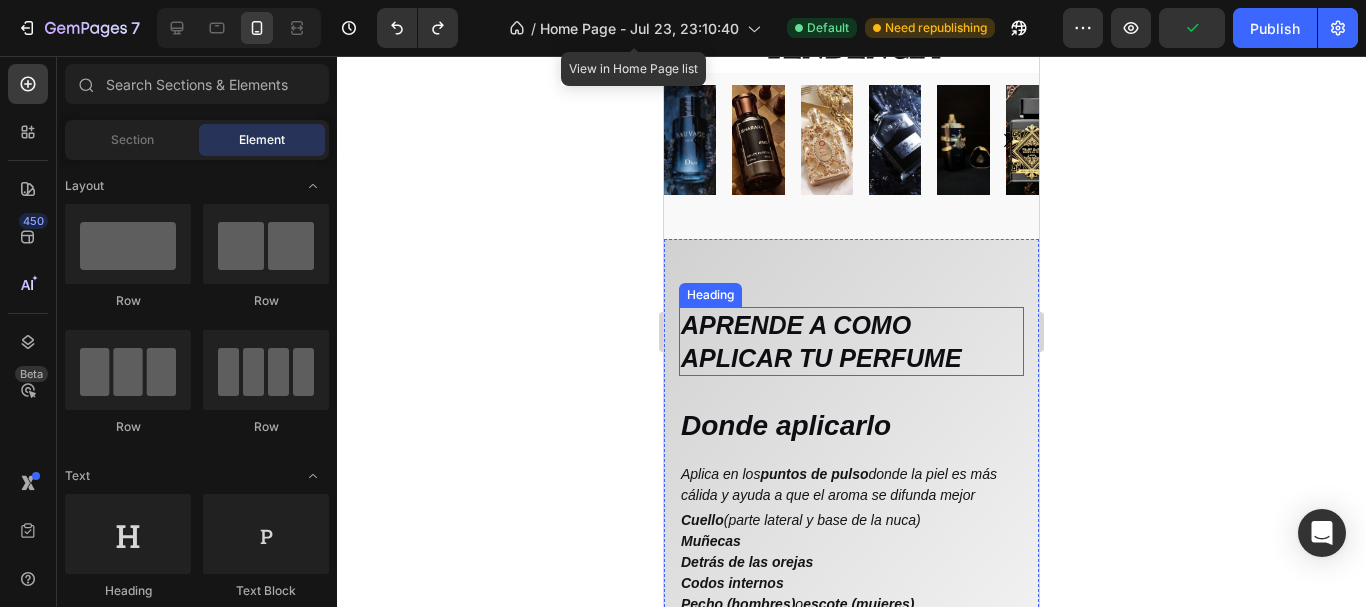 click on "APRENDE A COMO APLICAR TU PERFUME" at bounding box center [851, 341] 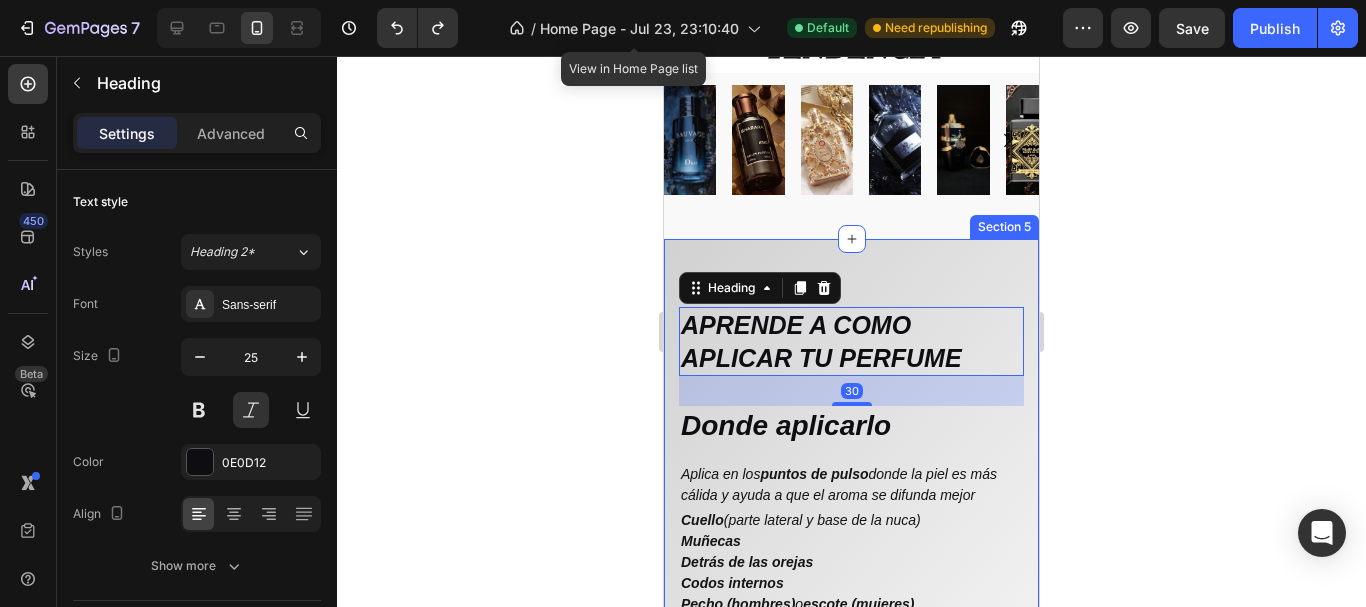 click on "APRENDE A COMO APLICAR TU PERFUME Heading   30 Donde aplicarlo Heading Aplica en los  puntos de pulso  donde la piel es más cálida y ayuda a que el aroma se difunda mejor Text block Cuello  (parte lateral y base de la nuca) Muñecas Detrás de las orejas Codos internos Pecho (hombres)  o  escote (mujeres) Text block Row   CUÁNDO APLICARLO (Y REAPLICARLO) Heading Por la mañana  antes de salir. Reaplica a mitad del día  solo si es un perfume ligero o con poca duración (tipo colonia). Para eventos:  Aplica justo antes de salir , no horas antes. Text block Row Row" at bounding box center (851, 578) 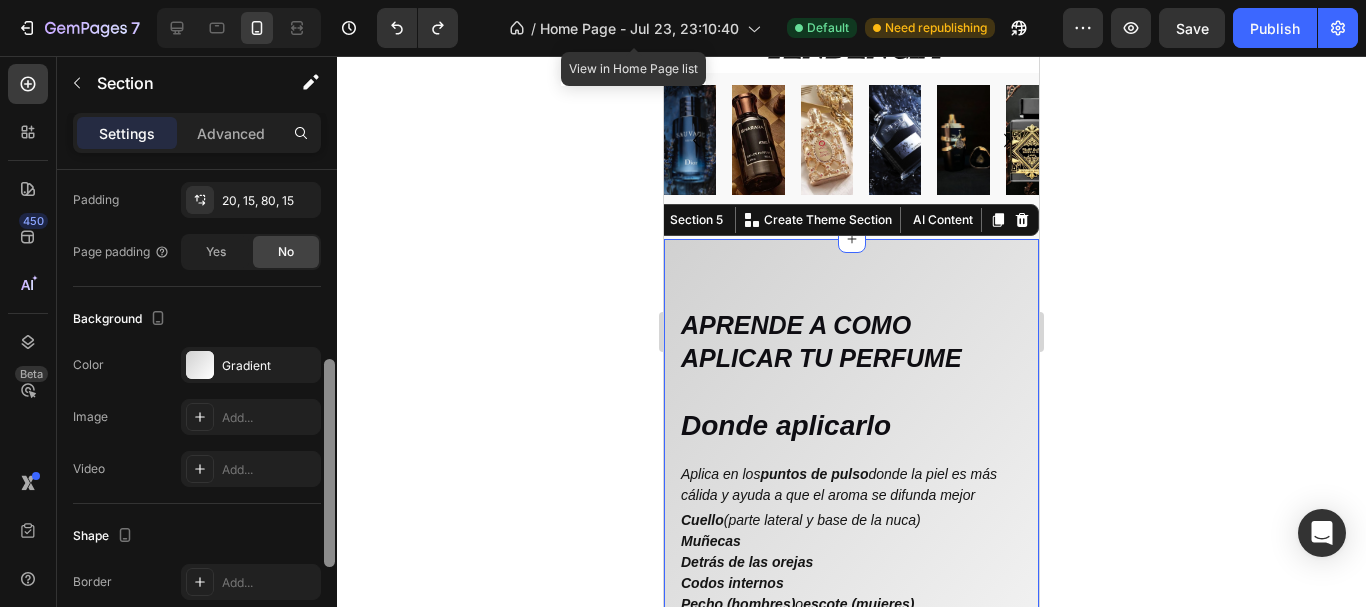 scroll, scrollTop: 502, scrollLeft: 0, axis: vertical 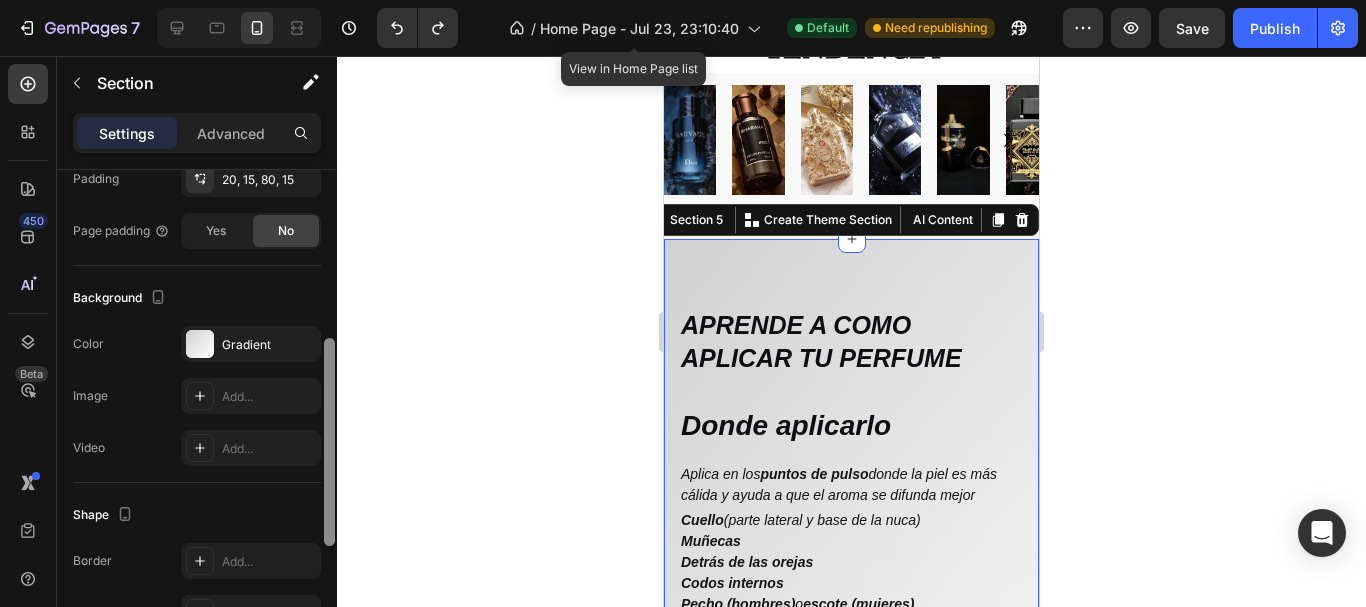 drag, startPoint x: 327, startPoint y: 240, endPoint x: 333, endPoint y: 453, distance: 213.08449 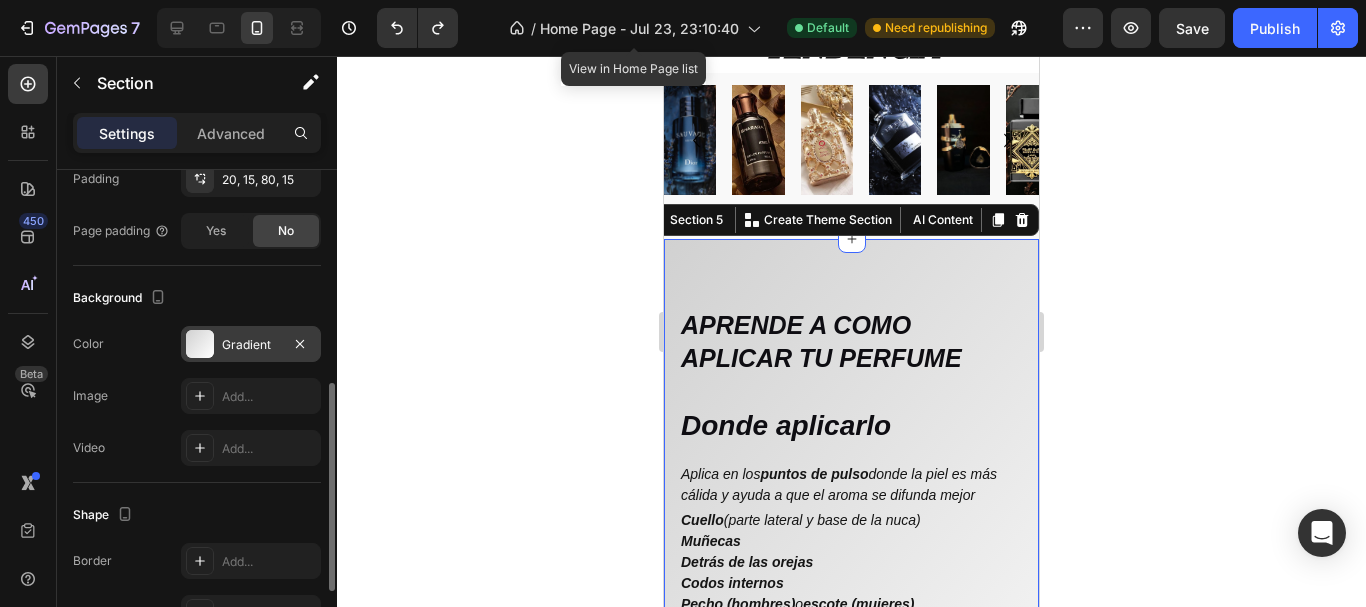 click on "Gradient" at bounding box center [251, 345] 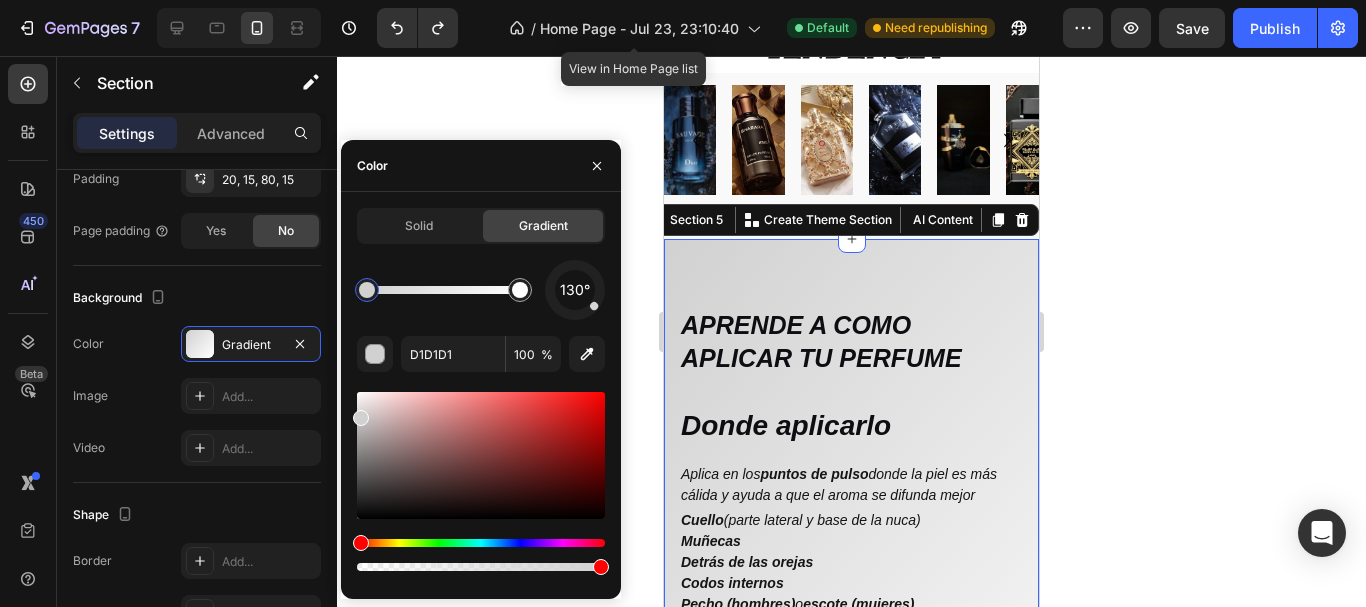 click 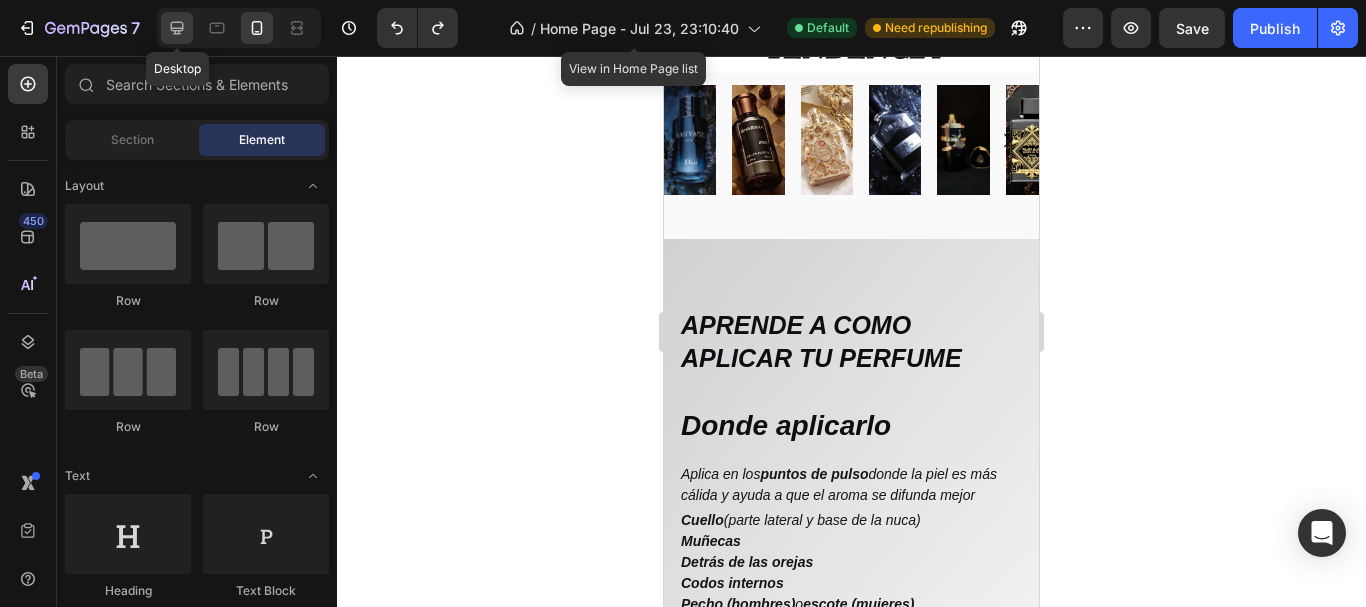 click 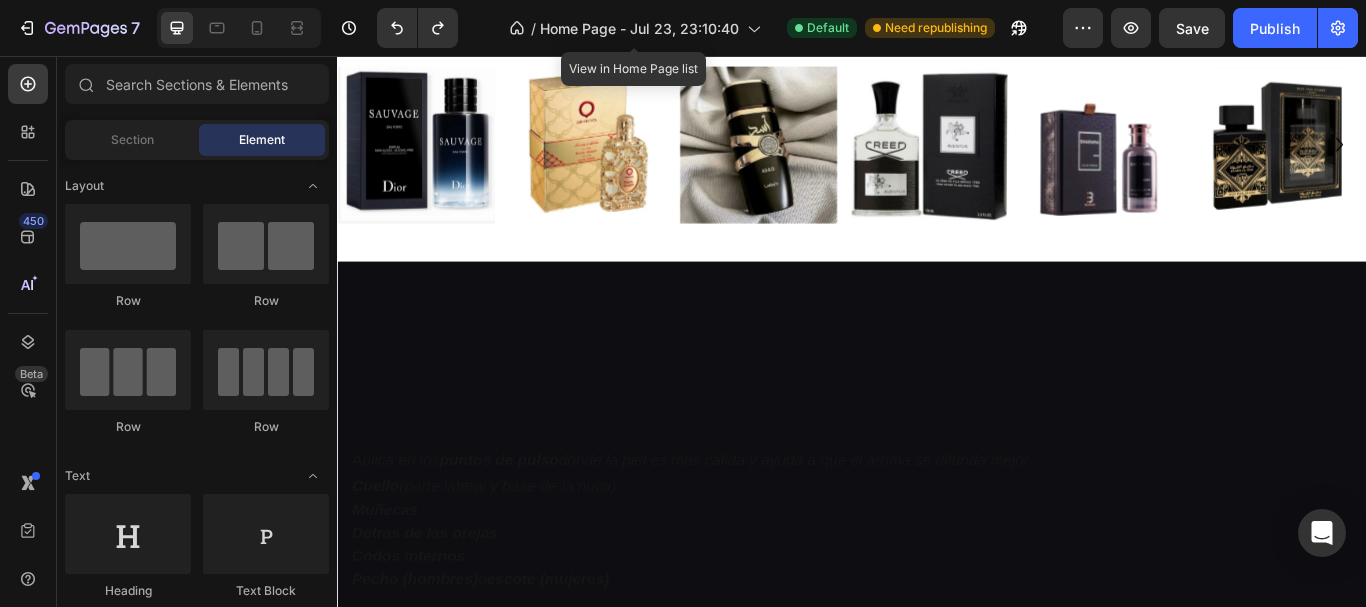 scroll, scrollTop: 1481, scrollLeft: 0, axis: vertical 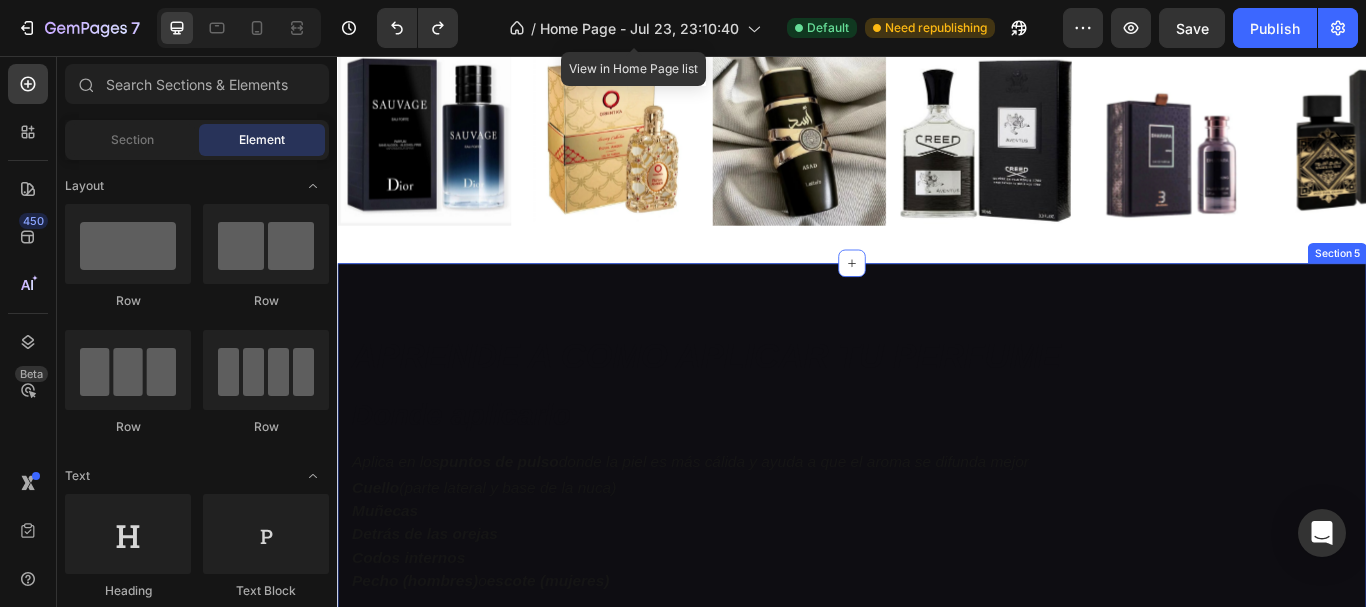 click on "APRENDE A COMO APLICAR TU PERFUME Heading Donde aplicarlo Heading Aplica en los  puntos de pulso  donde la piel es más cálida y ayuda a que el aroma se difunda mejor Text block Cuello  (parte lateral y base de la nuca) Muñecas Detrás de las orejas Codos internos Pecho (hombres)  o  escote (mujeres) Text block Row   CUÁNDO APLICARLO (Y REAPLICARLO) Heading Por la mañana  antes de salir. Reaplica a mitad del día  solo si es un perfume ligero o con poca duración (tipo colonia). Para eventos:  Aplica justo antes de salir , no horas antes. Text block Row Row Section 5" at bounding box center (937, 629) 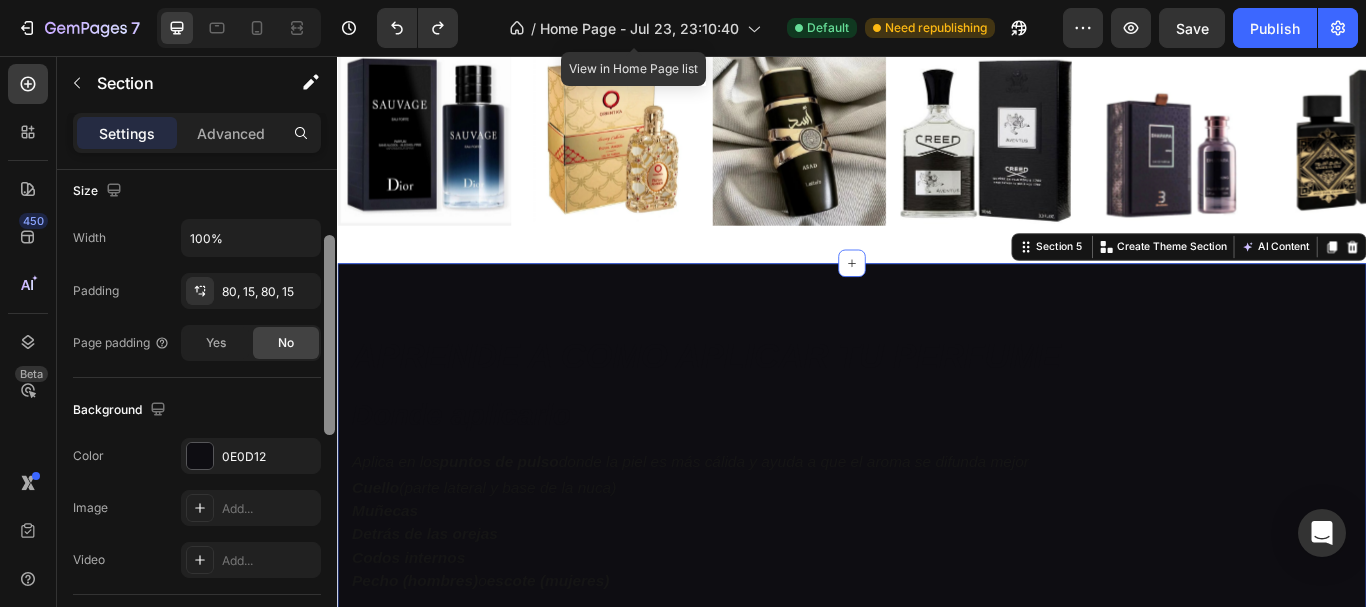 scroll, scrollTop: 489, scrollLeft: 0, axis: vertical 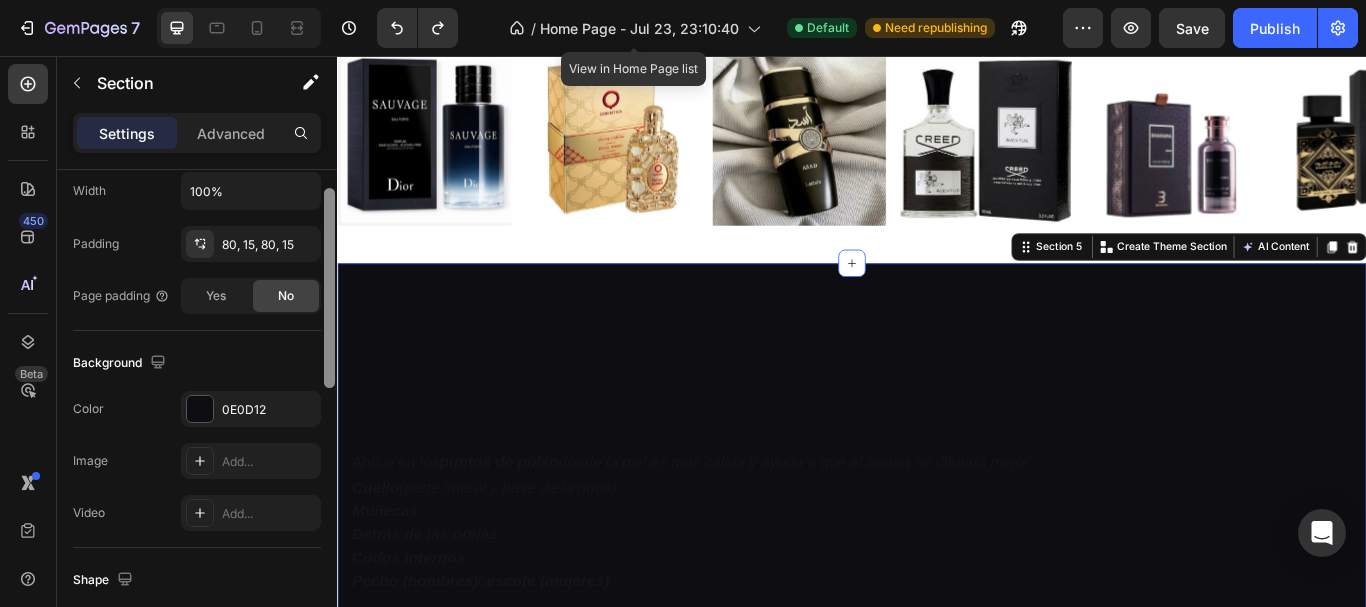 drag, startPoint x: 331, startPoint y: 262, endPoint x: 329, endPoint y: 443, distance: 181.01105 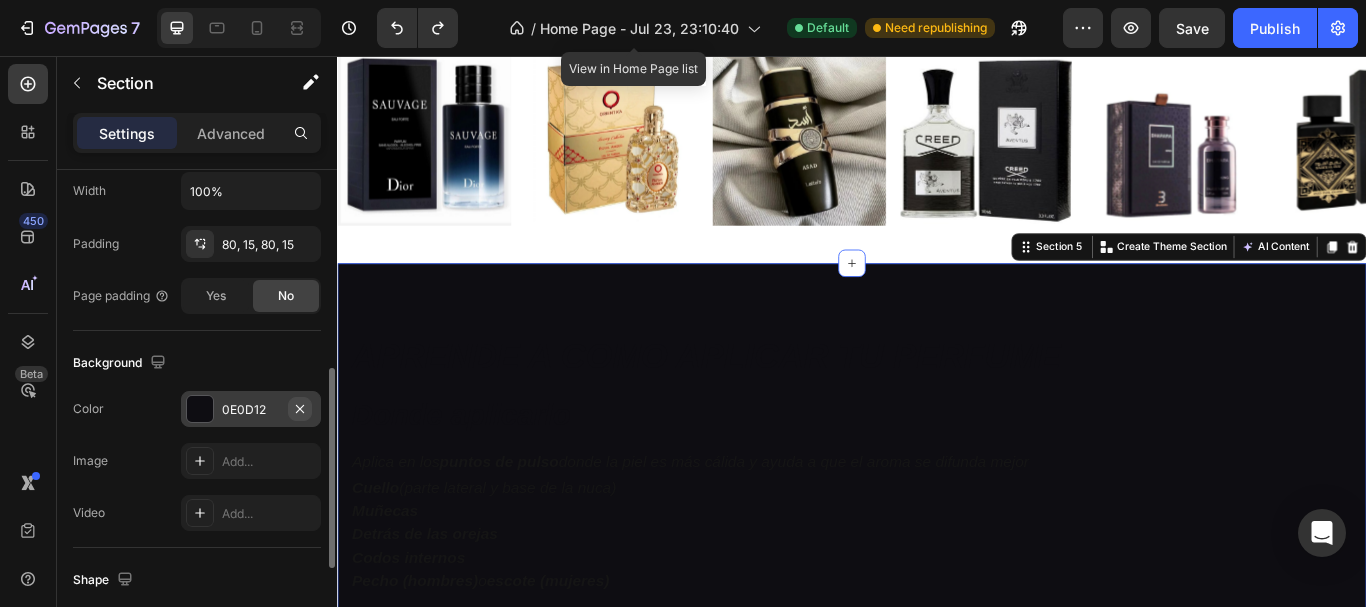 click 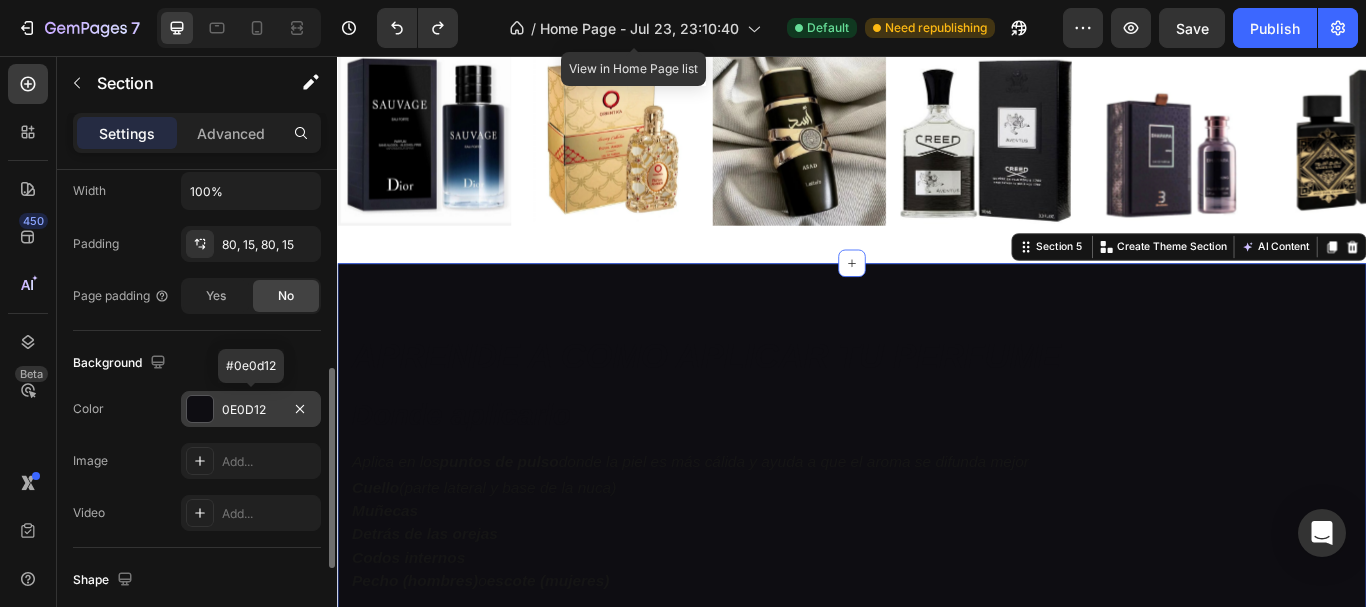 click on "0E0D12" at bounding box center (251, 410) 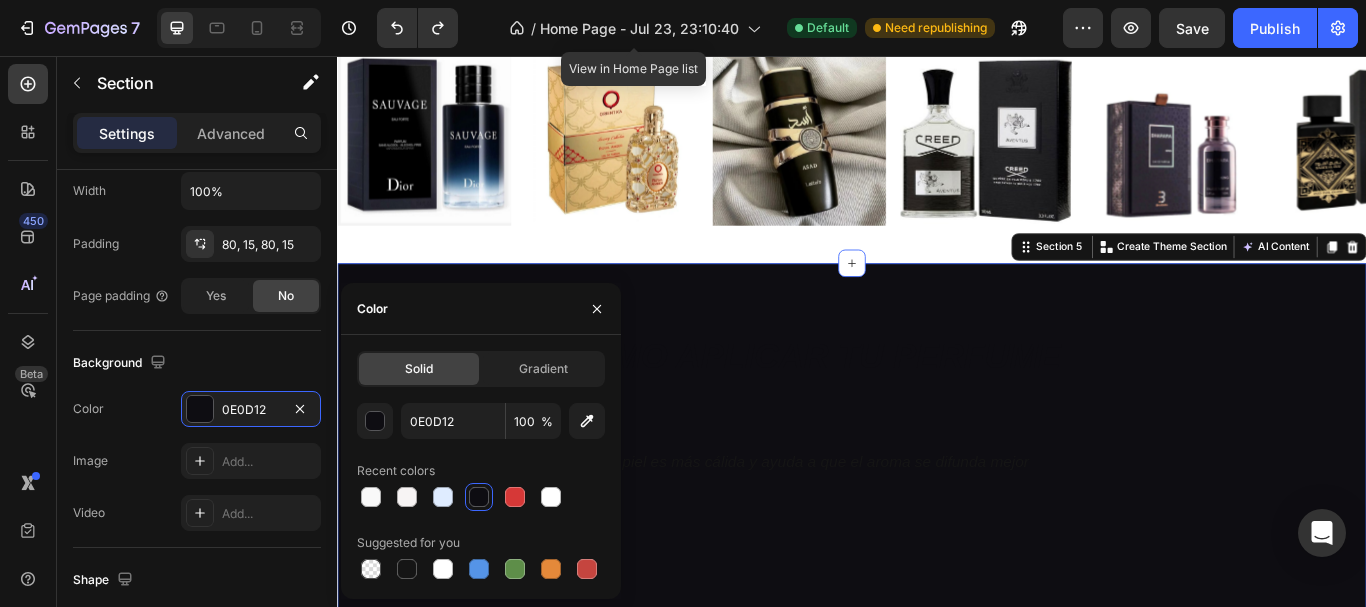 click on "Solid Gradient 0E0D12 100 % Recent colors Suggested for you" 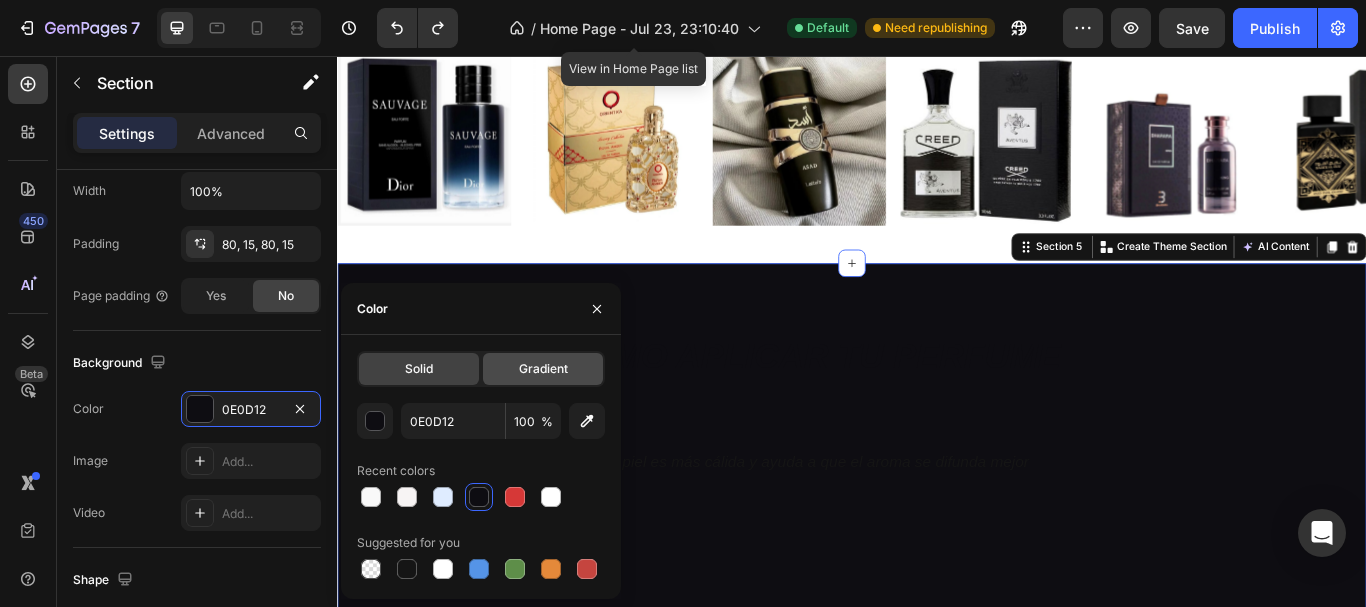 click on "Gradient" 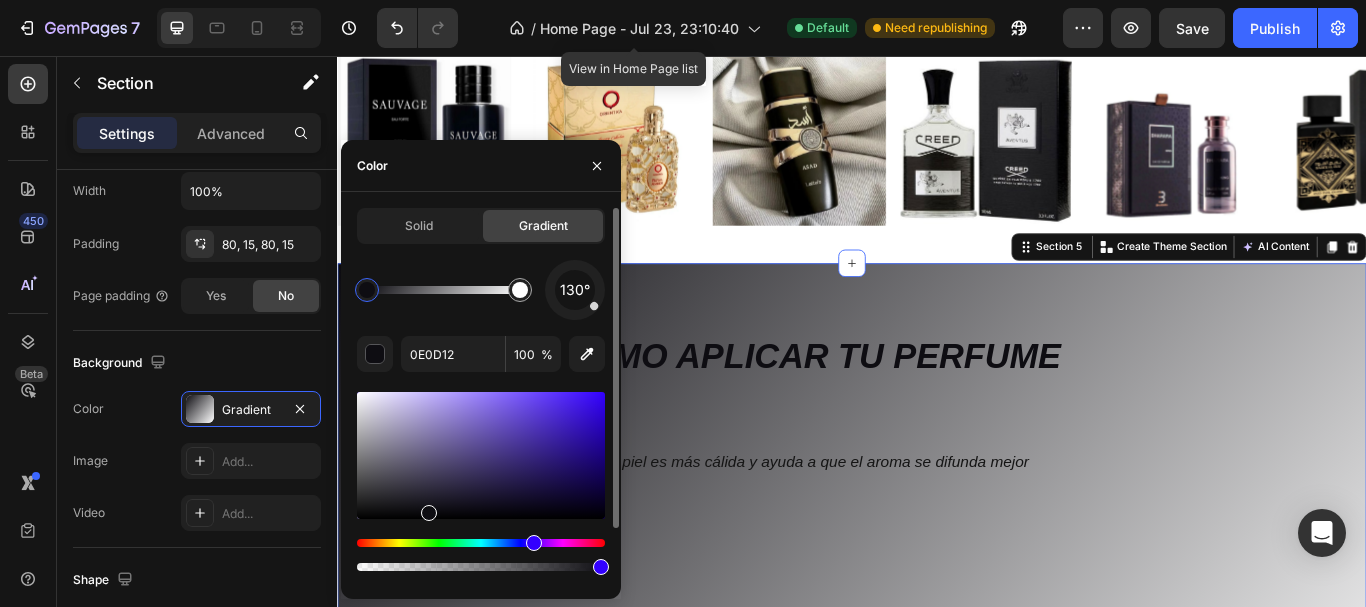 click at bounding box center (534, 543) 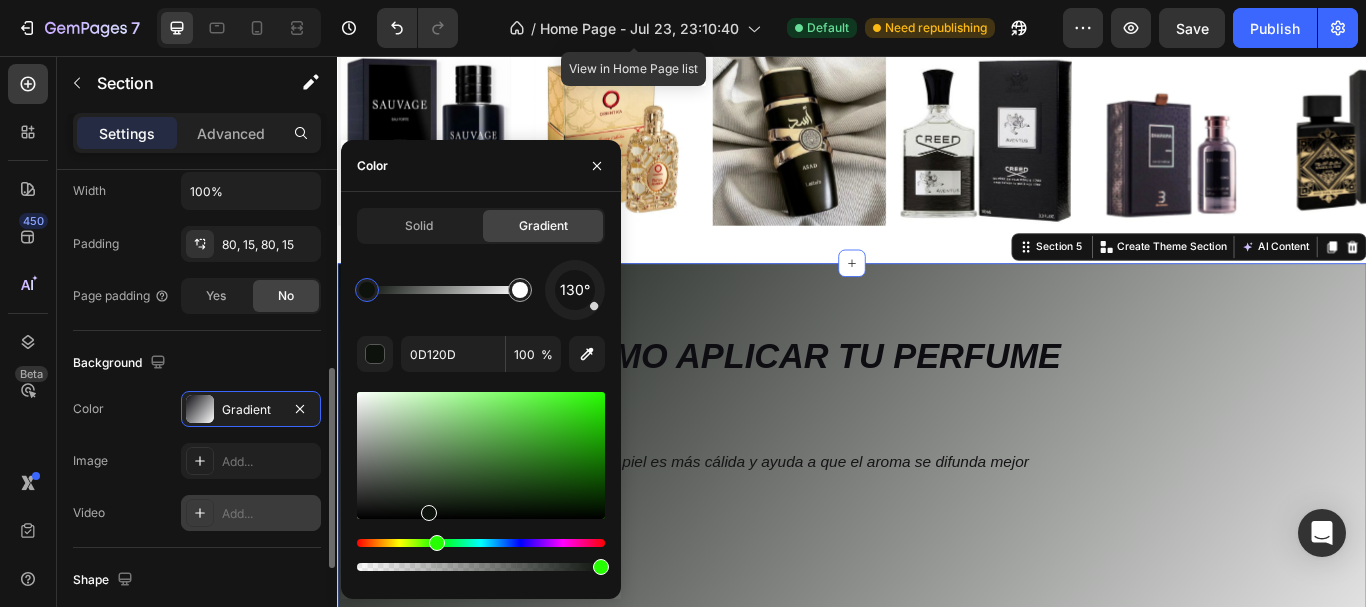 type on "120D0D" 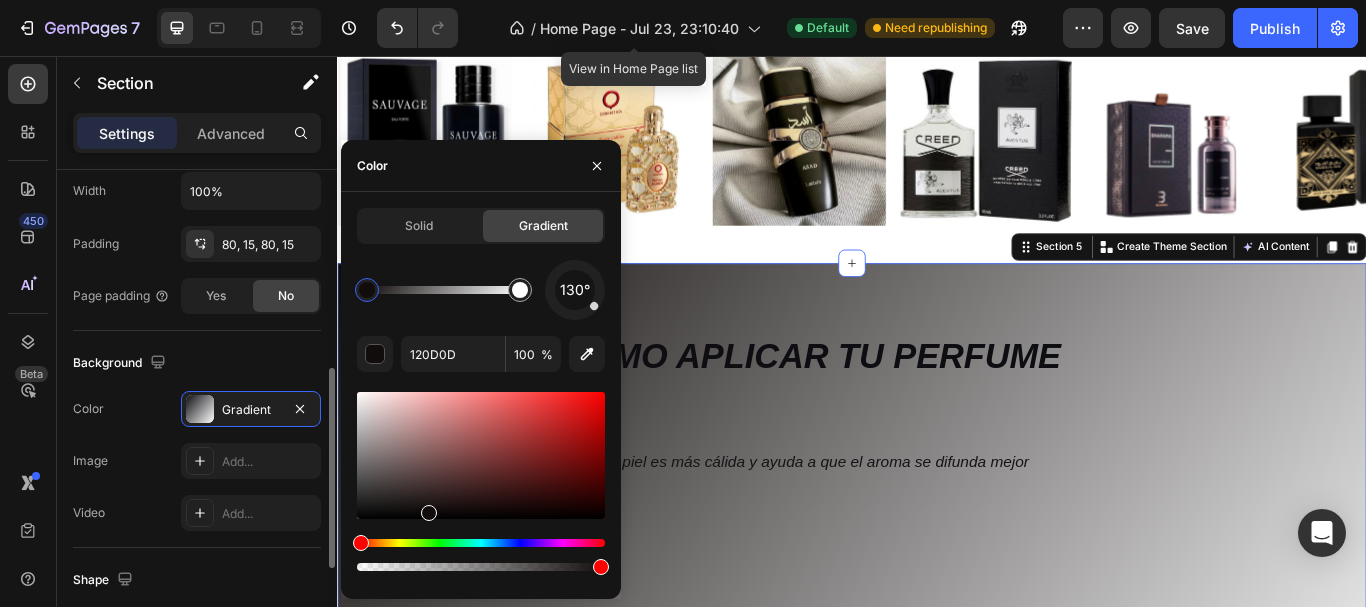 drag, startPoint x: 534, startPoint y: 536, endPoint x: 211, endPoint y: 534, distance: 323.0062 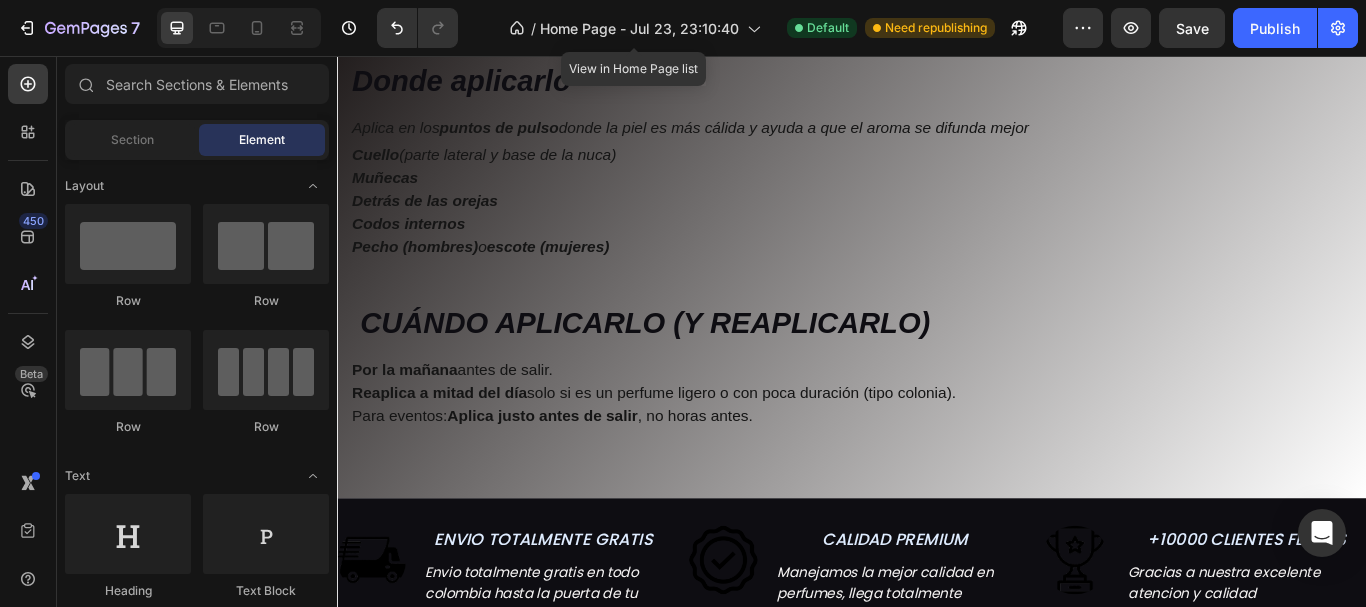 scroll, scrollTop: 1899, scrollLeft: 0, axis: vertical 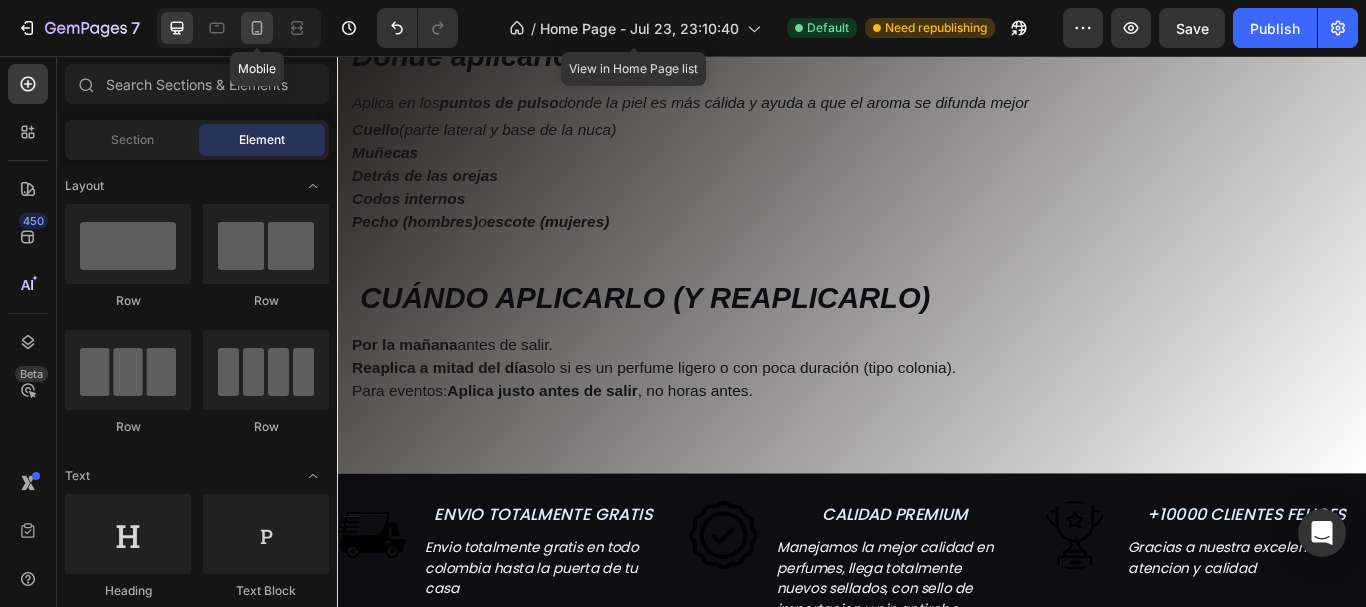 click 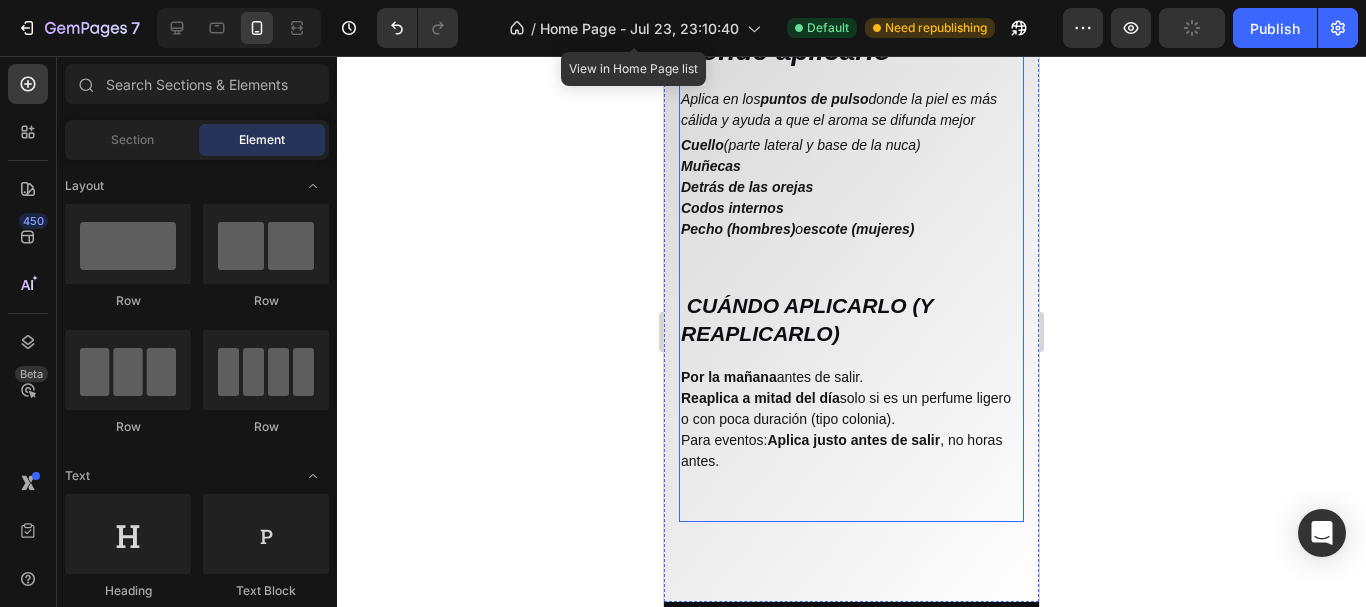 click on "Donde aplicarlo Heading Aplica en los  puntos de pulso  donde la piel es más cálida y ayuda a que el aroma se difunda mejor Text block Cuello  (parte lateral y base de la nuca) Muñecas Detrás de las orejas Codos internos Pecho (hombres)  o  escote (mujeres) Text block Row   CUÁNDO APLICARLO (Y REAPLICARLO) Heading Por la mañana  antes de salir. Reaplica a mitad del día  solo si es un perfume ligero o con poca duración (tipo colonia). Para eventos:  Aplica justo antes de salir , no horas antes. Text block Row" at bounding box center (851, 276) 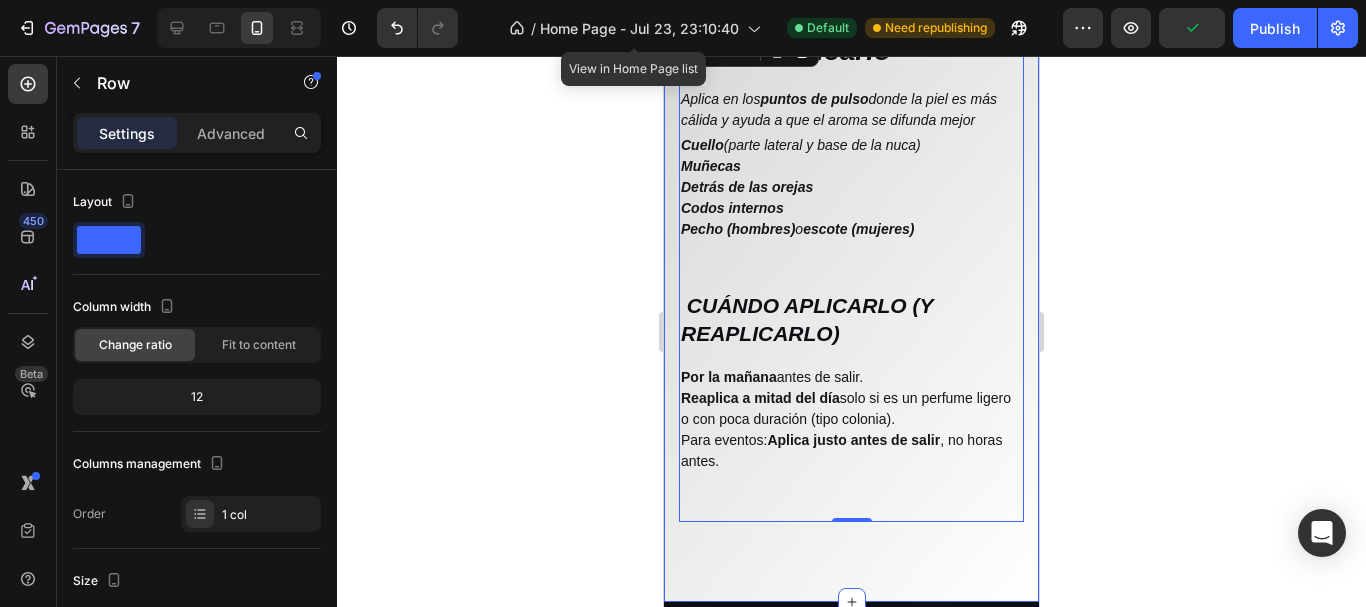 click on "APRENDE A COMO APLICAR TU PERFUME Heading Donde aplicarlo Heading Aplica en los  puntos de pulso  donde la piel es más cálida y ayuda a que el aroma se difunda mejor Text block Cuello  (parte lateral y base de la nuca) Muñecas Detrás de las orejas Codos internos Pecho (hombres)  o  escote (mujeres) Text block Row   CUÁNDO APLICARLO (Y REAPLICARLO) Heading Por la mañana  antes de salir. Reaplica a mitad del día  solo si es un perfume ligero o con poca duración (tipo colonia). Para eventos:  Aplica justo antes de salir , no horas antes. Text block Row Row   0 Section 5" at bounding box center (851, 233) 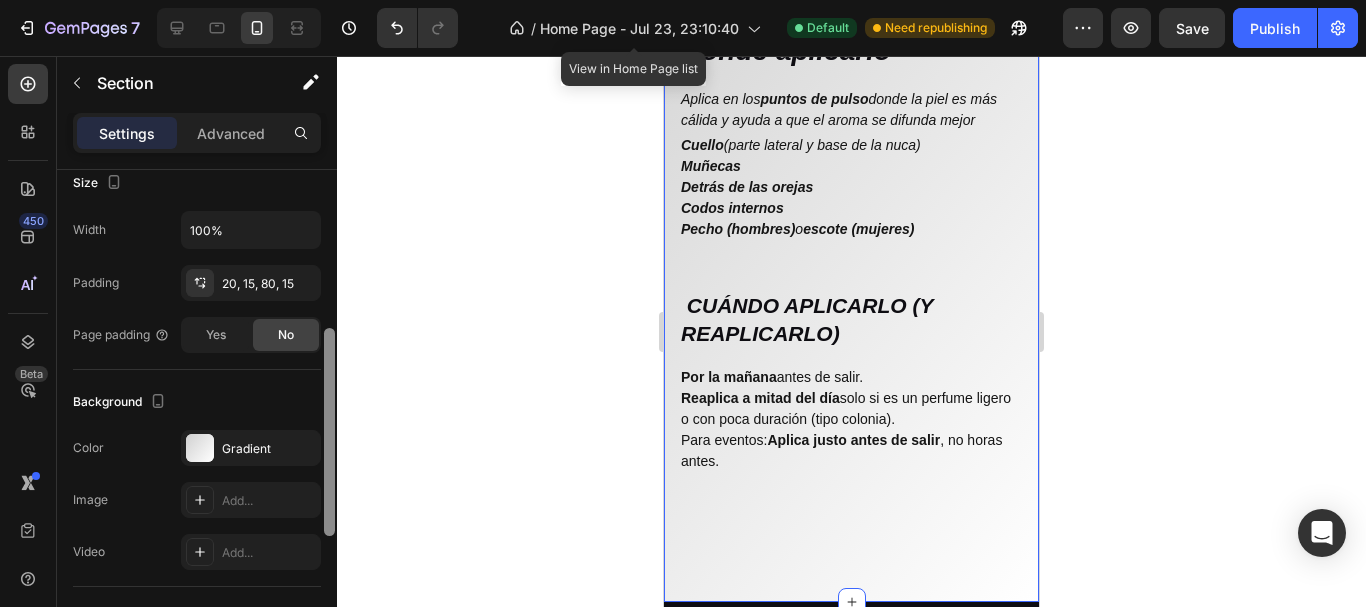 drag, startPoint x: 328, startPoint y: 250, endPoint x: 330, endPoint y: 417, distance: 167.01198 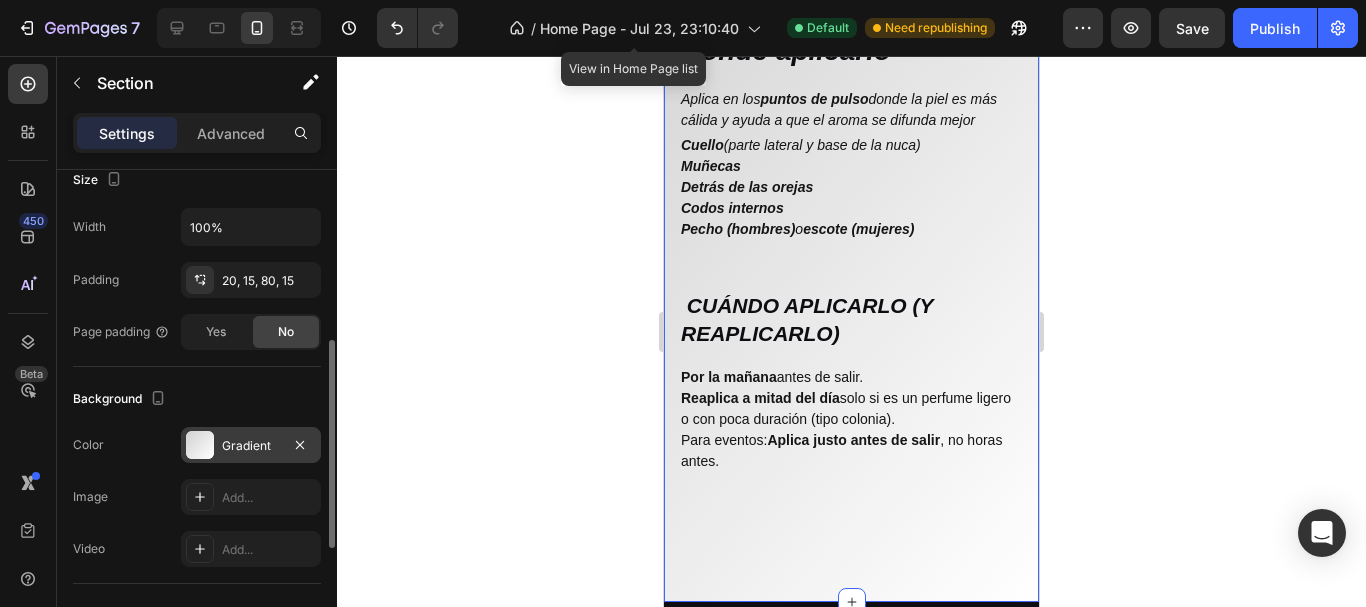 click on "Gradient" at bounding box center [251, 446] 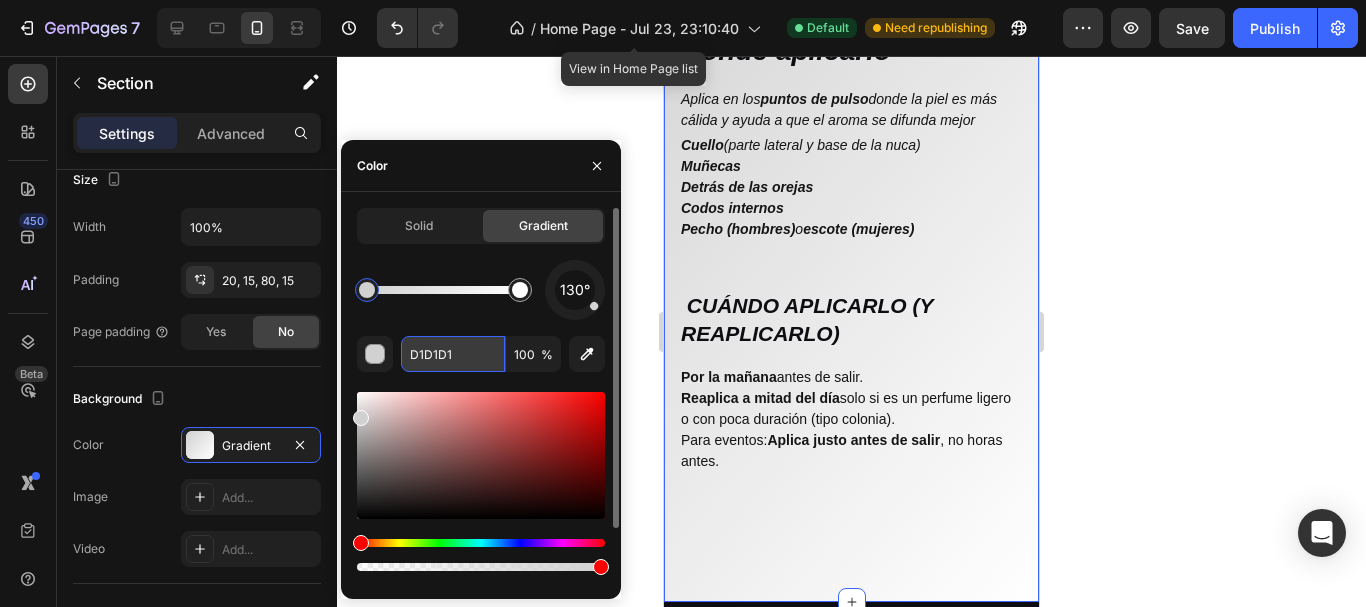 click on "D1D1D1" at bounding box center (453, 354) 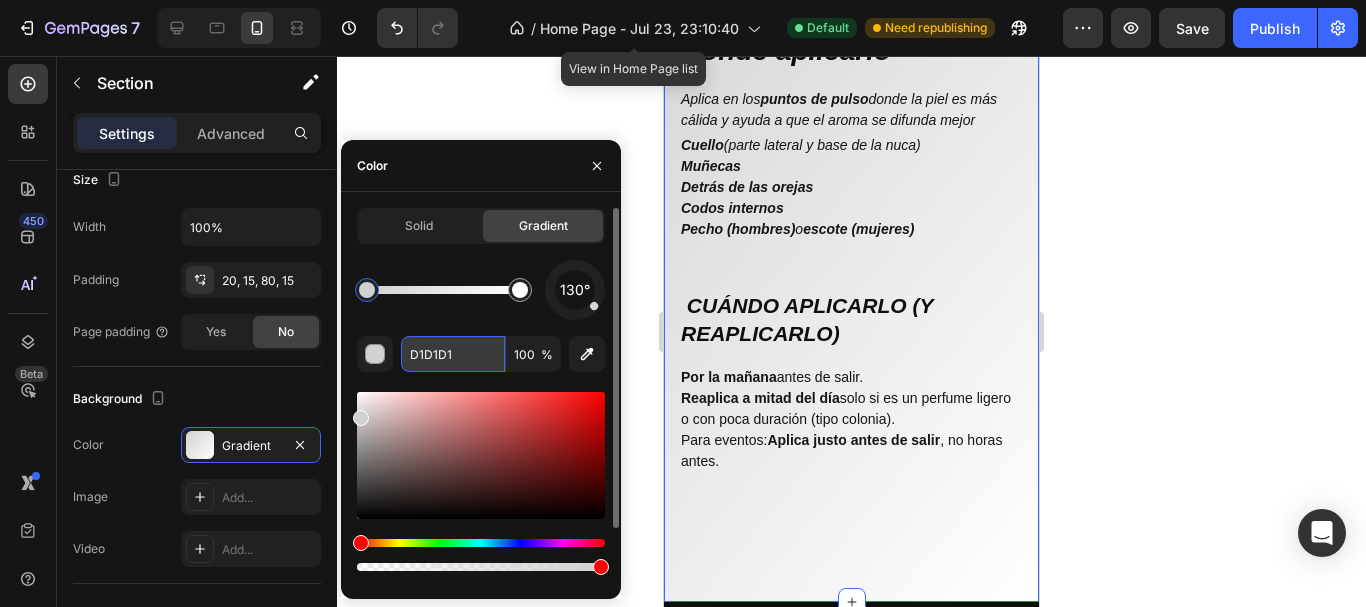 type on "c" 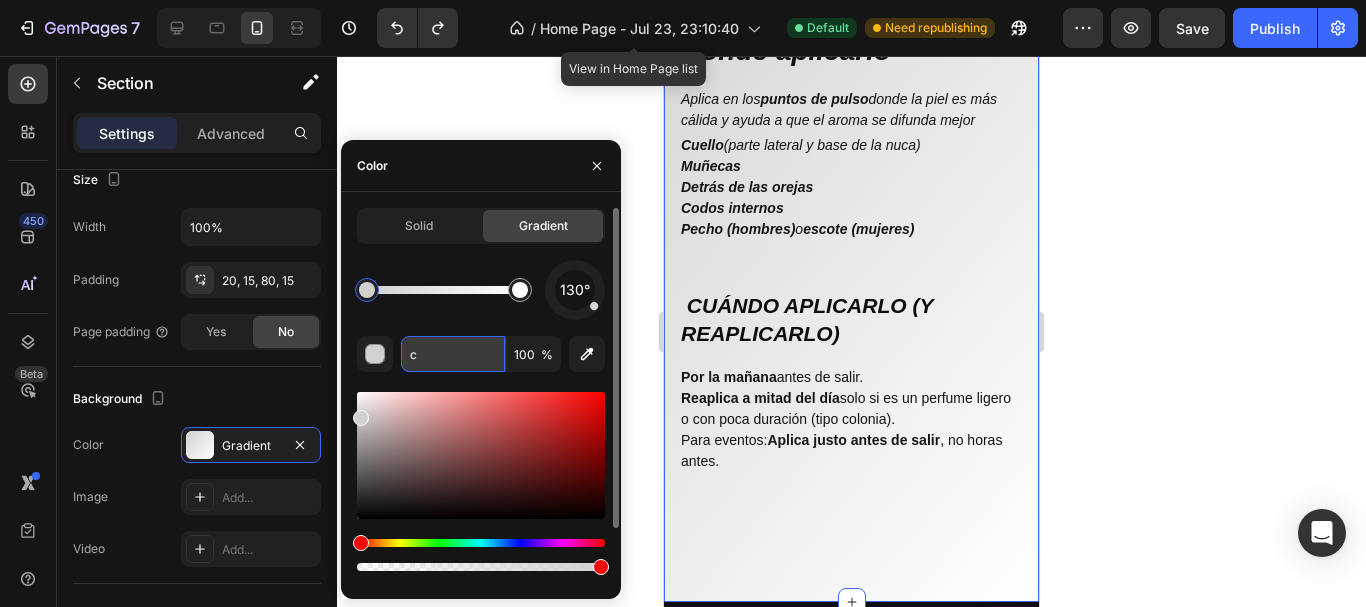 type on "D1D1D1" 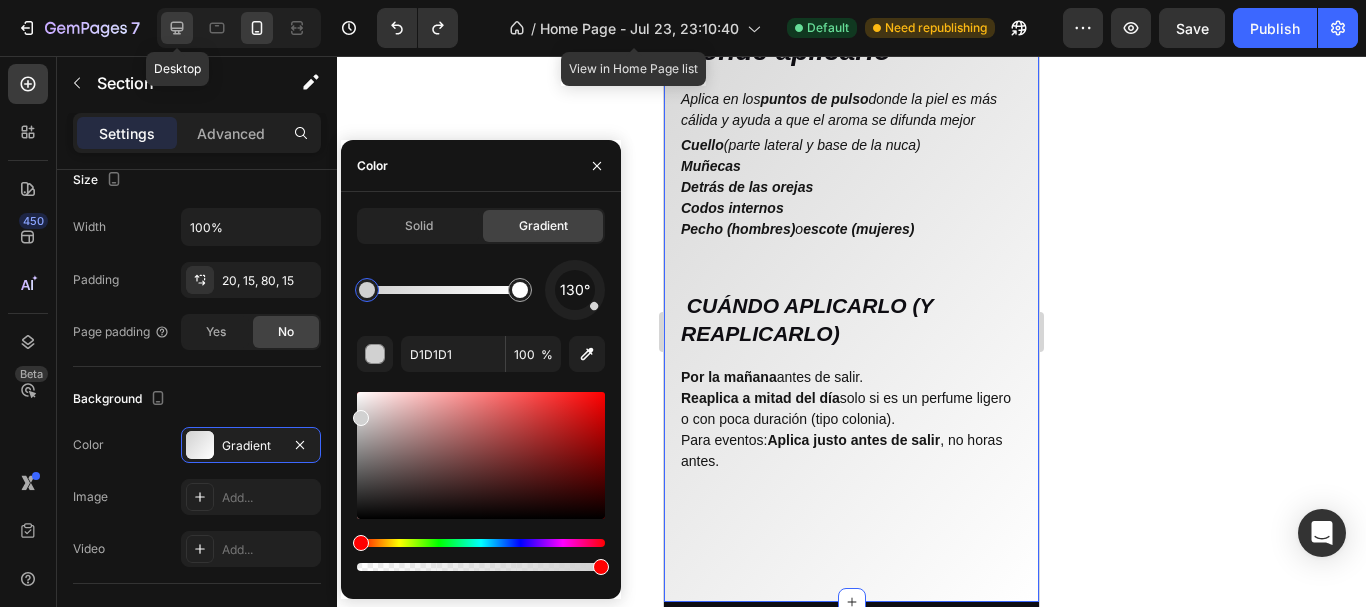click 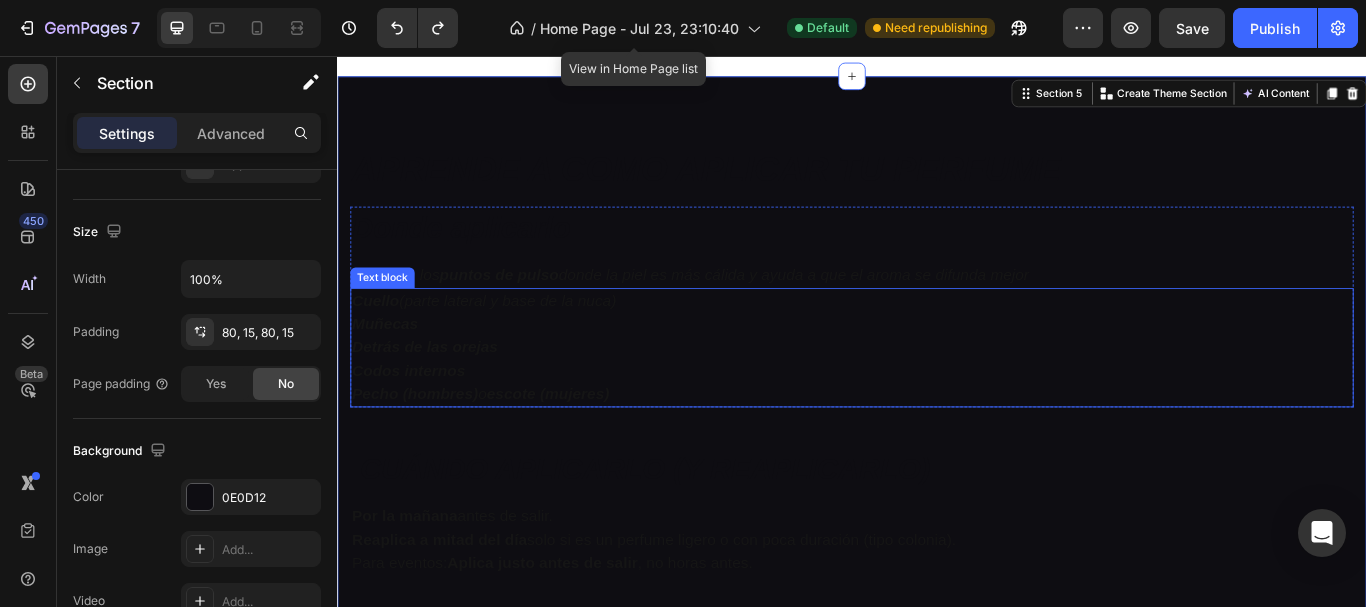 scroll, scrollTop: 1653, scrollLeft: 0, axis: vertical 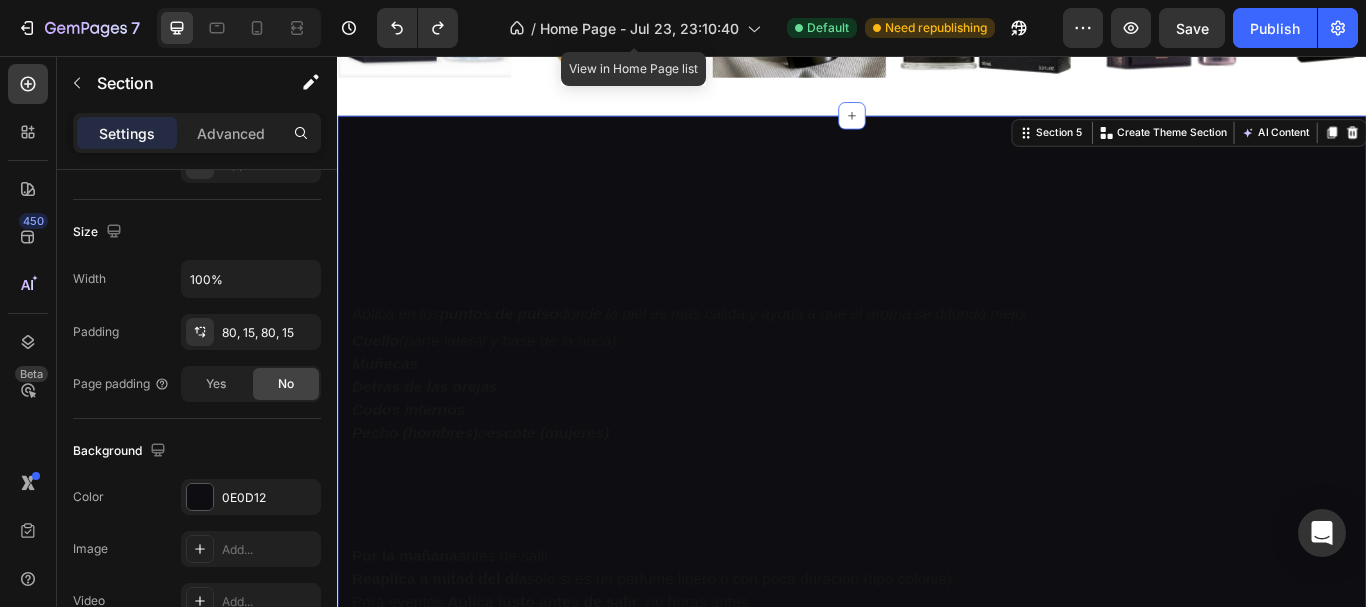 click on "APRENDE A COMO APLICAR TU PERFUME Heading Donde aplicarlo Heading Aplica en los  puntos de pulso  donde la piel es más cálida y ayuda a que el aroma se difunda mejor Text block Cuello  (parte lateral y base de la nuca) Muñecas Detrás de las orejas Codos internos Pecho (hombres)  o  escote (mujeres) Text block Row   CUÁNDO APLICARLO (Y REAPLICARLO) Heading Por la mañana  antes de salir. Reaplica a mitad del día  solo si es un perfume ligero o con poca duración (tipo colonia). Para eventos:  Aplica justo antes de salir , no horas antes. Text block Row Row Section 5   You can create reusable sections Create Theme Section AI Content Write with GemAI What would you like to describe here? Tone and Voice Persuasive Product Le male le parfum JP Gaultier Show more Generate" at bounding box center [937, 457] 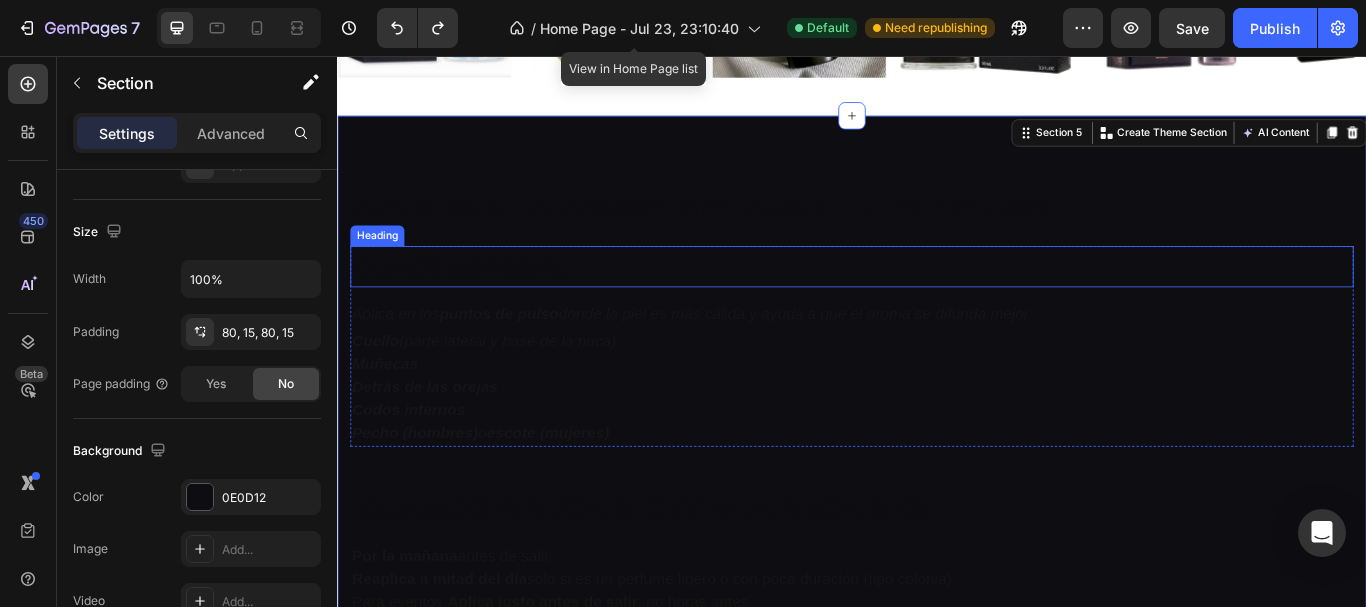 click on "Donde aplicarlo" at bounding box center (481, 302) 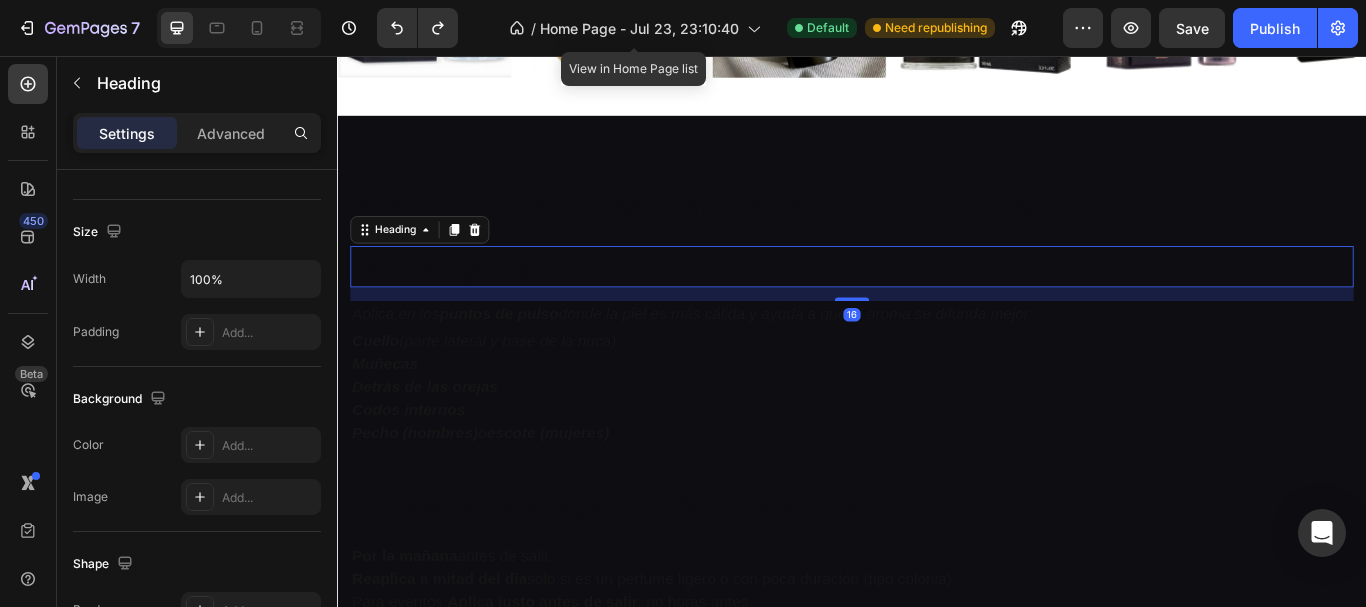 scroll, scrollTop: 0, scrollLeft: 0, axis: both 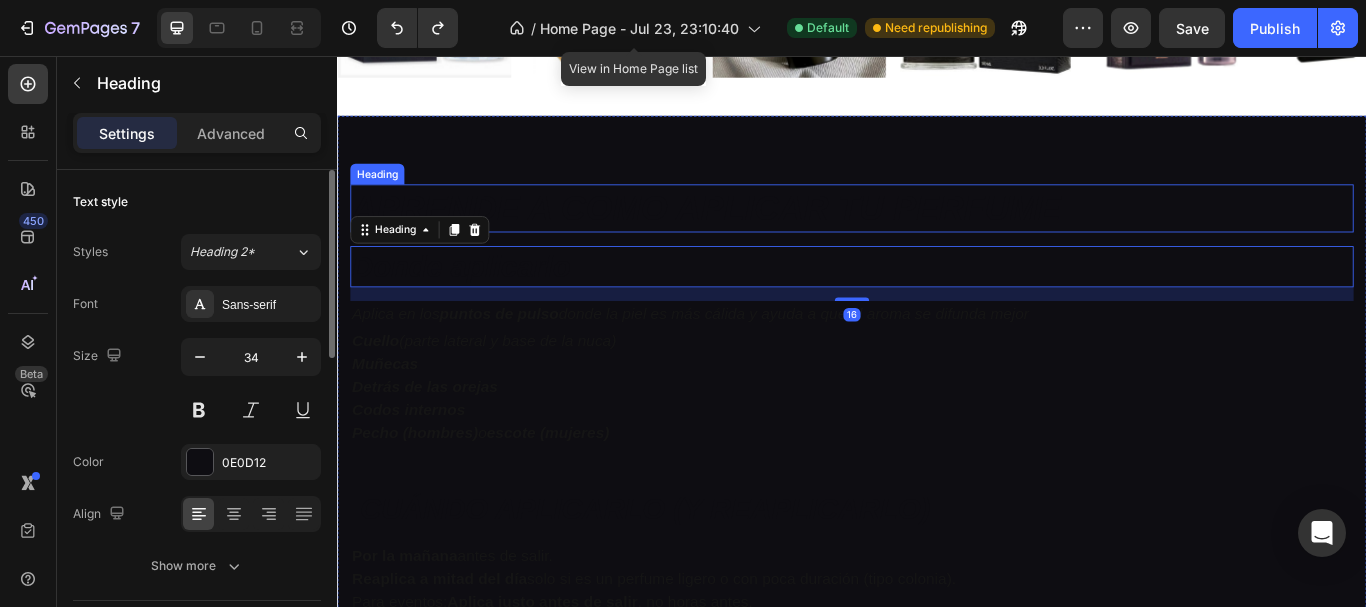 click on "Heading" at bounding box center (383, 194) 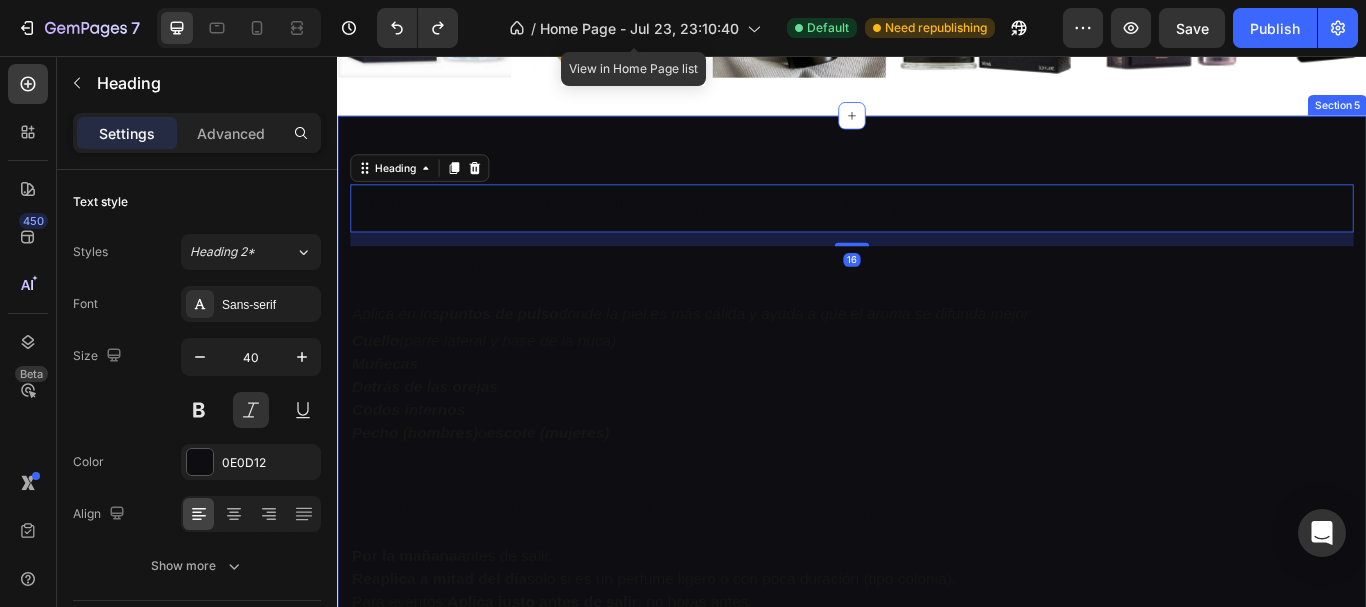 click on "APRENDE A COMO APLICAR TU PERFUME Heading   16 Donde aplicarlo Heading Aplica en los  puntos de pulso  donde la piel es más cálida y ayuda a que el aroma se difunda mejor Text block Cuello  (parte lateral y base de la nuca) Muñecas Detrás de las orejas Codos internos Pecho (hombres)  o  escote (mujeres) Text block Row   CUÁNDO APLICARLO (Y REAPLICARLO) Heading Por la mañana  antes de salir. Reaplica a mitad del día  solo si es un perfume ligero o con poca duración (tipo colonia). Para eventos:  Aplica justo antes de salir , no horas antes. Text block Row Row Section 5" at bounding box center (937, 457) 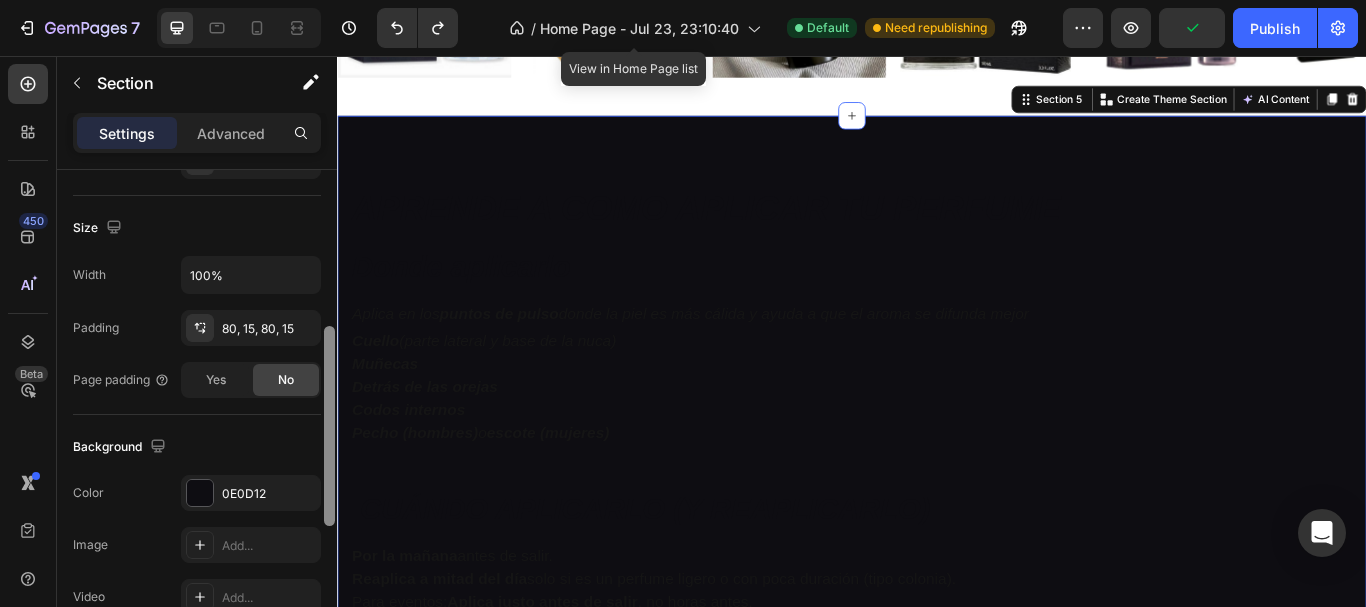 drag, startPoint x: 327, startPoint y: 299, endPoint x: 331, endPoint y: 461, distance: 162.04938 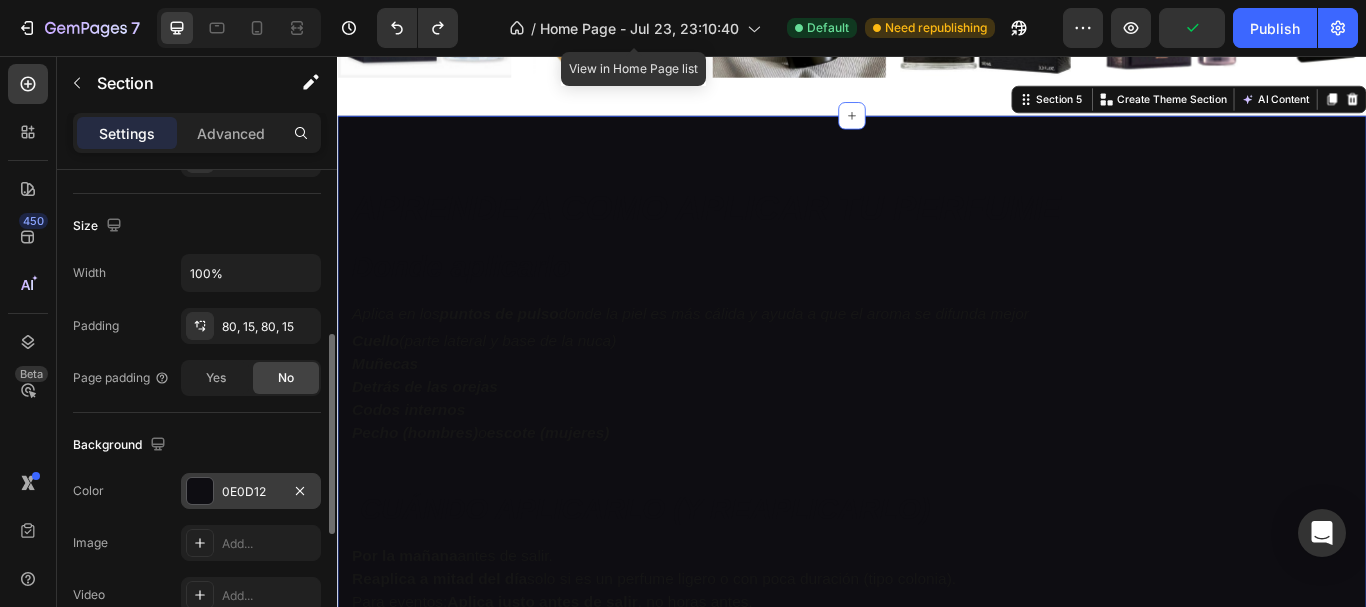 click on "0E0D12" at bounding box center [251, 491] 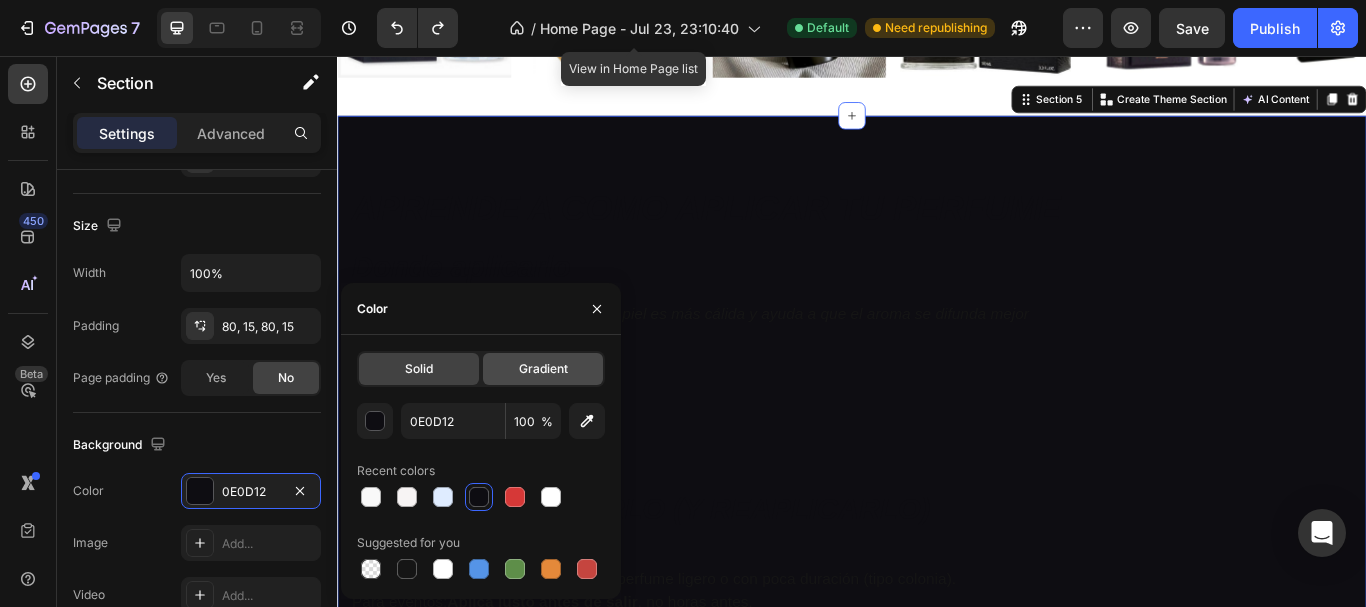 click on "Gradient" 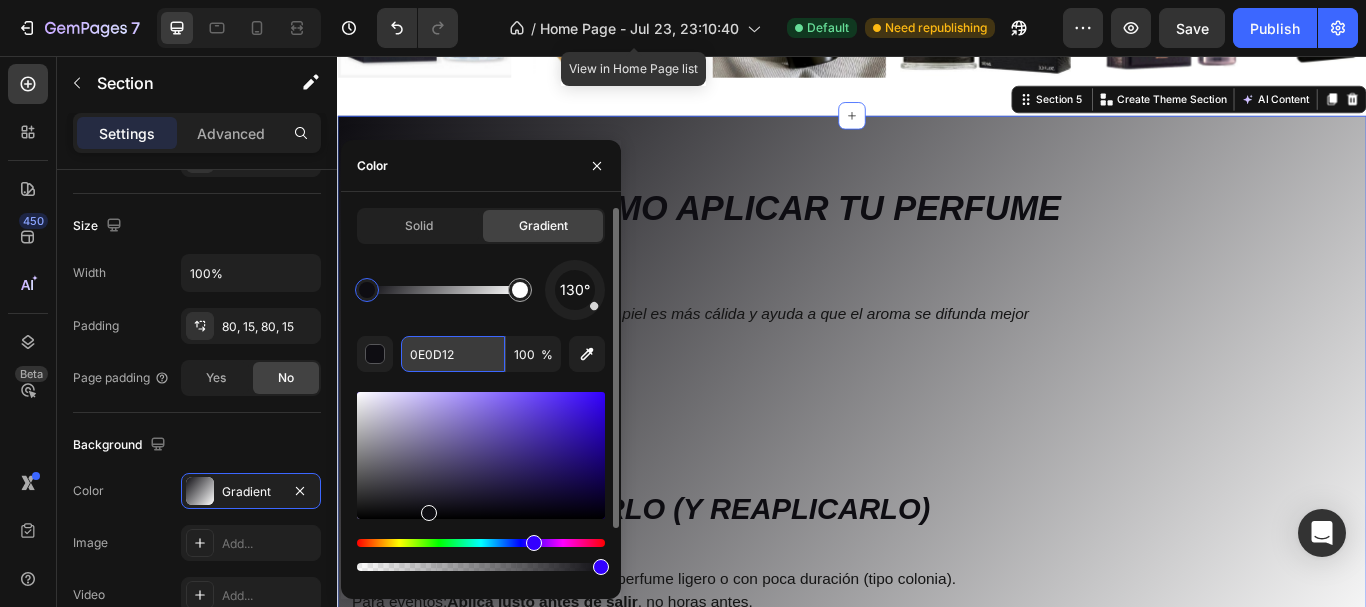 click on "0E0D12" at bounding box center [453, 354] 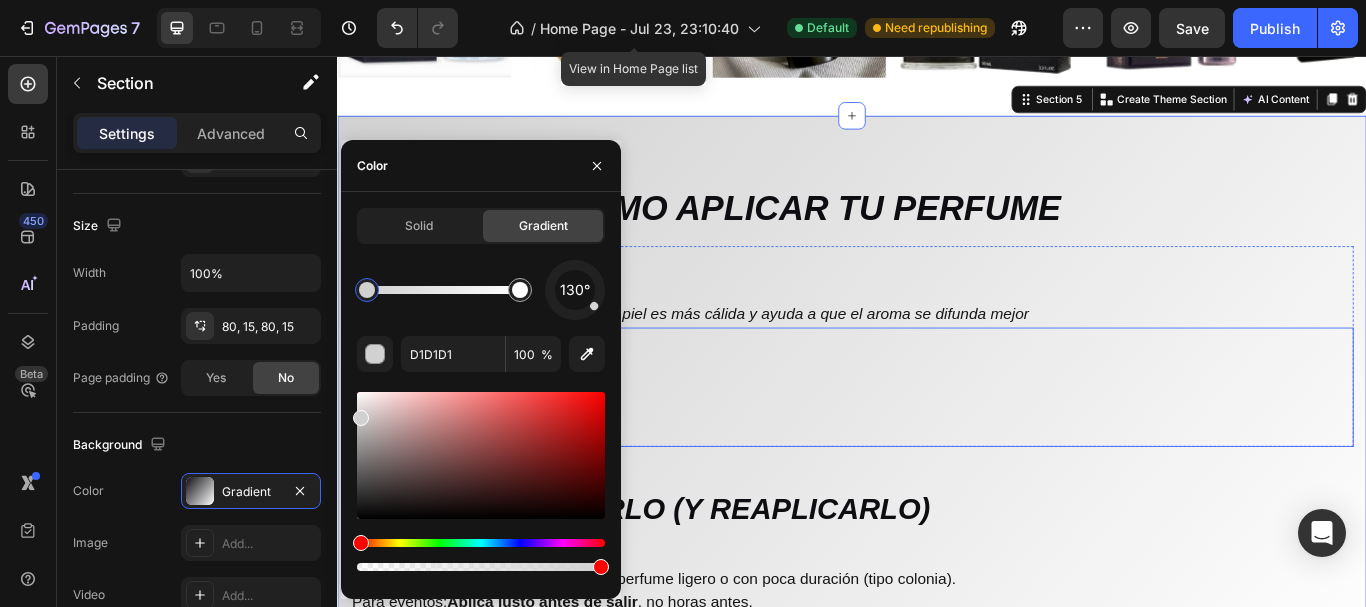 click on "Cuello  (parte lateral y base de la nuca)" at bounding box center [937, 388] 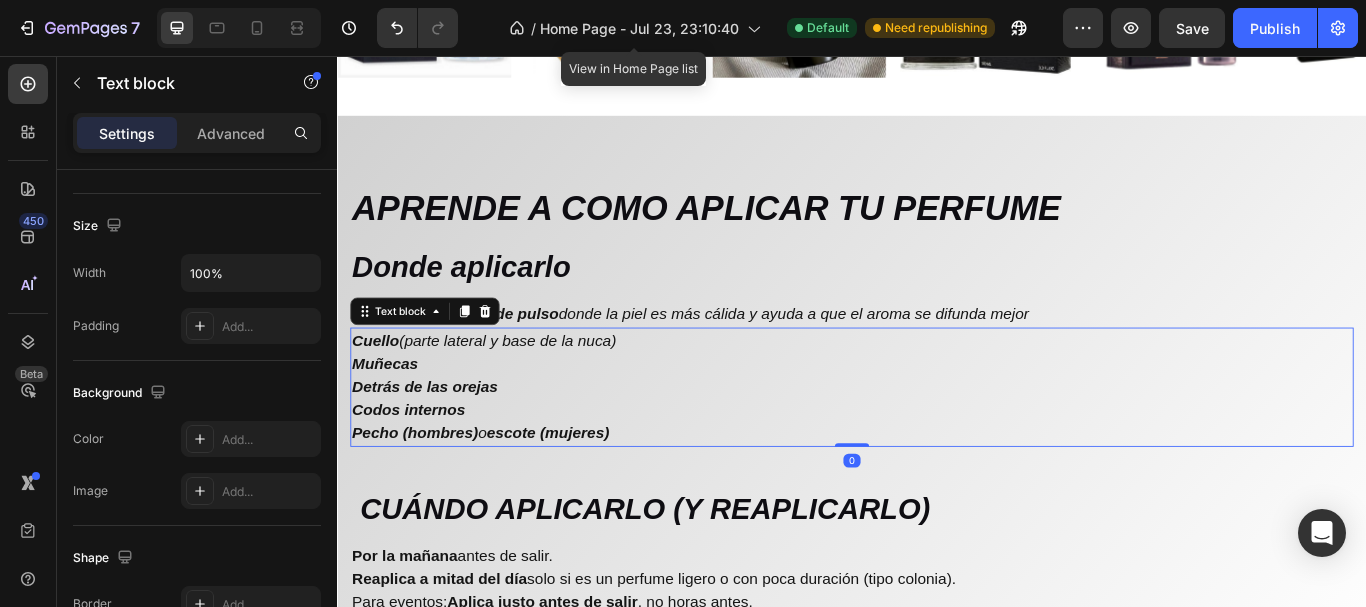 scroll, scrollTop: 0, scrollLeft: 0, axis: both 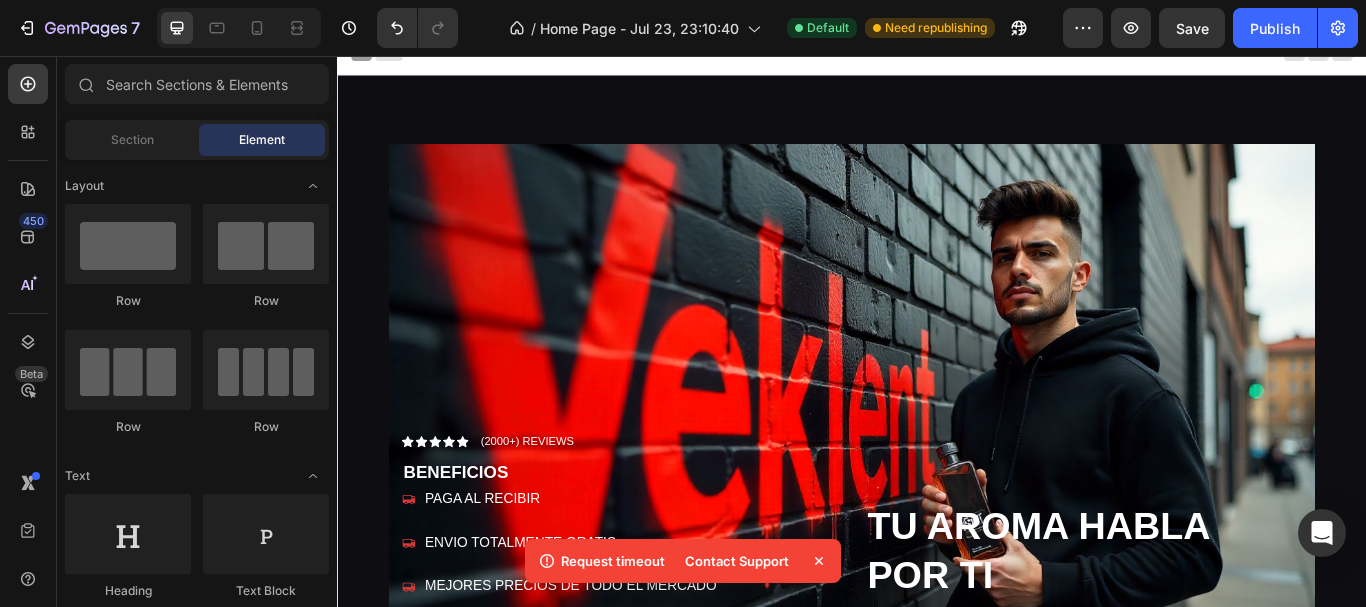 click on "Contact Support" at bounding box center [737, 561] 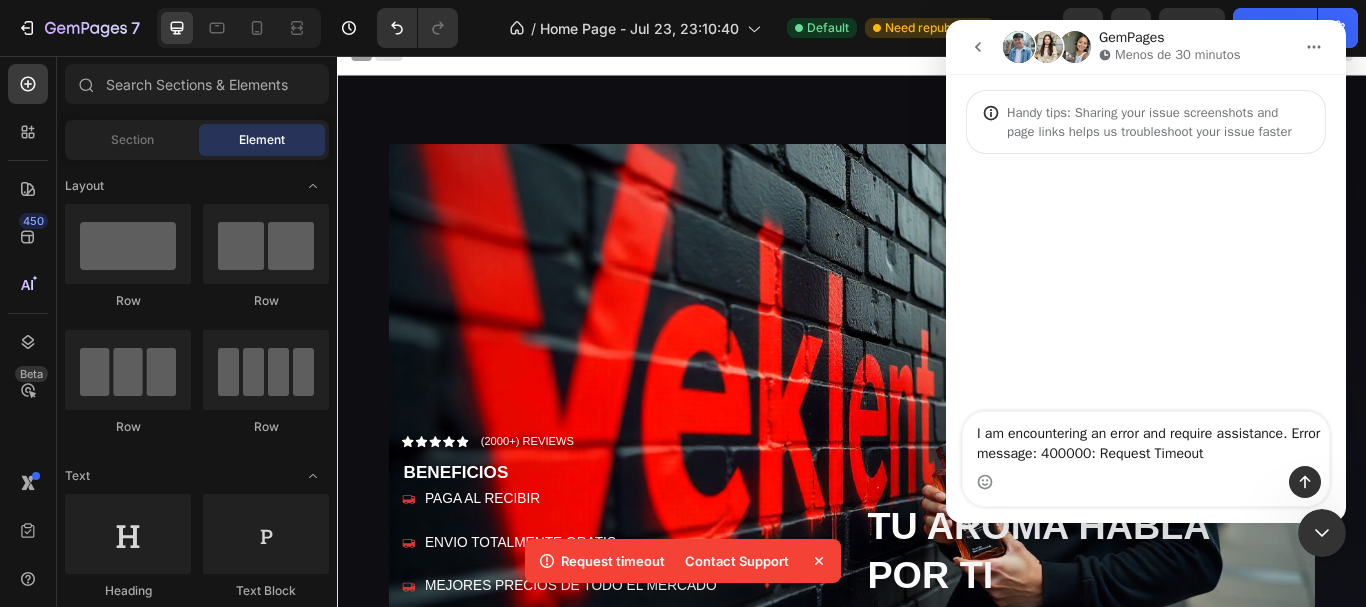 scroll, scrollTop: 0, scrollLeft: 0, axis: both 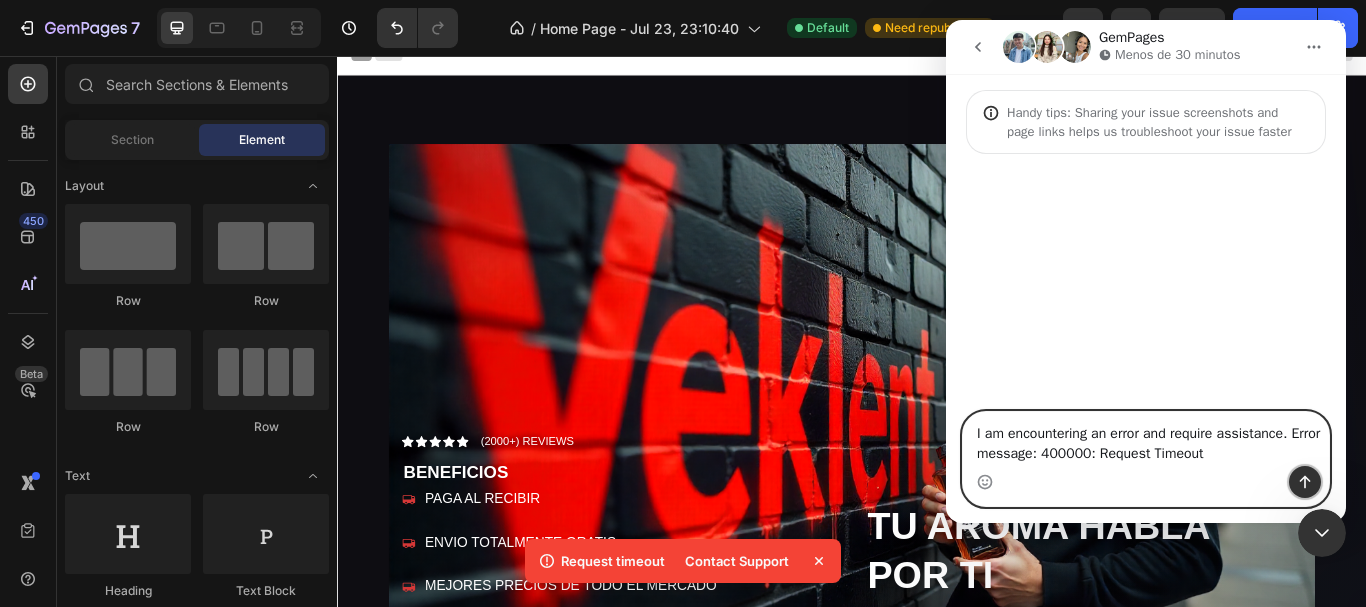 click 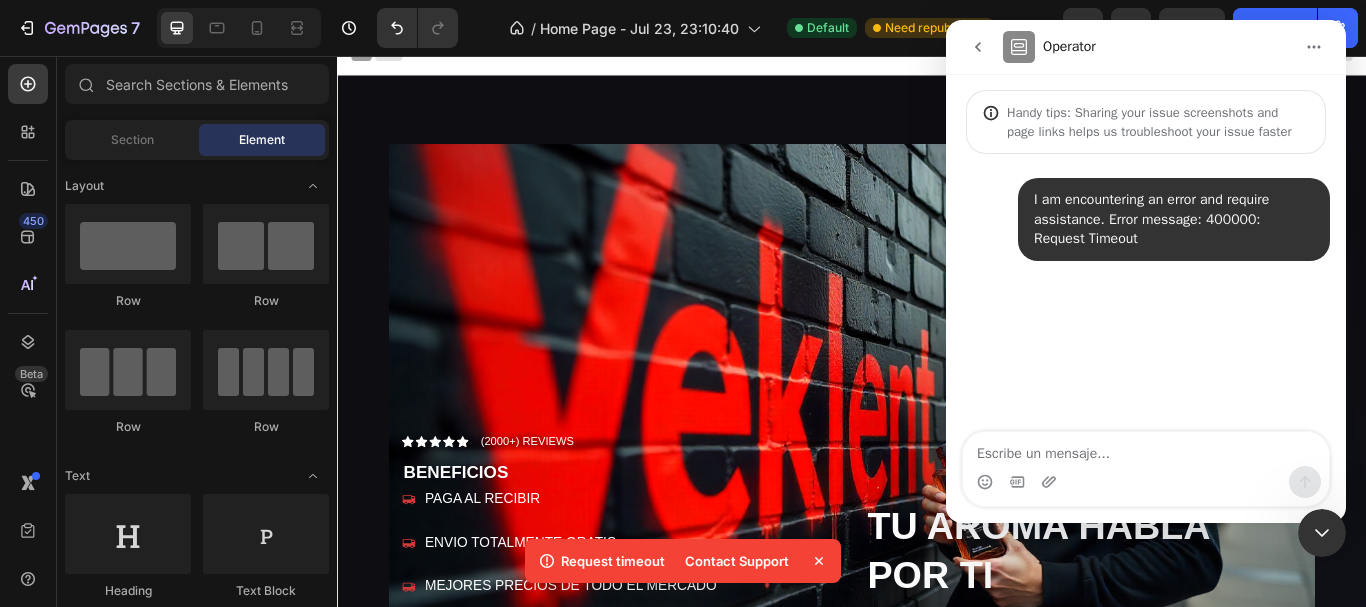 click on "Header" at bounding box center (937, 58) 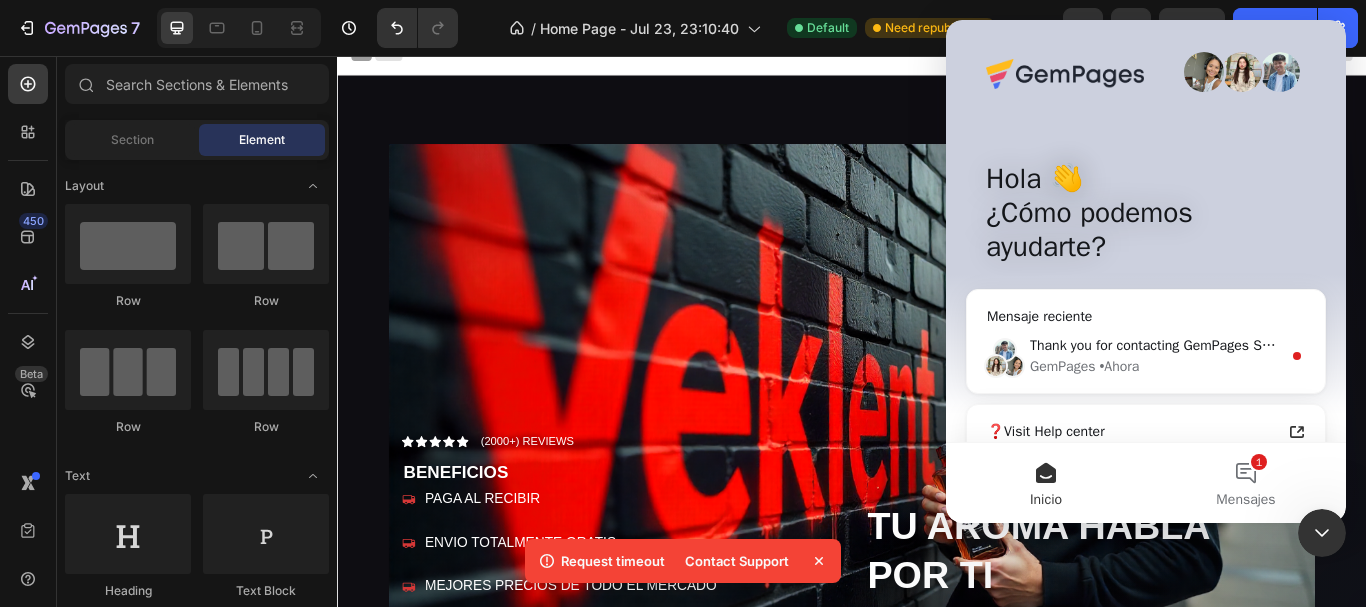 click on "Header" at bounding box center (937, 58) 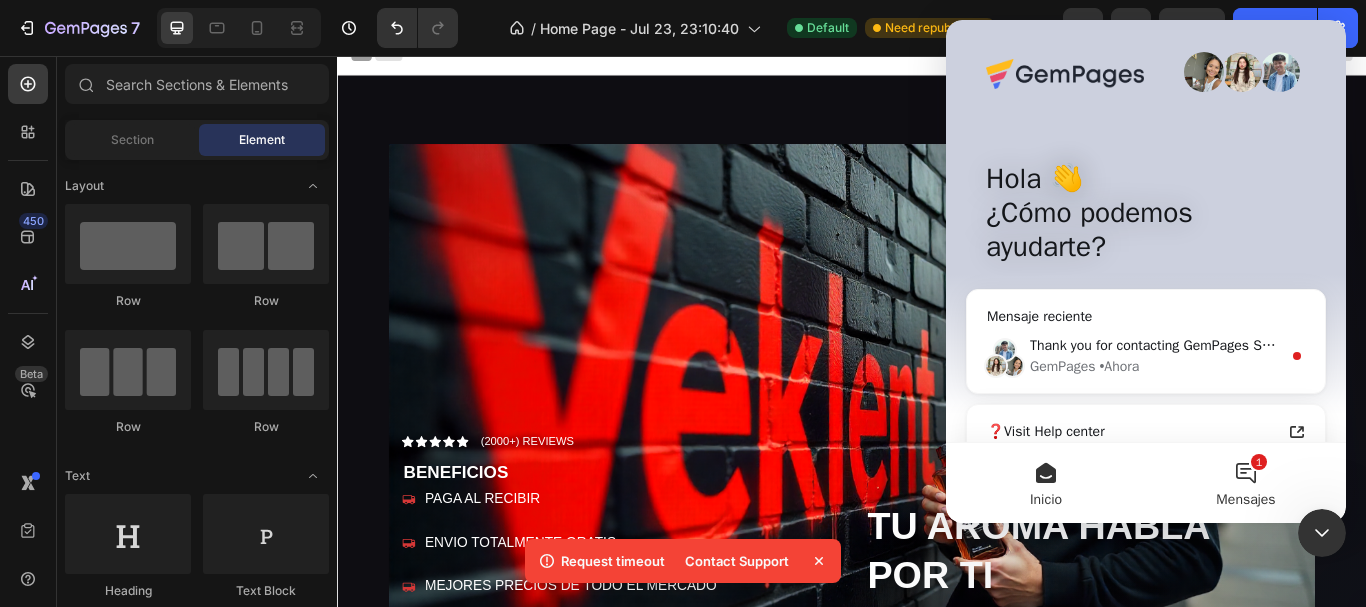 click on "1 Mensajes" at bounding box center [1246, 483] 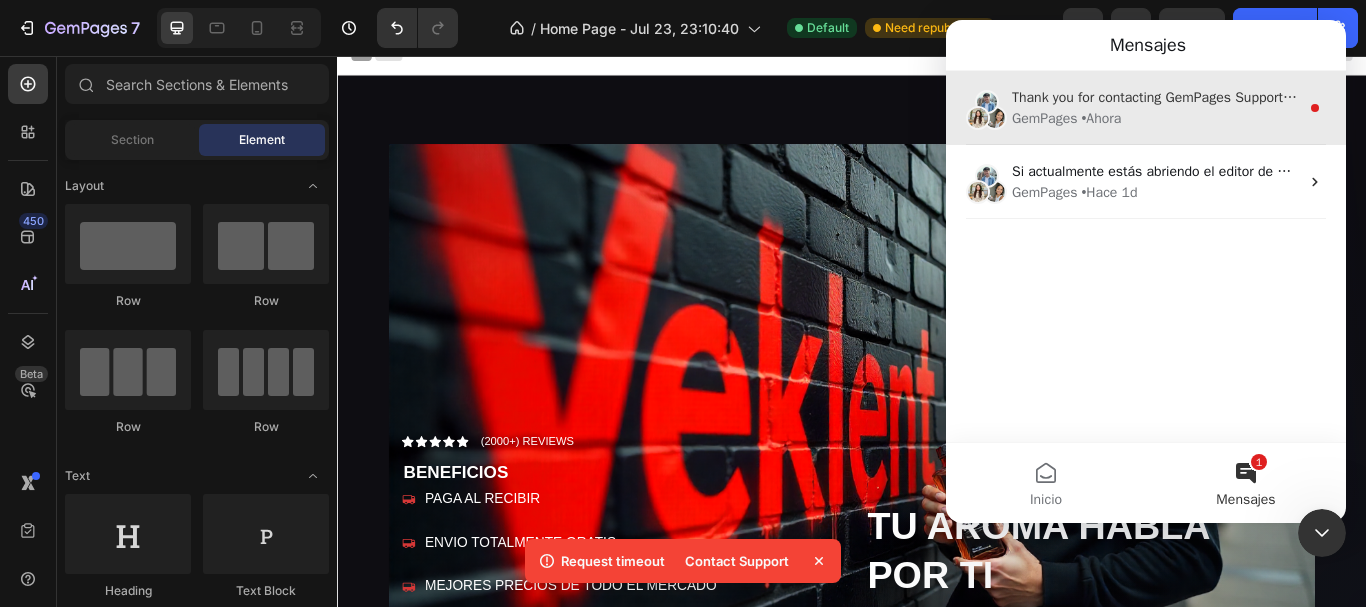 click on "Thank you for contacting GemPages Support! 👋 ​ Our support team will assist you shortly.  Meanwhile, feel free to explore our Help Center for helpful troubleshooting steps. We greatly appreciate your patience! 🙌 GemPages •  Ahora" at bounding box center [1146, 108] 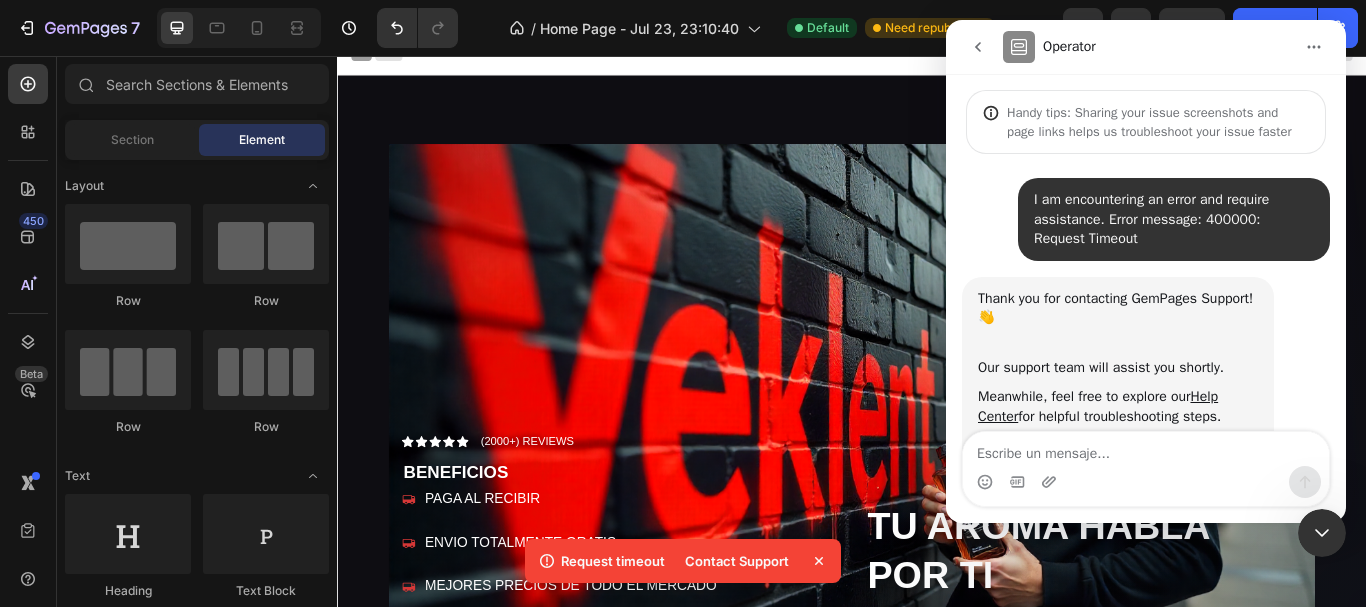 scroll, scrollTop: 78, scrollLeft: 0, axis: vertical 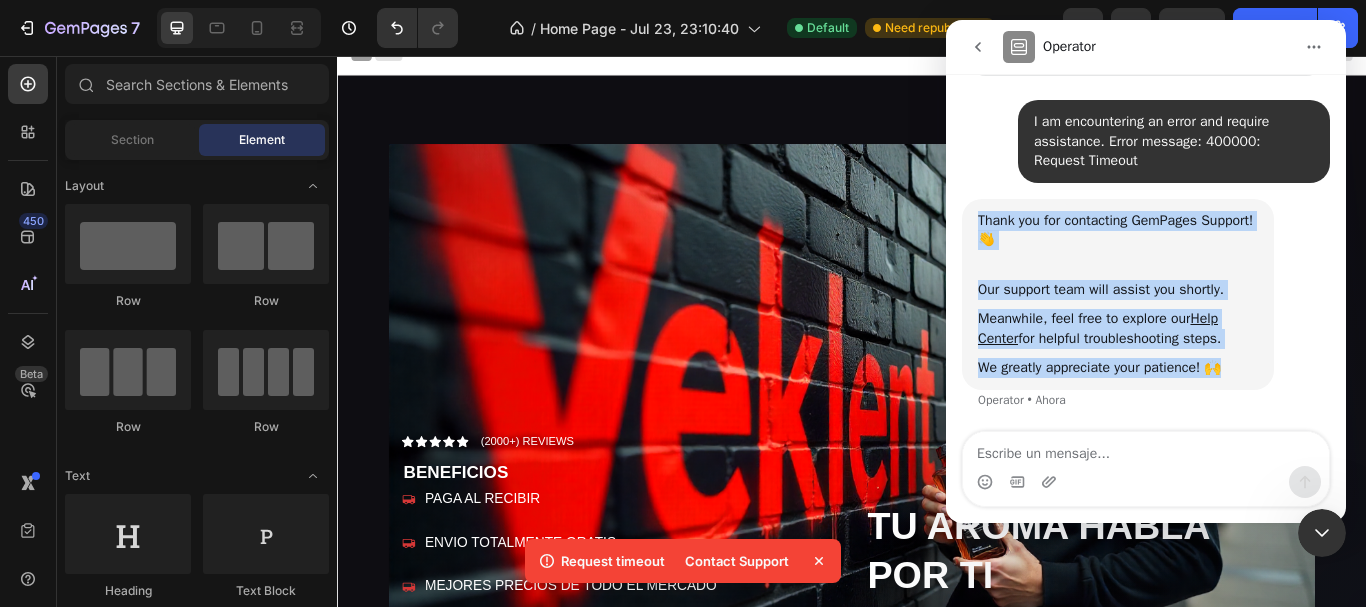 drag, startPoint x: 978, startPoint y: 216, endPoint x: 1234, endPoint y: 368, distance: 297.7247 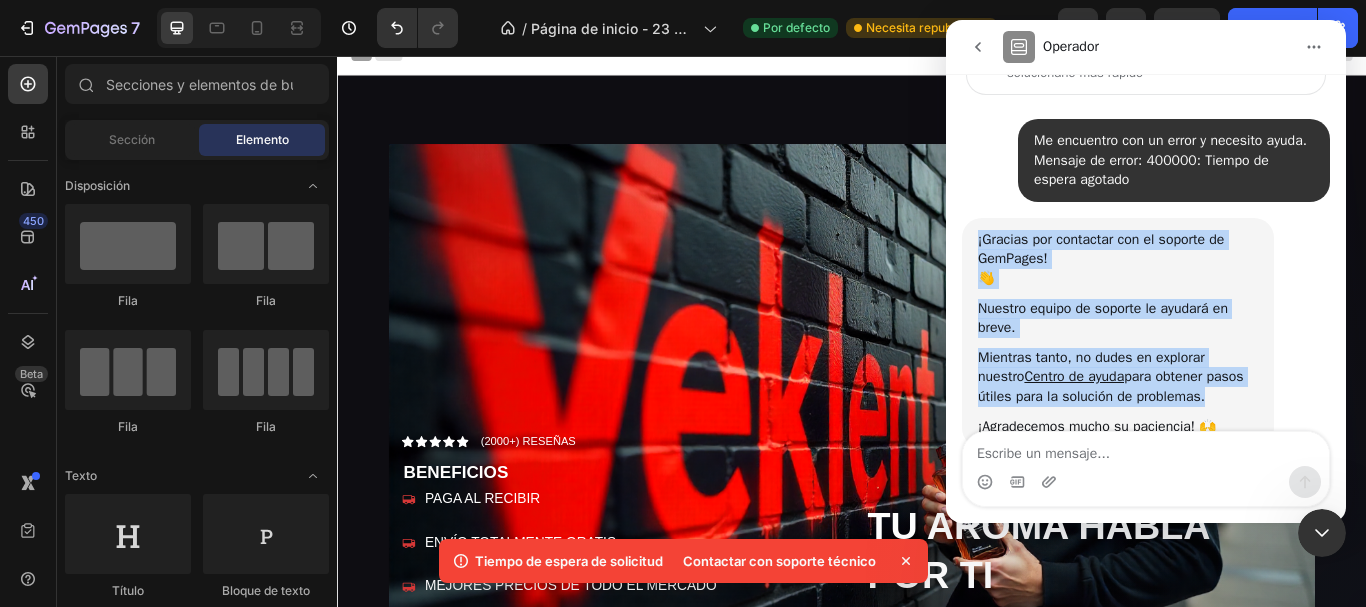 scroll, scrollTop: 136, scrollLeft: 0, axis: vertical 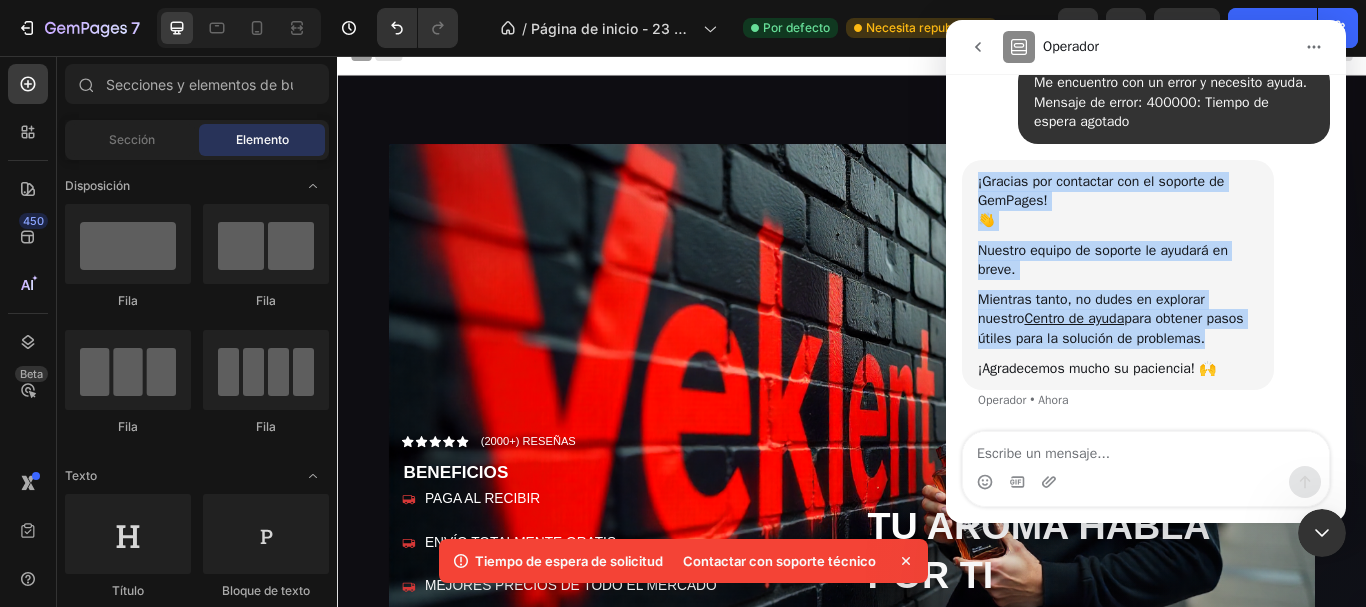 click on "¡Gracias por contactar con el soporte de GemPages!  👋" at bounding box center (1118, 201) 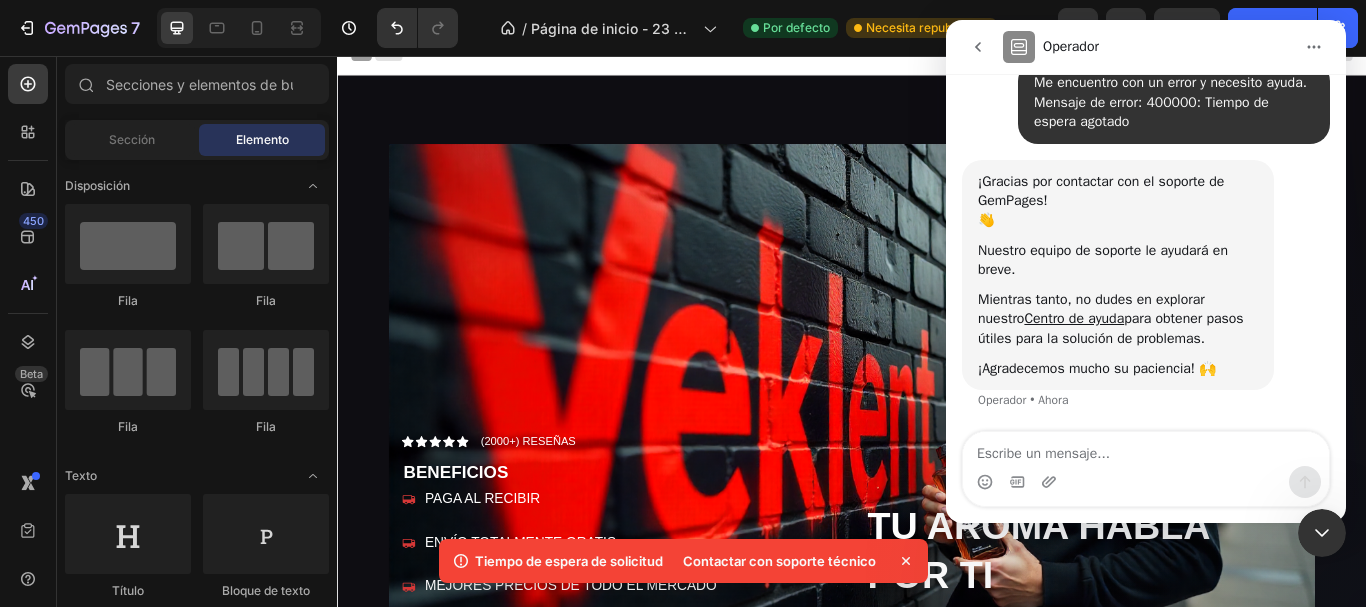click at bounding box center [978, 47] 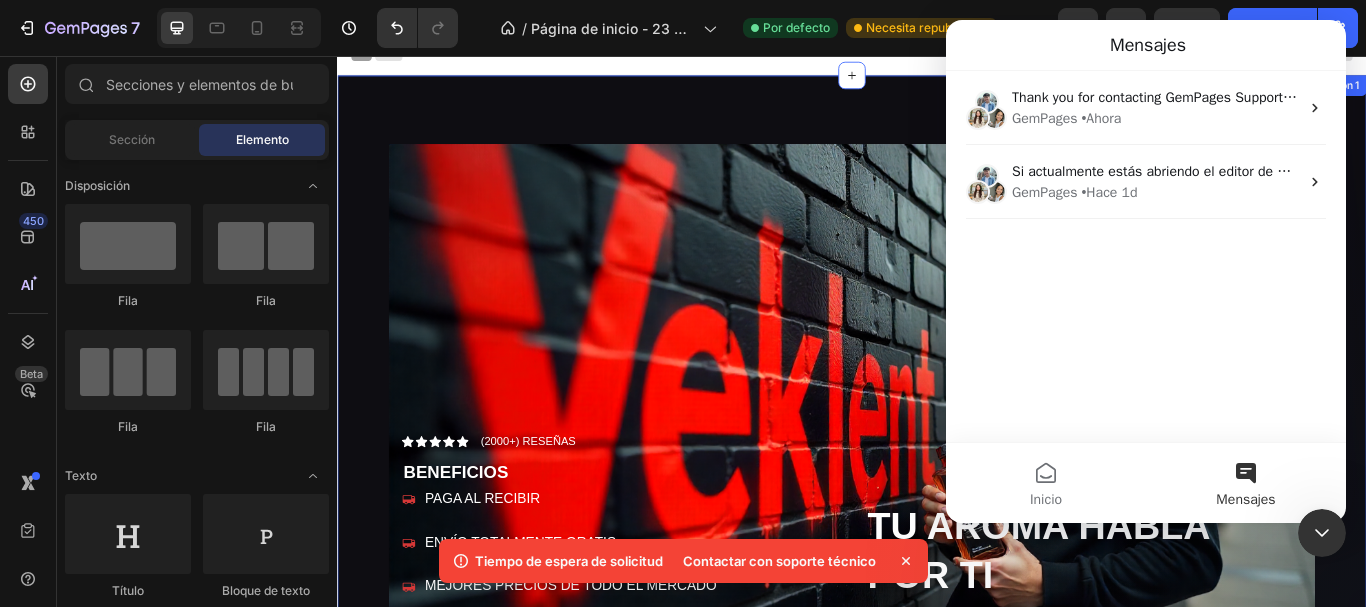 click on "Icono Icono Icono Icono Icono Lista de iconos (2000+) RESEÑAS Bloque de texto Fila BENEFICIOS Bloque de texto
PAGA AL RECIBIR
ENVÍO TOTALMENTE GRATIS
MEJORES PRECIOS DE TODO EL MERCADO Lista de artículos TU AROMA HABLA POR TI Título Estandarte de héroe Sección 1" at bounding box center [937, 457] 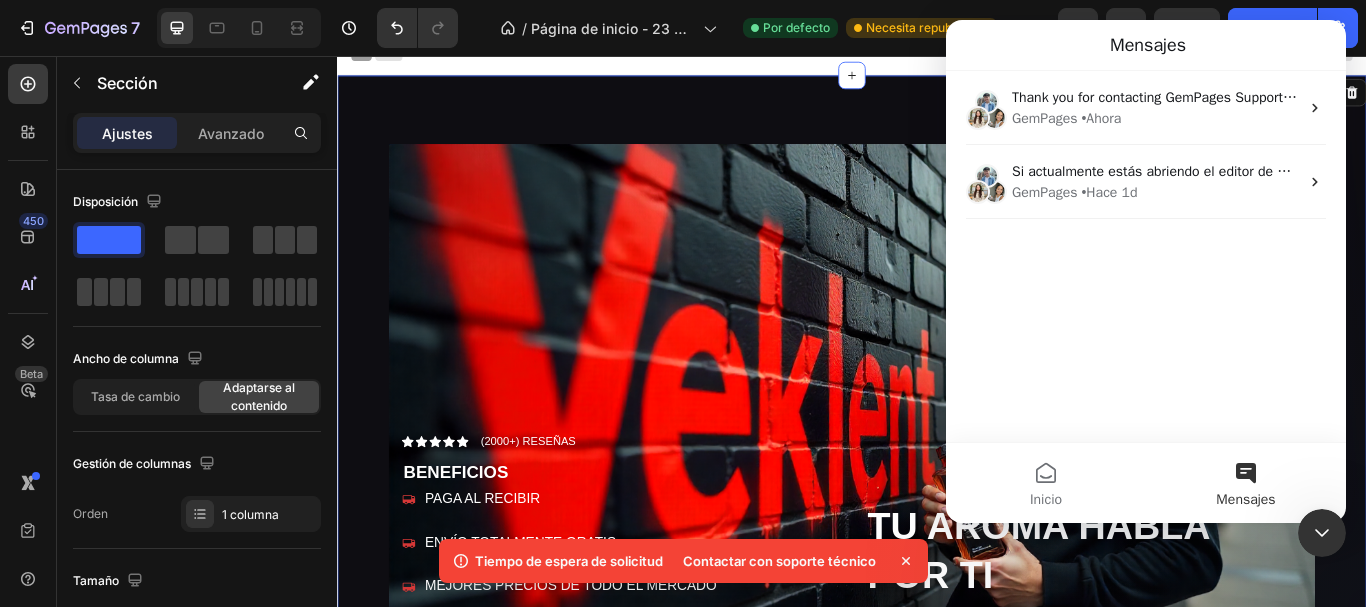 click 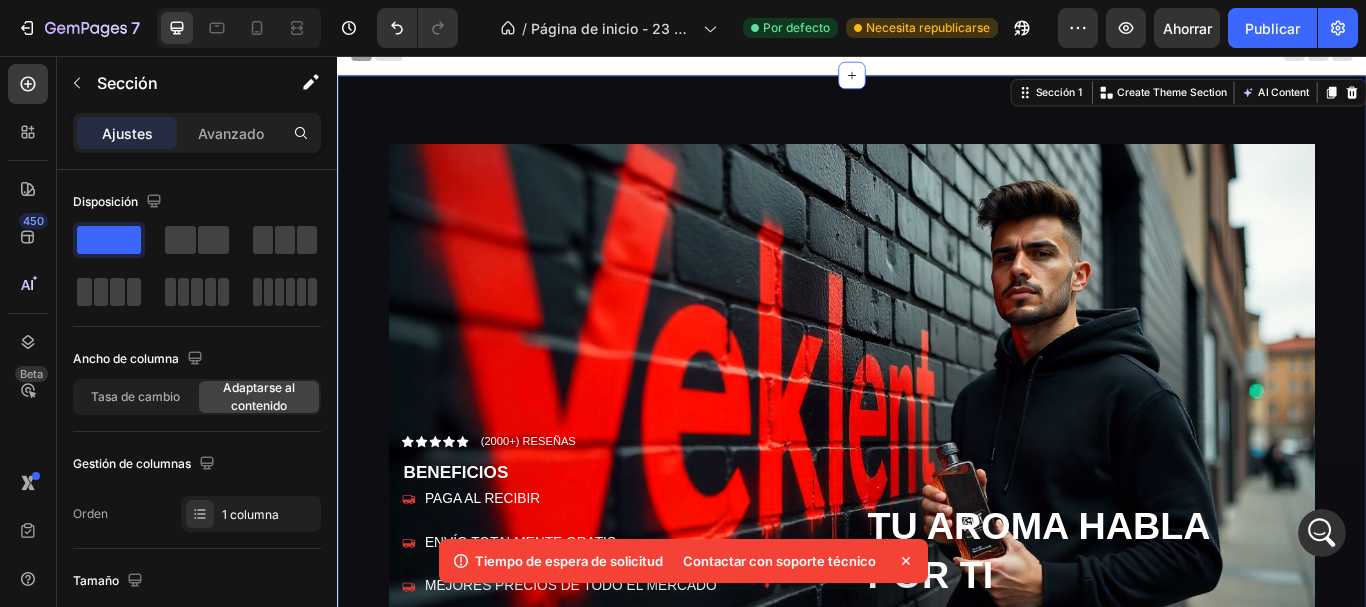 scroll, scrollTop: 0, scrollLeft: 0, axis: both 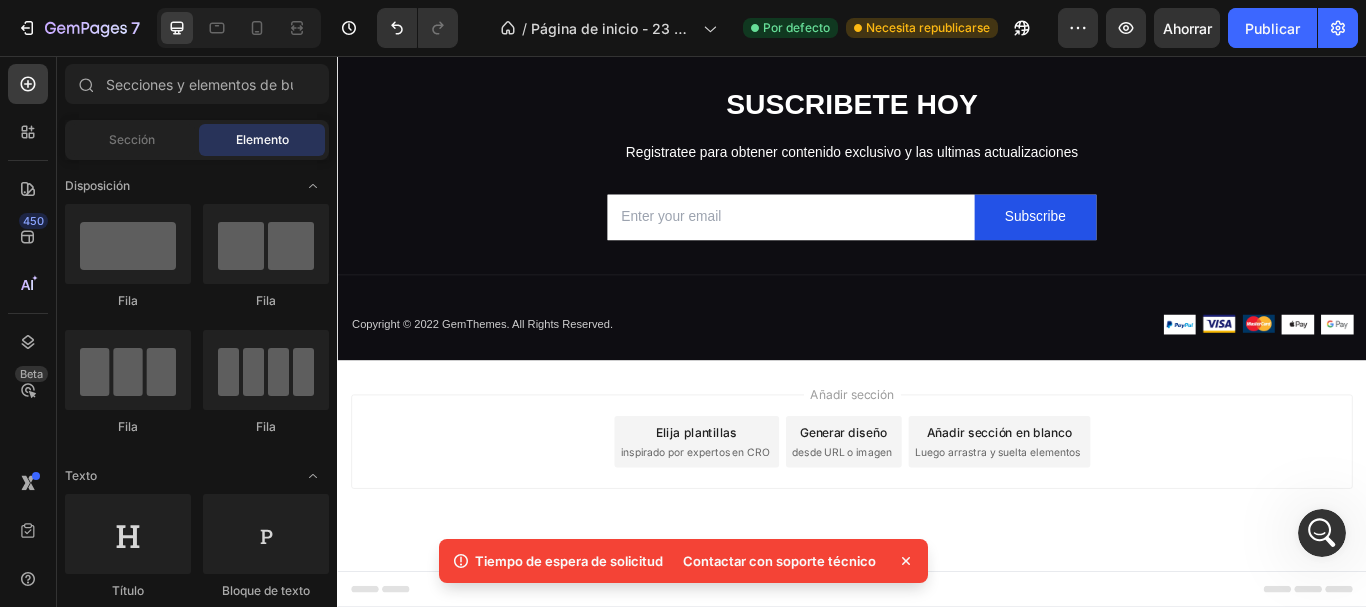 click 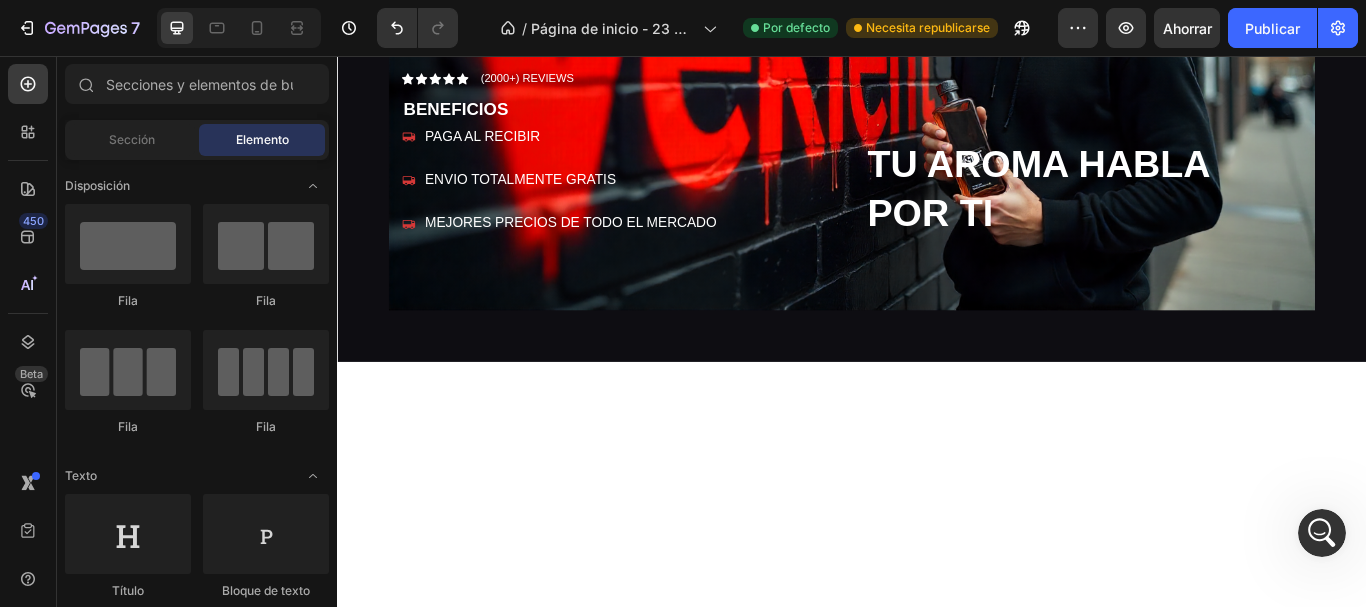 scroll, scrollTop: 0, scrollLeft: 0, axis: both 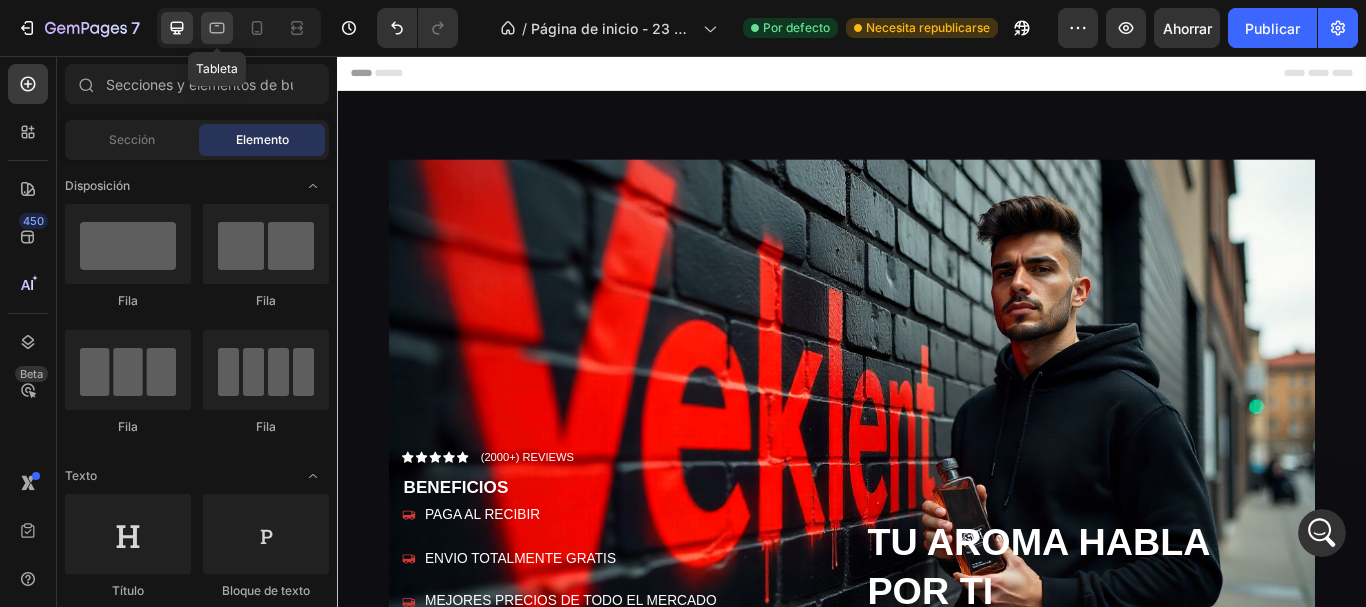 click 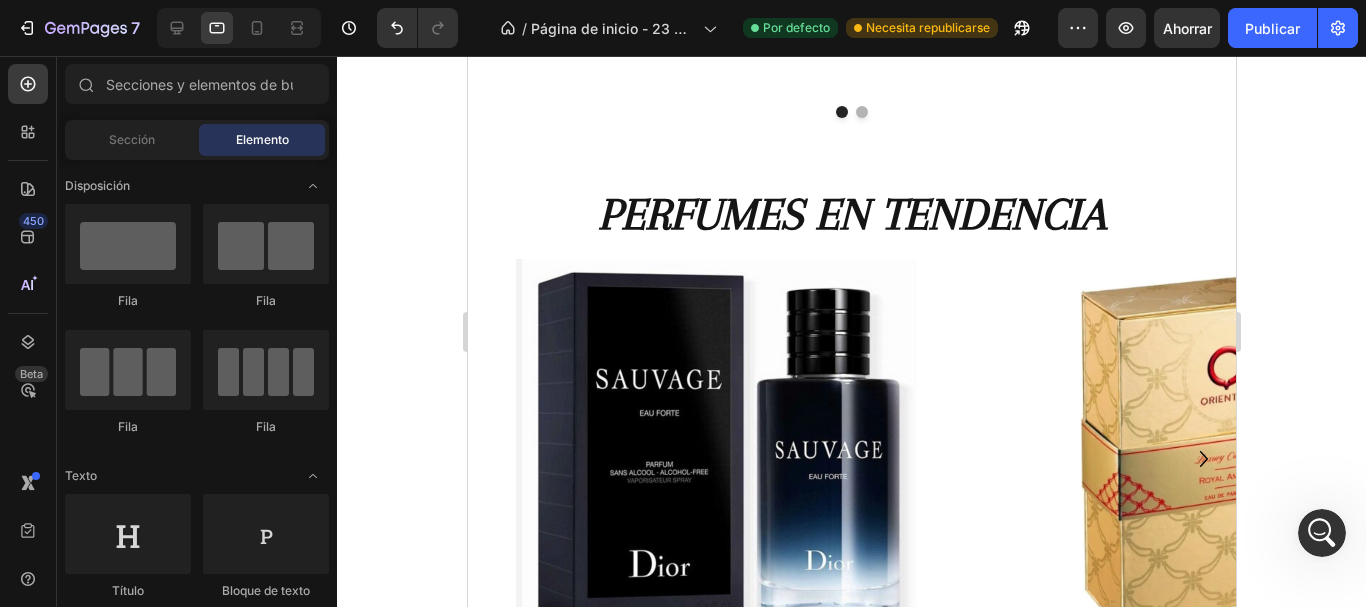 scroll, scrollTop: 938, scrollLeft: 0, axis: vertical 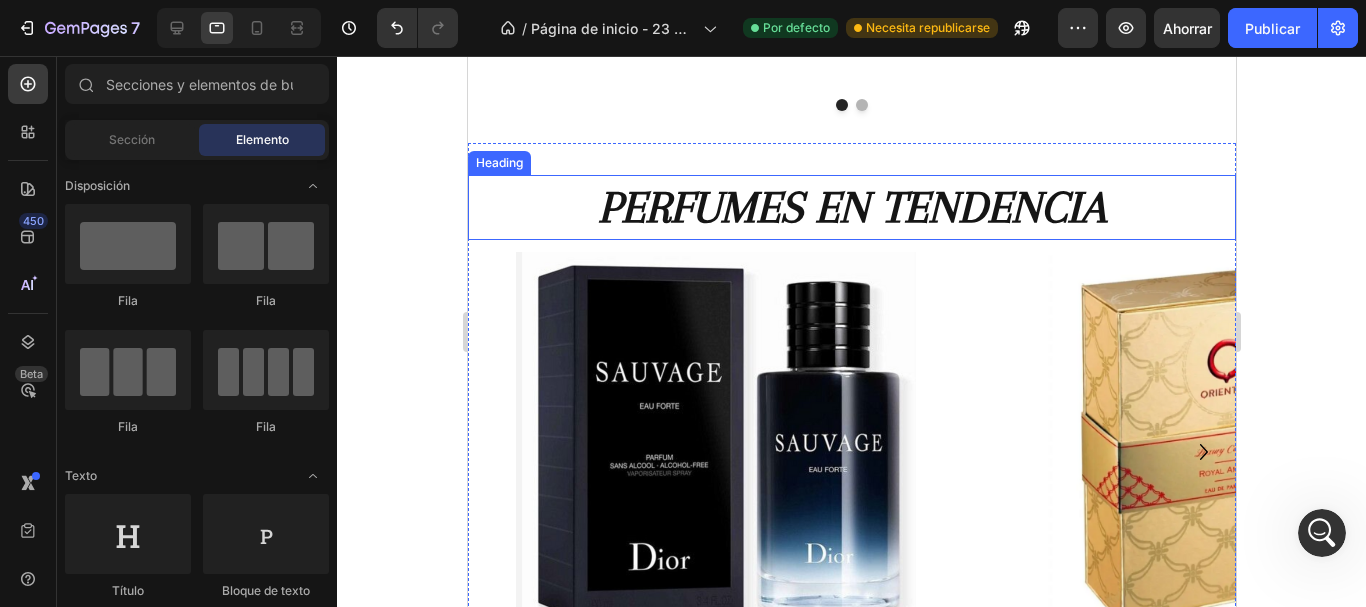 click on "PERFUMES EN TENDENCIA" at bounding box center [851, 207] 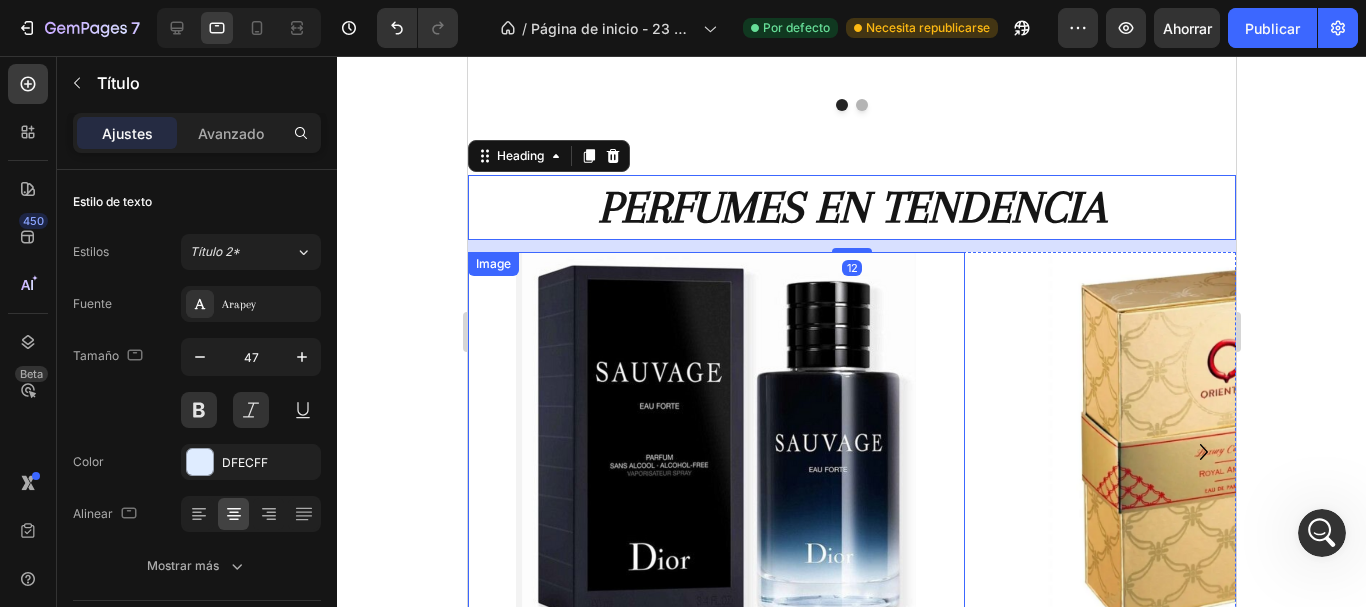 click on "Image" at bounding box center [715, 452] 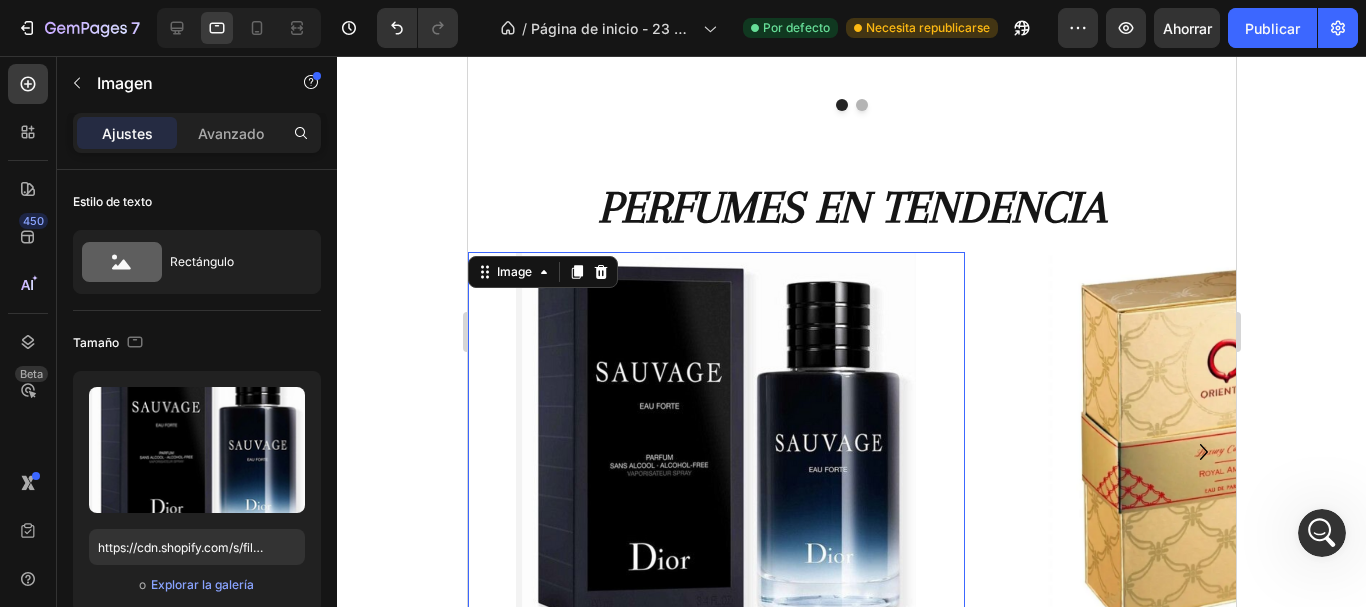 click at bounding box center (715, 452) 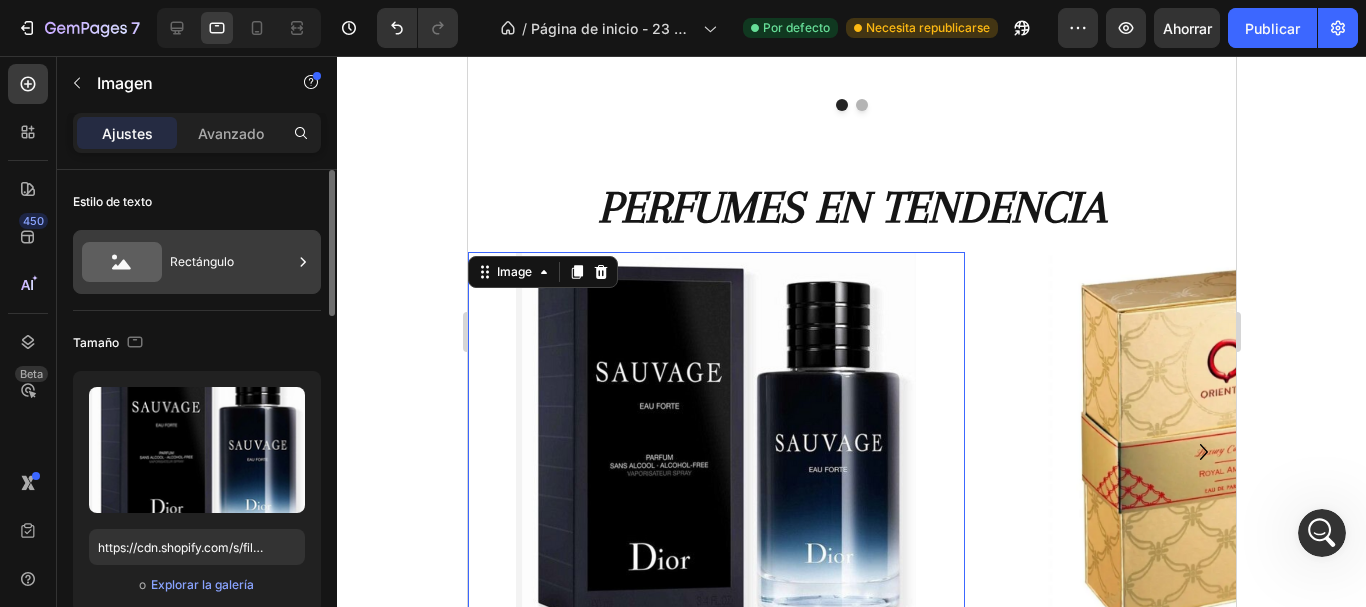 click on "Rectángulo" at bounding box center (197, 262) 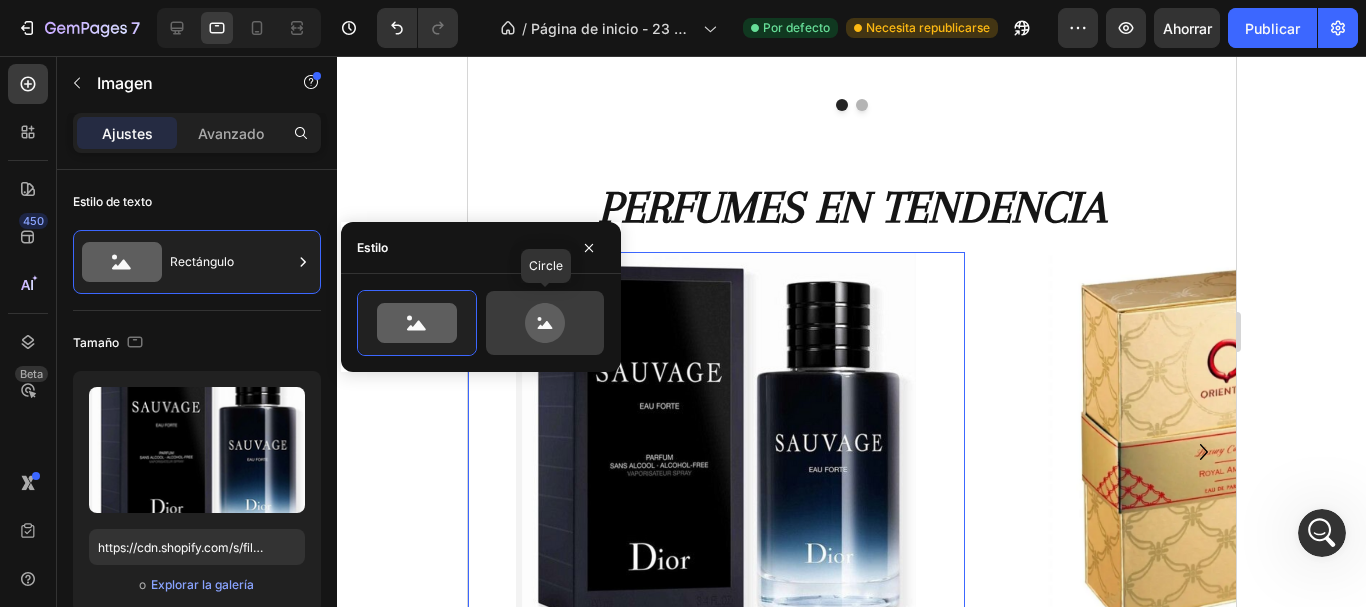 click 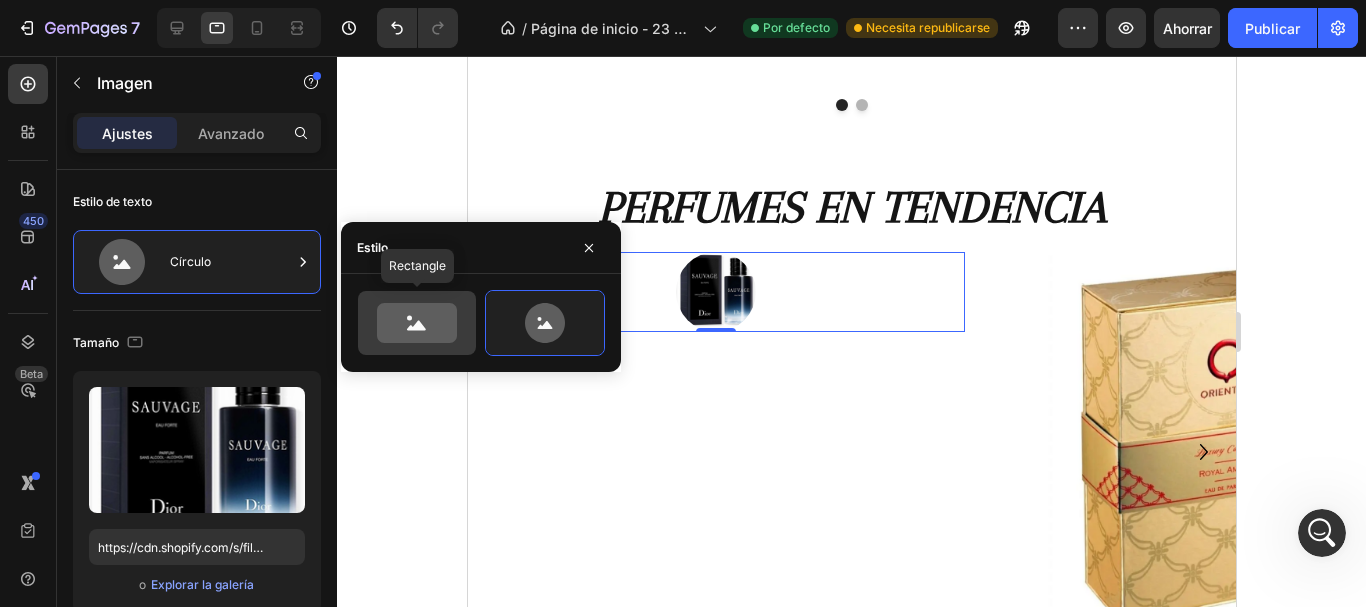 click 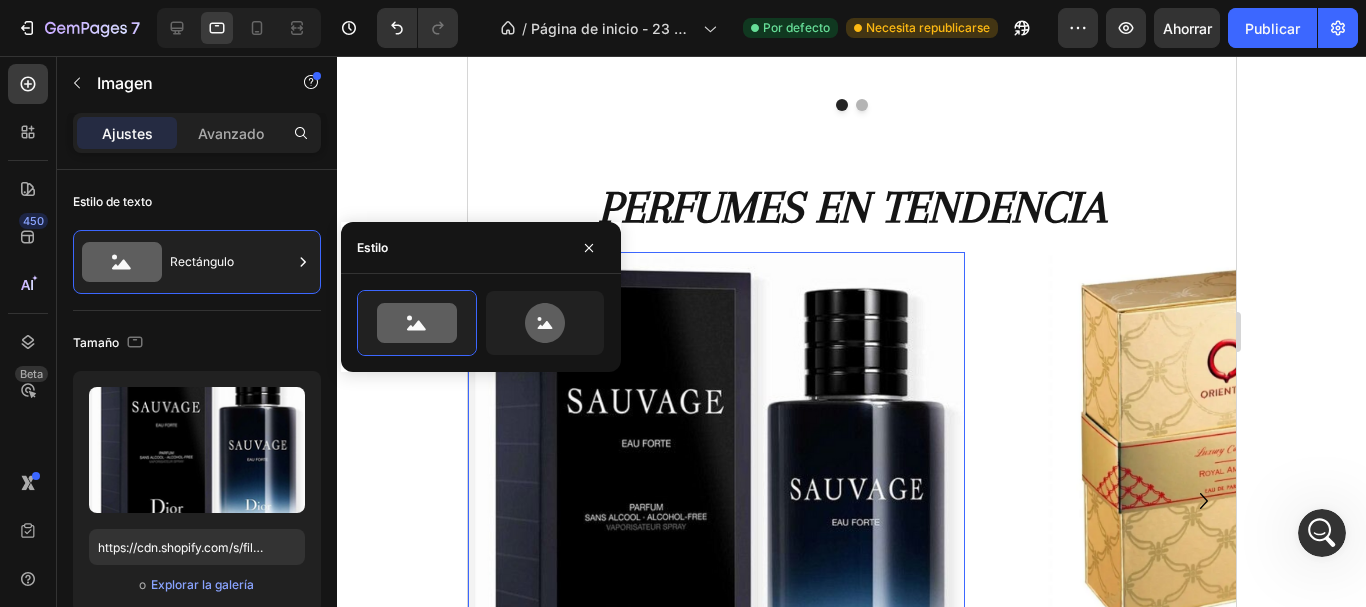 click 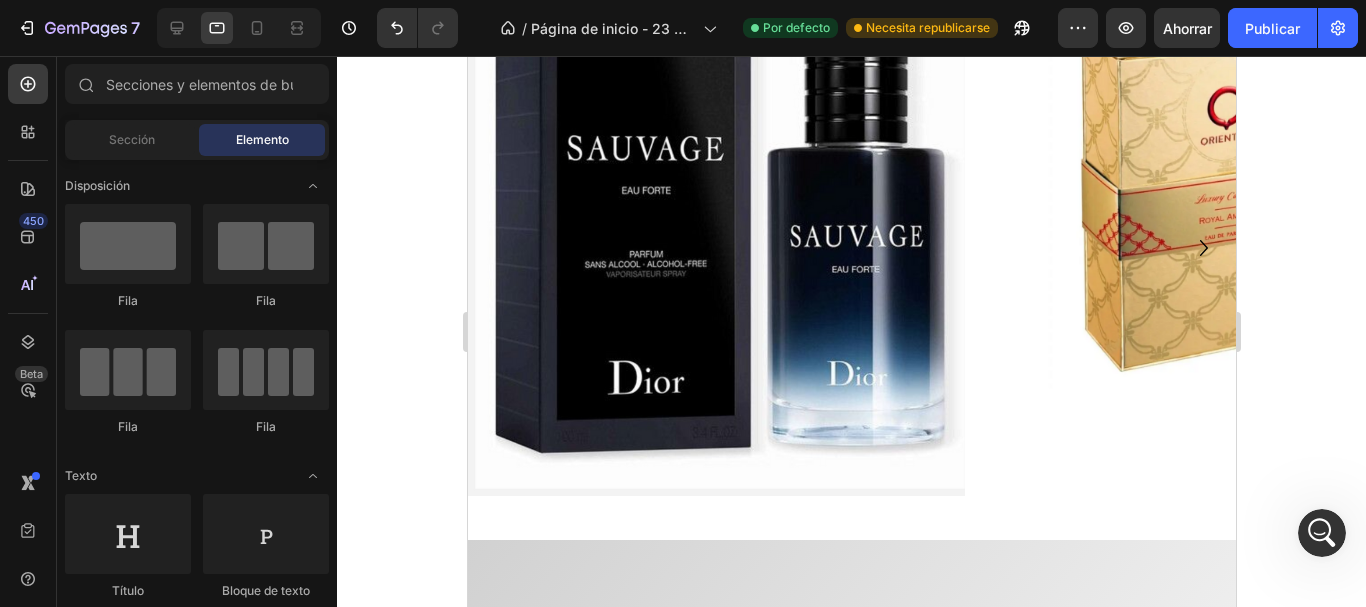 scroll, scrollTop: 810, scrollLeft: 0, axis: vertical 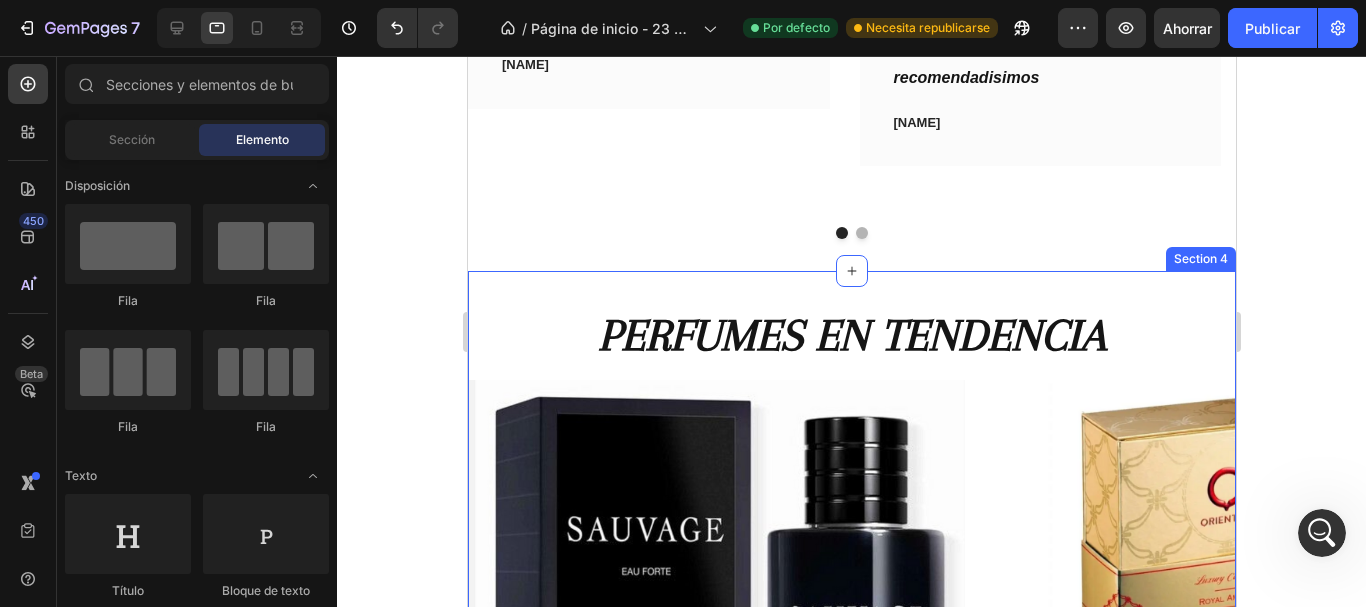 click on "PERFUMES EN TENDENCIA Heading Image Image Image Image Image Image Carousel Section 4" at bounding box center [851, 596] 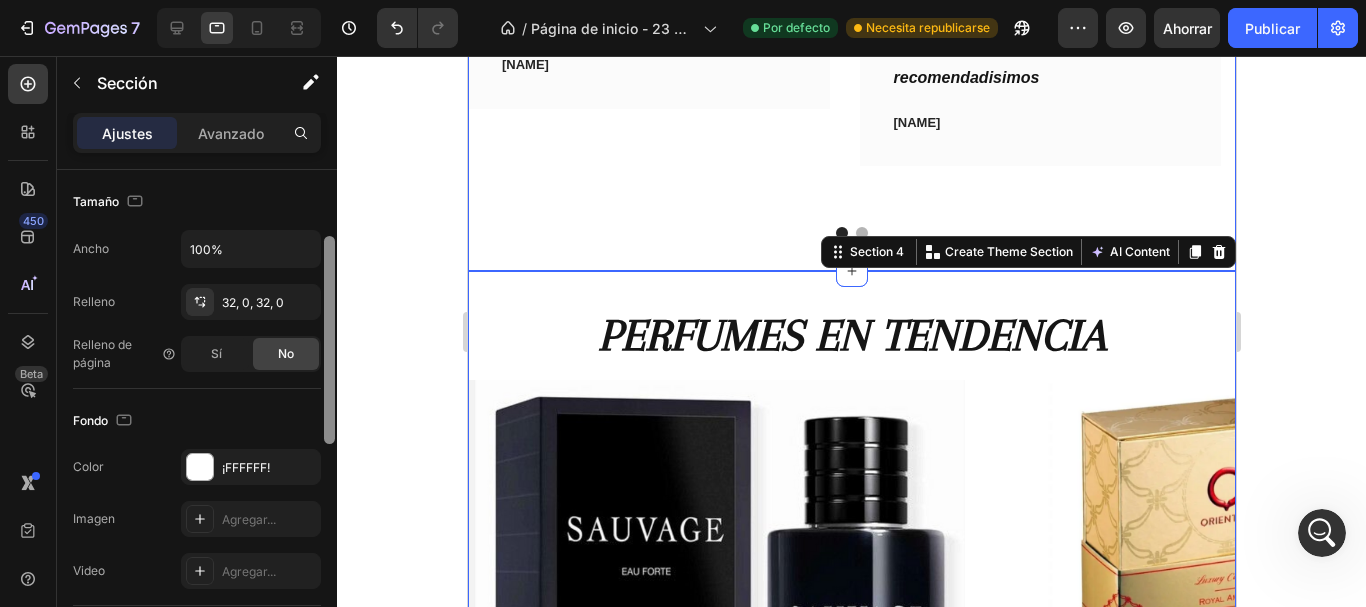 drag, startPoint x: 328, startPoint y: 246, endPoint x: 325, endPoint y: 409, distance: 163.0276 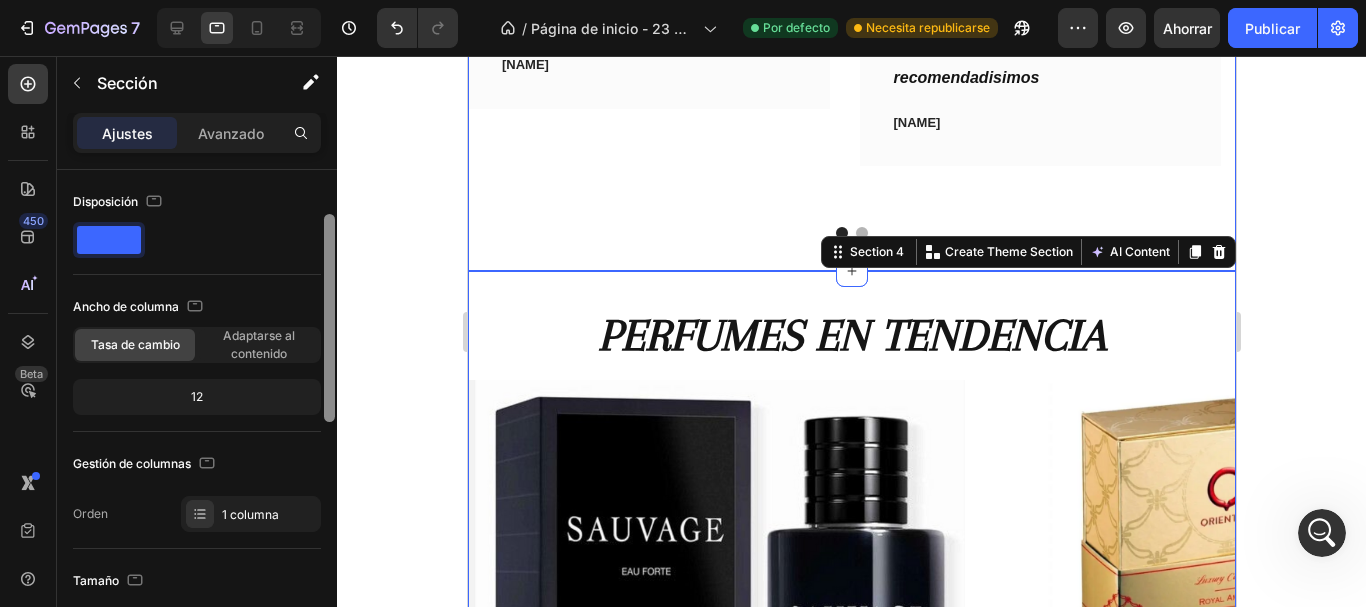 scroll, scrollTop: 33, scrollLeft: 0, axis: vertical 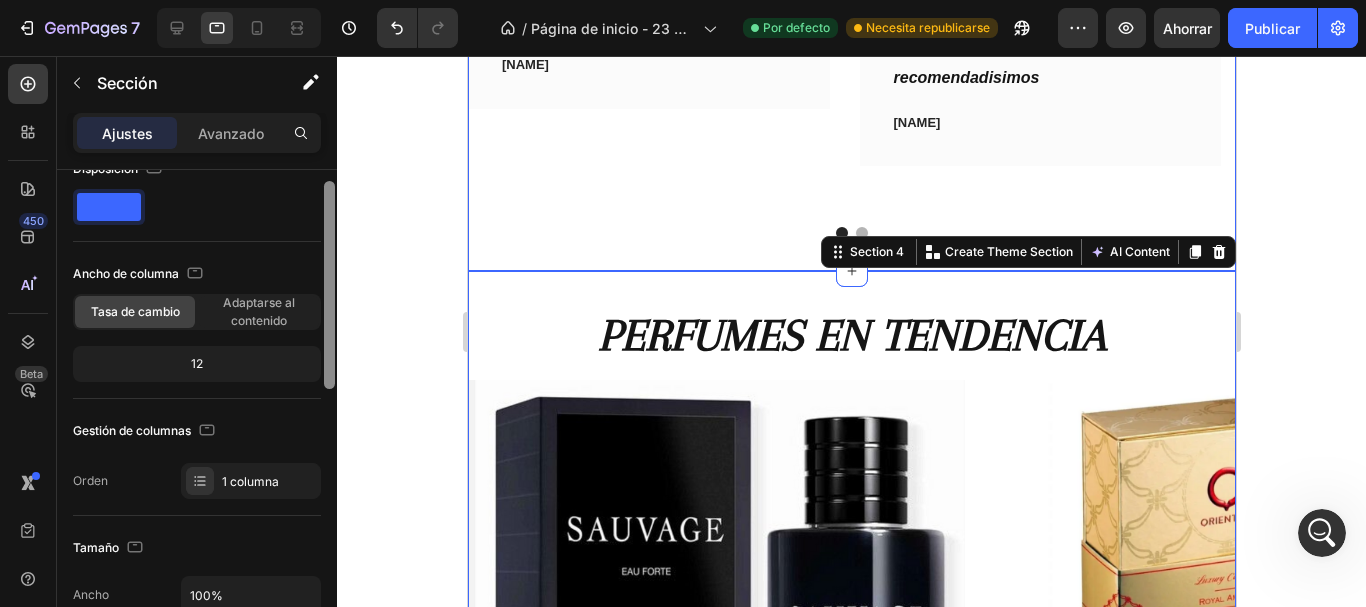 drag, startPoint x: 325, startPoint y: 409, endPoint x: 328, endPoint y: 257, distance: 152.0296 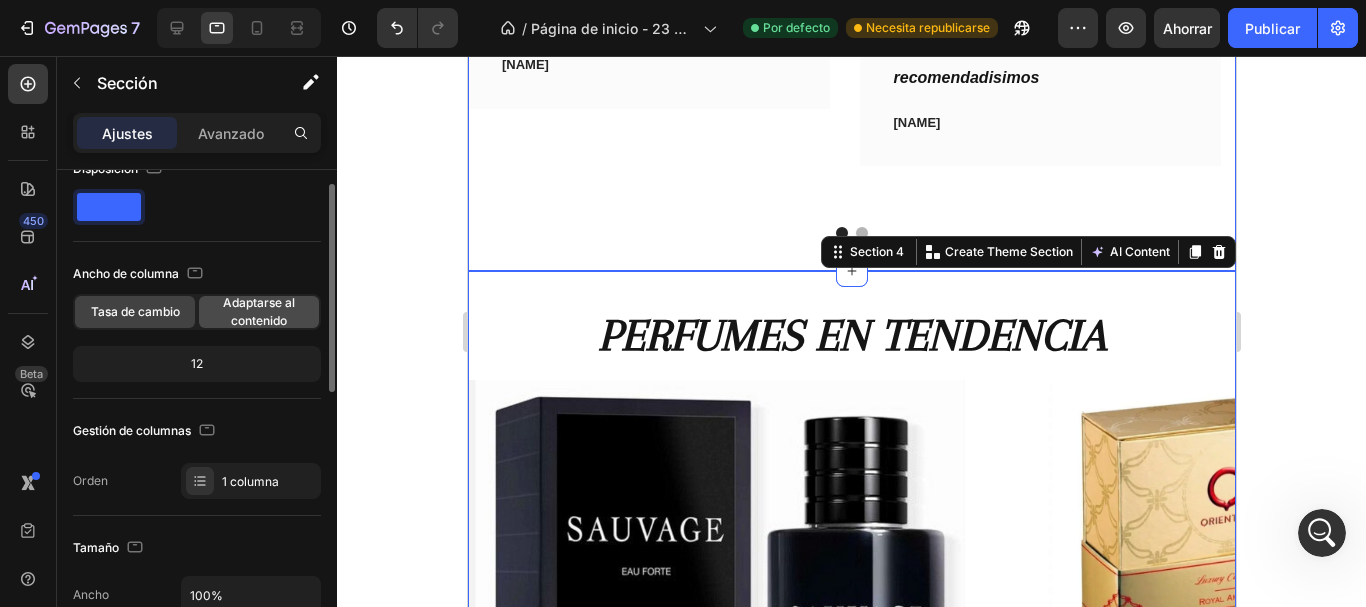 click on "Adaptarse al contenido" at bounding box center [259, 311] 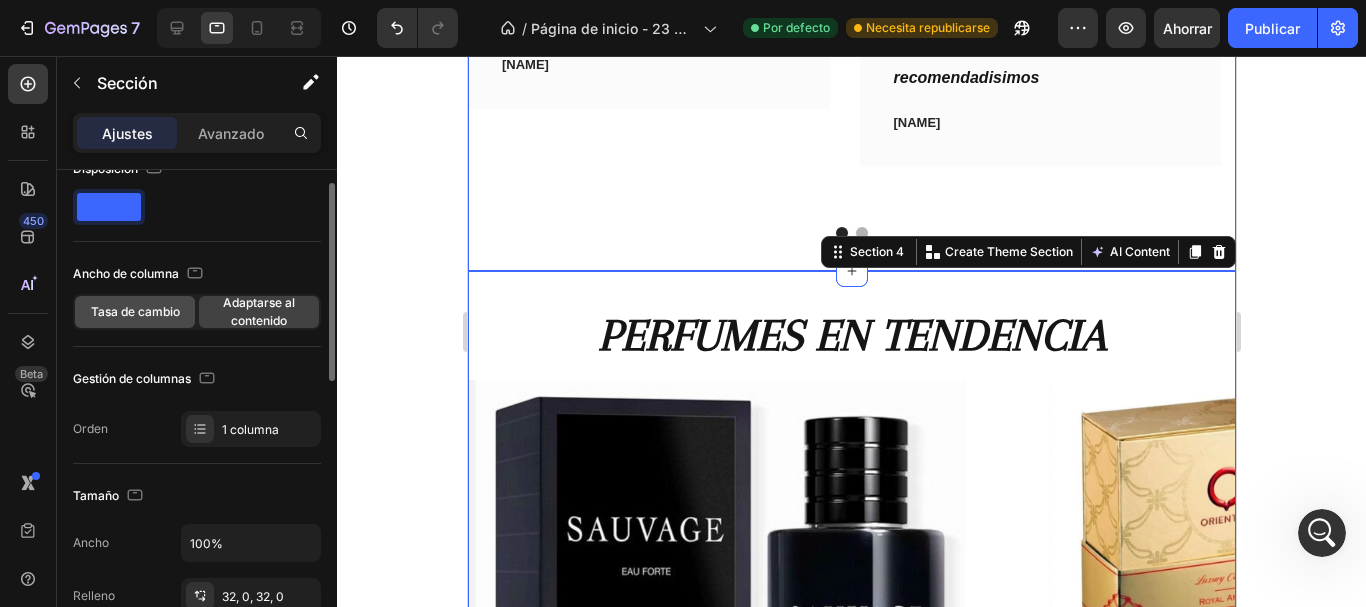 click on "Tasa de cambio" at bounding box center (135, 311) 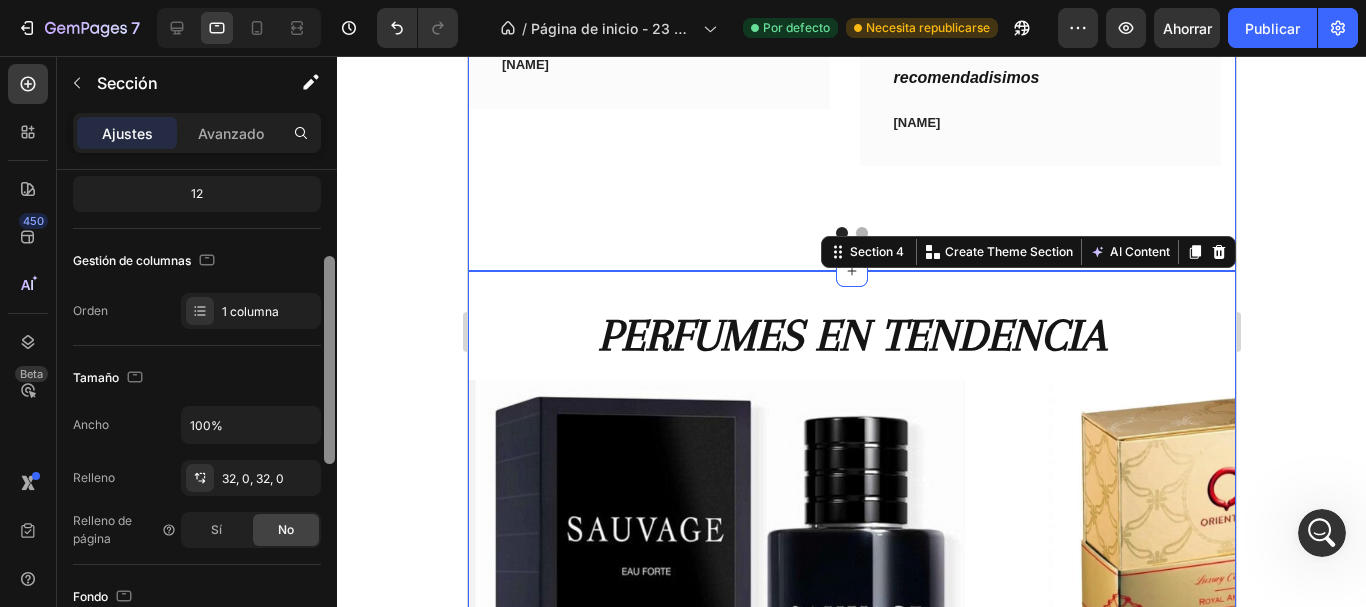 drag, startPoint x: 330, startPoint y: 279, endPoint x: 338, endPoint y: 390, distance: 111.28792 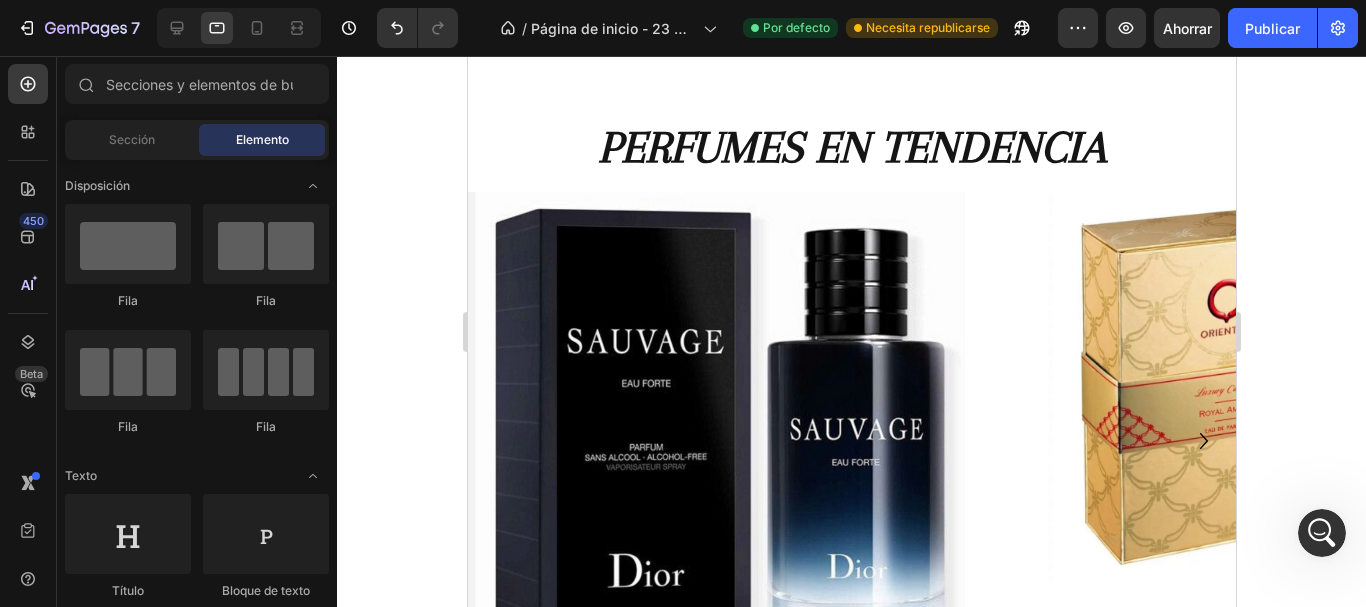 scroll, scrollTop: 1321, scrollLeft: 0, axis: vertical 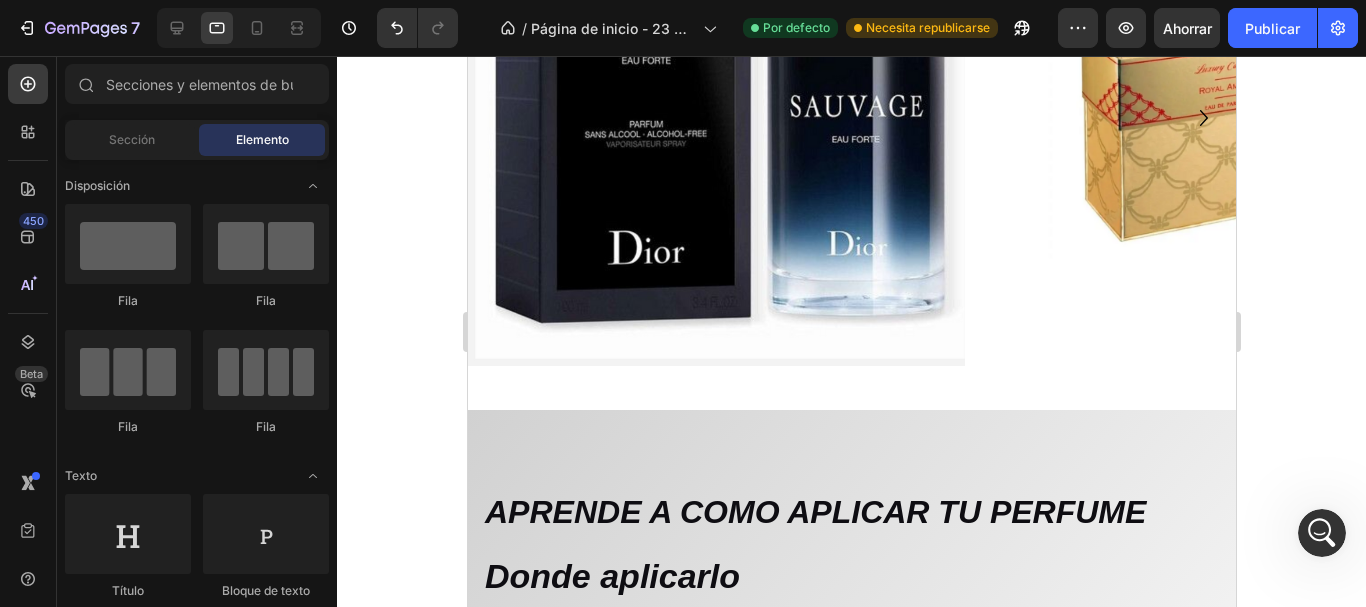 click at bounding box center [715, 117] 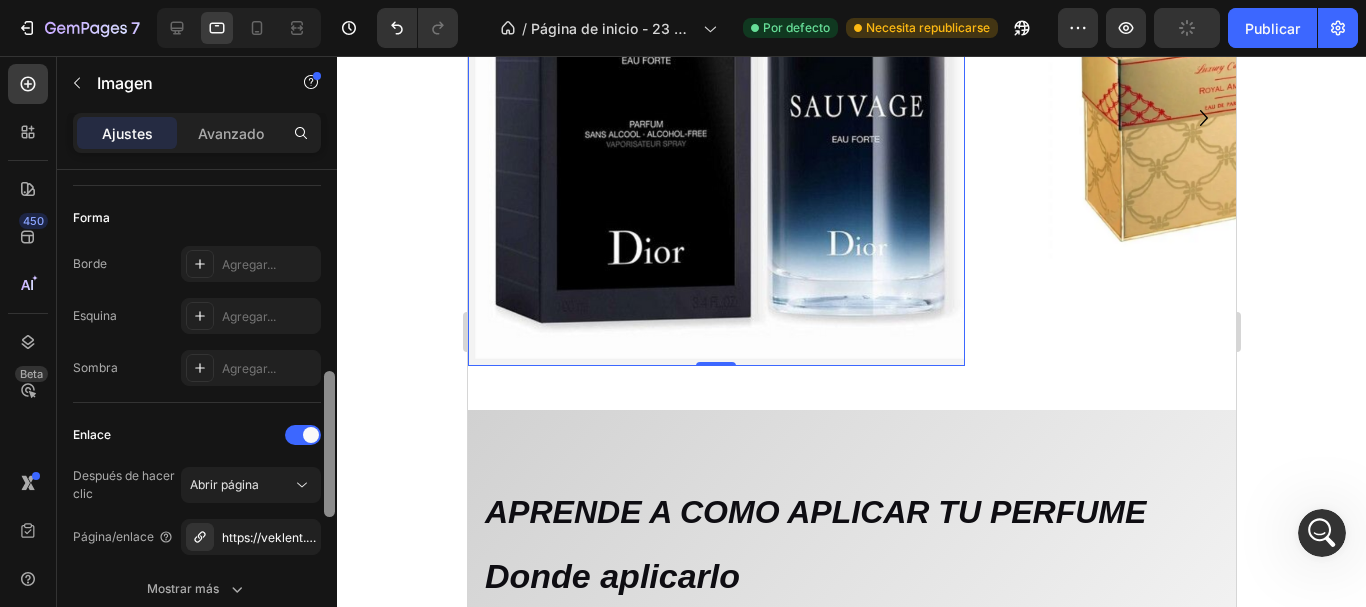 drag, startPoint x: 331, startPoint y: 264, endPoint x: 331, endPoint y: 459, distance: 195 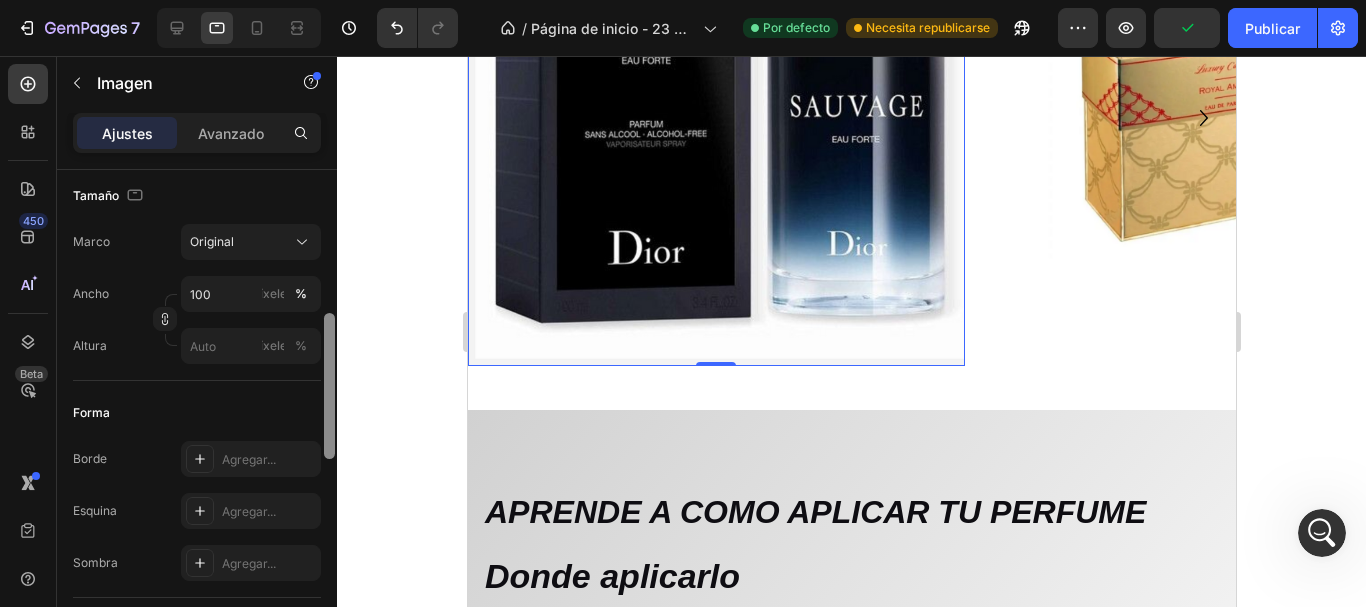 scroll, scrollTop: 479, scrollLeft: 0, axis: vertical 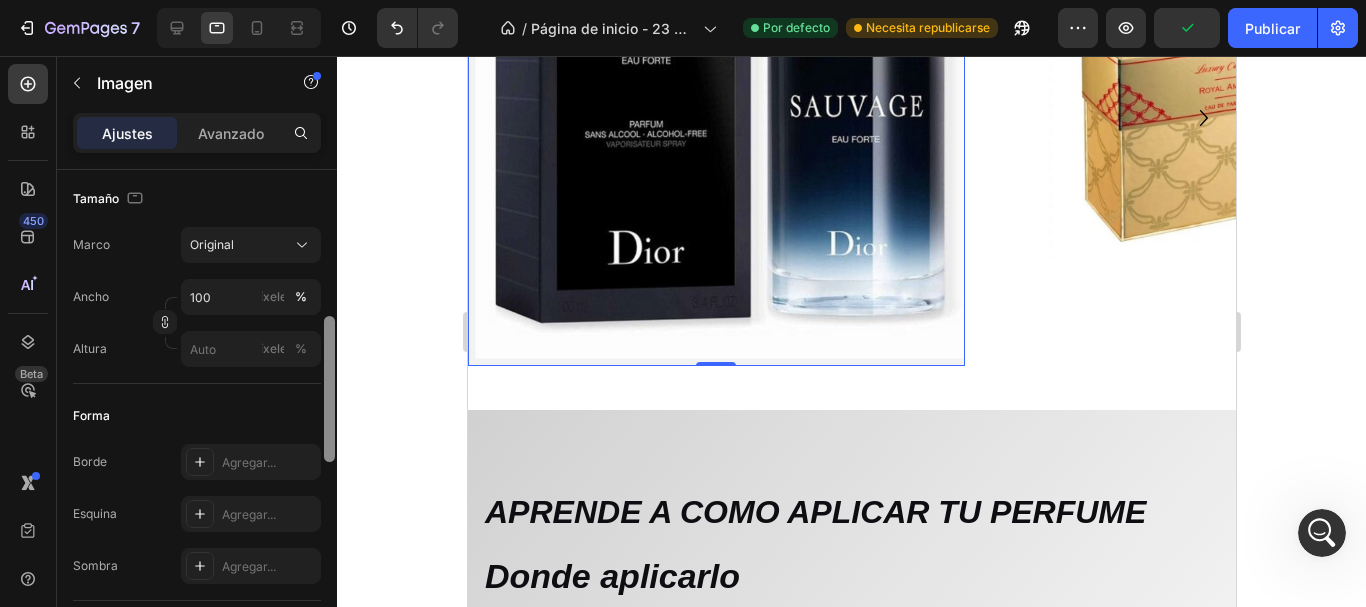 drag, startPoint x: 331, startPoint y: 459, endPoint x: 328, endPoint y: 403, distance: 56.0803 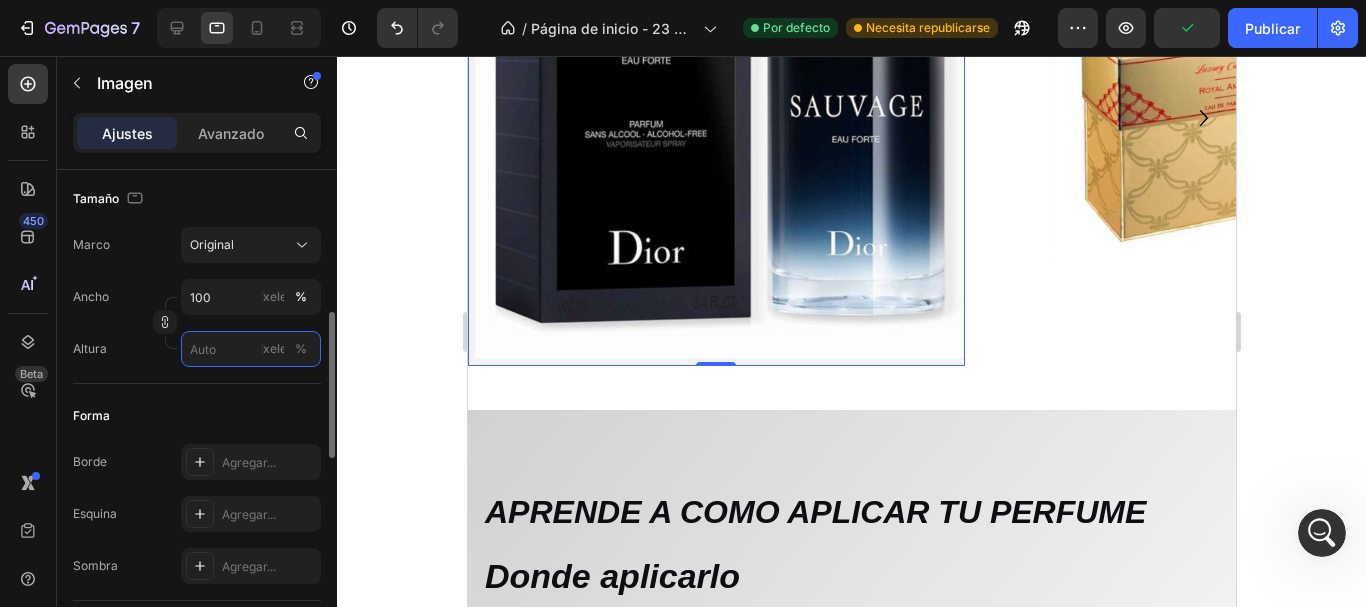 click on "píxeles %" at bounding box center (251, 349) 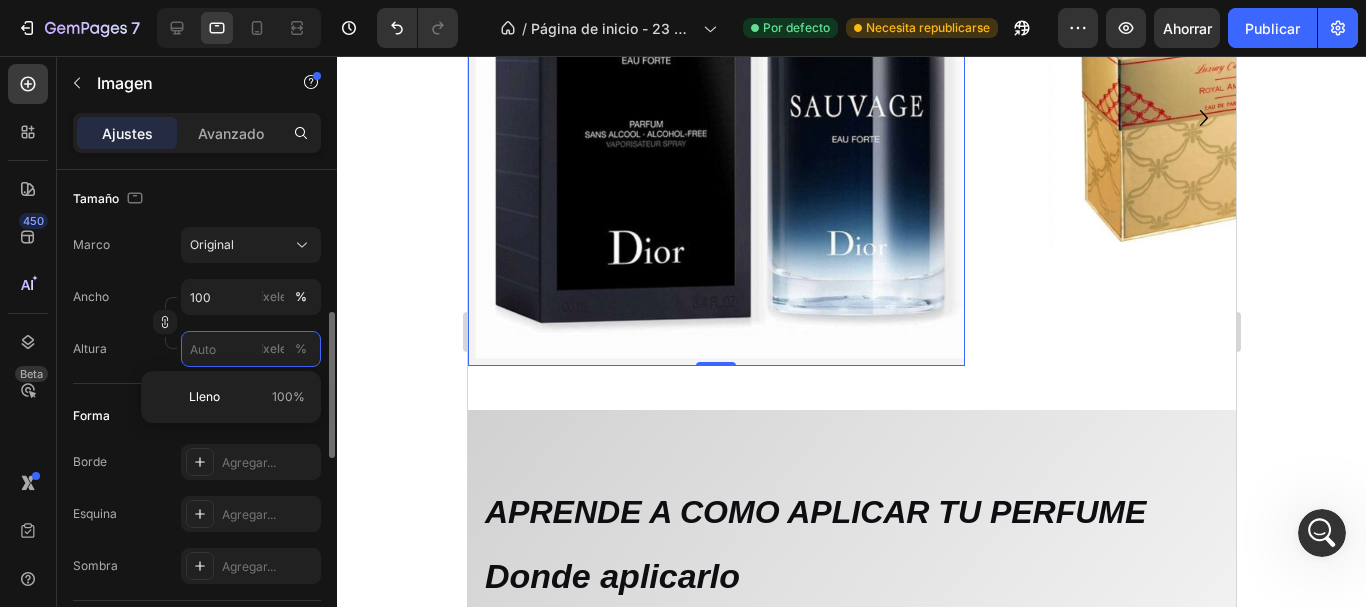 type 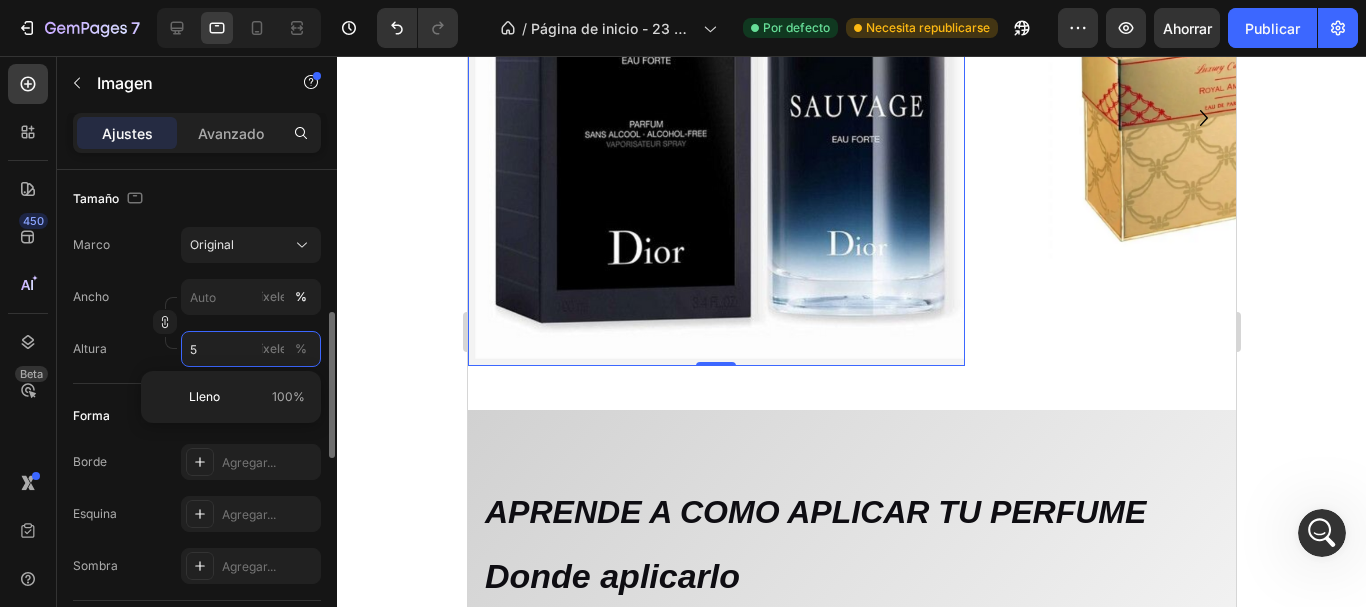 type on "50" 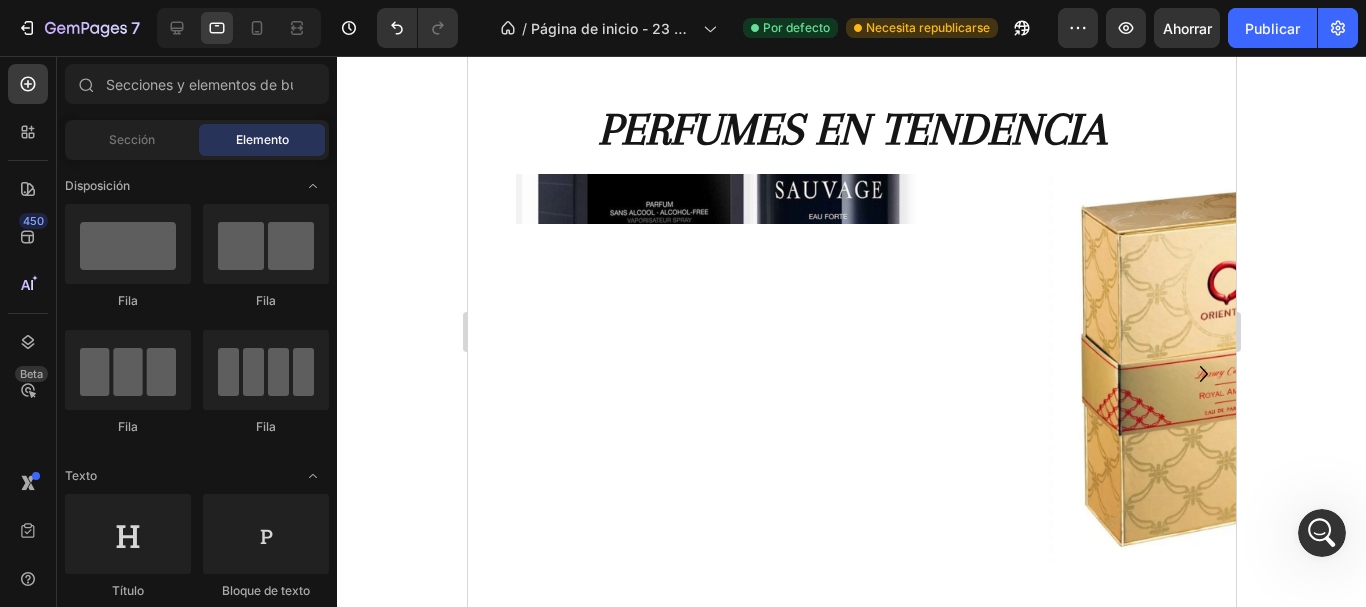 scroll, scrollTop: 1038, scrollLeft: 0, axis: vertical 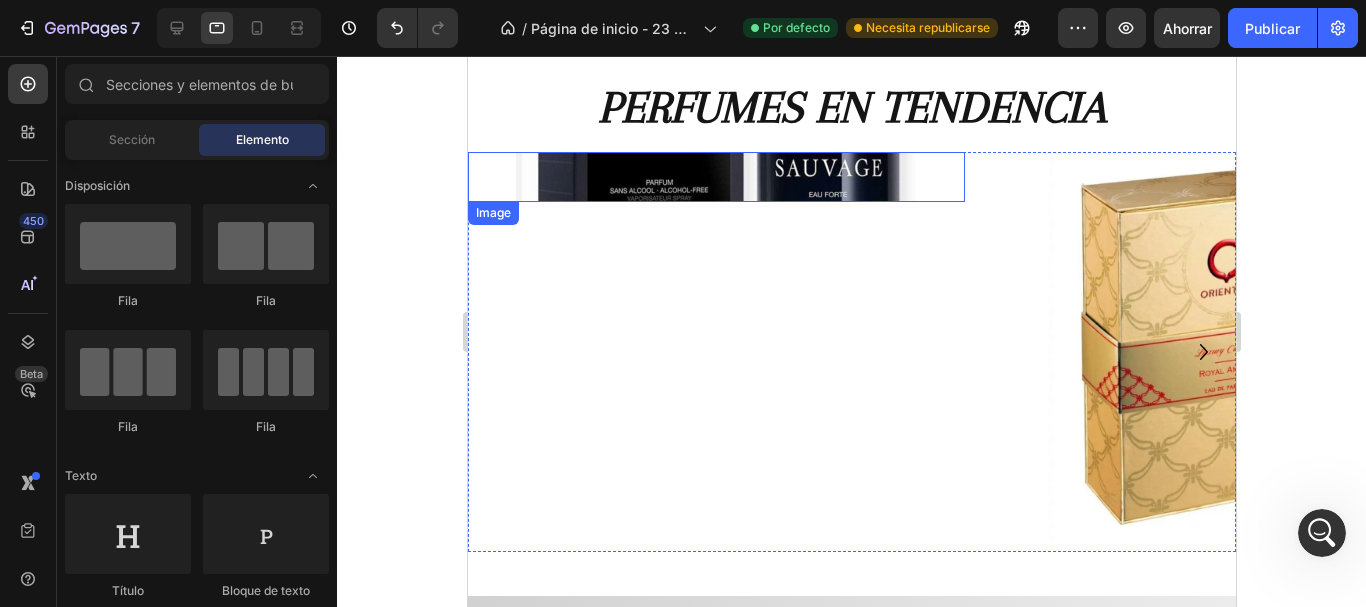 click at bounding box center (715, 177) 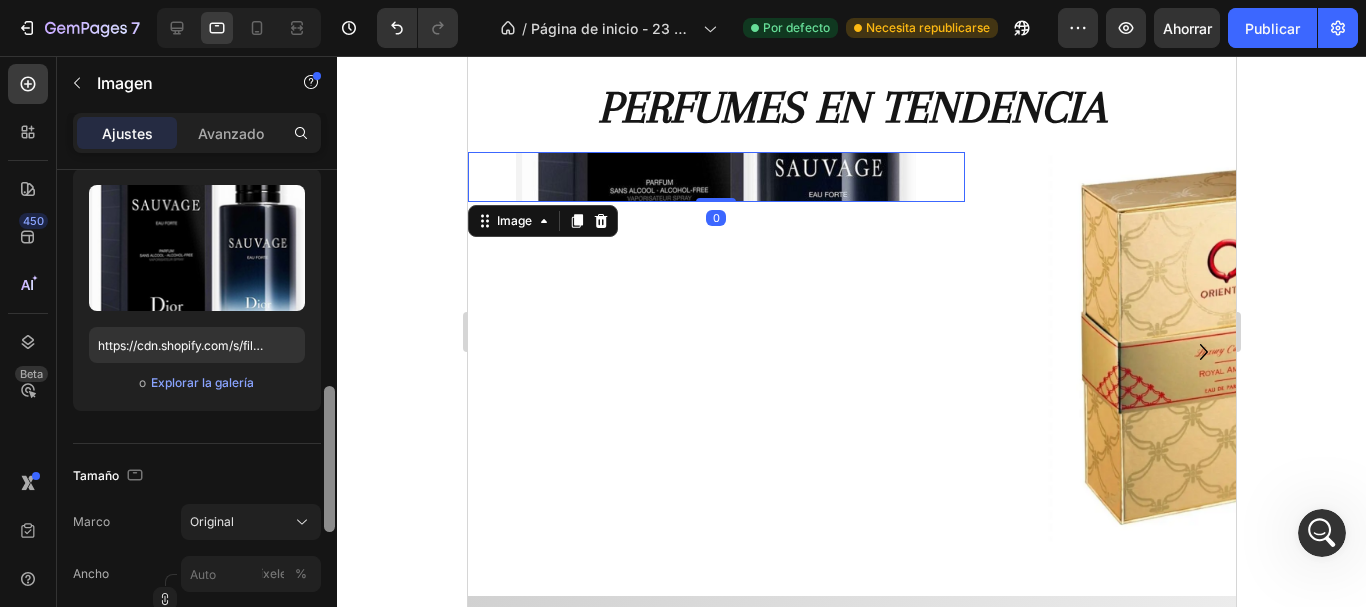 drag, startPoint x: 334, startPoint y: 233, endPoint x: 339, endPoint y: 363, distance: 130.09612 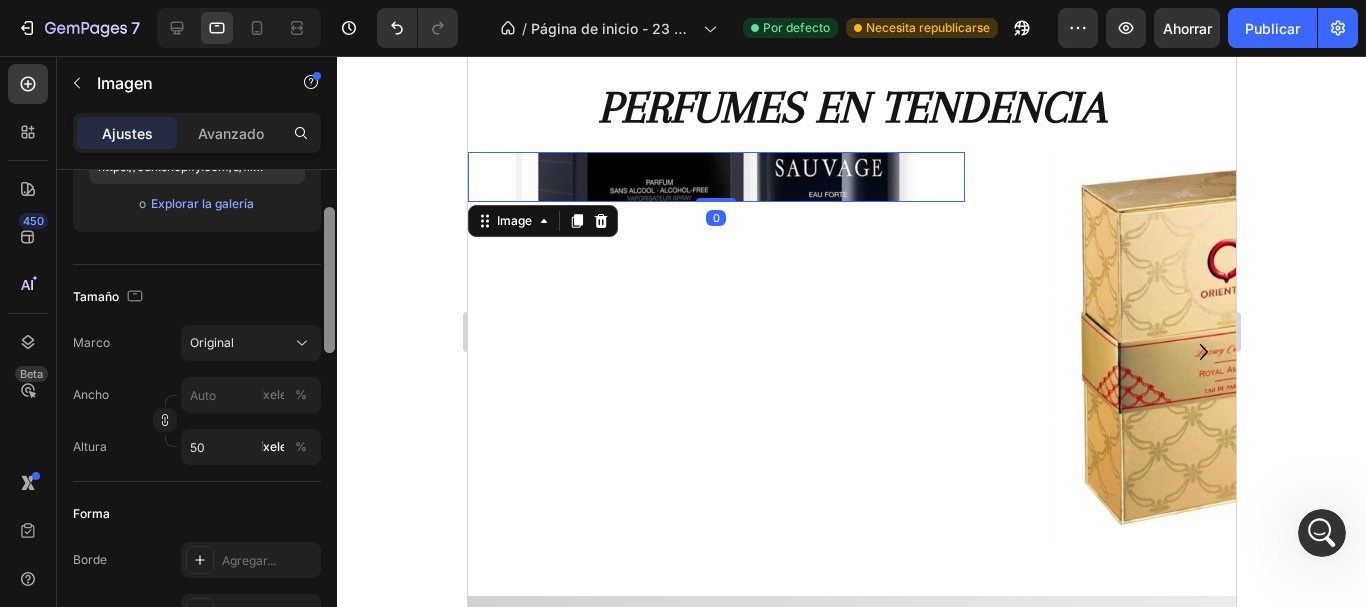 click 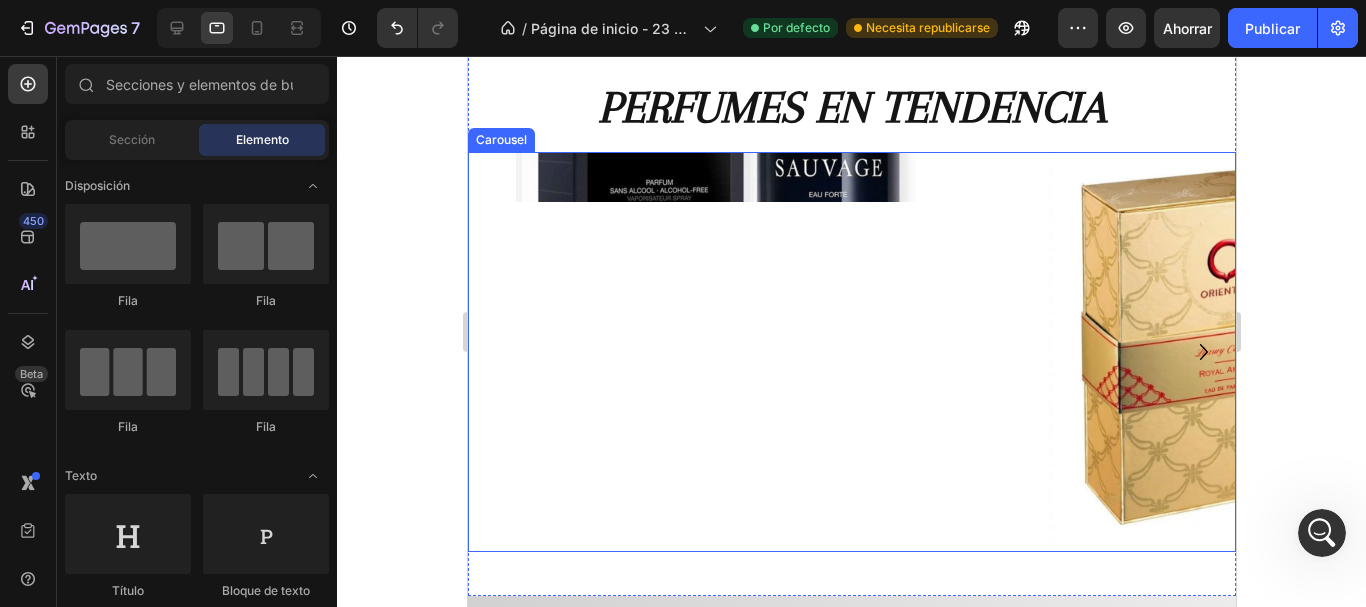 click on "Image" at bounding box center (715, 352) 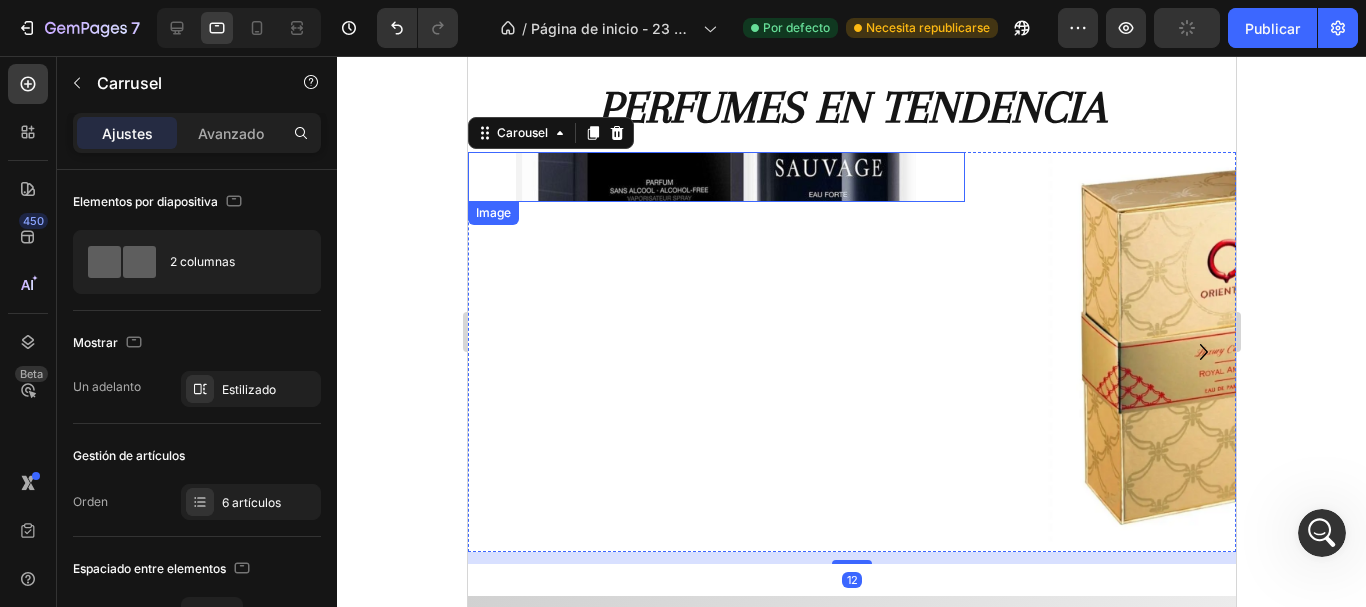 click at bounding box center (715, 177) 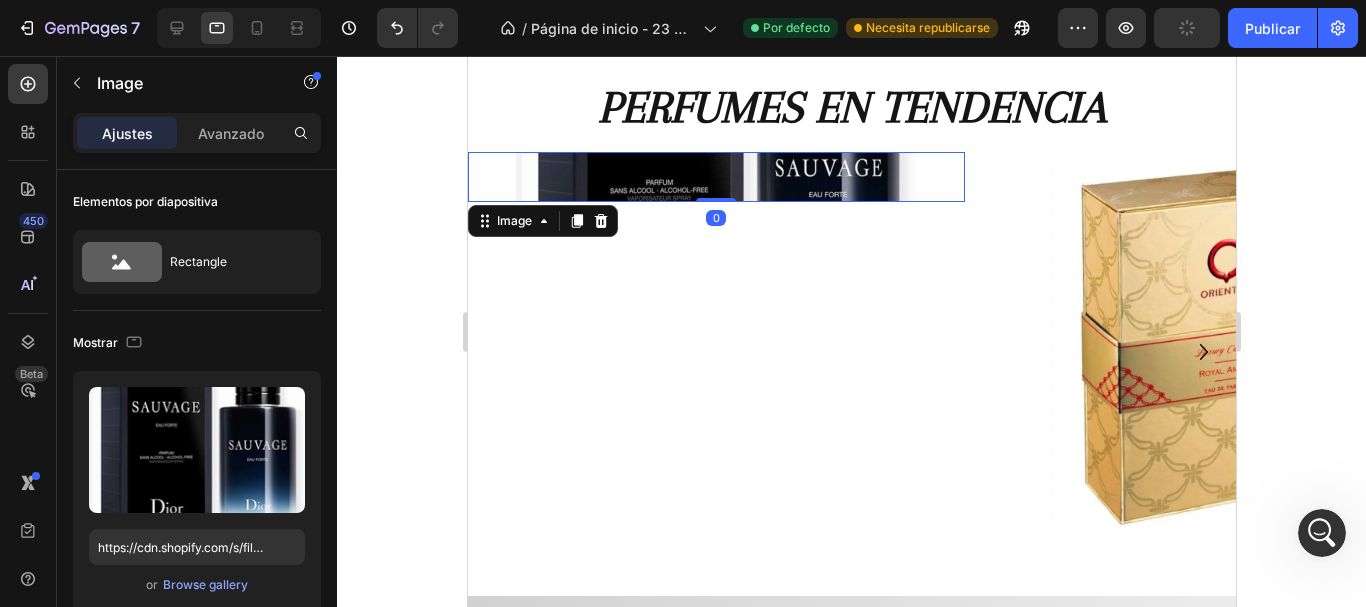 click at bounding box center (715, 177) 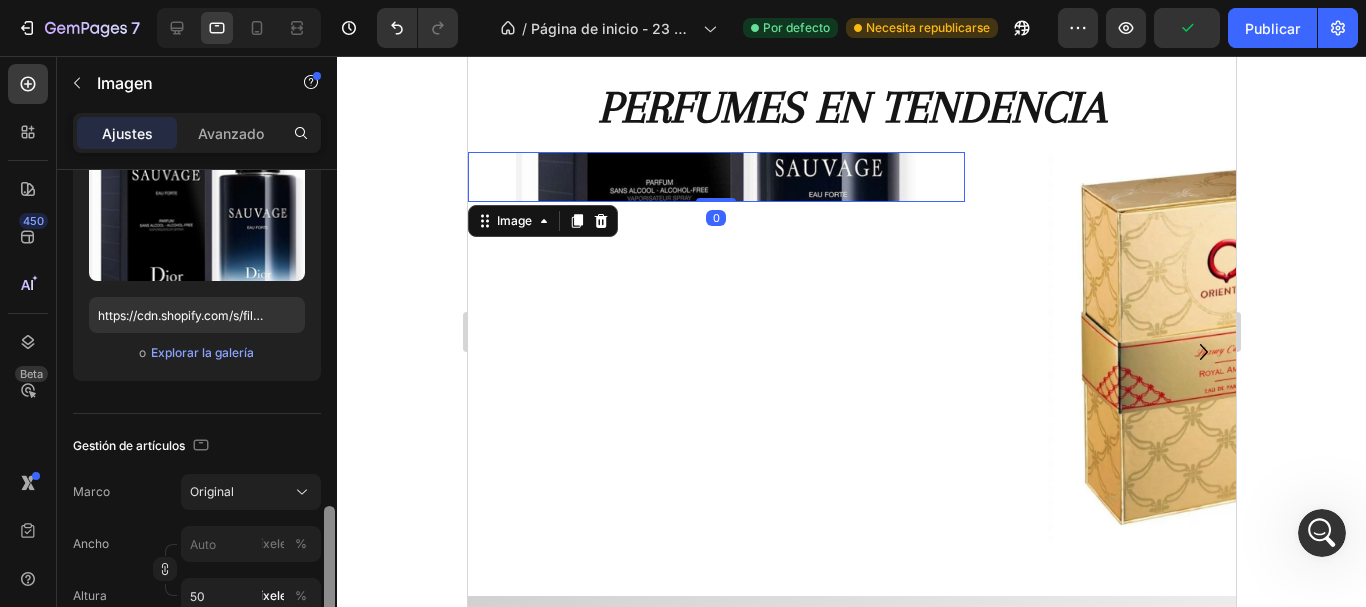 scroll, scrollTop: 451, scrollLeft: 0, axis: vertical 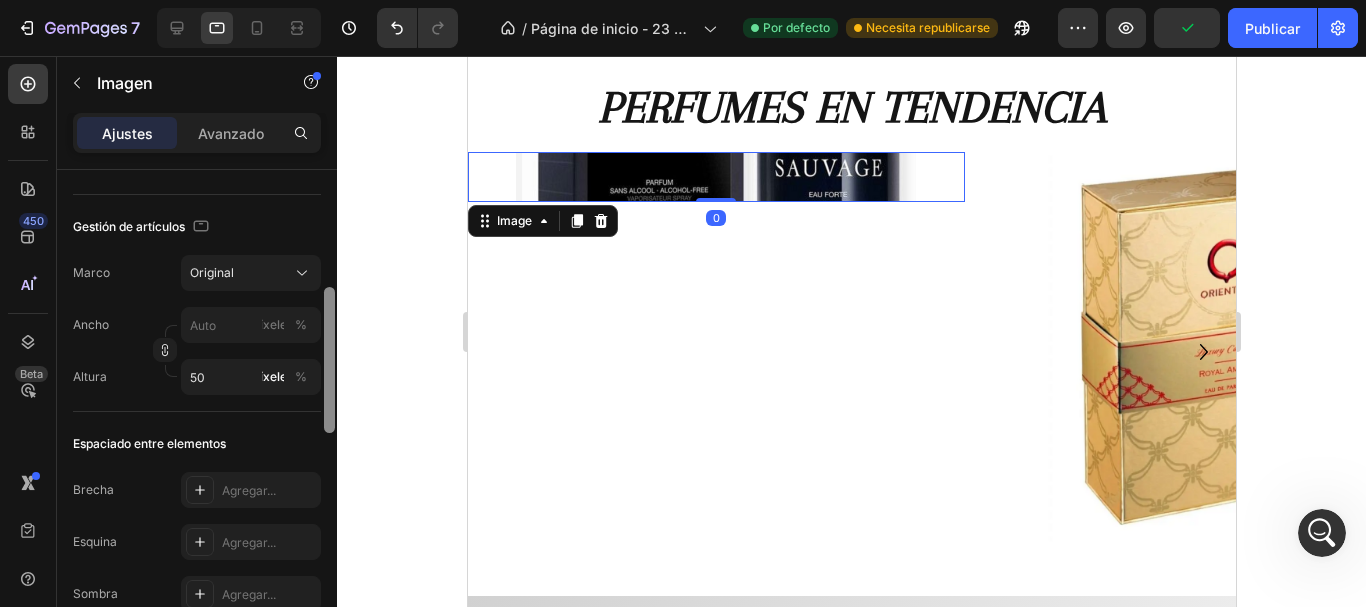 drag, startPoint x: 333, startPoint y: 236, endPoint x: 338, endPoint y: 369, distance: 133.09395 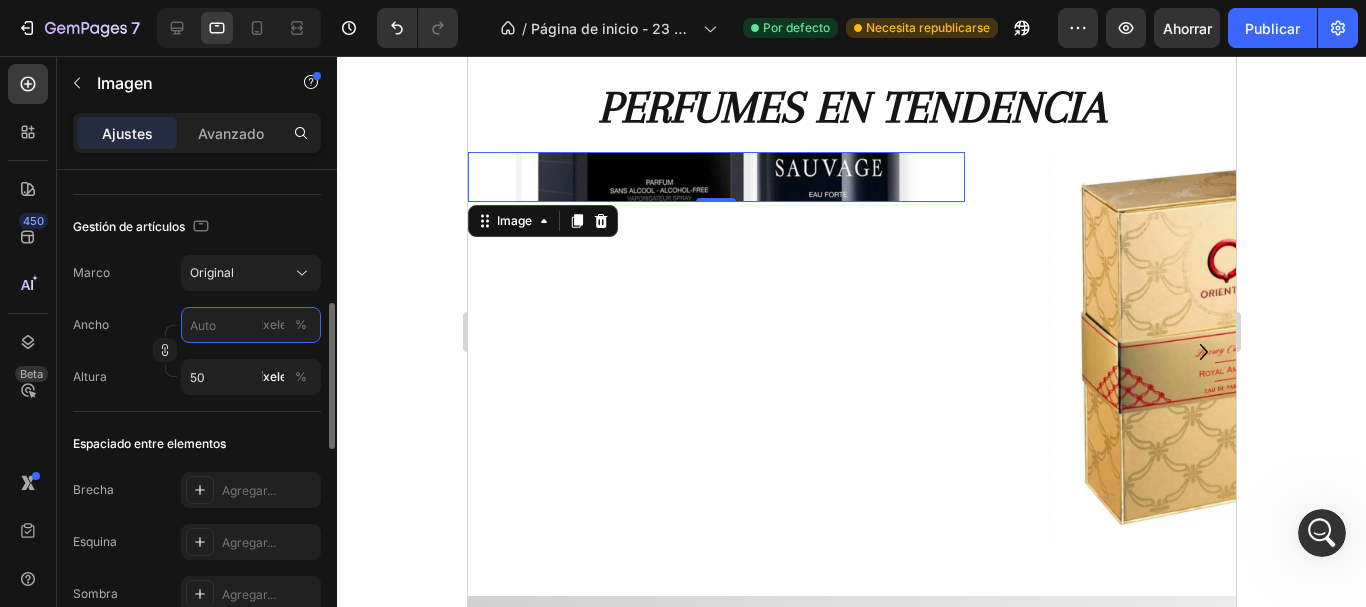 click on "píxeles %" at bounding box center [251, 325] 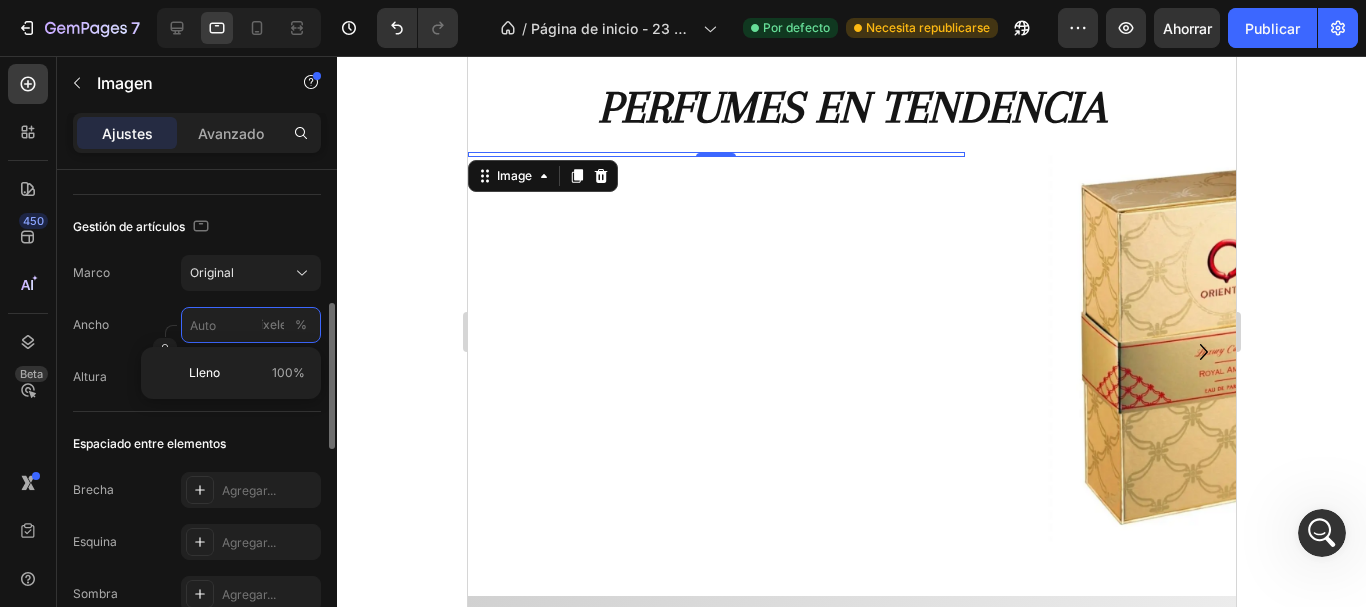 type on "5" 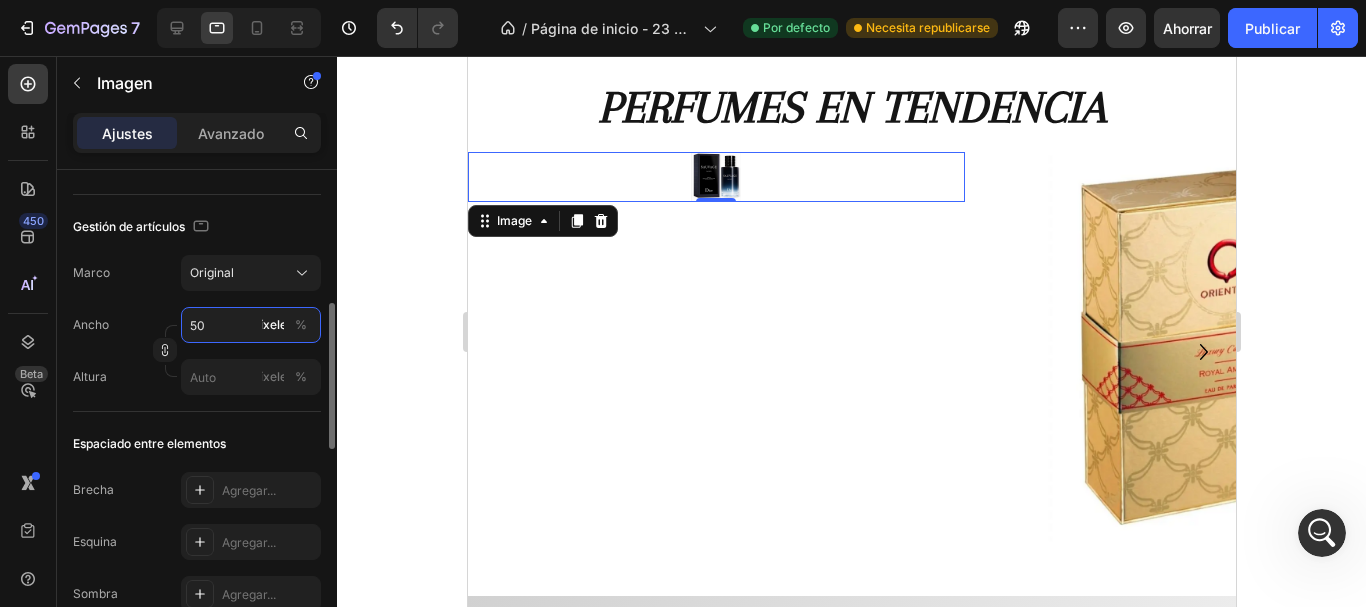 type on "5" 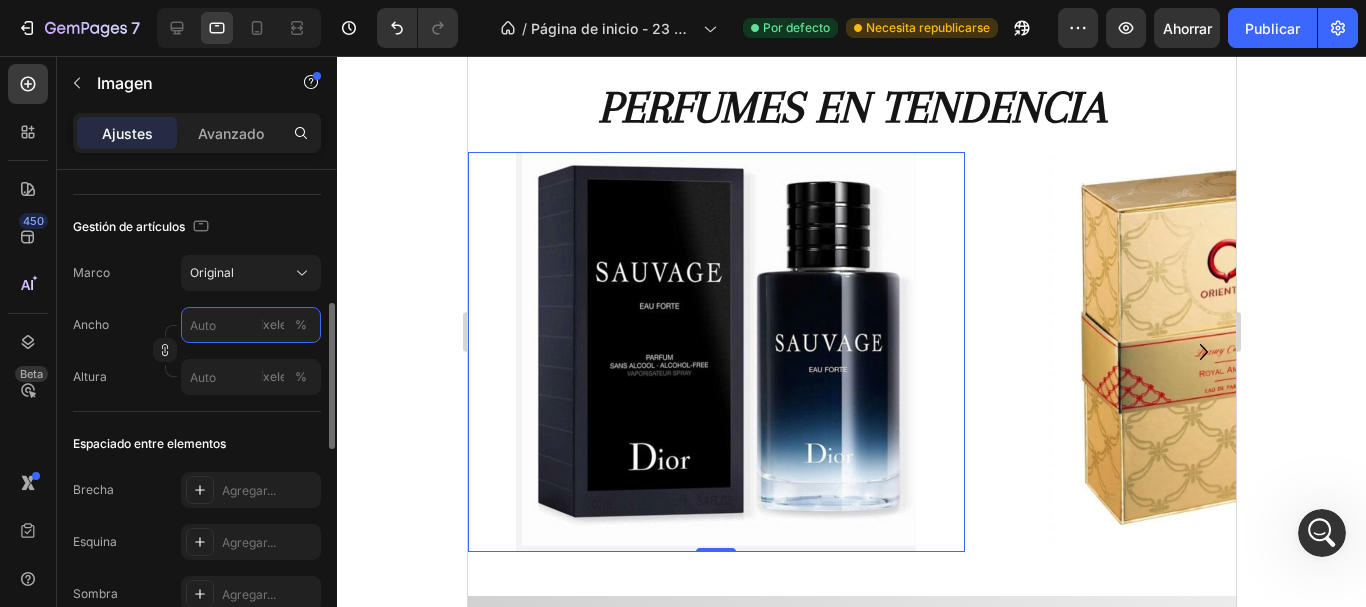 type on "5" 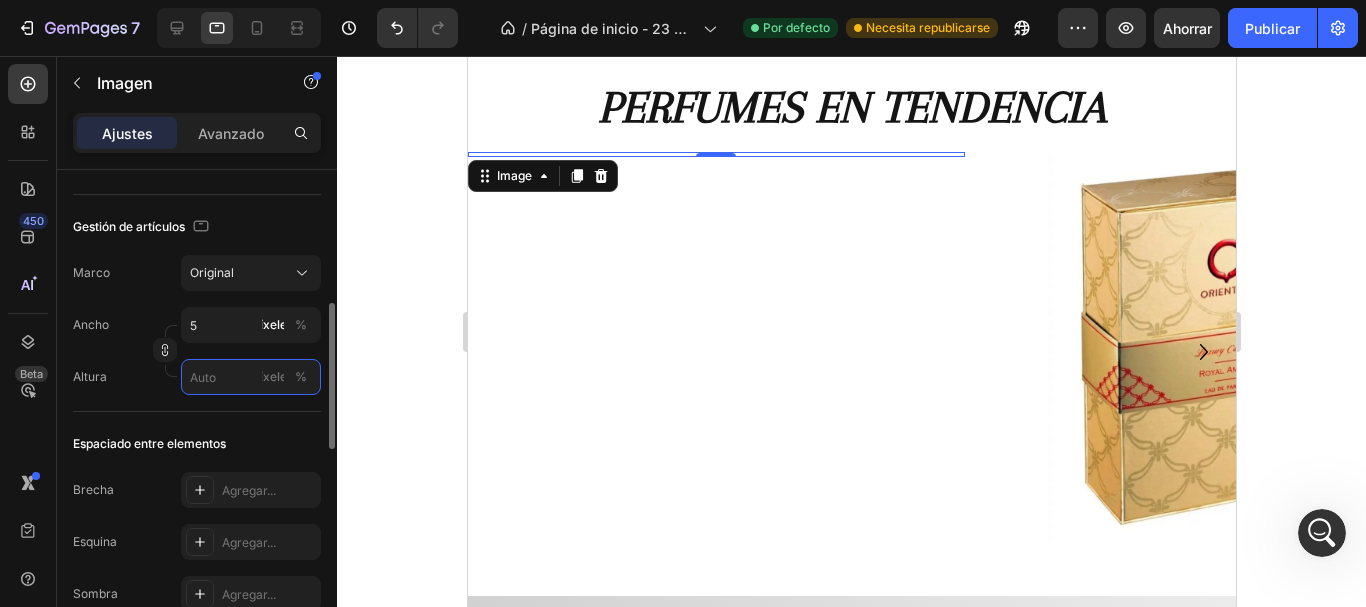 click on "píxeles %" at bounding box center [251, 377] 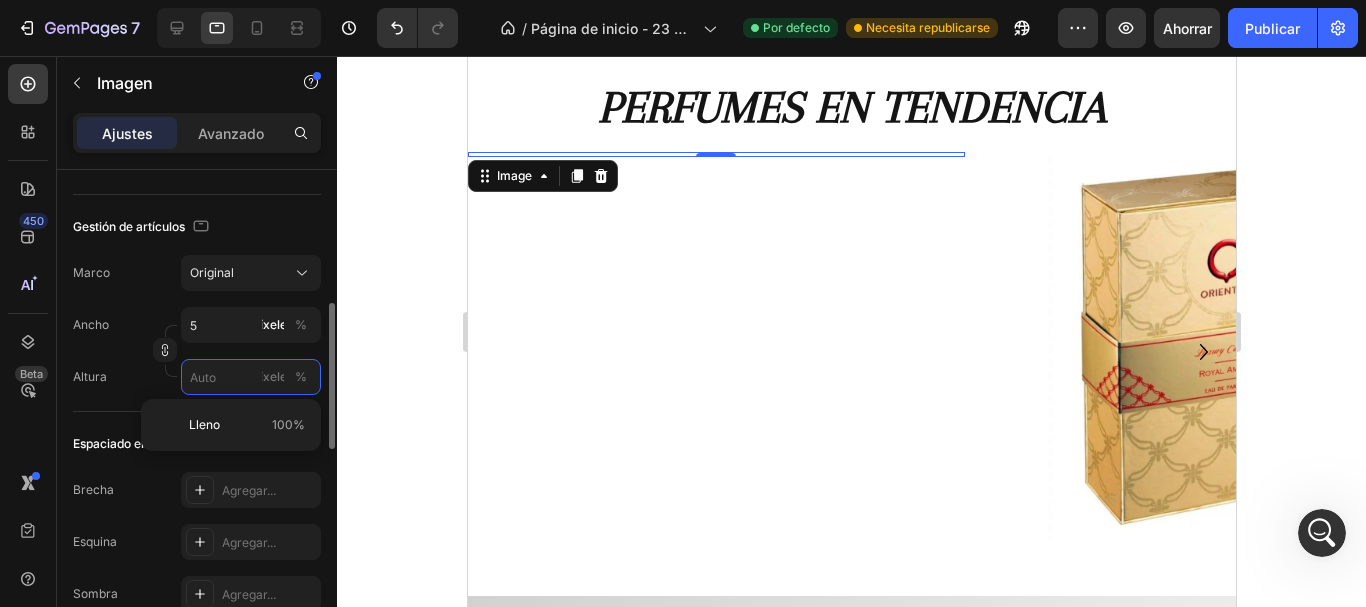 type 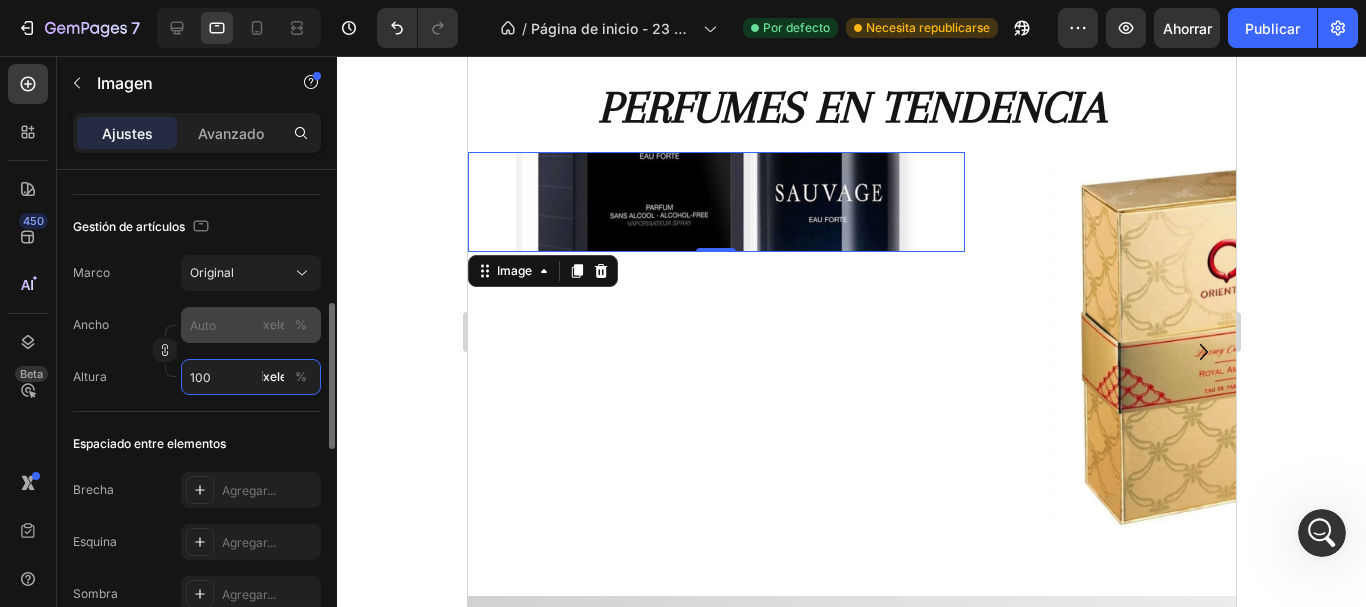 type on "100" 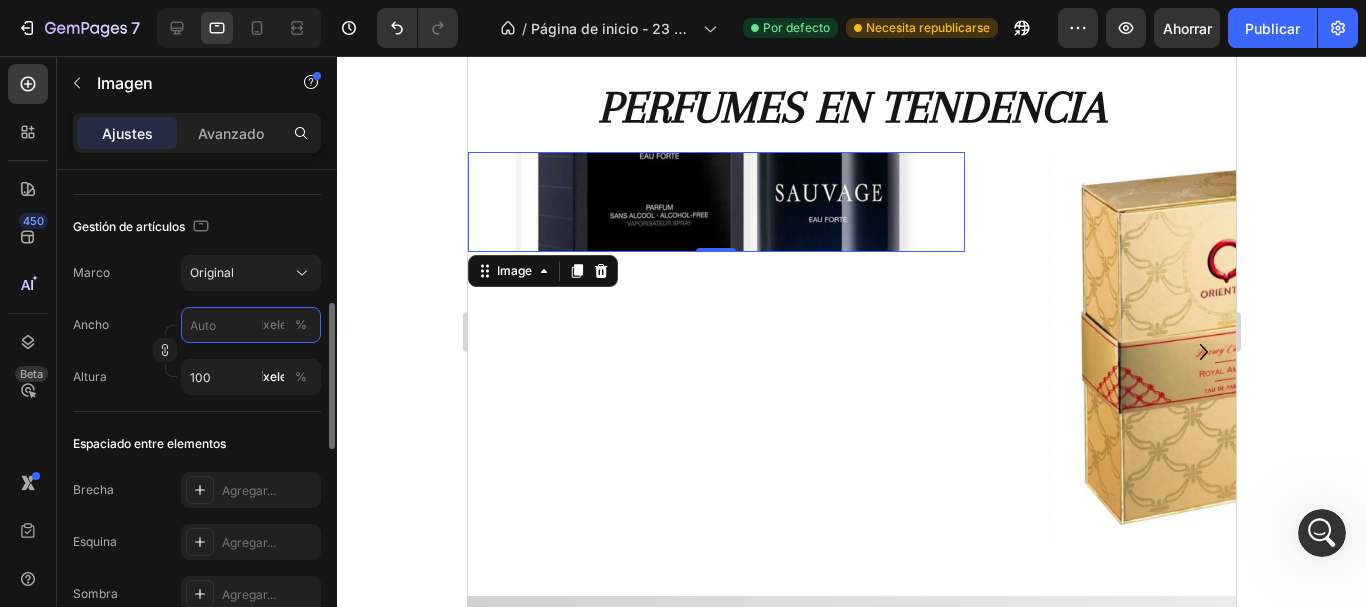 click on "píxeles %" at bounding box center [251, 325] 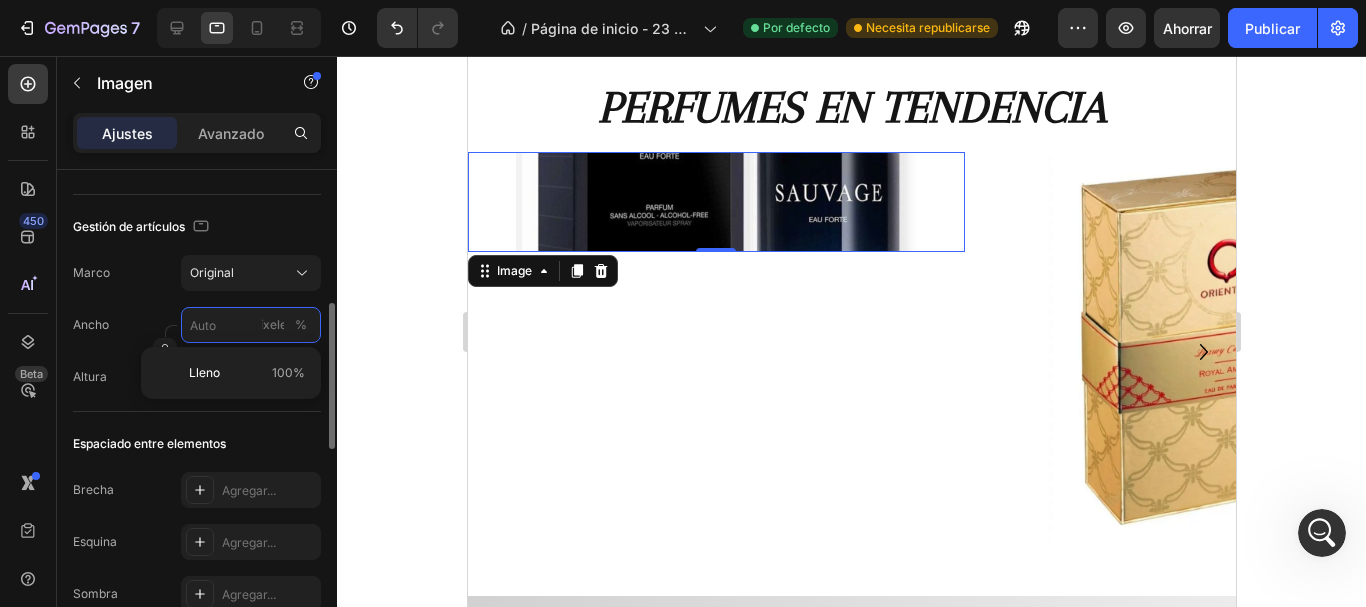 type on "2" 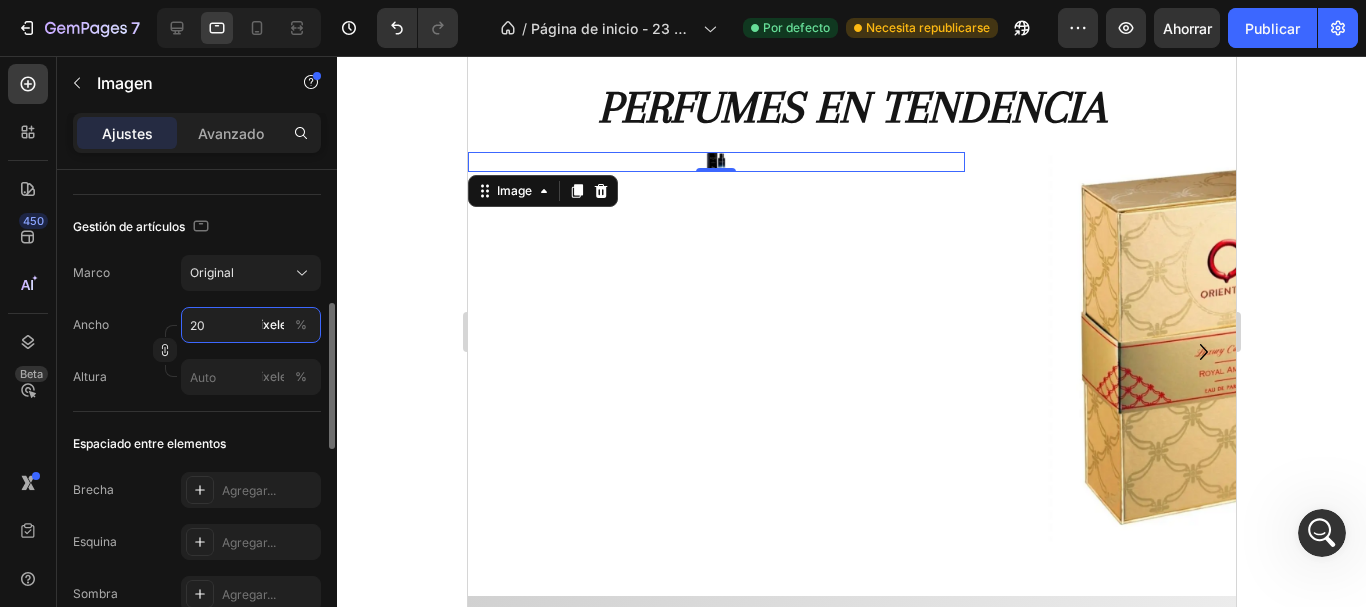 type on "200" 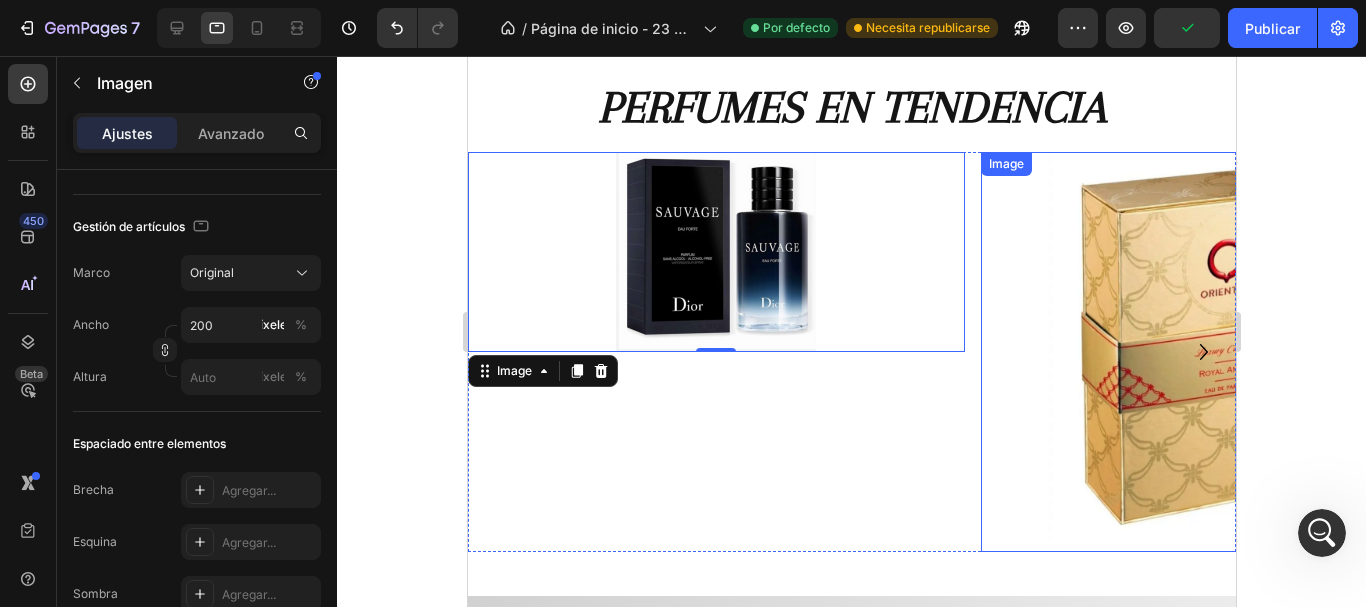 click at bounding box center [1228, 352] 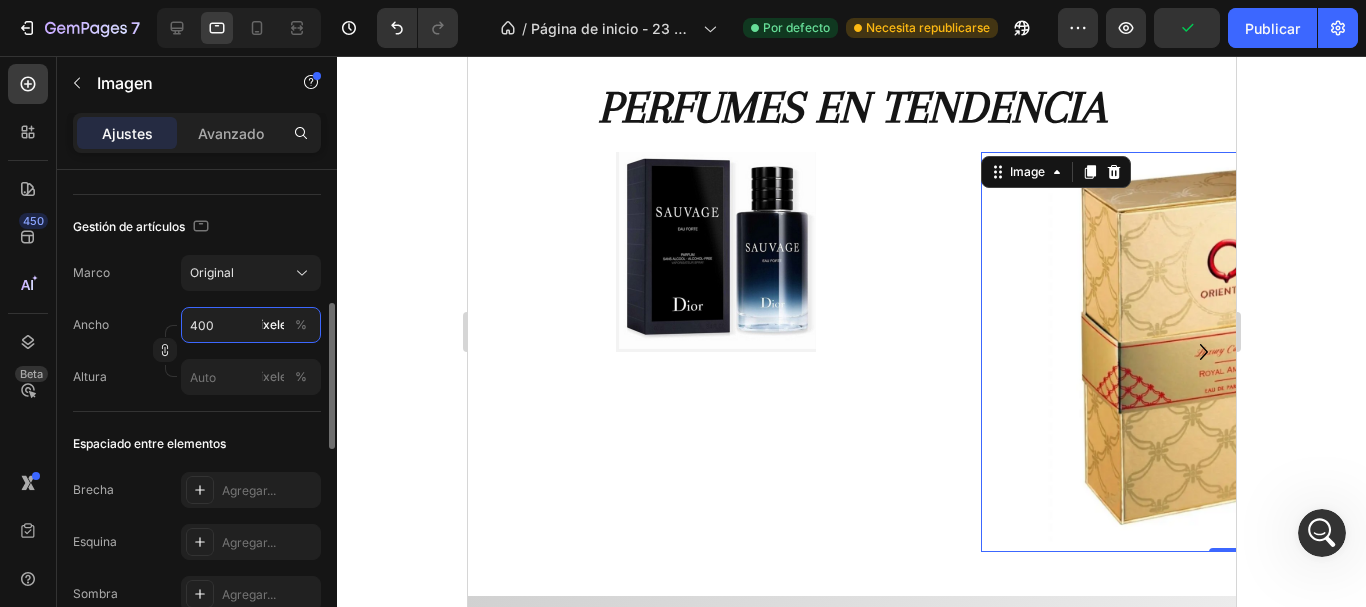 click on "400" at bounding box center (251, 325) 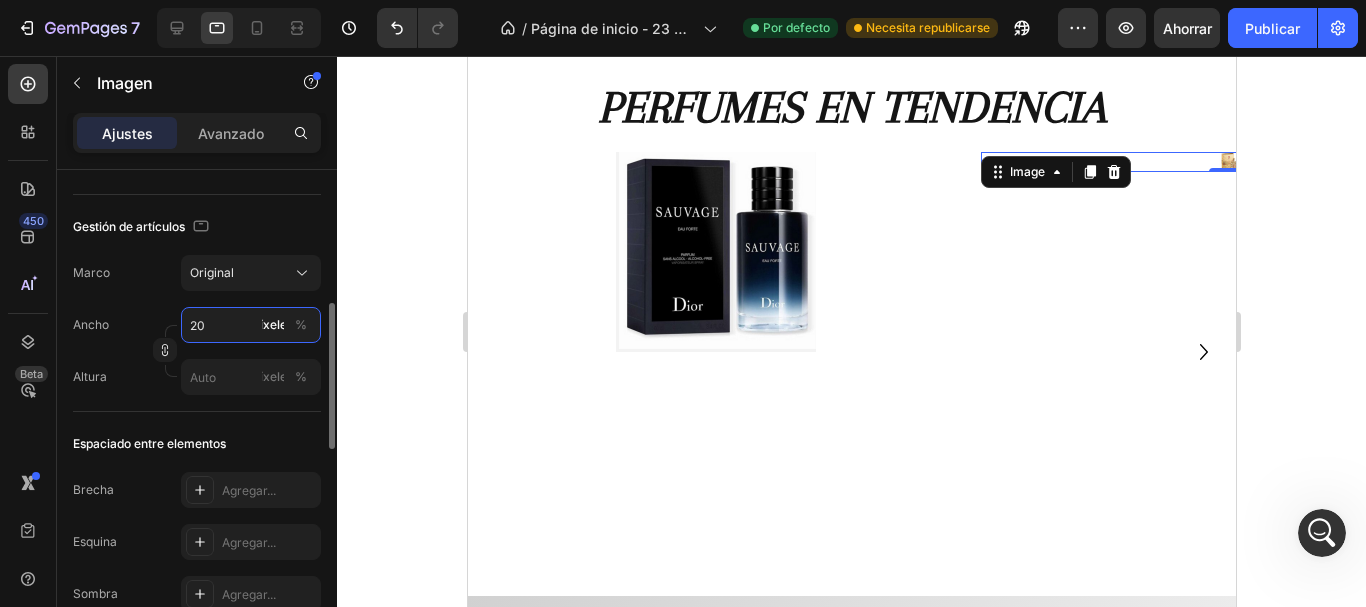 type on "200" 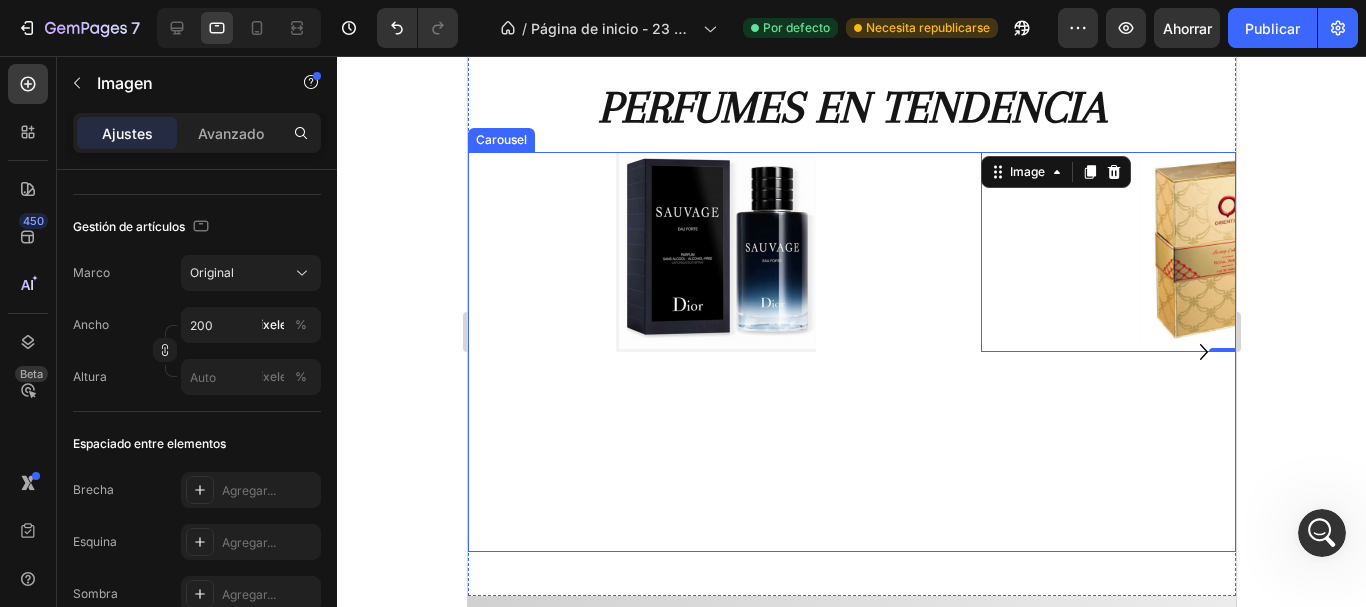 click 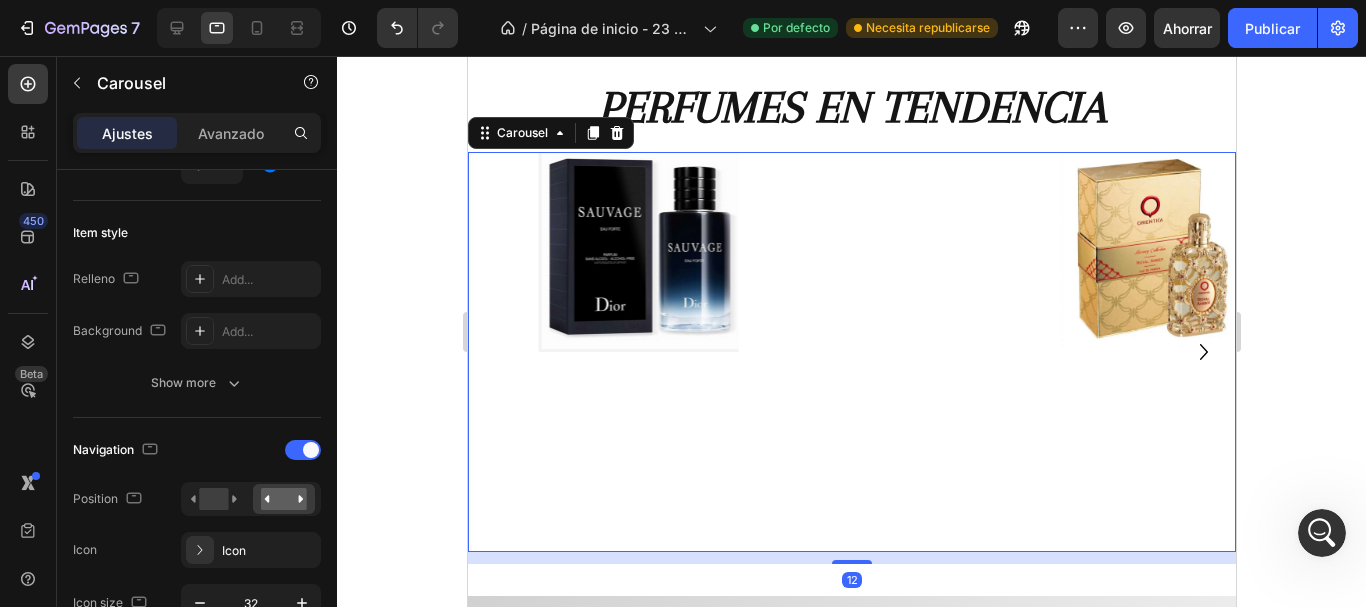 scroll, scrollTop: 0, scrollLeft: 0, axis: both 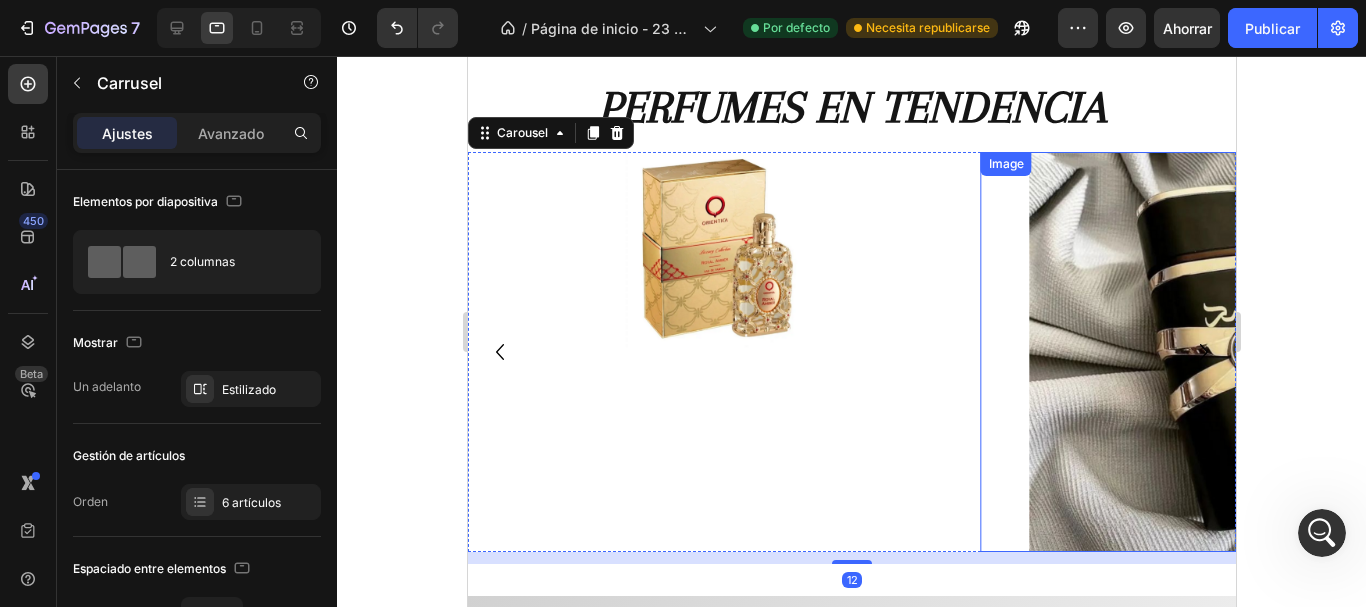 click at bounding box center (1228, 352) 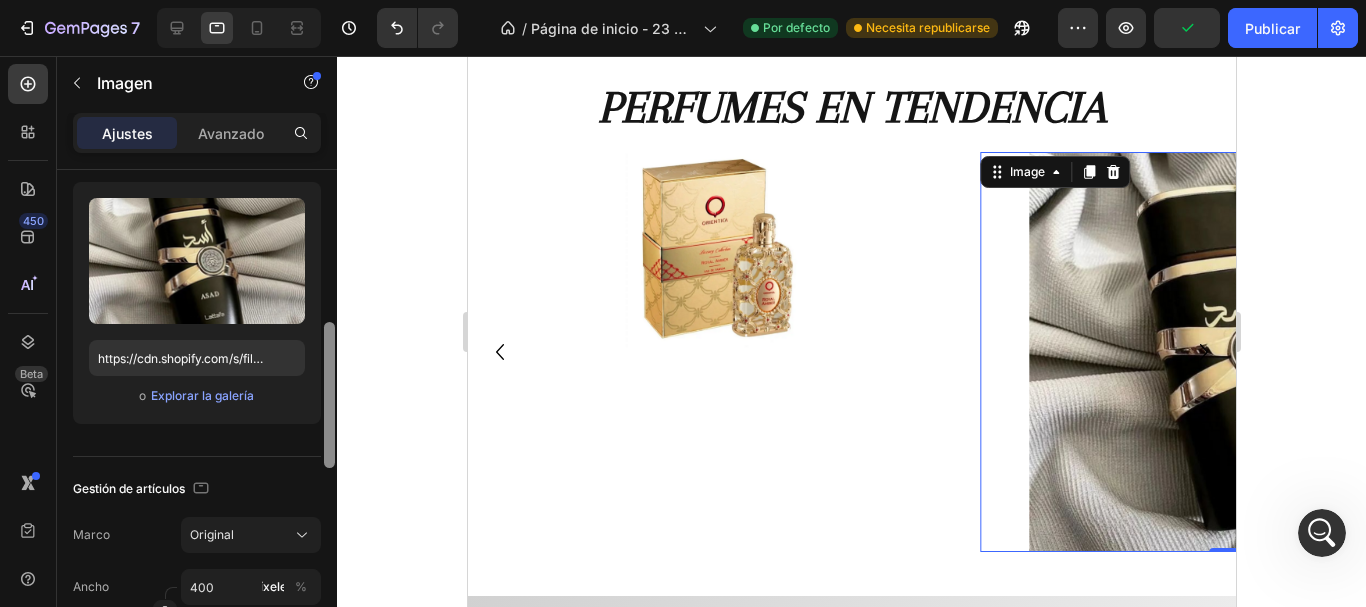 drag, startPoint x: 332, startPoint y: 286, endPoint x: 340, endPoint y: 379, distance: 93.34345 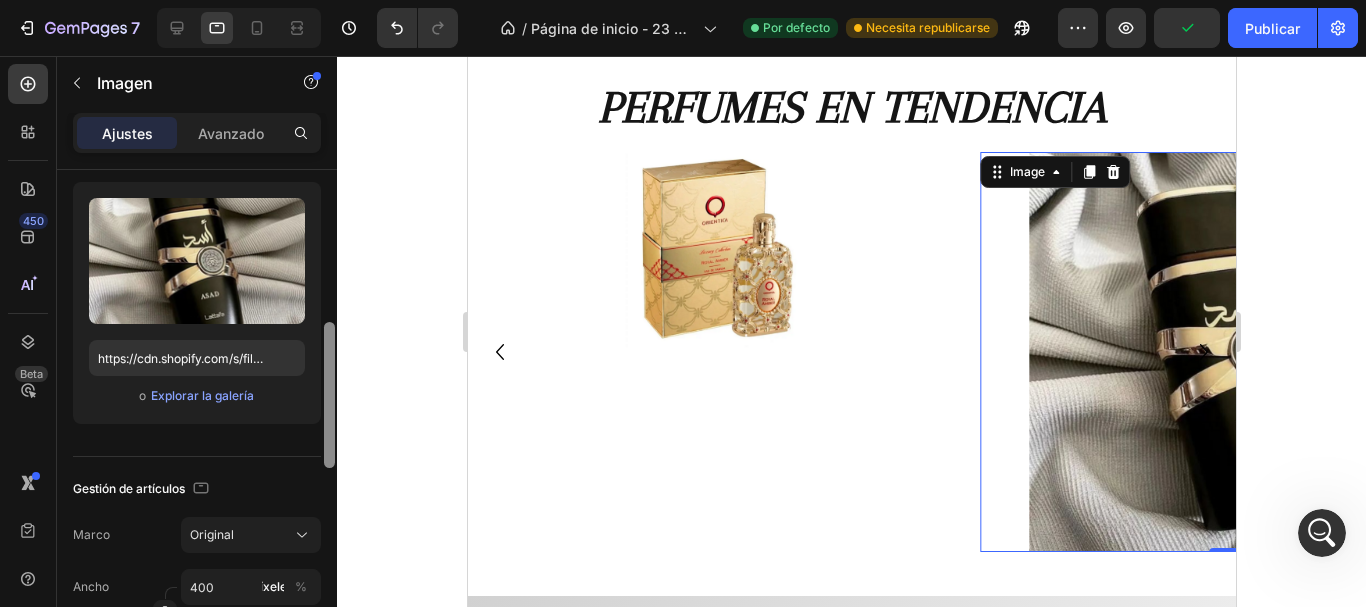 scroll, scrollTop: 313, scrollLeft: 0, axis: vertical 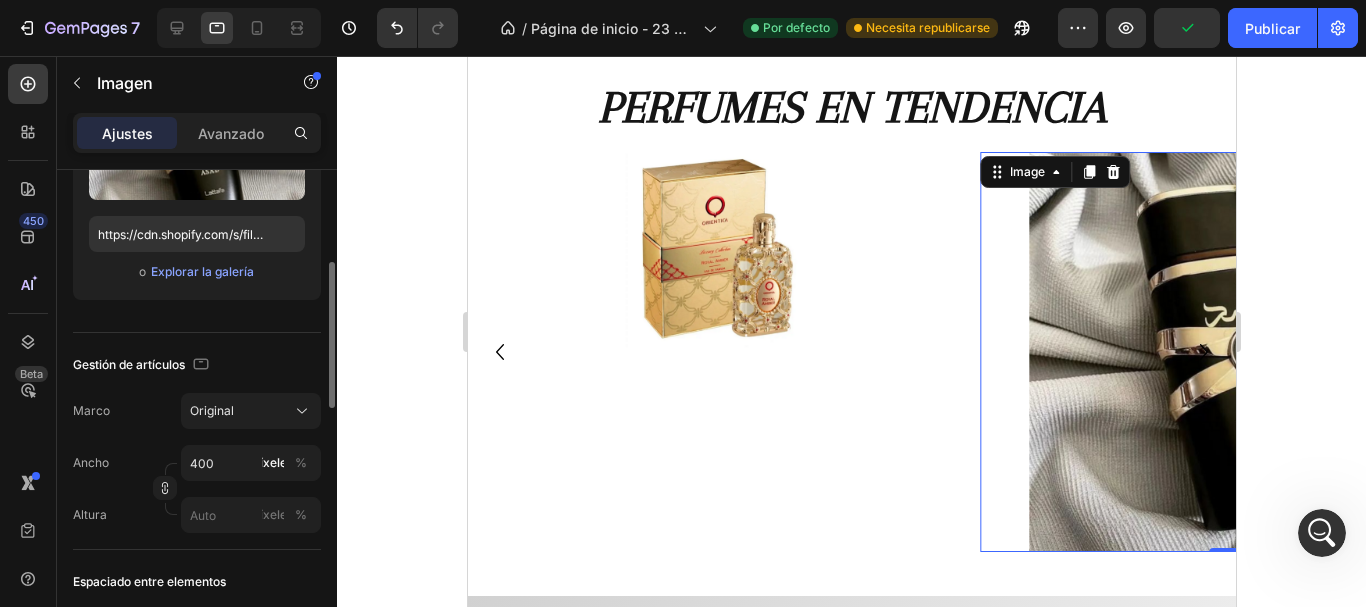 click 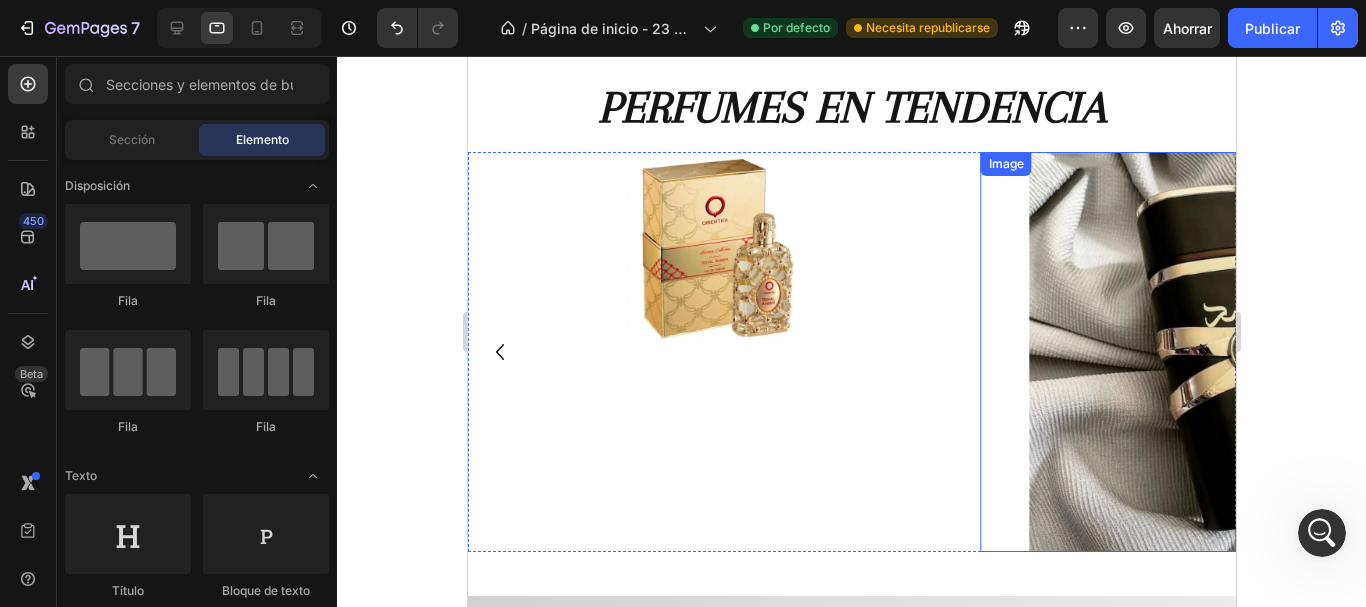 click at bounding box center [1228, 352] 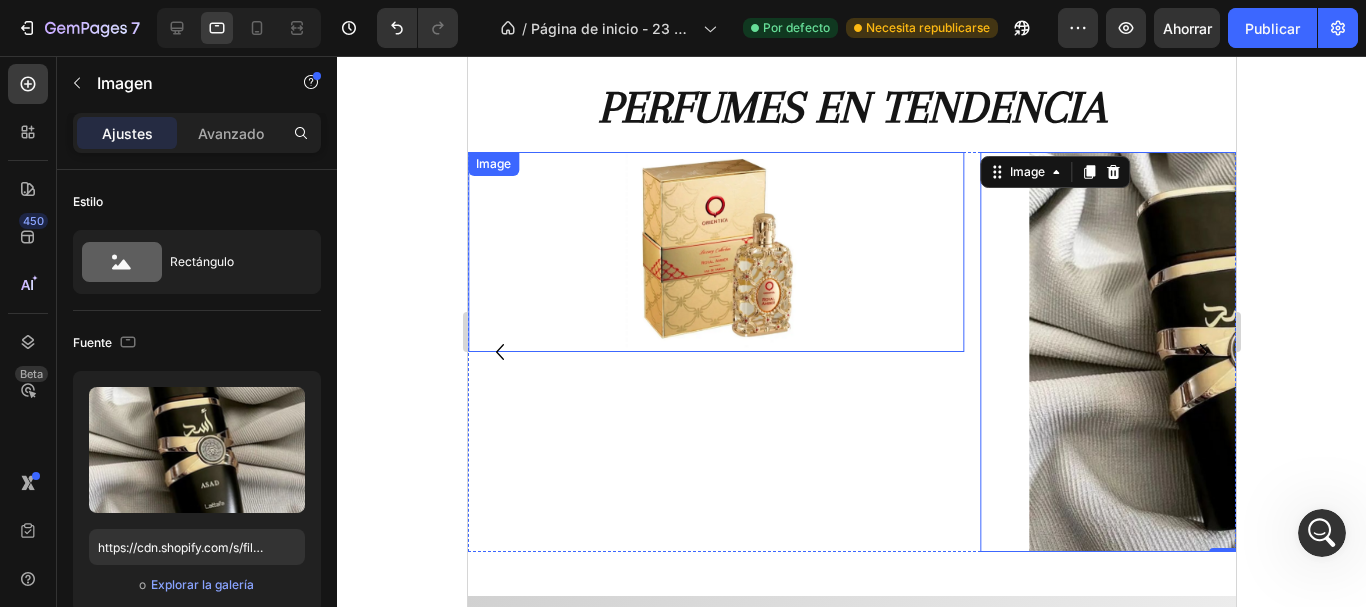 drag, startPoint x: 326, startPoint y: 285, endPoint x: 338, endPoint y: 357, distance: 72.99315 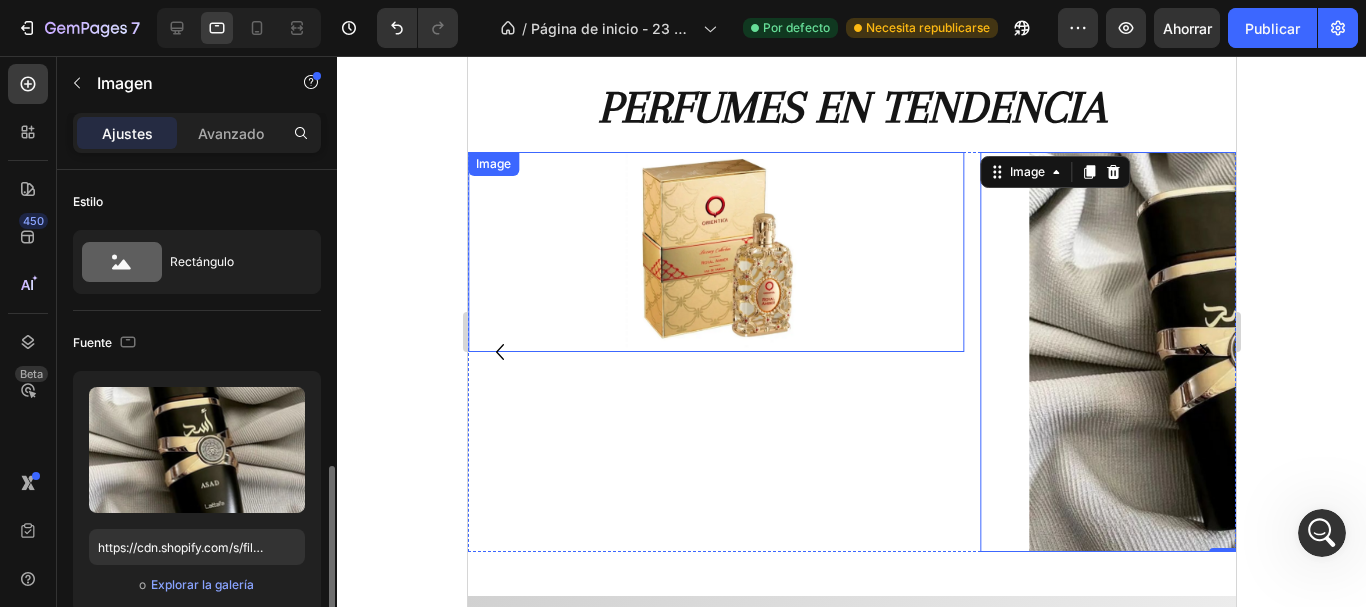 scroll, scrollTop: 229, scrollLeft: 0, axis: vertical 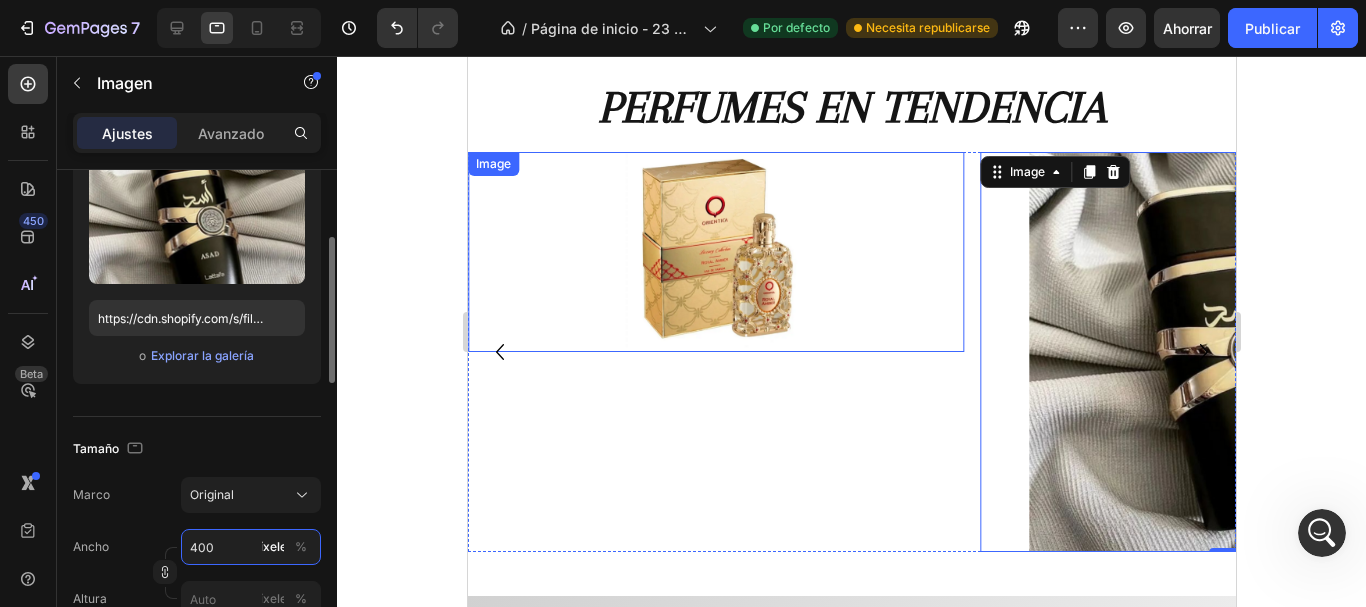 click on "400" at bounding box center [251, 547] 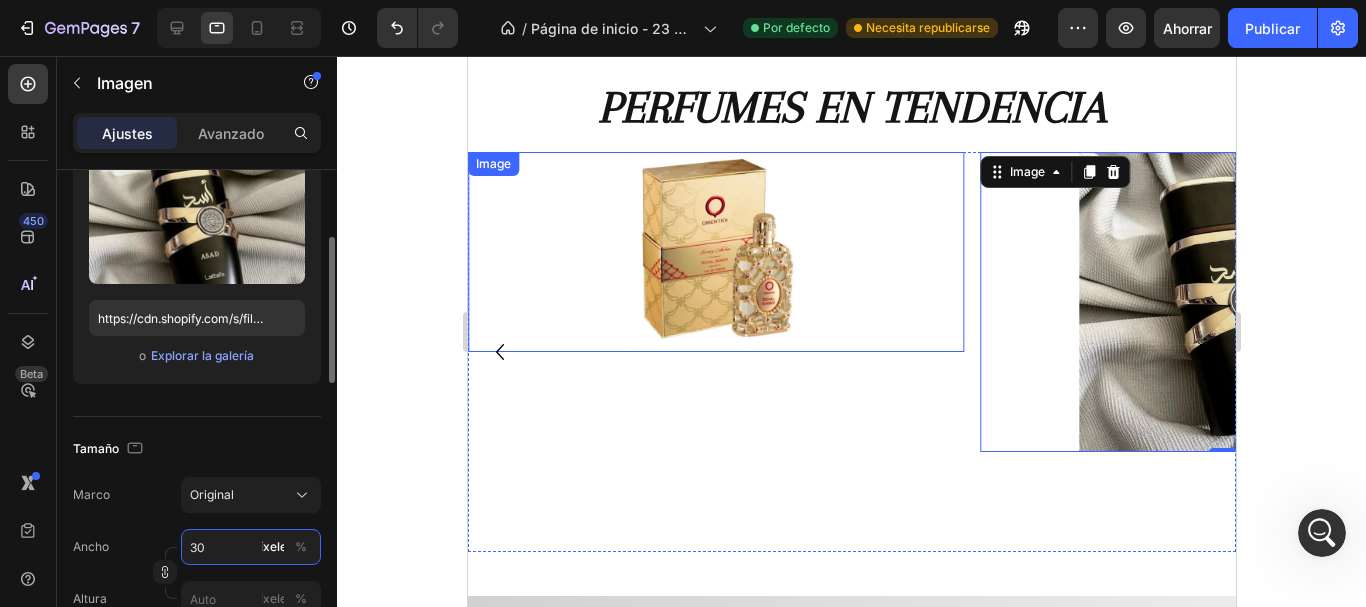 type on "300" 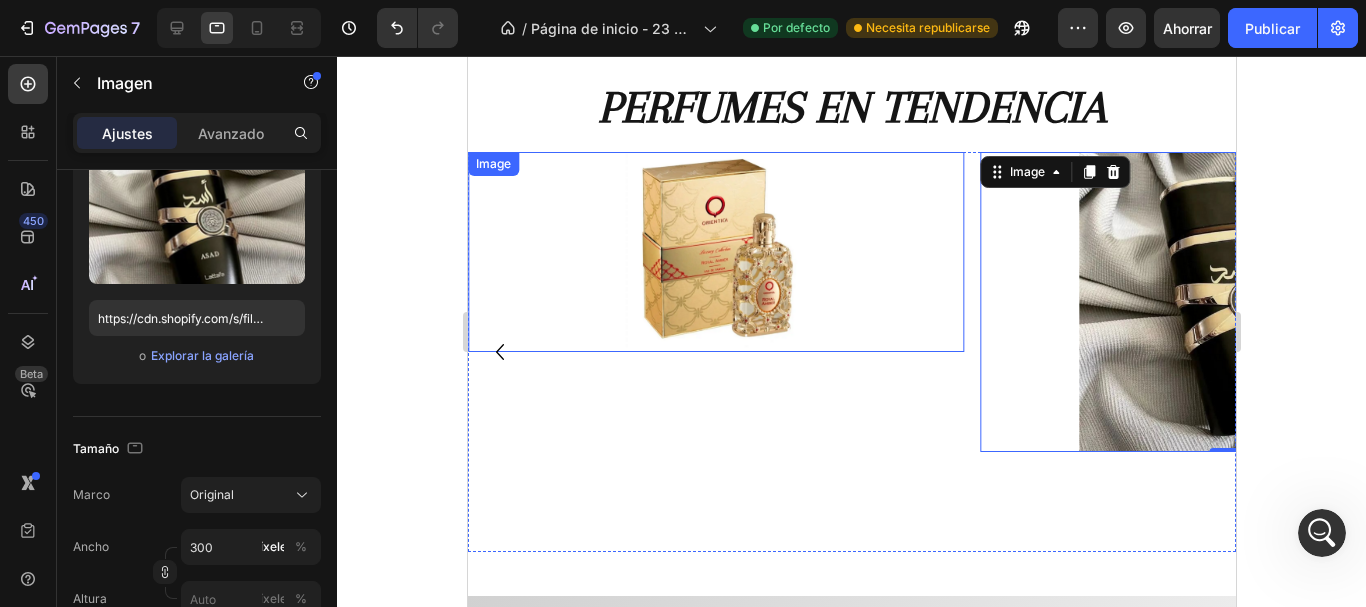 click at bounding box center (715, 252) 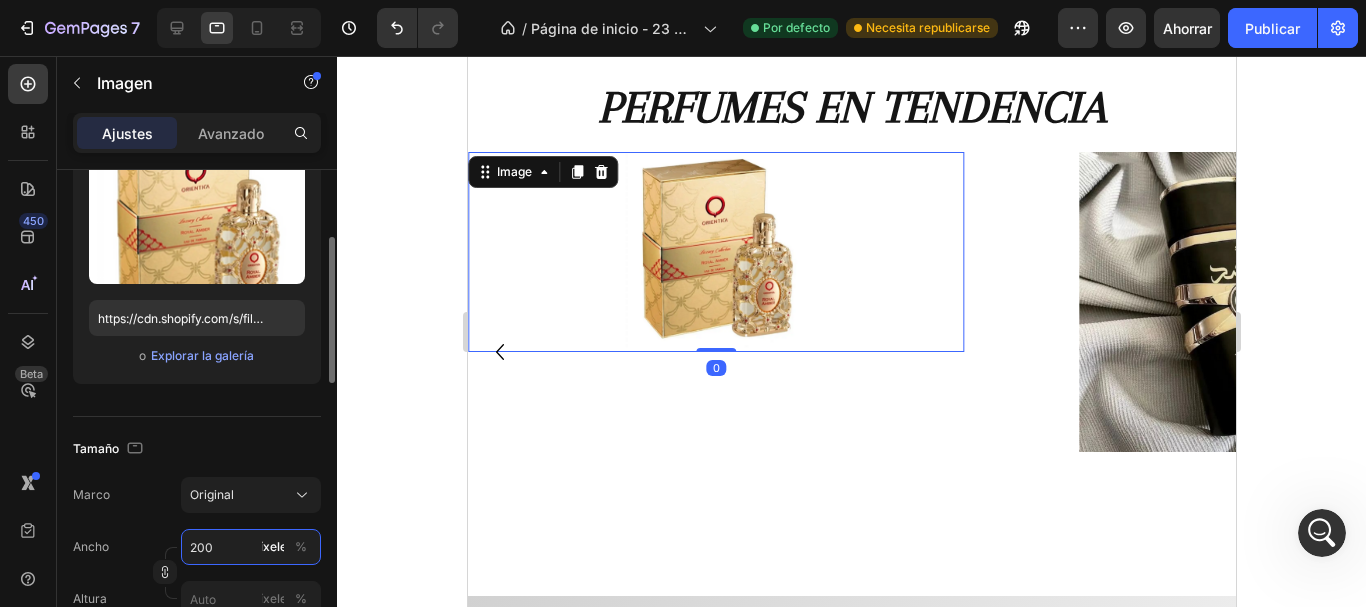 click on "200" at bounding box center (251, 547) 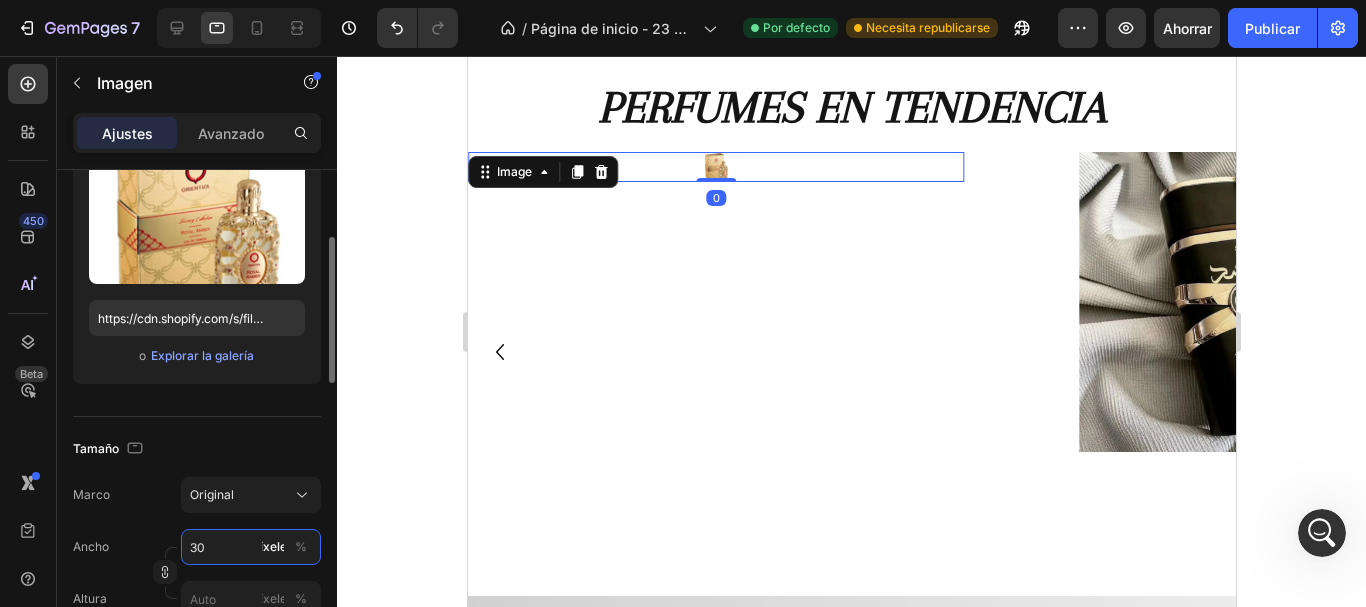 type on "300" 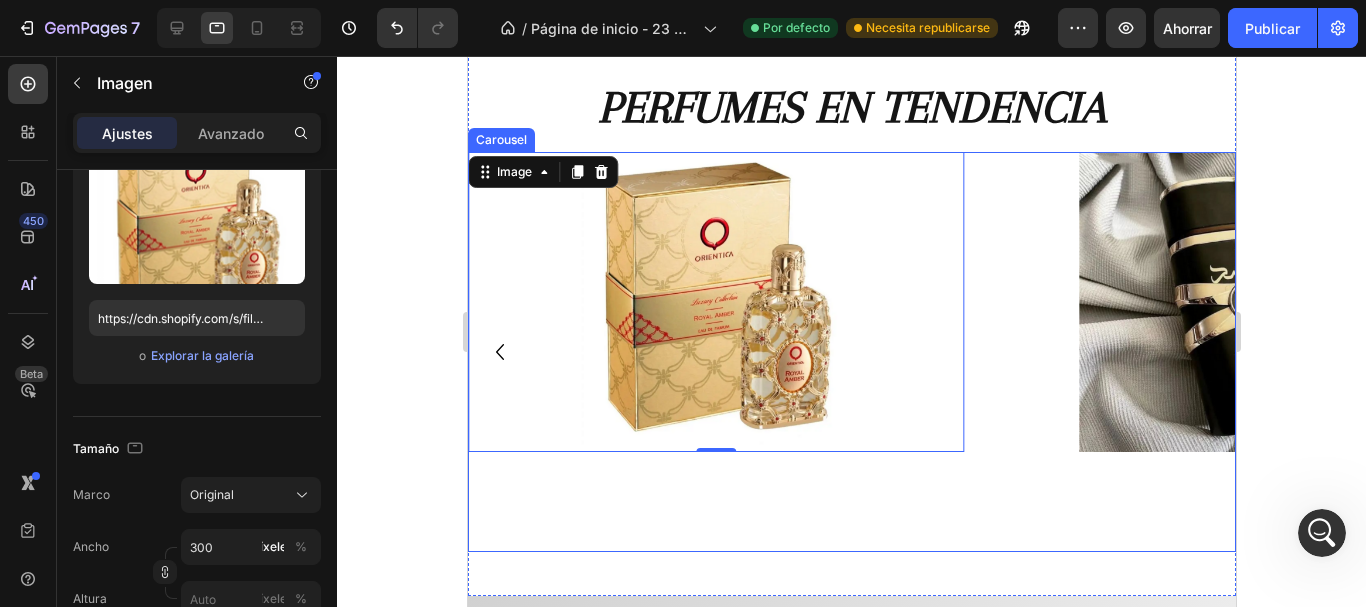 click 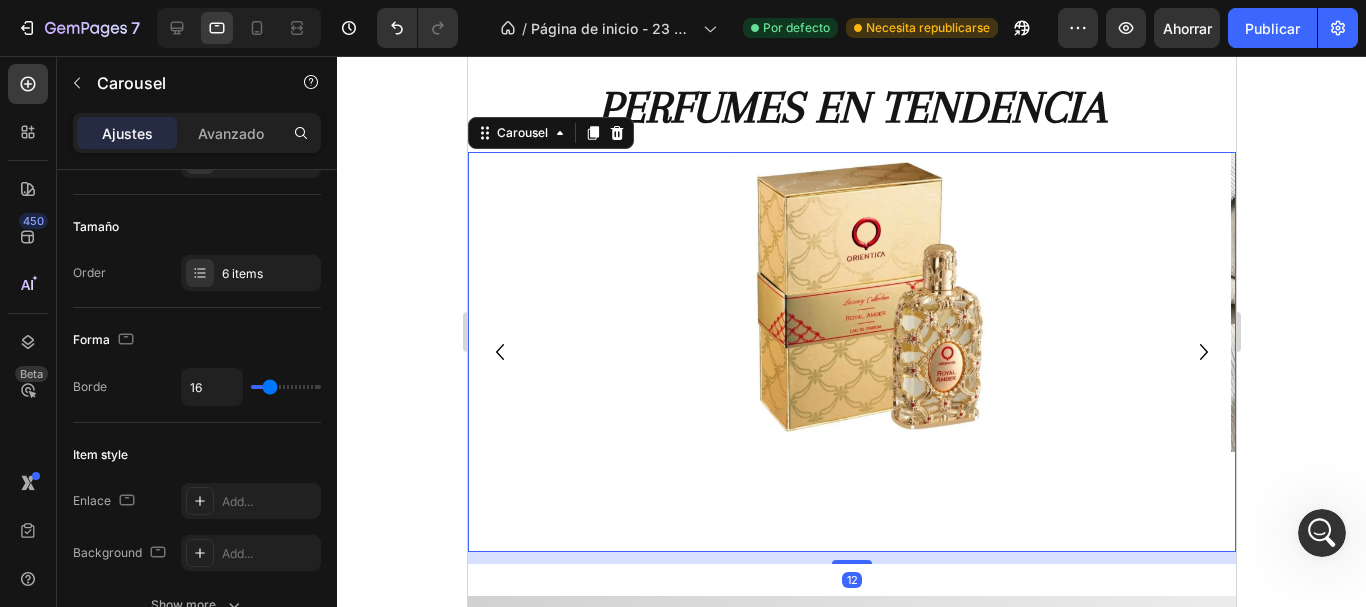 scroll, scrollTop: 0, scrollLeft: 0, axis: both 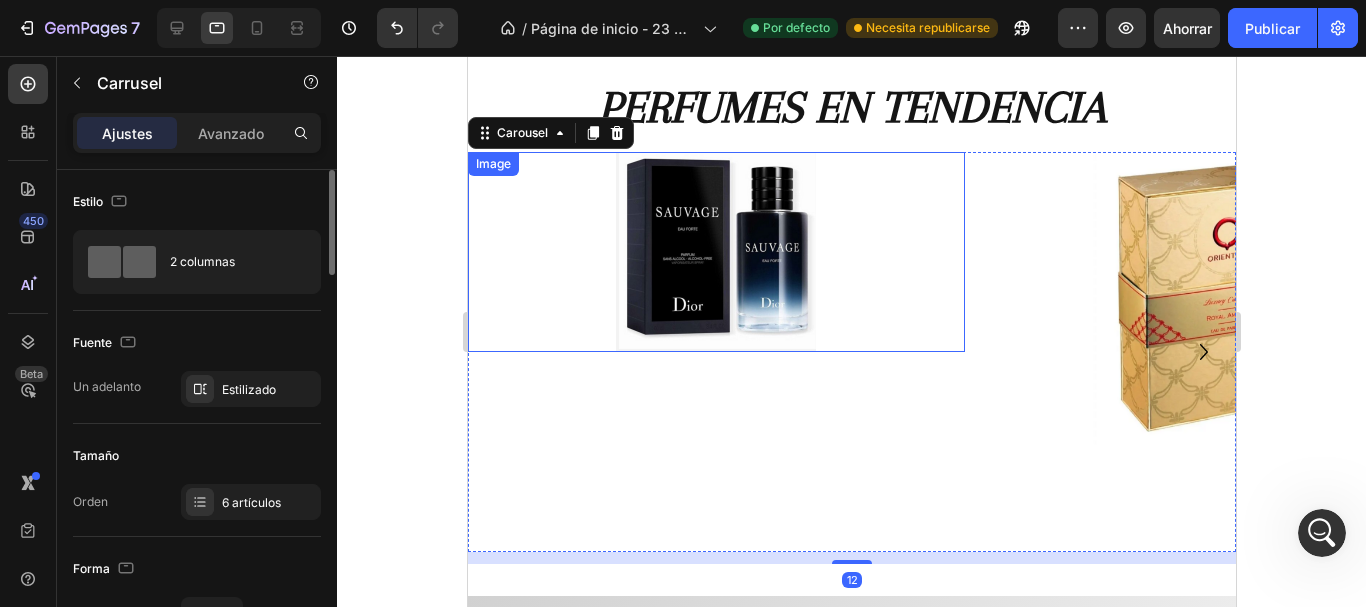 click at bounding box center (715, 252) 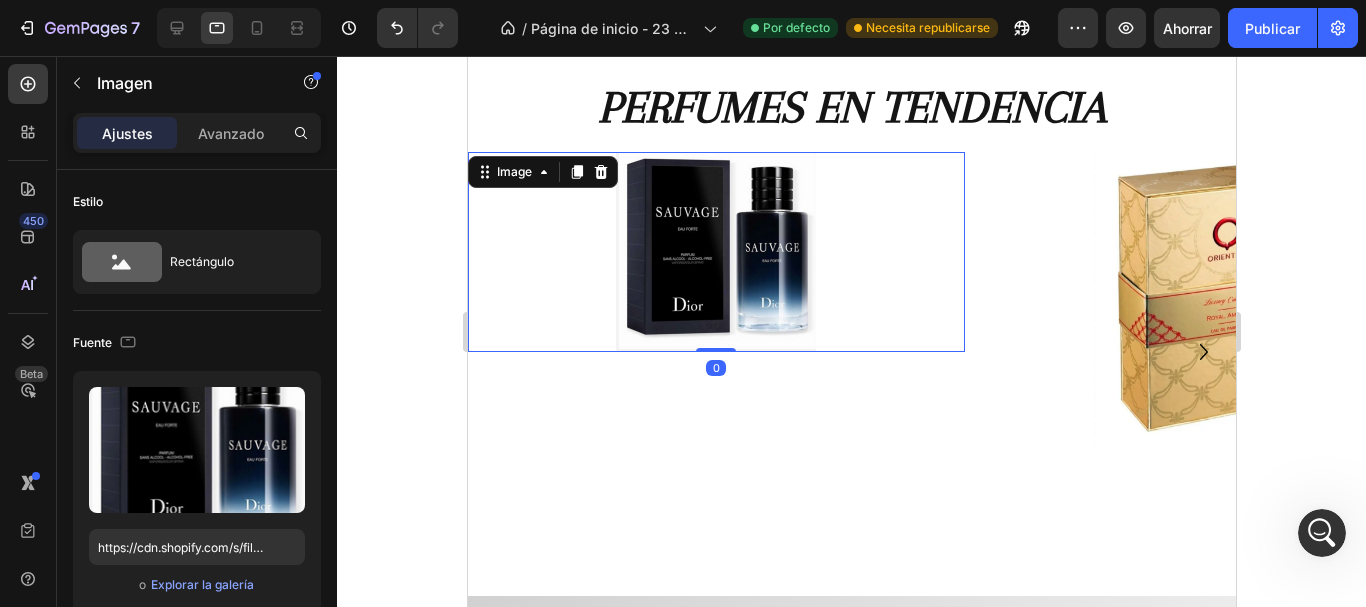 drag, startPoint x: 334, startPoint y: 299, endPoint x: 343, endPoint y: 356, distance: 57.706154 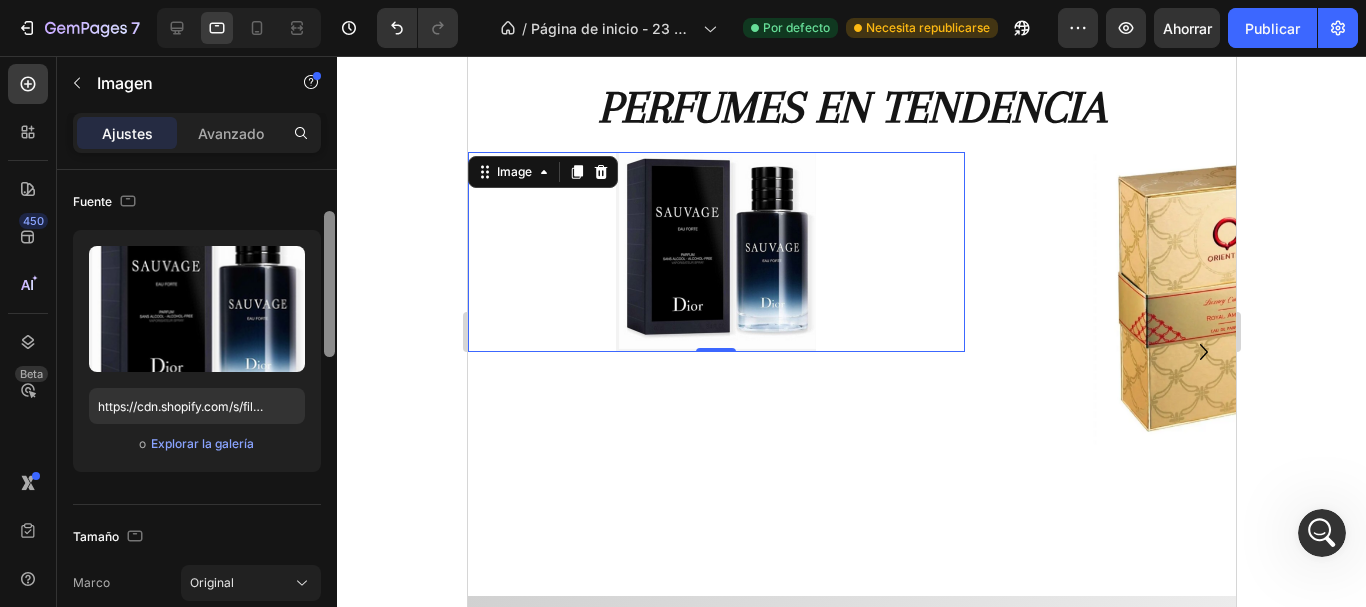 click at bounding box center (329, 284) 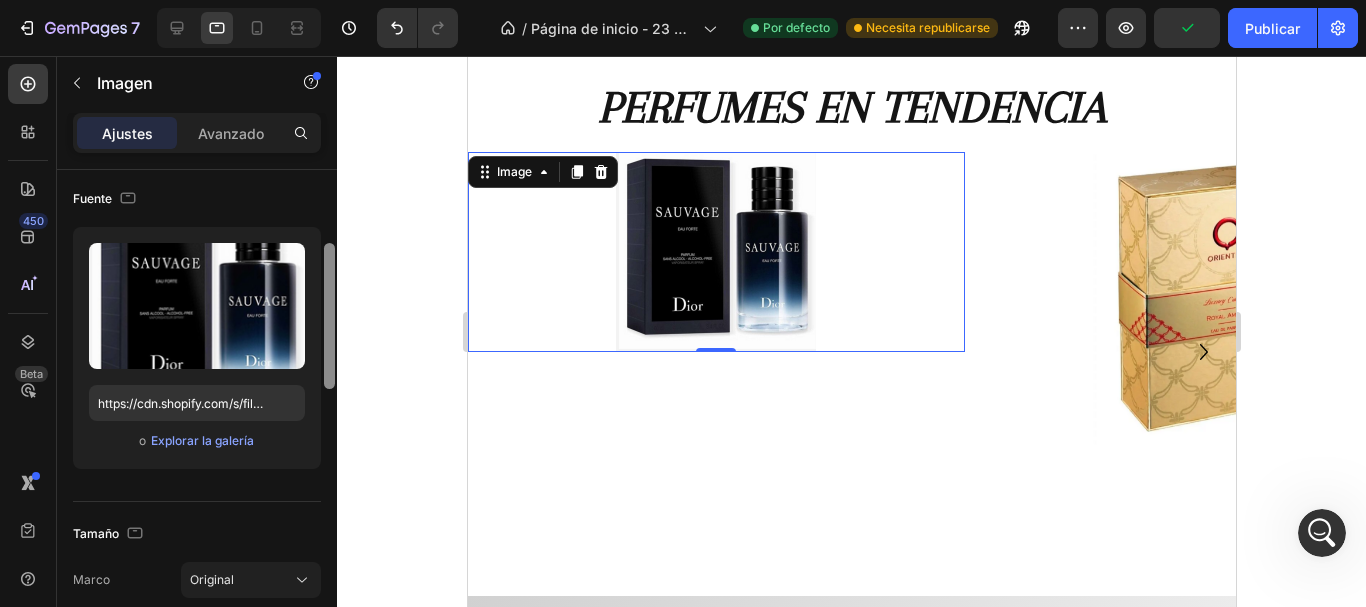 drag, startPoint x: 326, startPoint y: 344, endPoint x: 326, endPoint y: 380, distance: 36 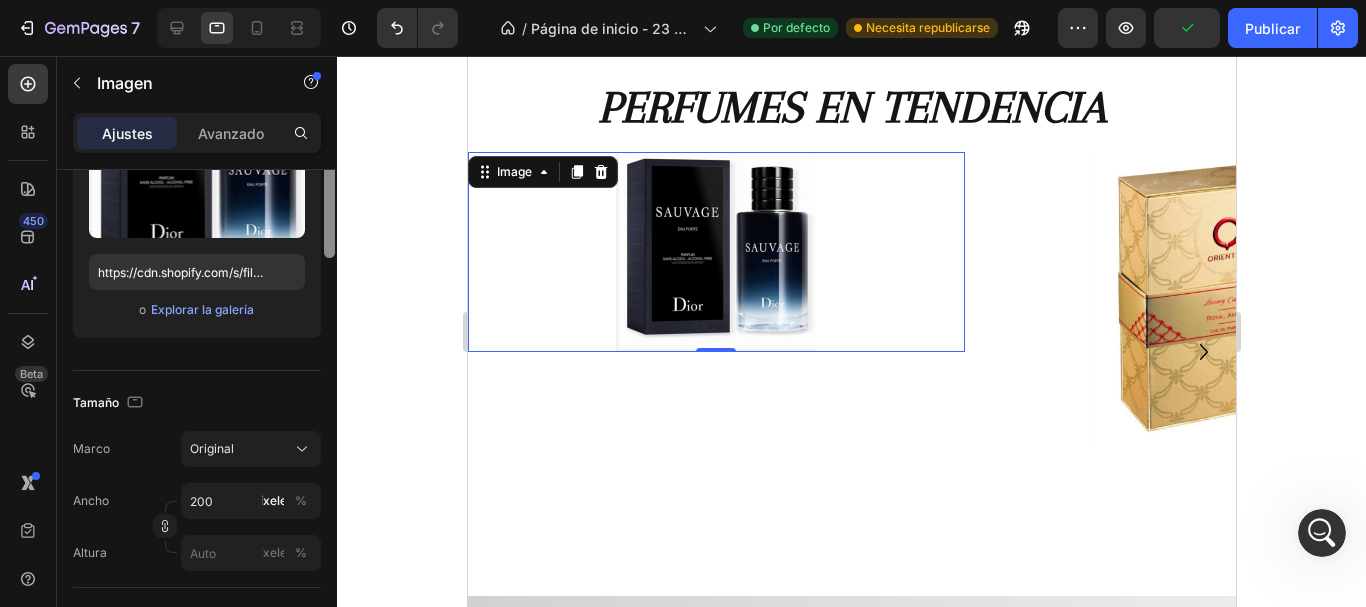 click at bounding box center [329, 185] 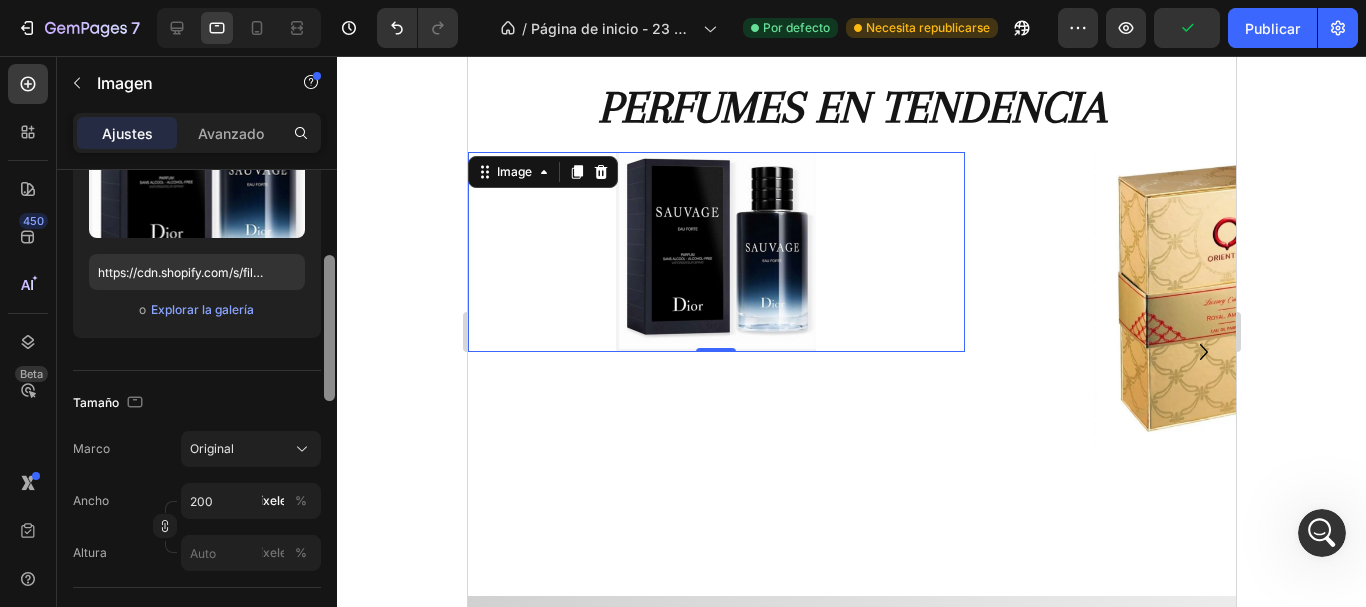 scroll, scrollTop: 278, scrollLeft: 0, axis: vertical 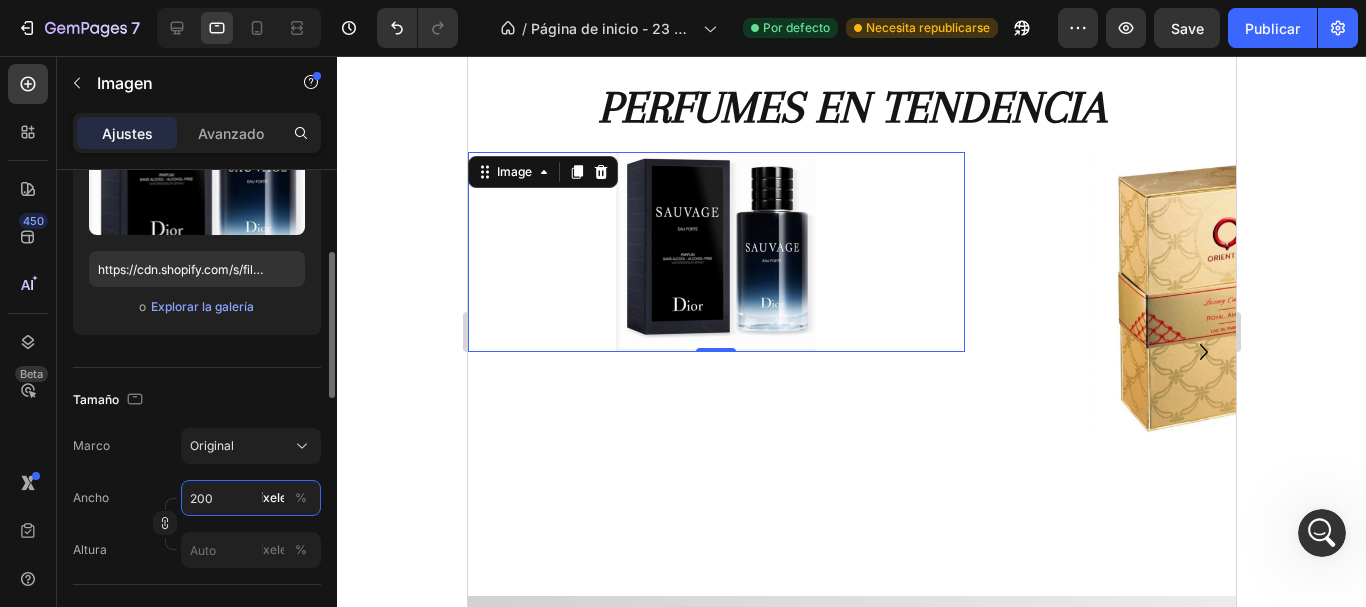 click on "200" at bounding box center (251, 498) 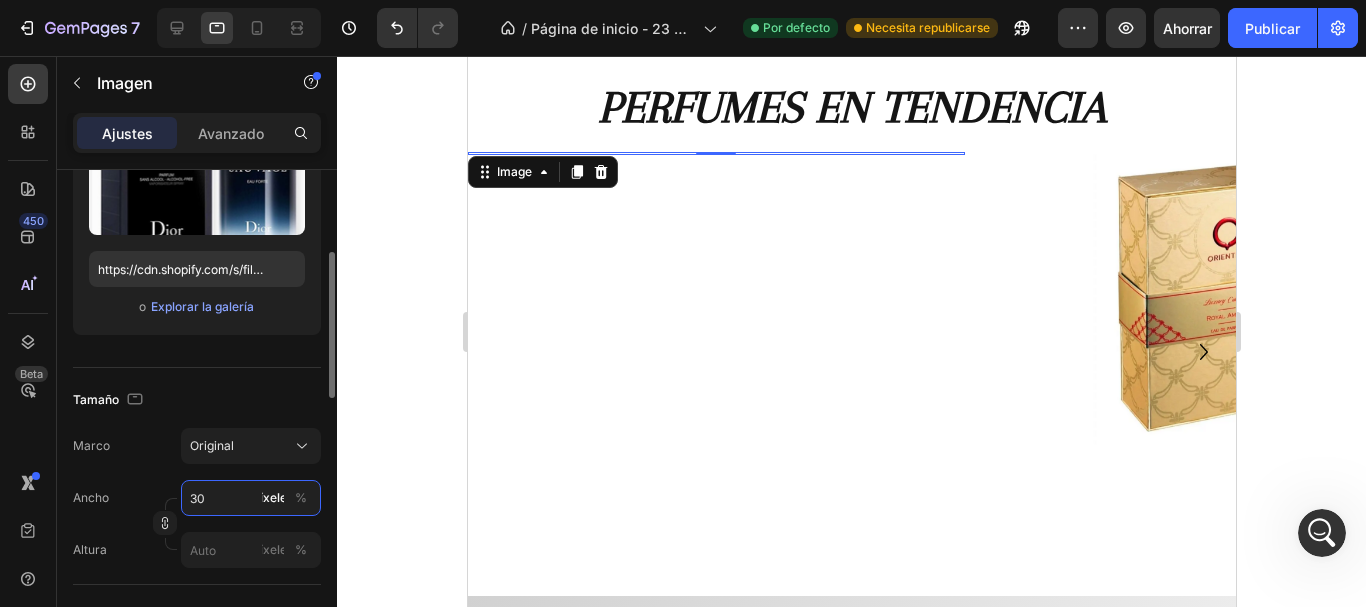 type on "300" 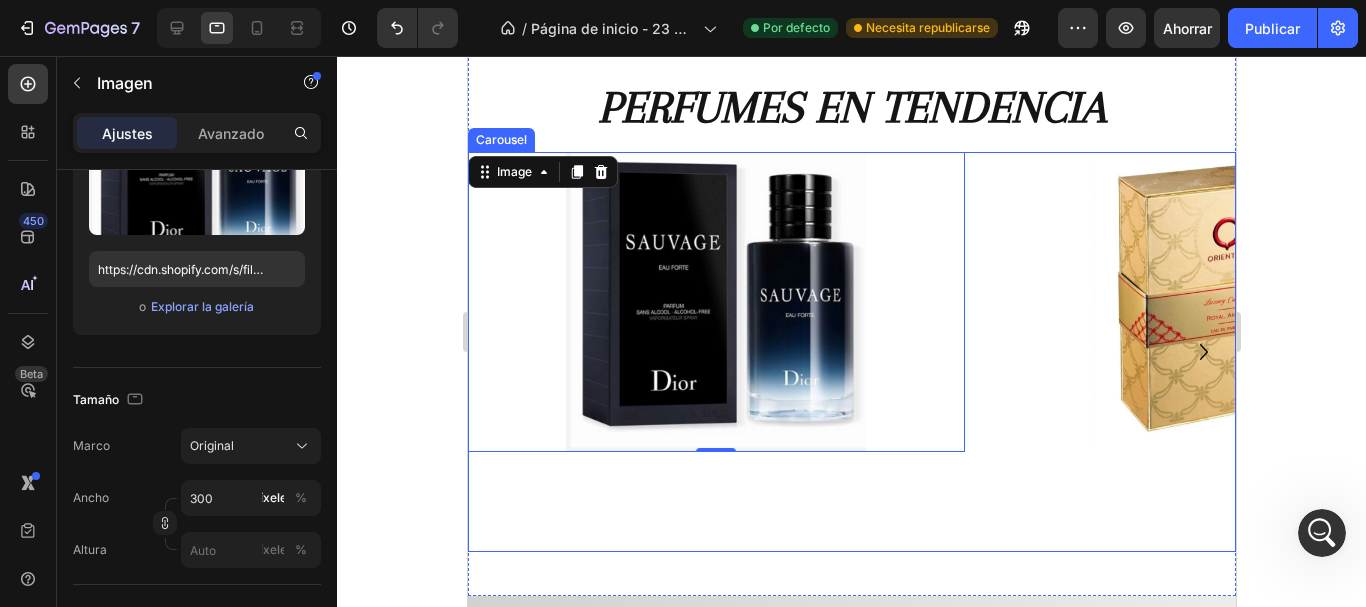 click 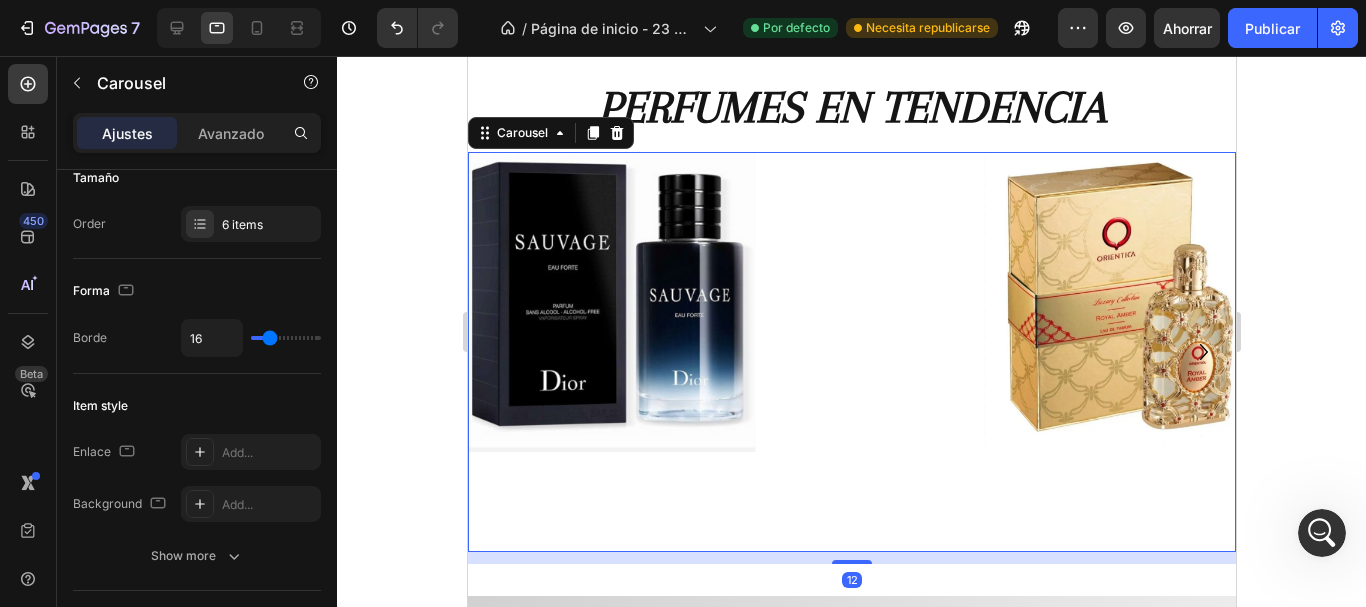 click 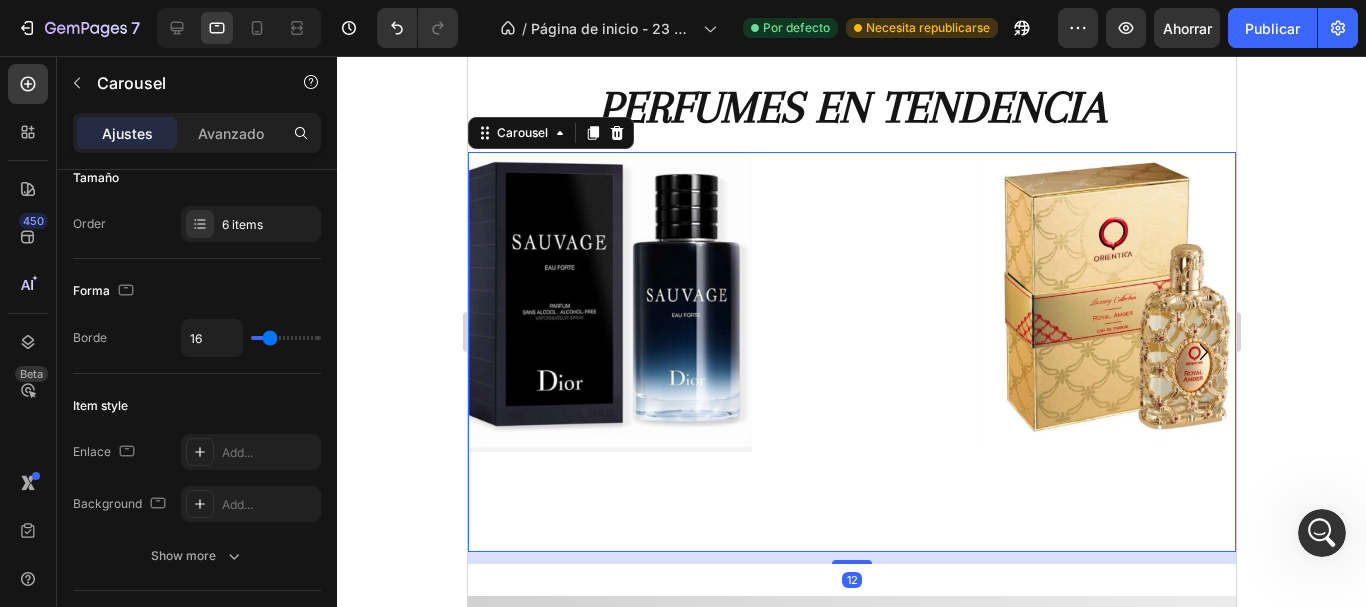 scroll, scrollTop: 0, scrollLeft: 0, axis: both 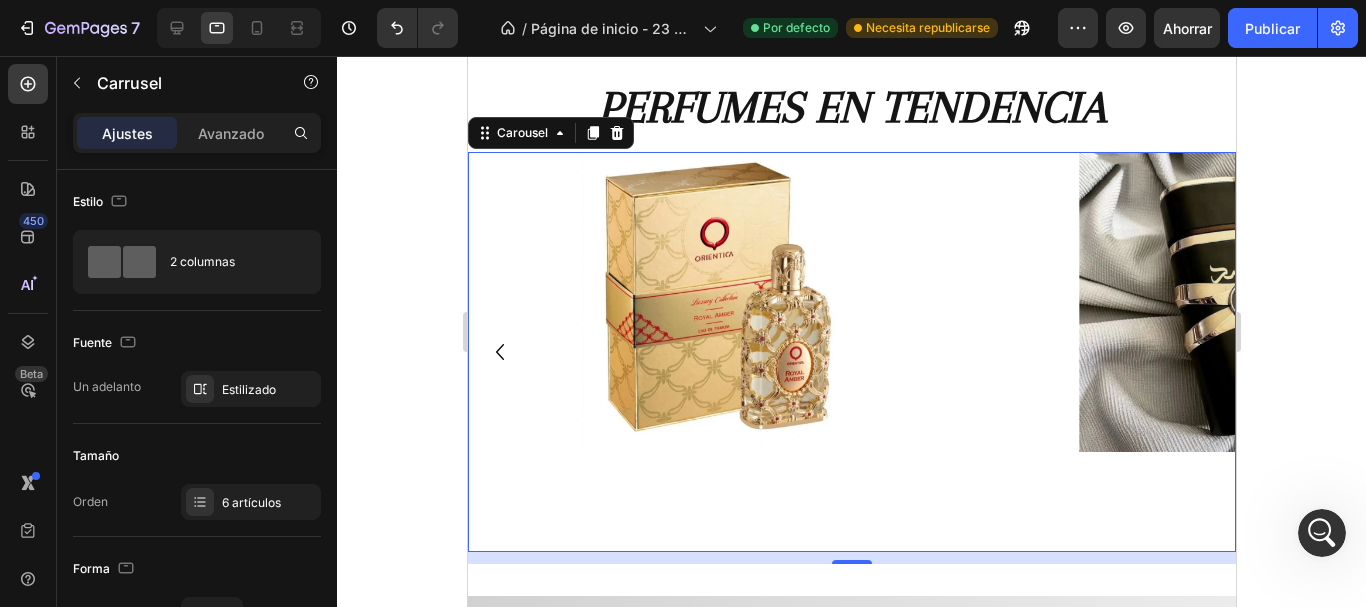 click 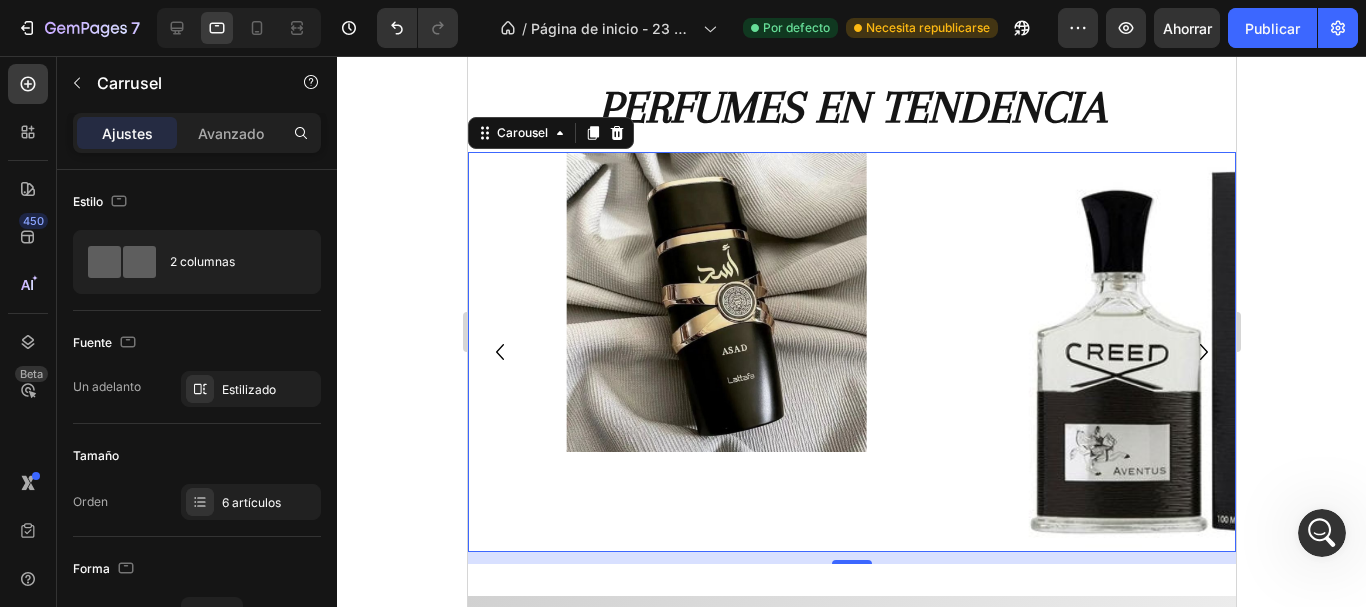 click 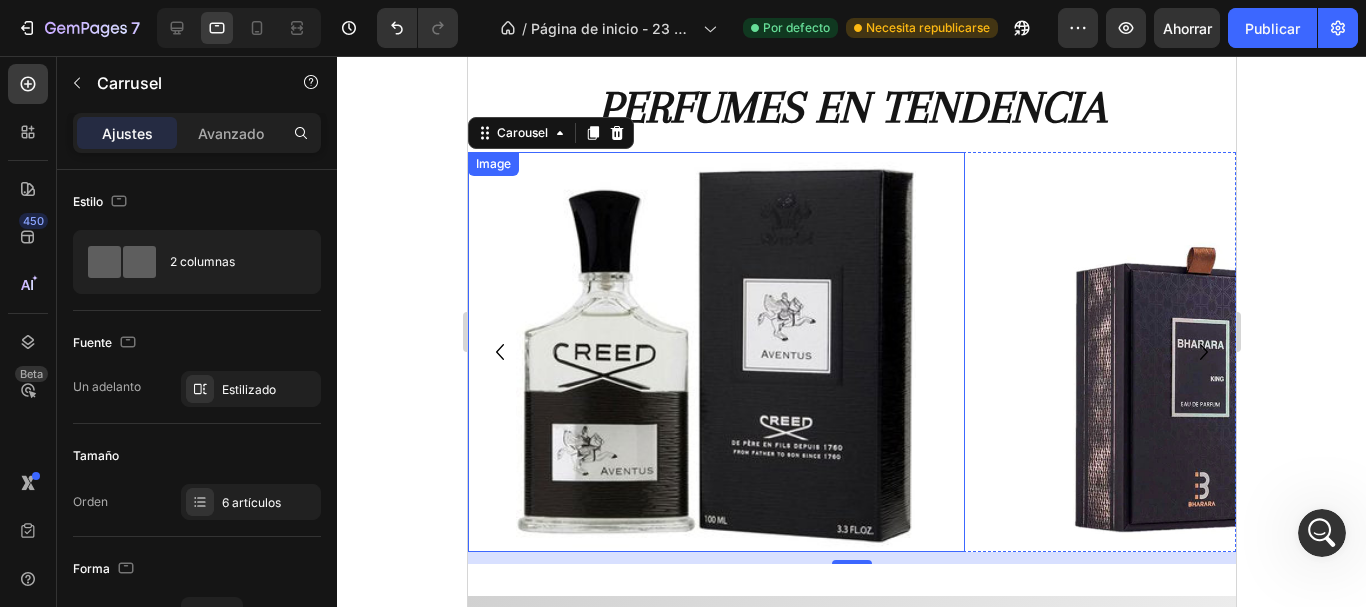 click at bounding box center [715, 352] 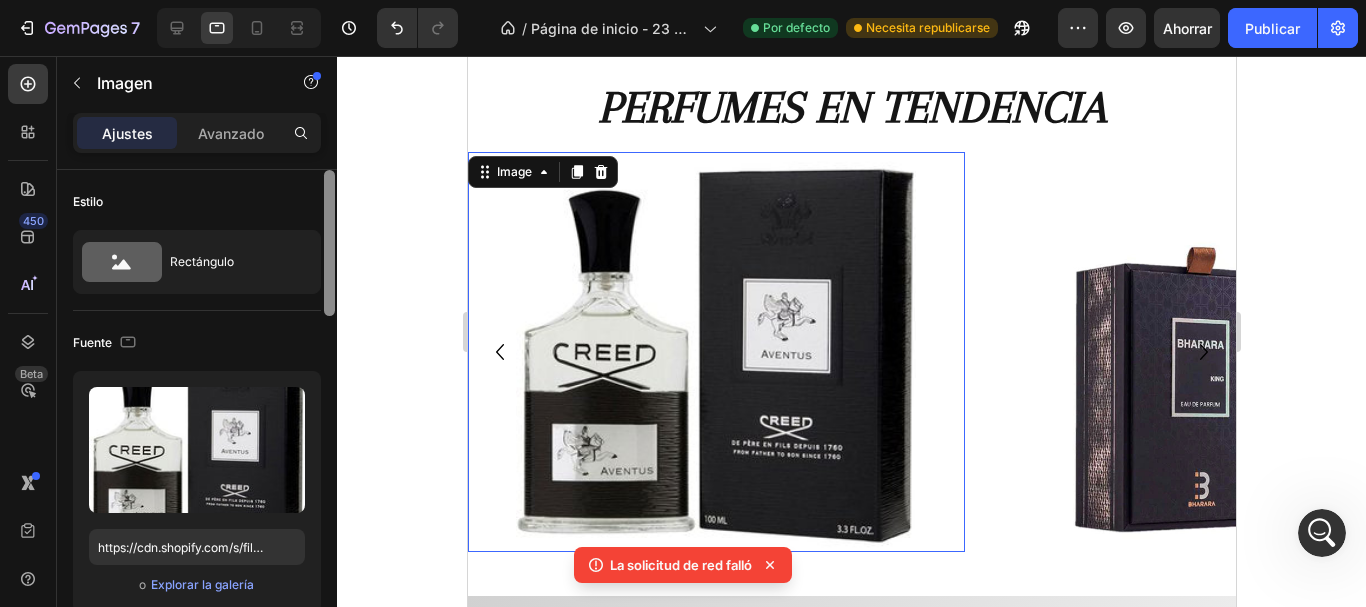 click at bounding box center [329, 243] 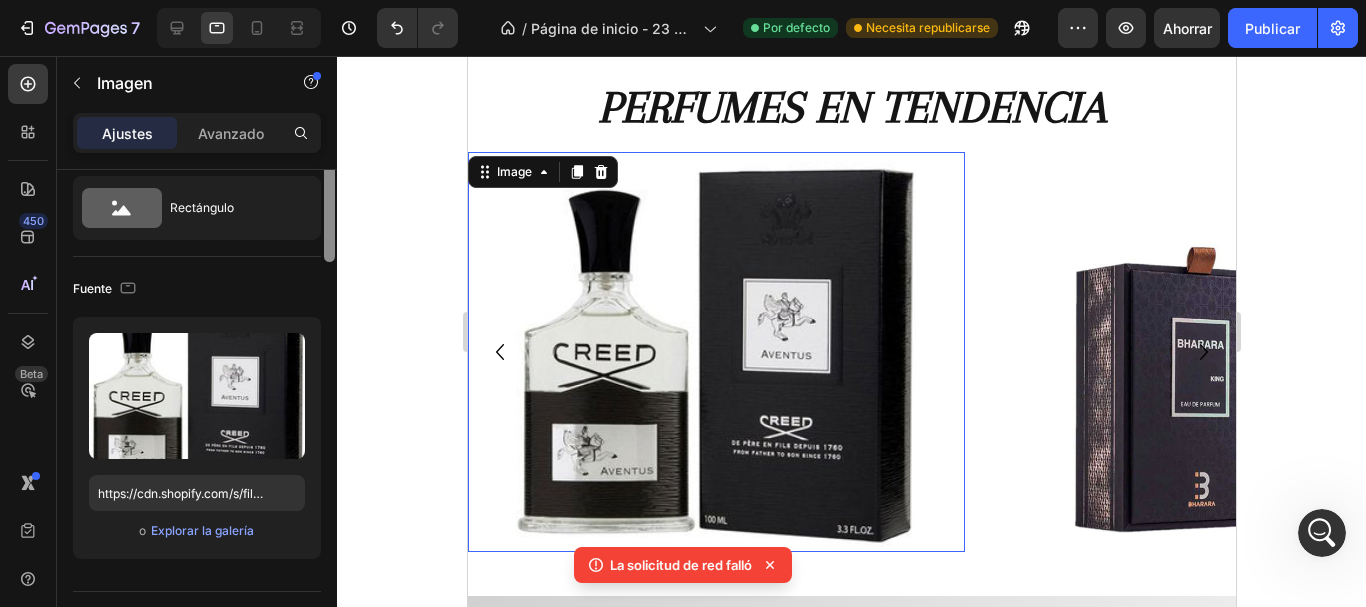 click at bounding box center [329, 189] 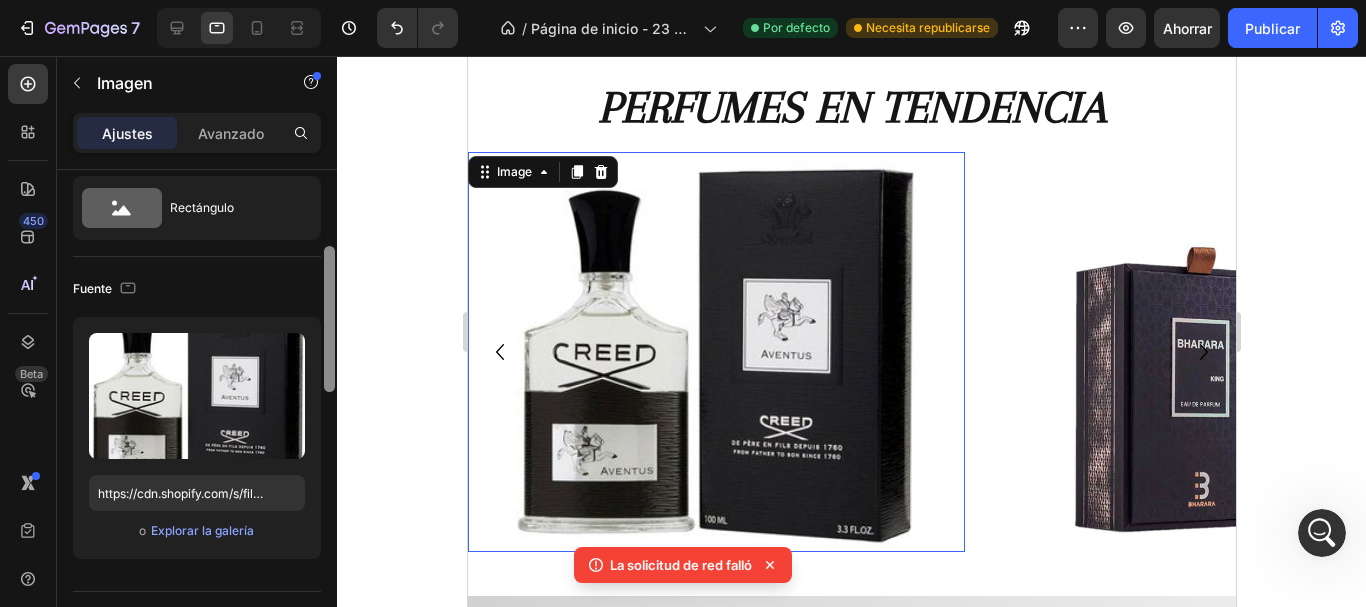 scroll, scrollTop: 101, scrollLeft: 0, axis: vertical 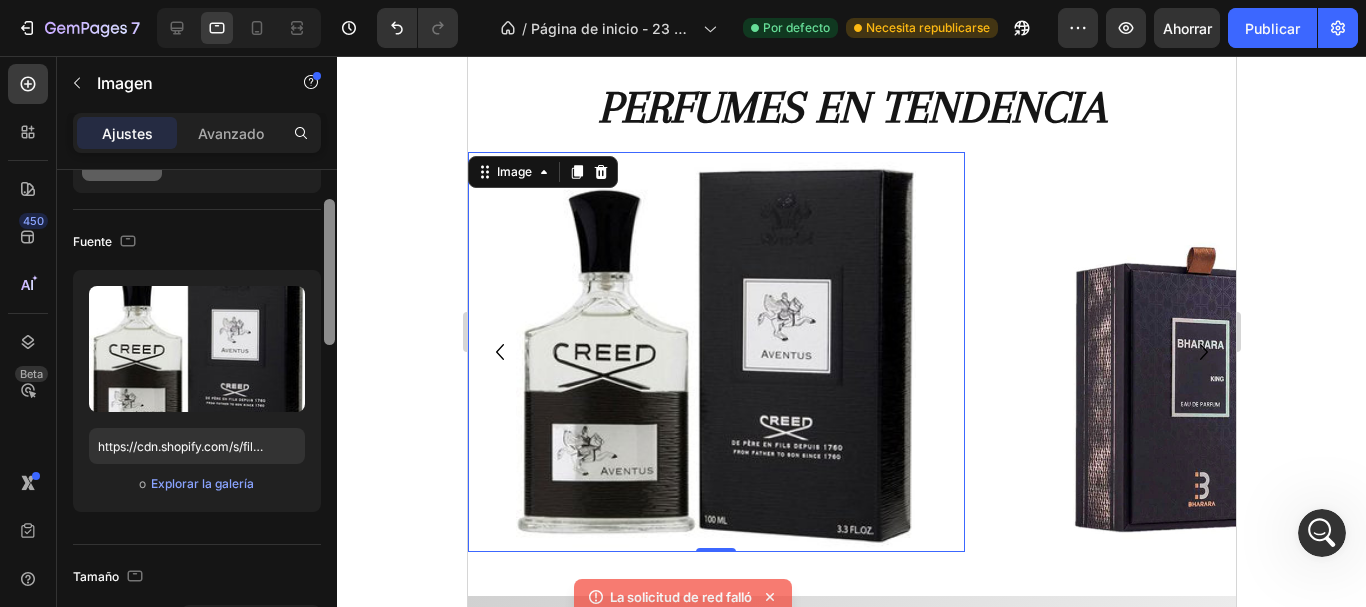 click at bounding box center [329, 272] 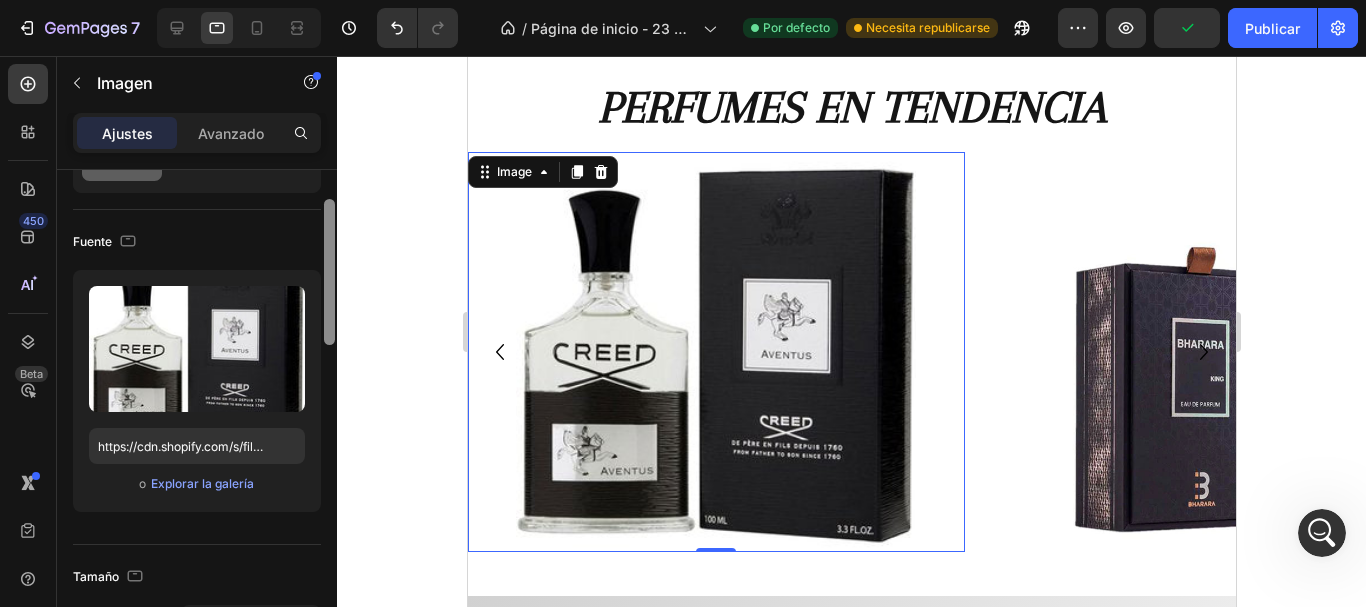click at bounding box center [329, 417] 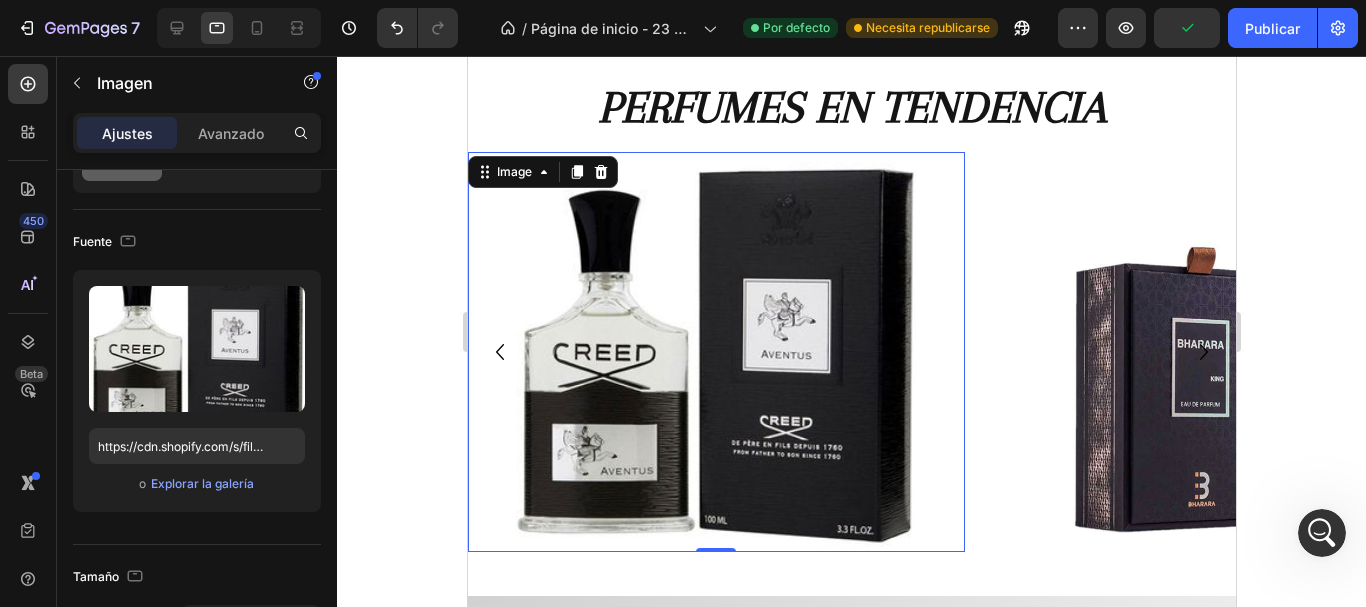 scroll, scrollTop: 595, scrollLeft: 0, axis: vertical 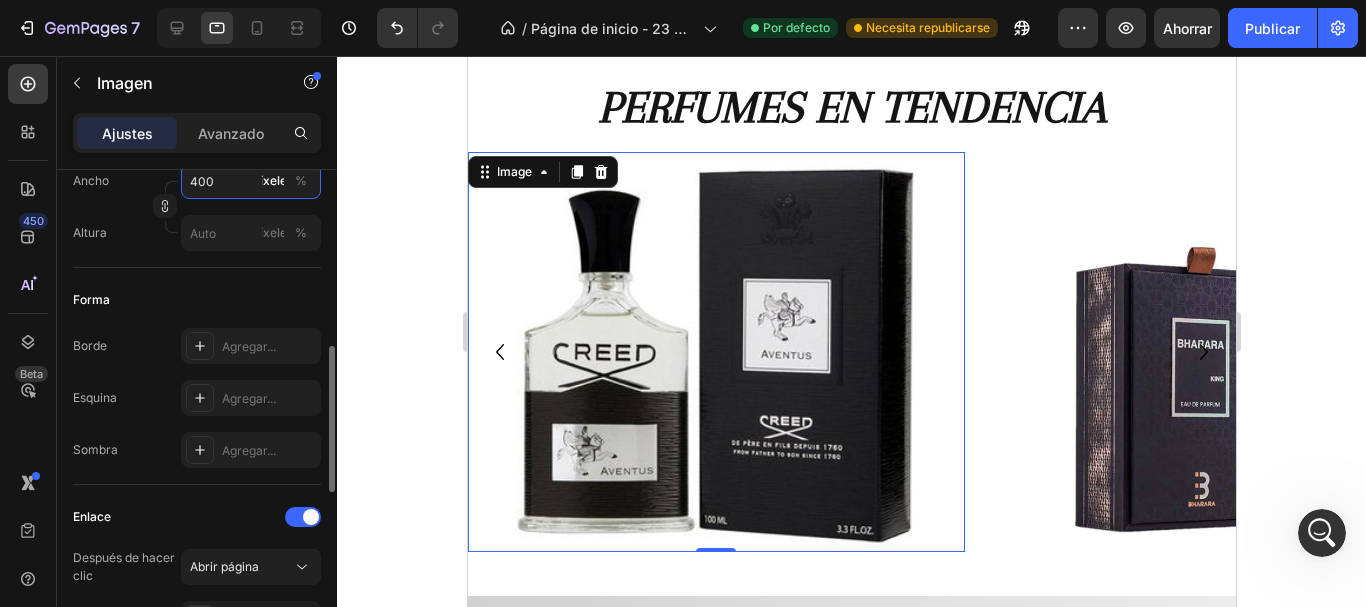 click on "400" at bounding box center (251, 181) 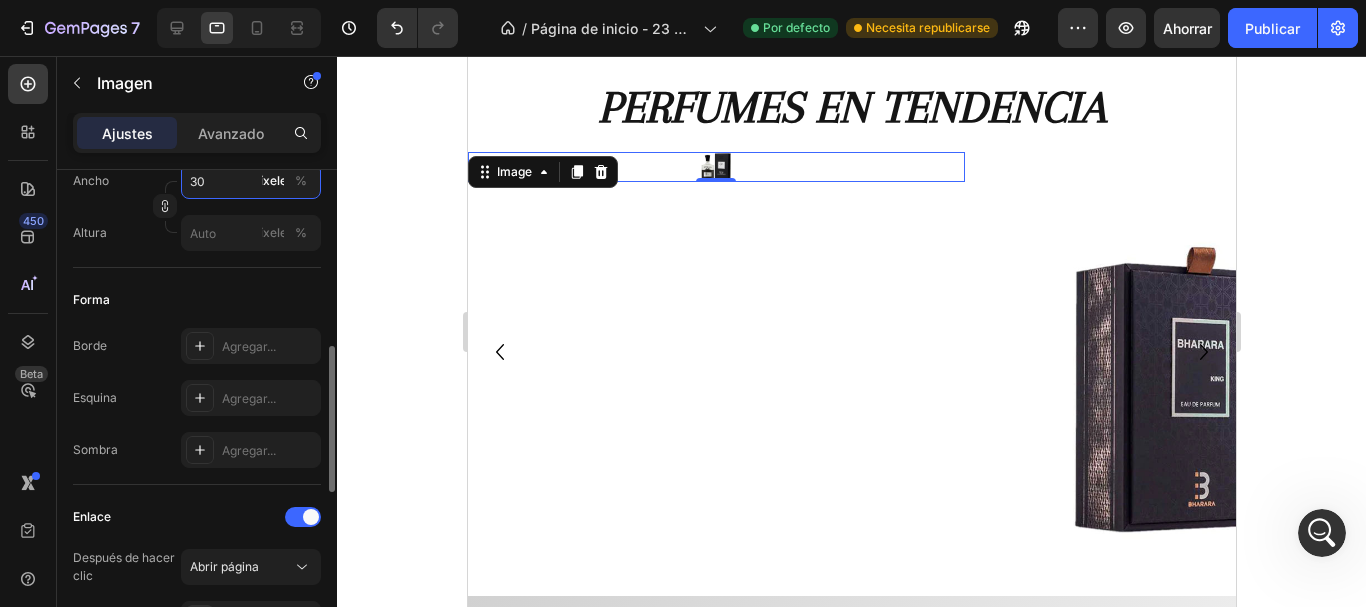 type on "300" 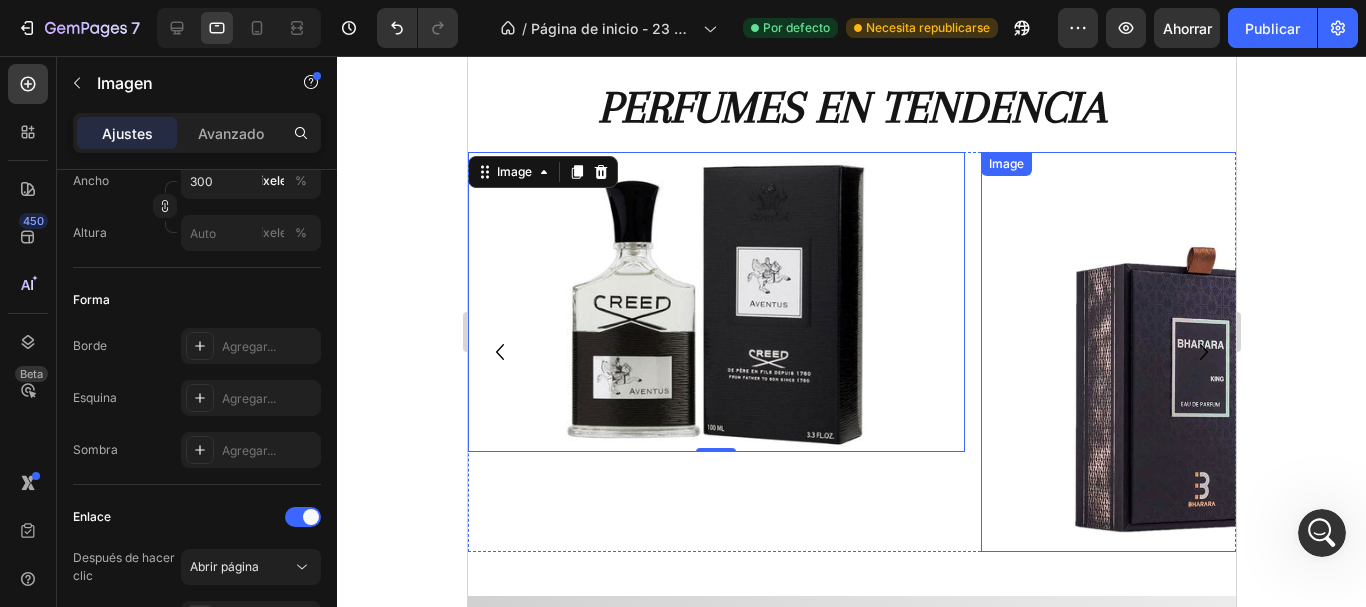 click at bounding box center (1228, 352) 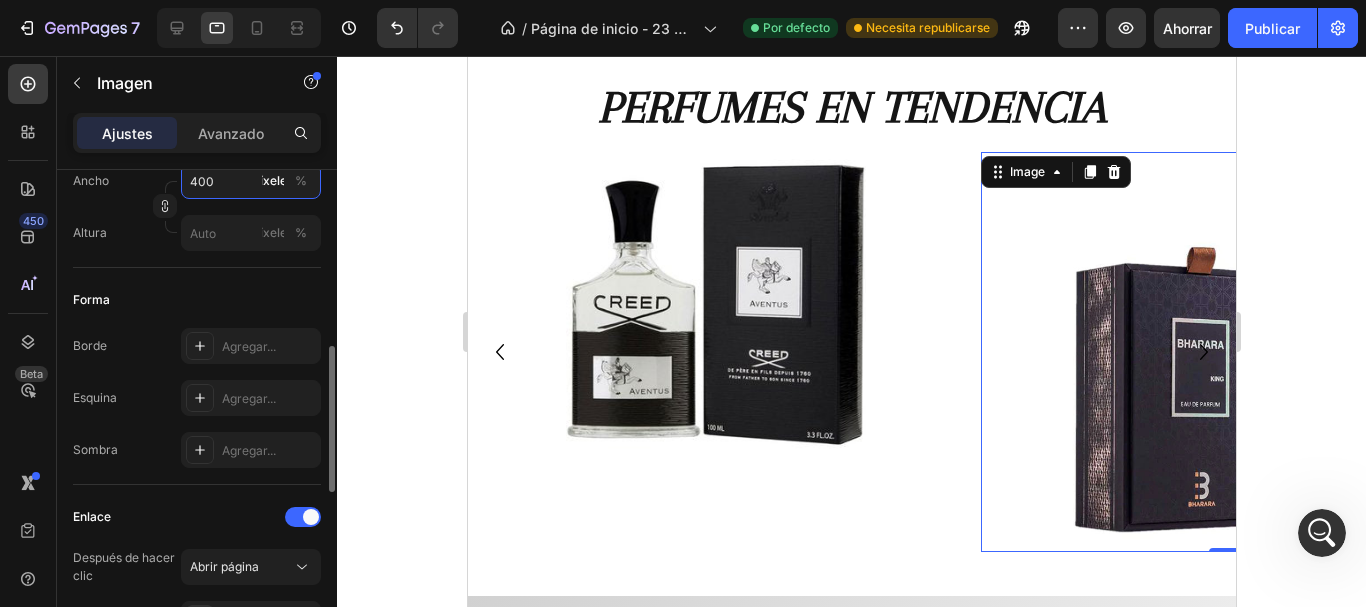 click on "400" at bounding box center (251, 181) 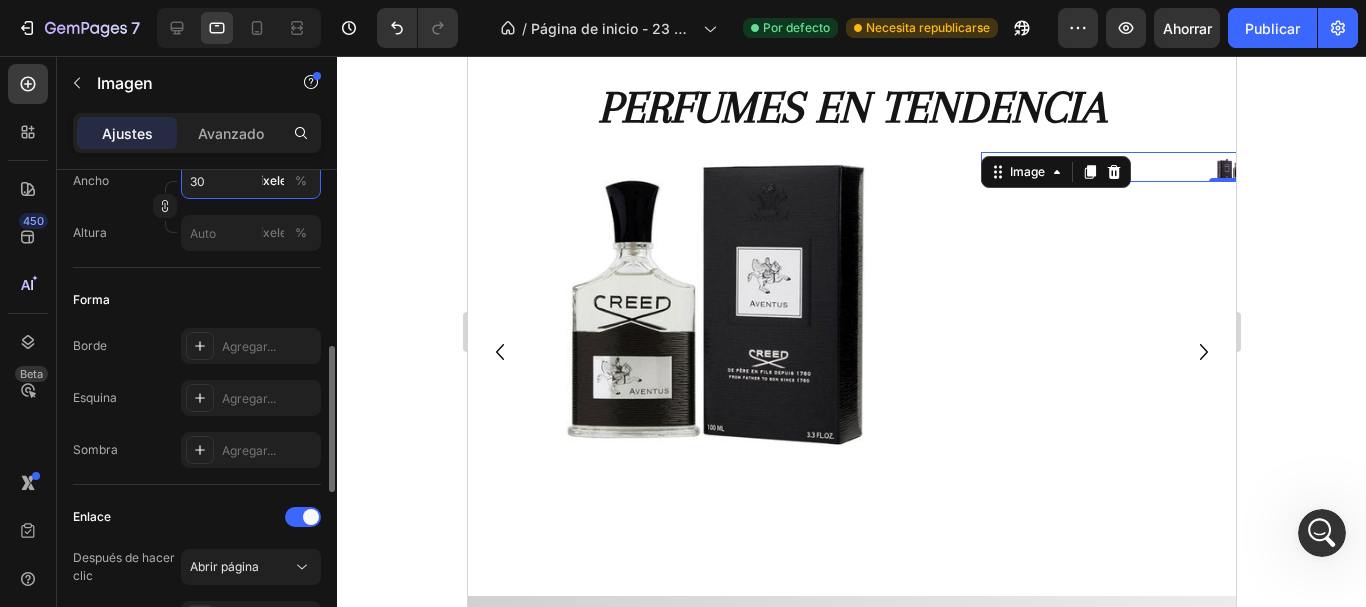 type on "300" 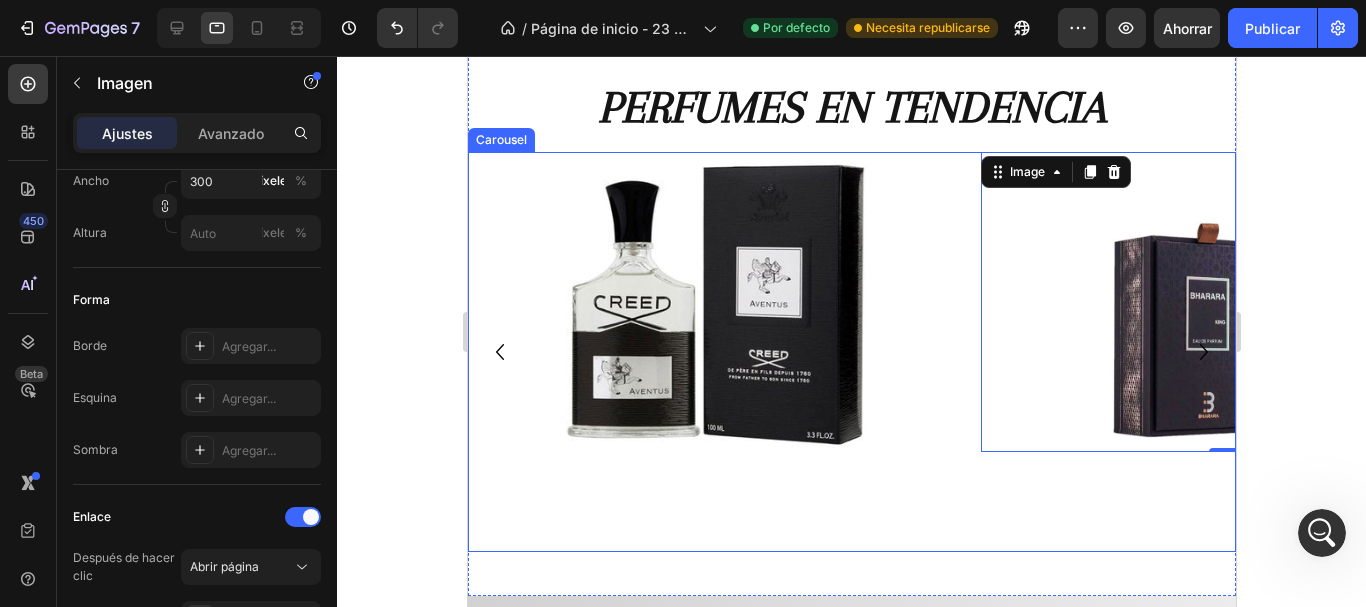 click 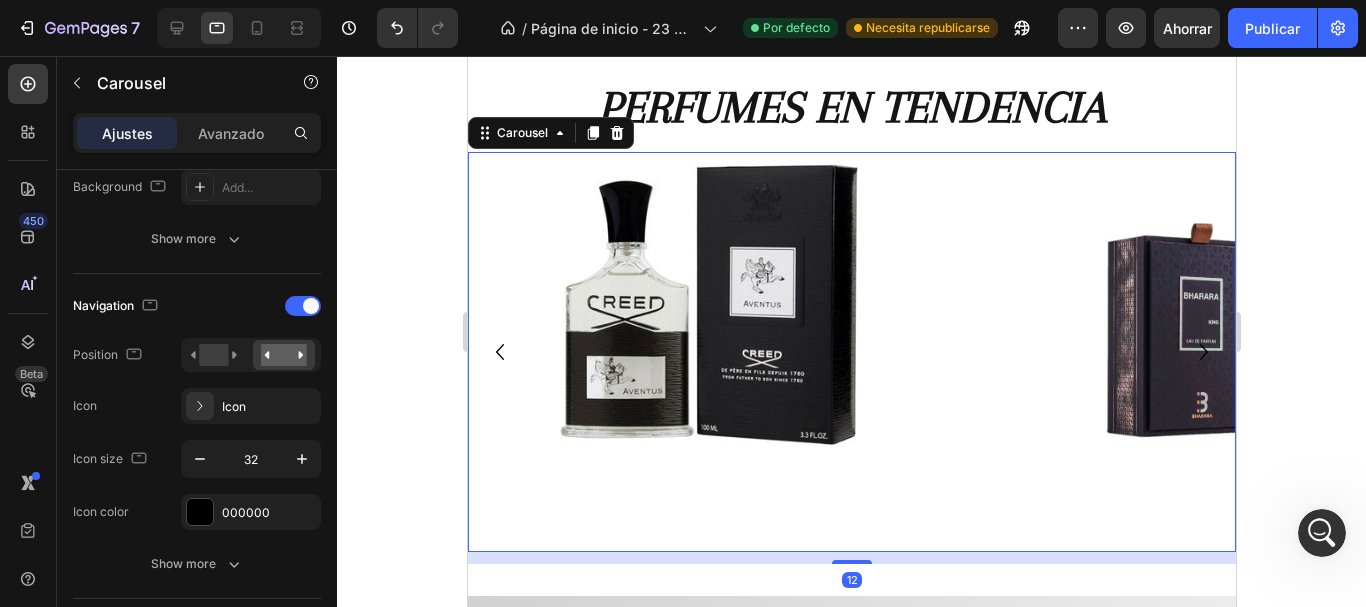 scroll, scrollTop: 0, scrollLeft: 0, axis: both 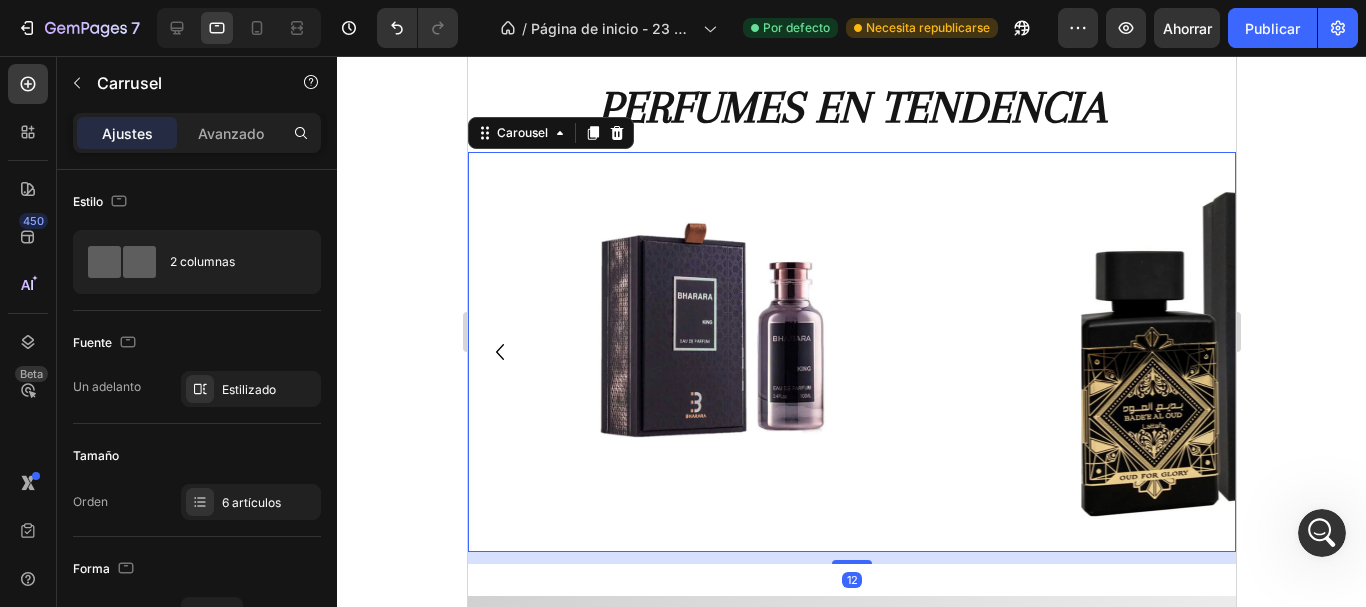 click 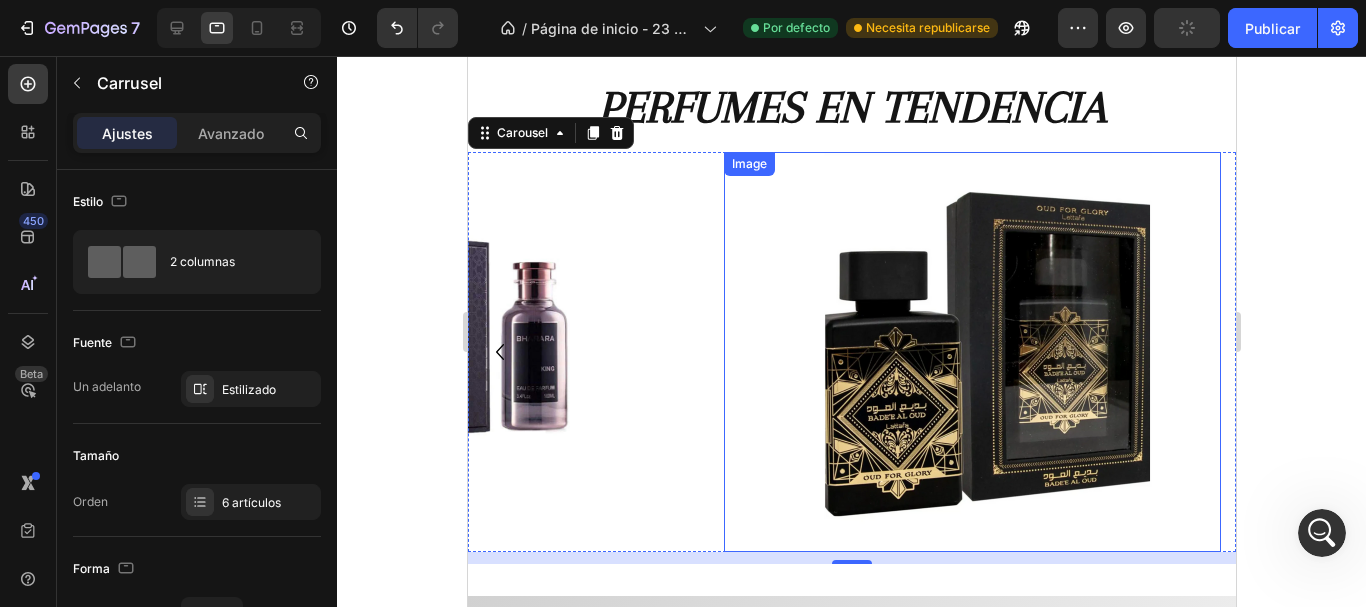 click at bounding box center (972, 352) 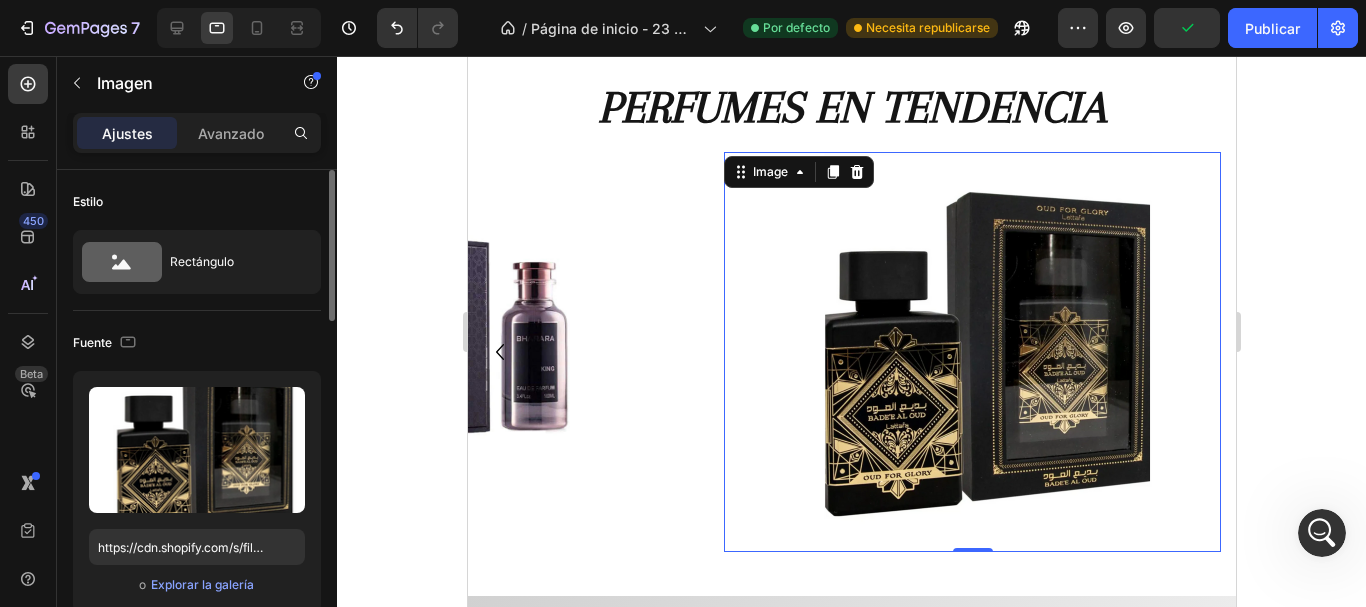 scroll, scrollTop: 300, scrollLeft: 0, axis: vertical 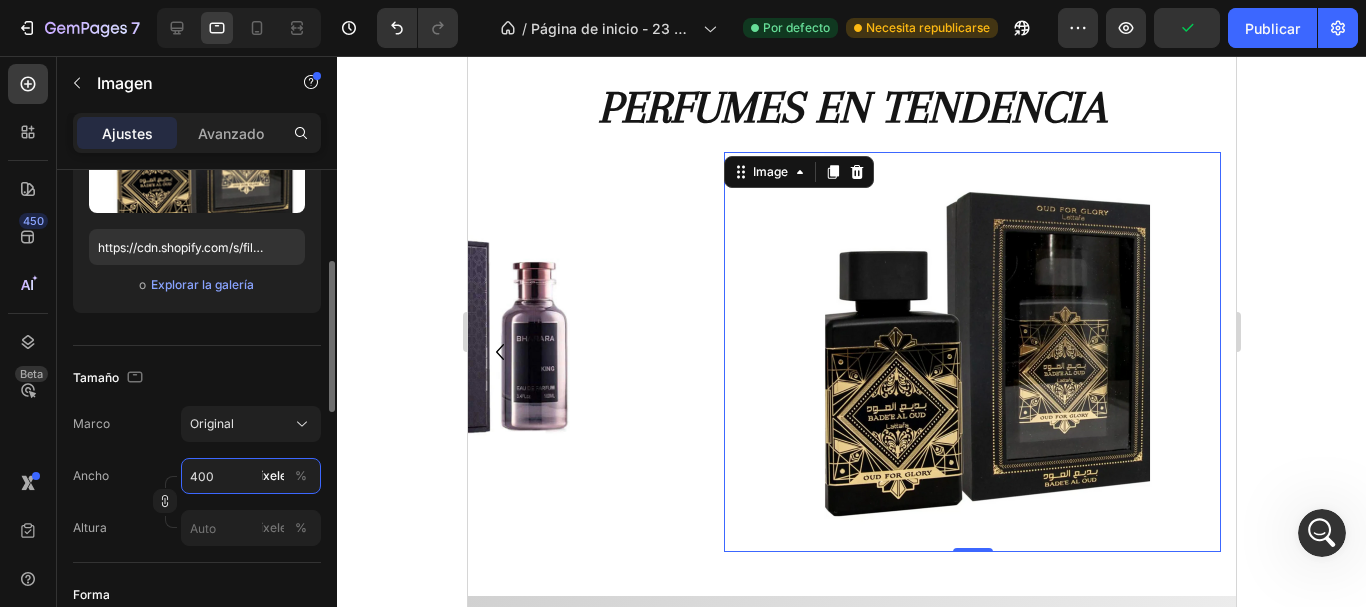 click on "400" at bounding box center (251, 476) 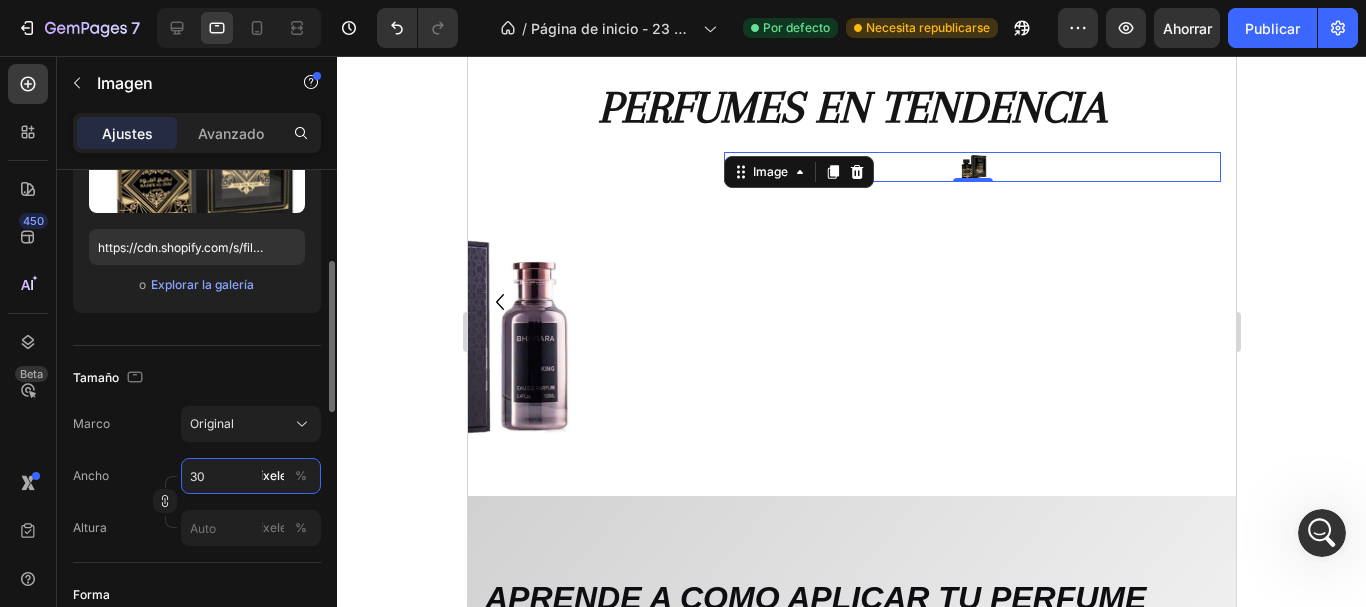 type on "300" 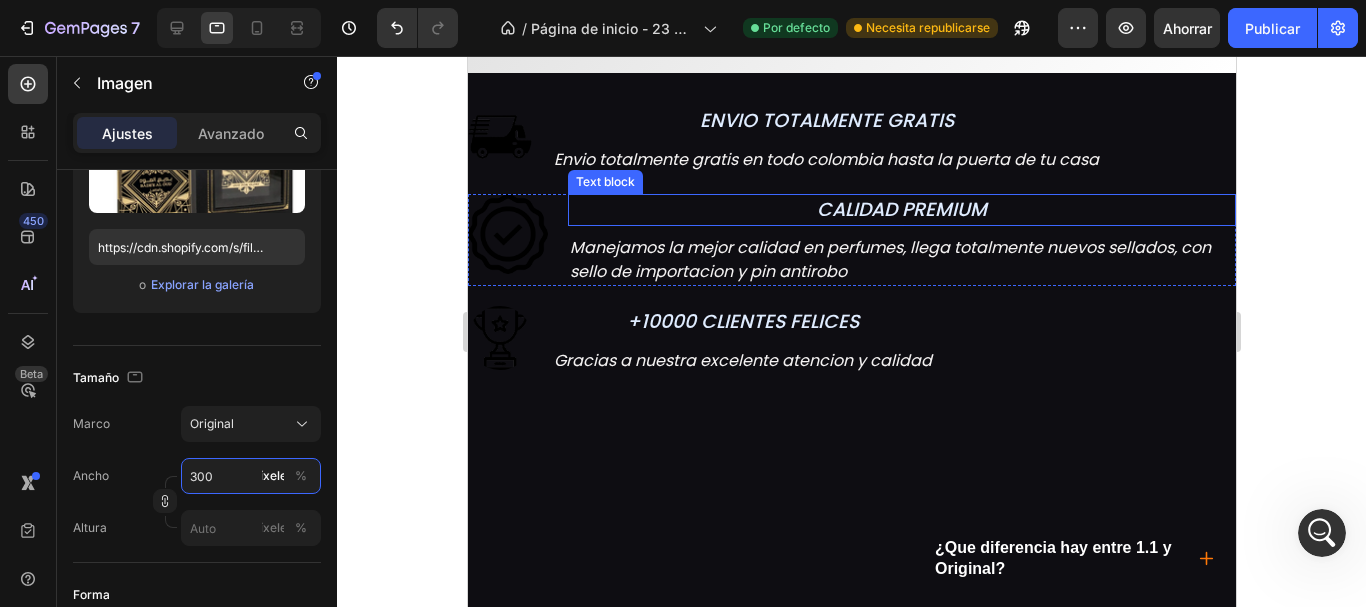 scroll, scrollTop: 2038, scrollLeft: 0, axis: vertical 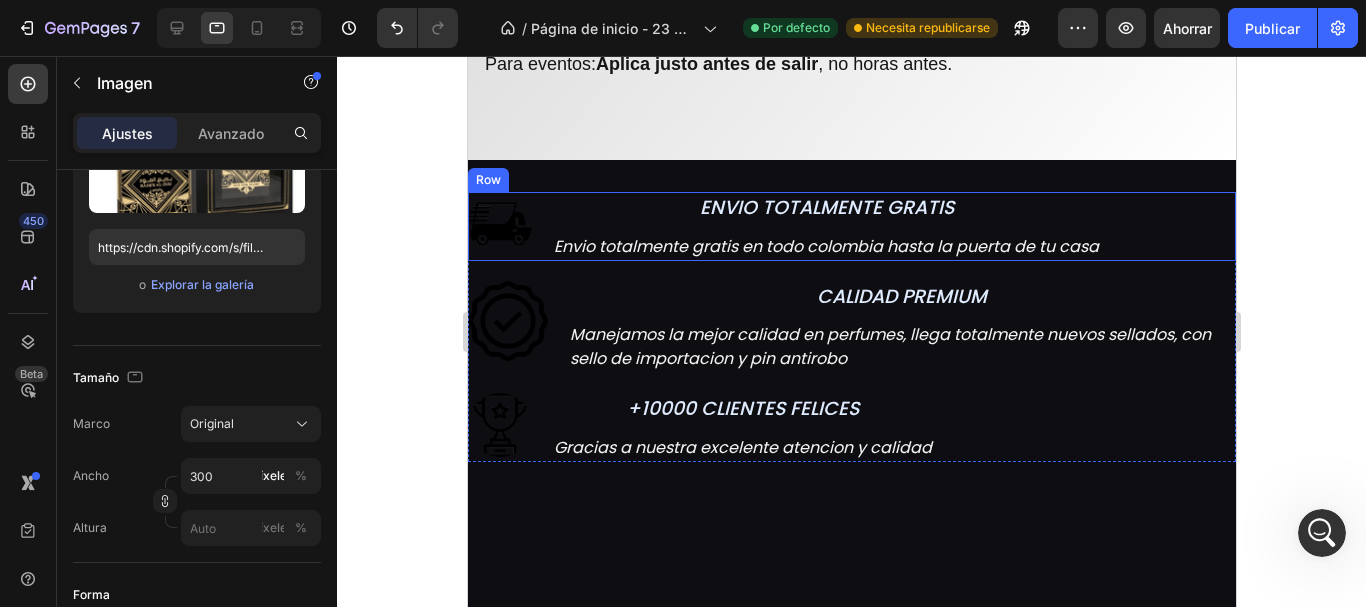 click on "Image ENVIO TOTALMENTE GRATIS Text block Envio totalmente gratis en todo colombia hasta la puerta de tu casa Text block Row" at bounding box center [851, 226] 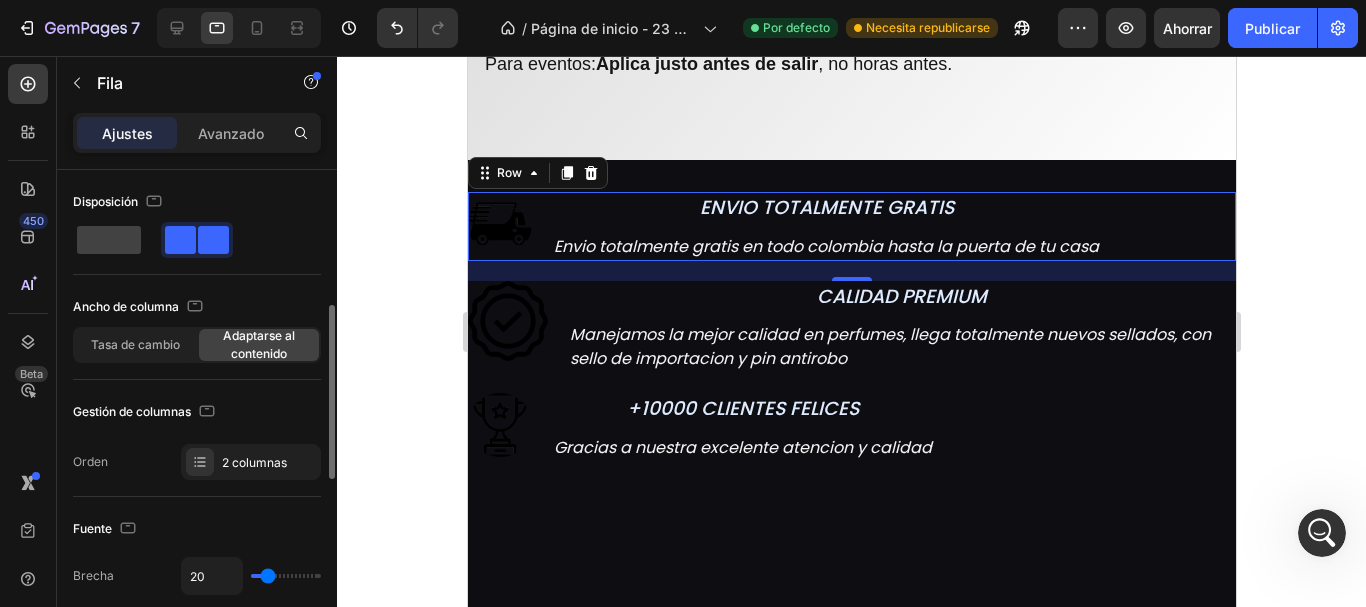 scroll, scrollTop: 100, scrollLeft: 0, axis: vertical 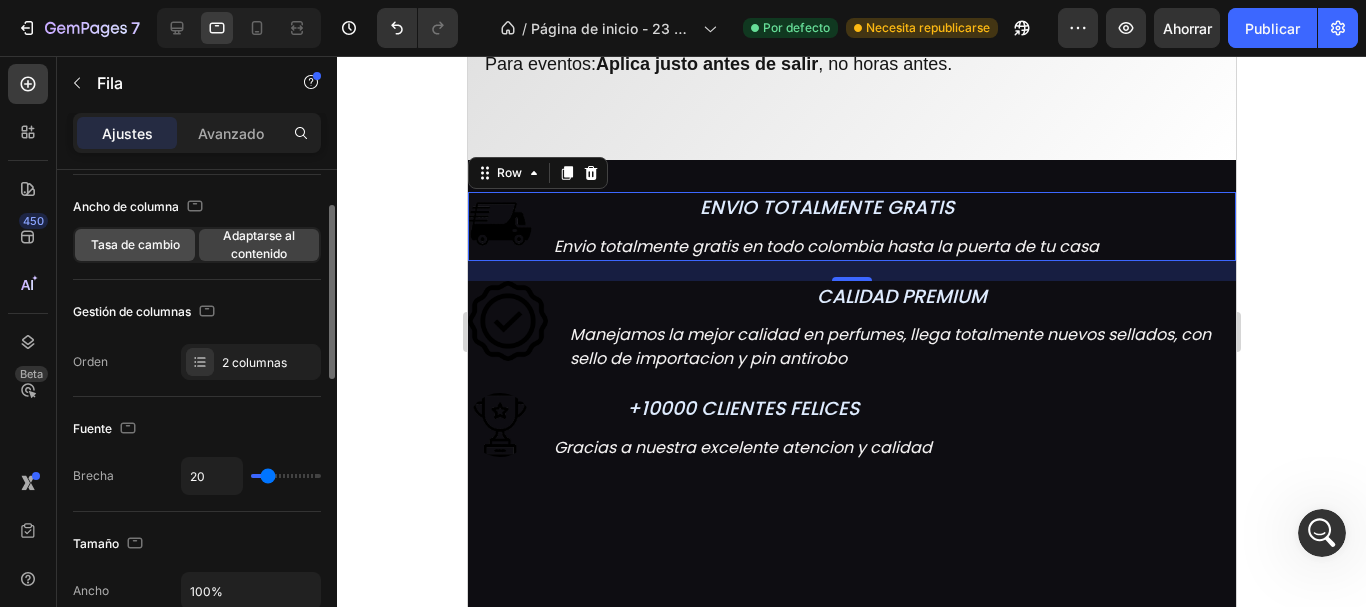 click on "Tasa de cambio" 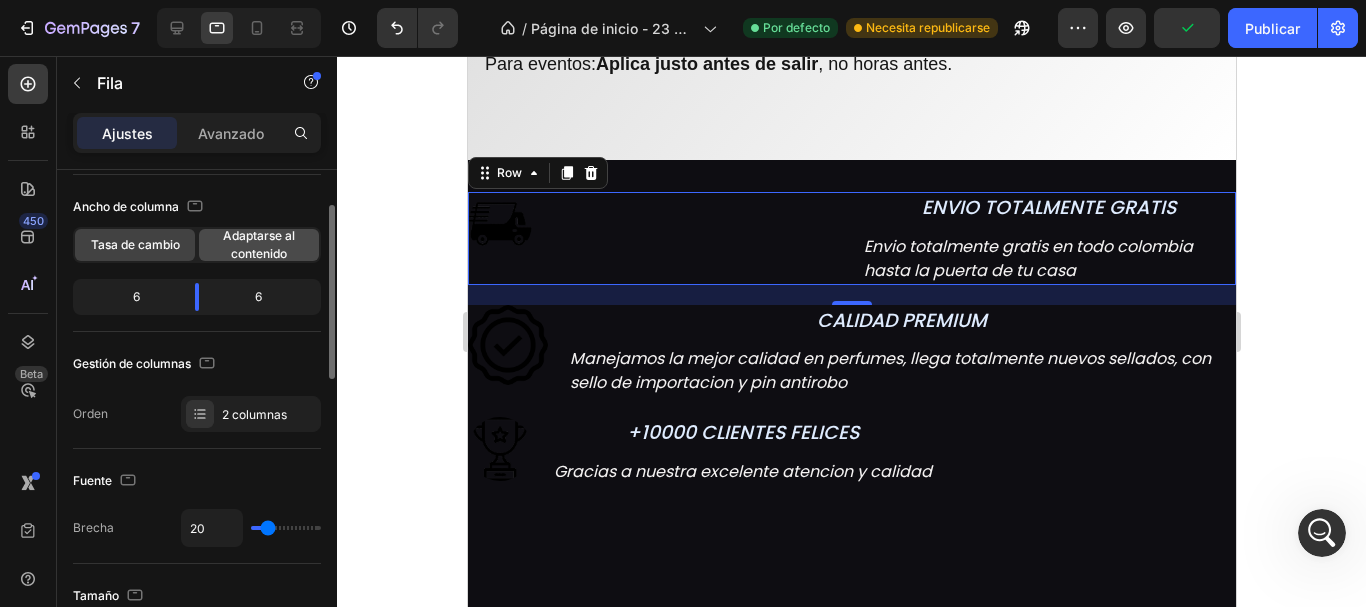 click on "Adaptarse al contenido" at bounding box center [259, 244] 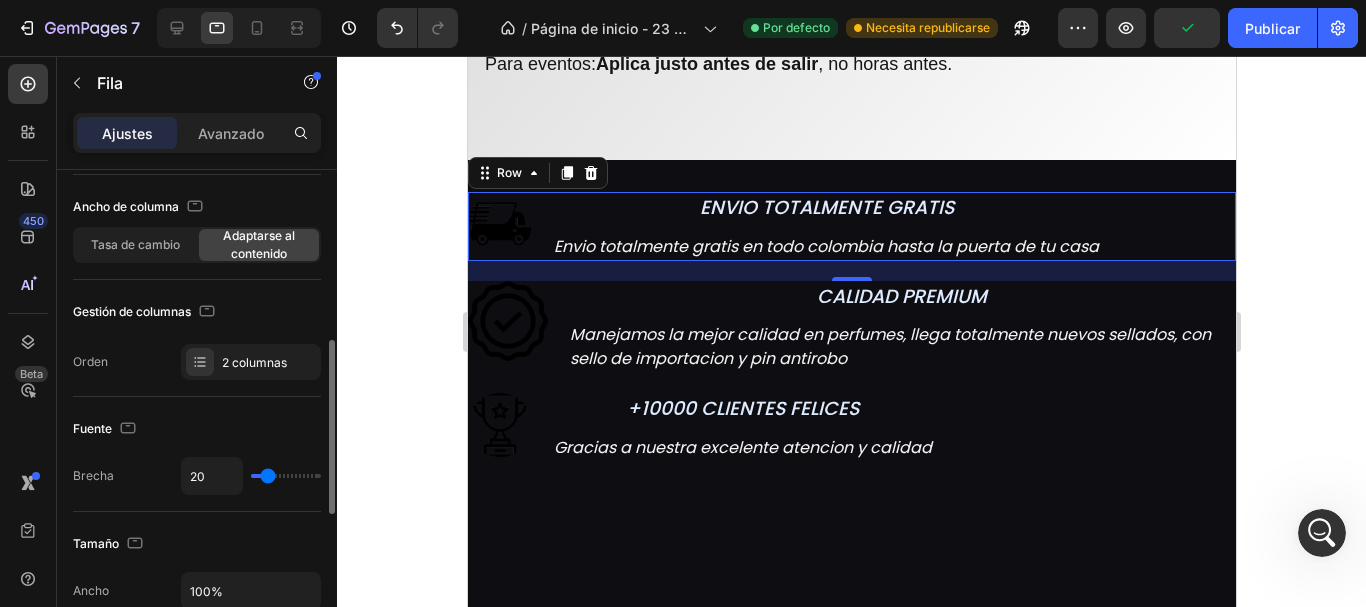 scroll, scrollTop: 200, scrollLeft: 0, axis: vertical 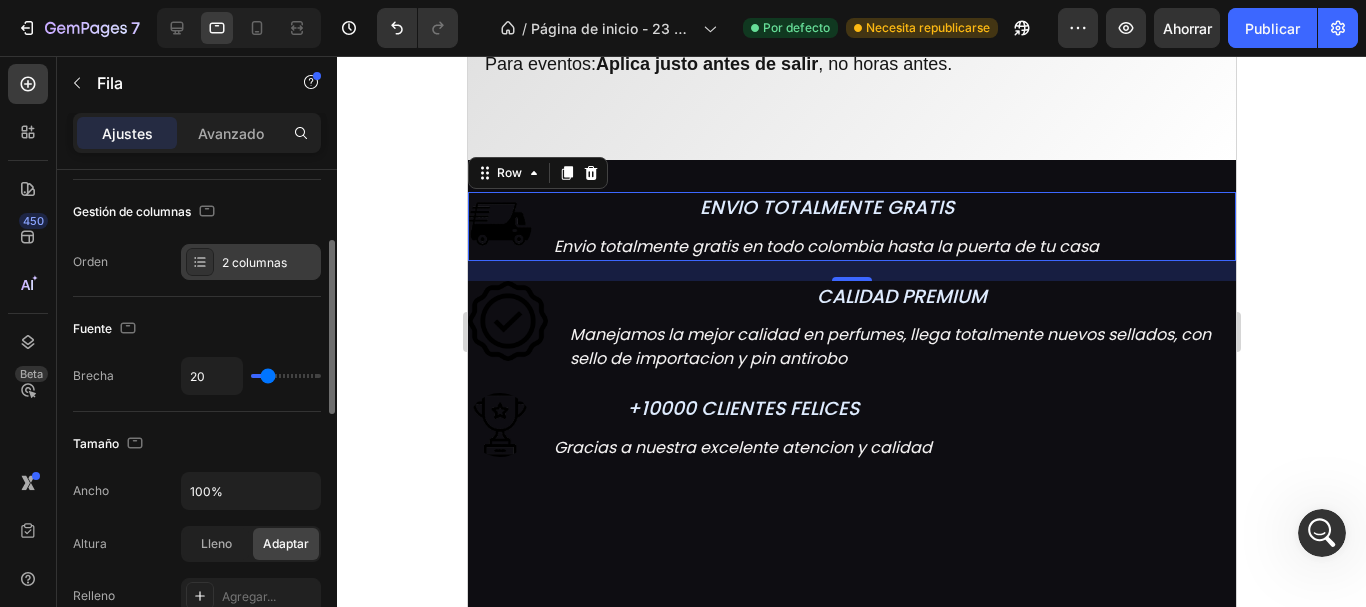 click on "2 columnas" at bounding box center (251, 262) 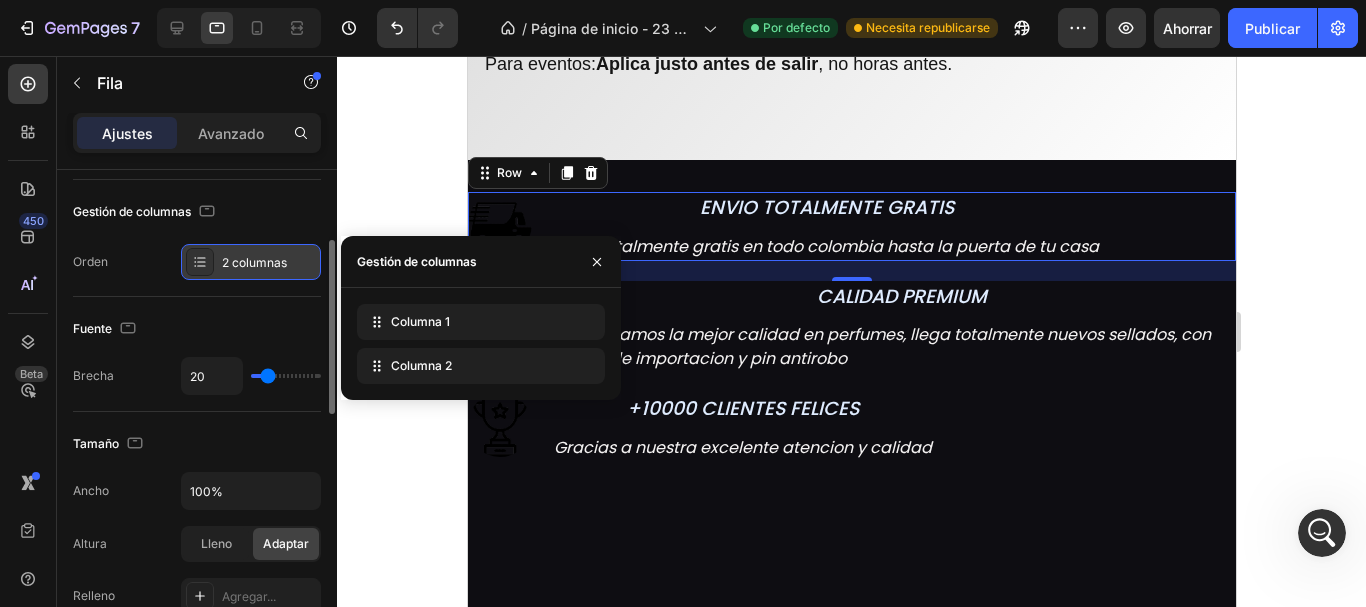 click on "2 columnas" at bounding box center (251, 262) 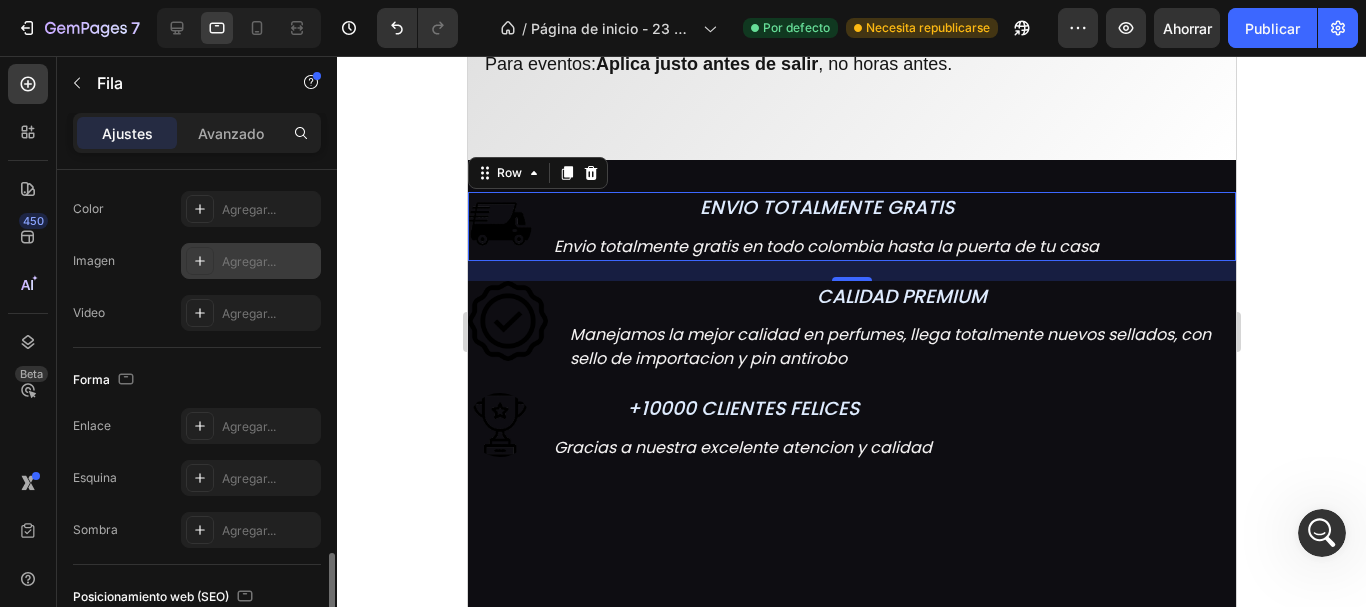 scroll, scrollTop: 900, scrollLeft: 0, axis: vertical 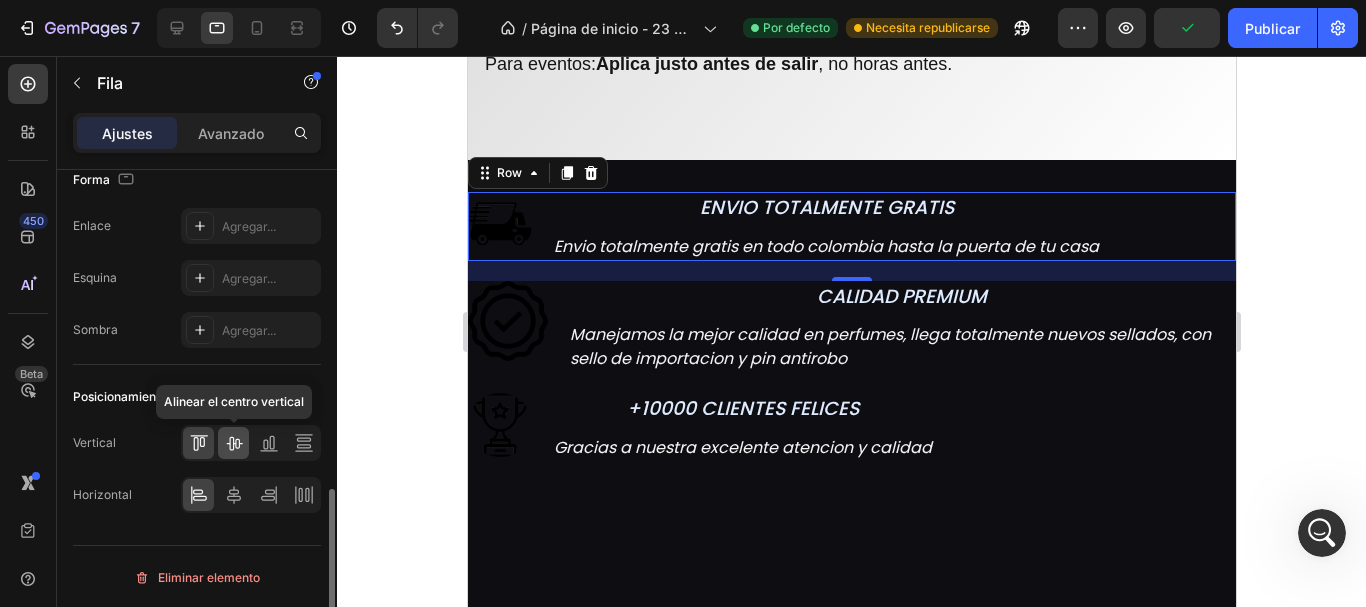 click 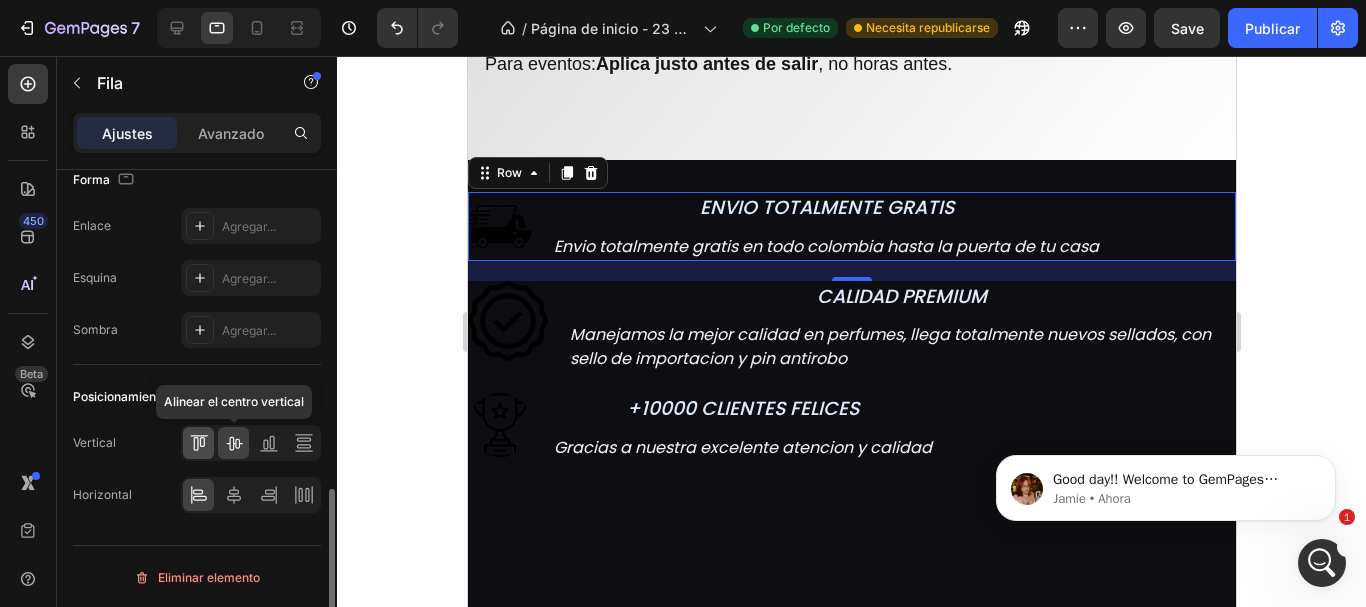 scroll, scrollTop: 0, scrollLeft: 0, axis: both 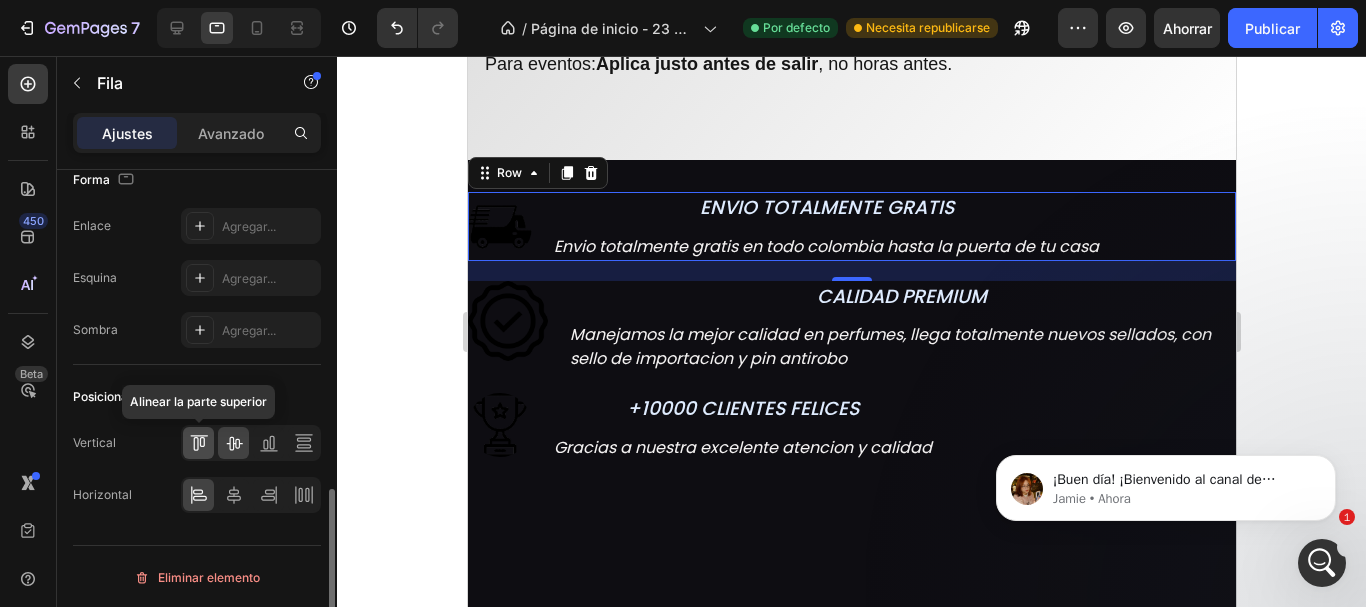 click 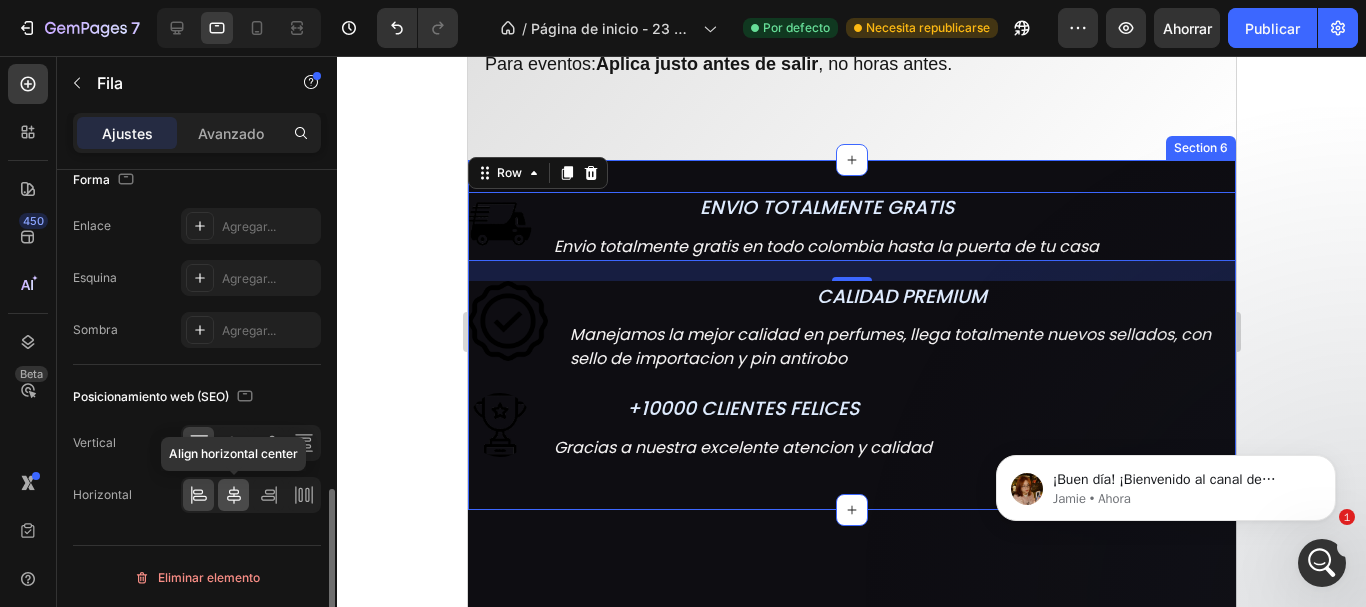 click 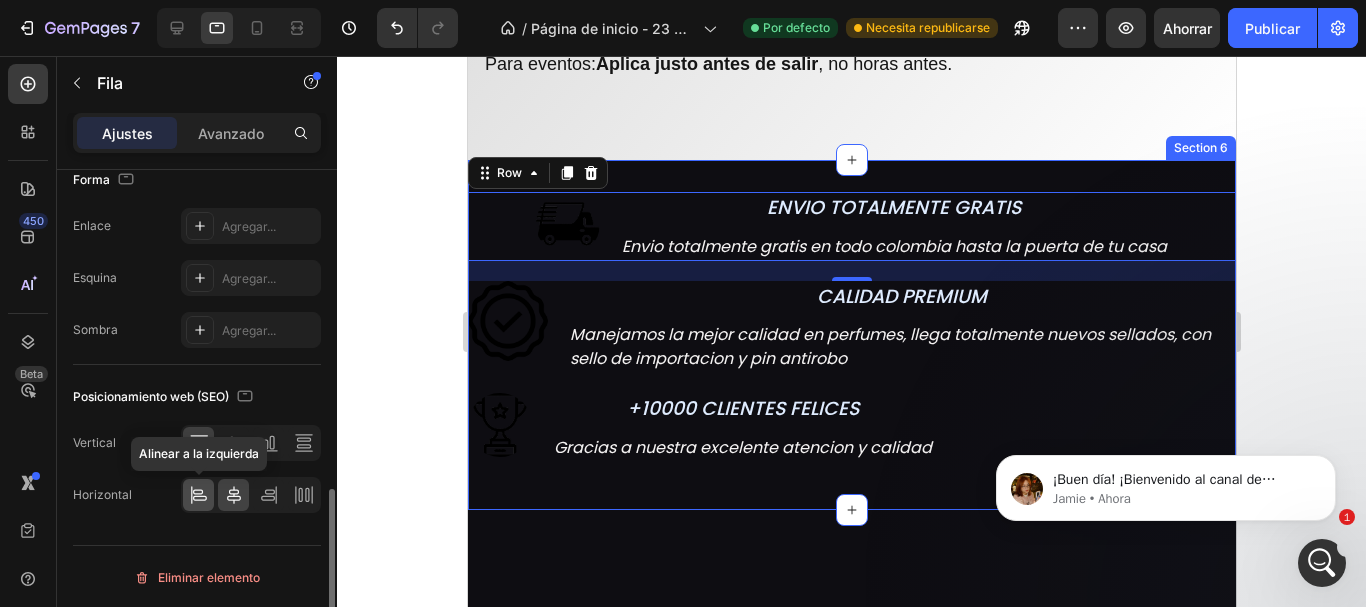 click 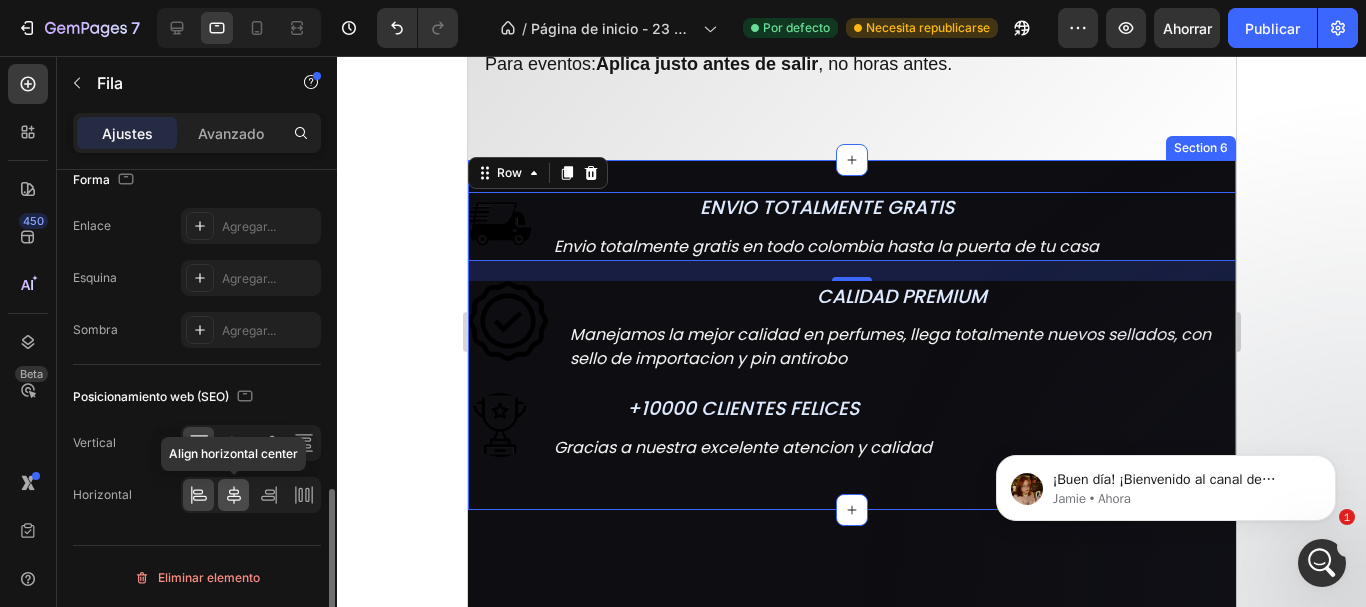 click 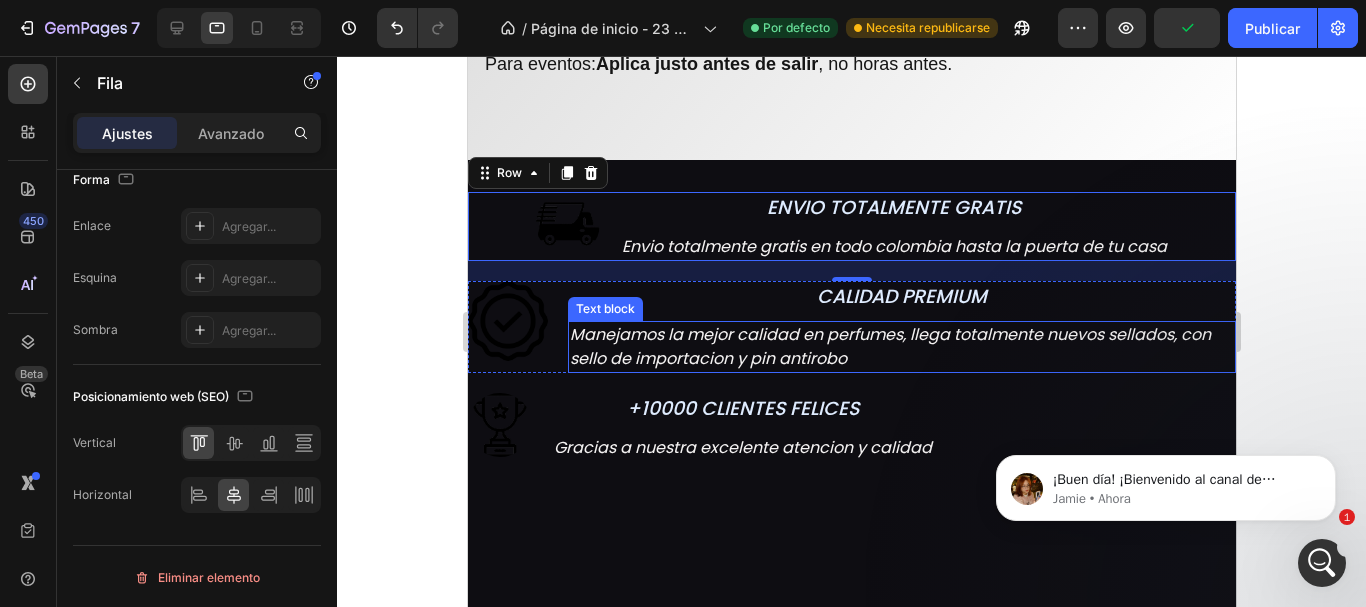 click on "Manejamos la mejor calidad en perfumes, llega totalmente nuevos sellados, con sello de importacion y pin antirobo" at bounding box center (889, 346) 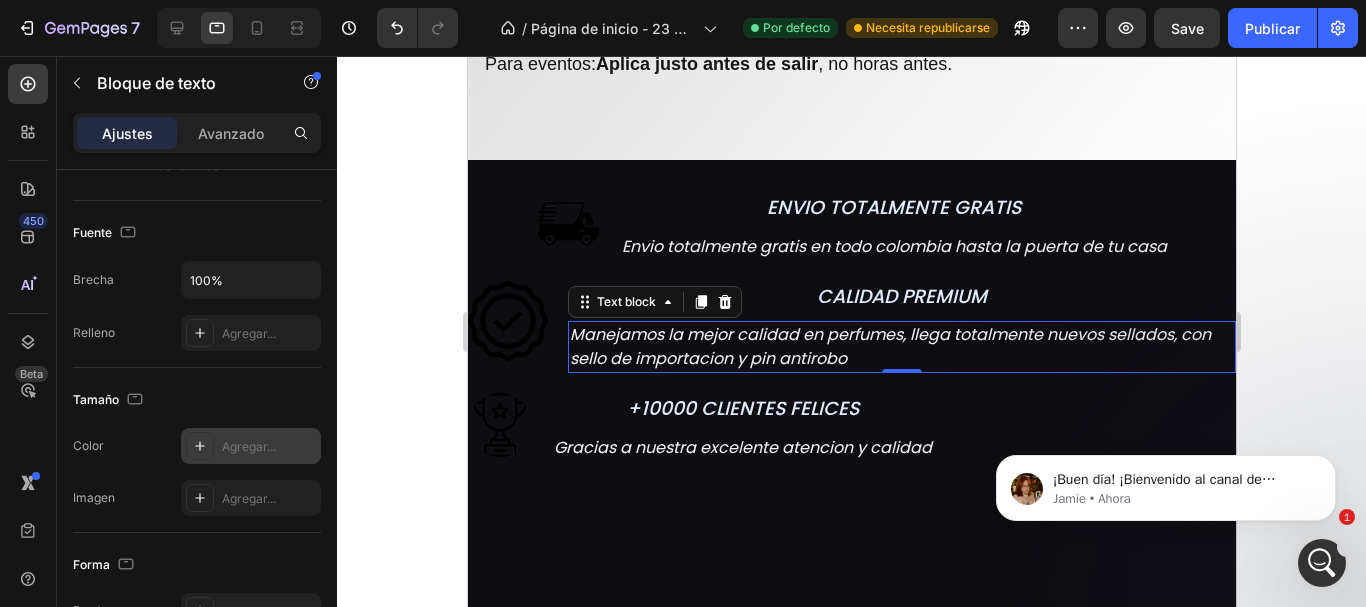 scroll, scrollTop: 691, scrollLeft: 0, axis: vertical 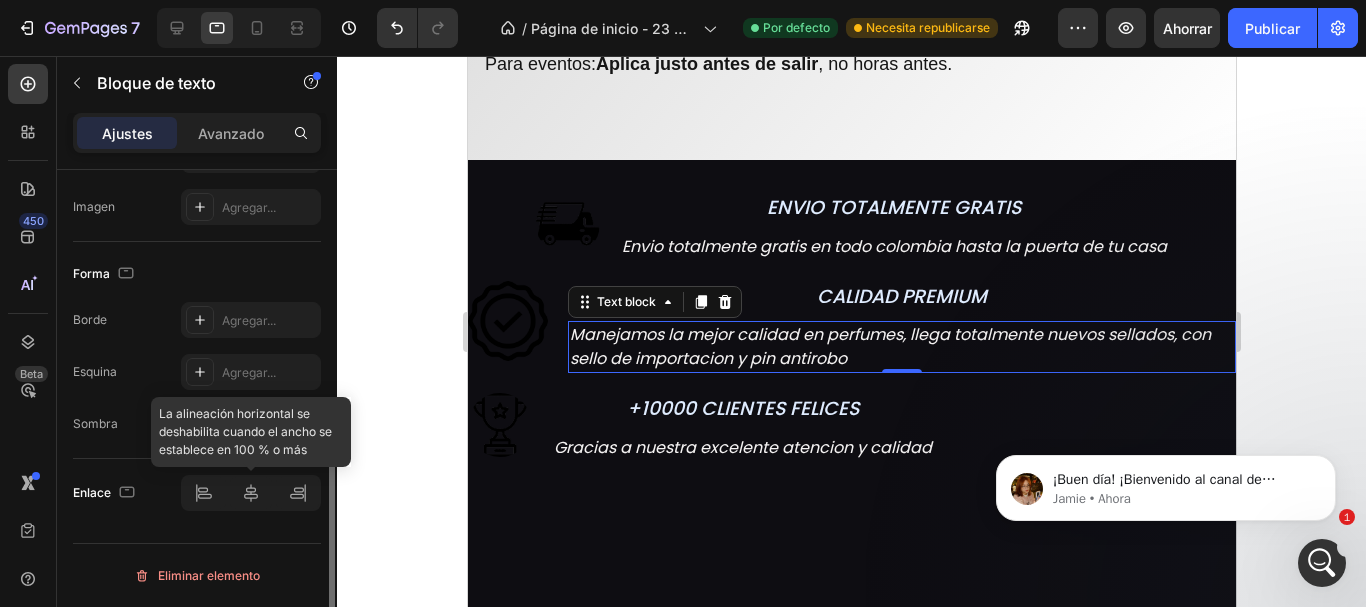 click 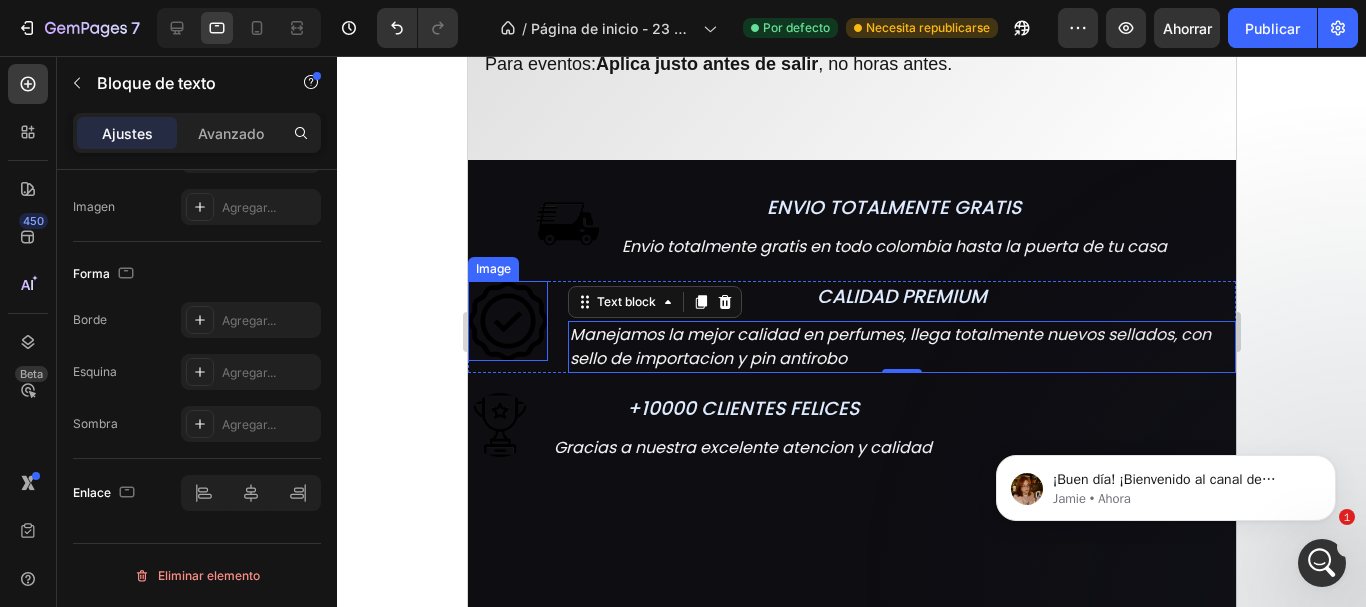 click at bounding box center [507, 321] 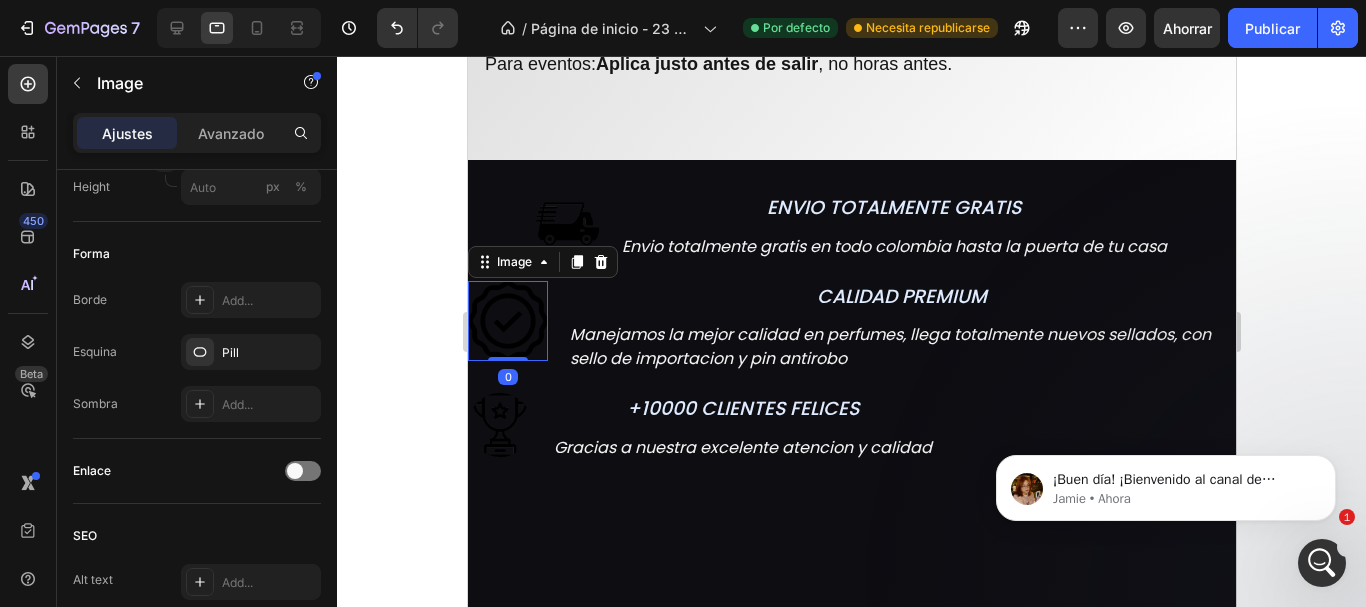 scroll, scrollTop: 0, scrollLeft: 0, axis: both 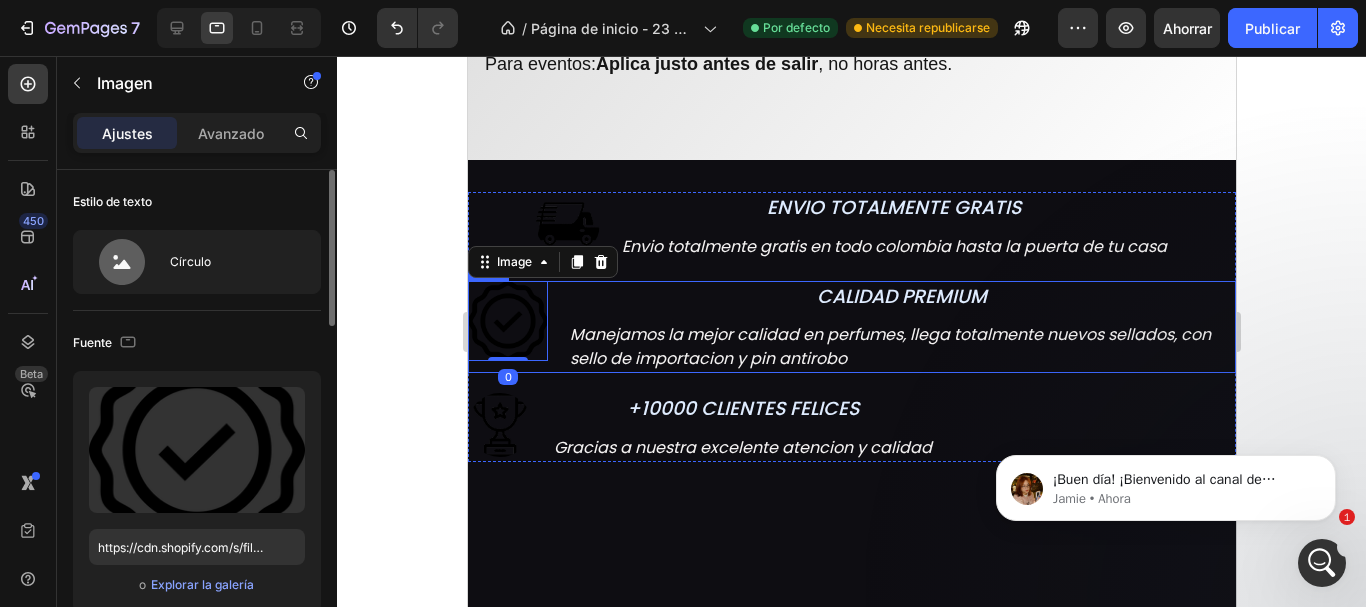 click on "Image   0 CALIDAD PREMIUM Text block Manejamos la mejor calidad en perfumes, llega totalmente nuevos sellados, con sello de importacion y pin antirobo Text block Row" at bounding box center (851, 327) 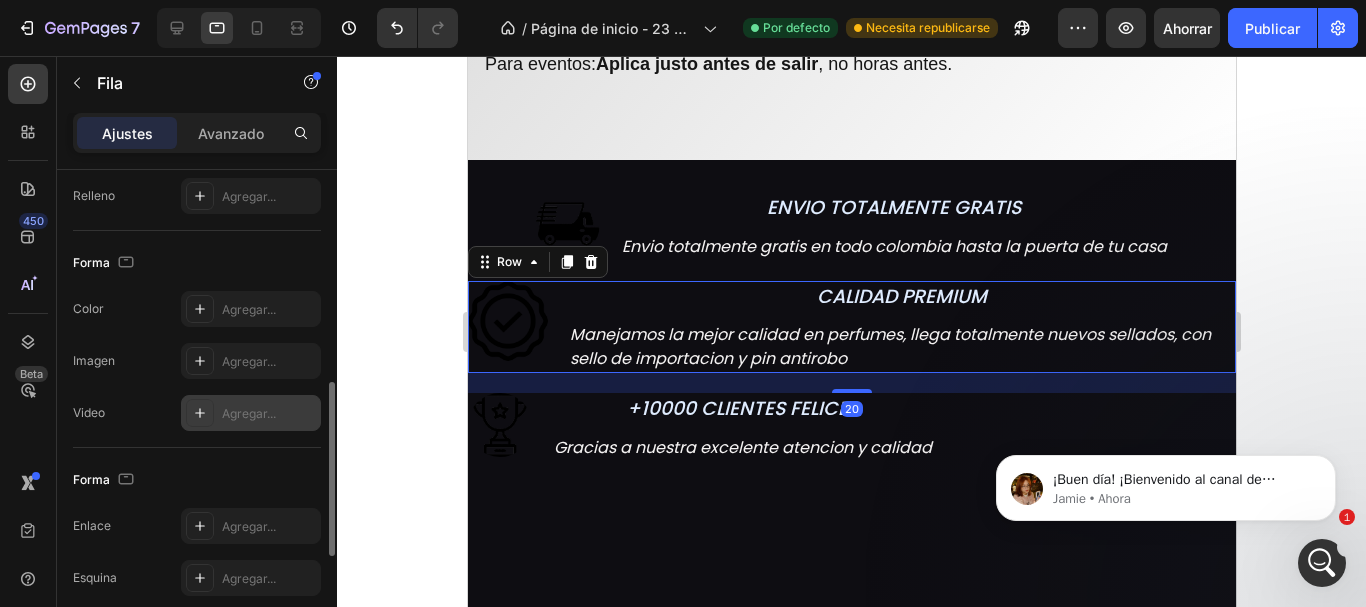 scroll, scrollTop: 902, scrollLeft: 0, axis: vertical 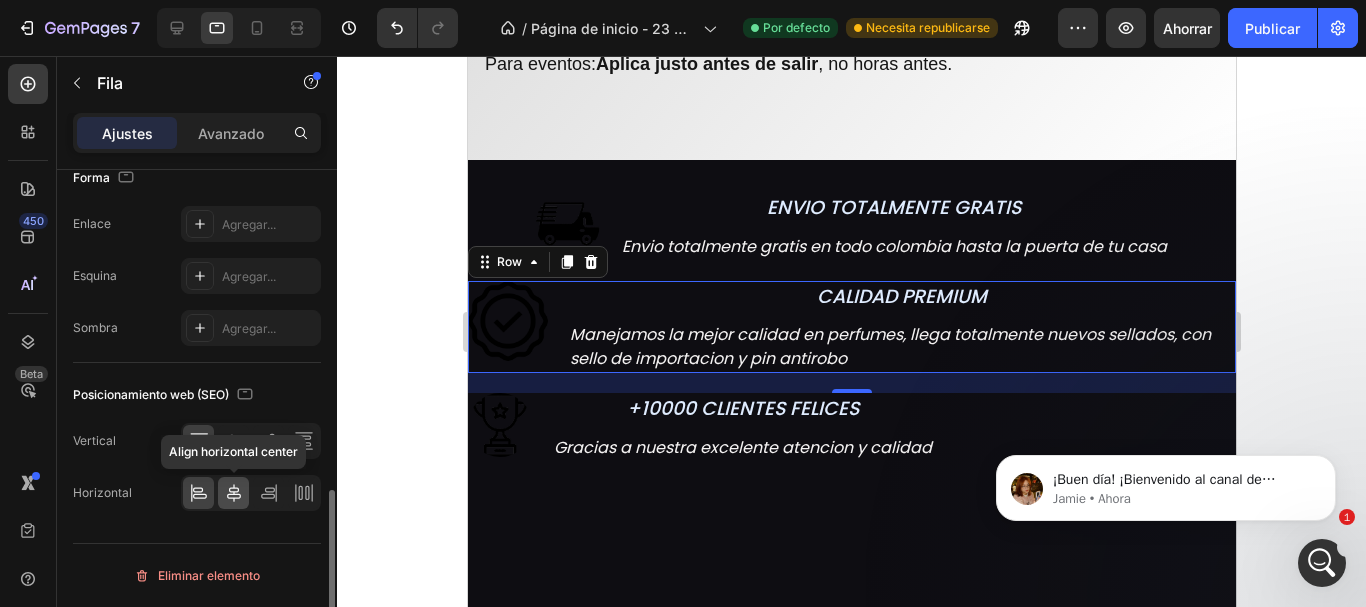 click 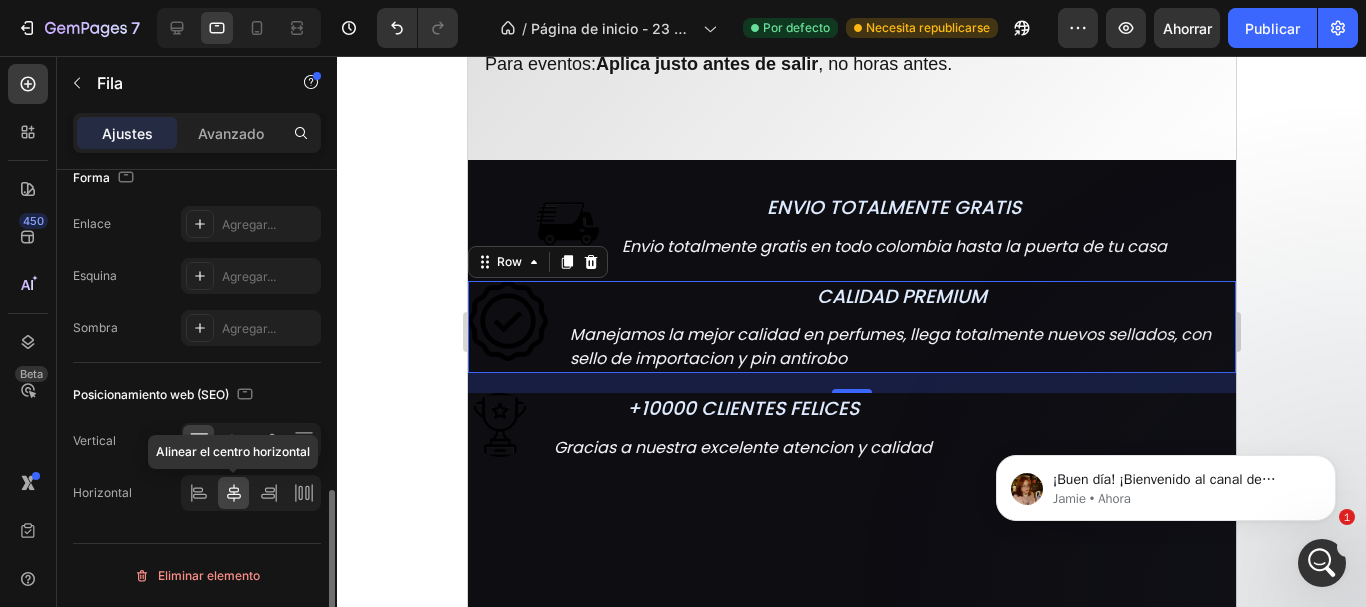 click 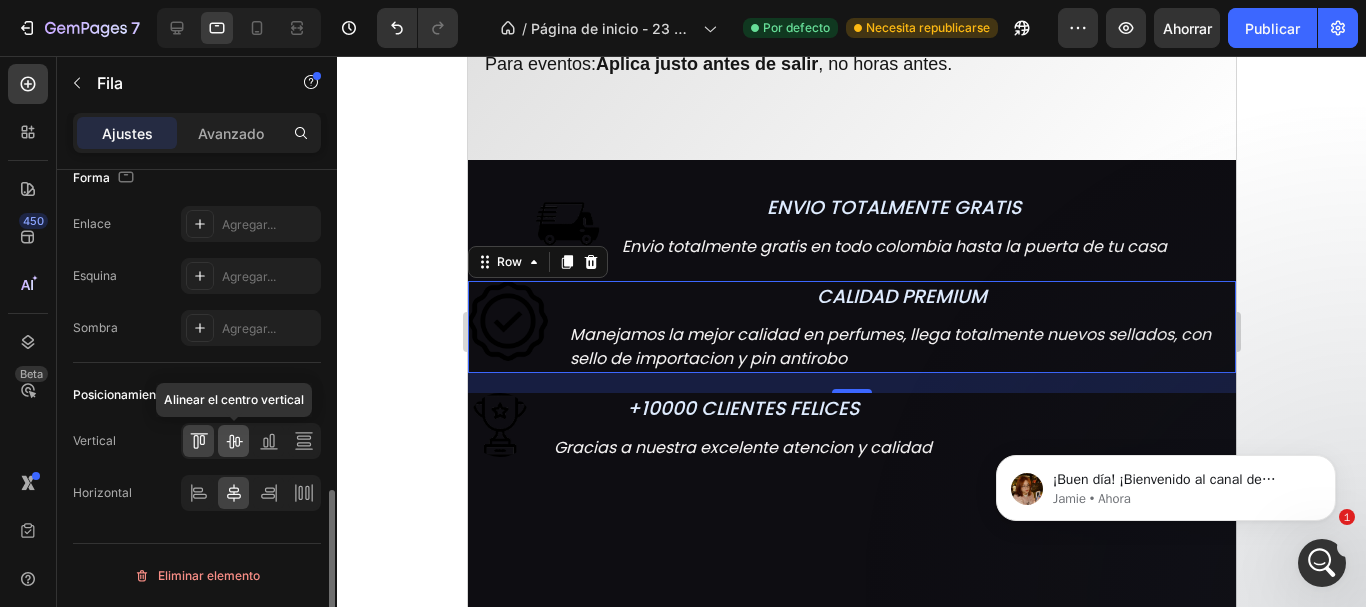 click 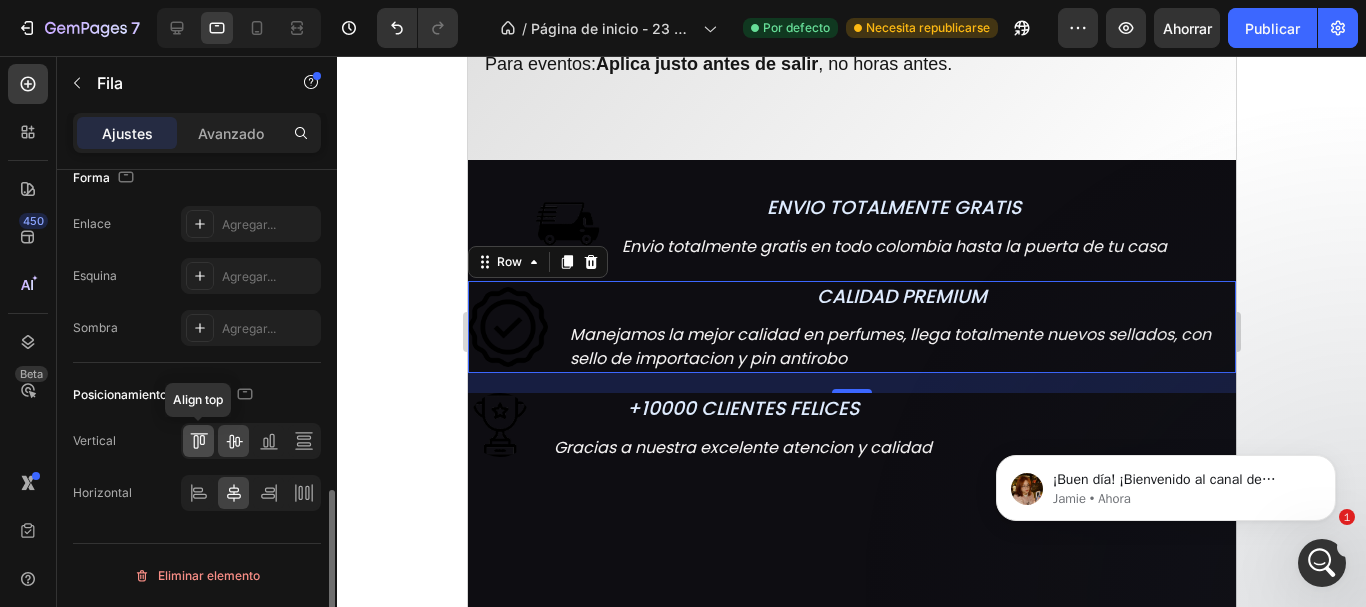 click 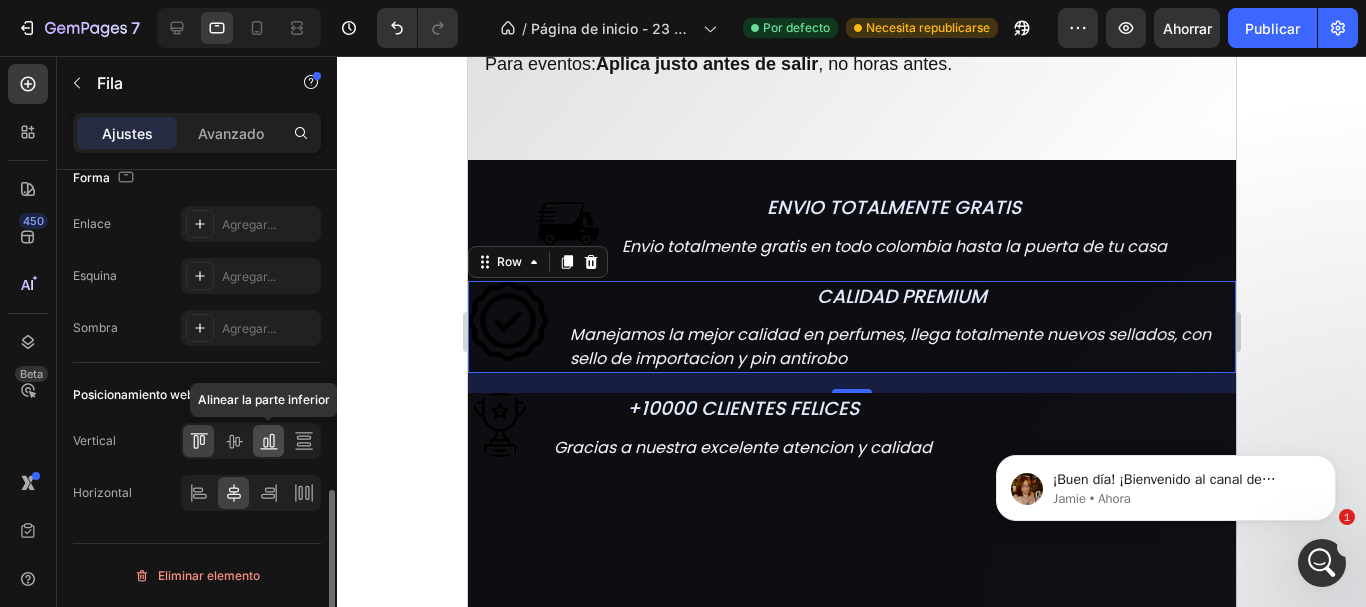 click 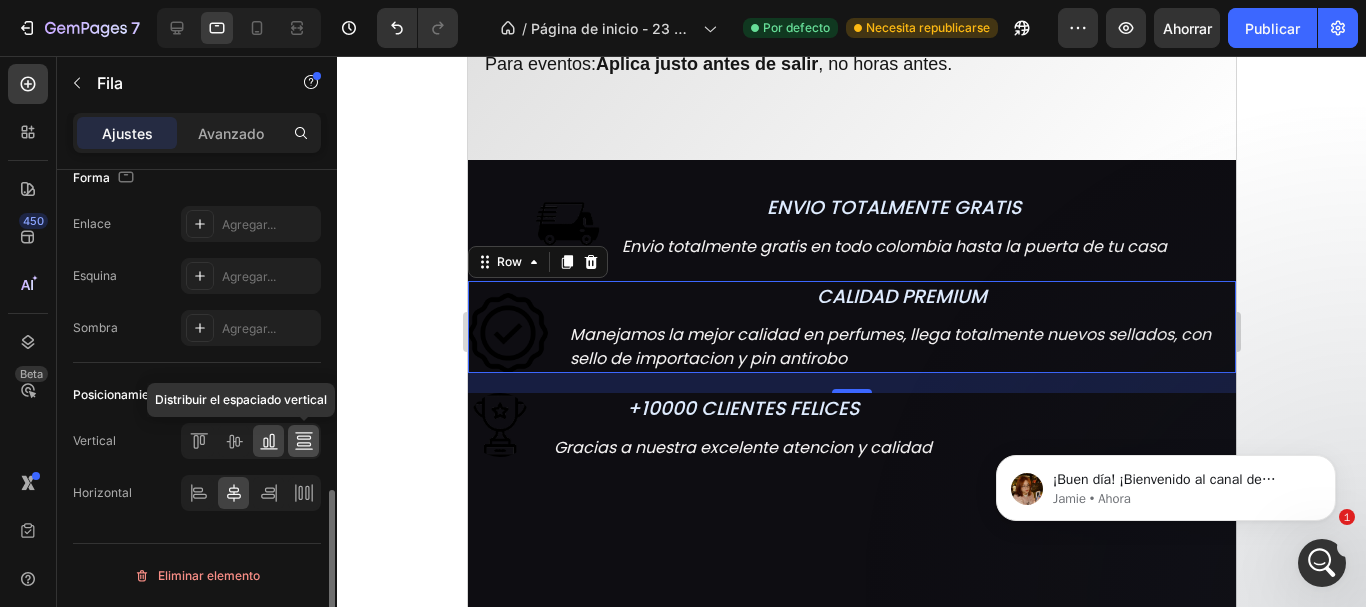 click 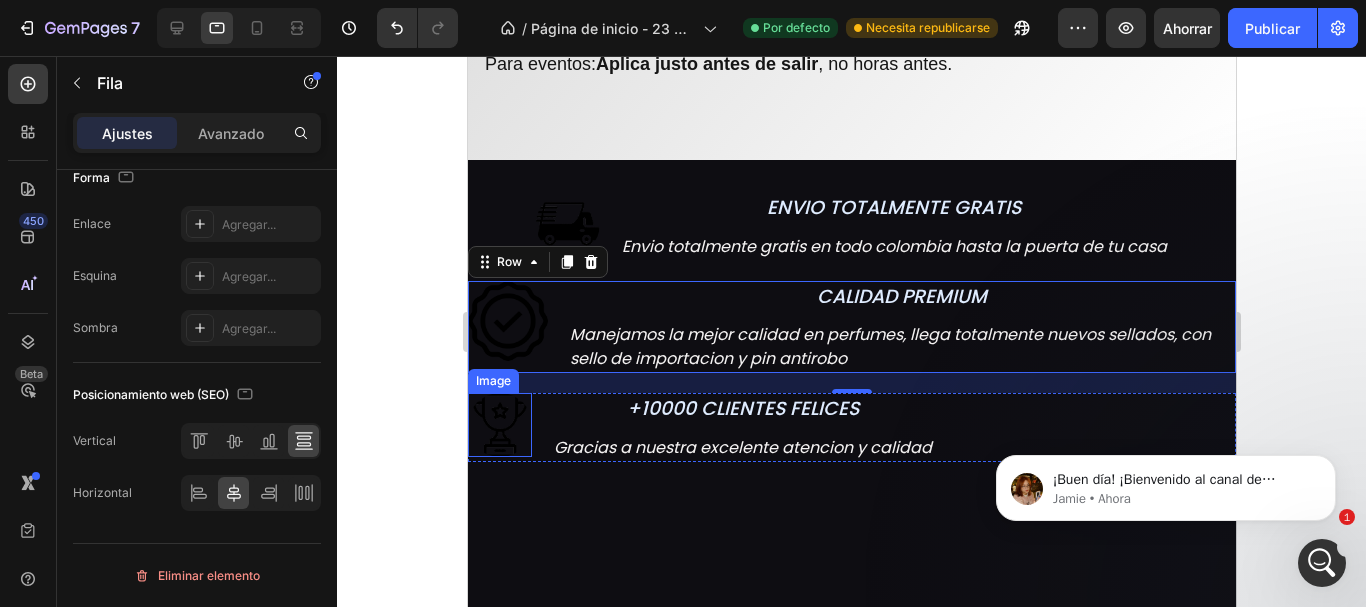 click at bounding box center [499, 425] 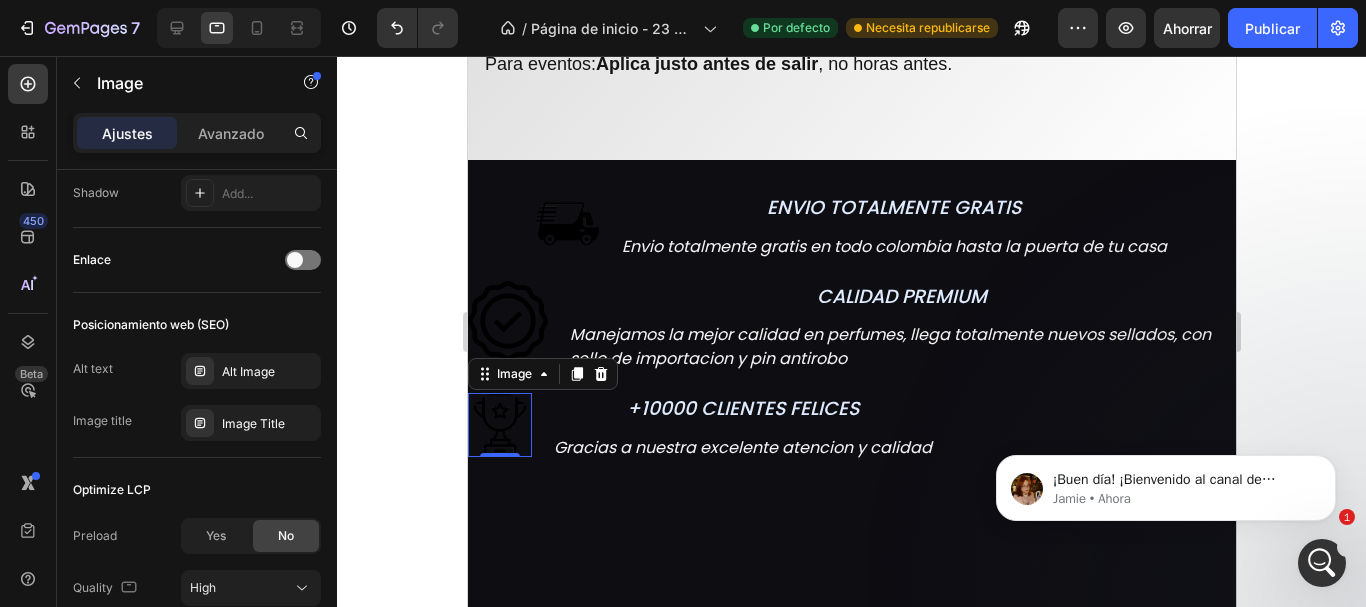 scroll, scrollTop: 0, scrollLeft: 0, axis: both 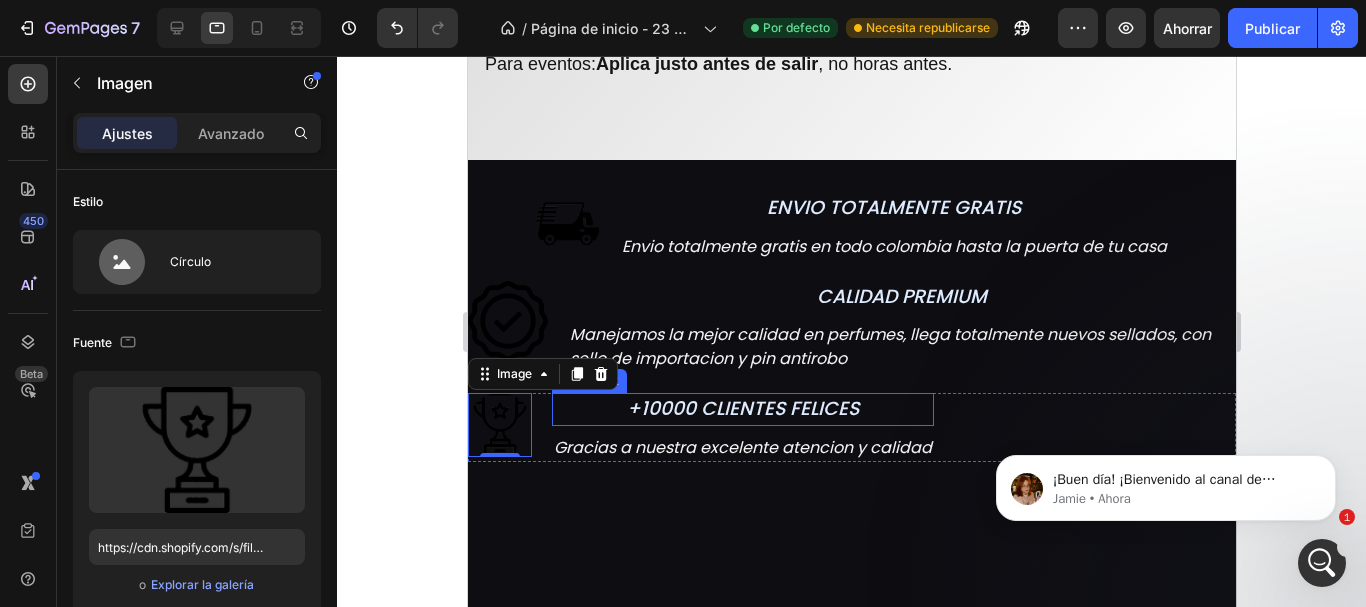 click on "+10000 CLIENTES FELICES" at bounding box center [742, 409] 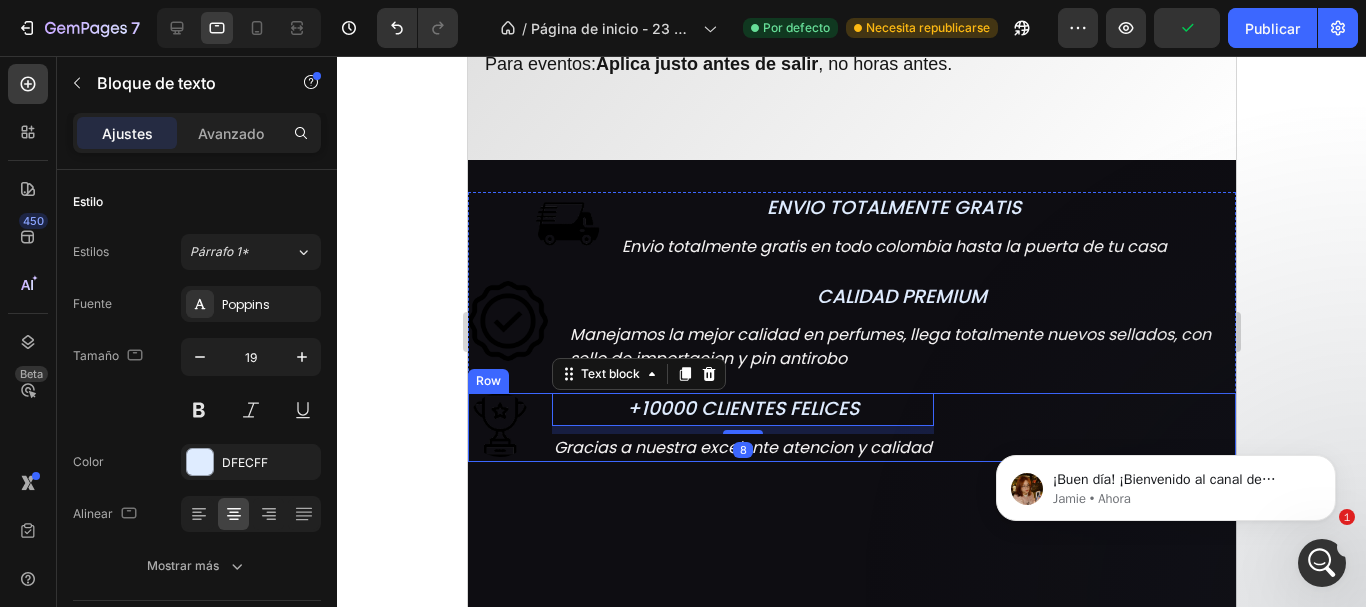 click on "Image +10000 CLIENTES FELICES Text block 8 Gracias a nuestra excelente atencion y calidad Text block Row" at bounding box center (851, 427) 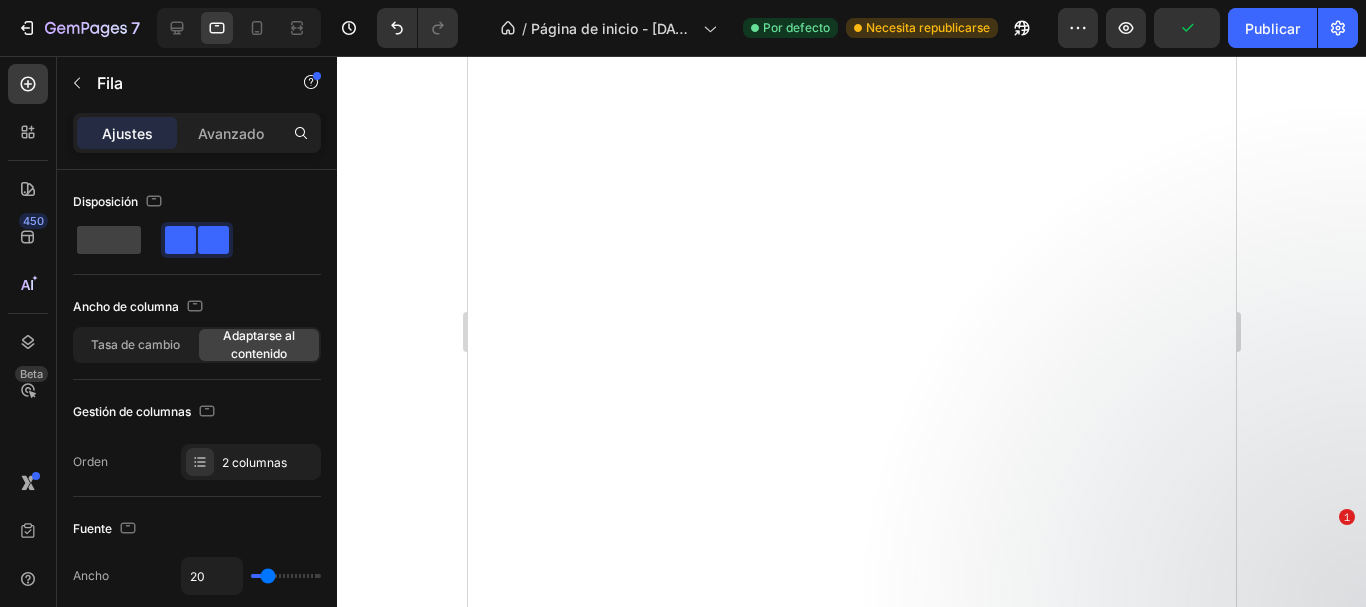 scroll, scrollTop: 0, scrollLeft: 0, axis: both 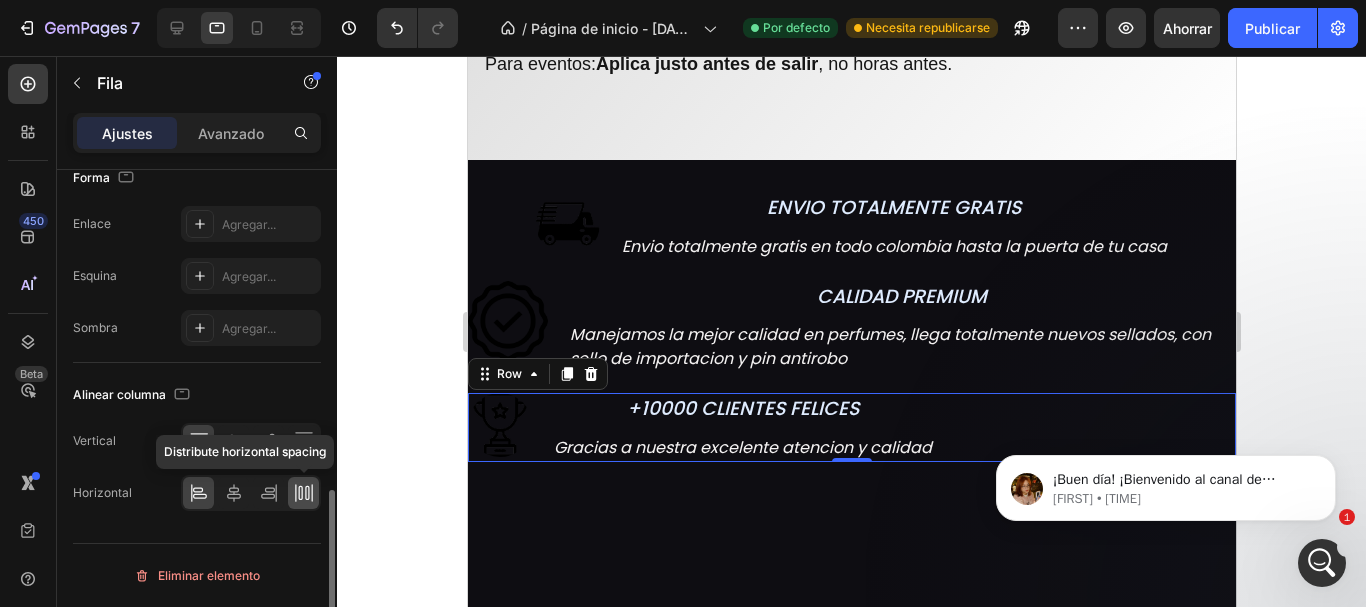 click 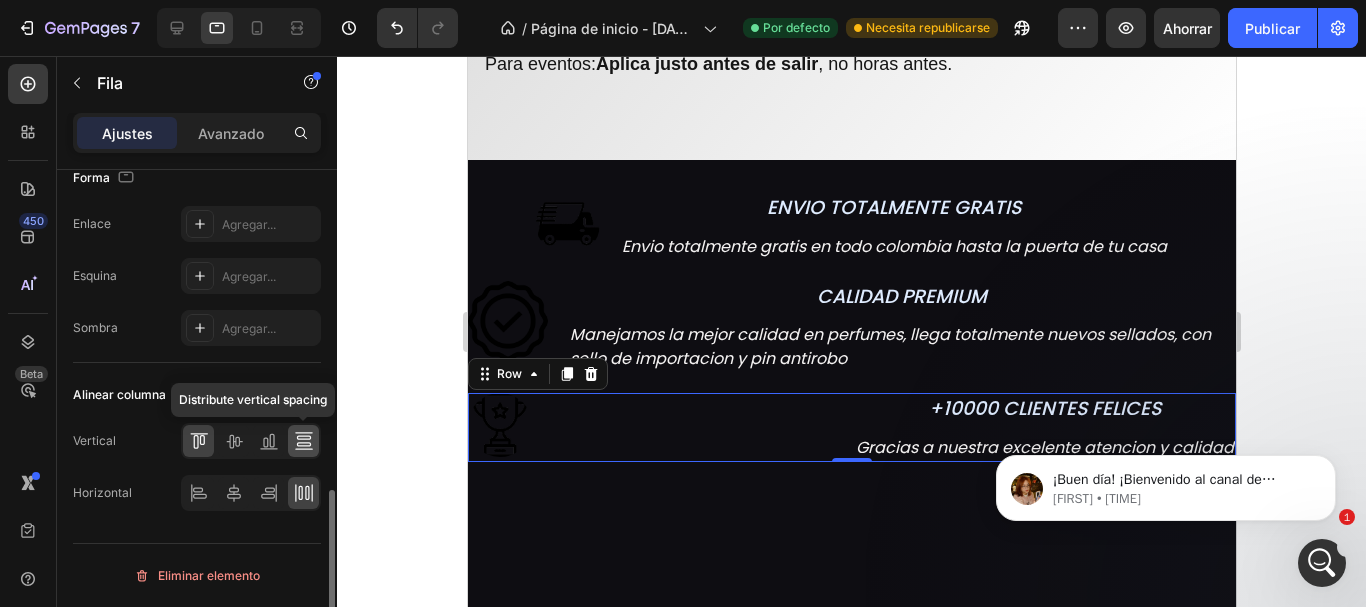 click 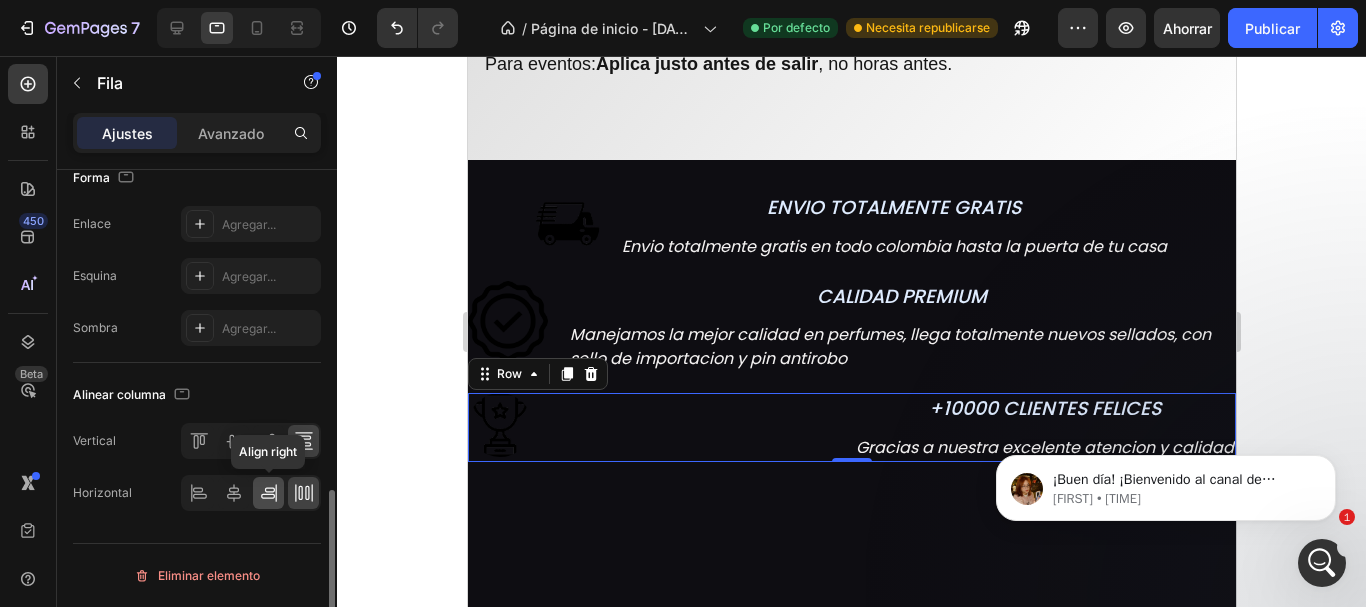 click 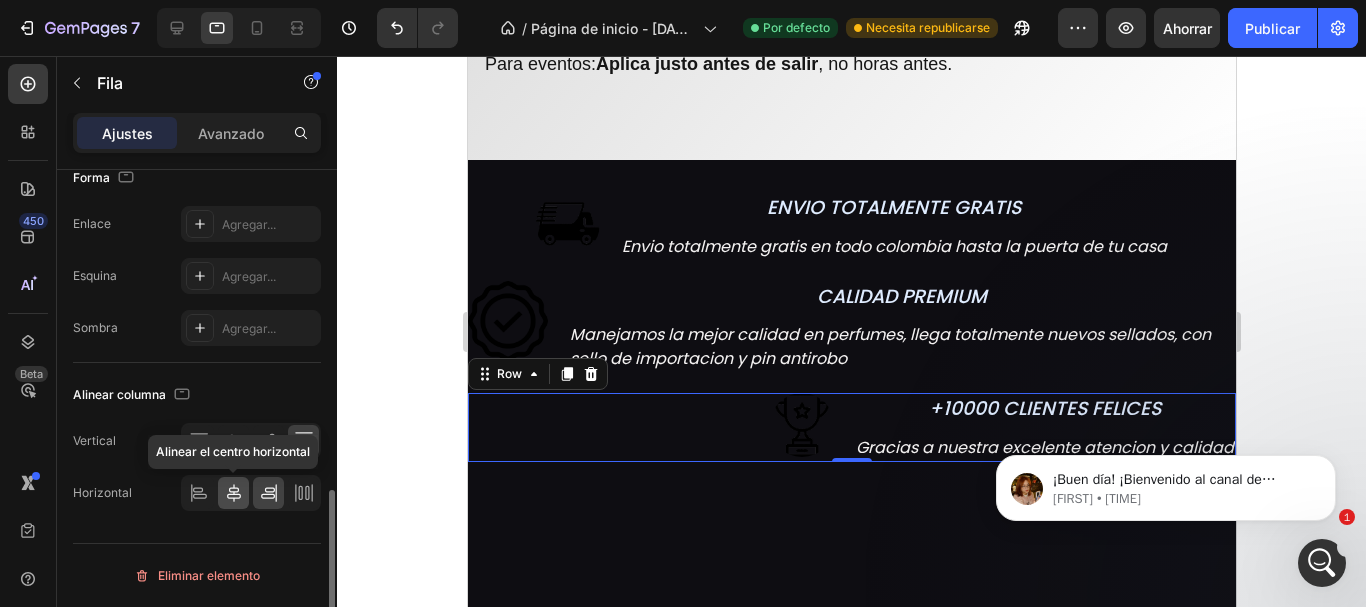 click 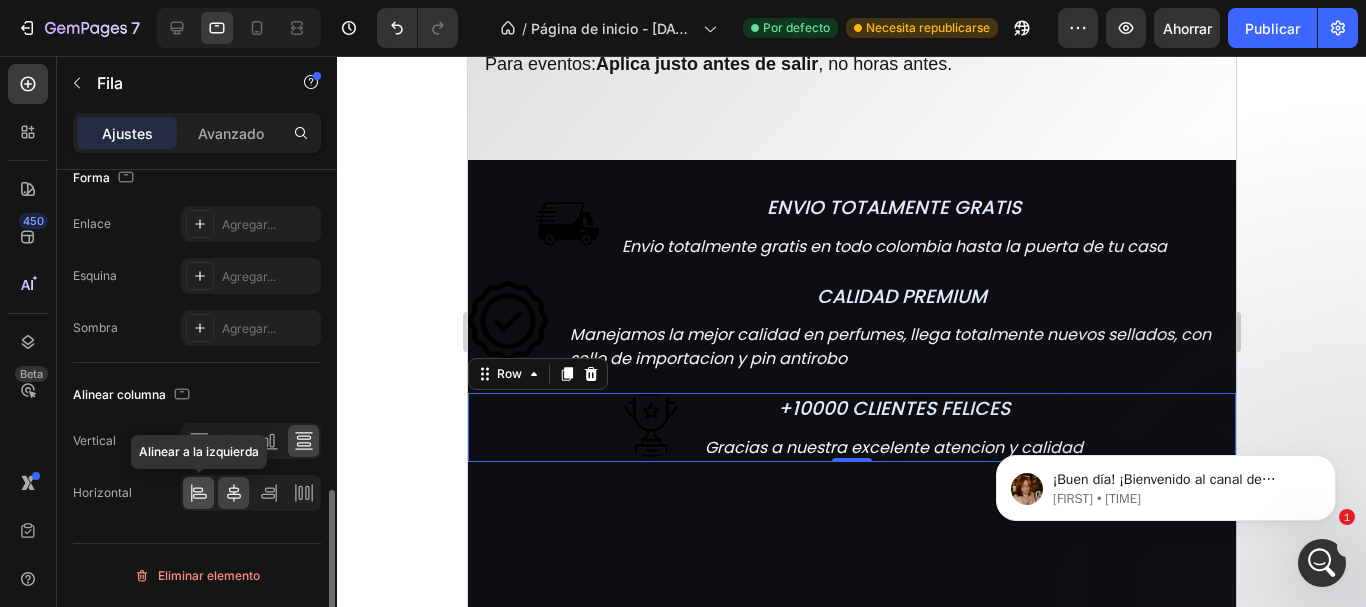 click 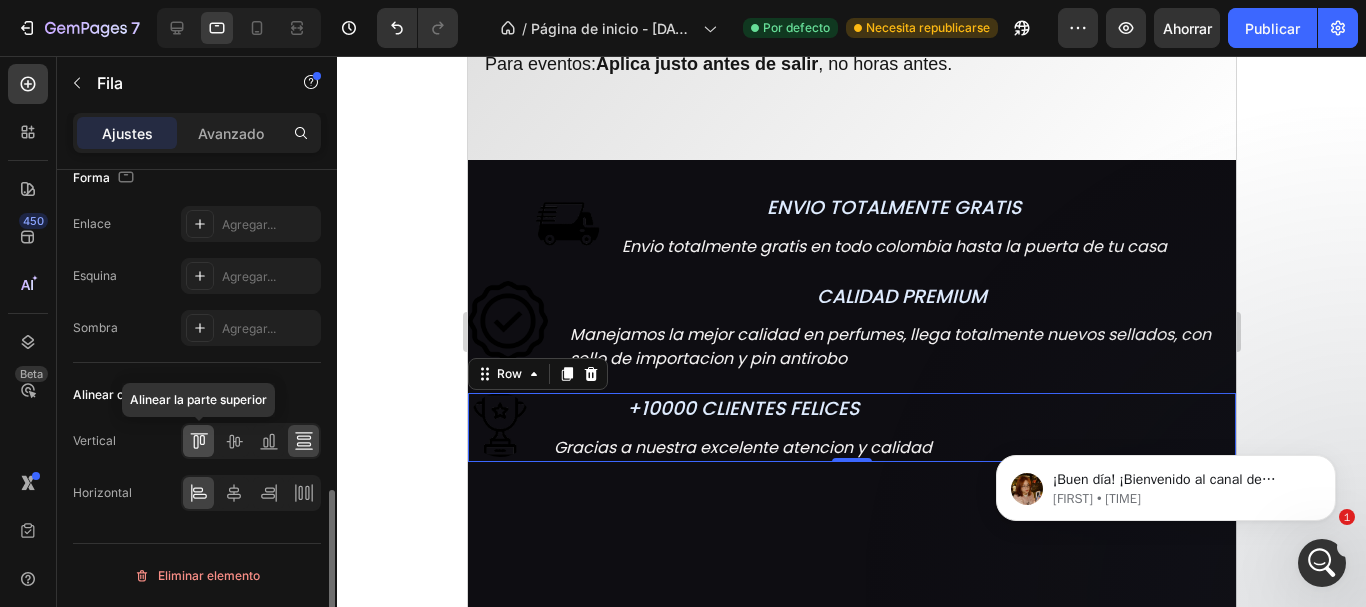 click 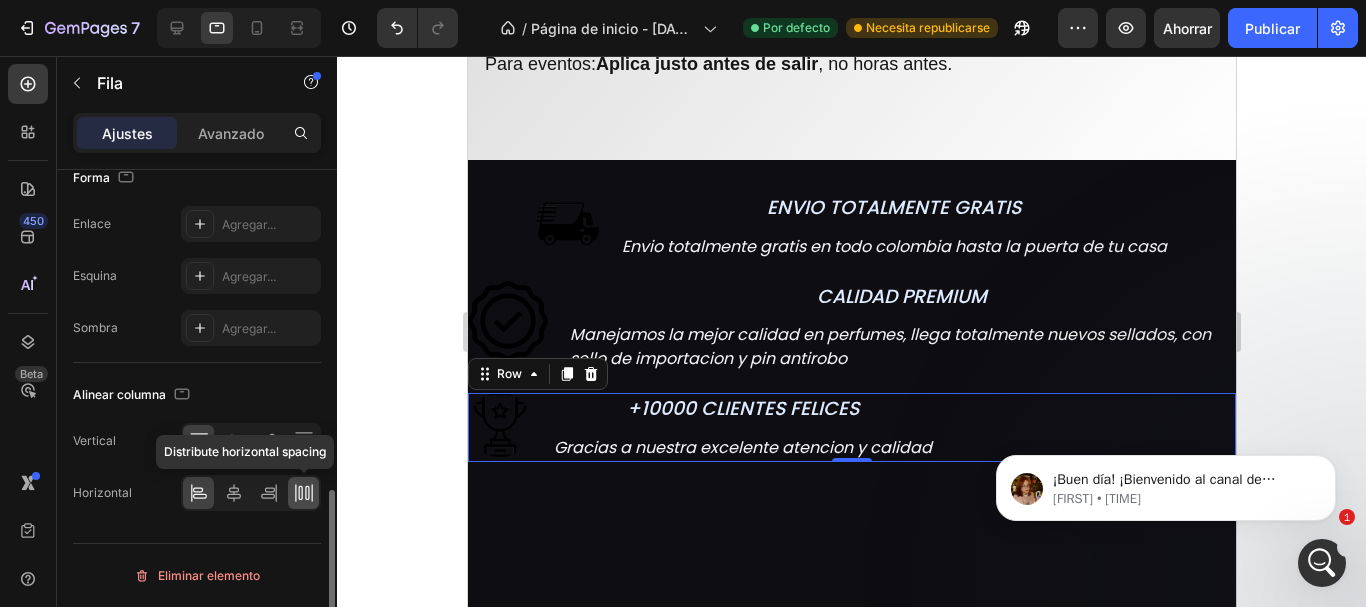 click 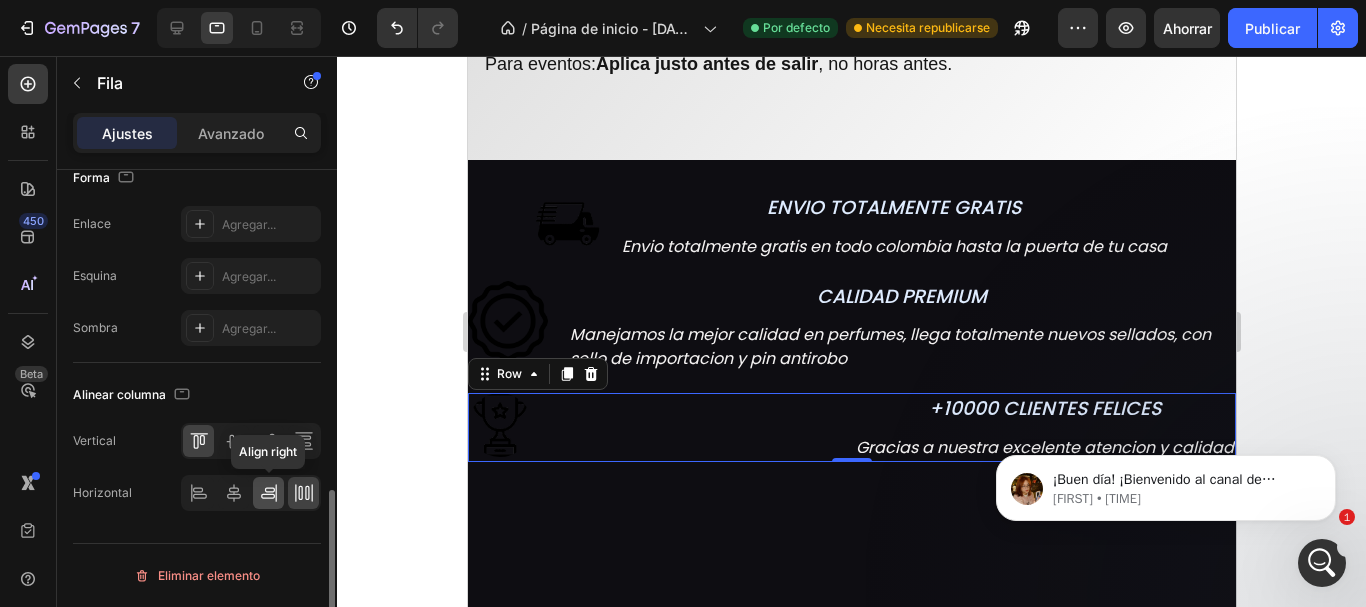 click 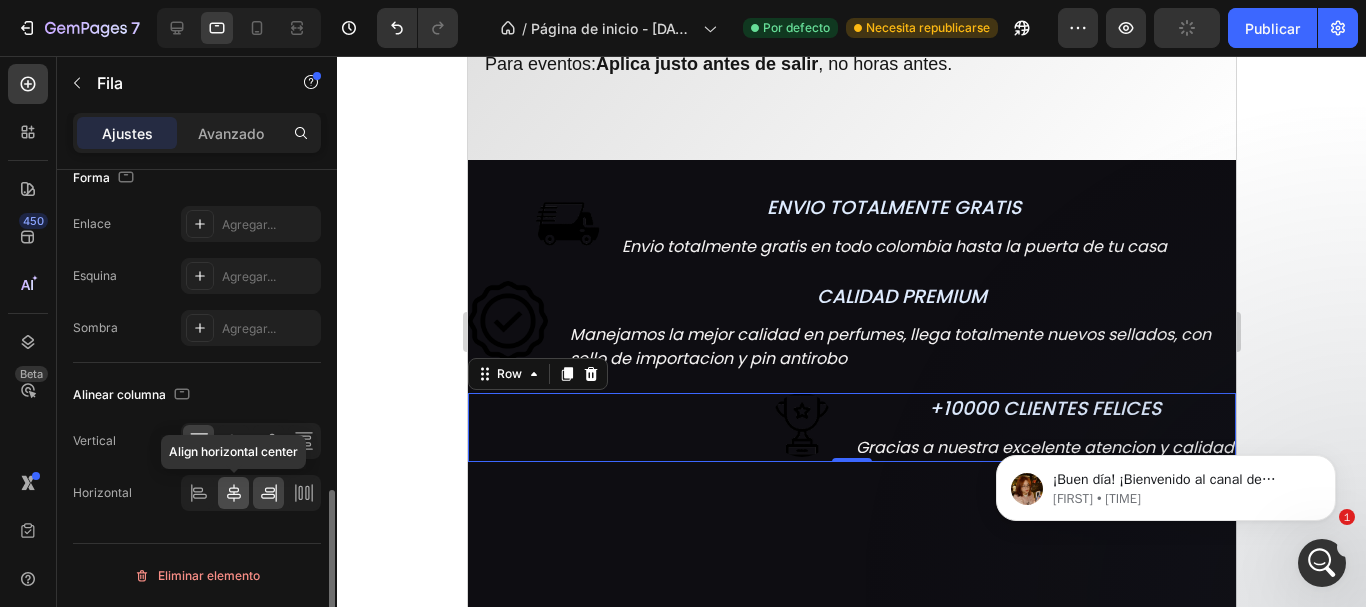 click 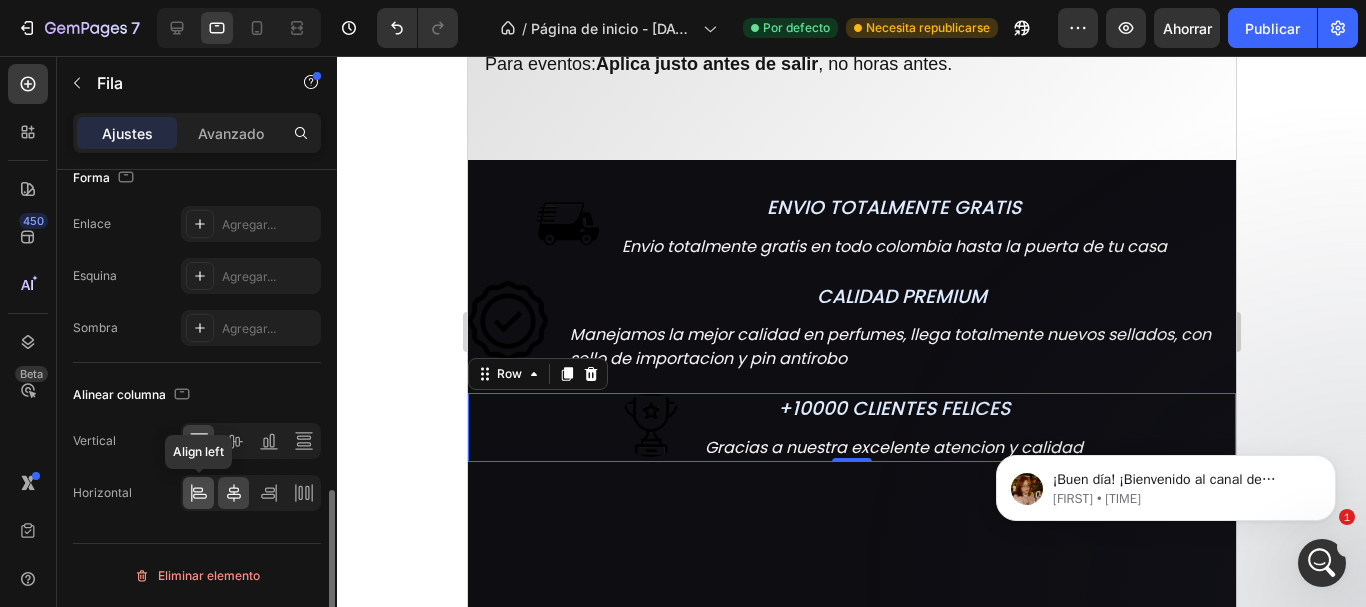 click 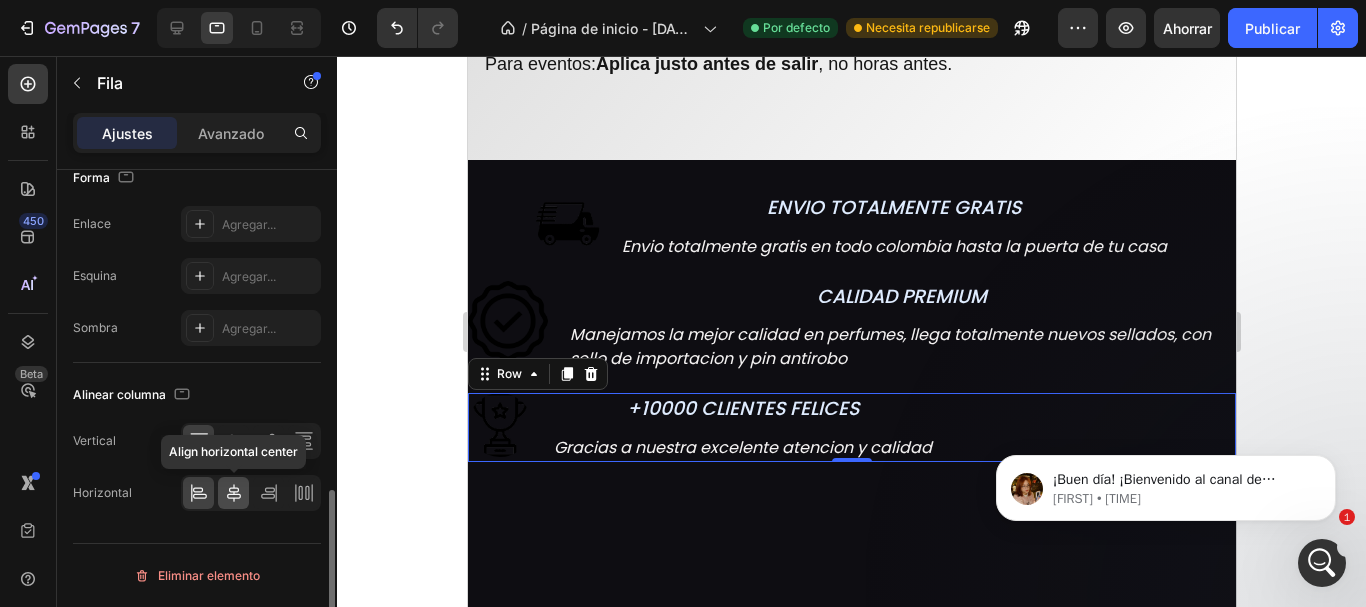 click 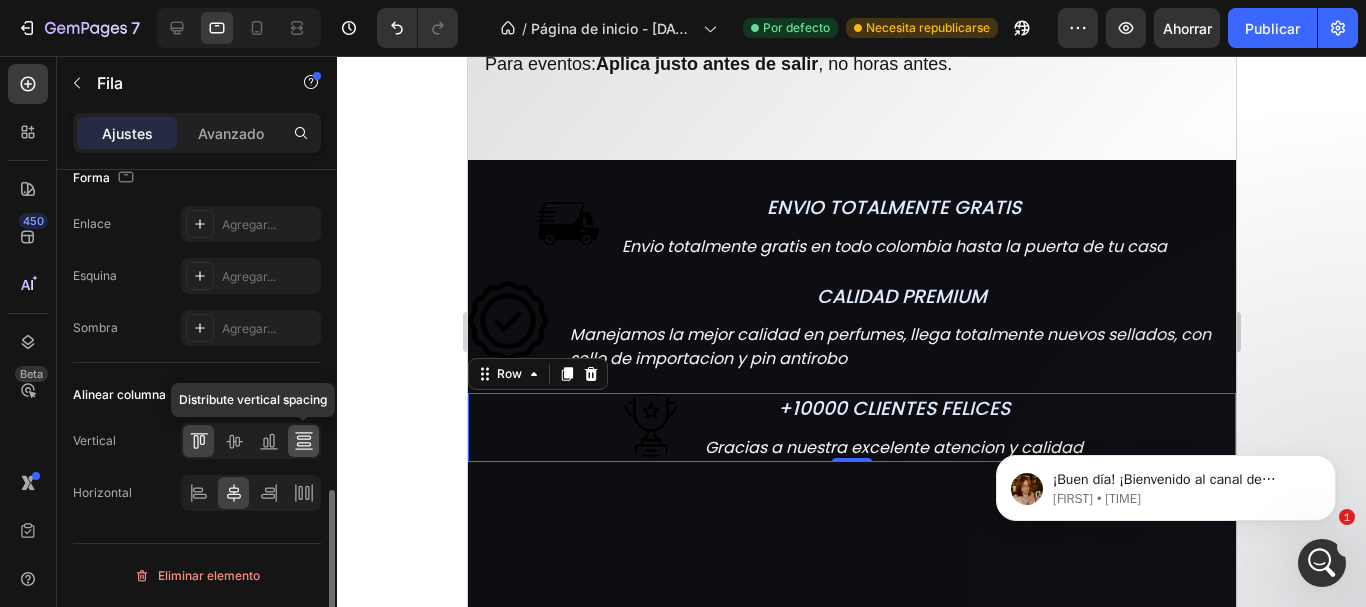 click 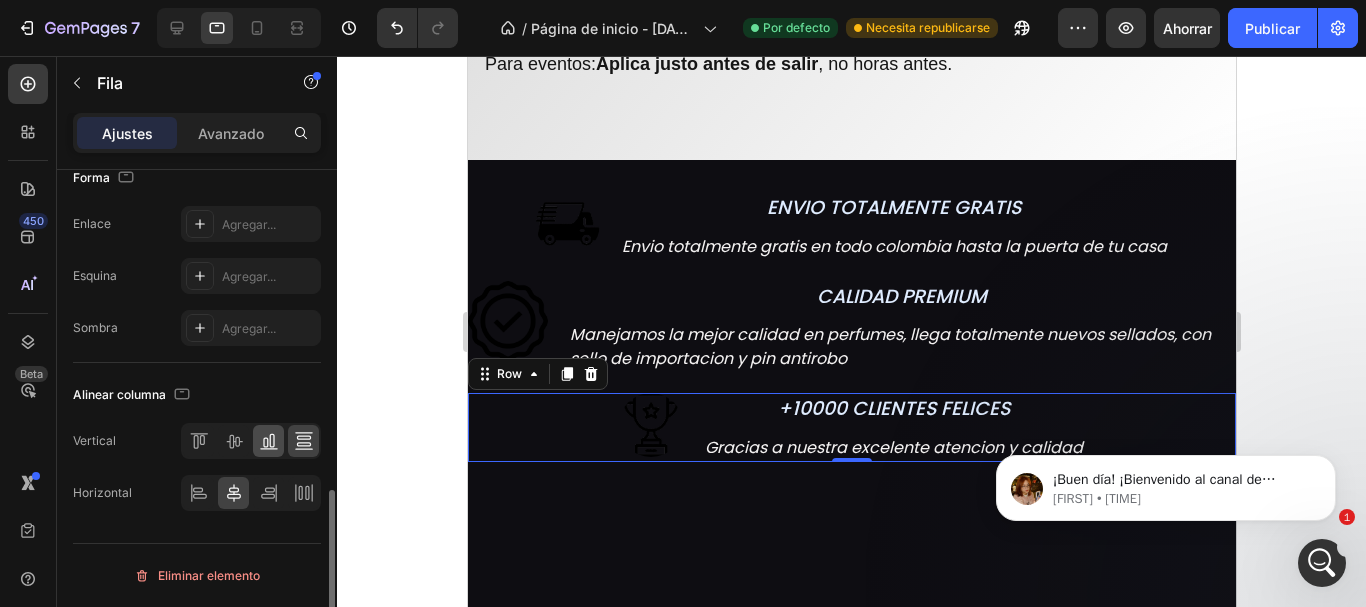 click at bounding box center [251, 441] 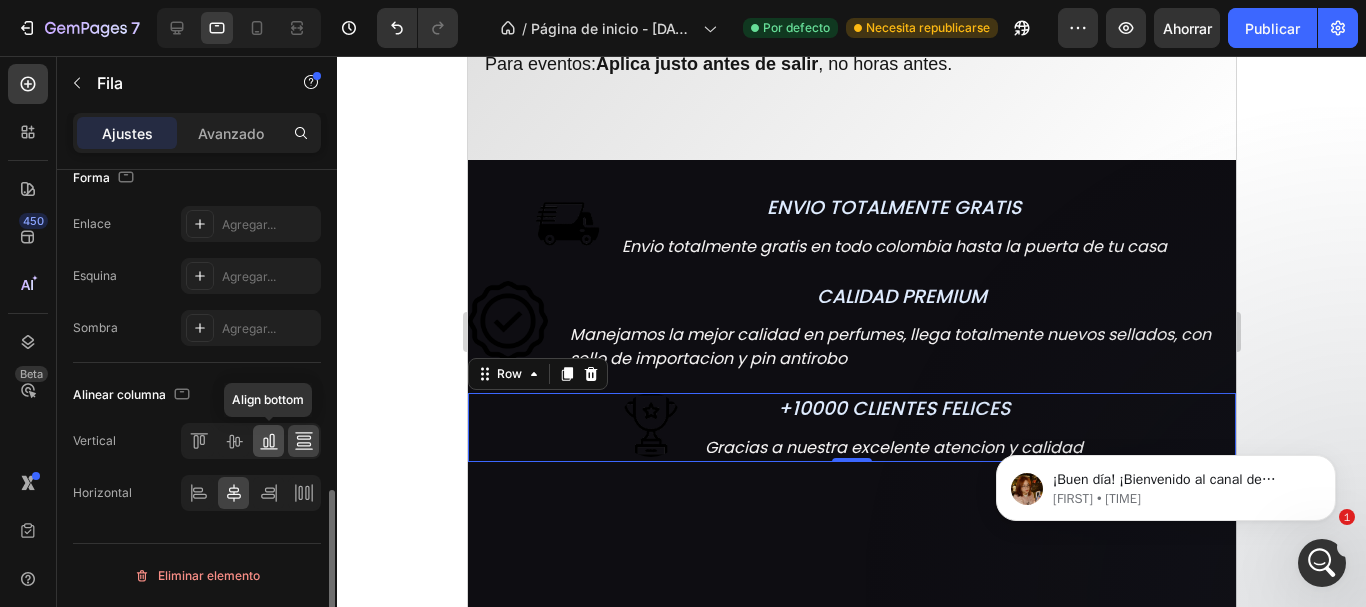 click 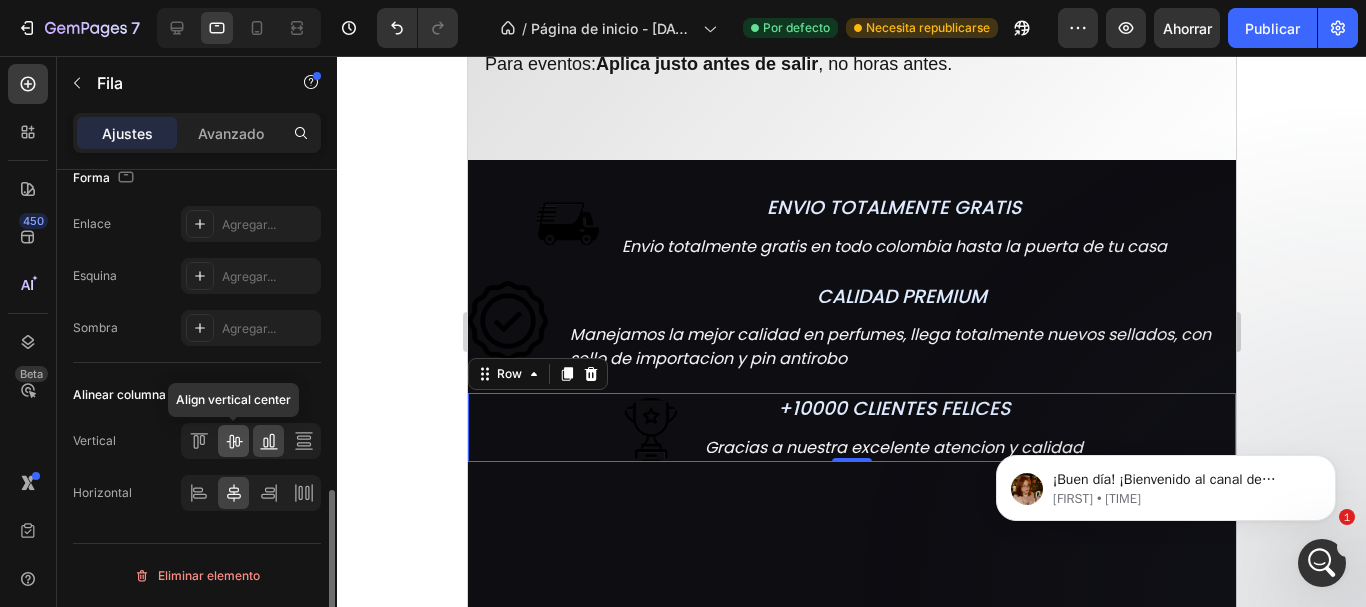 click 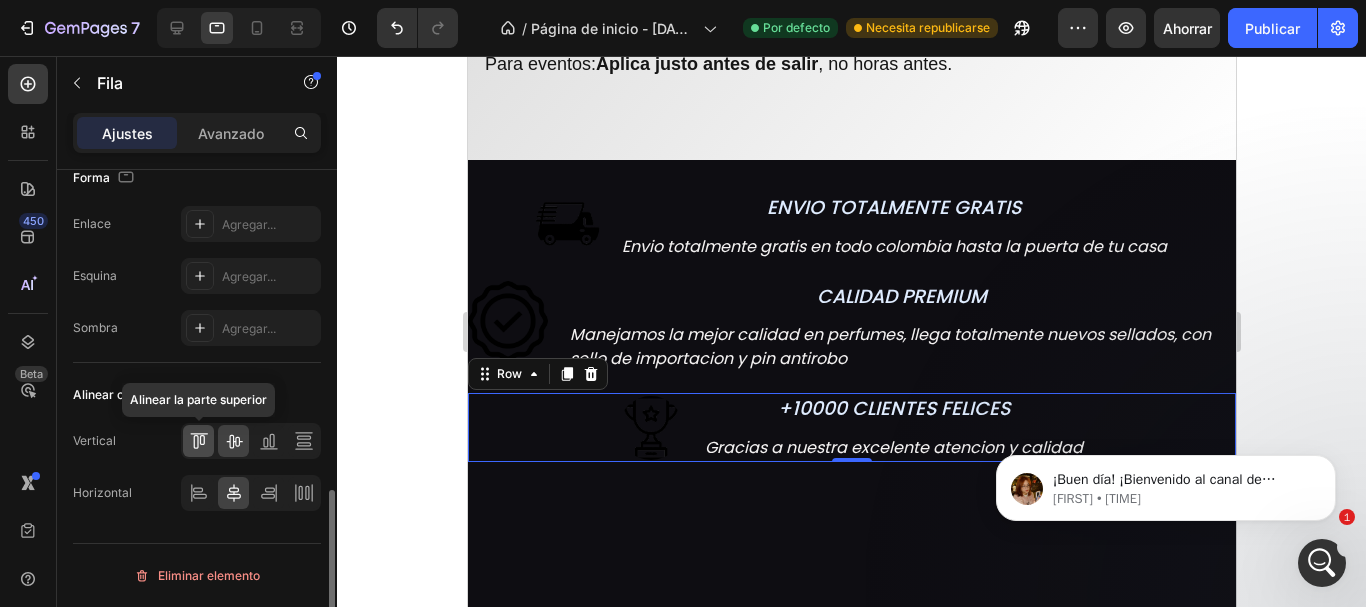click 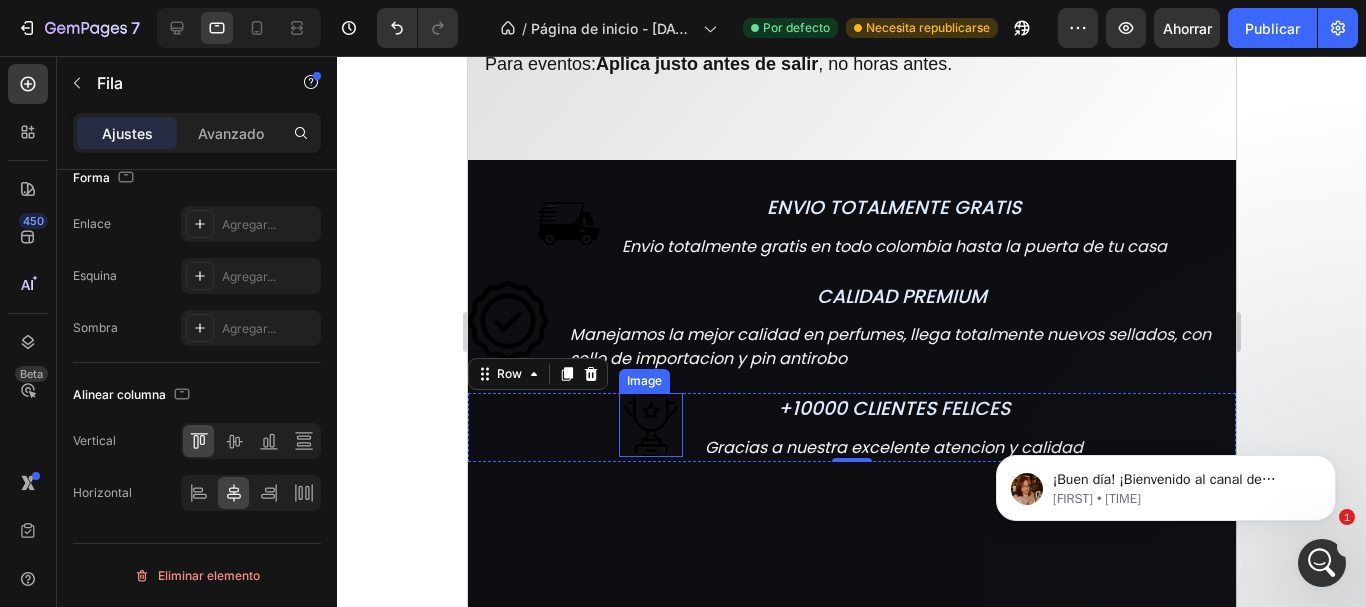 click at bounding box center [650, 425] 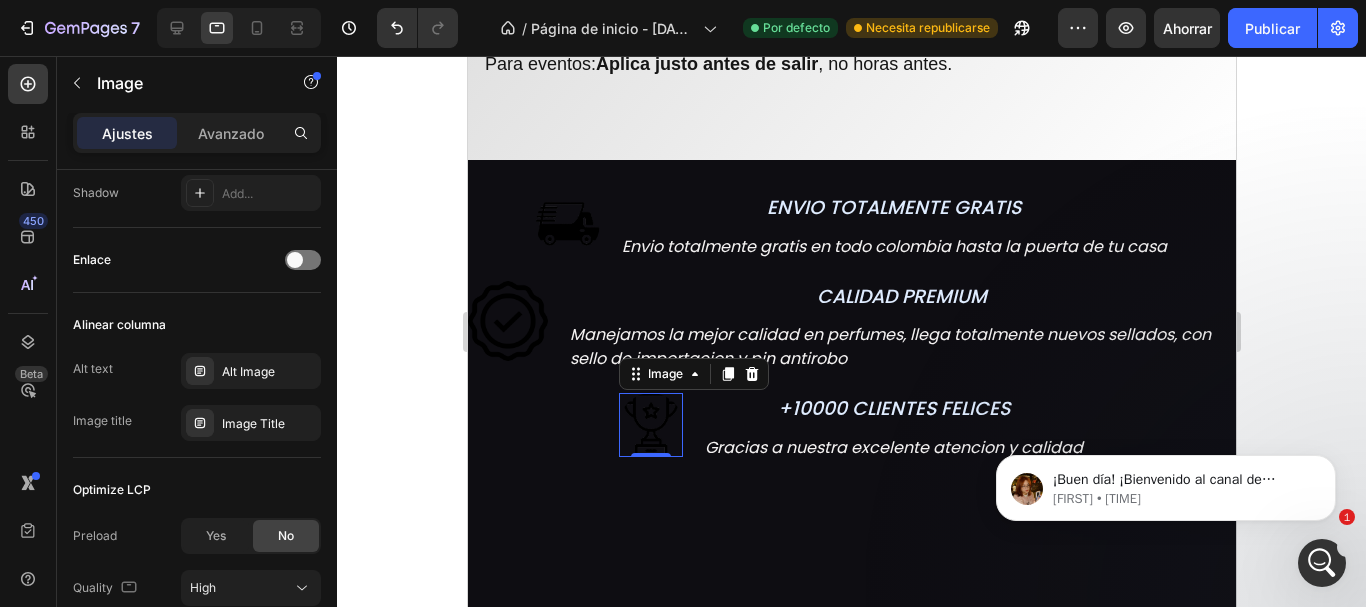 scroll, scrollTop: 0, scrollLeft: 0, axis: both 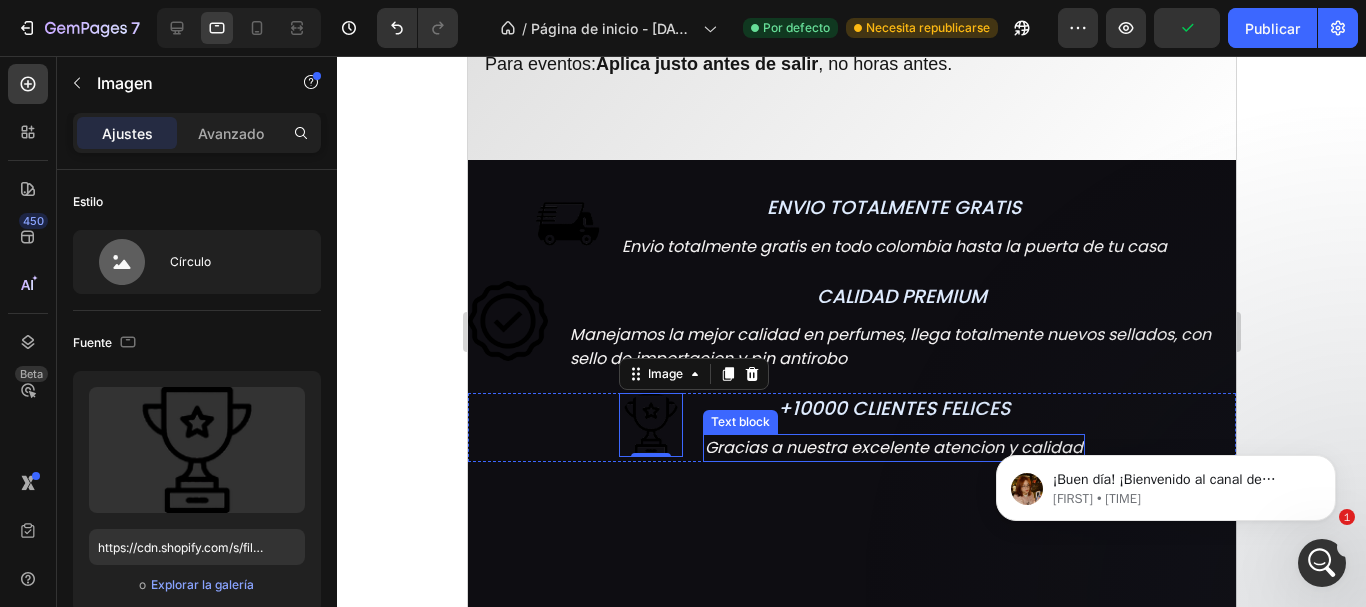 click on "Text block" at bounding box center (739, 422) 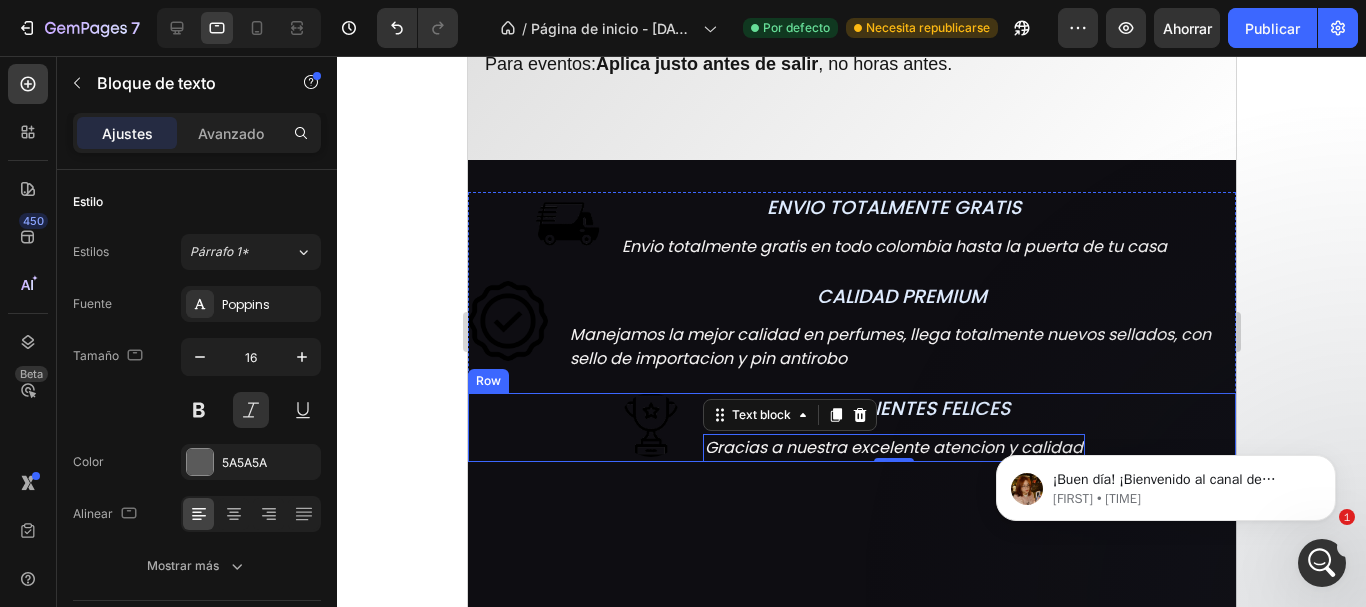 click on "Image +10000 CLIENTES FELICES Text block Gracias a nuestra excelente atencion y calidad Text block   0 Row" at bounding box center [851, 427] 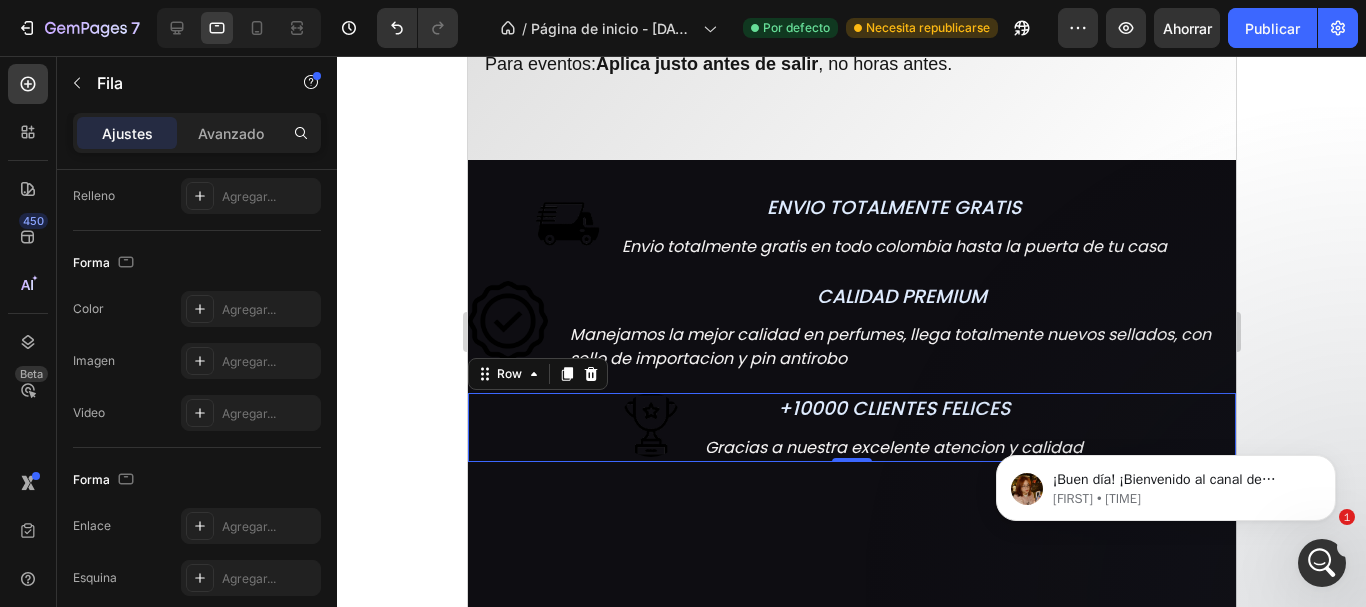 scroll, scrollTop: 902, scrollLeft: 0, axis: vertical 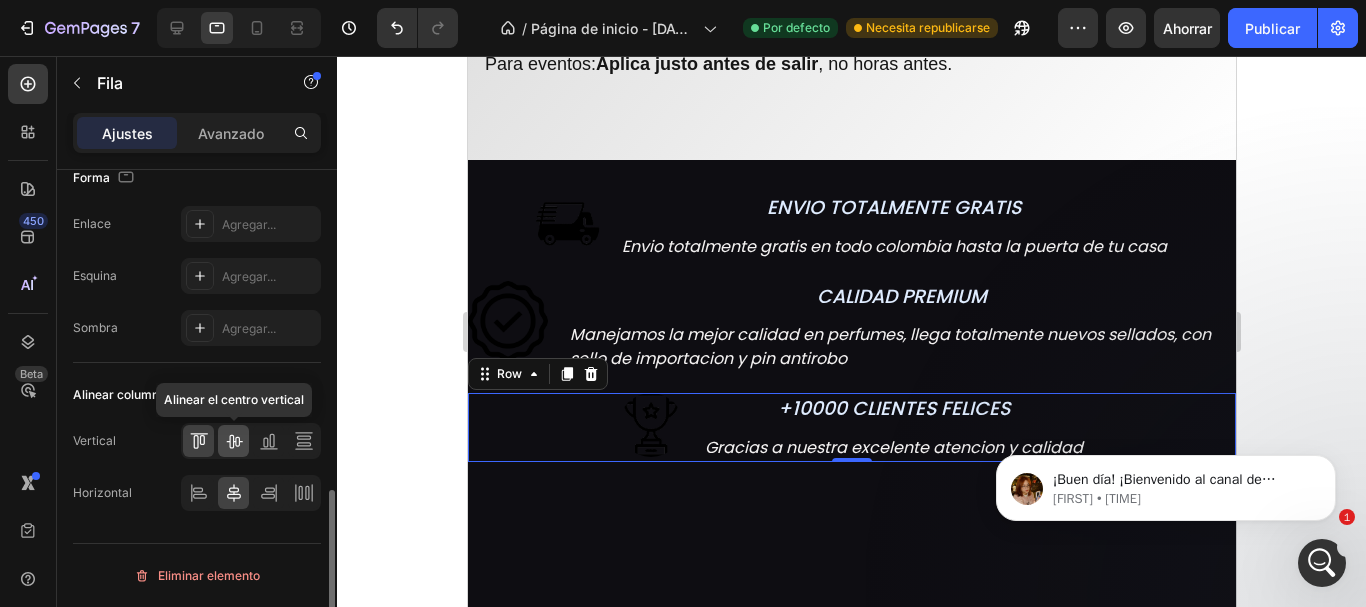 click 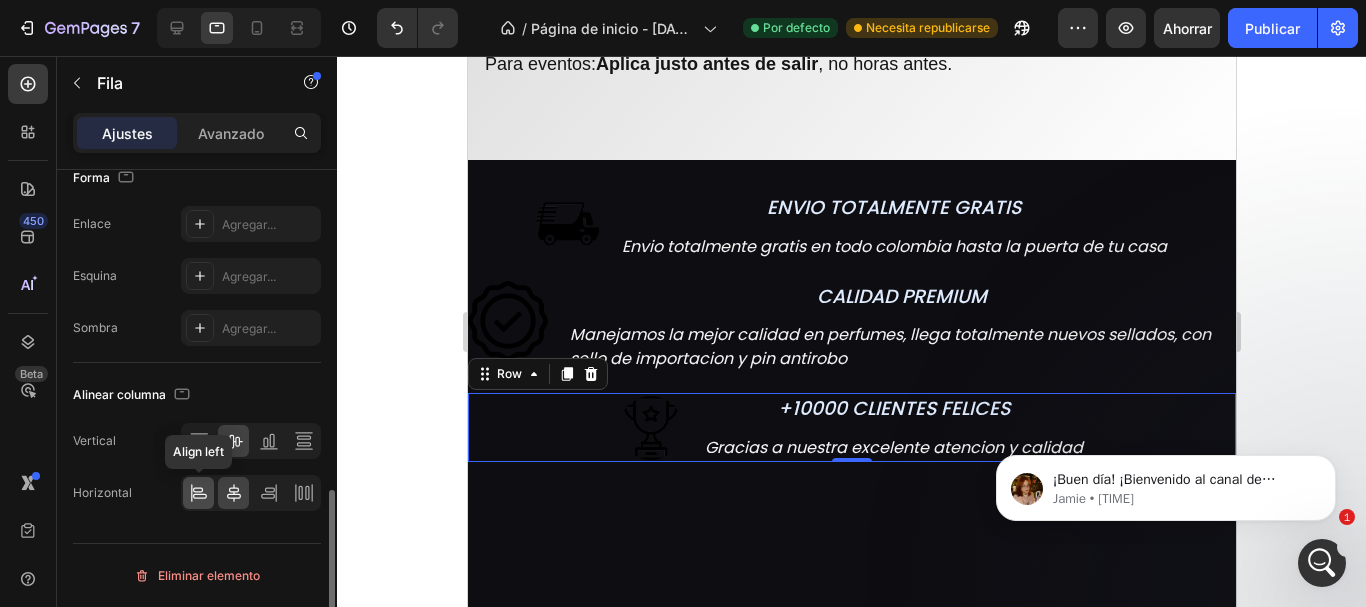 click 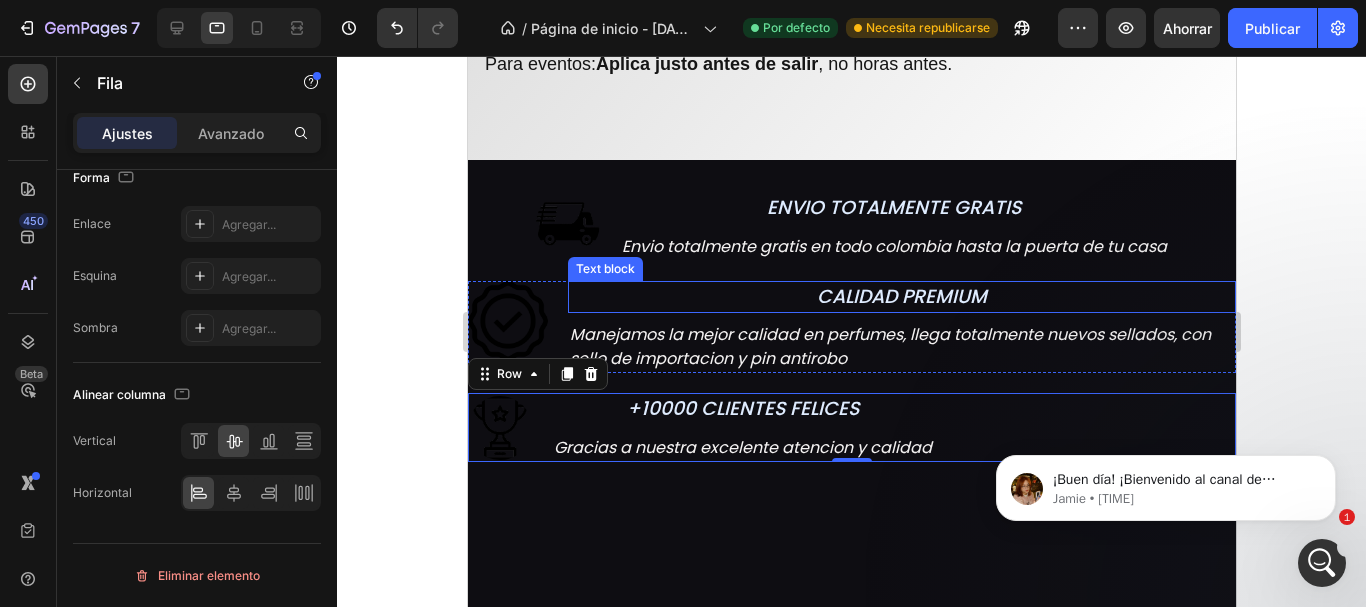 click on "CALIDAD PREMIUM" at bounding box center [901, 297] 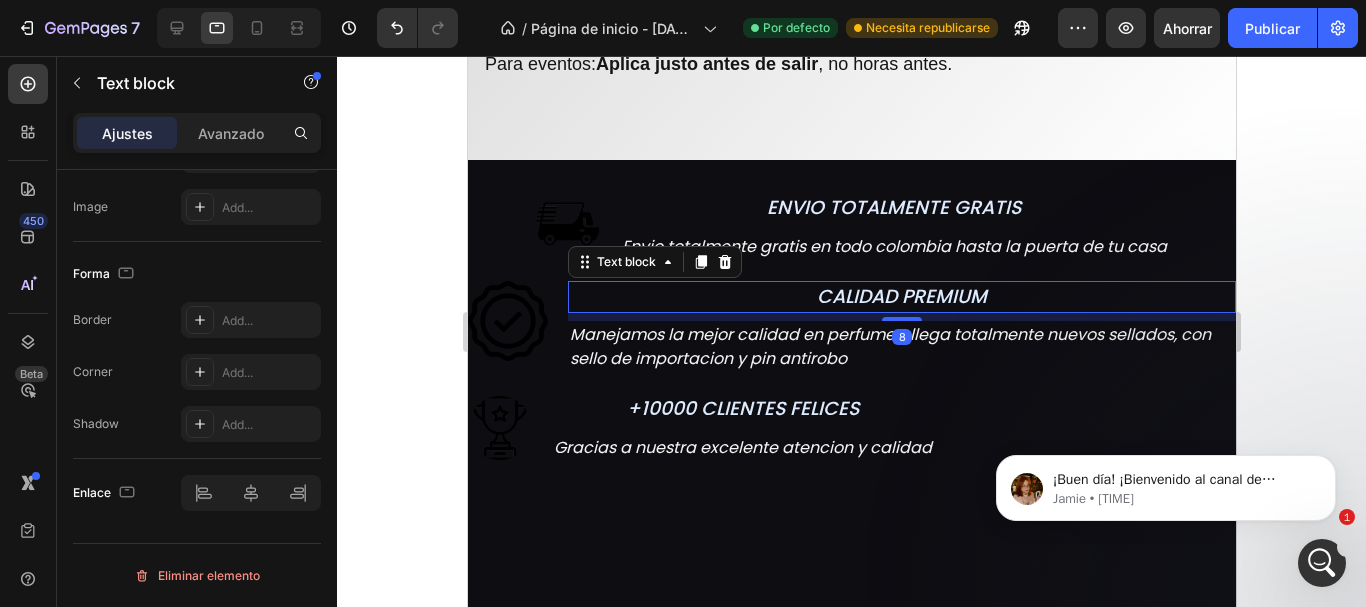 scroll, scrollTop: 0, scrollLeft: 0, axis: both 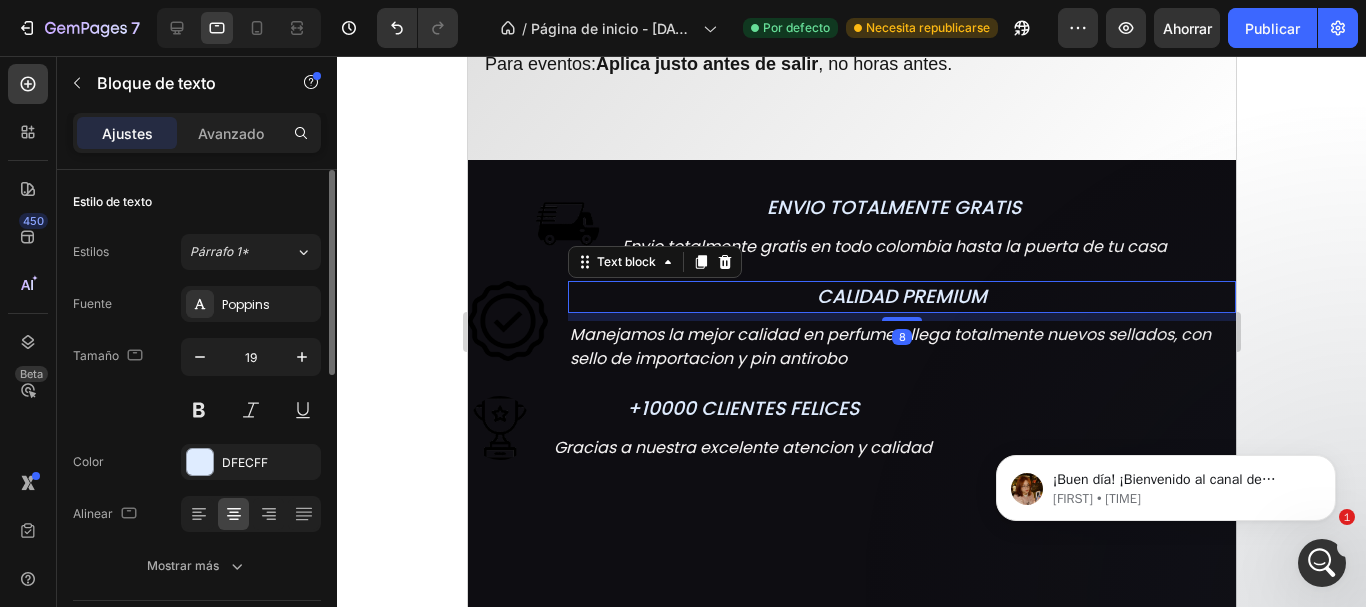 click on "Image CALIDAD PREMIUM Text block   8 Manejamos la mejor calidad en perfumes, llega totalmente nuevos sellados, con sello de importacion y pin antirobo Text block Row" at bounding box center (851, 327) 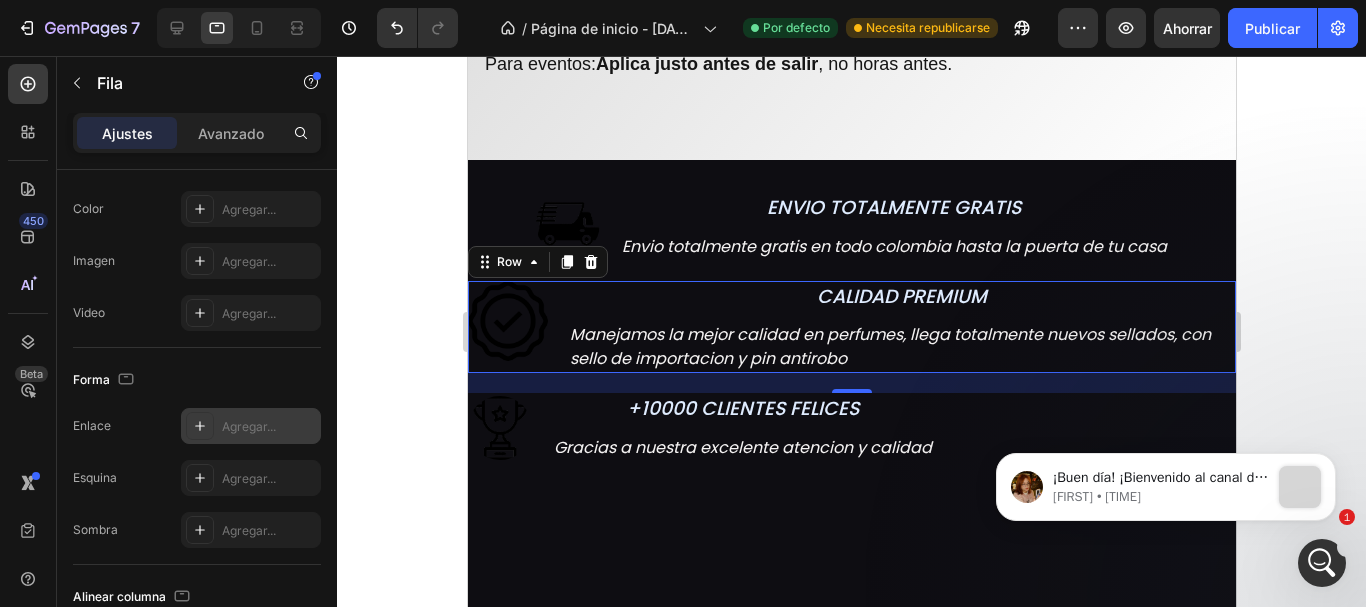 scroll, scrollTop: 902, scrollLeft: 0, axis: vertical 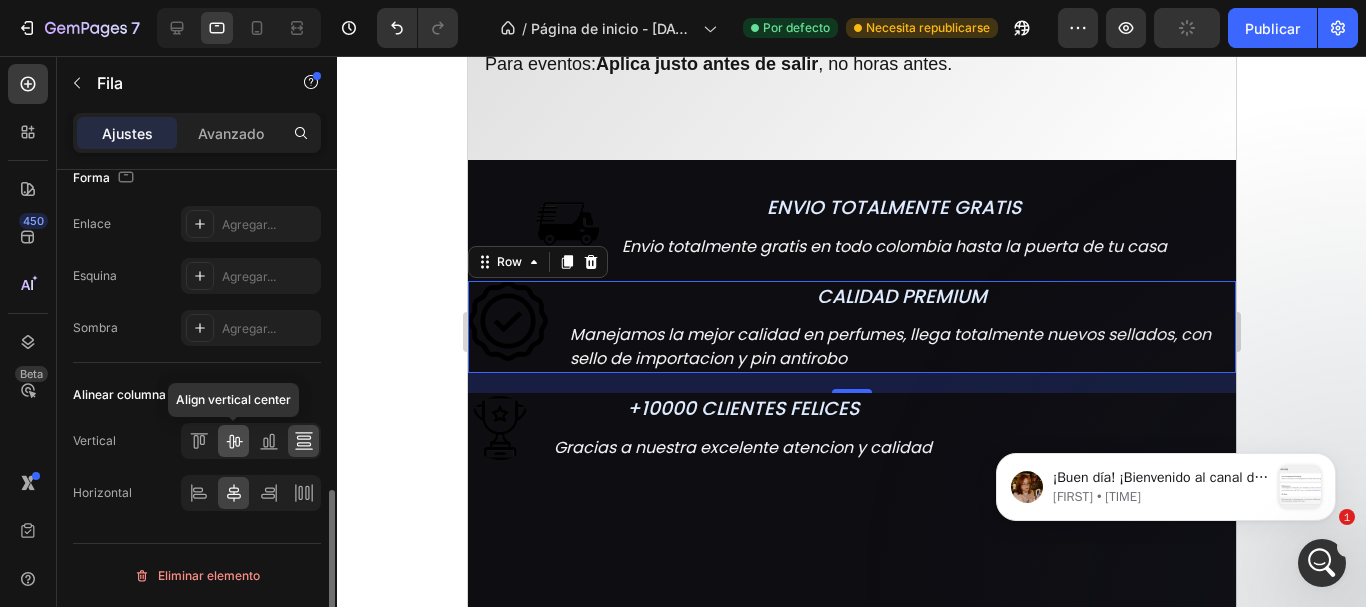 click 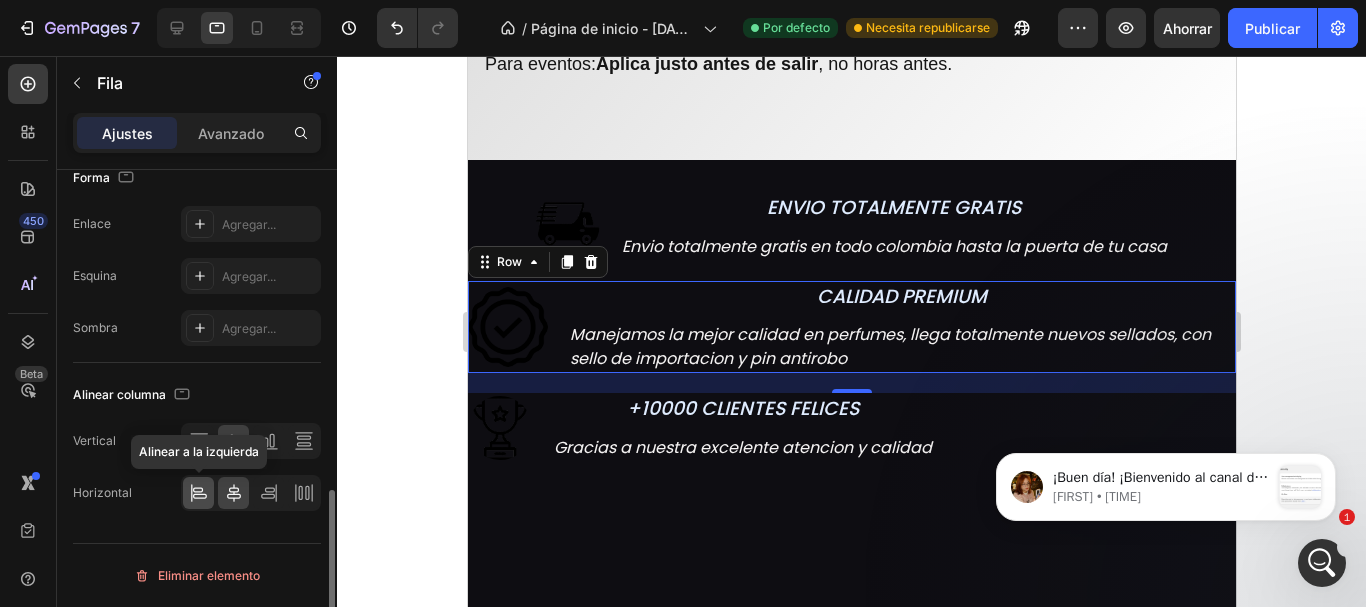 click 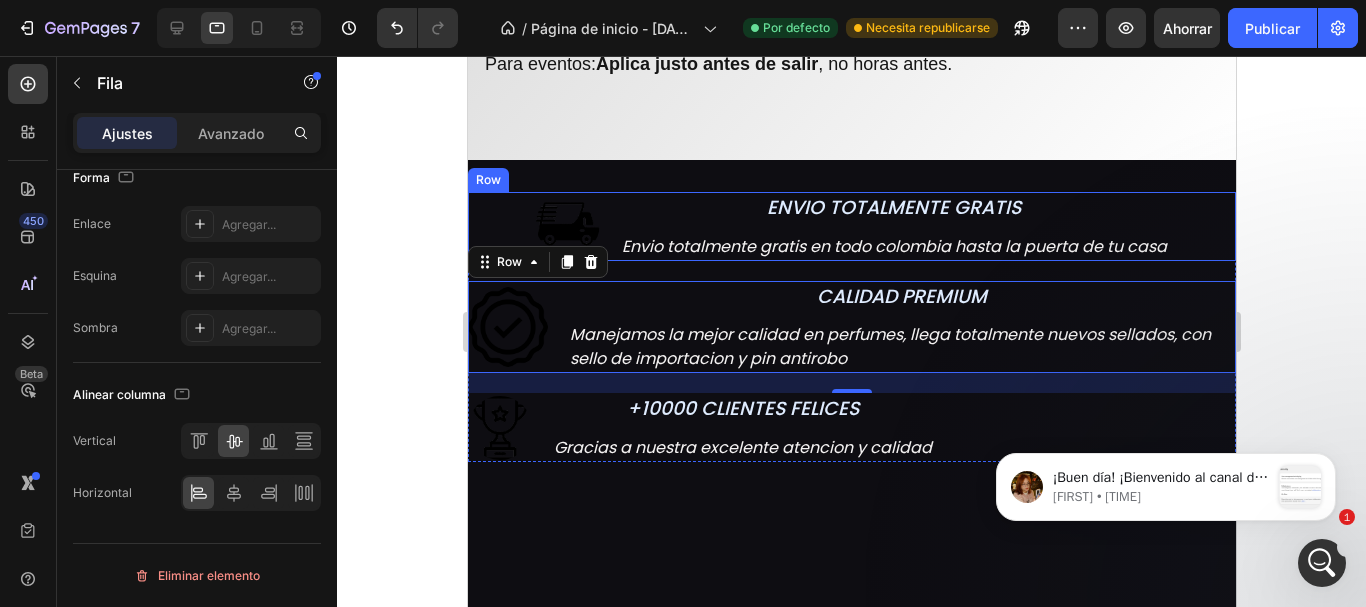 click on "Image ENVIO TOTALMENTE GRATIS Text block Envio totalmente gratis en todo colombia hasta la puerta de tu casa Text block Row" at bounding box center [851, 226] 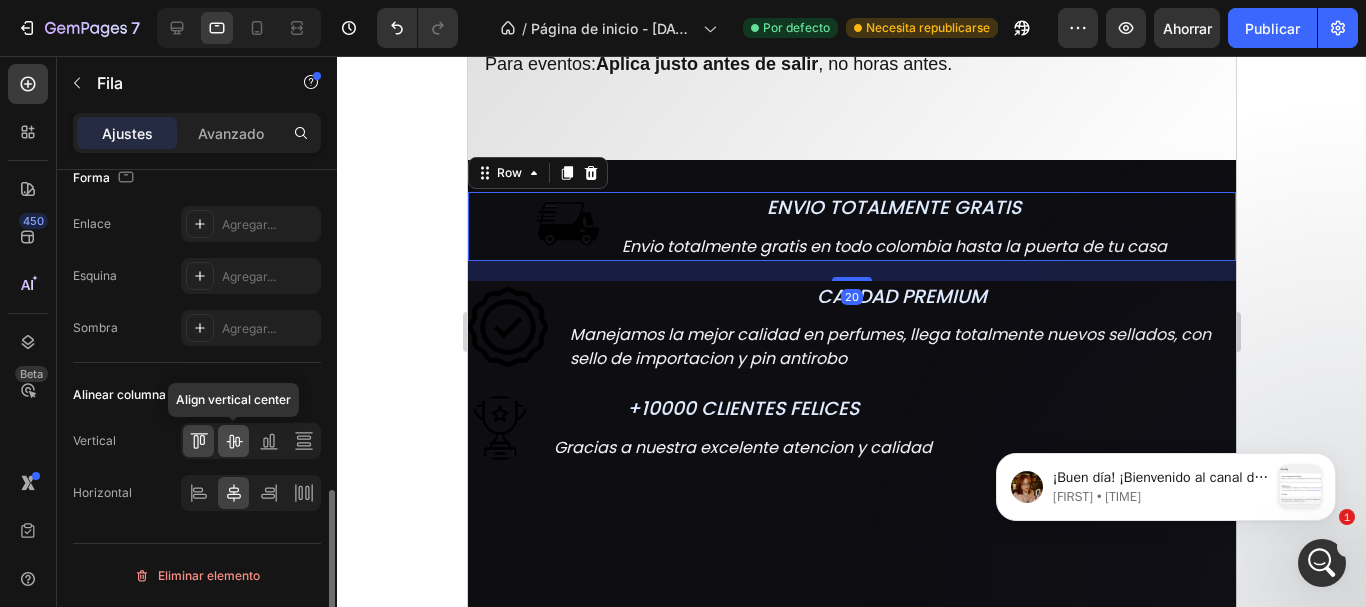 click 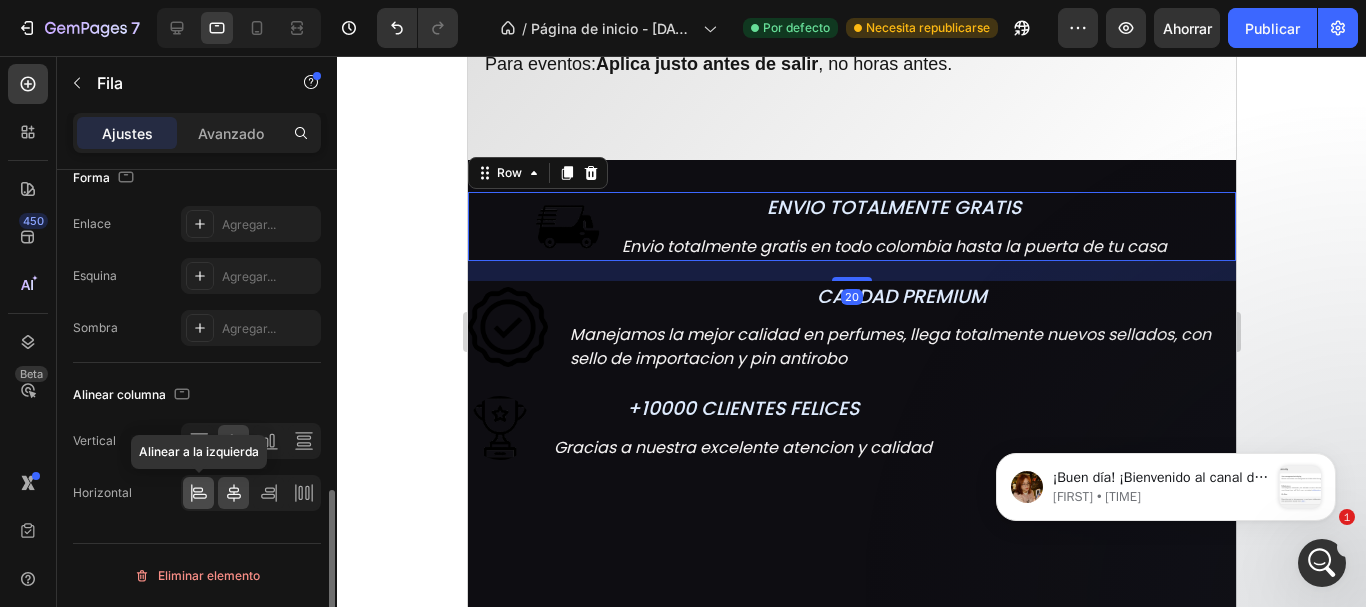 click 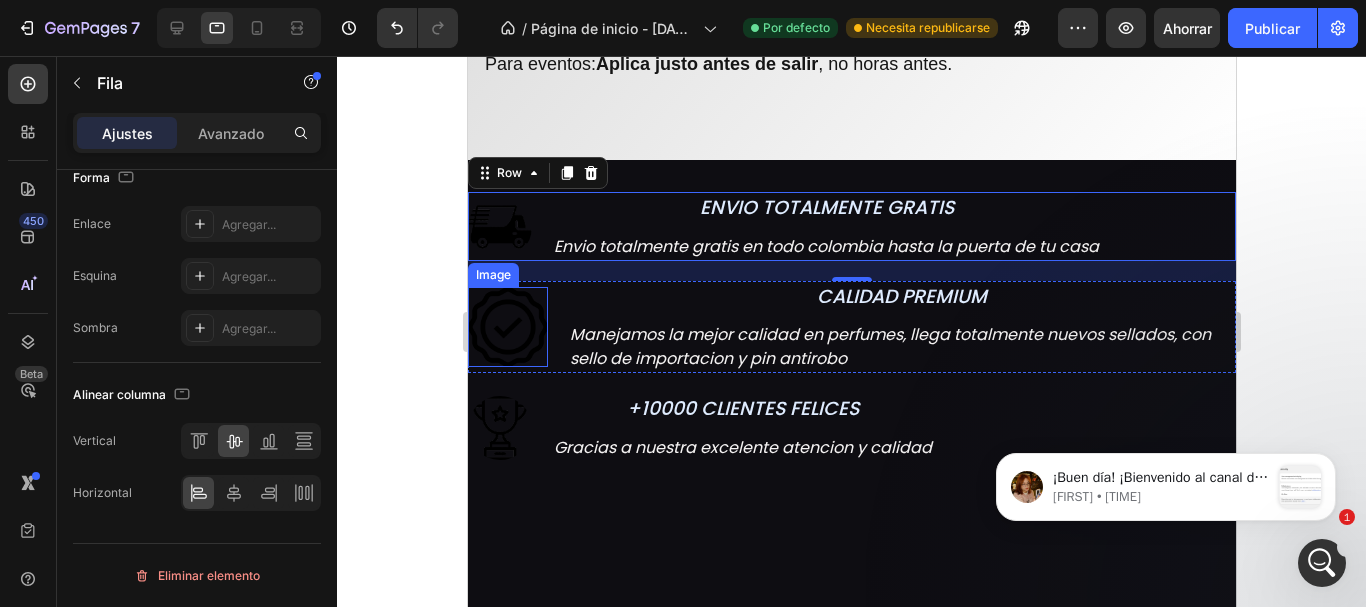 click at bounding box center [507, 327] 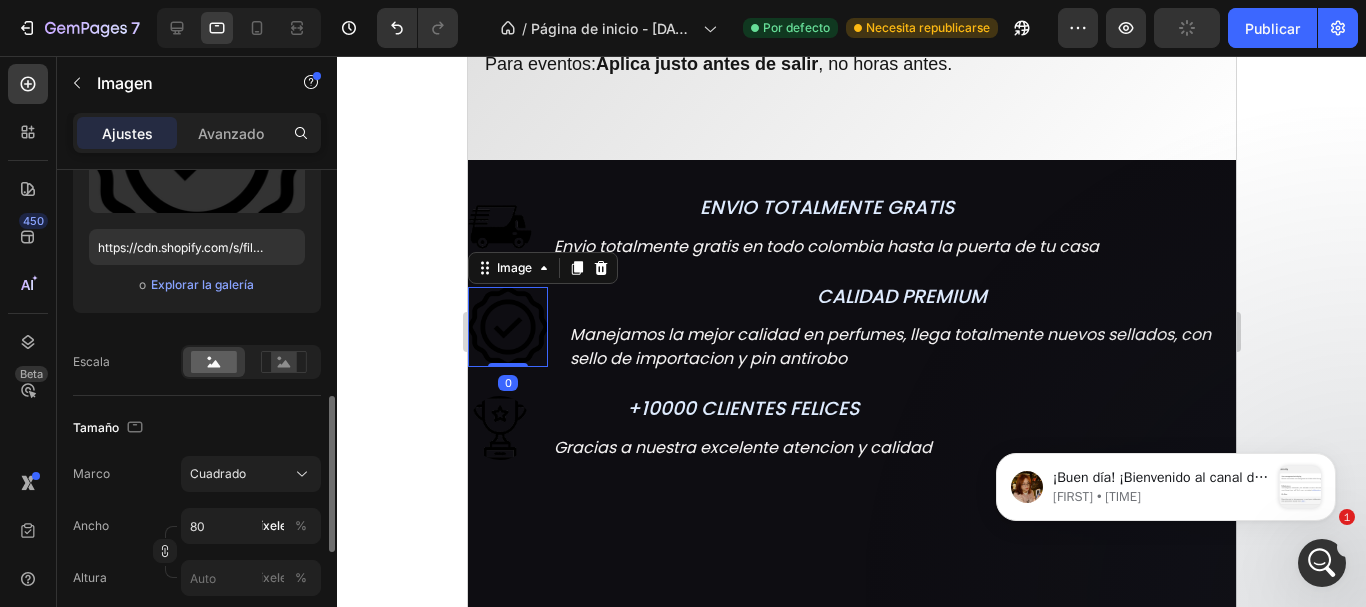 scroll, scrollTop: 400, scrollLeft: 0, axis: vertical 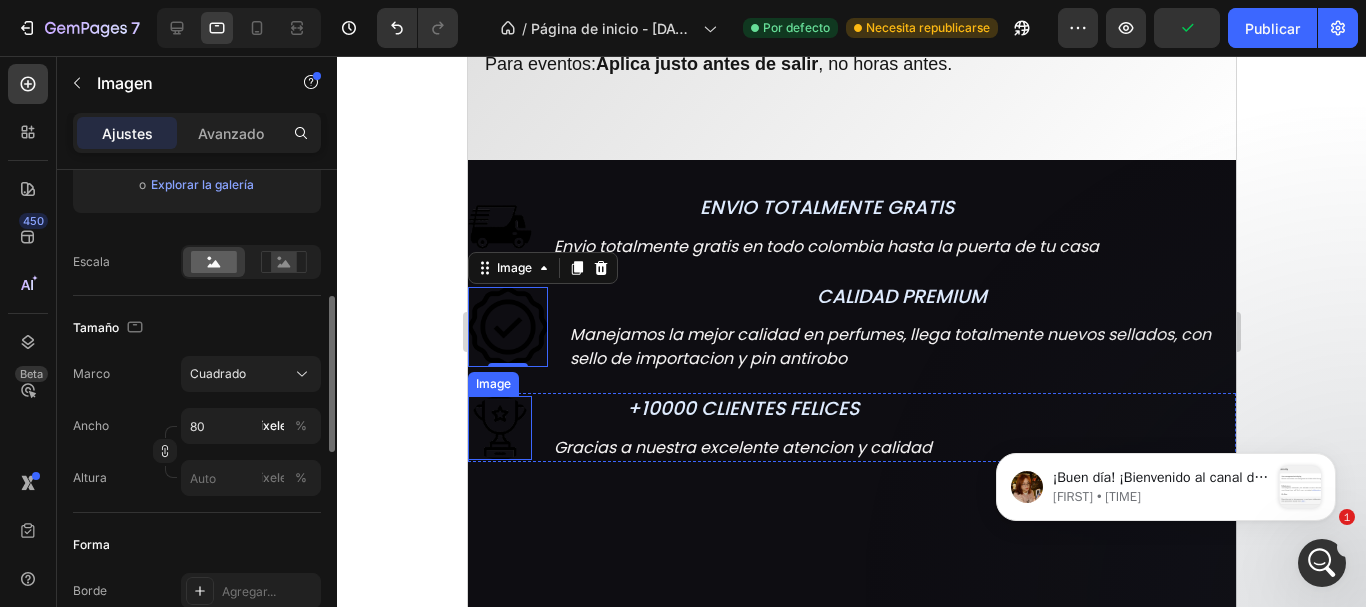 click at bounding box center [499, 428] 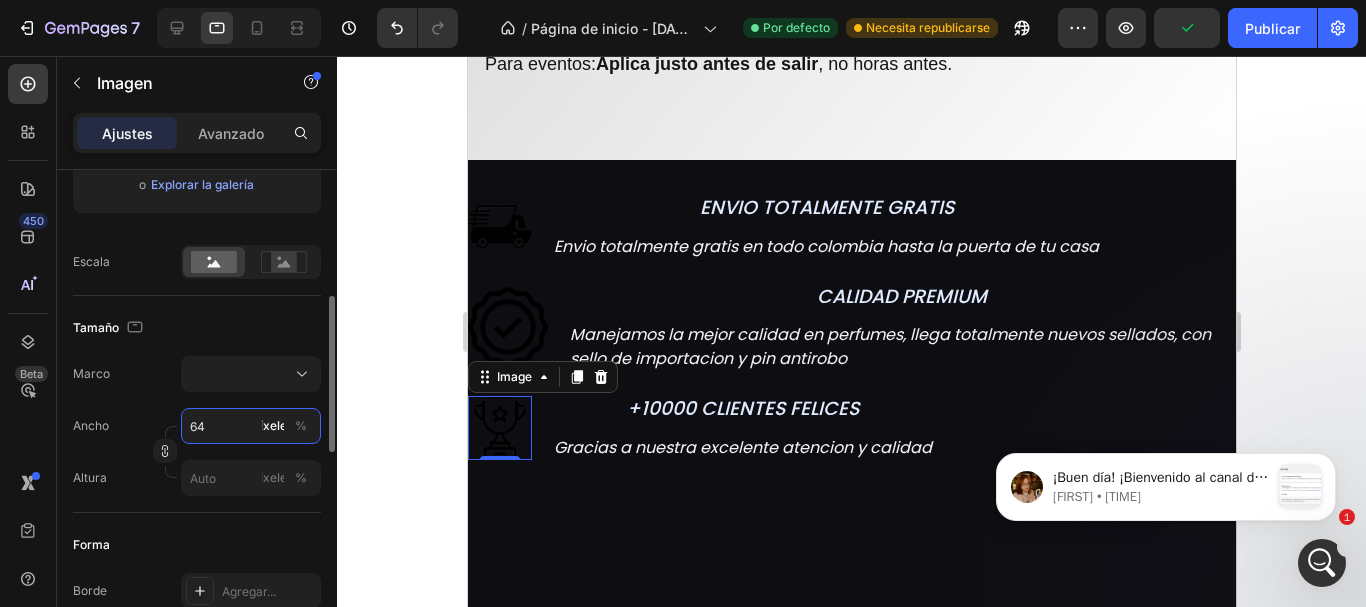 click on "64" at bounding box center (251, 426) 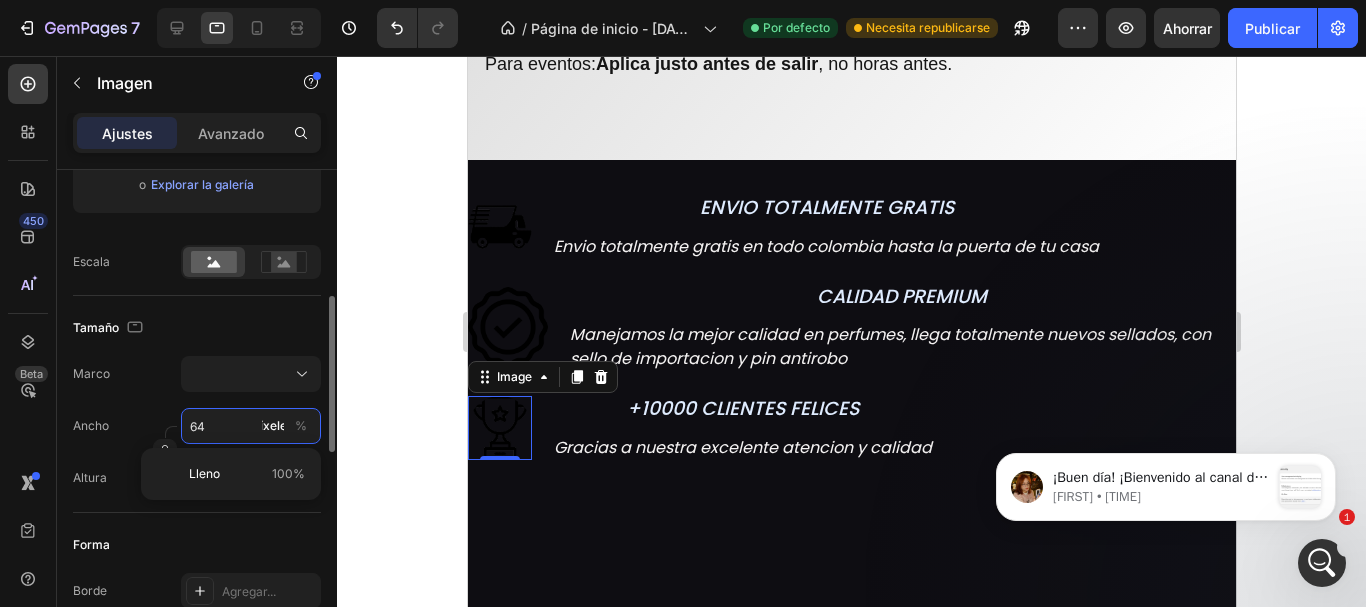 type on "8" 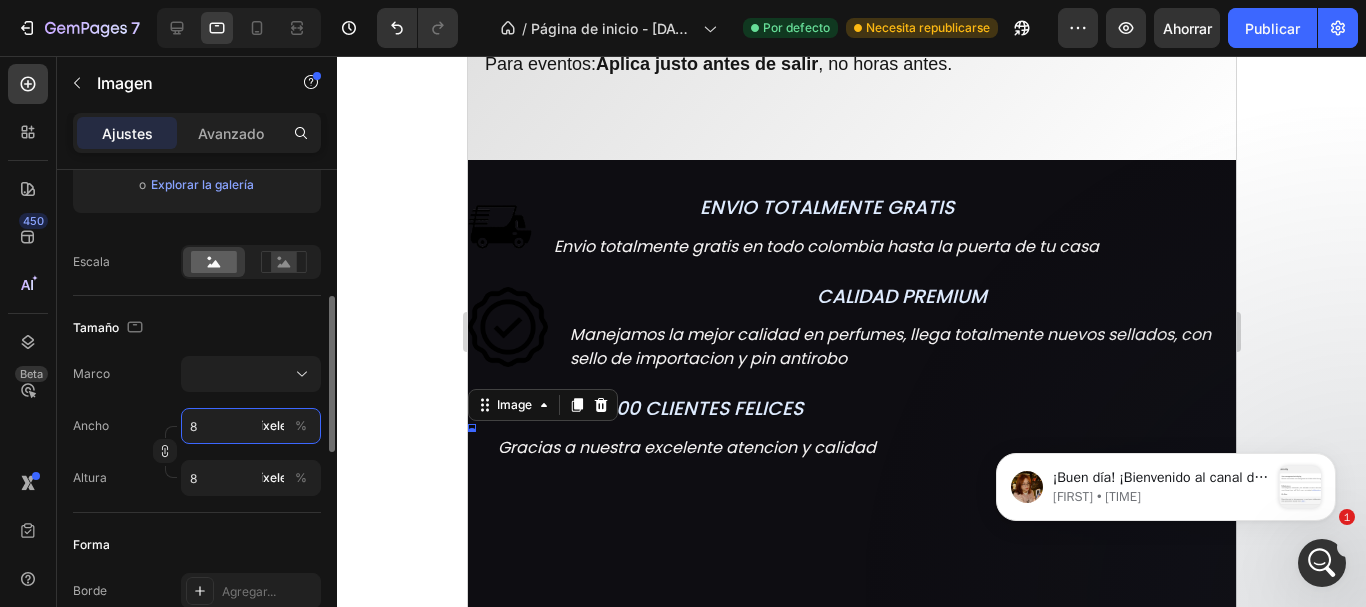type on "80" 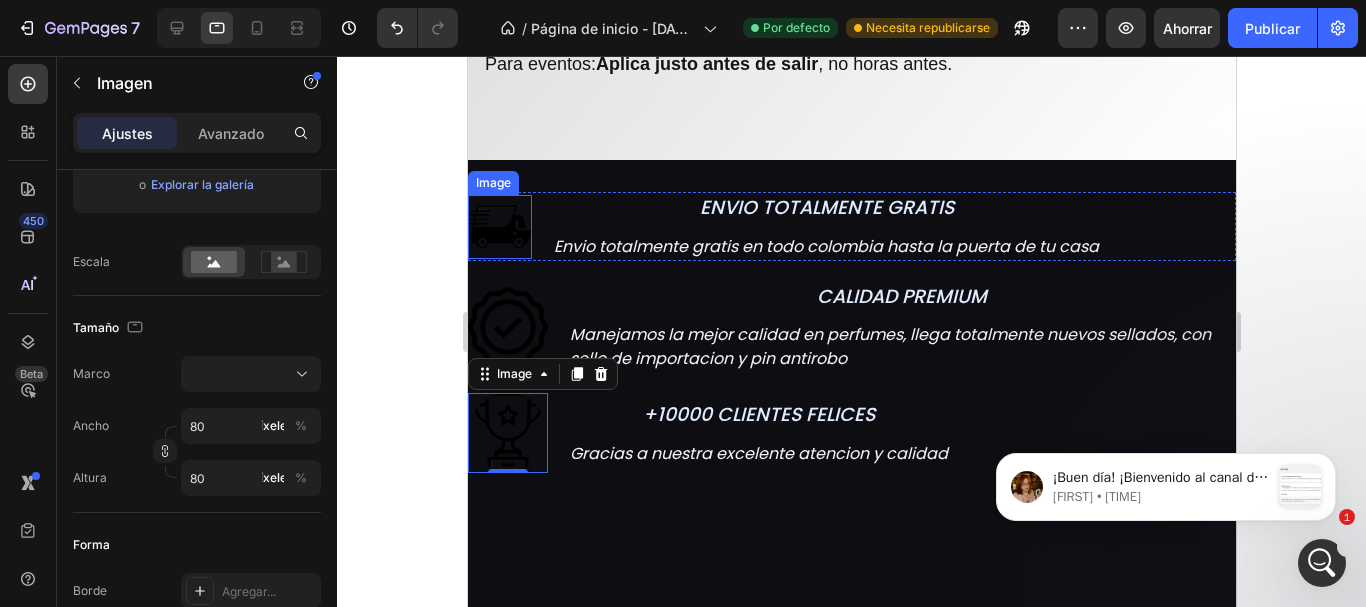 click at bounding box center (499, 227) 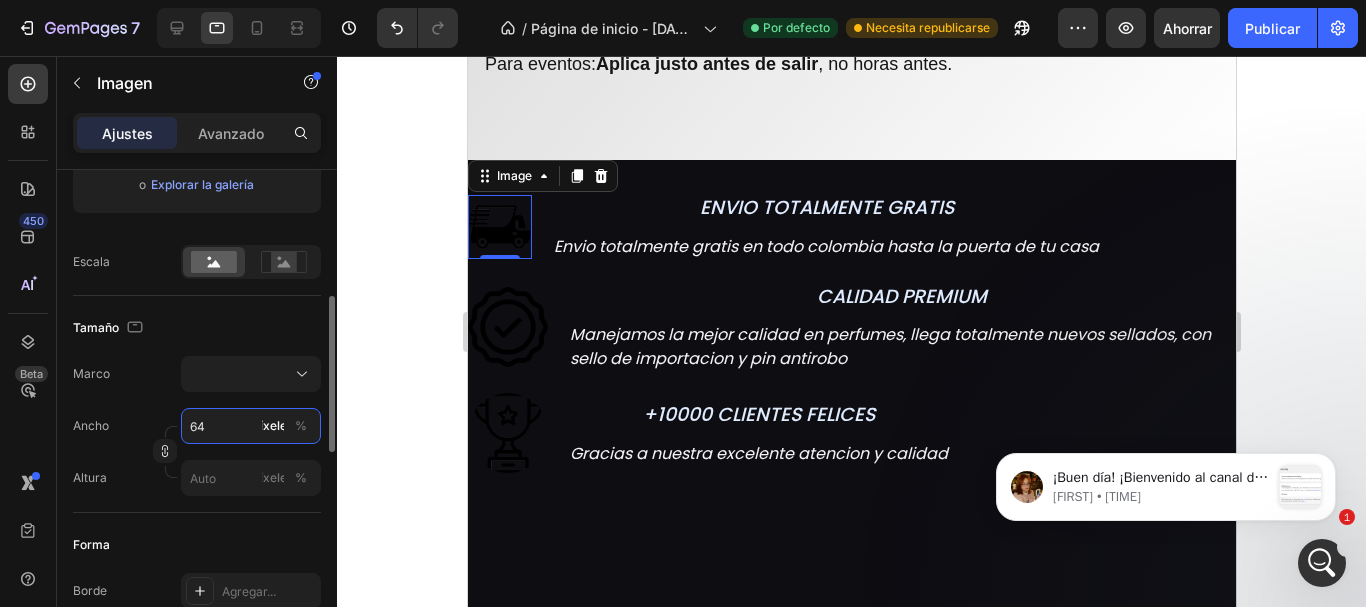click on "64" at bounding box center (251, 426) 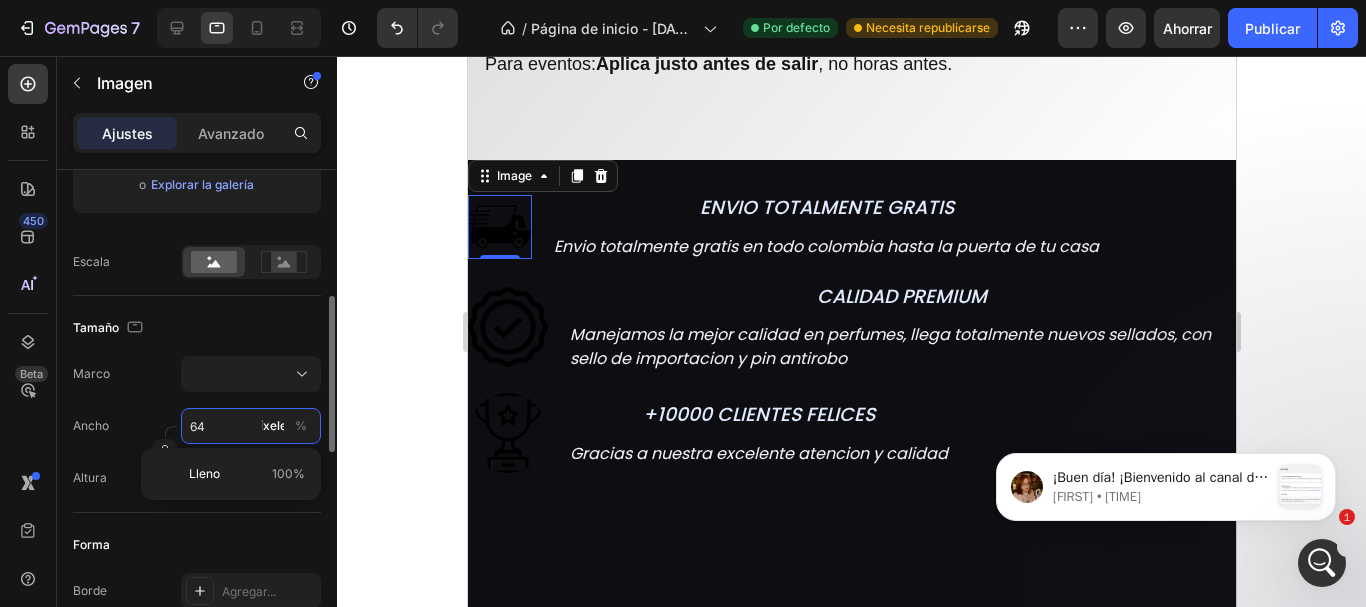type on "8" 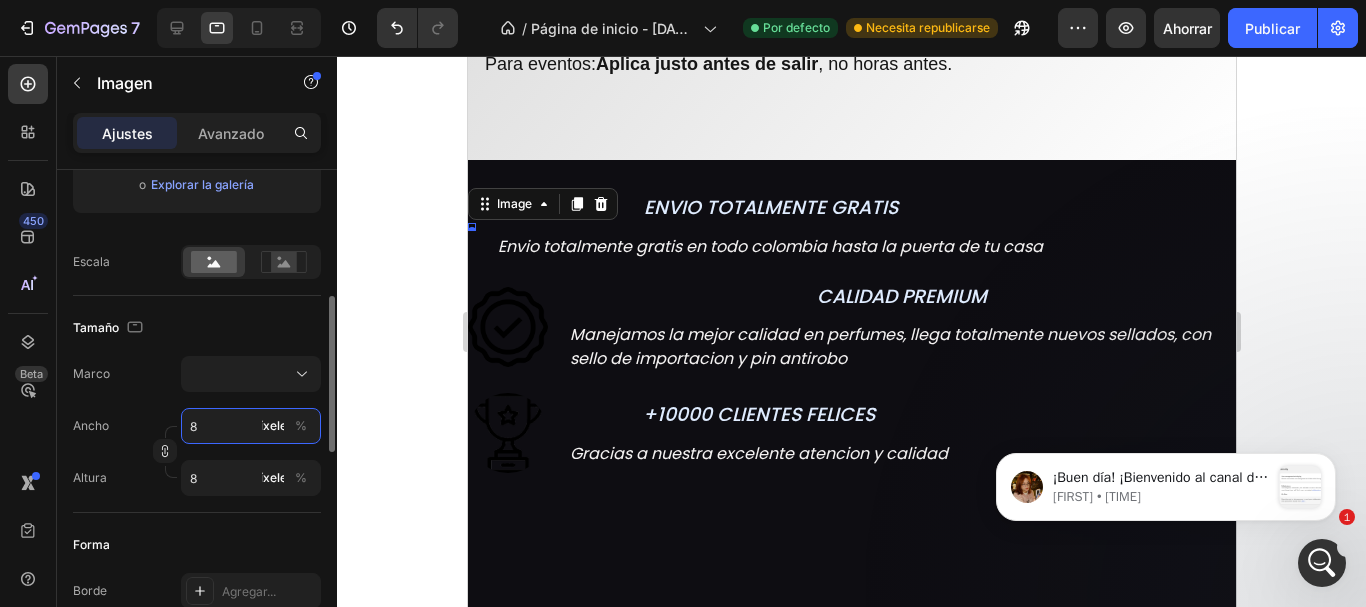 type on "80" 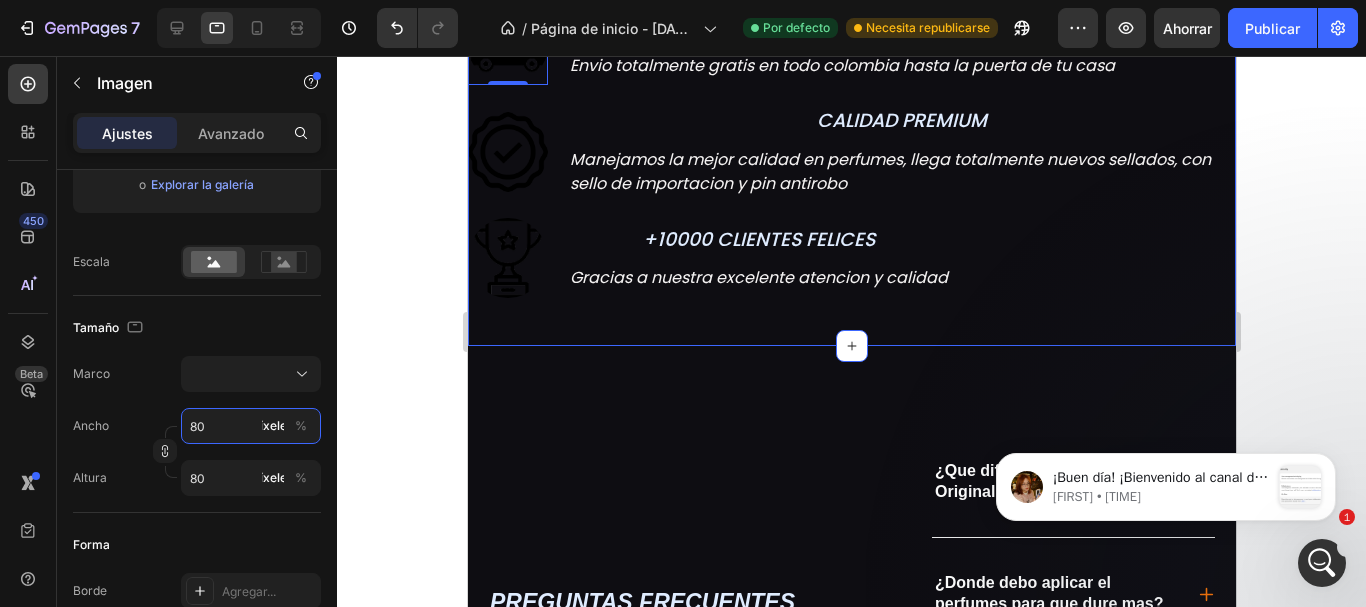 scroll, scrollTop: 2238, scrollLeft: 0, axis: vertical 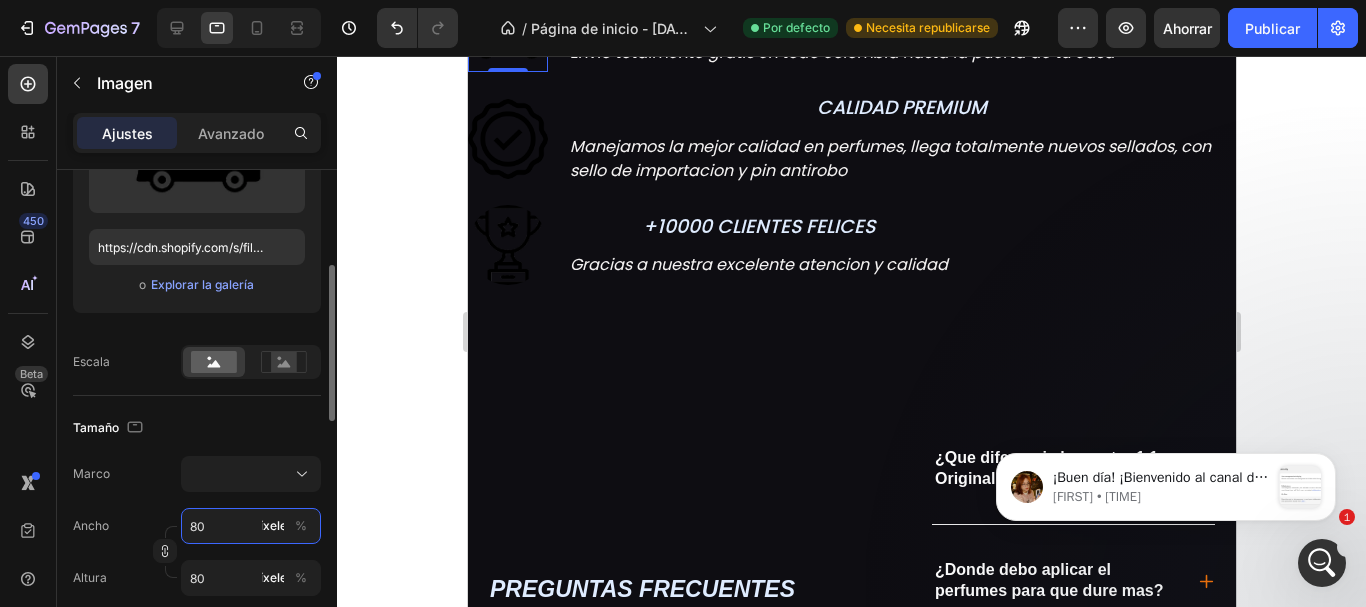 click on "80" at bounding box center (251, 526) 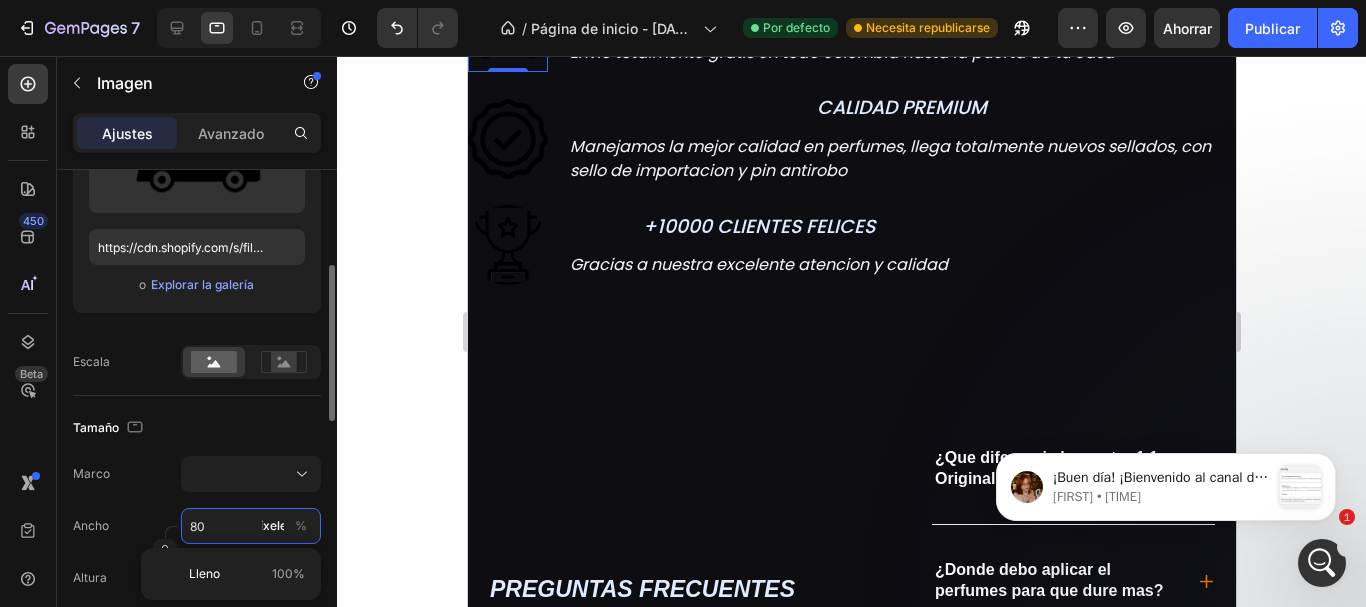 type on "8" 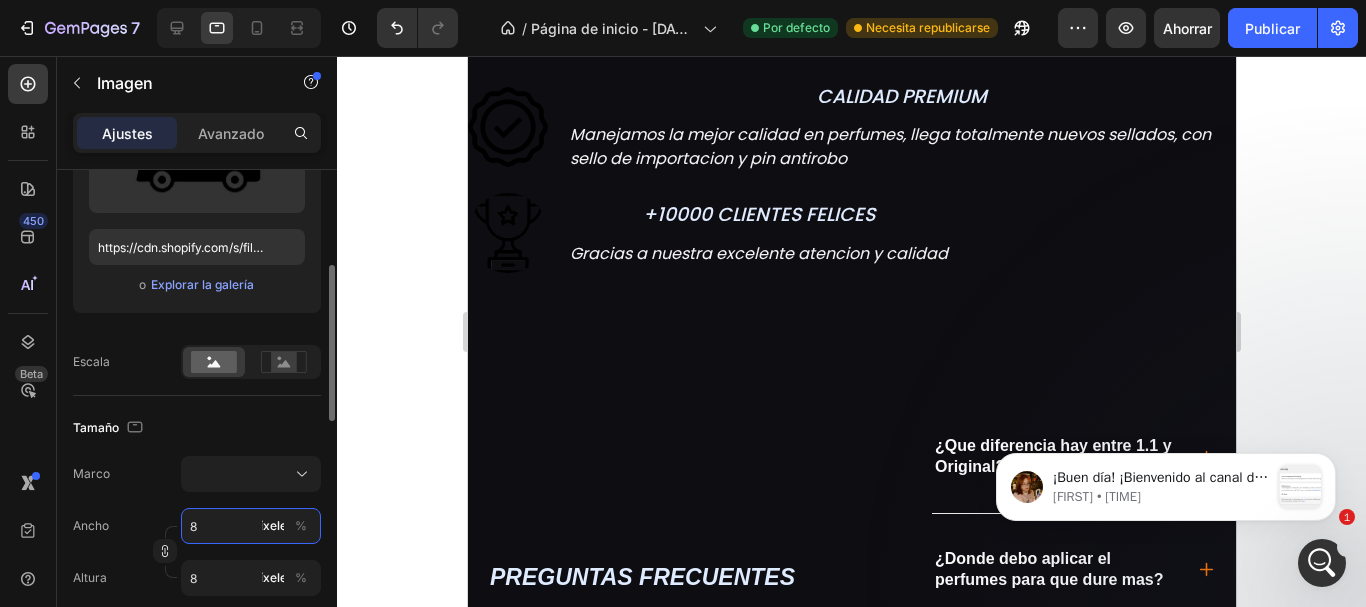 type 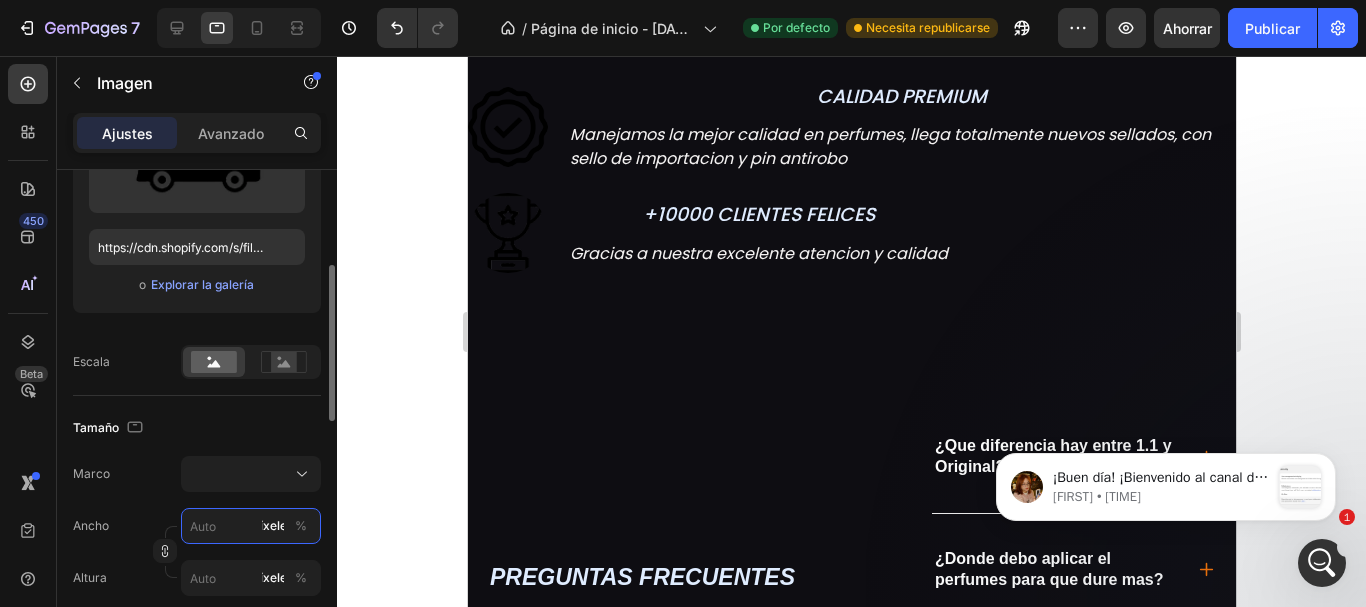 type on "7" 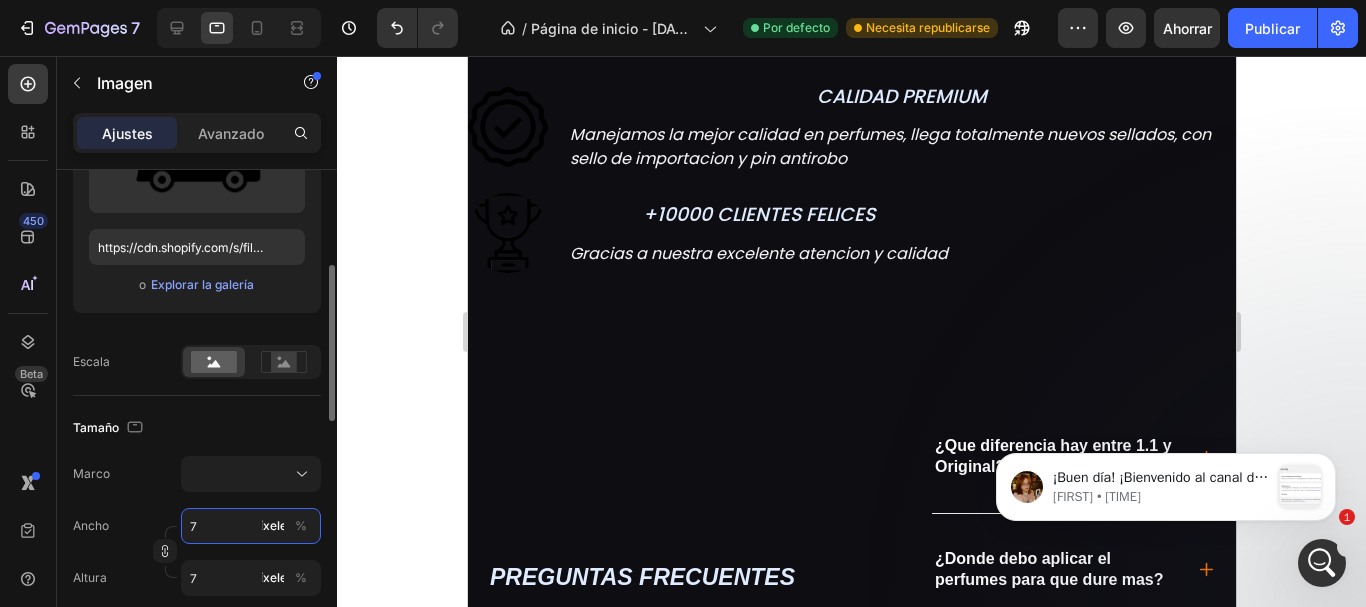 type on "70" 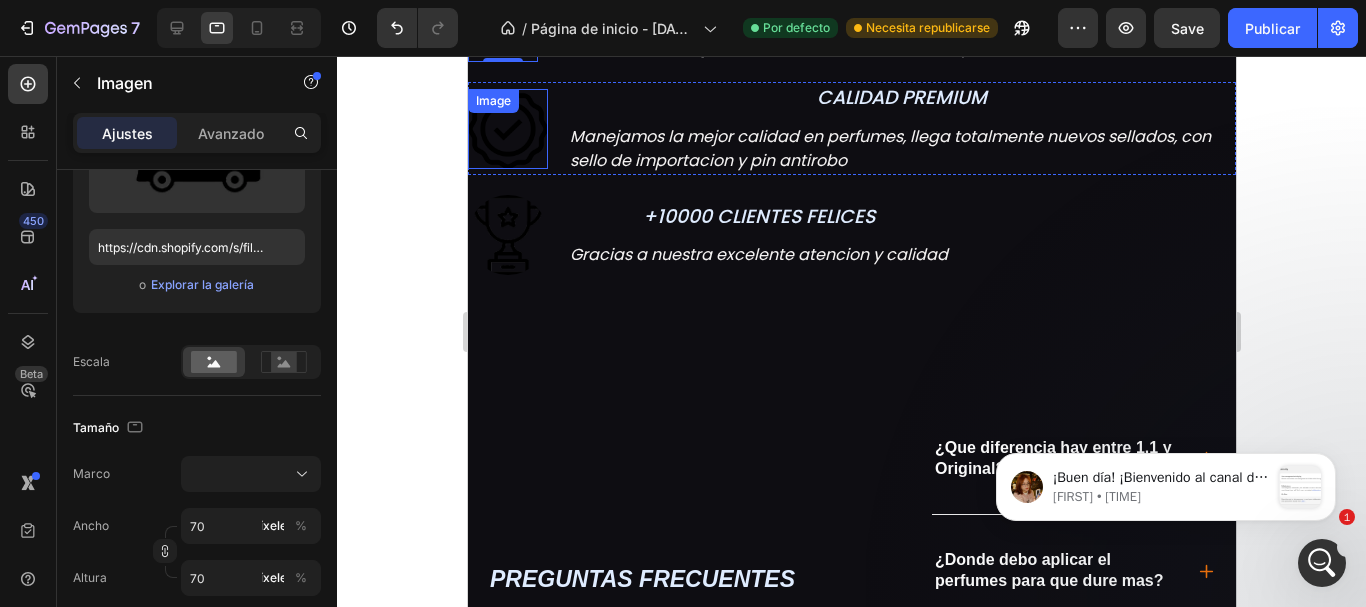 click at bounding box center (507, 129) 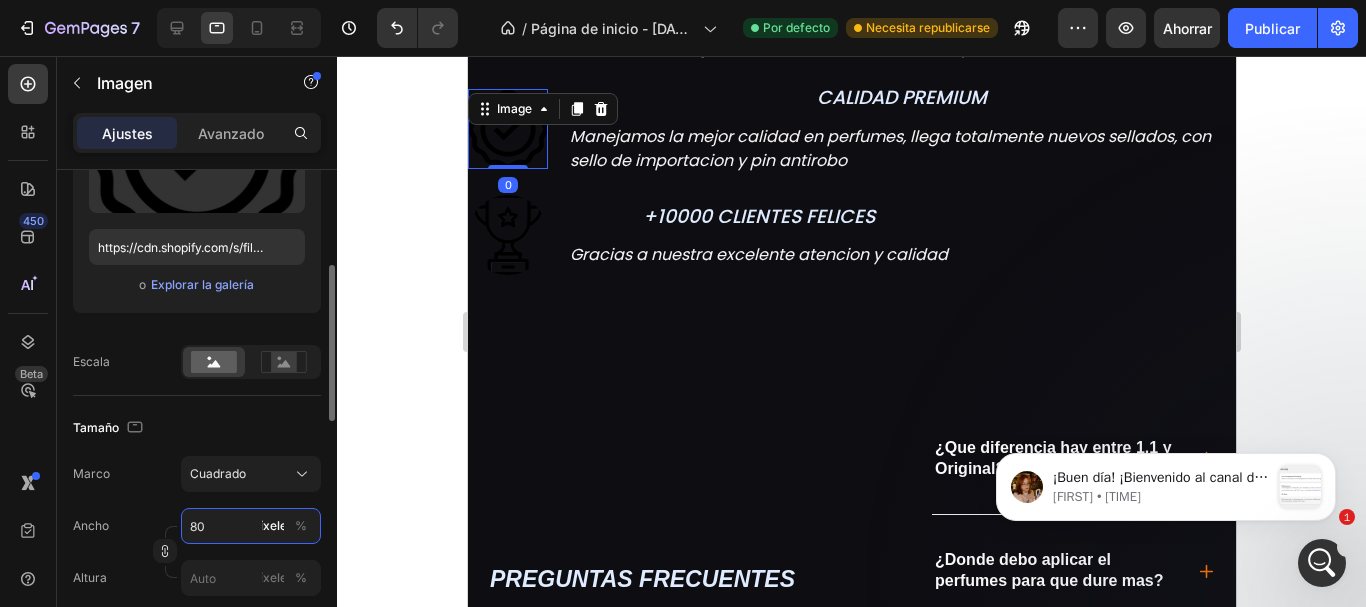 click on "80" at bounding box center (251, 526) 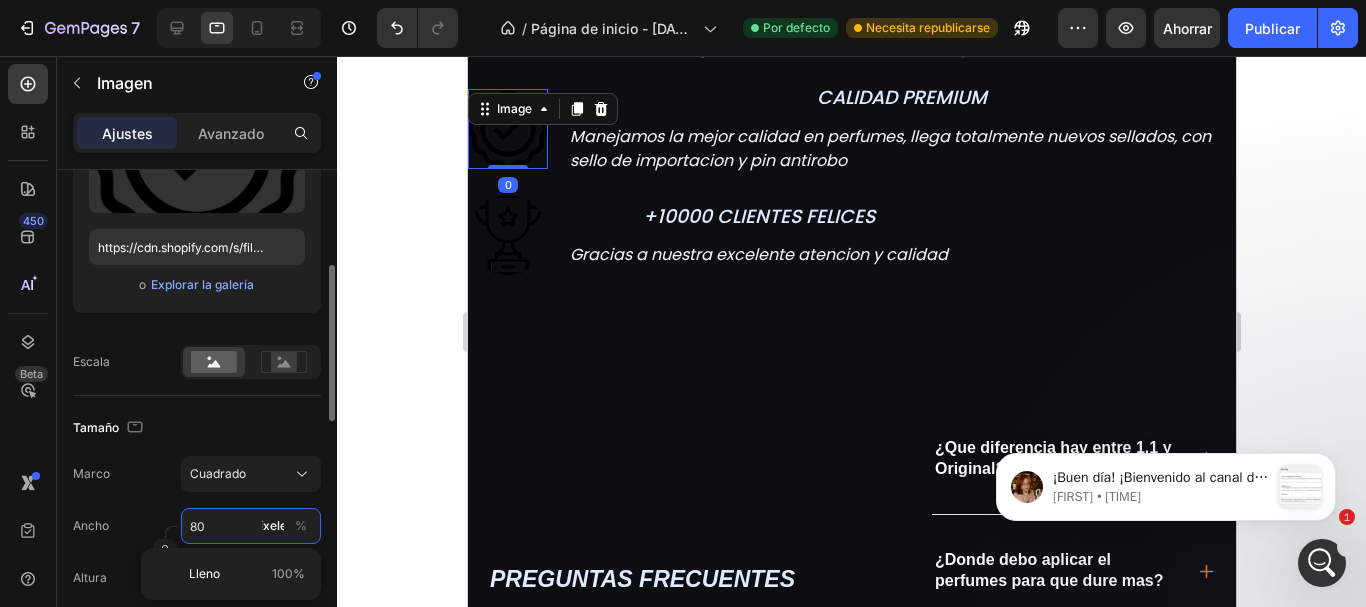 type on "7" 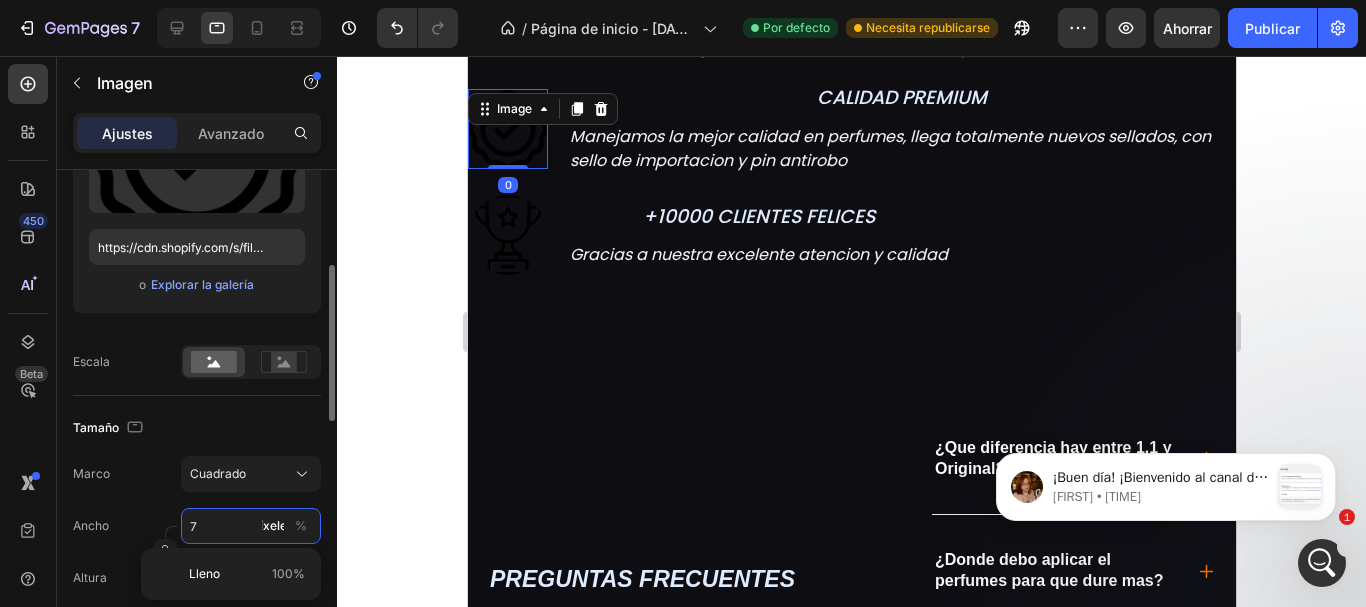 type on "70" 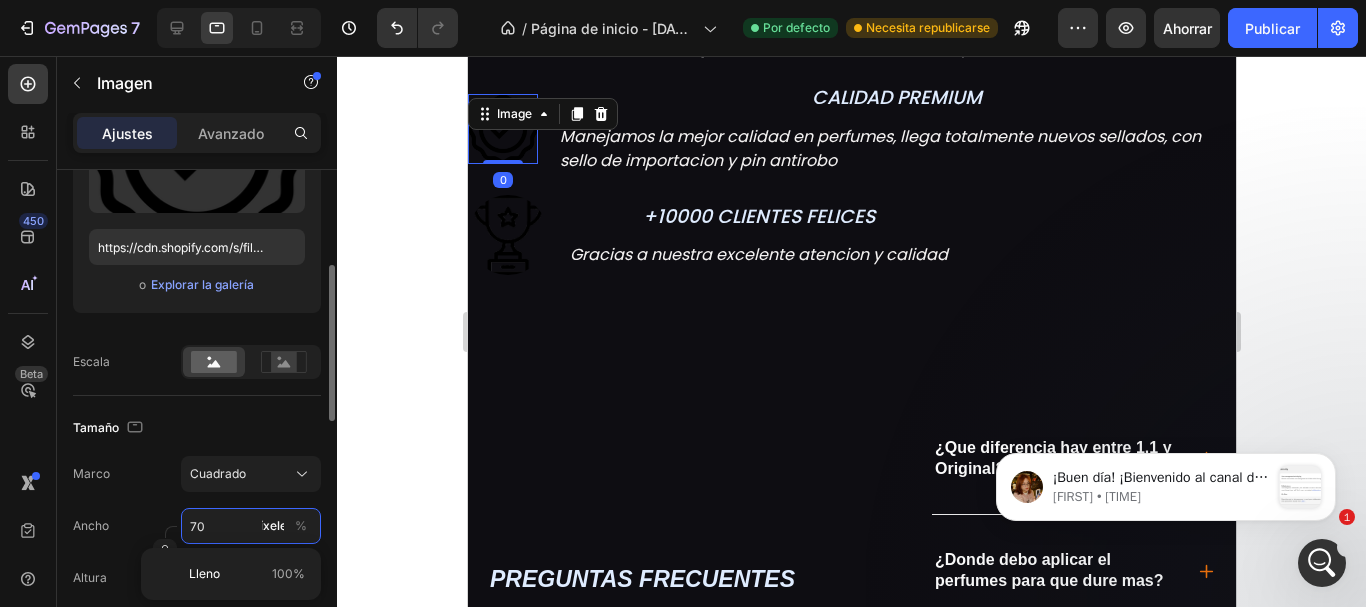 type on "70" 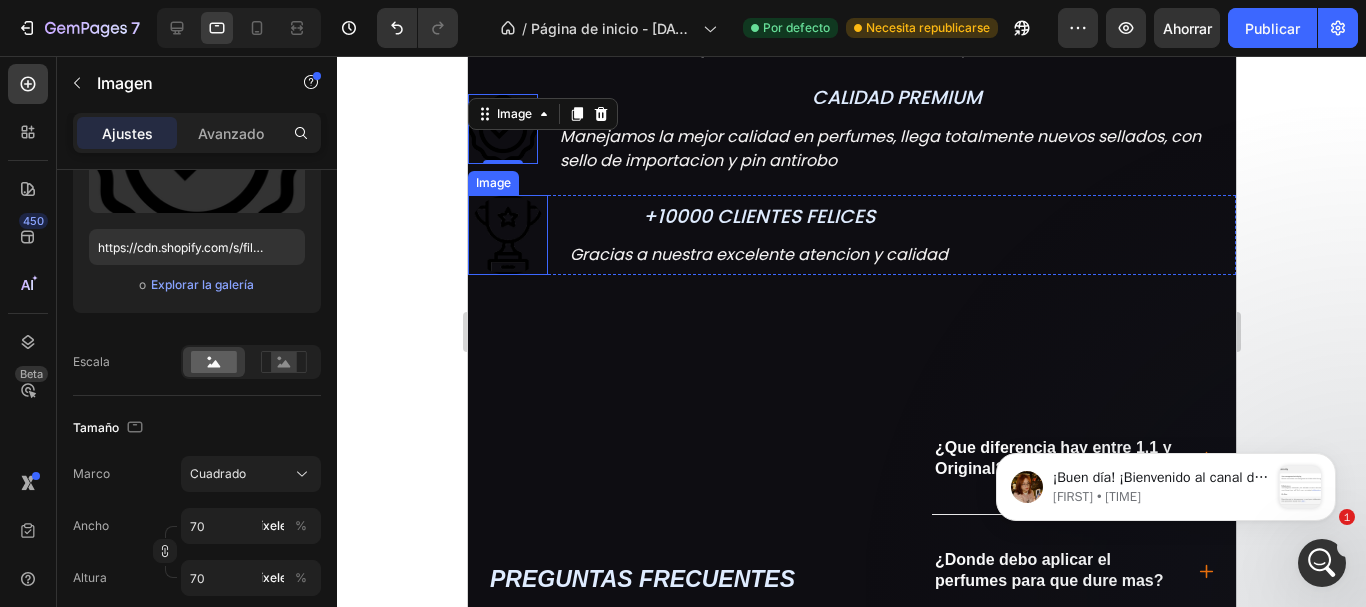 click at bounding box center (507, 235) 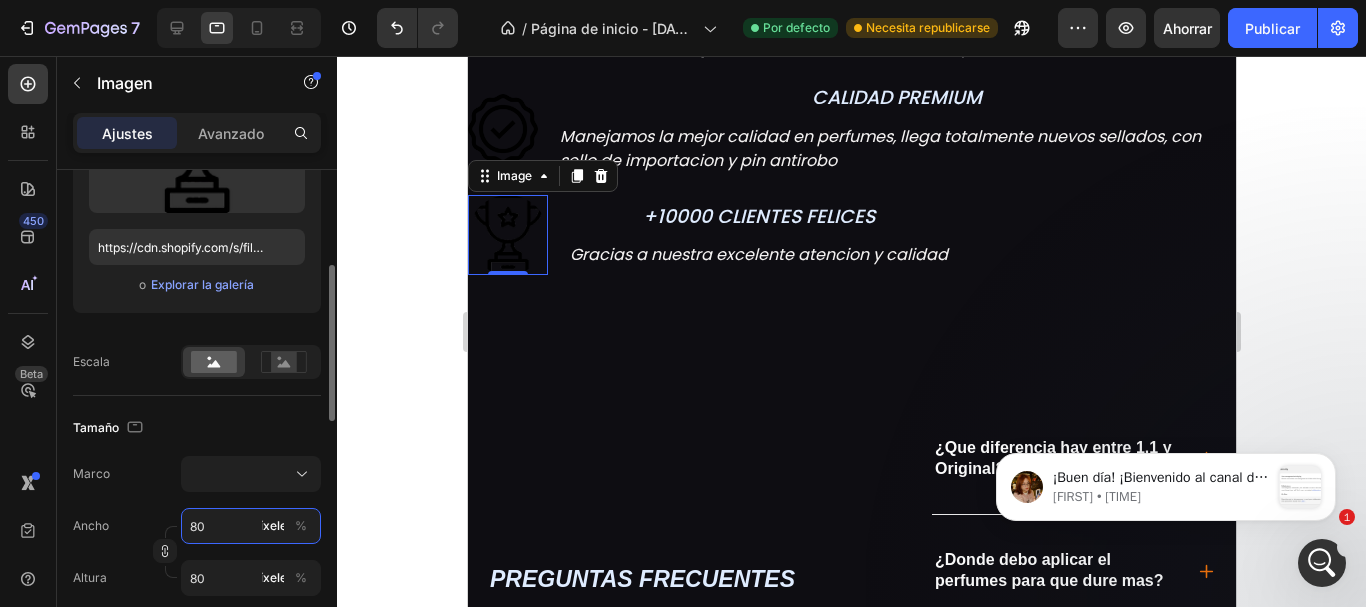 click on "80" at bounding box center [251, 526] 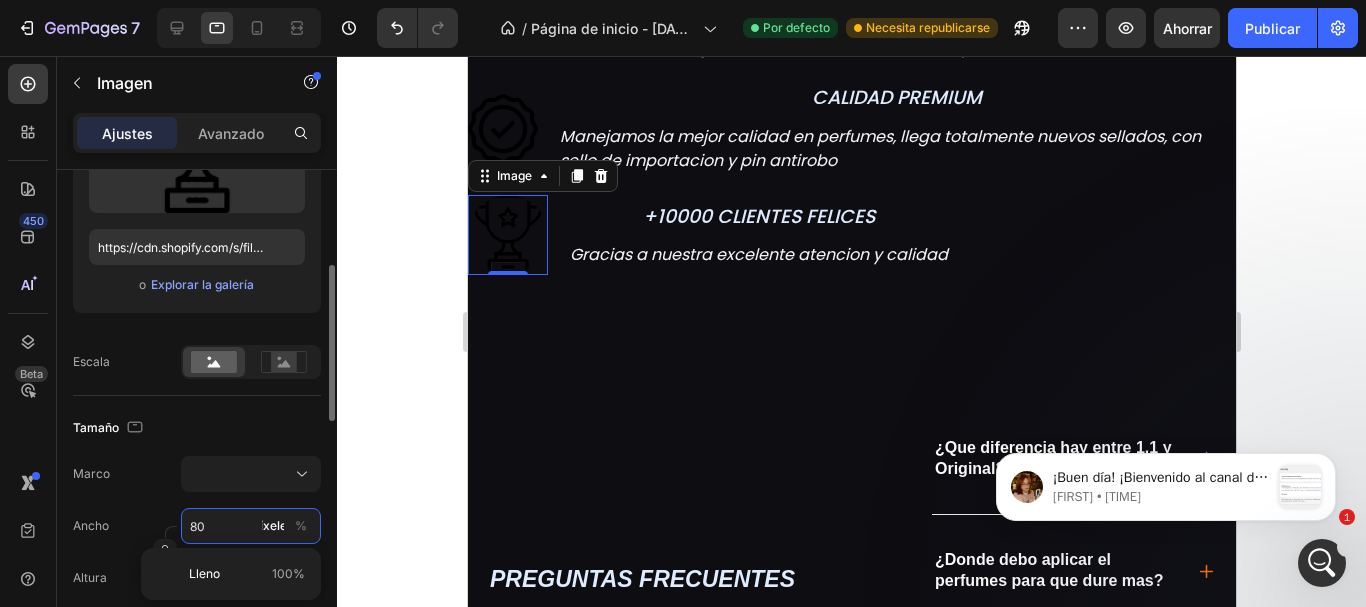 type on "7" 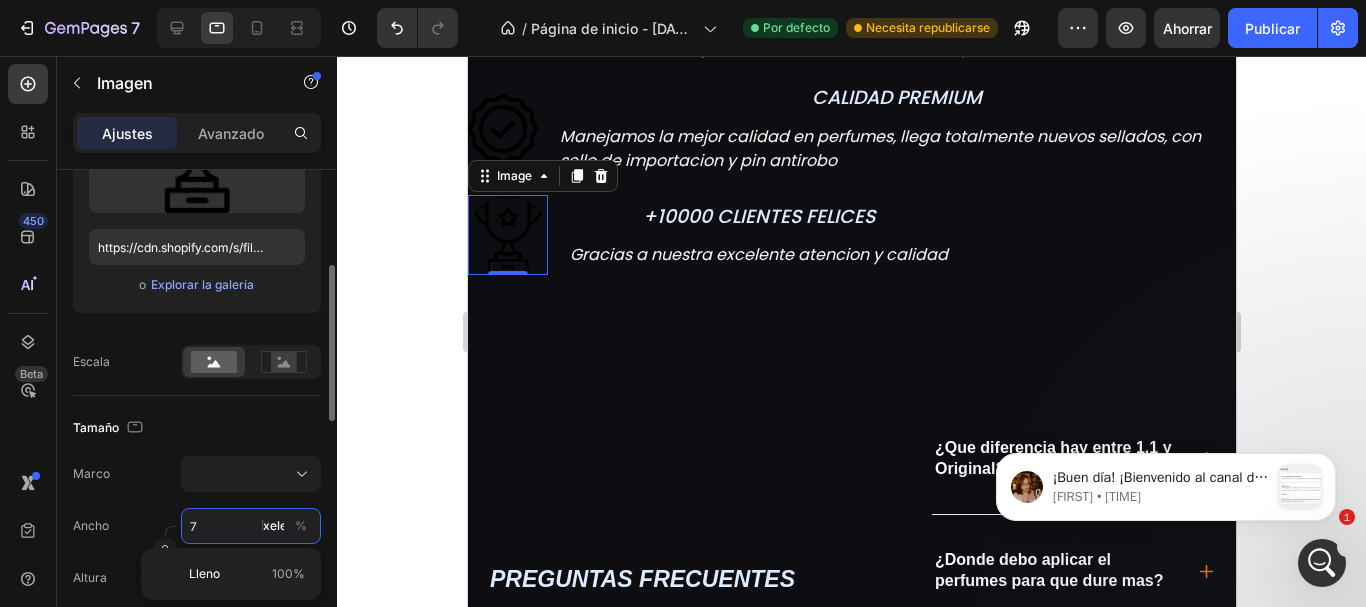 type on "70" 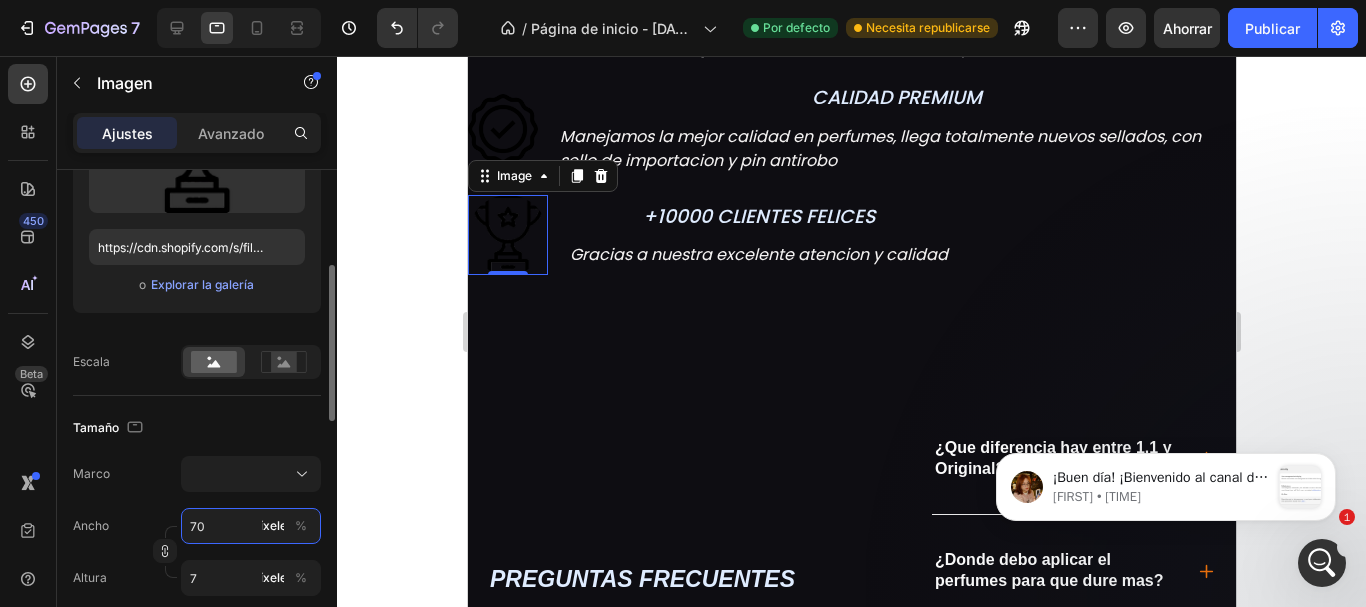 type on "70" 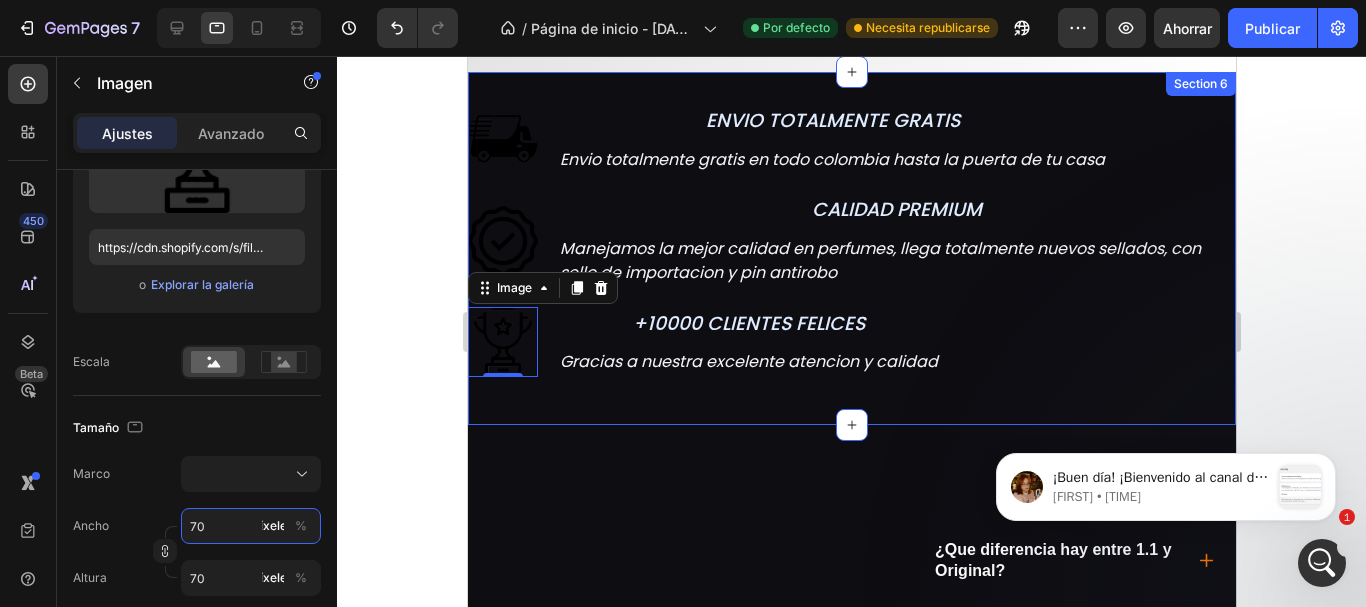 scroll, scrollTop: 2038, scrollLeft: 0, axis: vertical 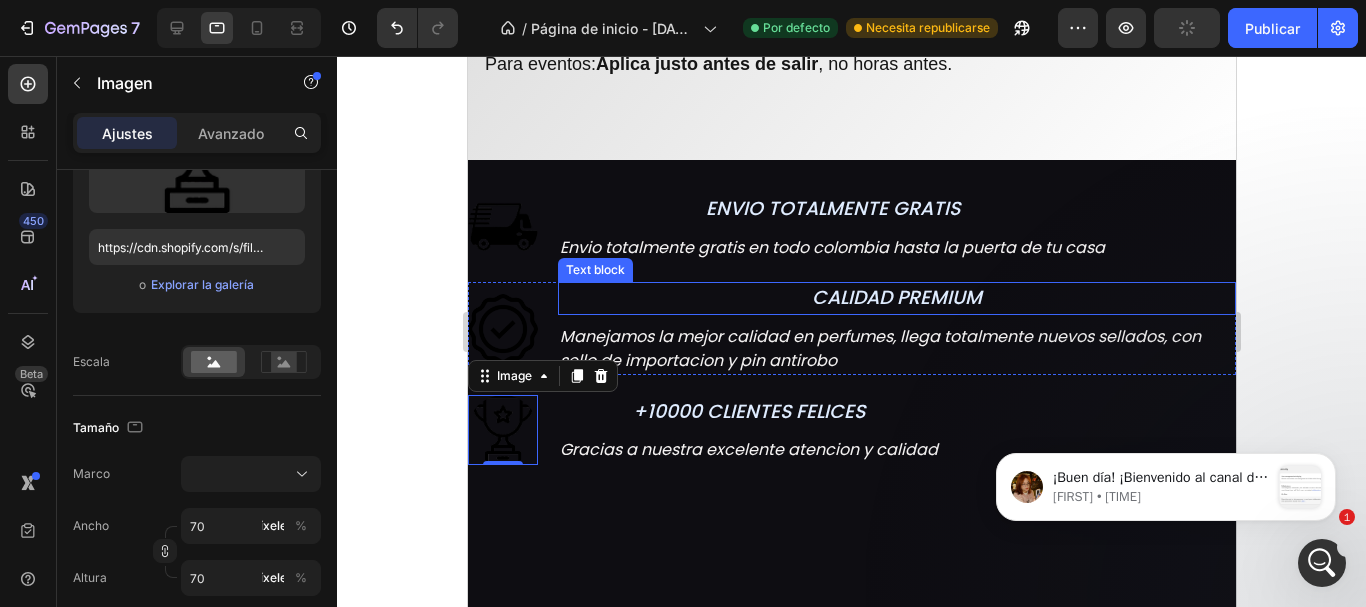 click on "CALIDAD PREMIUM" at bounding box center [896, 297] 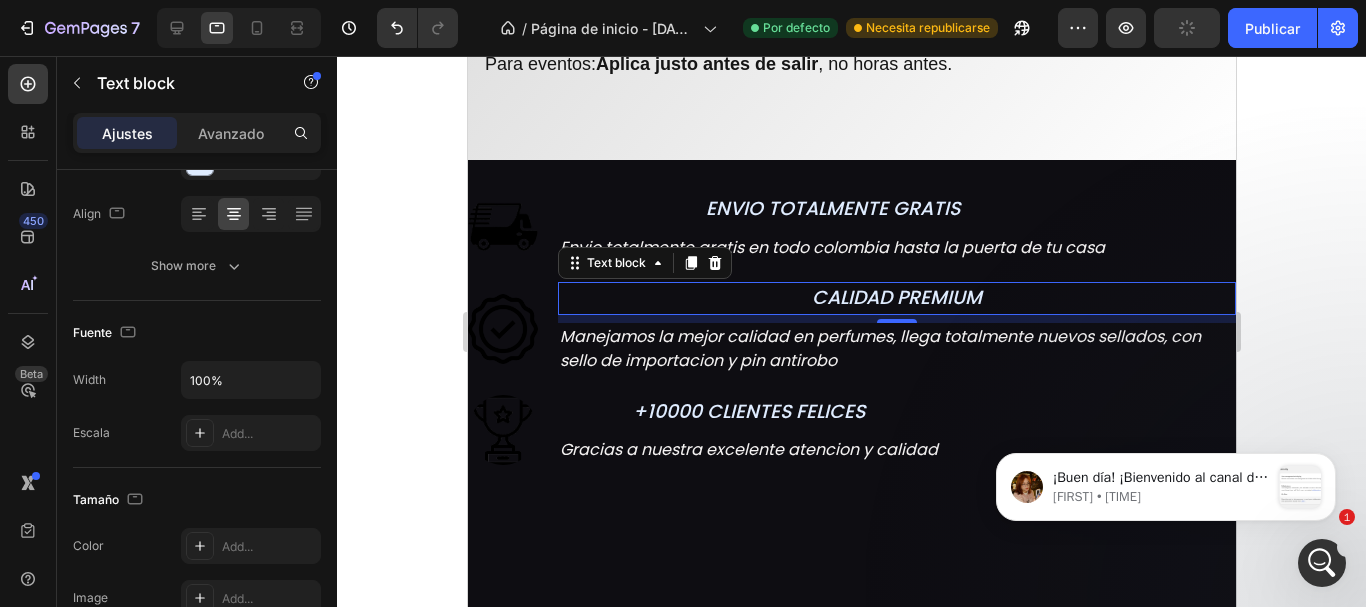 scroll, scrollTop: 0, scrollLeft: 0, axis: both 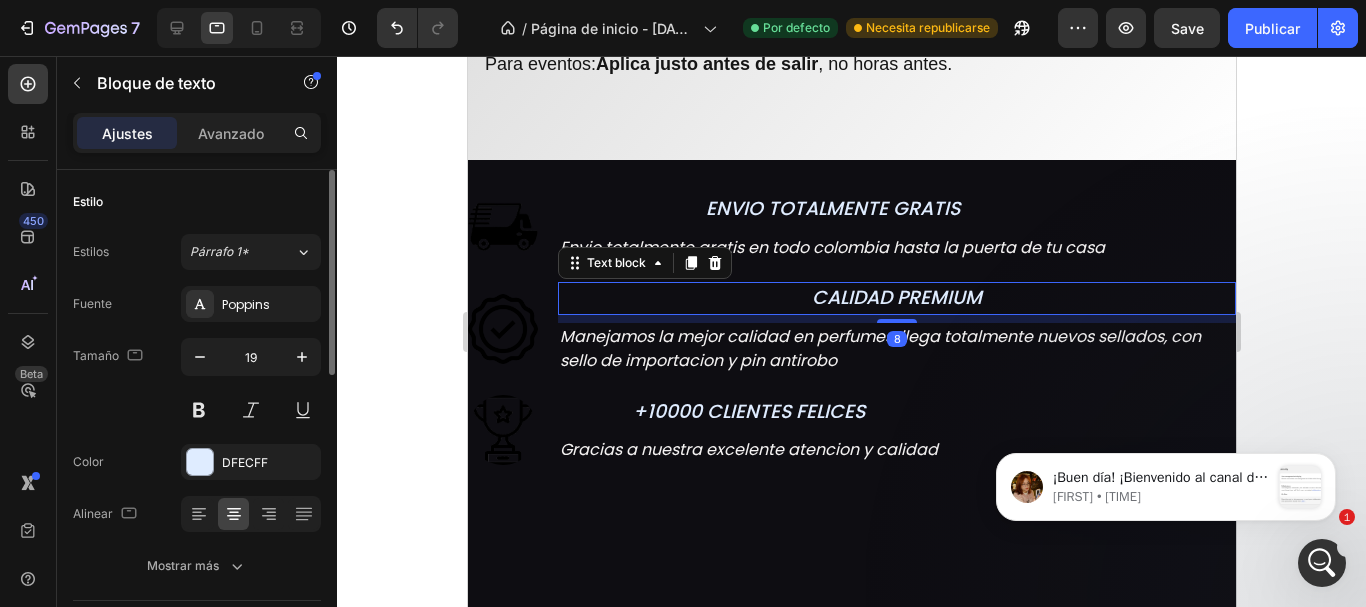 click on "CALIDAD PREMIUM" at bounding box center [896, 298] 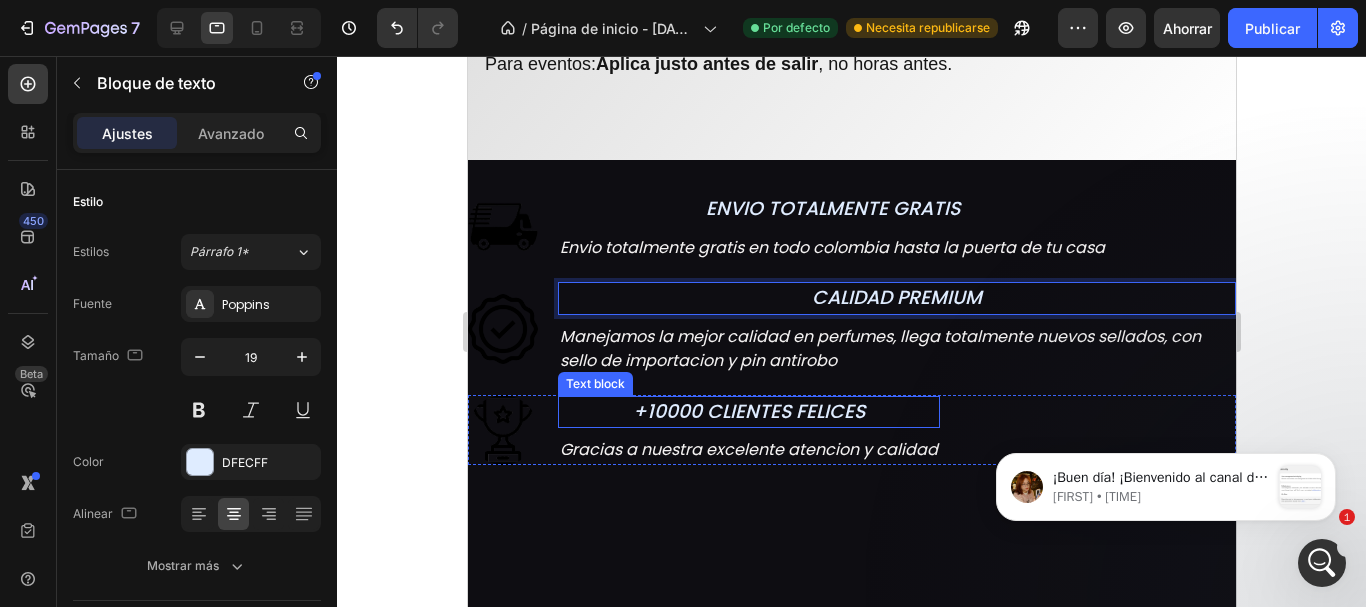 click on "+10000 CLIENTES FELICES" at bounding box center (748, 411) 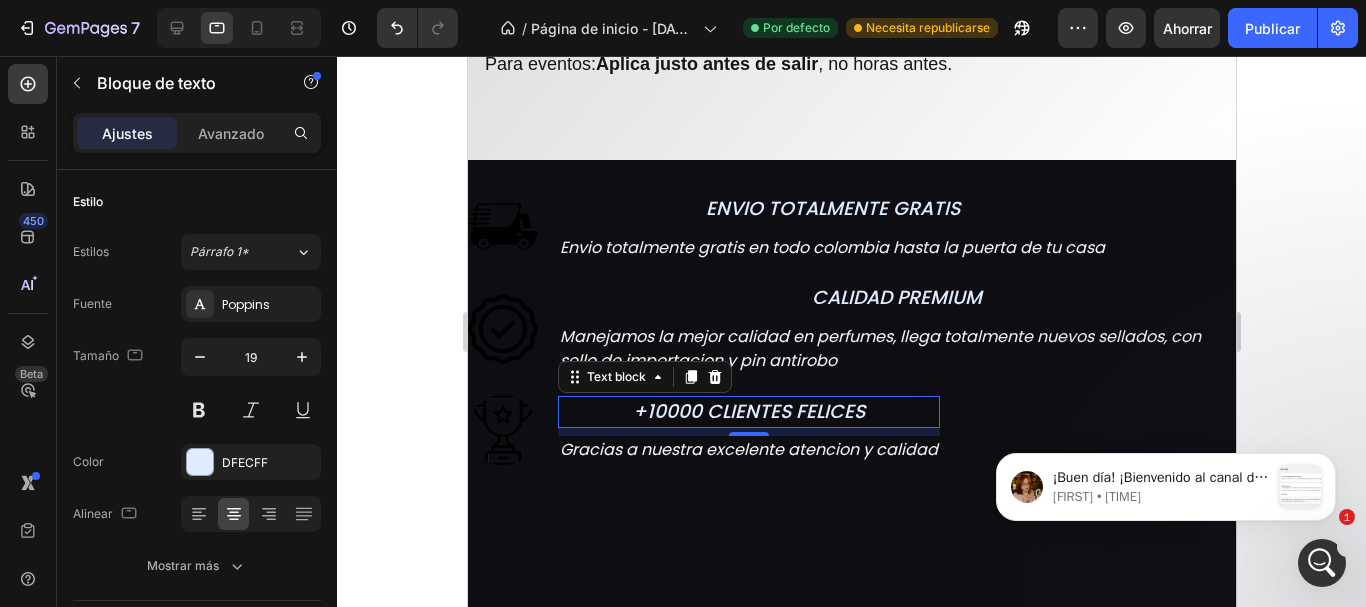 click on "+10000 CLIENTES FELICES" at bounding box center [748, 412] 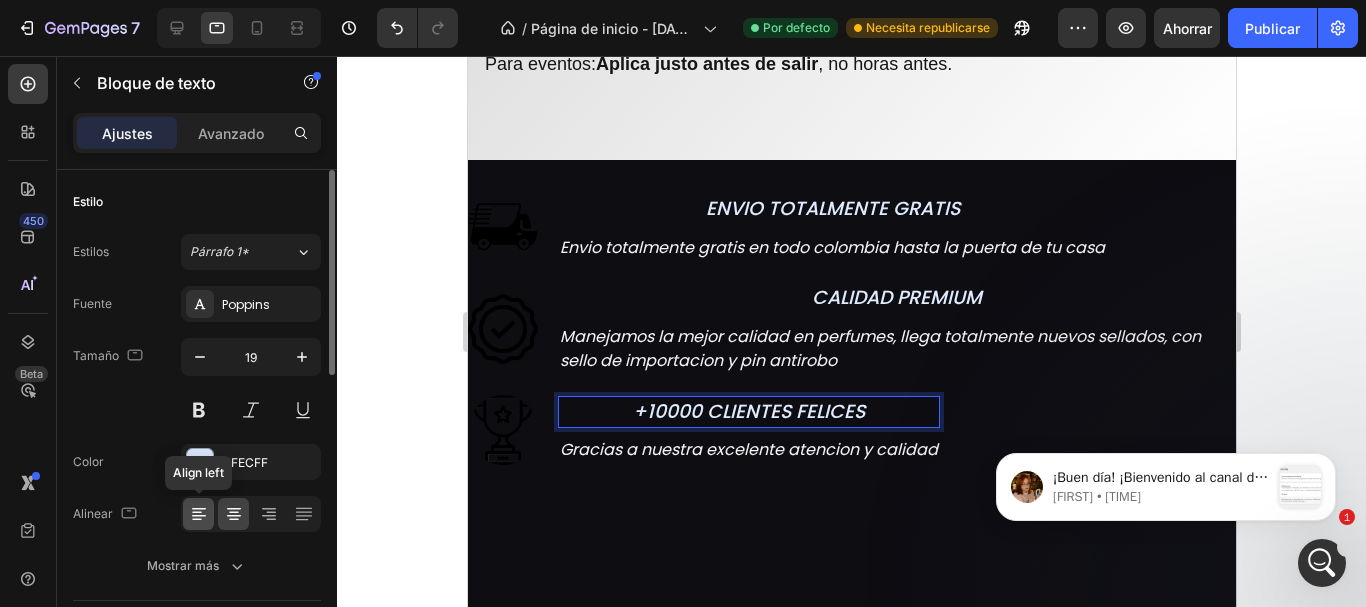 click 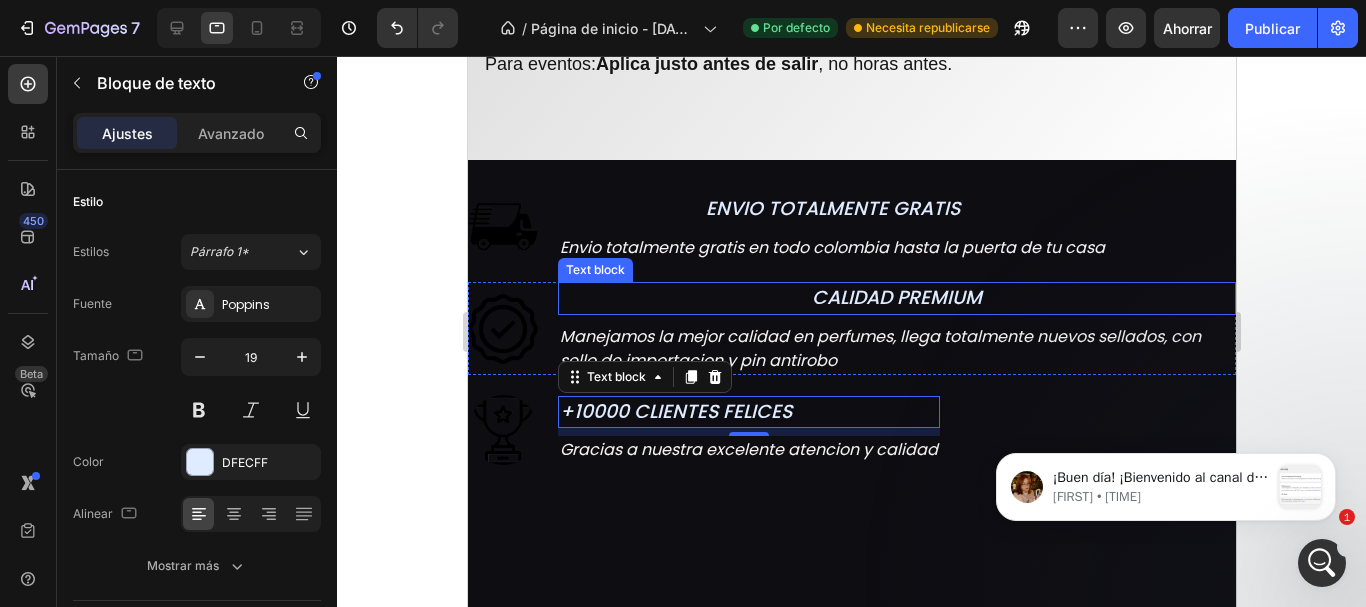 click on "CALIDAD PREMIUM" at bounding box center [896, 298] 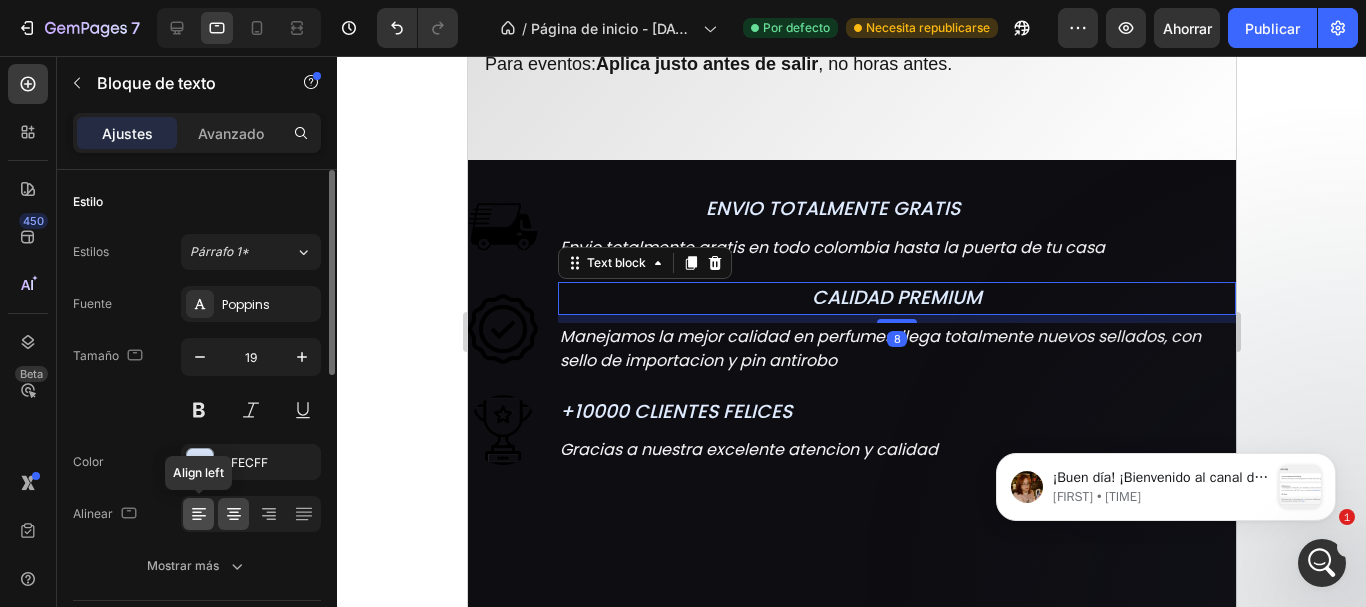 click 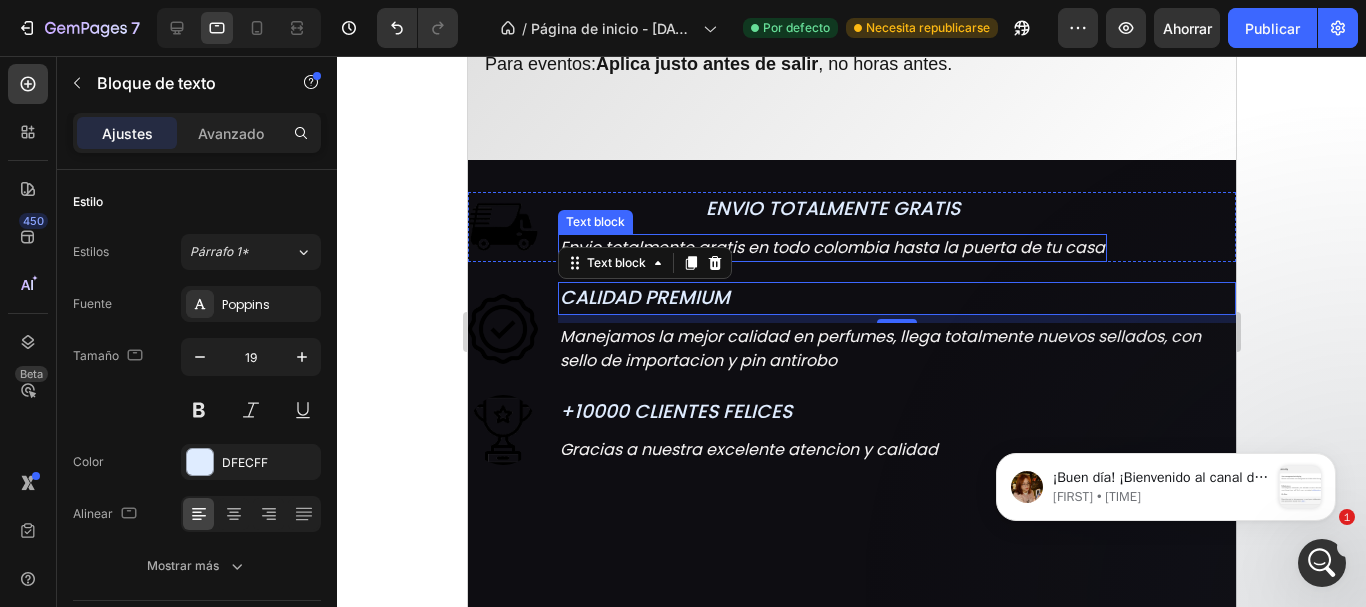 click on "Text block" at bounding box center [594, 222] 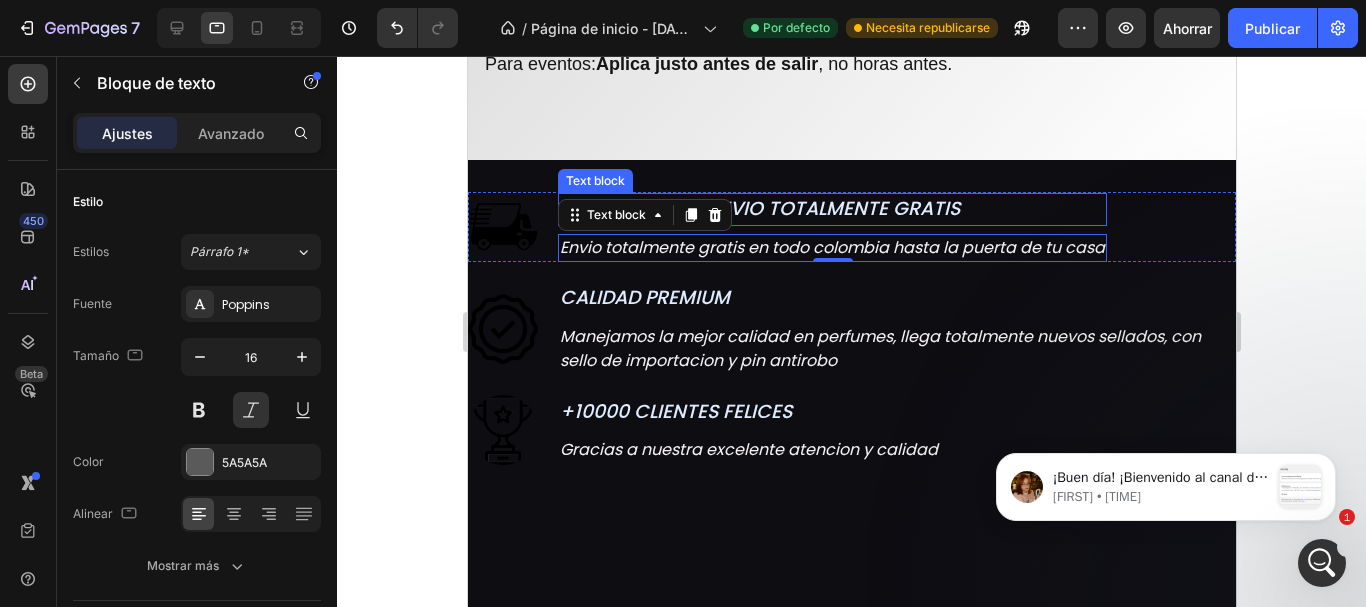 click on "ENVIO TOTALMENTE GRATIS" at bounding box center (832, 208) 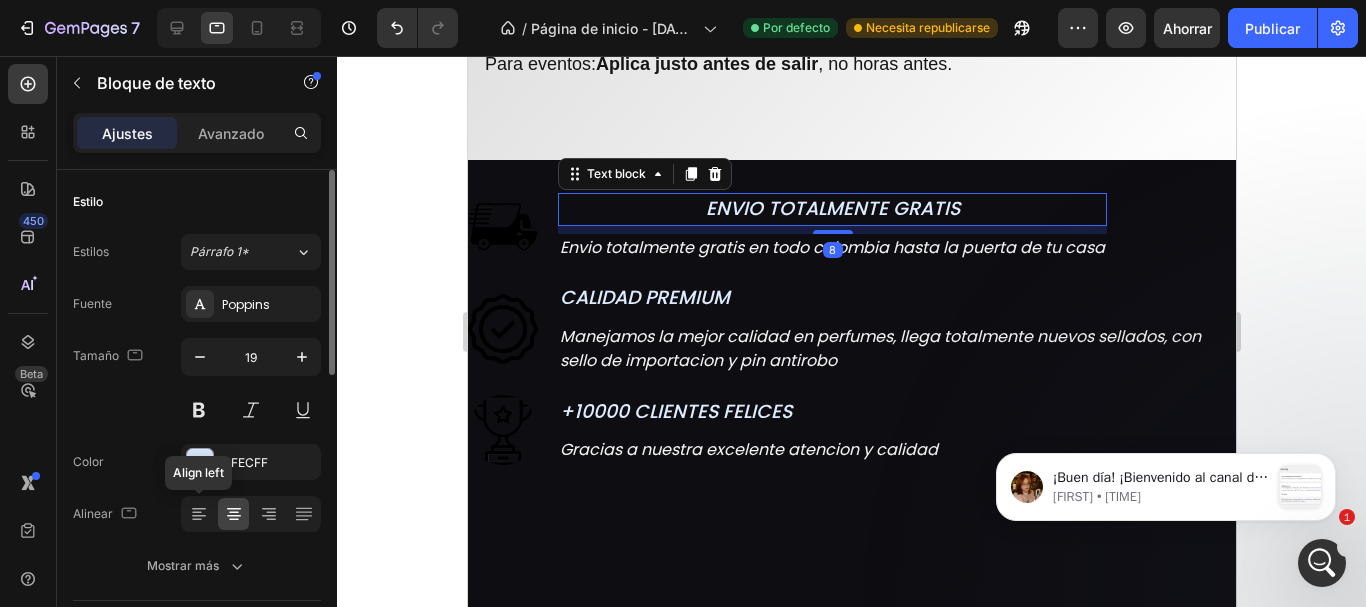 click 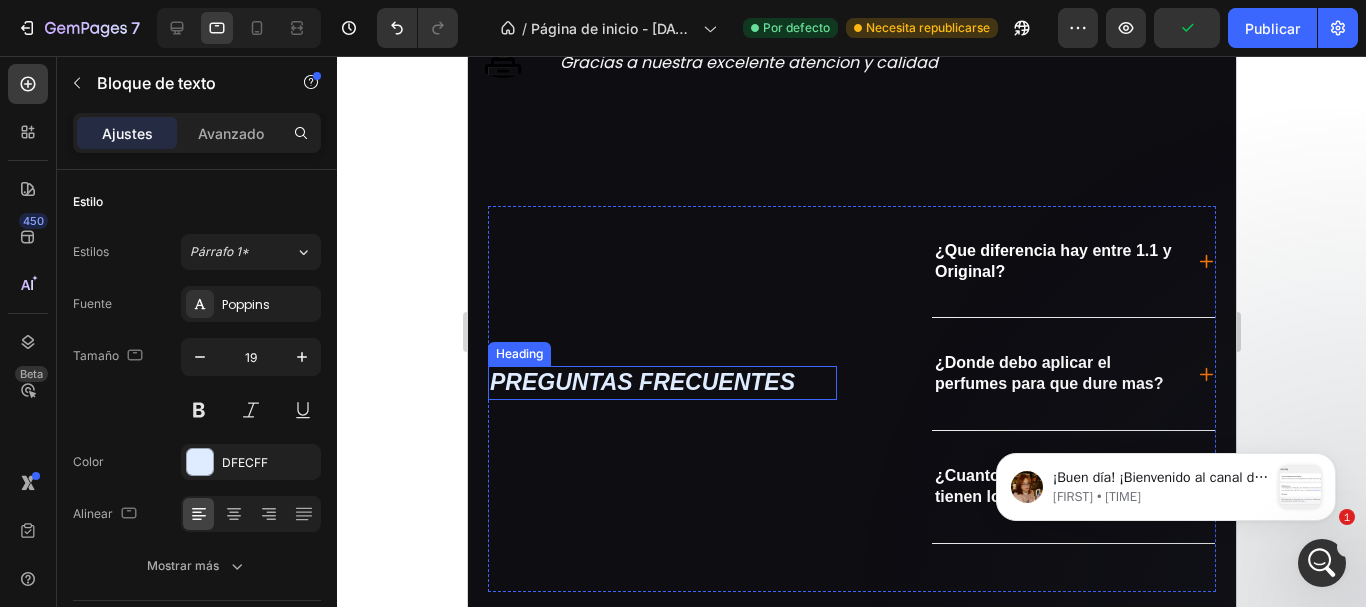 scroll, scrollTop: 2438, scrollLeft: 0, axis: vertical 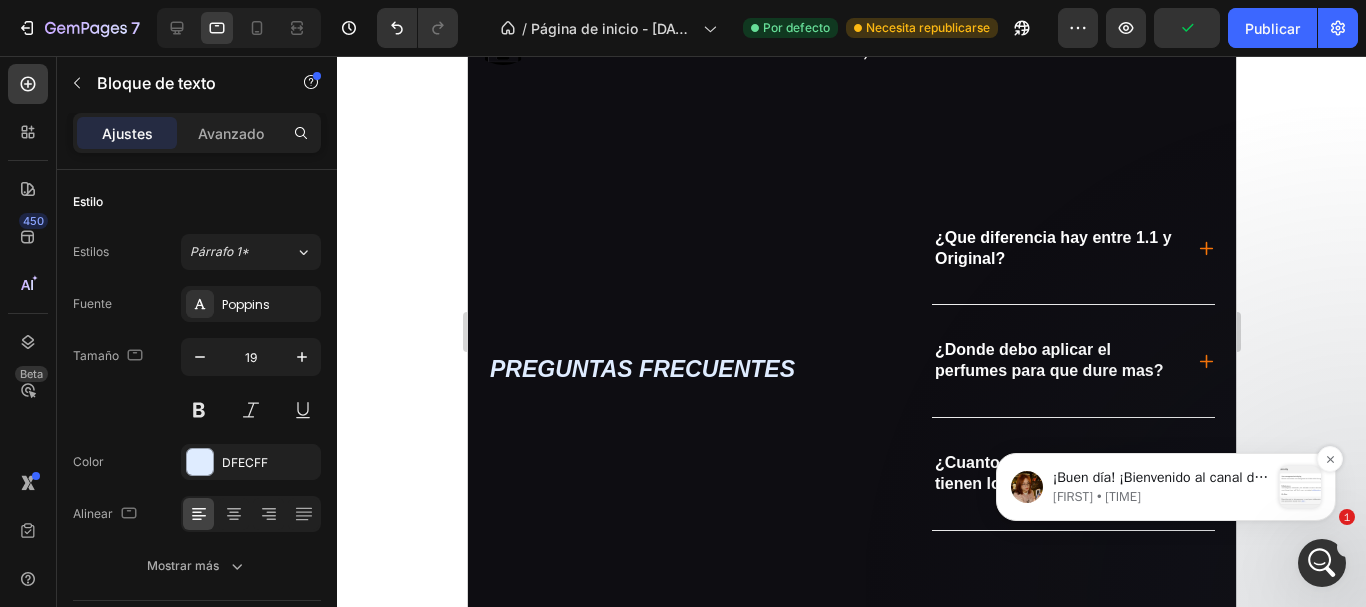 click on "Jamie • Ahora" at bounding box center [1161, 497] 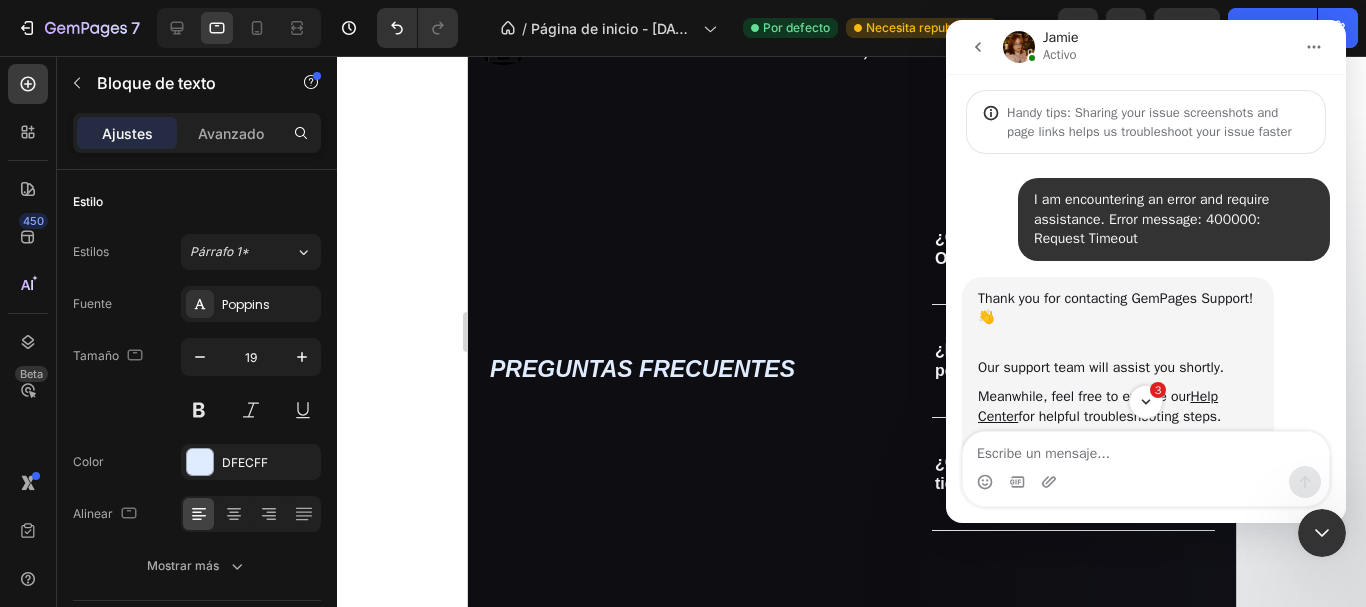 scroll, scrollTop: 3, scrollLeft: 0, axis: vertical 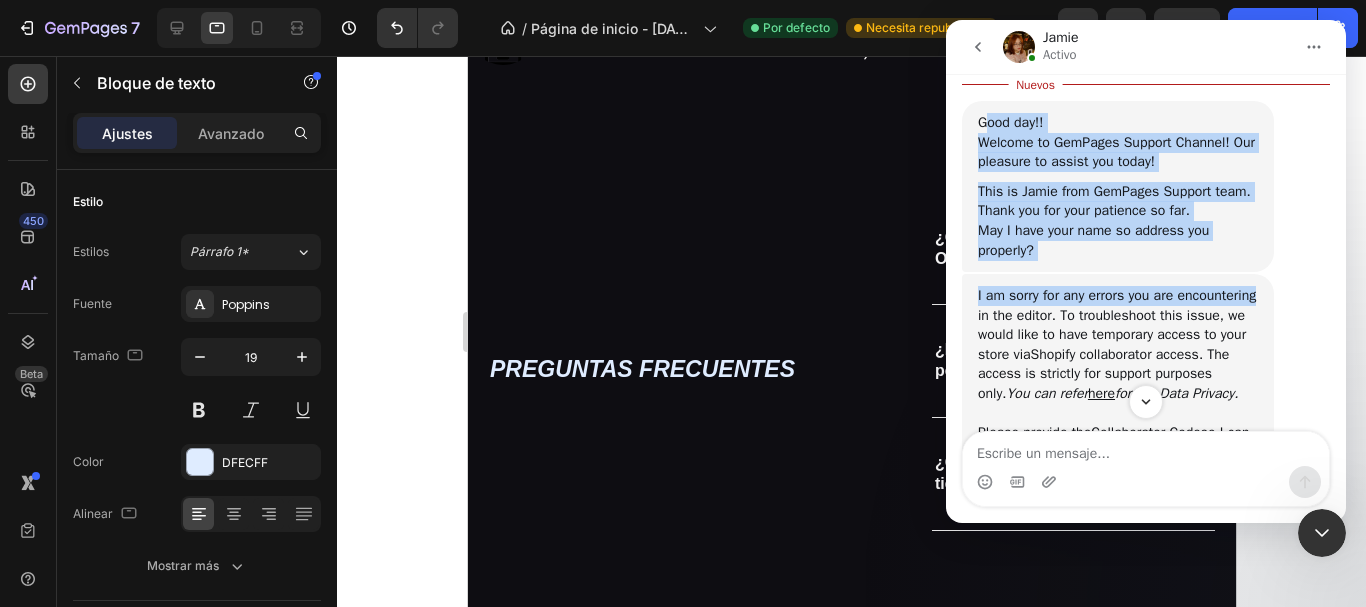 drag, startPoint x: 983, startPoint y: 121, endPoint x: 1050, endPoint y: 294, distance: 185.52089 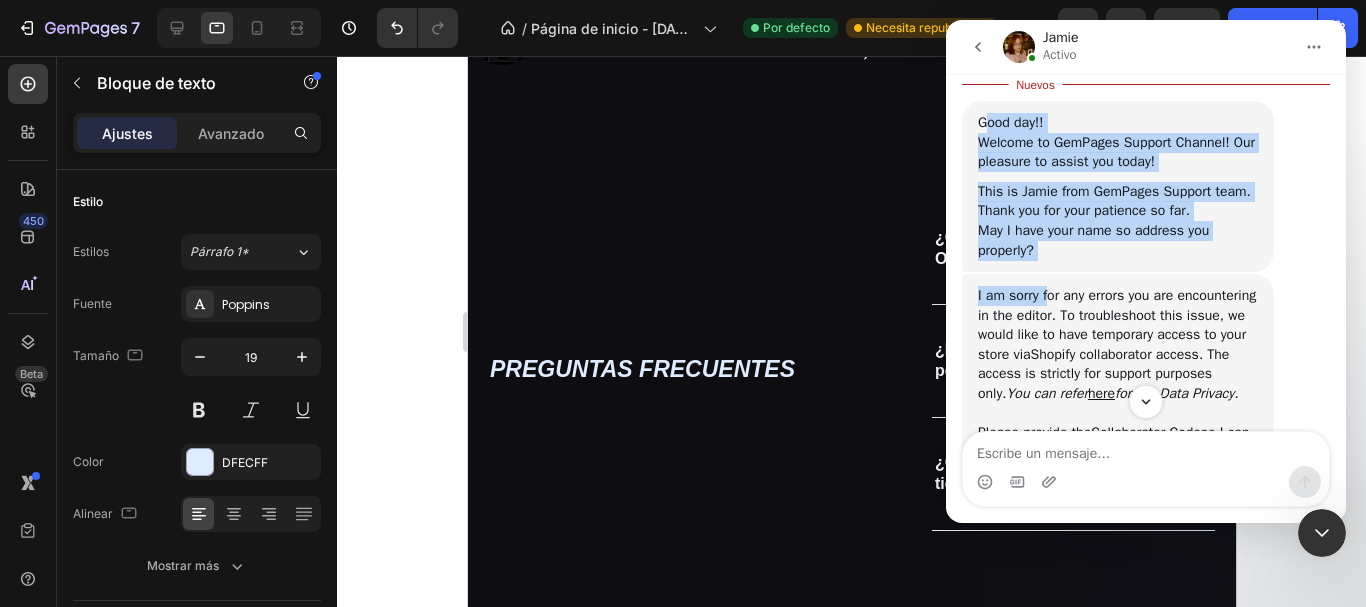click on "Good day!!" at bounding box center [1118, 123] 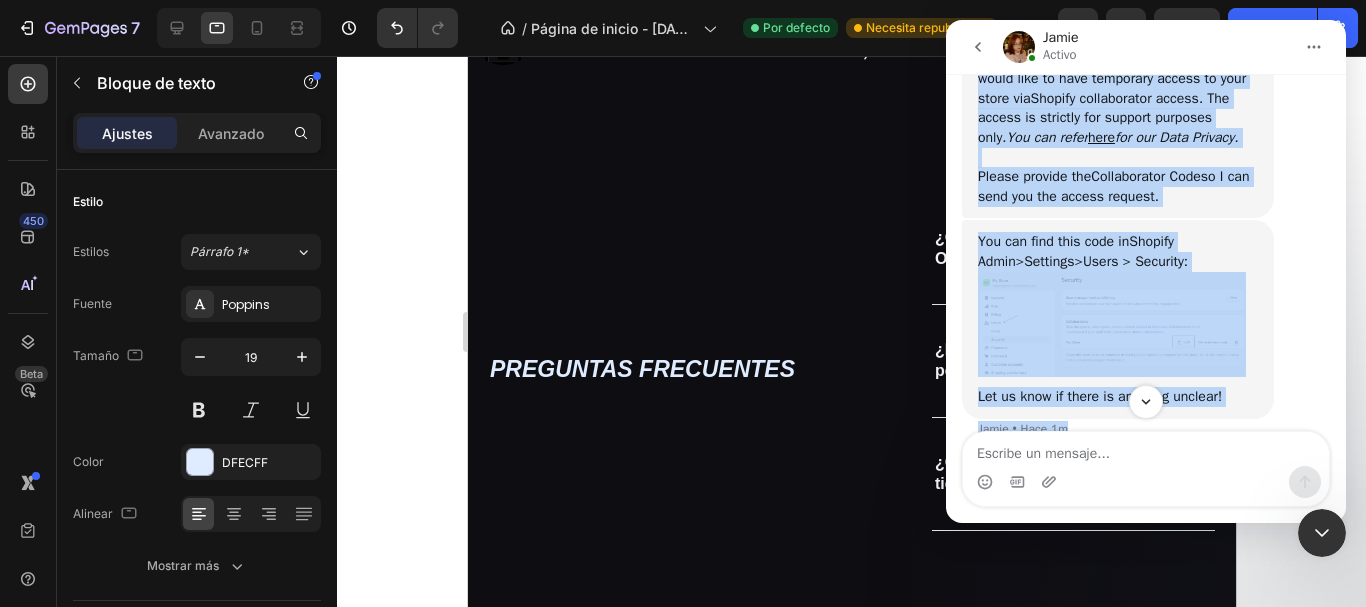 scroll, scrollTop: 740, scrollLeft: 0, axis: vertical 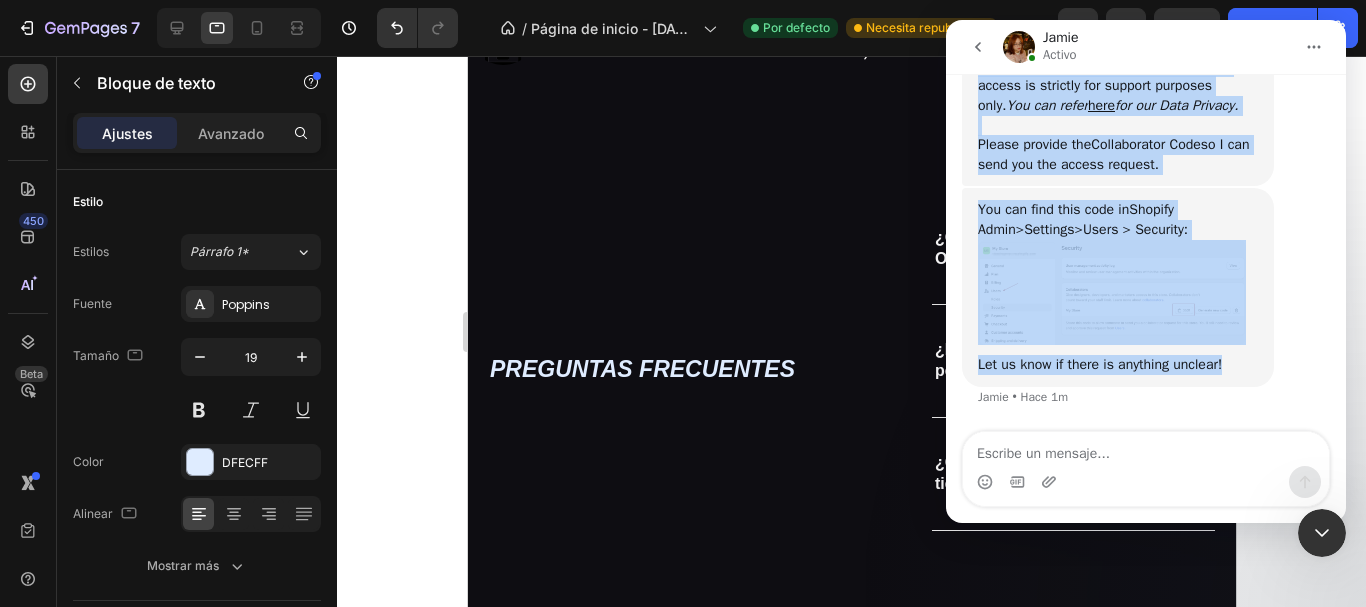 drag, startPoint x: 977, startPoint y: 123, endPoint x: 1241, endPoint y: 401, distance: 383.3797 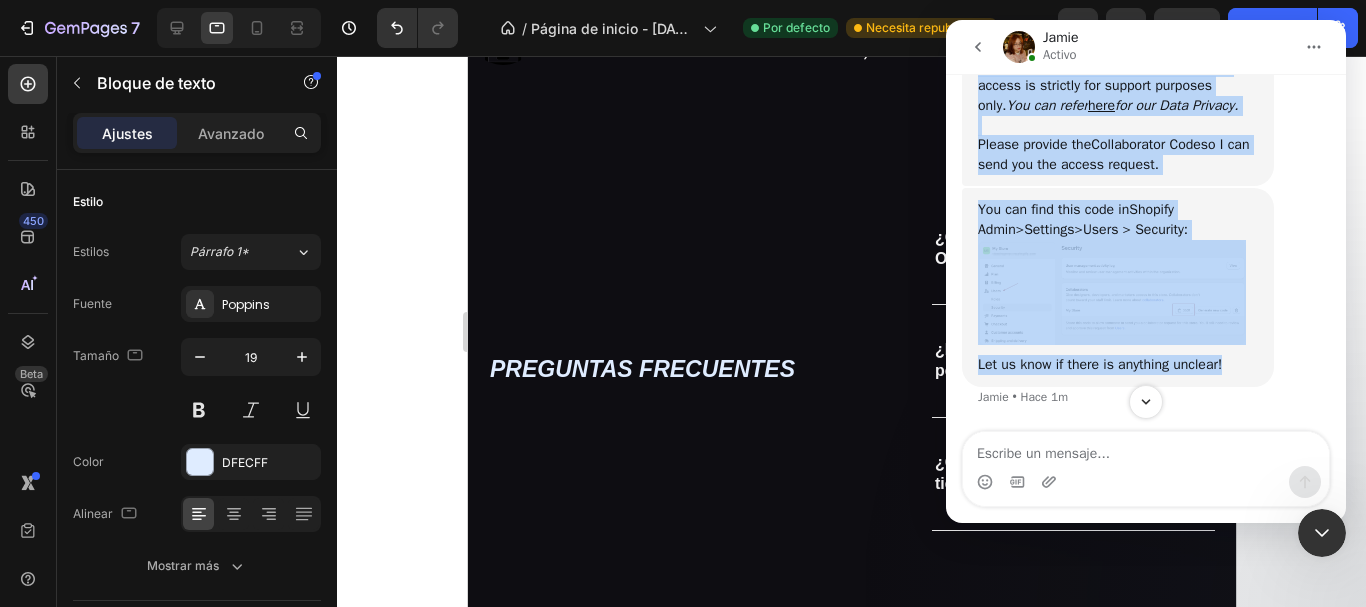 scroll, scrollTop: 740, scrollLeft: 0, axis: vertical 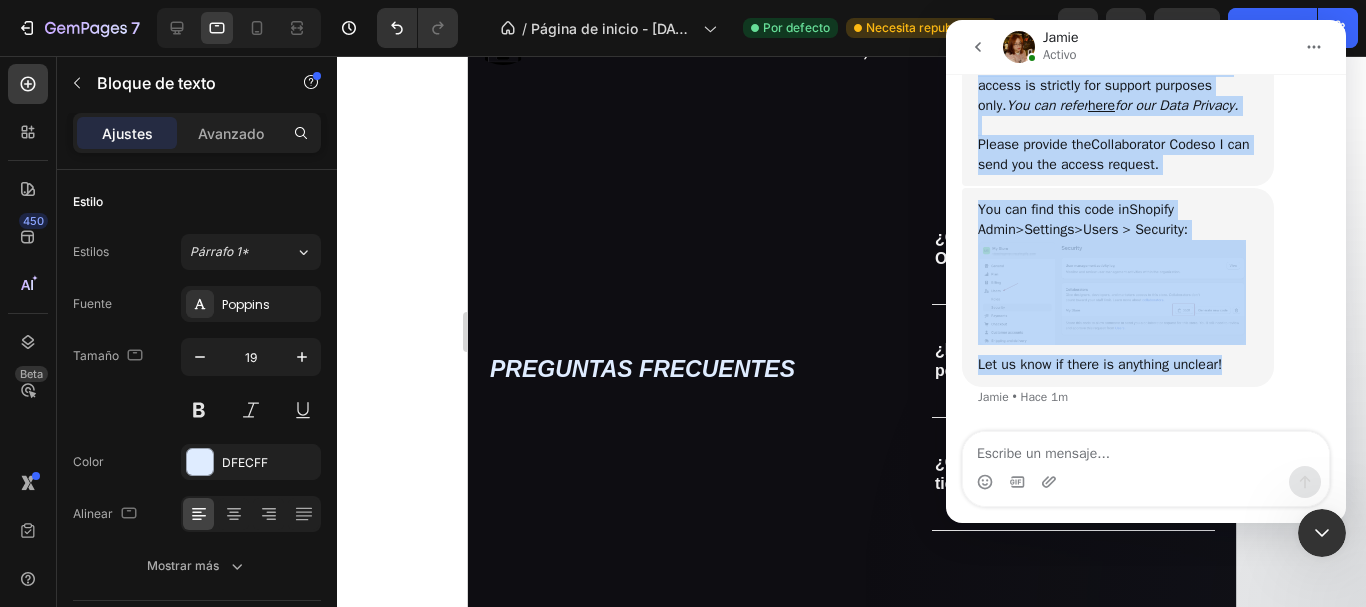 click on "You can find this code in  Shopify Admin  >  Settings  >  Users > Security: Let us know if there is anything unclear! Jamie    •   Hace 1m" at bounding box center (1118, 287) 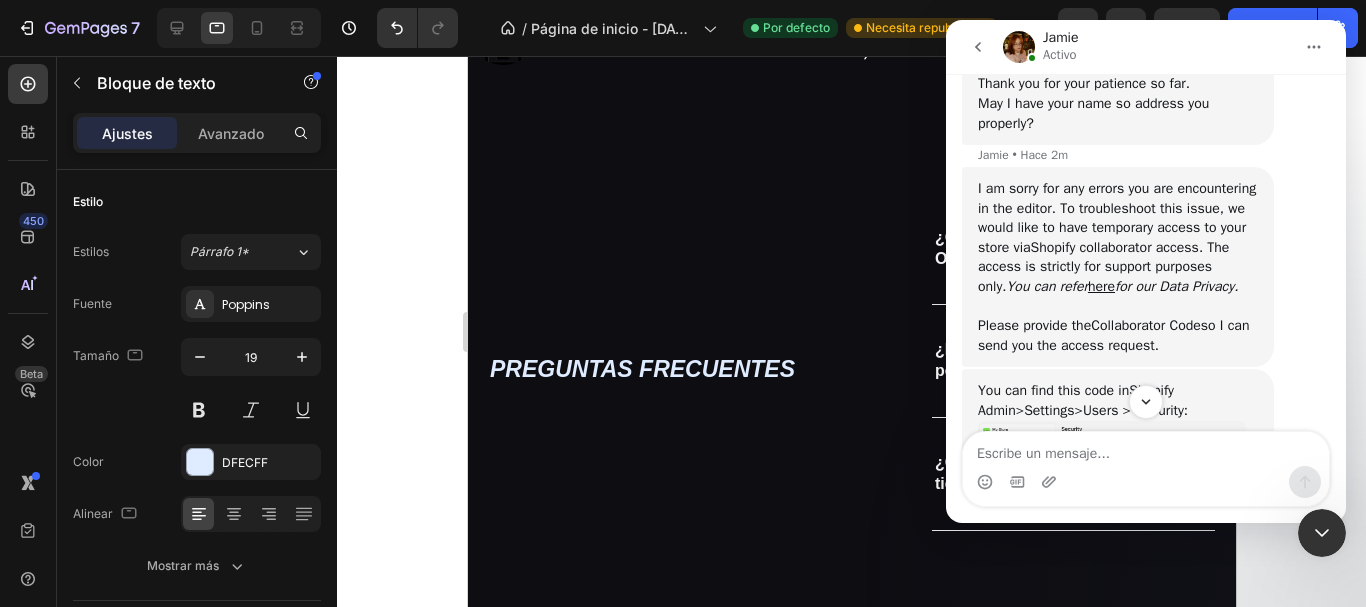 scroll, scrollTop: 340, scrollLeft: 0, axis: vertical 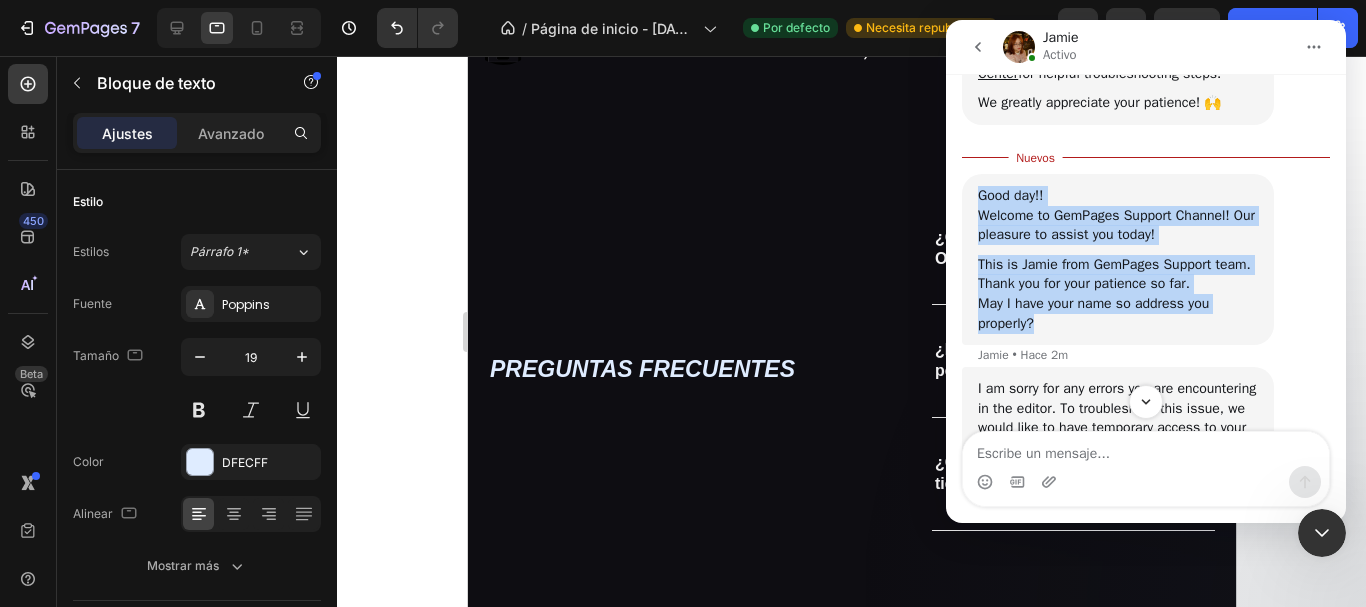 drag, startPoint x: 977, startPoint y: 194, endPoint x: 1055, endPoint y: 327, distance: 154.18495 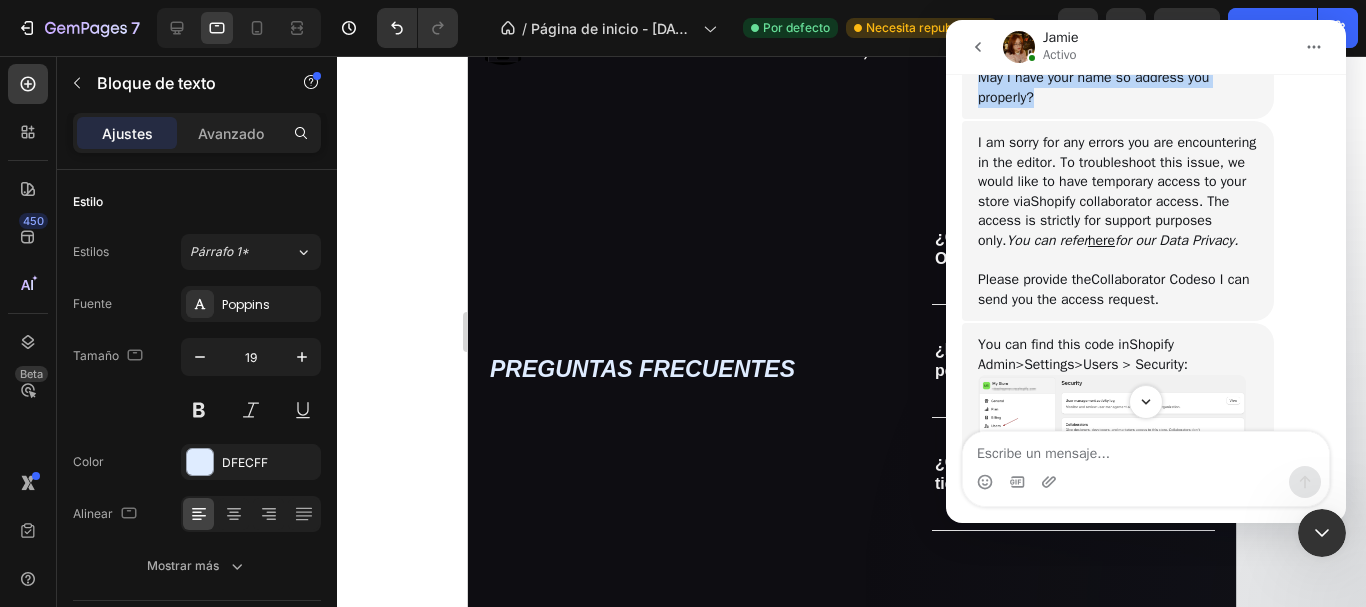 scroll, scrollTop: 540, scrollLeft: 0, axis: vertical 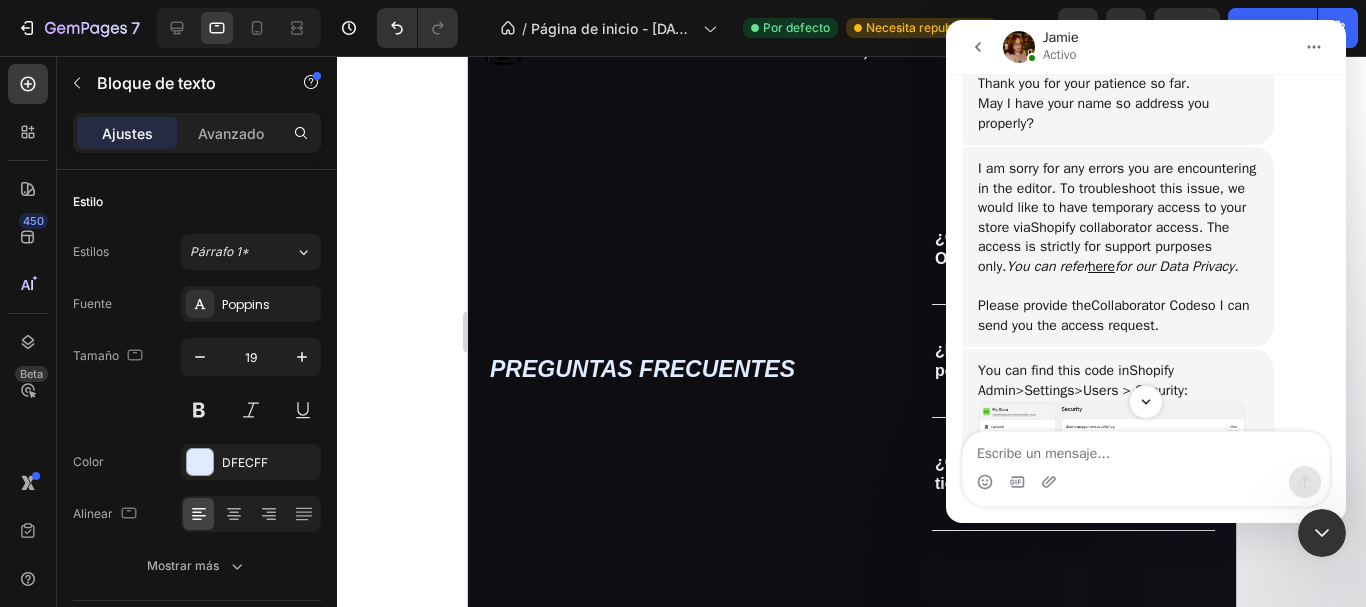 click on "I am sorry for any errors you are encountering in the editor. To troubleshoot this issue, we would like to have temporary access to your store via  Shopify collaborator access . The access is strictly for support purposes only.  You can refer  here  for our Data Privacy. ﻿​﻿ ﻿Please provide the  Collaborator Code  so I can send you the access request." at bounding box center [1118, 247] 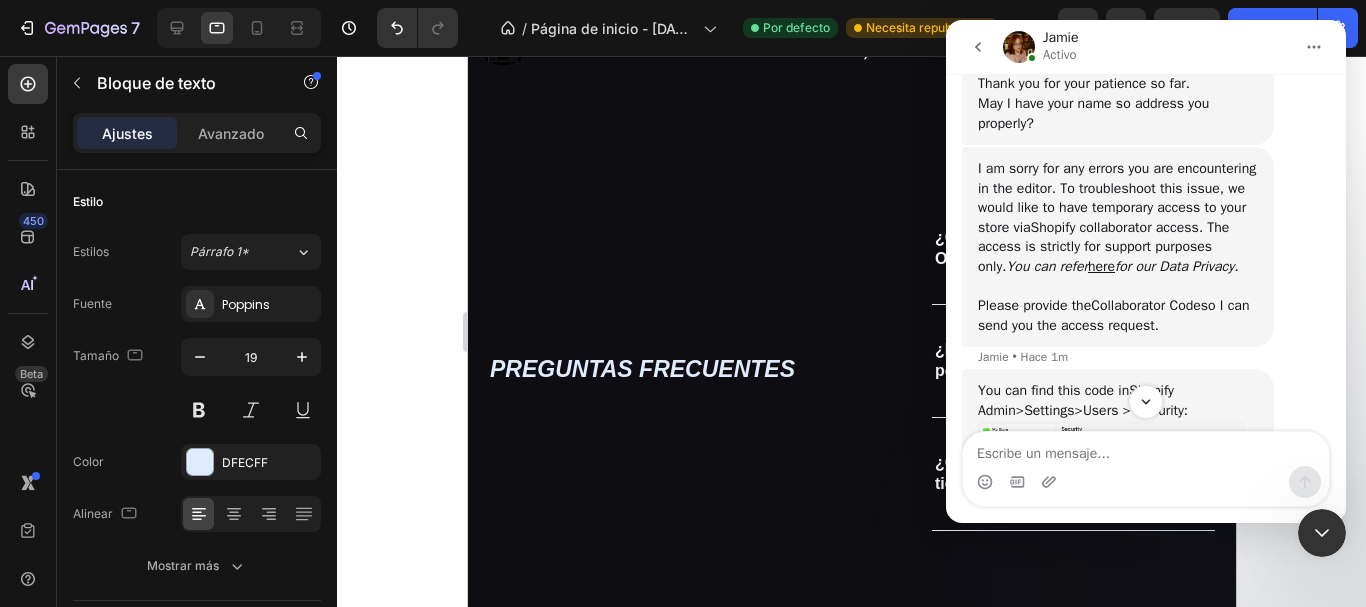 drag, startPoint x: 975, startPoint y: 169, endPoint x: 1194, endPoint y: 340, distance: 277.85248 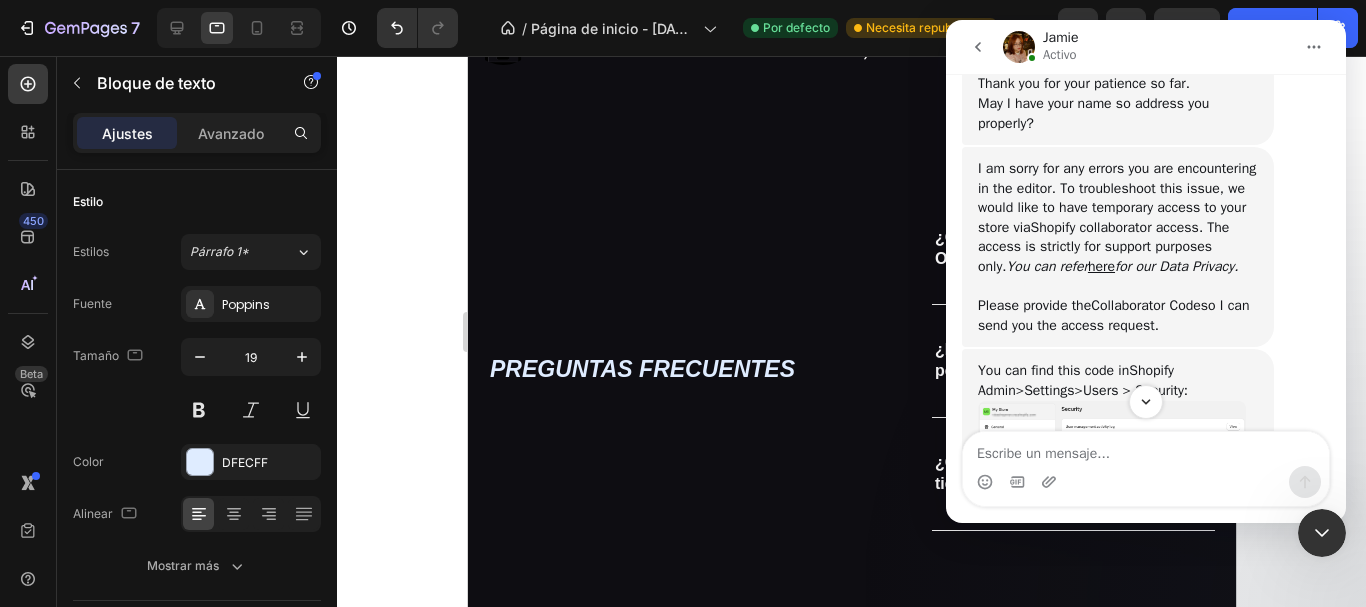 click on "I am sorry for any errors you are encountering in the editor. To troubleshoot this issue, we would like to have temporary access to your store via  Shopify collaborator access . The access is strictly for support purposes only.  You can refer  here  for our Data Privacy. ﻿​﻿ ﻿Please provide the  Collaborator Code  so I can send you the access request." at bounding box center (1118, 247) 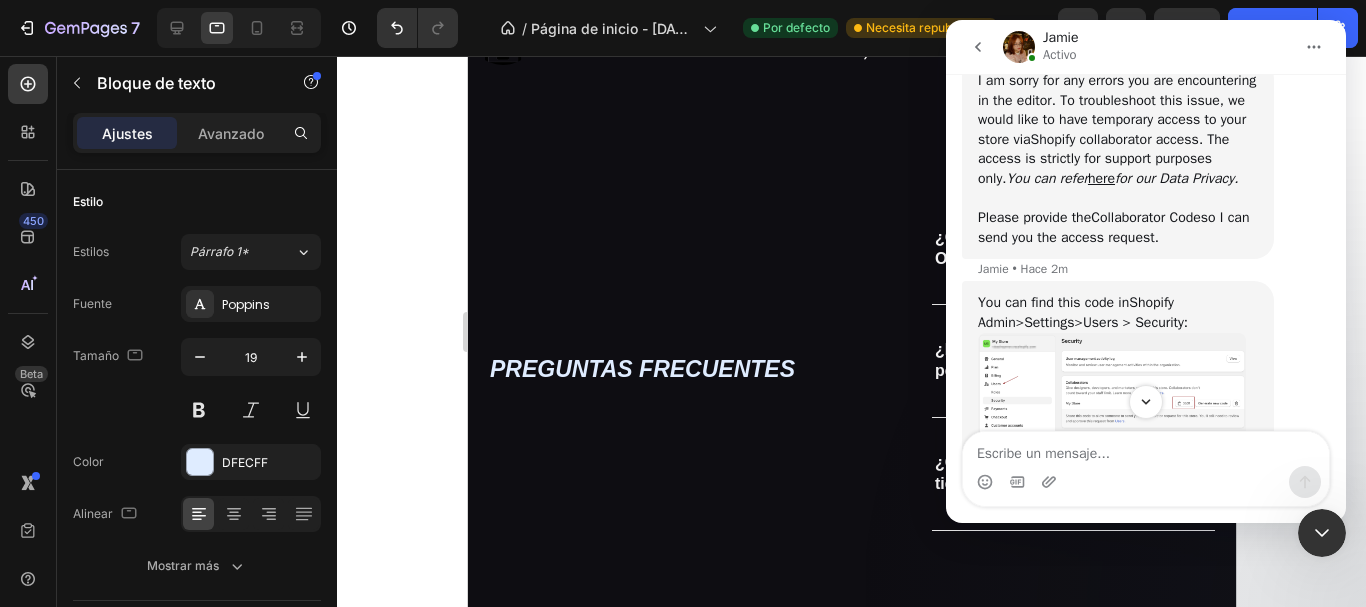 scroll, scrollTop: 740, scrollLeft: 0, axis: vertical 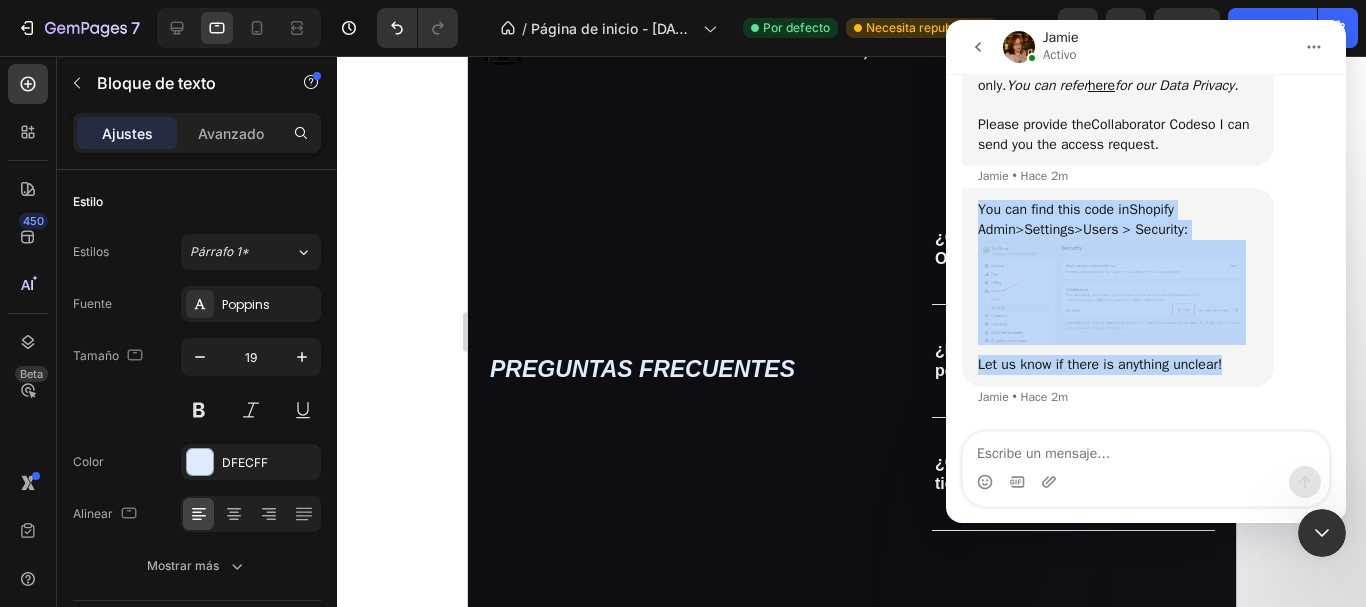 drag, startPoint x: 978, startPoint y: 210, endPoint x: 1235, endPoint y: 387, distance: 312.05447 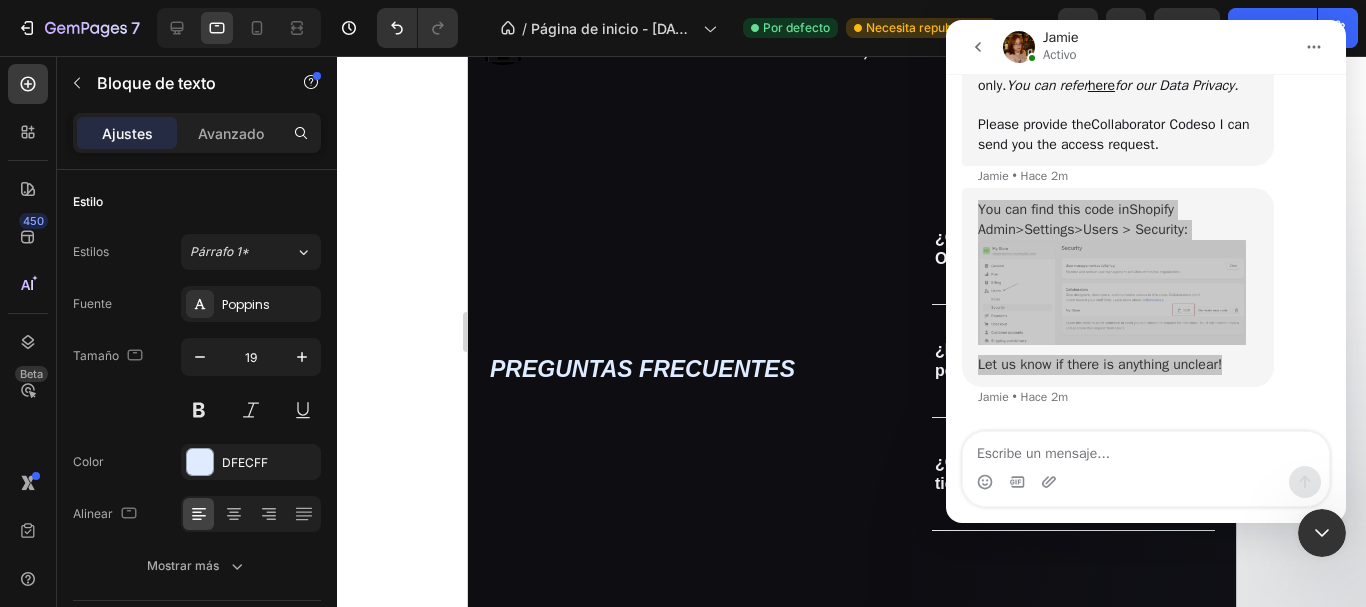 click 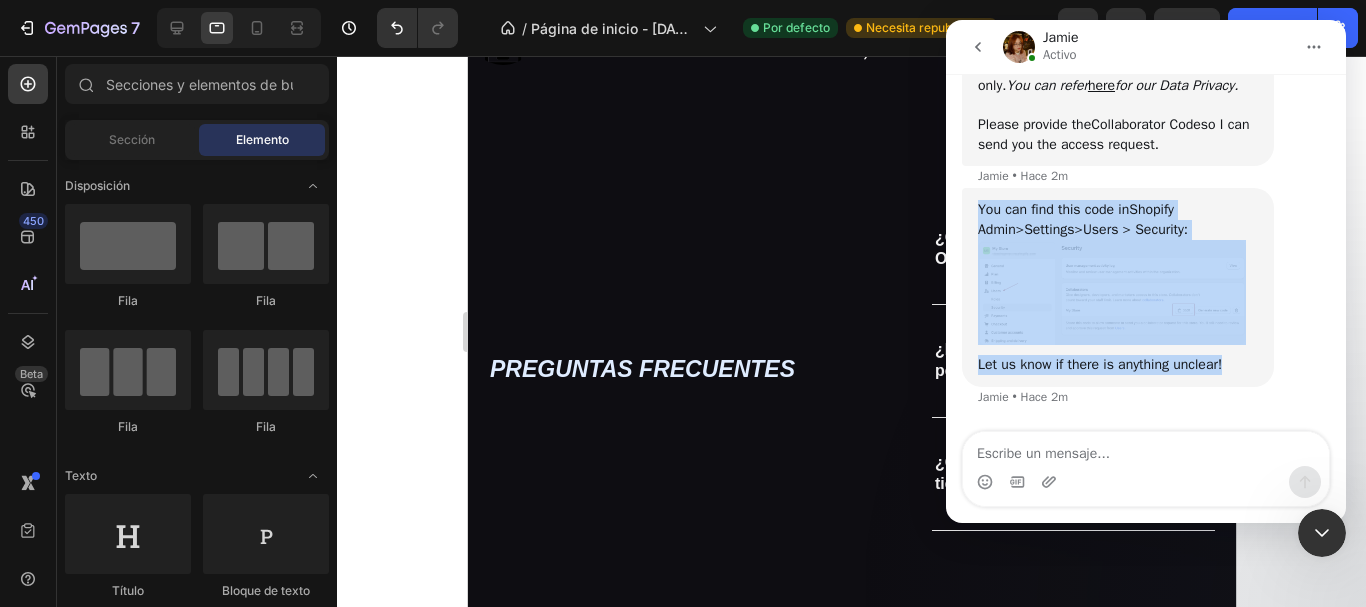 drag, startPoint x: 990, startPoint y: 46, endPoint x: 1368, endPoint y: 145, distance: 390.74927 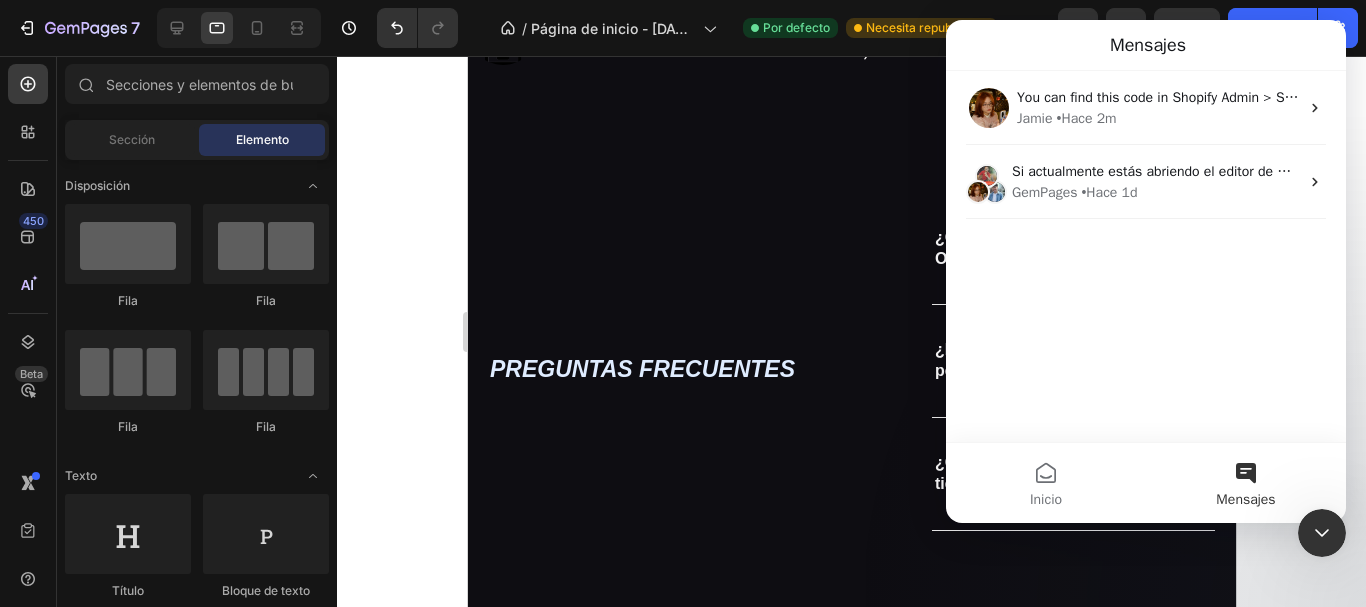 click 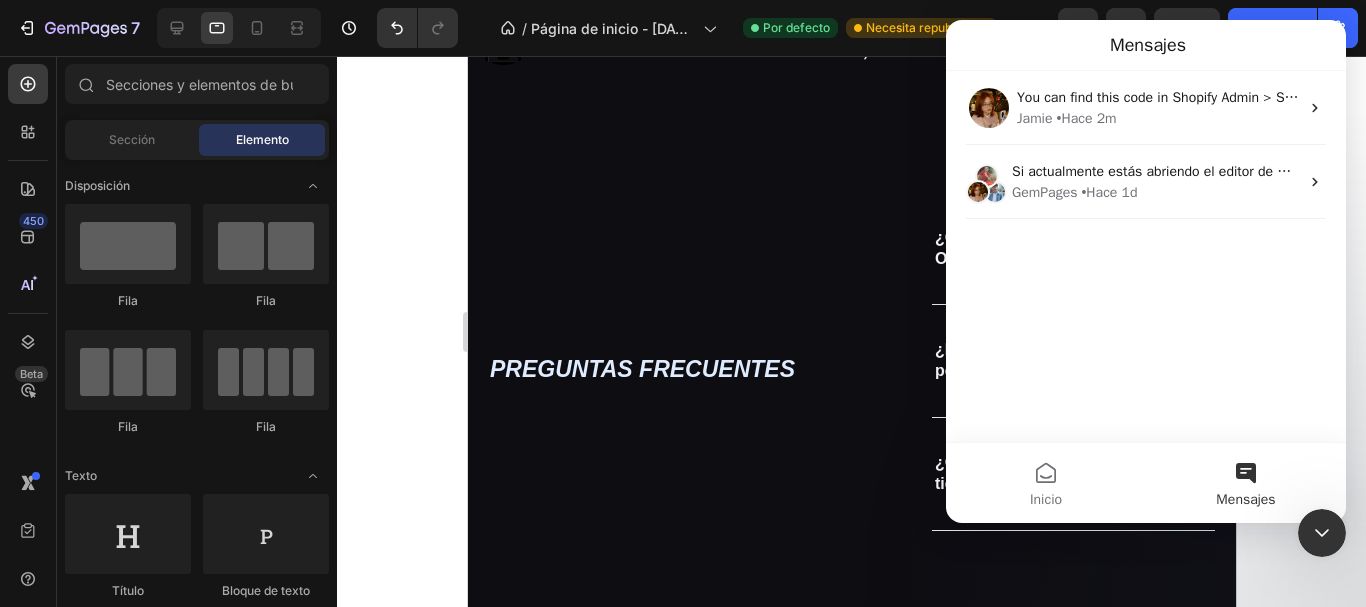 click at bounding box center (1322, 533) 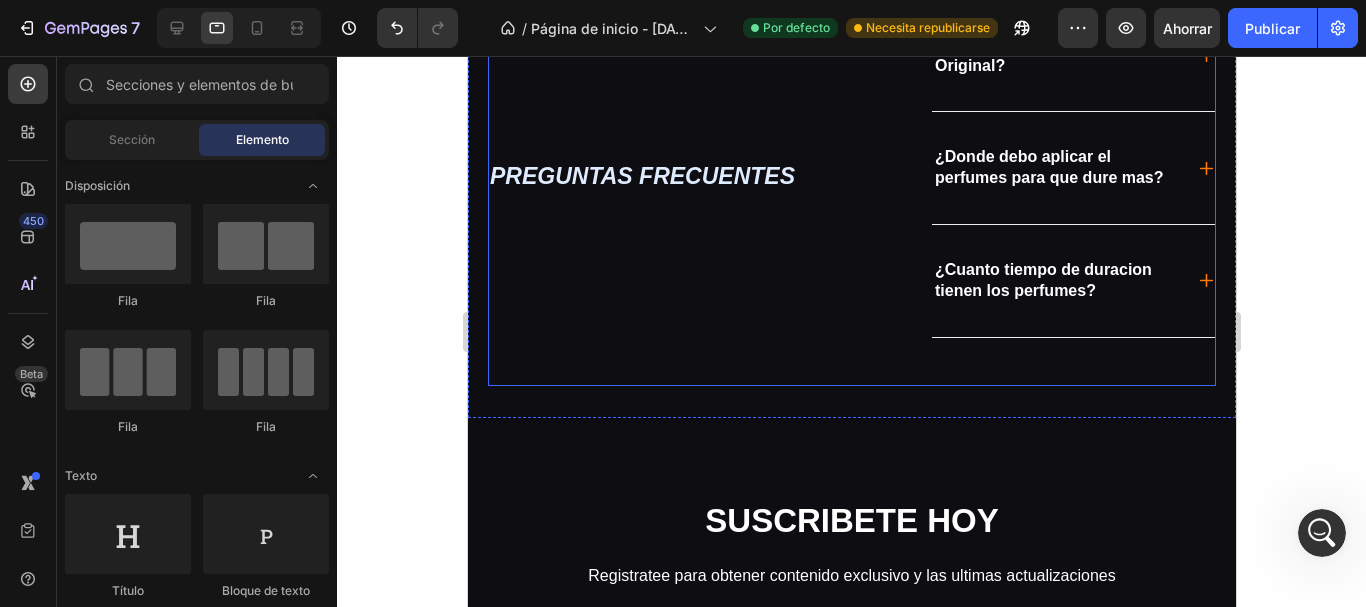 scroll, scrollTop: 2638, scrollLeft: 0, axis: vertical 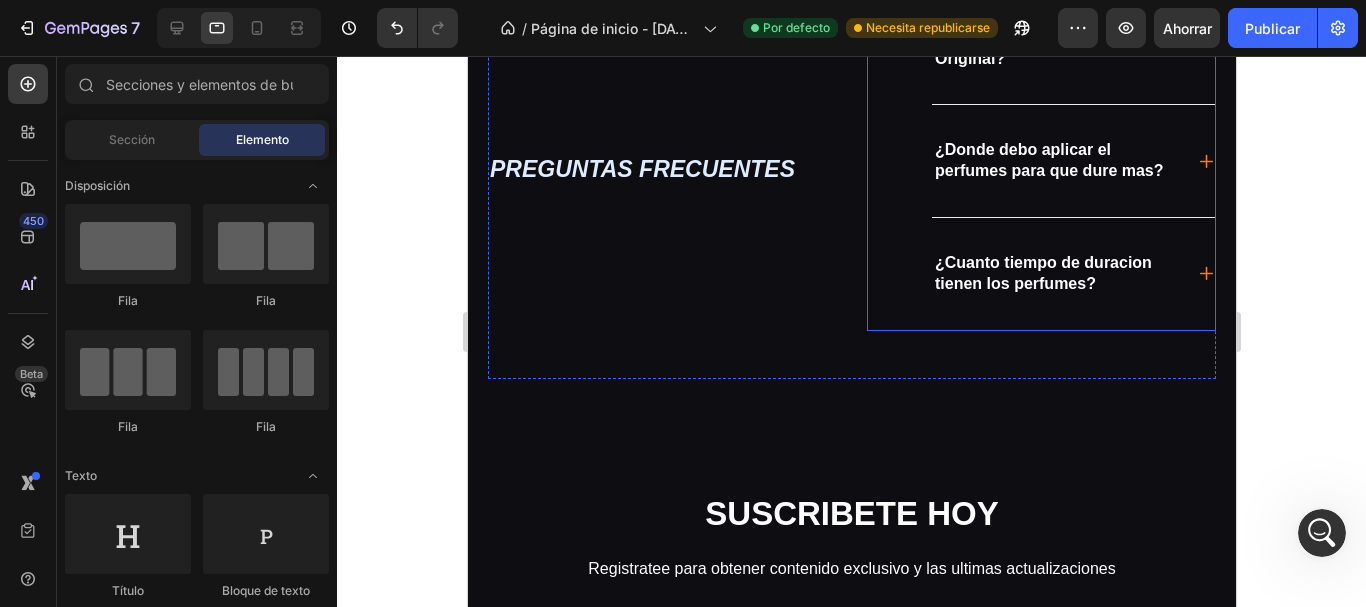 click on "¿Cuanto tiempo de duracion tienen los perfumes?" at bounding box center (1072, 274) 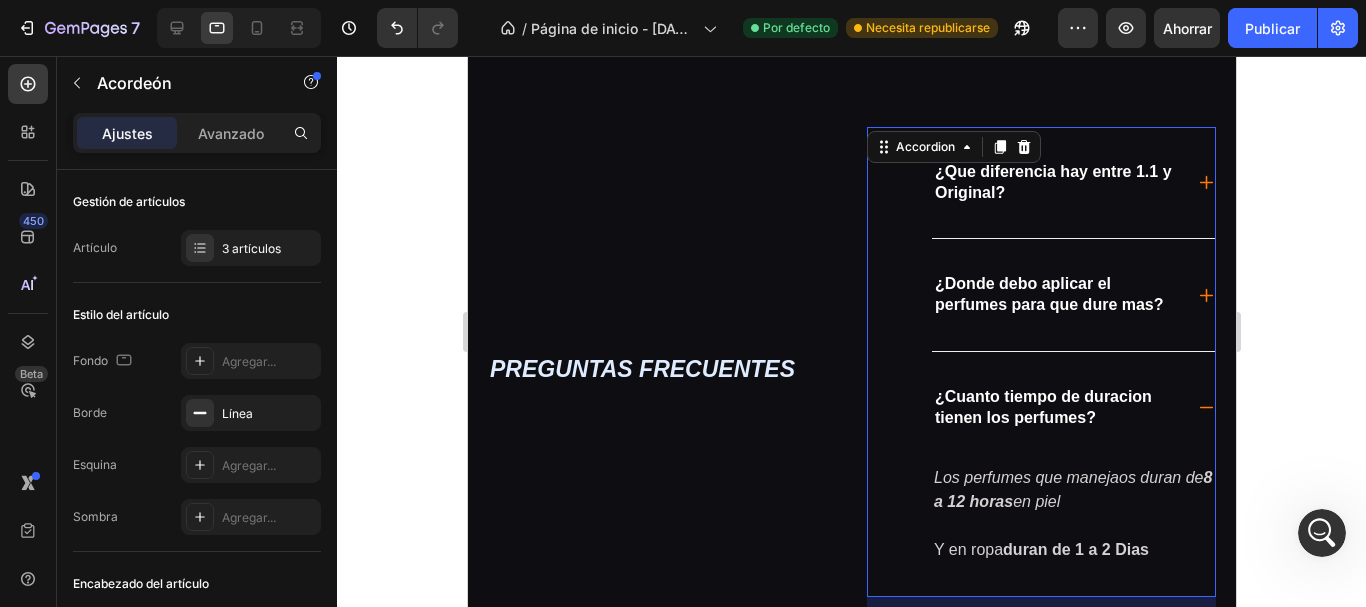 click on "¿Que diferencia hay entre 1.1 y Original?" at bounding box center [1072, 183] 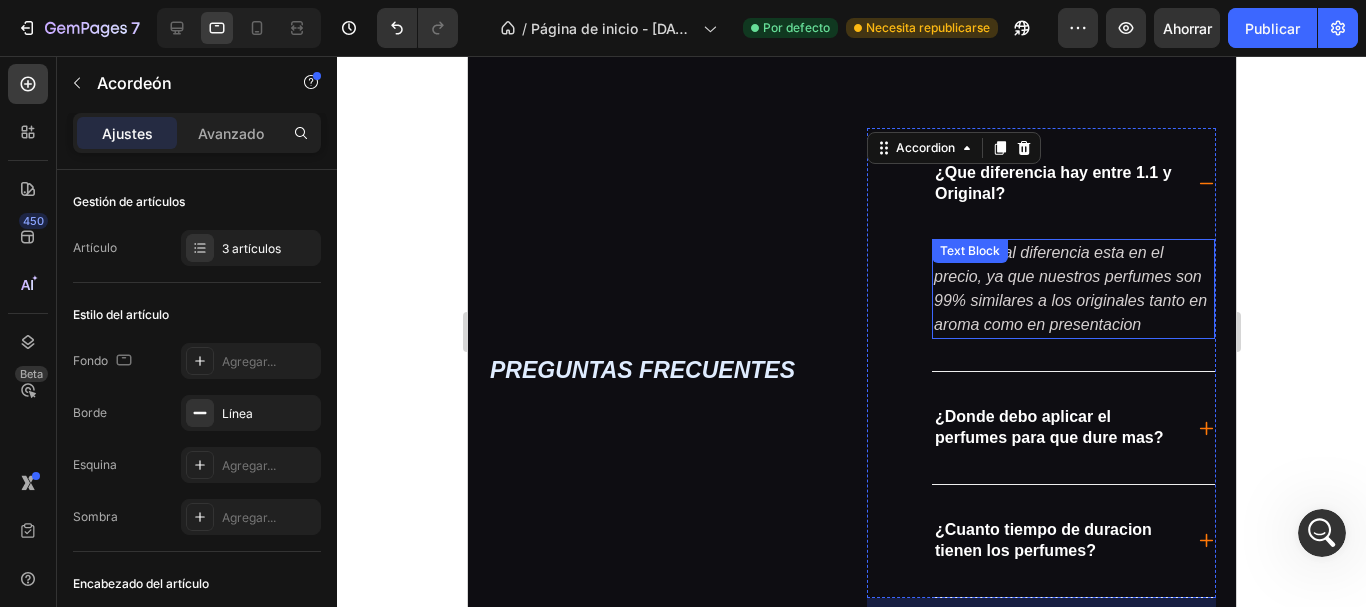 scroll, scrollTop: 2504, scrollLeft: 0, axis: vertical 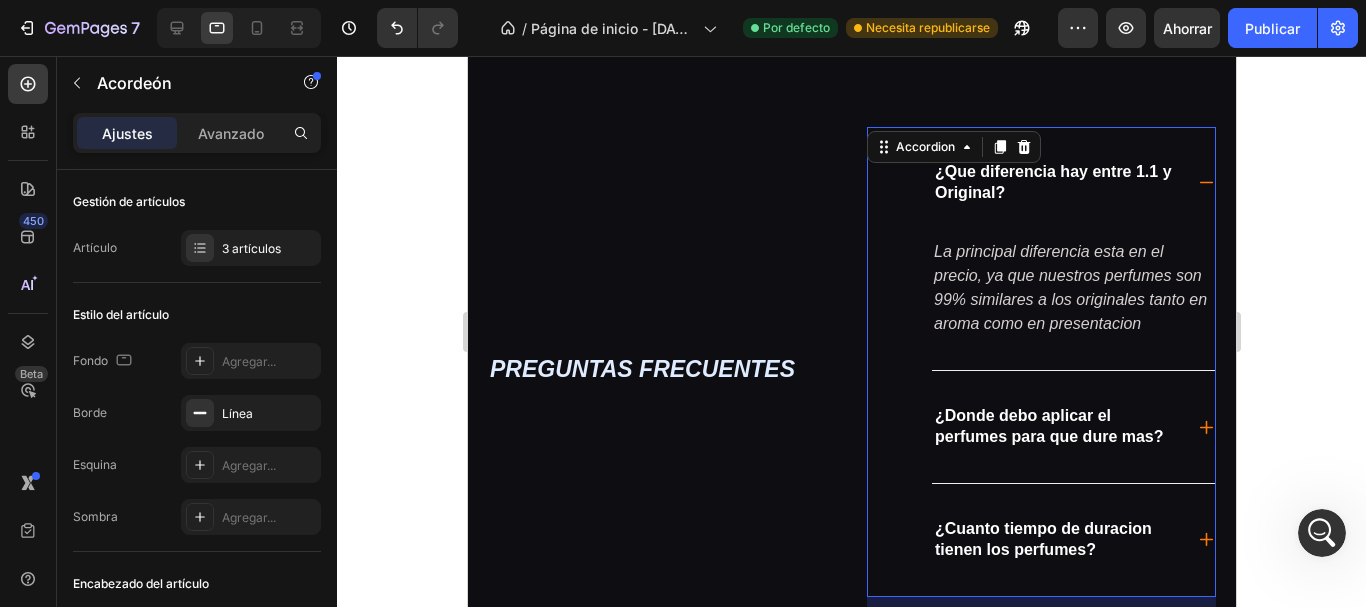 click on "¿Donde debo aplicar el perfumes para que dure mas?" at bounding box center [1072, 427] 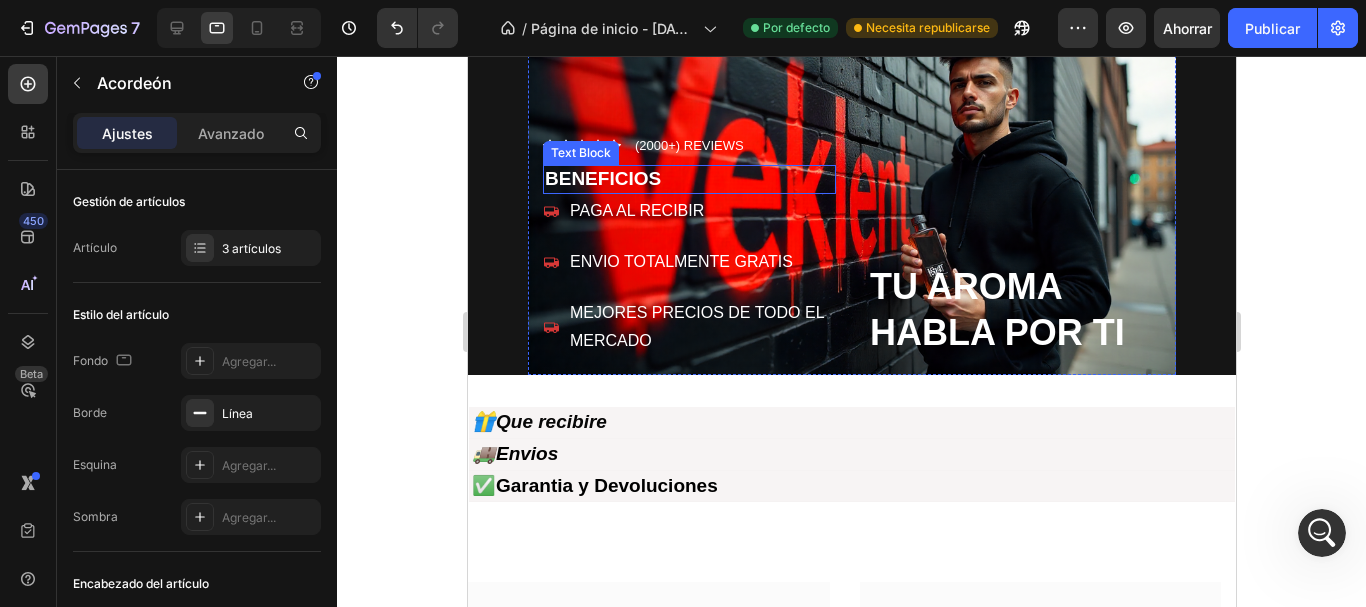 scroll, scrollTop: 0, scrollLeft: 0, axis: both 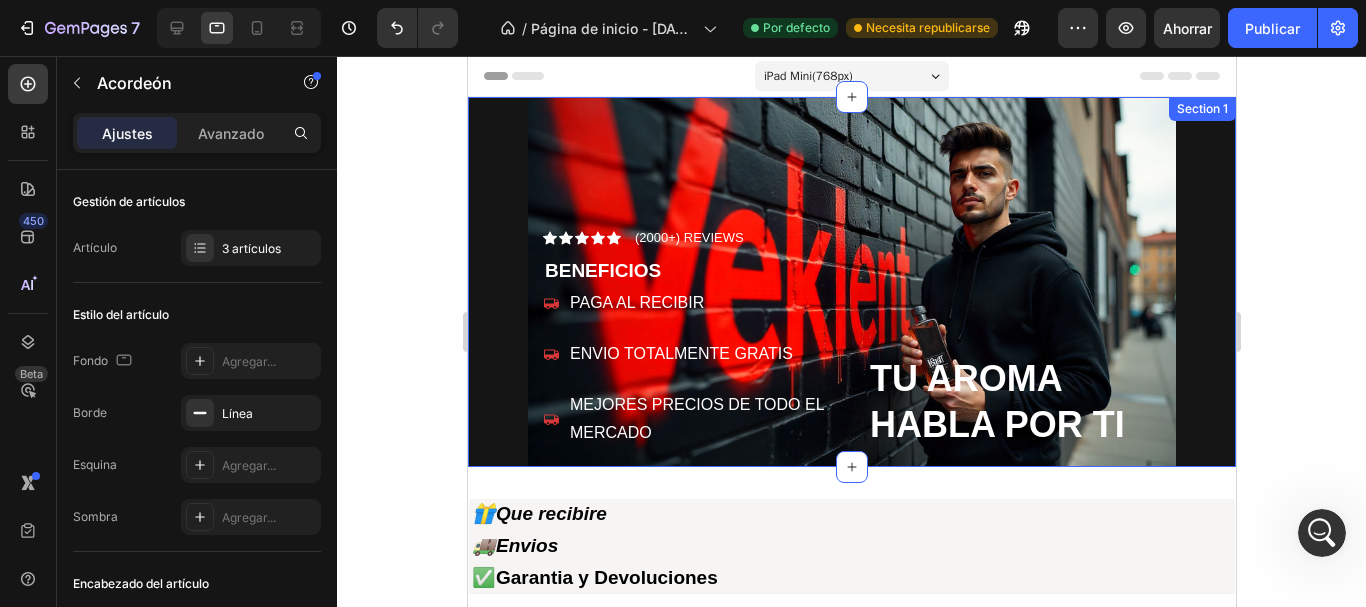 click at bounding box center (239, 28) 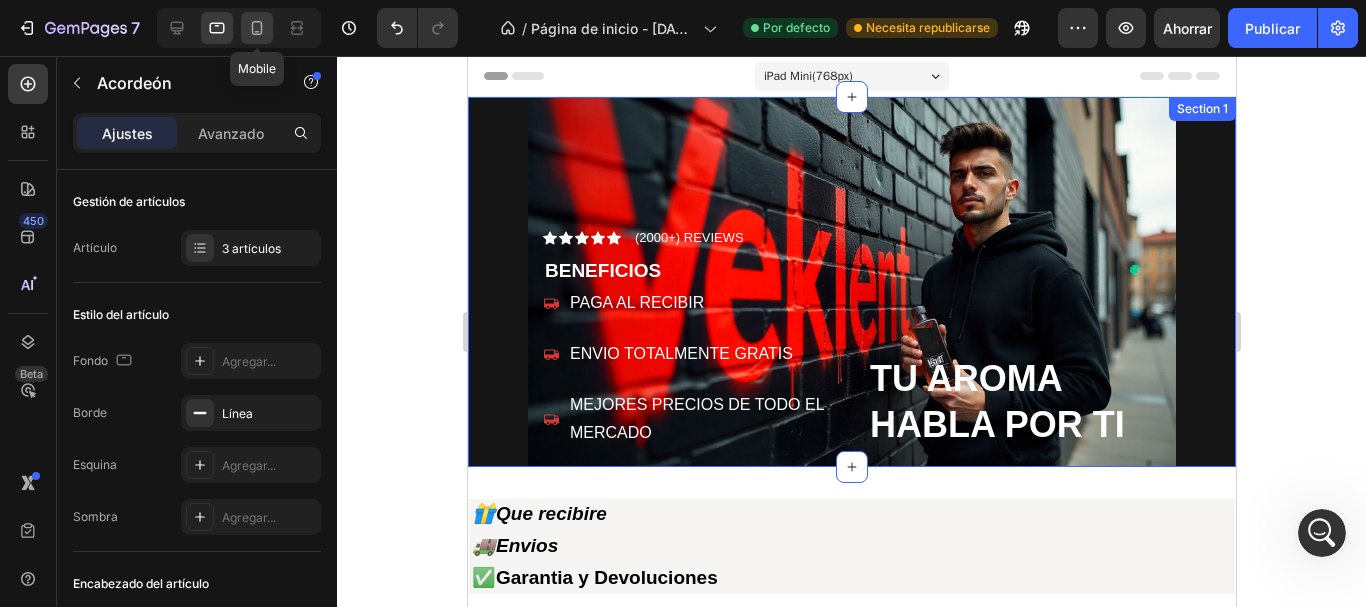 click 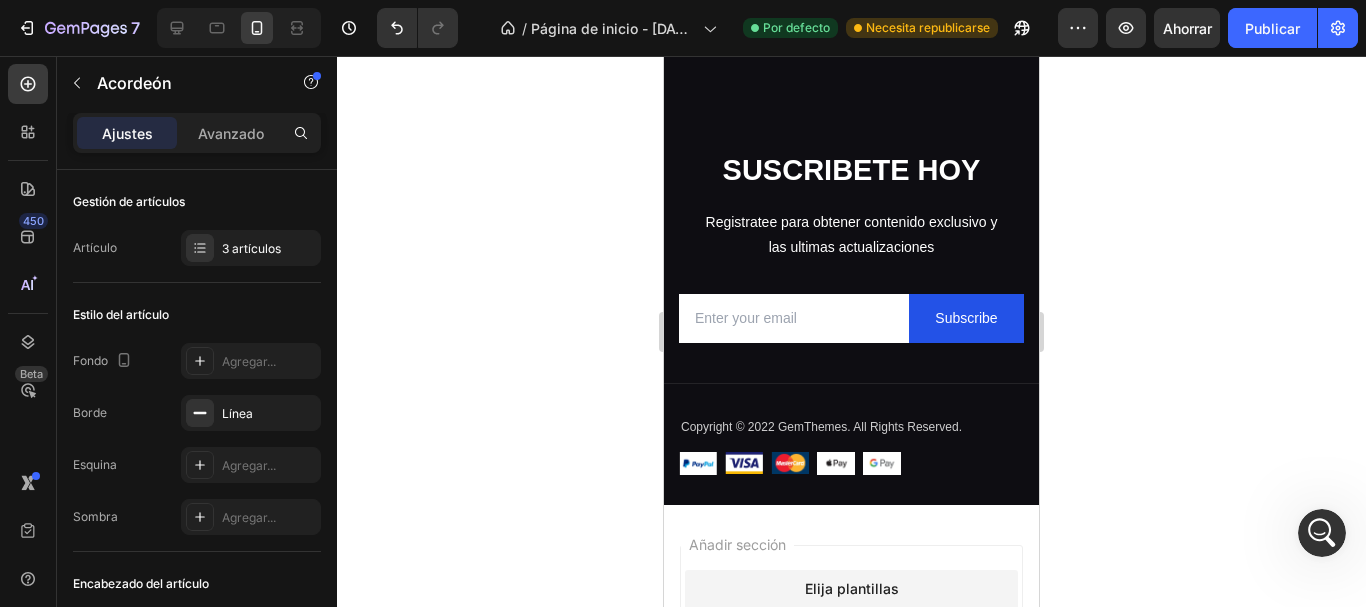 scroll, scrollTop: 2900, scrollLeft: 0, axis: vertical 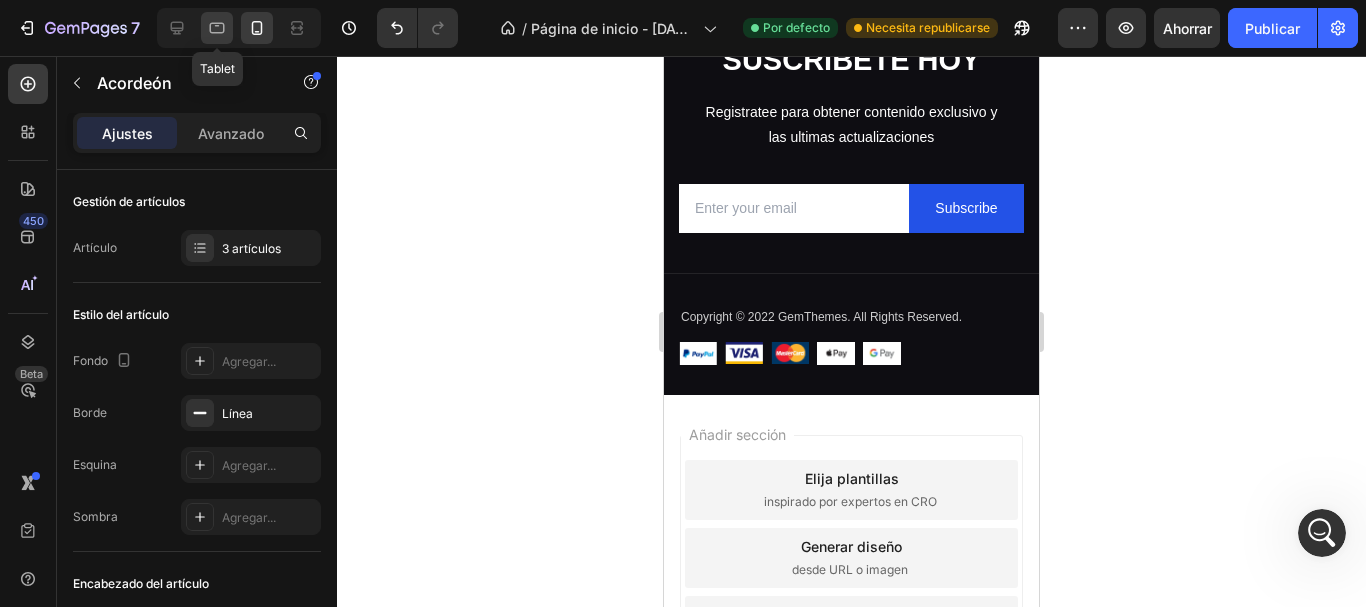 click 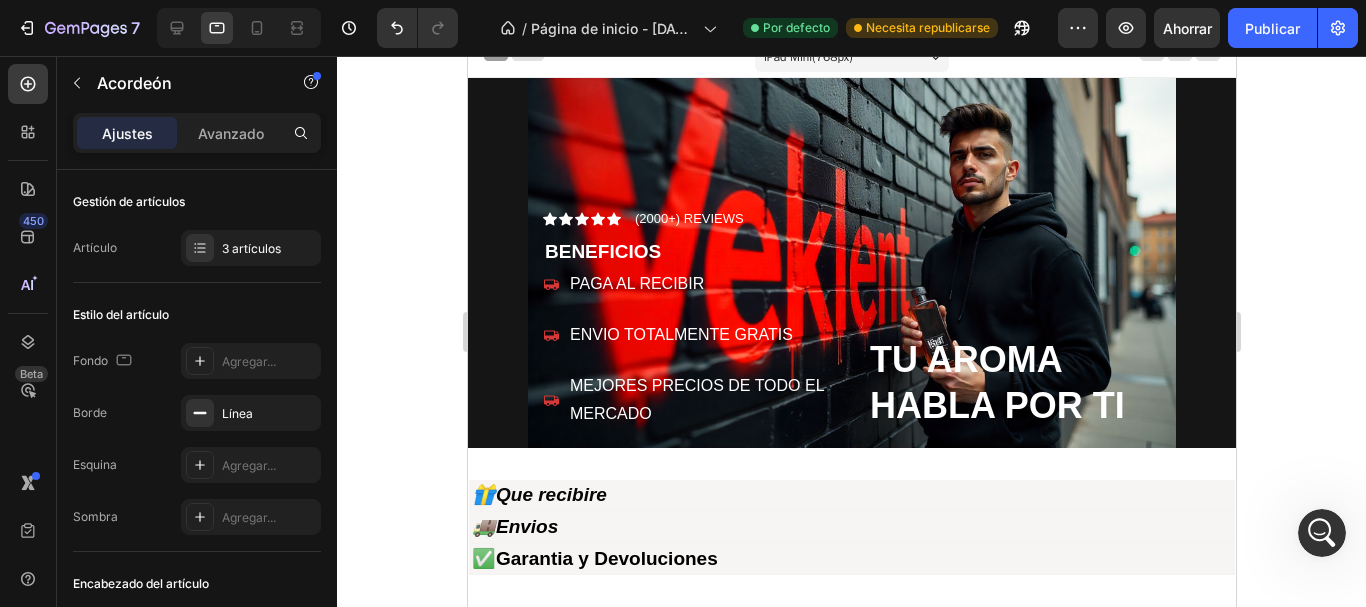 scroll, scrollTop: 0, scrollLeft: 0, axis: both 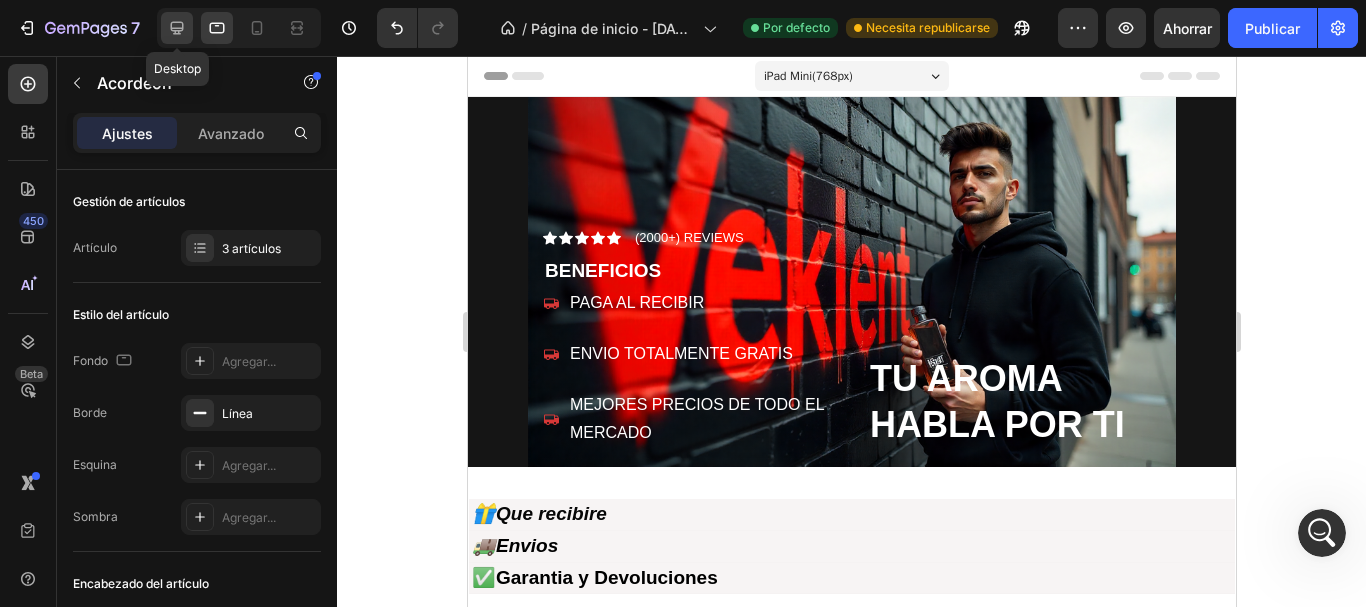click 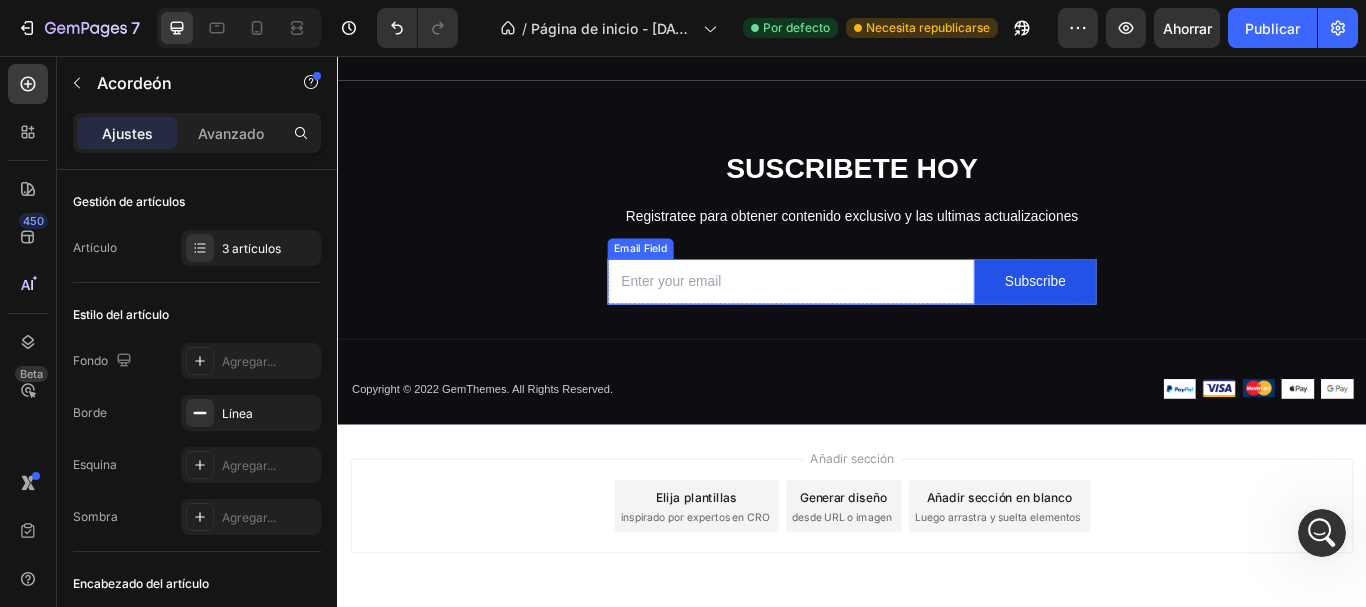scroll, scrollTop: 3075, scrollLeft: 0, axis: vertical 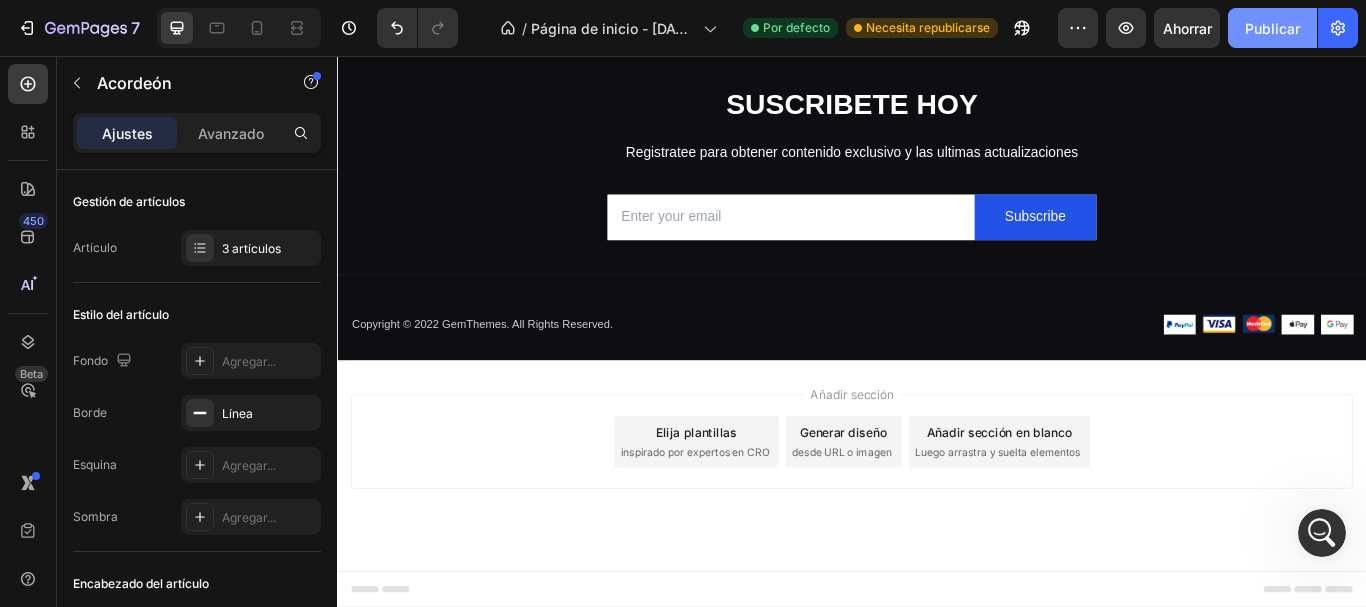 click on "Publicar" at bounding box center [1272, 28] 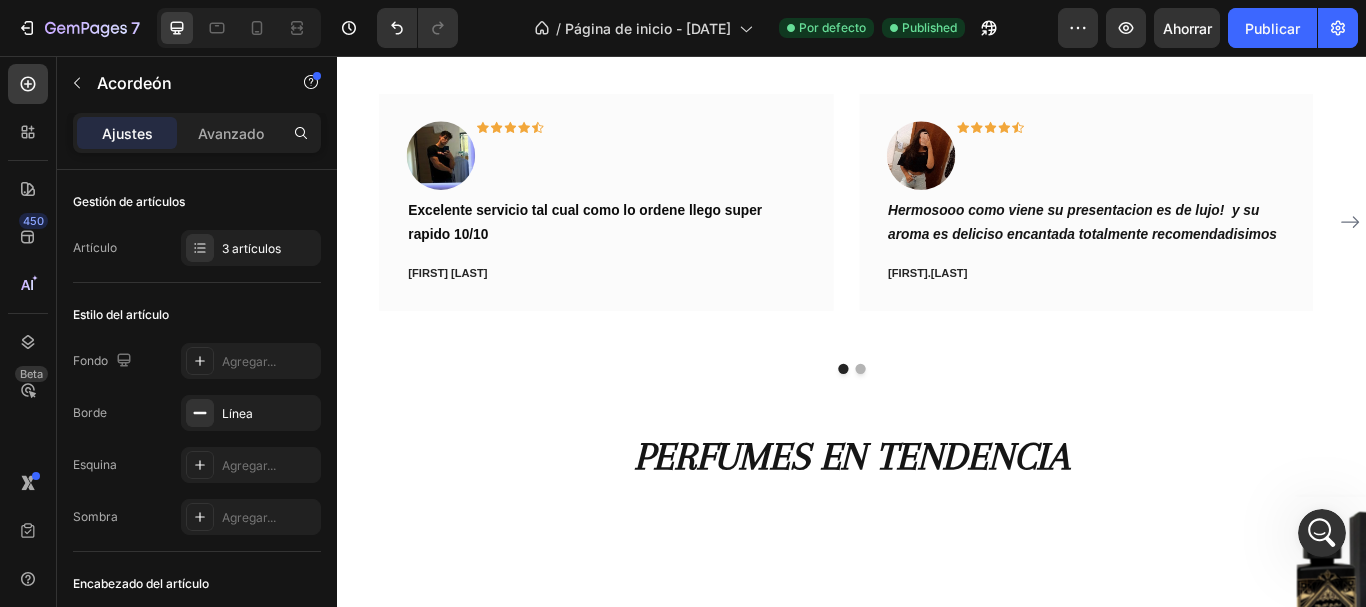 scroll, scrollTop: 1100, scrollLeft: 0, axis: vertical 